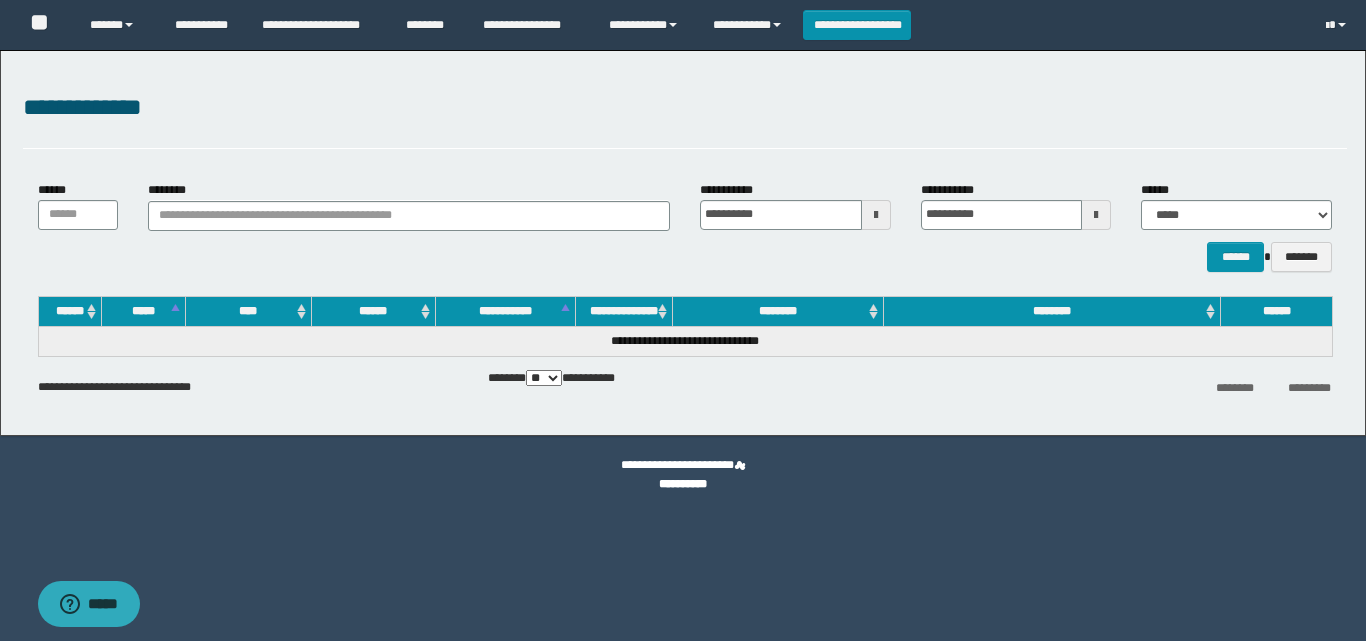 scroll, scrollTop: 0, scrollLeft: 0, axis: both 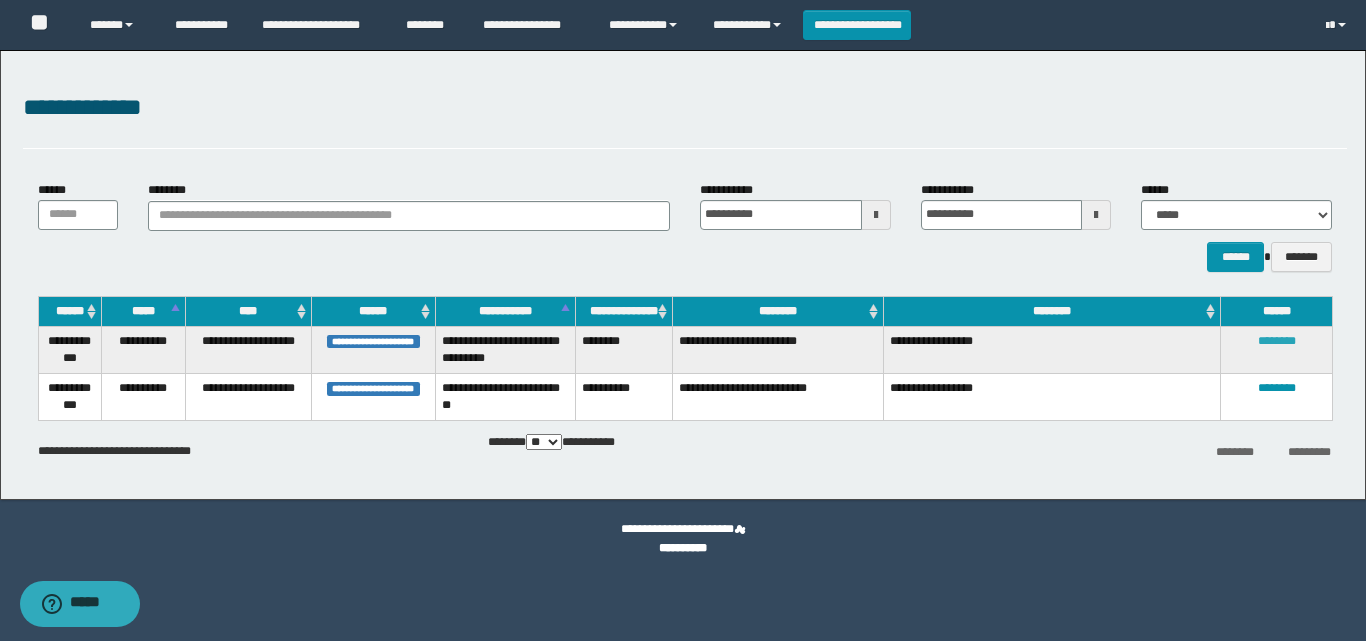 click on "********" at bounding box center [1277, 341] 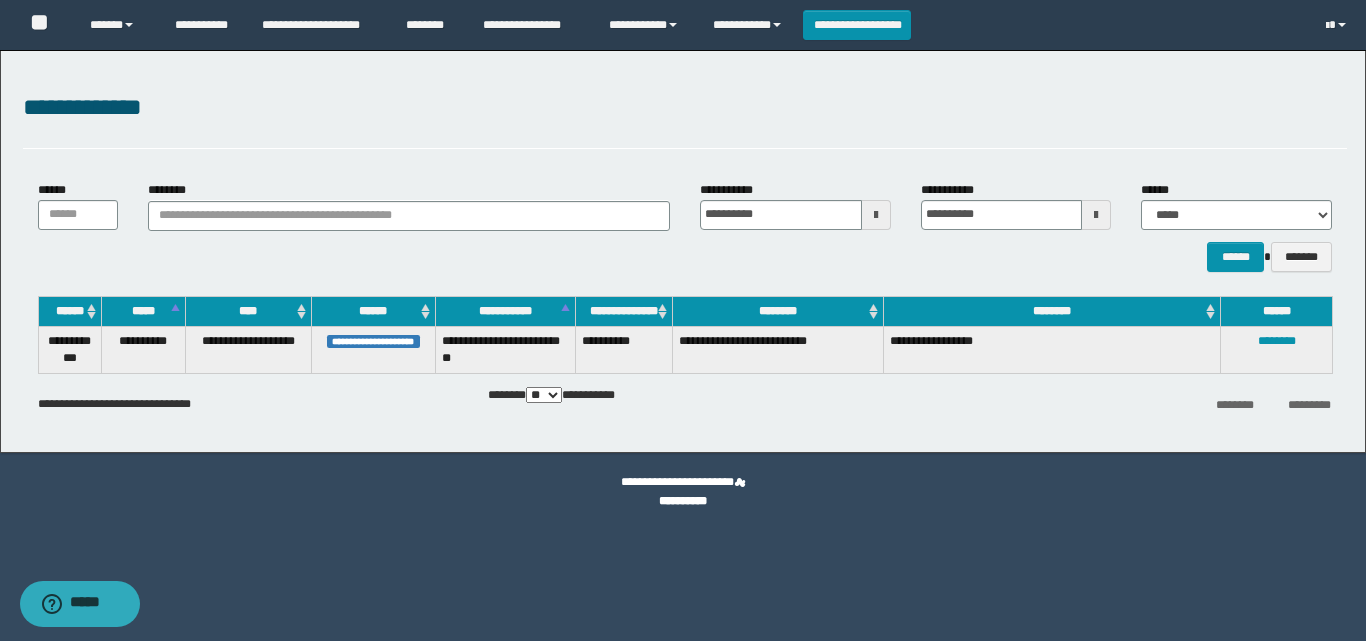 click on "**********" at bounding box center (683, 492) 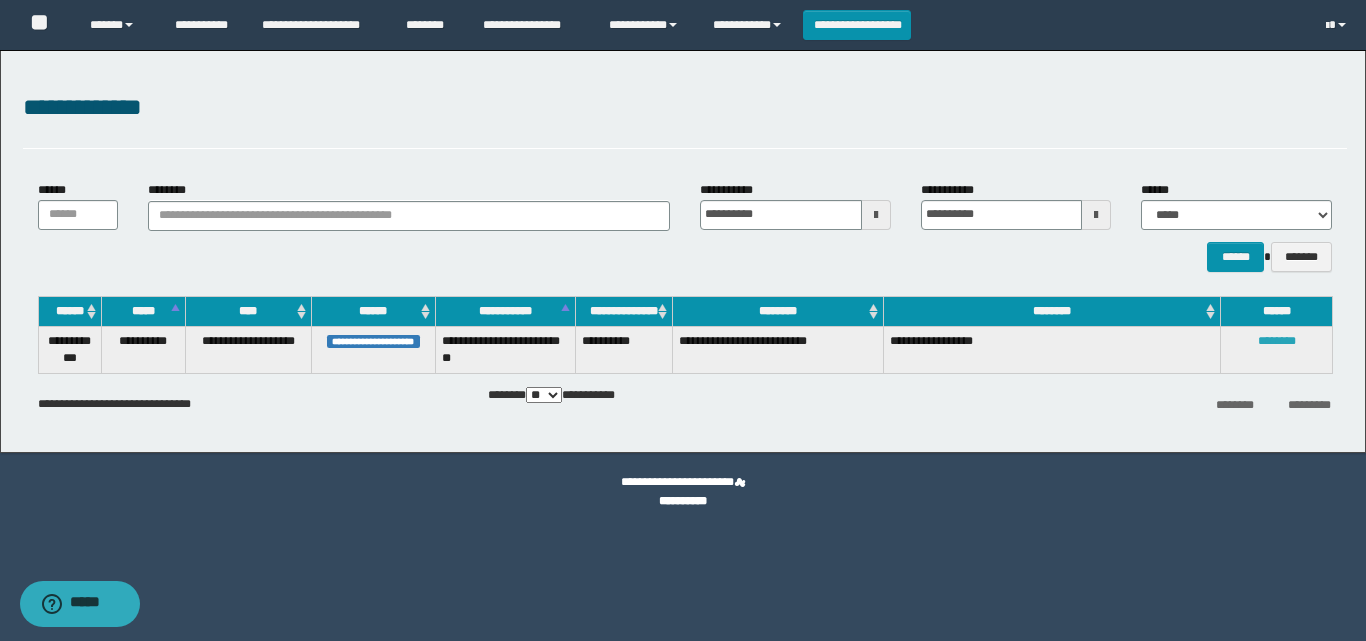 click on "********" at bounding box center [1277, 341] 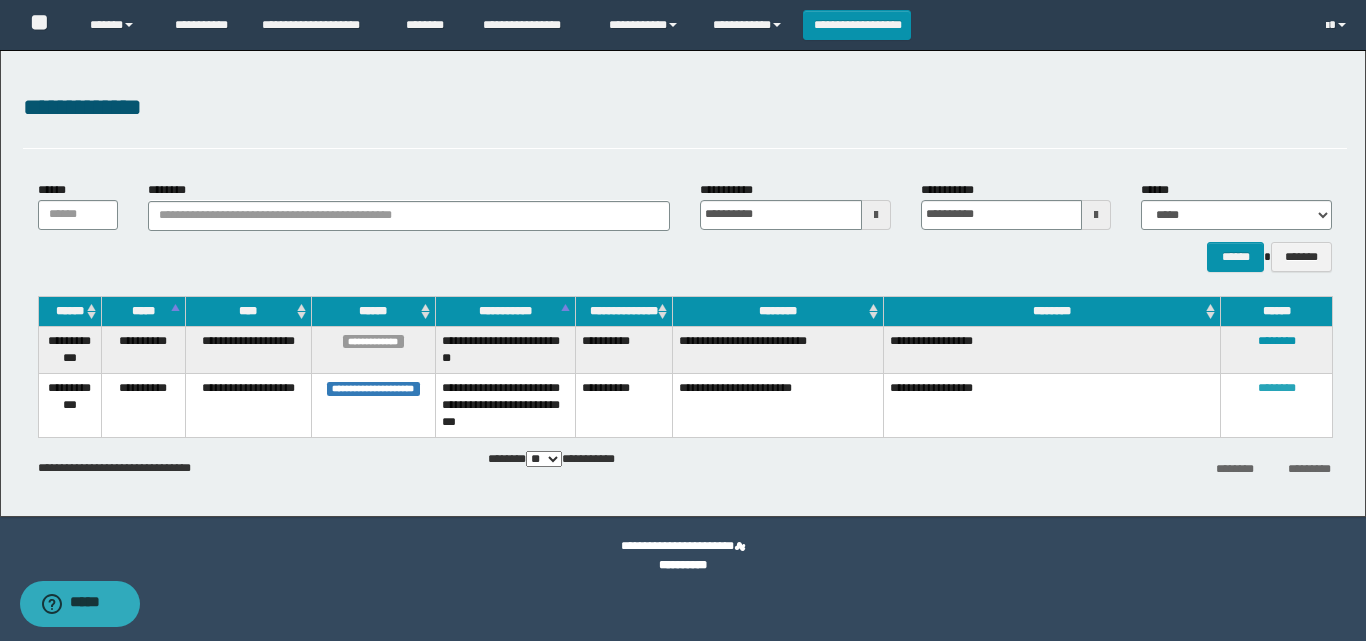 click on "********" at bounding box center [1277, 388] 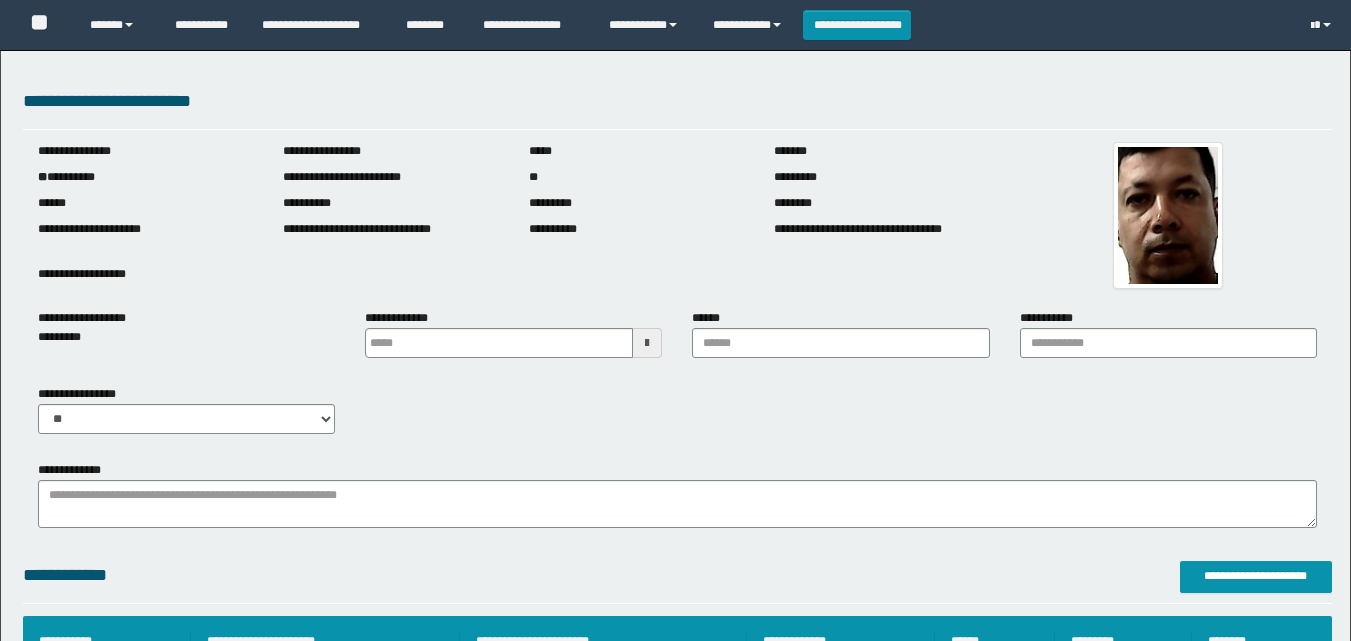 scroll, scrollTop: 0, scrollLeft: 0, axis: both 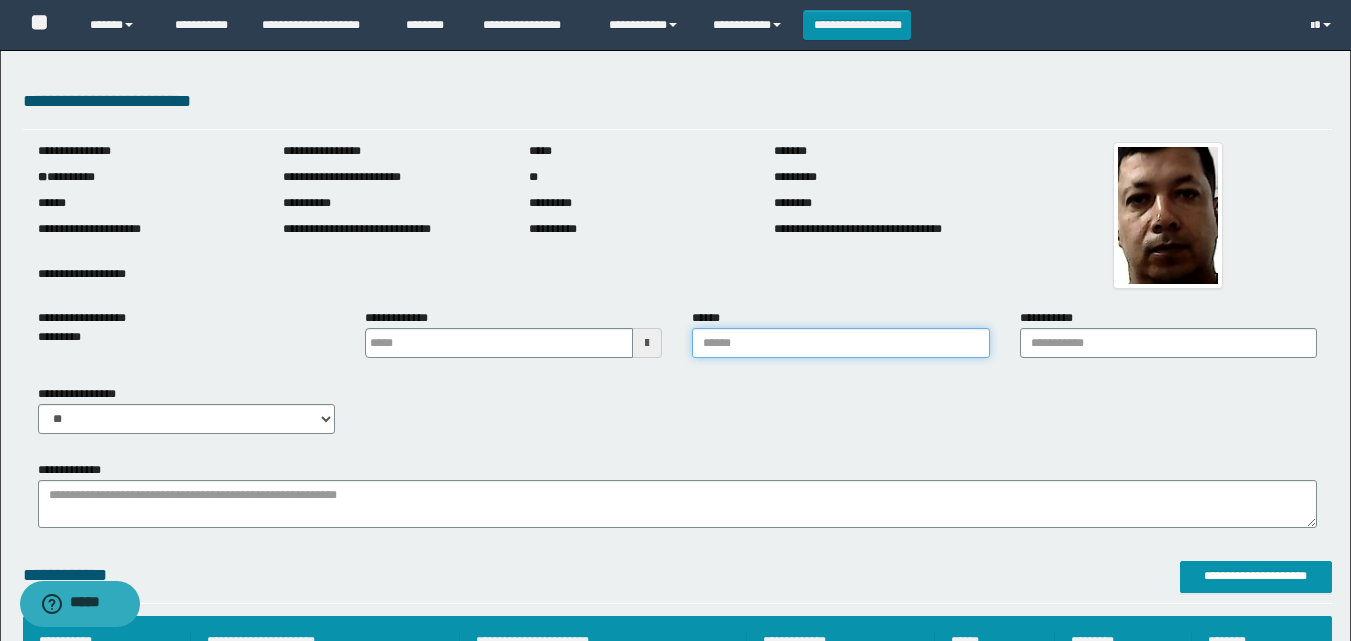 click on "******" at bounding box center [840, 343] 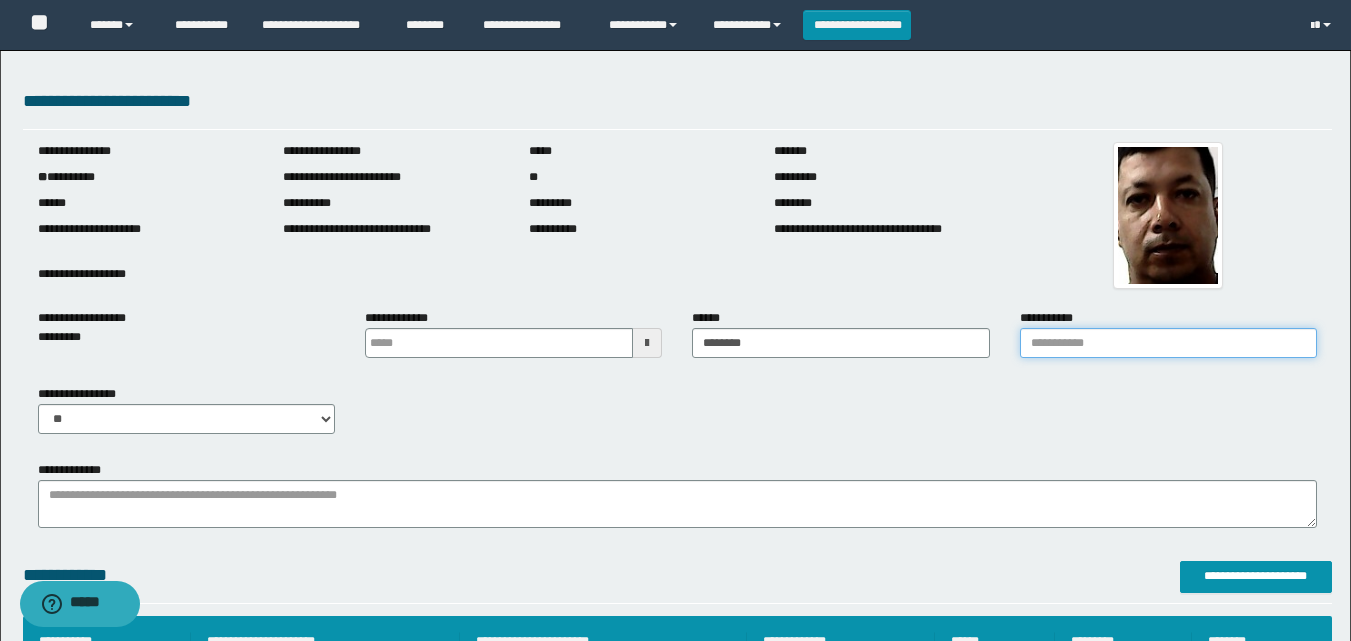 click on "**********" at bounding box center (1168, 343) 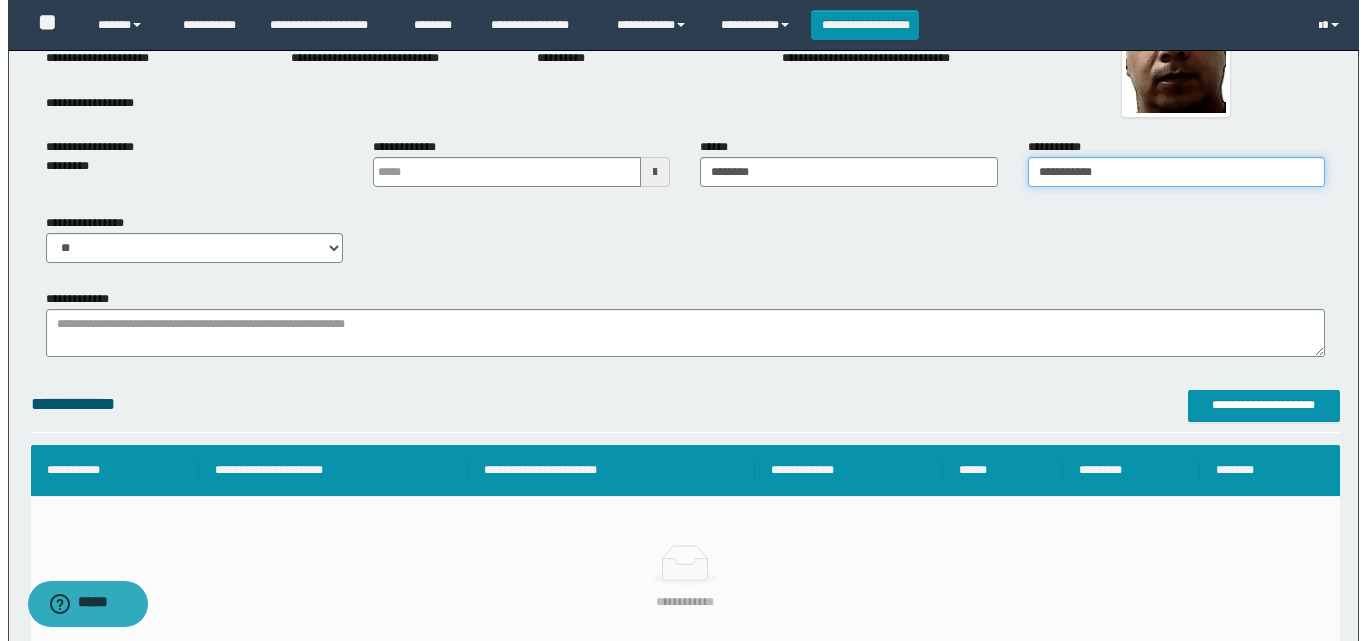 scroll, scrollTop: 200, scrollLeft: 0, axis: vertical 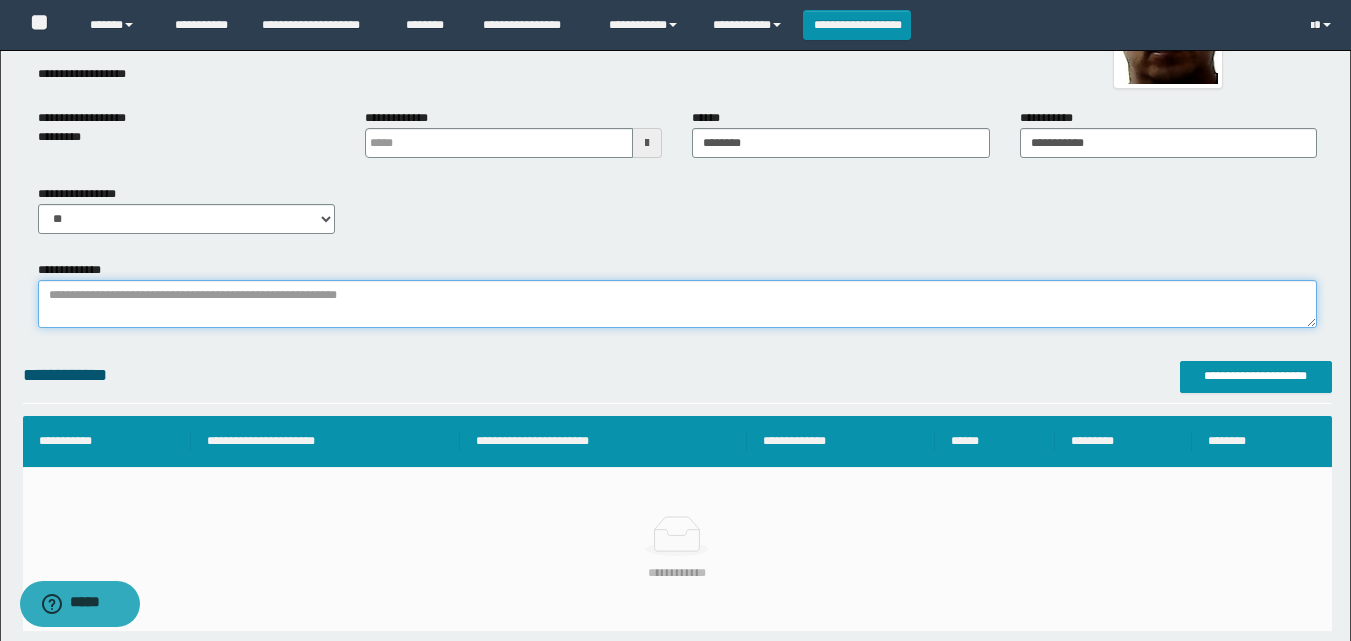 click on "**********" at bounding box center (677, 304) 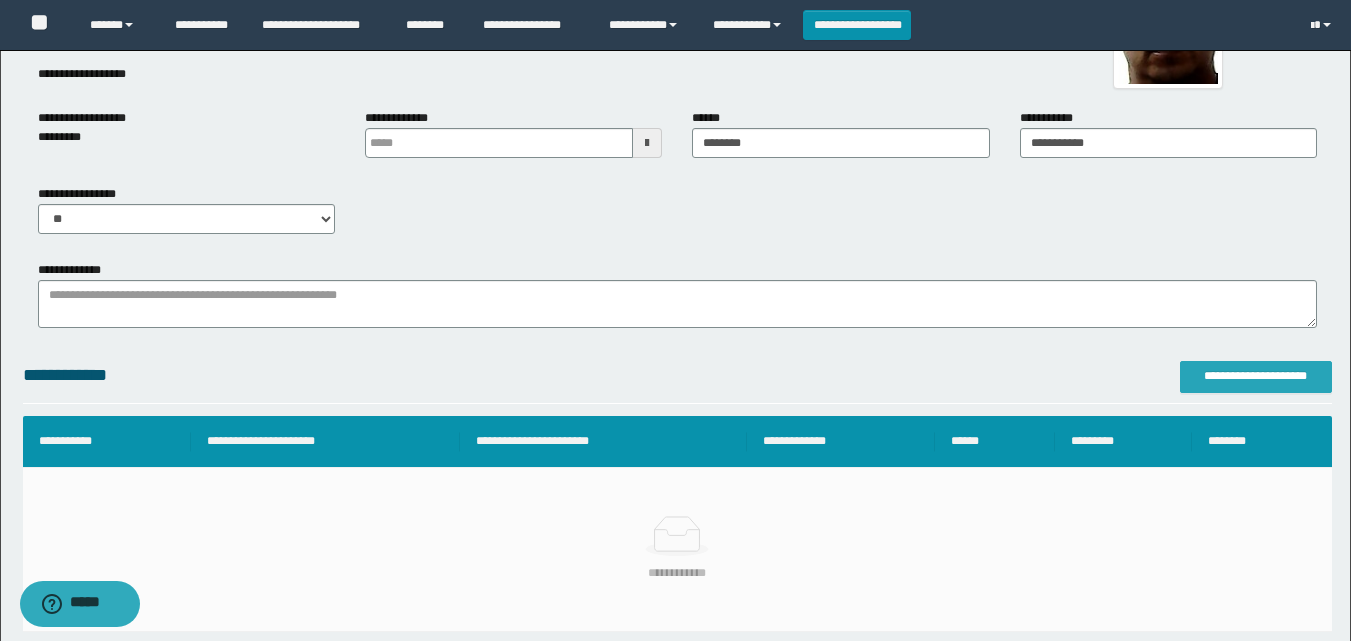 click on "**********" at bounding box center [1256, 376] 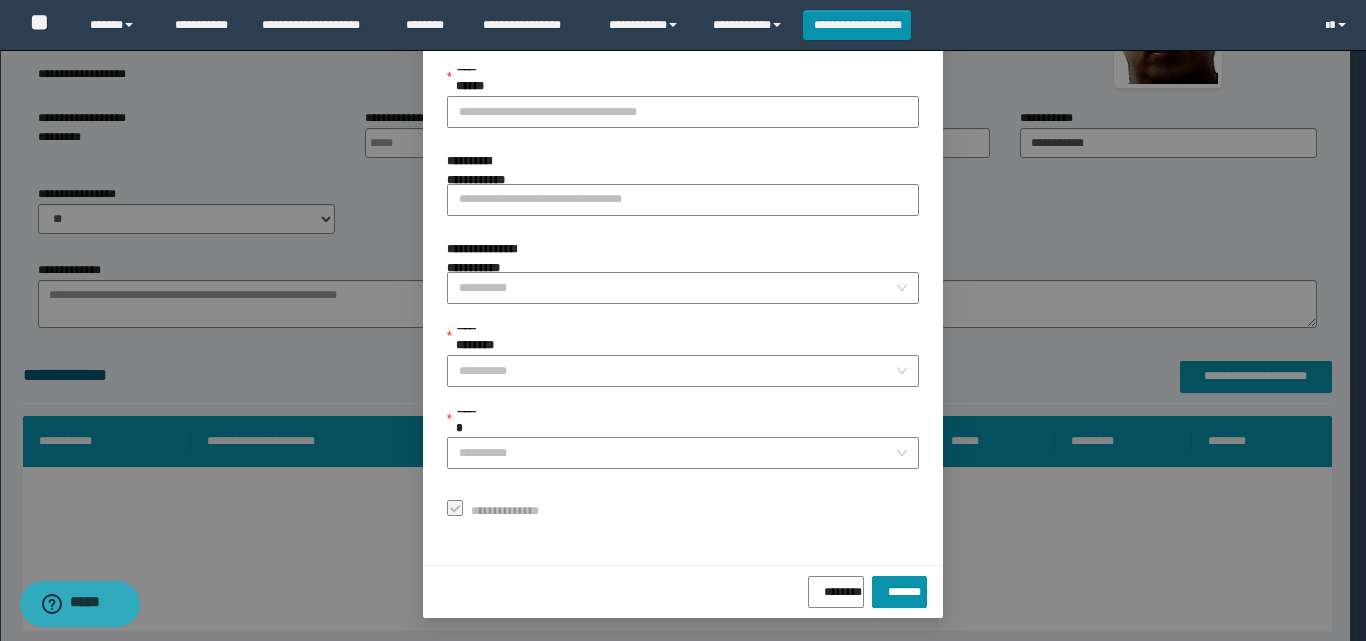 scroll, scrollTop: 111, scrollLeft: 0, axis: vertical 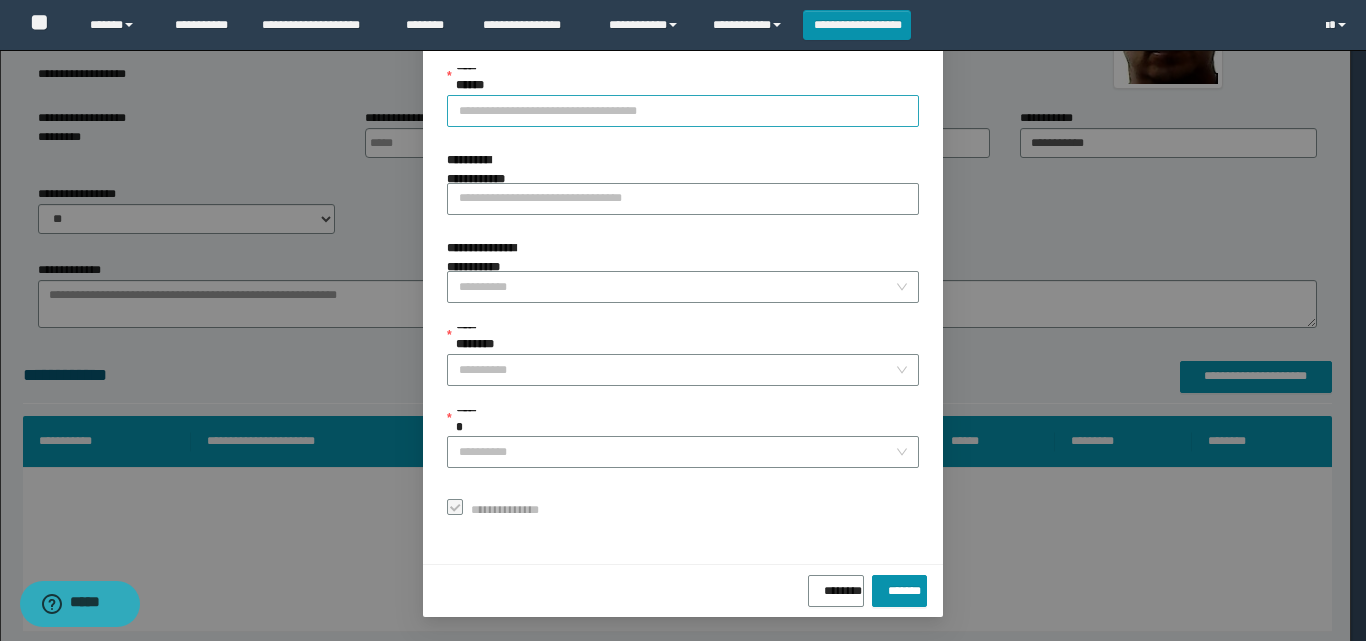 click on "**********" at bounding box center (683, 111) 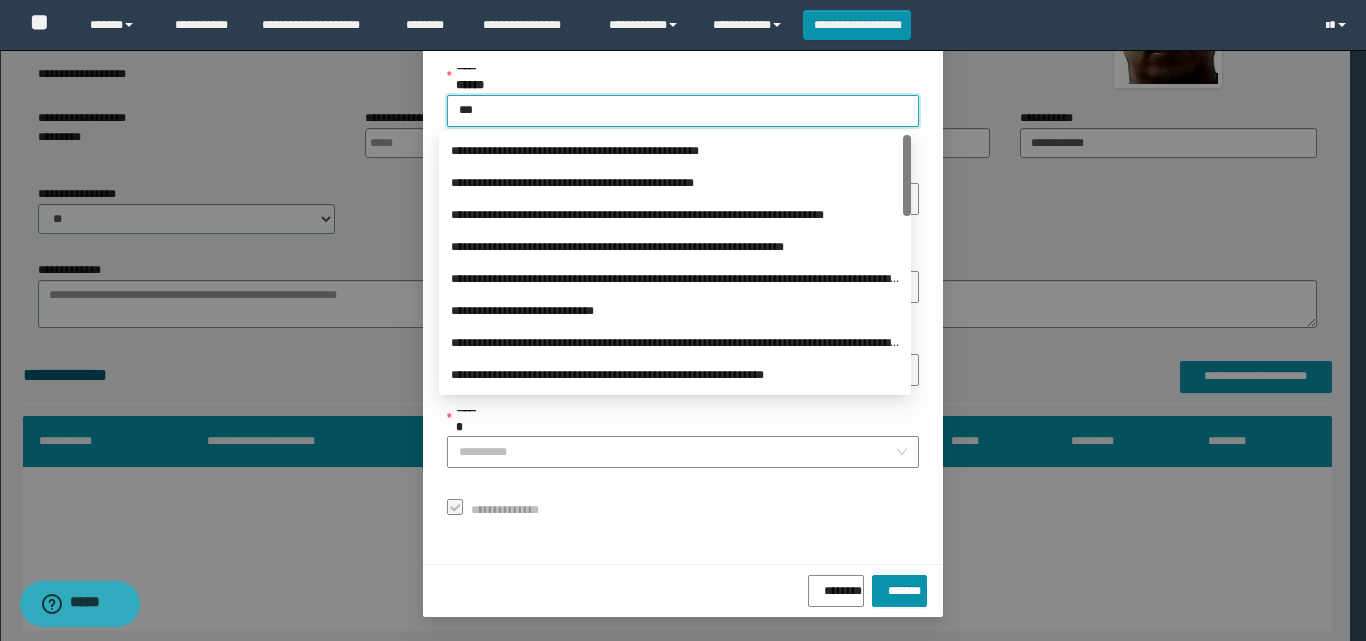 type on "****" 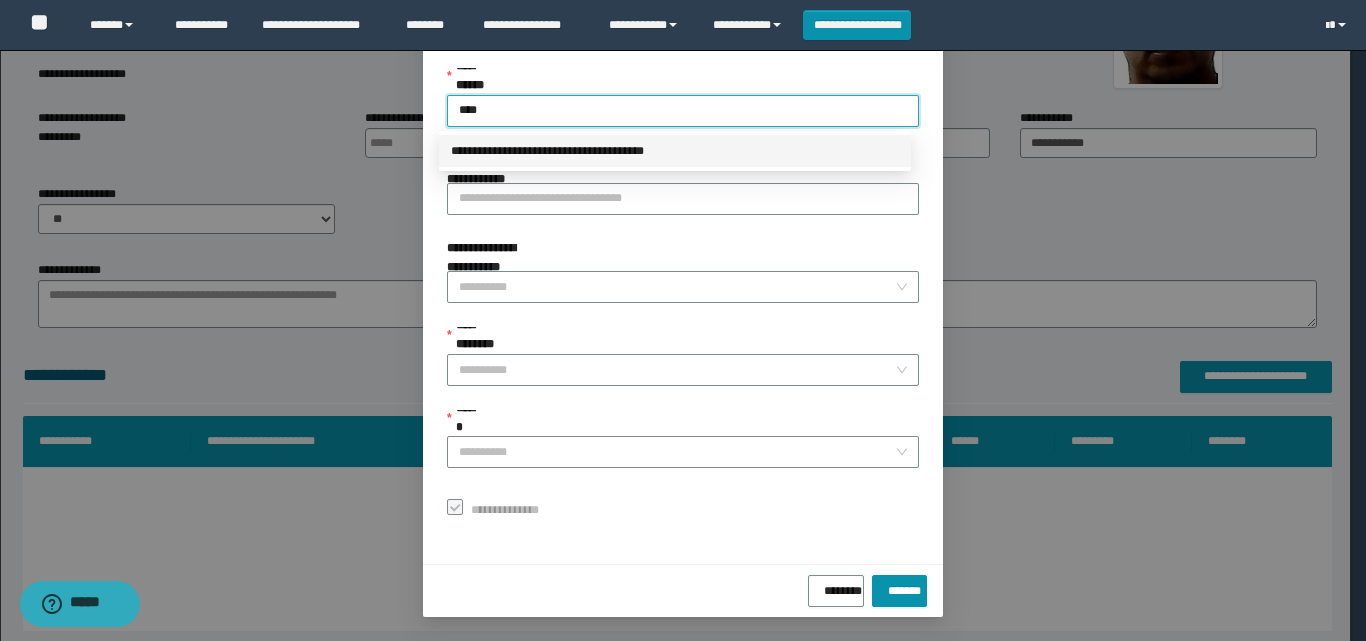 click on "**********" at bounding box center [675, 151] 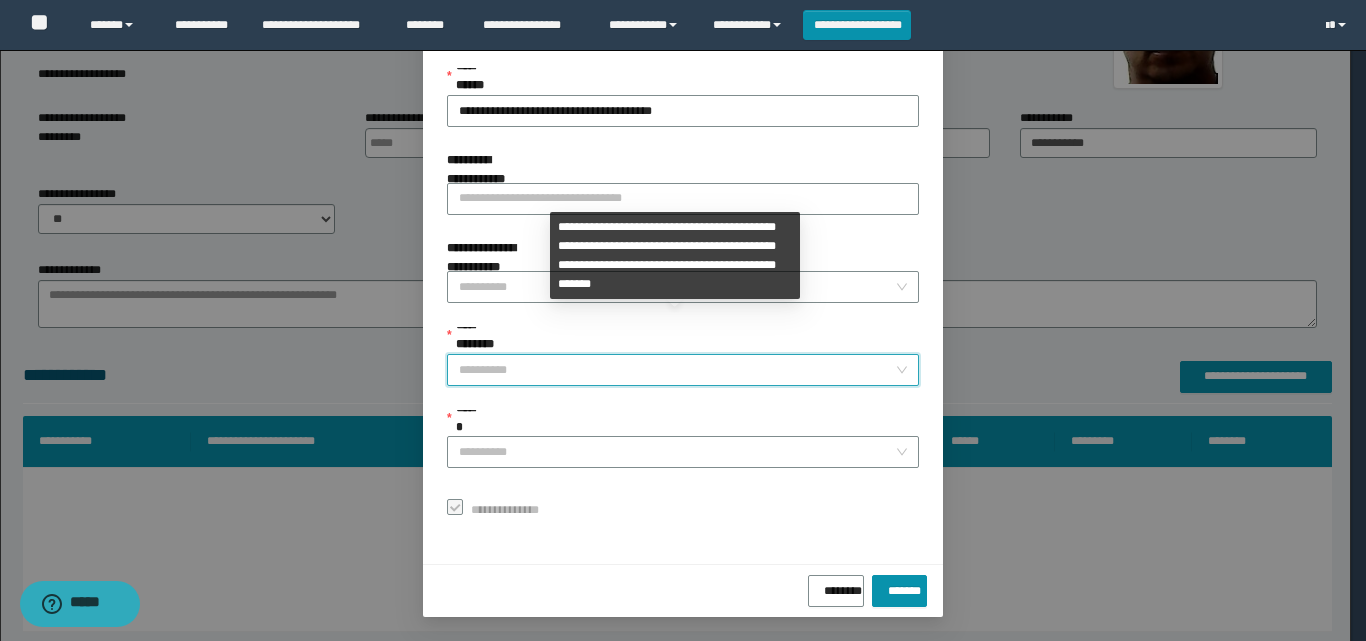 click on "**********" at bounding box center (677, 370) 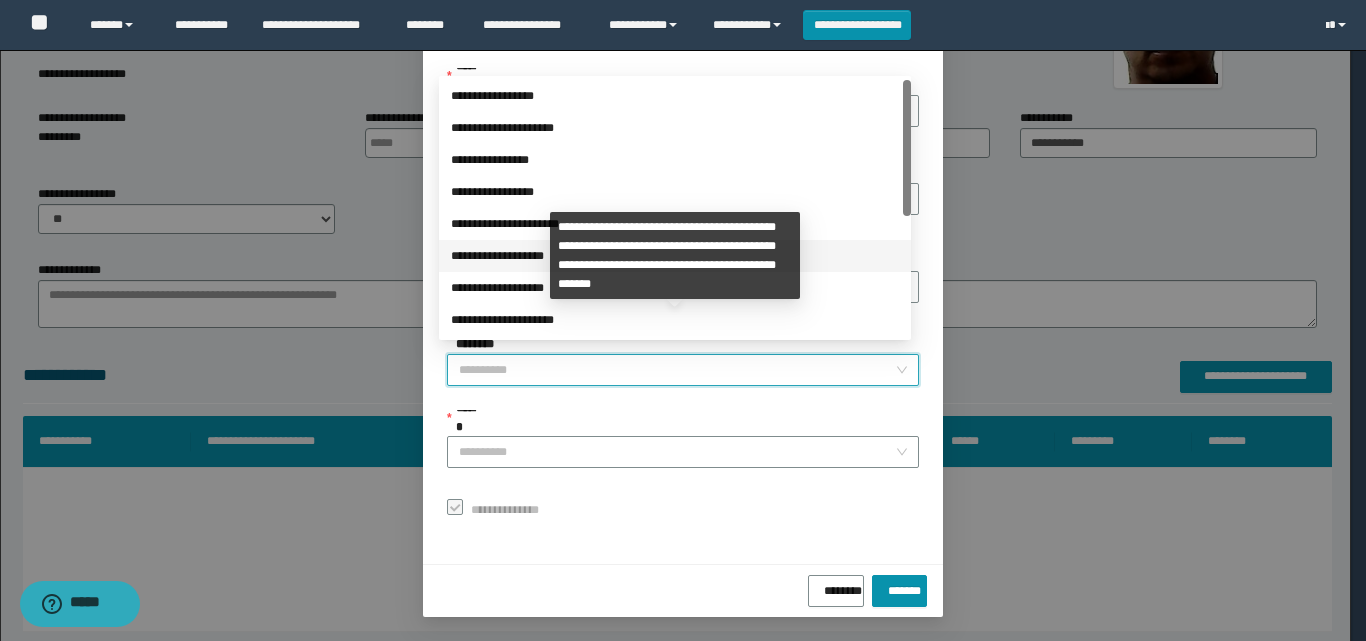 scroll, scrollTop: 224, scrollLeft: 0, axis: vertical 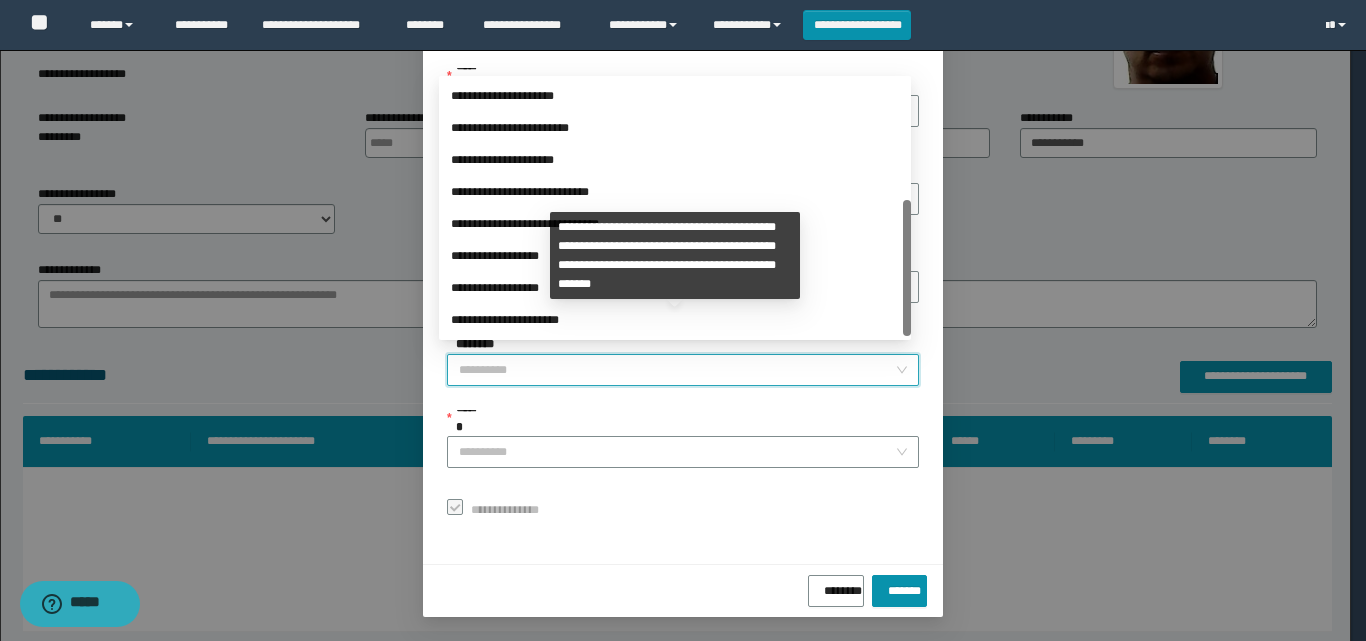click on "**********" at bounding box center [675, 256] 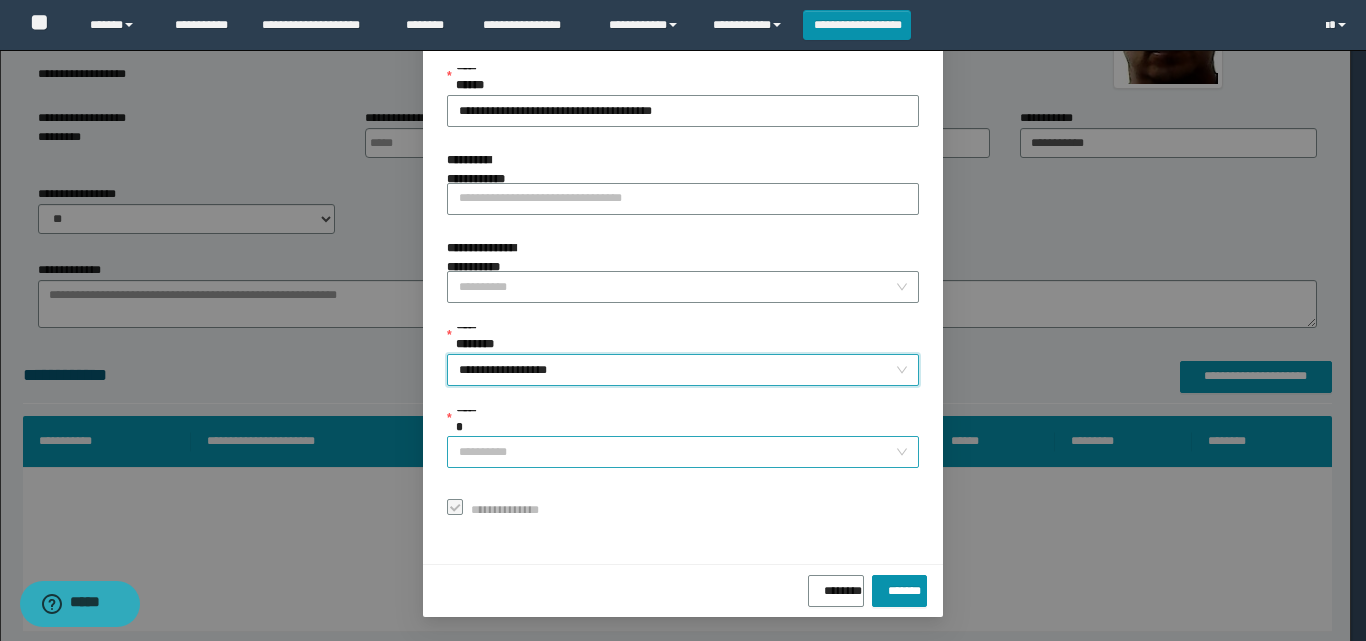 click on "******" at bounding box center [677, 452] 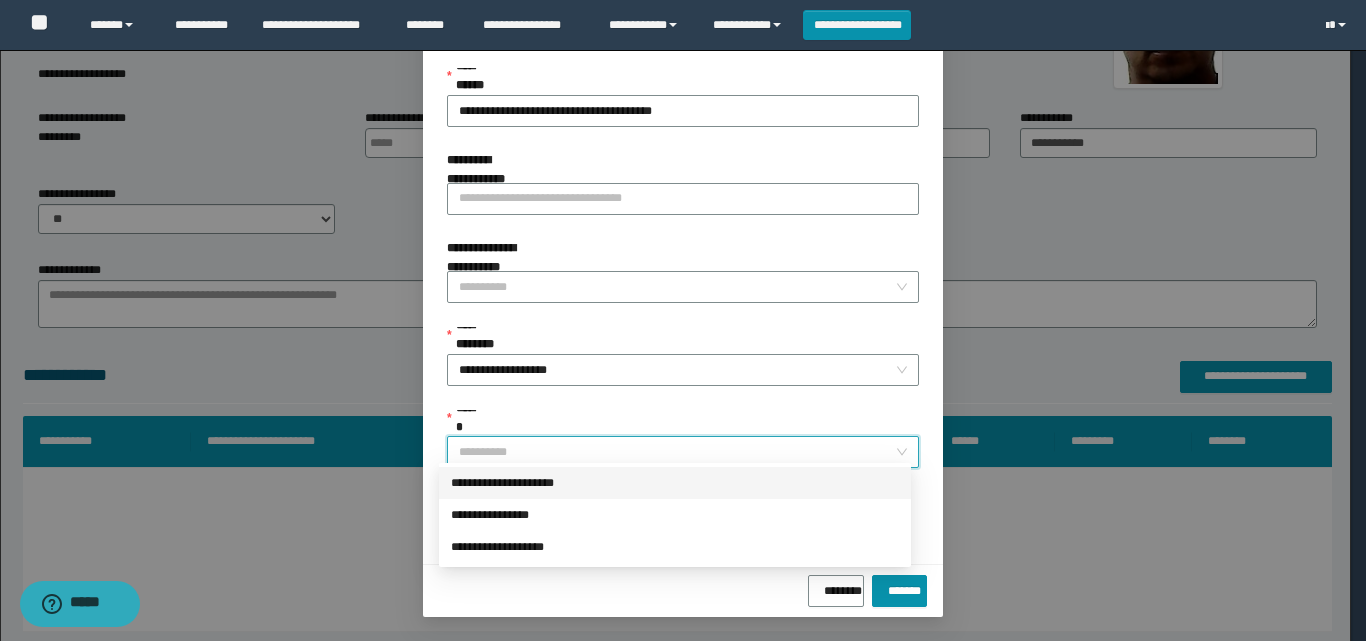 click on "**********" at bounding box center [675, 483] 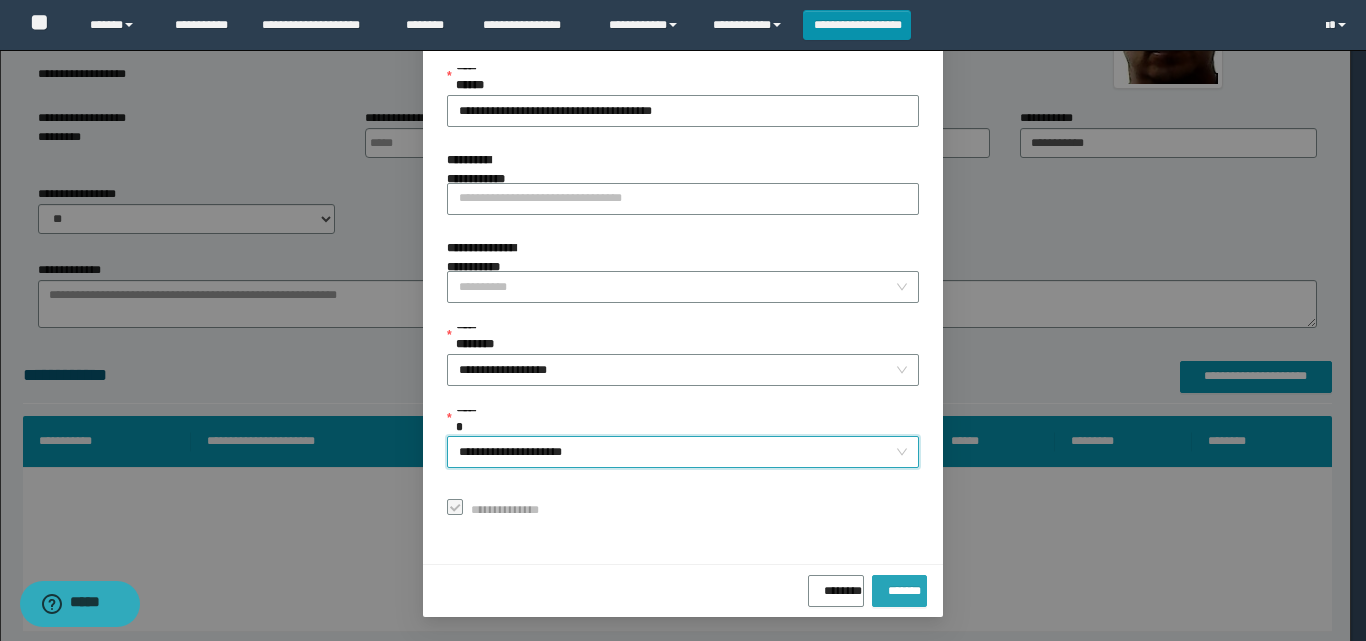 click on "*******" at bounding box center (899, 587) 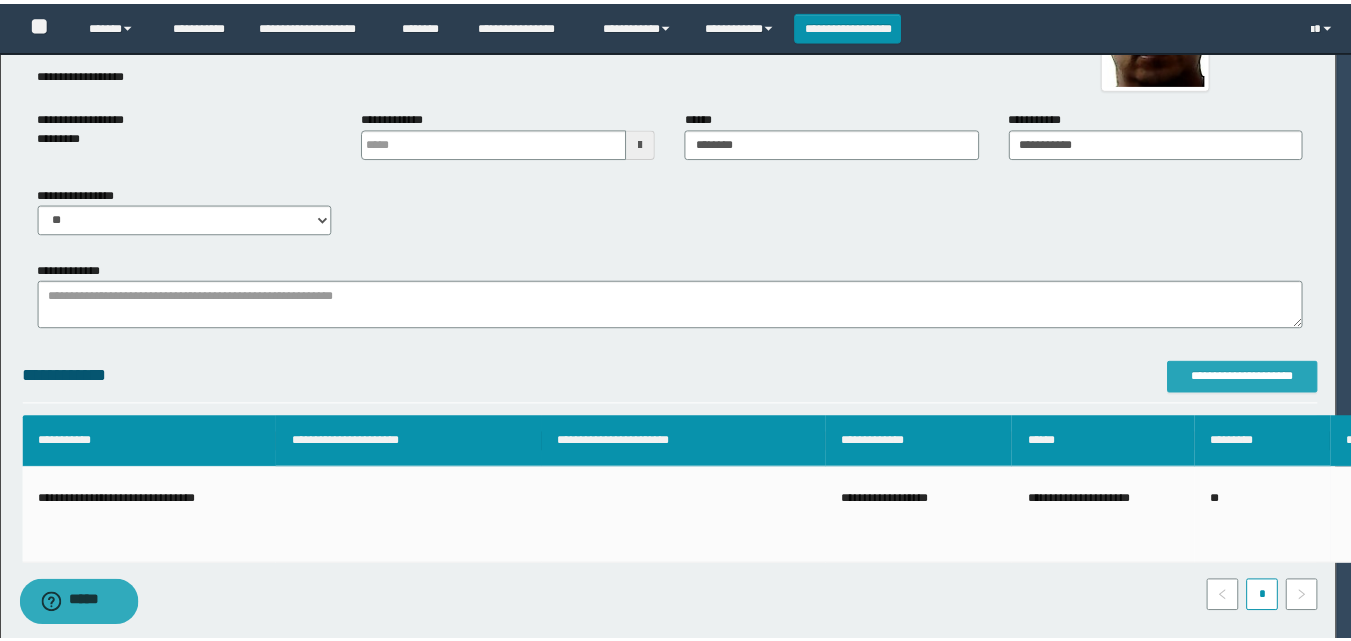scroll, scrollTop: 0, scrollLeft: 0, axis: both 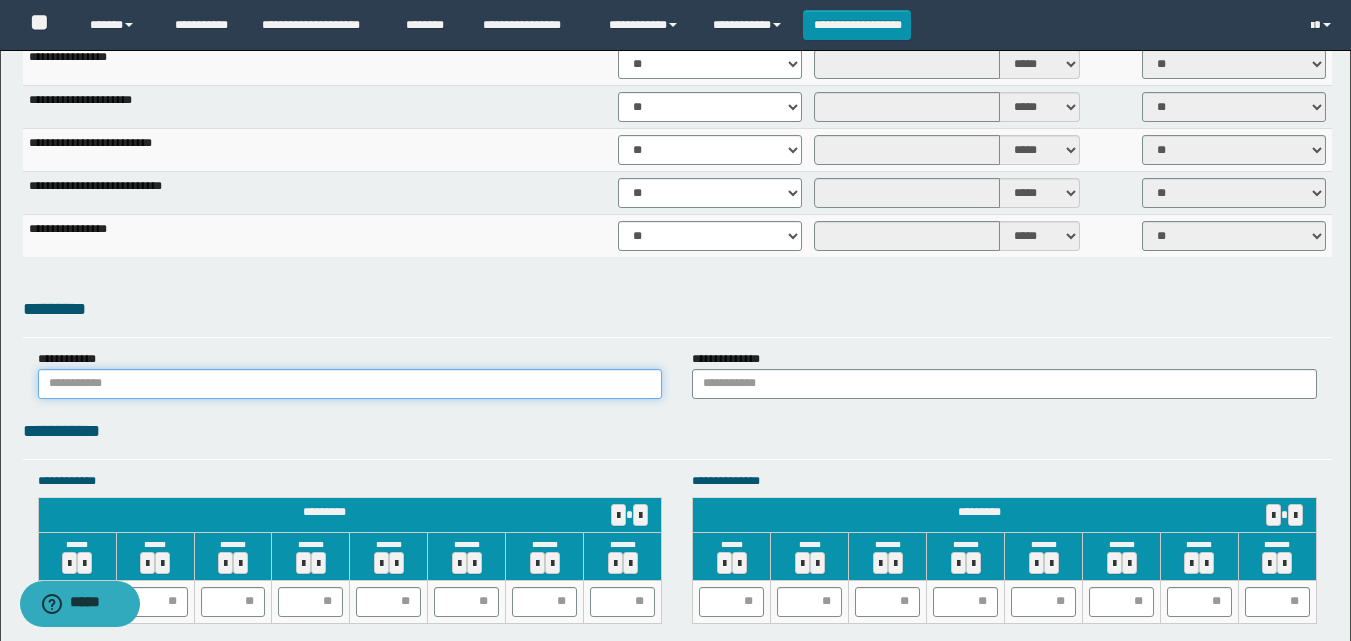 click at bounding box center (350, 384) 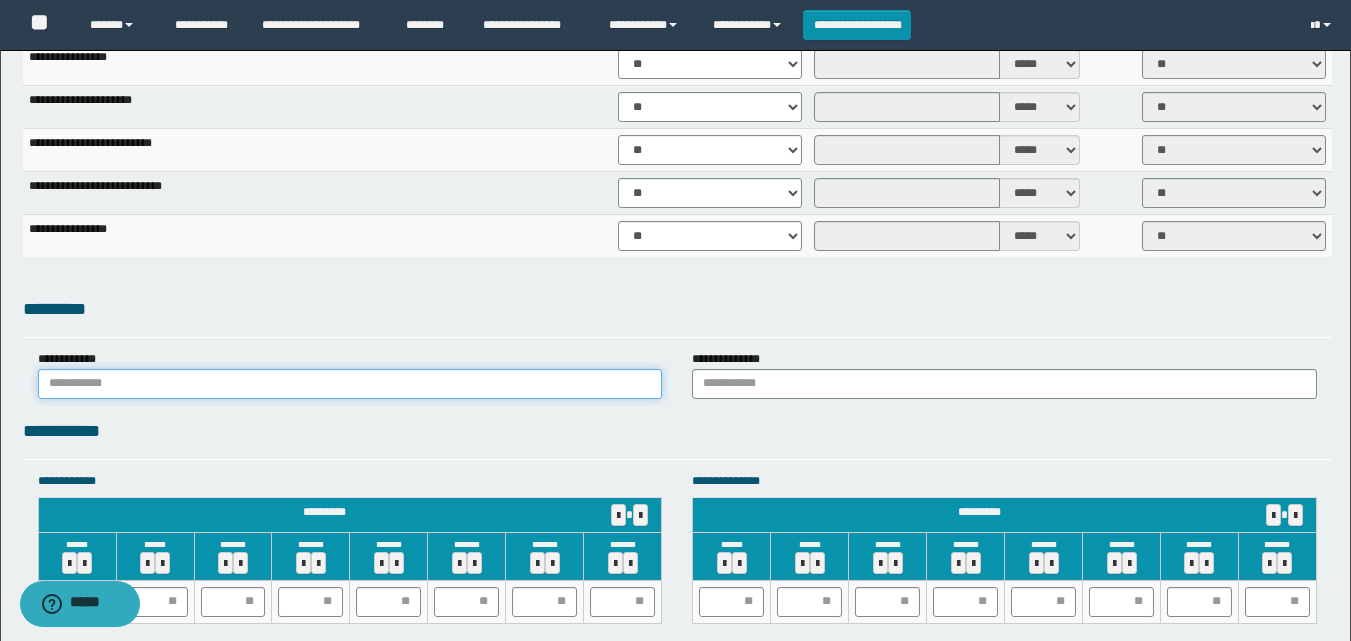 type on "**********" 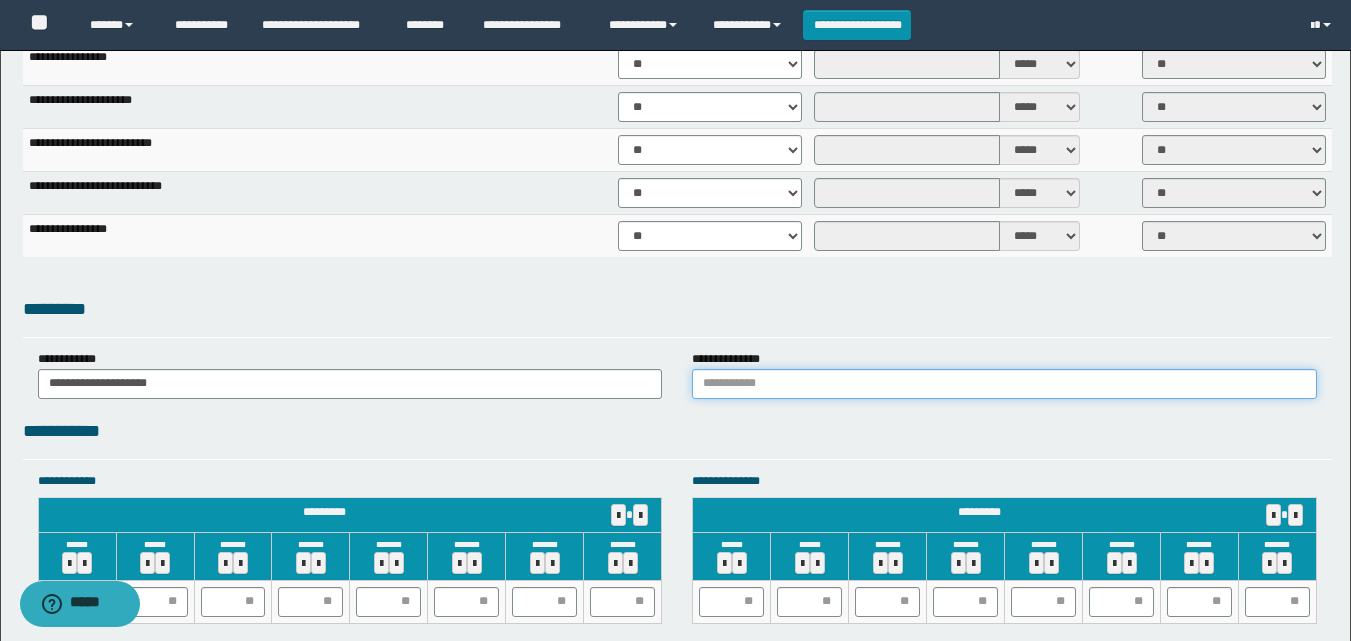 click at bounding box center [1004, 384] 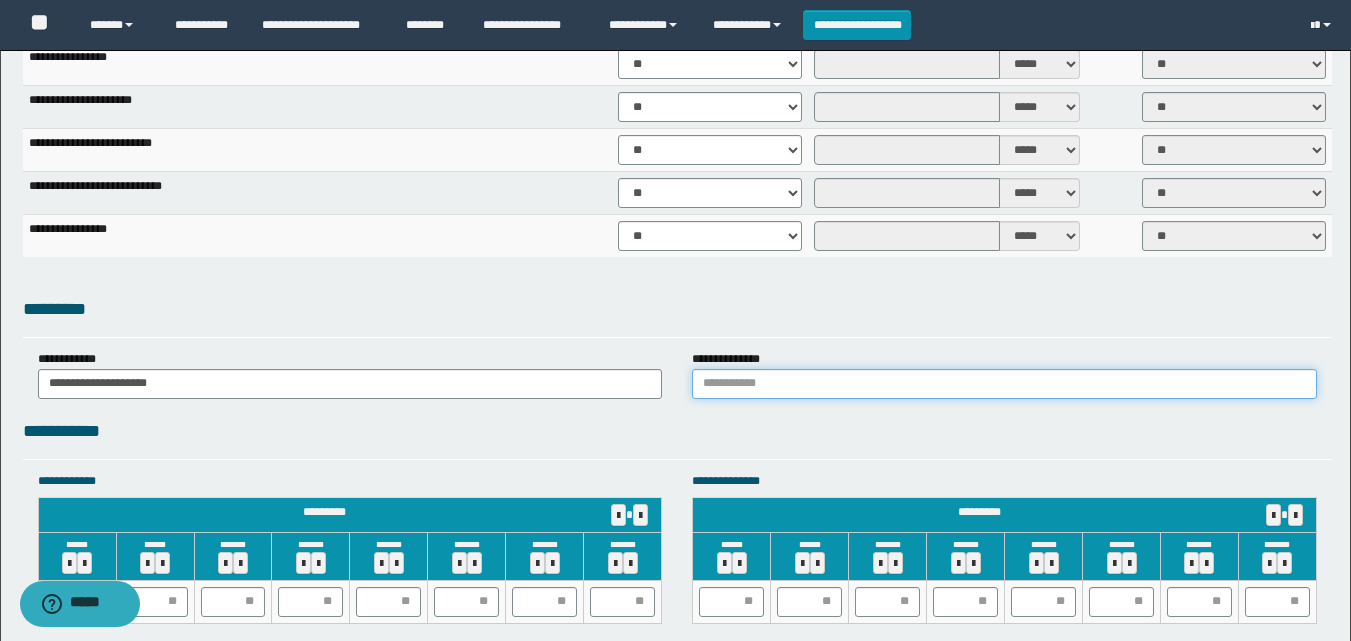 type on "**********" 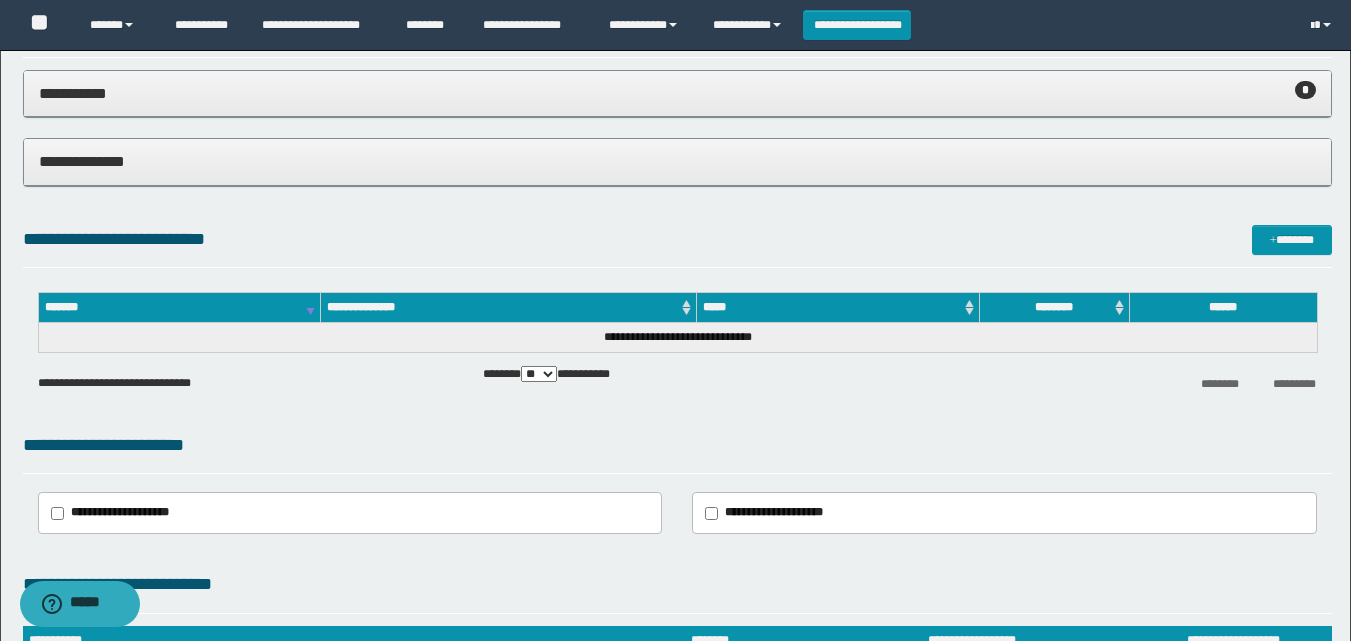 scroll, scrollTop: 500, scrollLeft: 0, axis: vertical 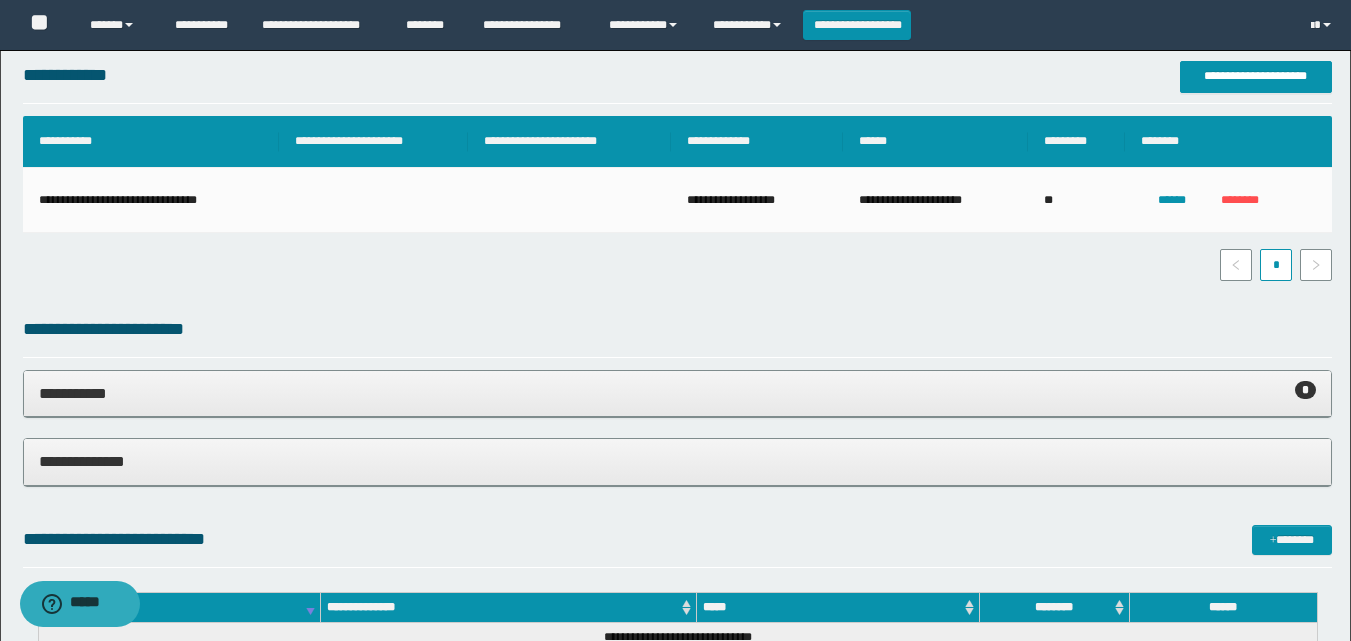 click on "**********" at bounding box center [677, 393] 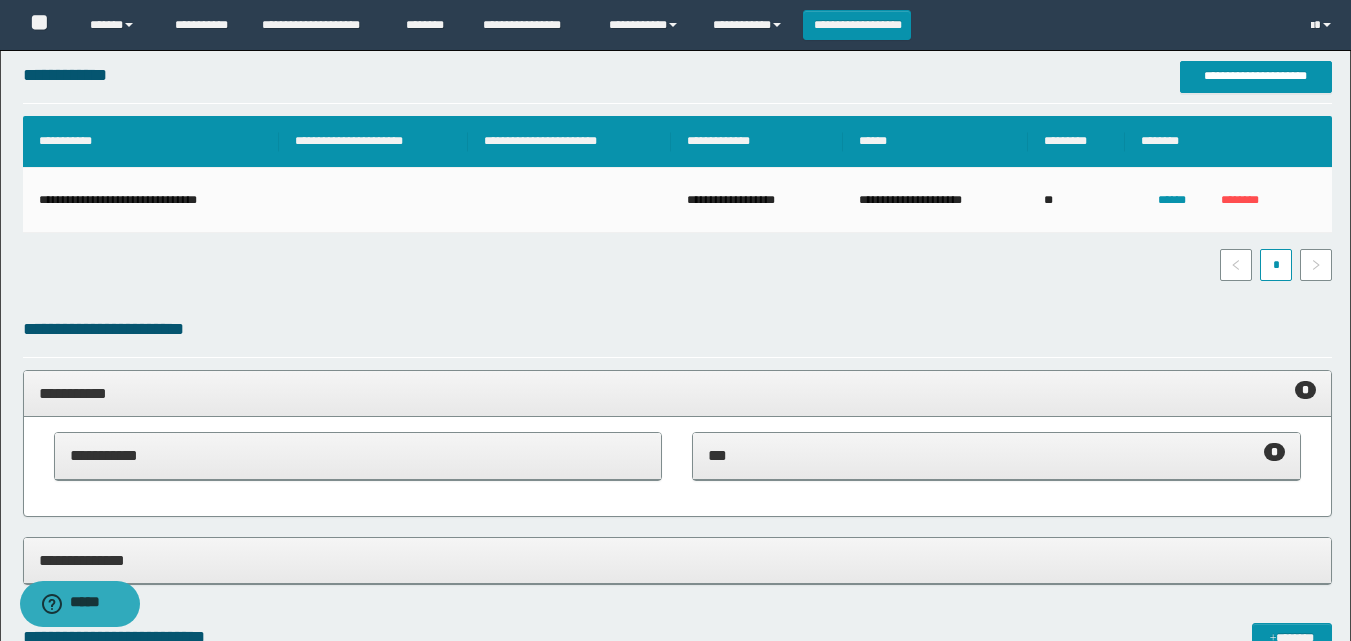 scroll, scrollTop: 800, scrollLeft: 0, axis: vertical 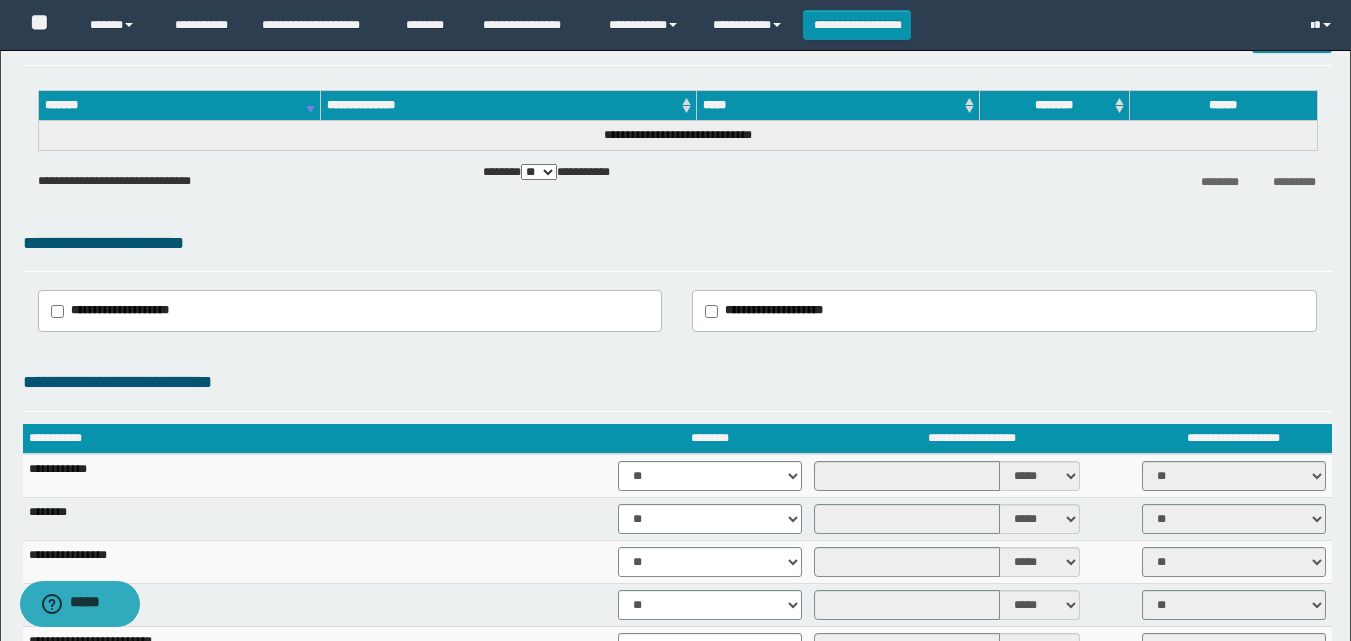 click on "**********" at bounding box center (971, 439) 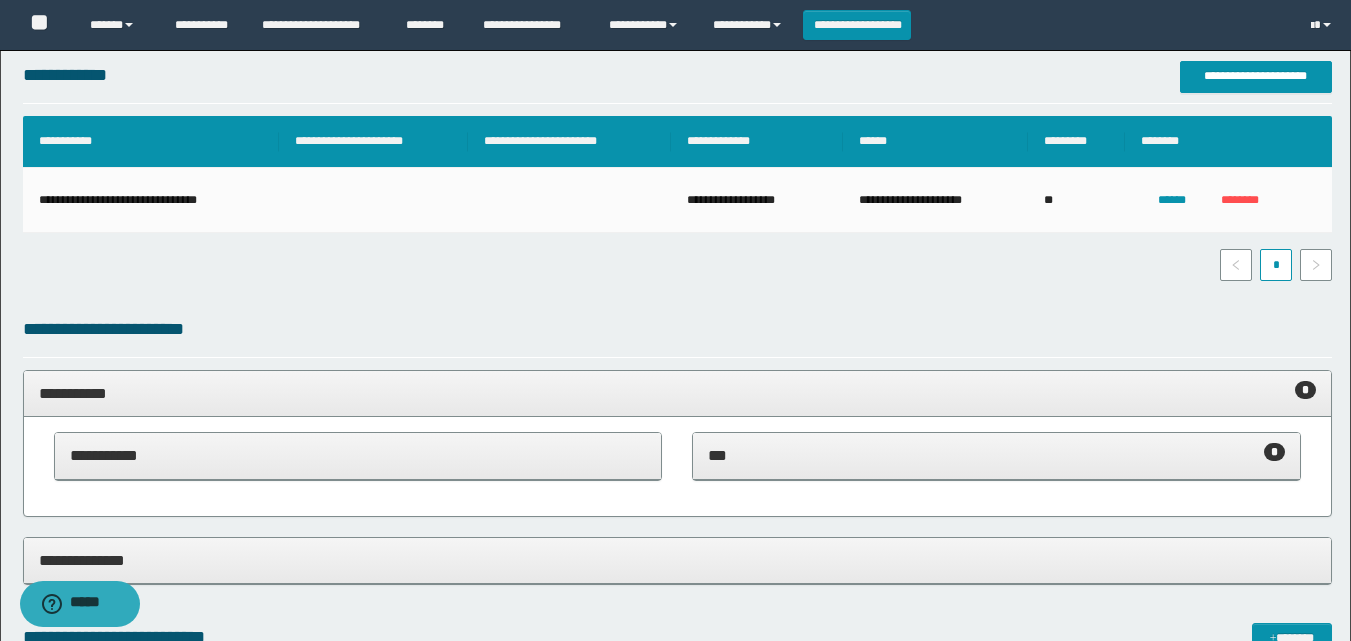 scroll, scrollTop: 600, scrollLeft: 0, axis: vertical 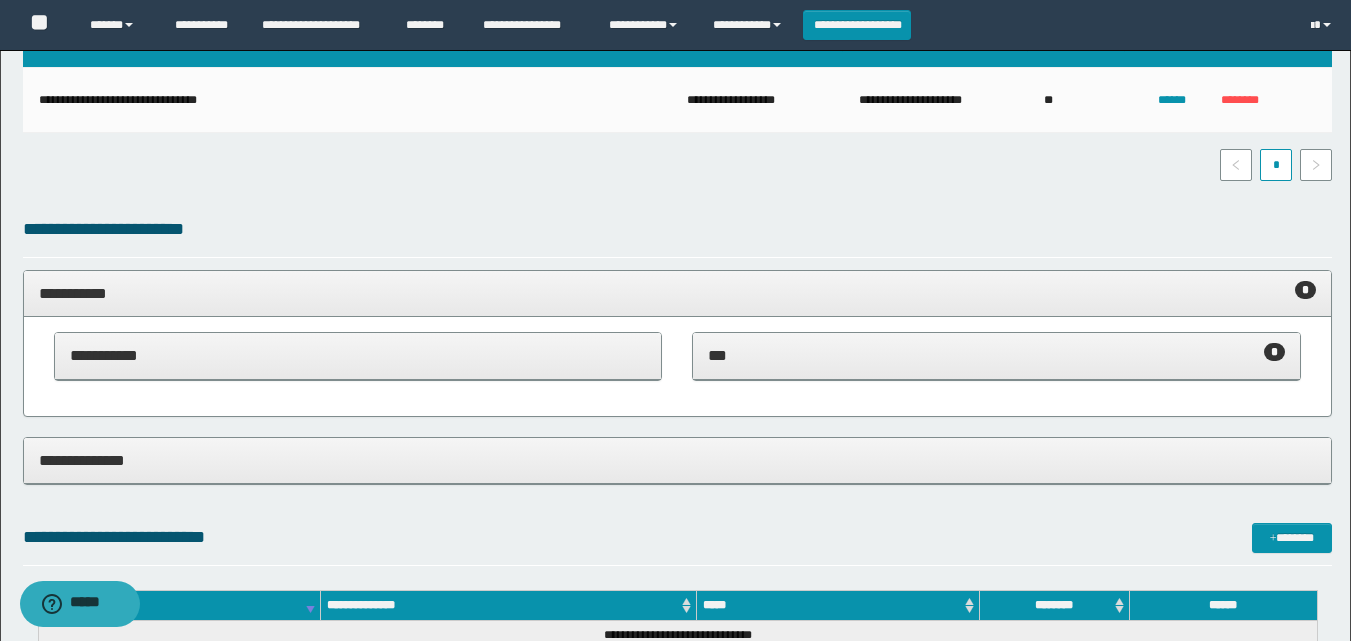 click on "*** *" at bounding box center (996, 355) 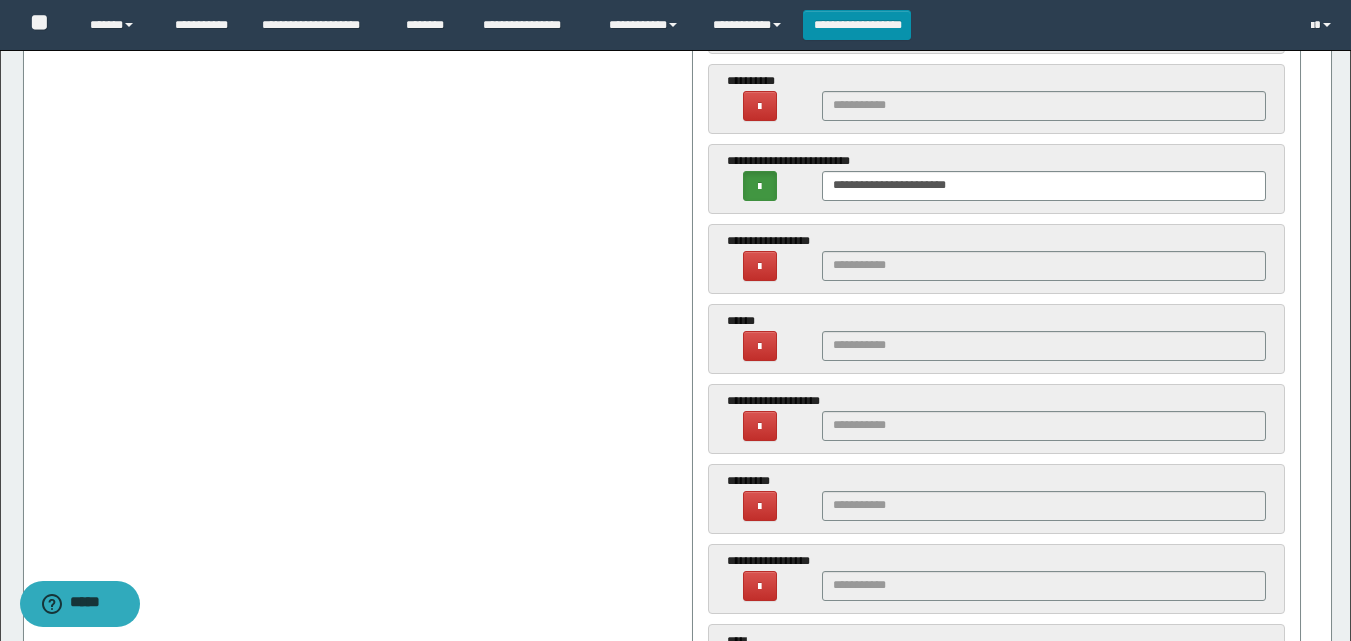 scroll, scrollTop: 1200, scrollLeft: 0, axis: vertical 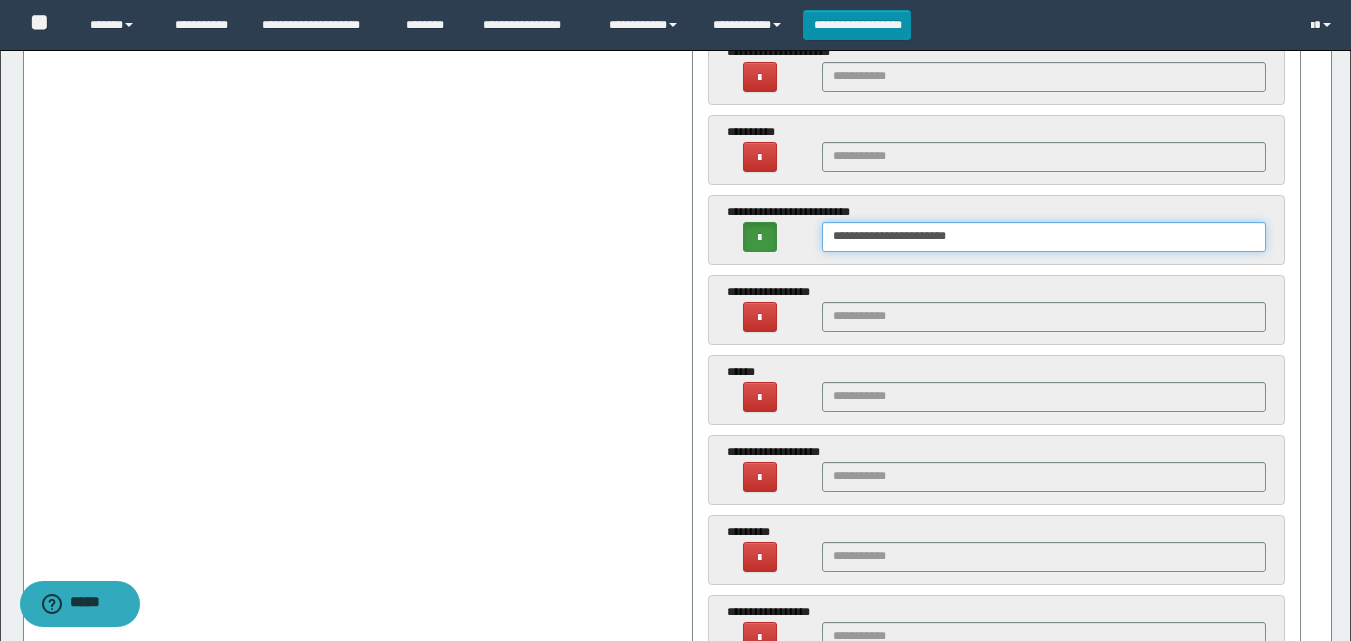 drag, startPoint x: 964, startPoint y: 239, endPoint x: 673, endPoint y: 265, distance: 292.1592 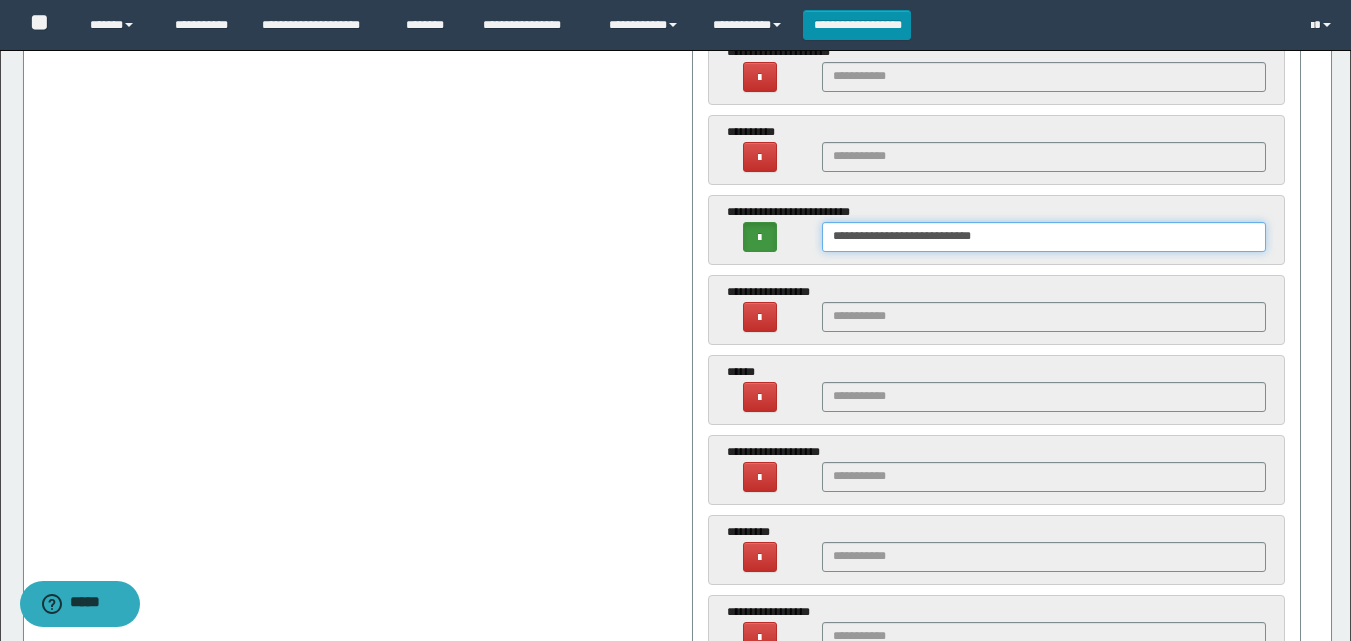 type on "**********" 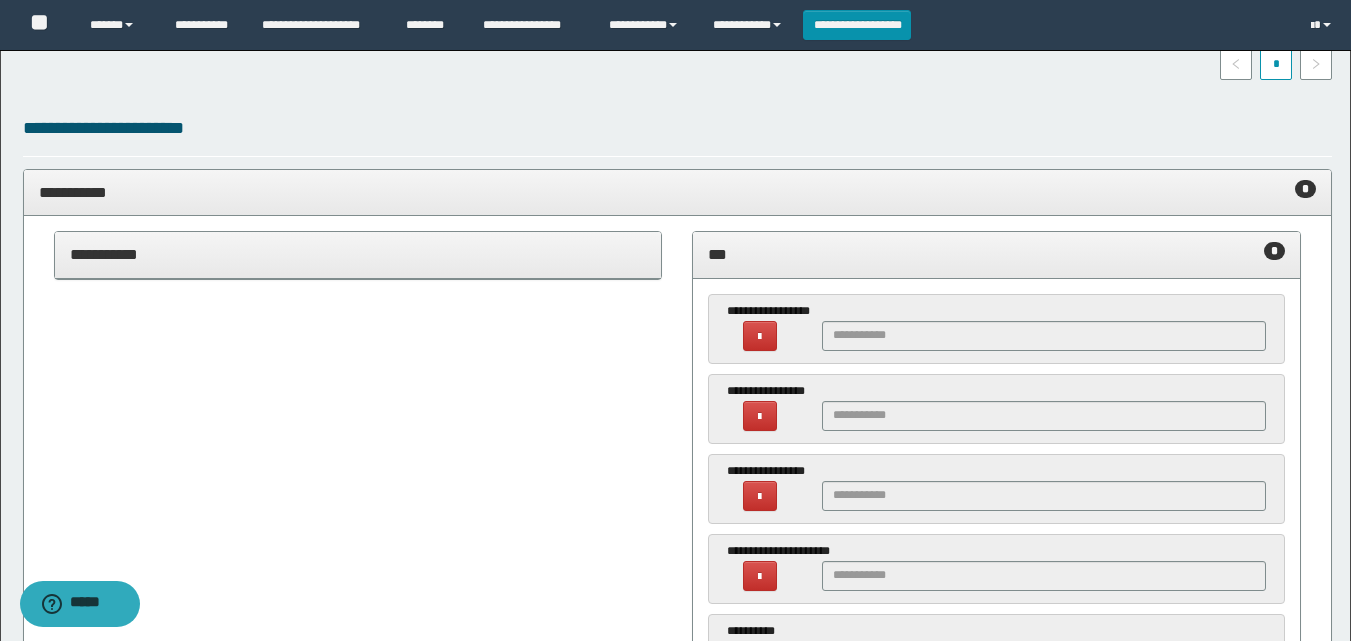 scroll, scrollTop: 700, scrollLeft: 0, axis: vertical 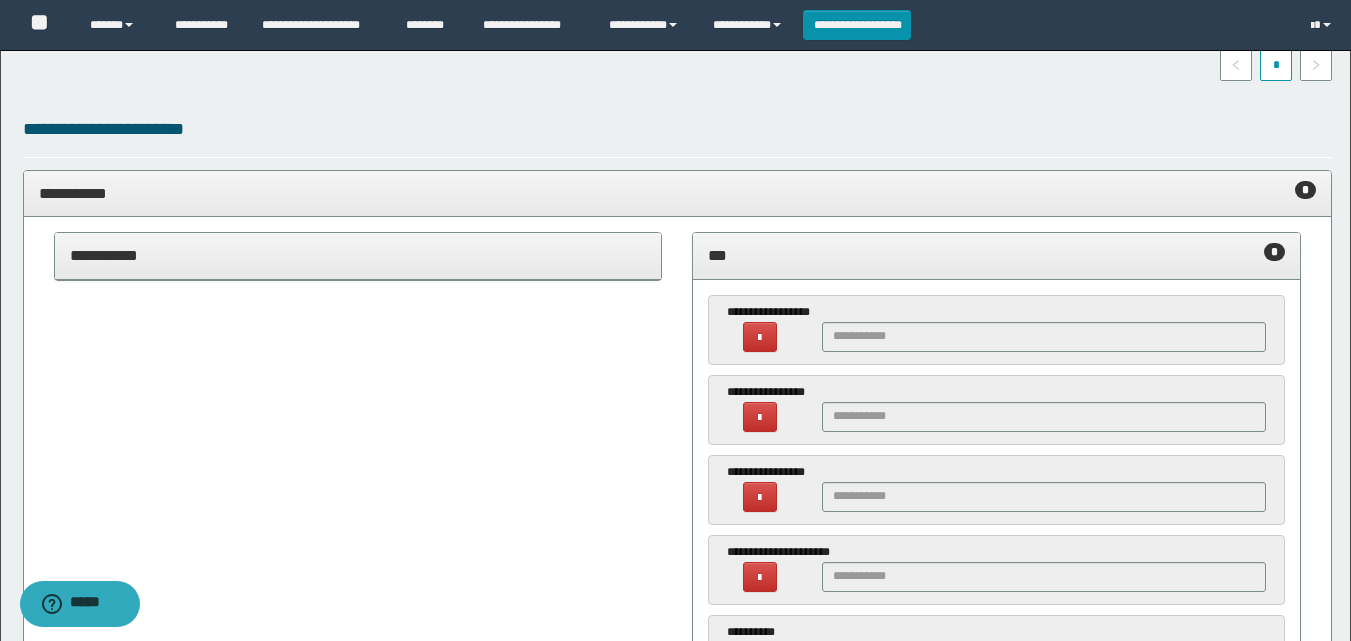 click on "*** *" at bounding box center [996, 255] 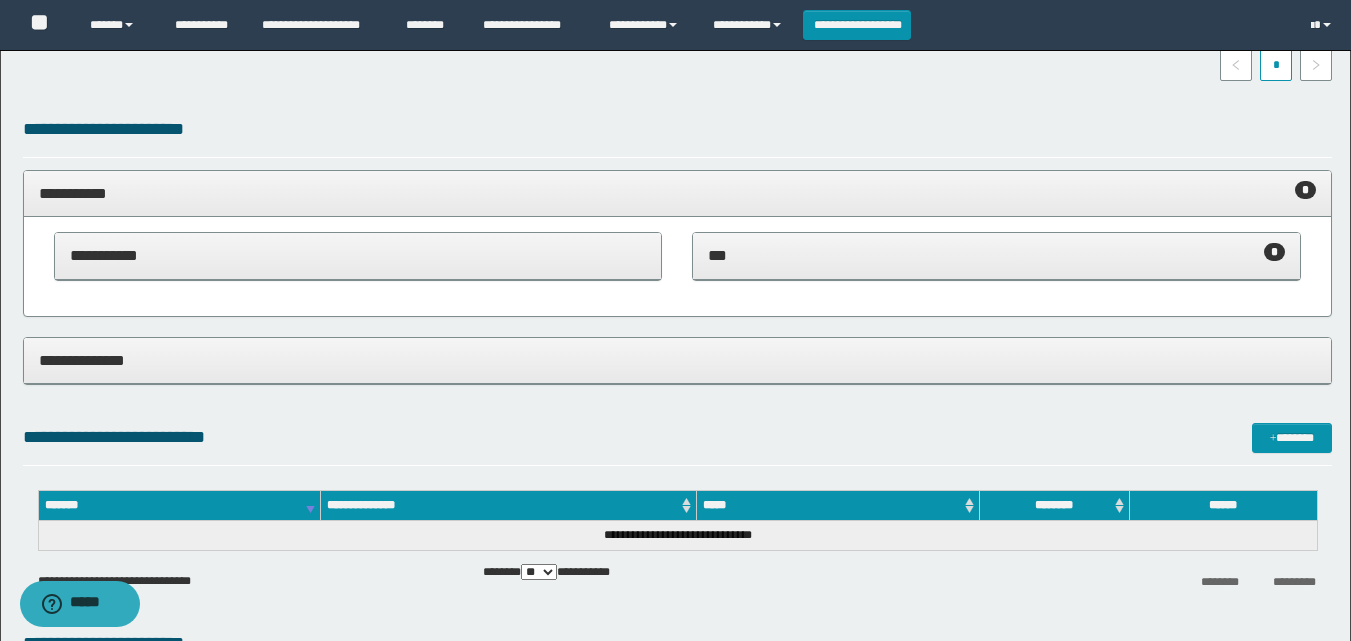 click on "**********" at bounding box center [677, 193] 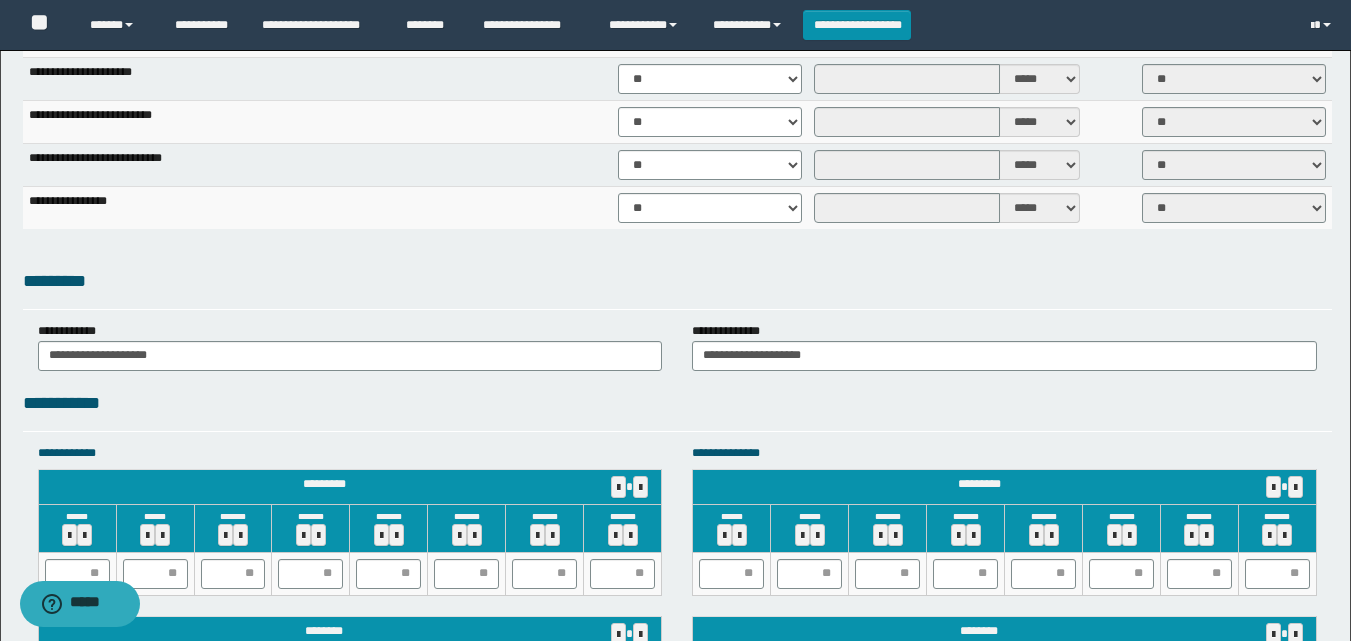 scroll, scrollTop: 1600, scrollLeft: 0, axis: vertical 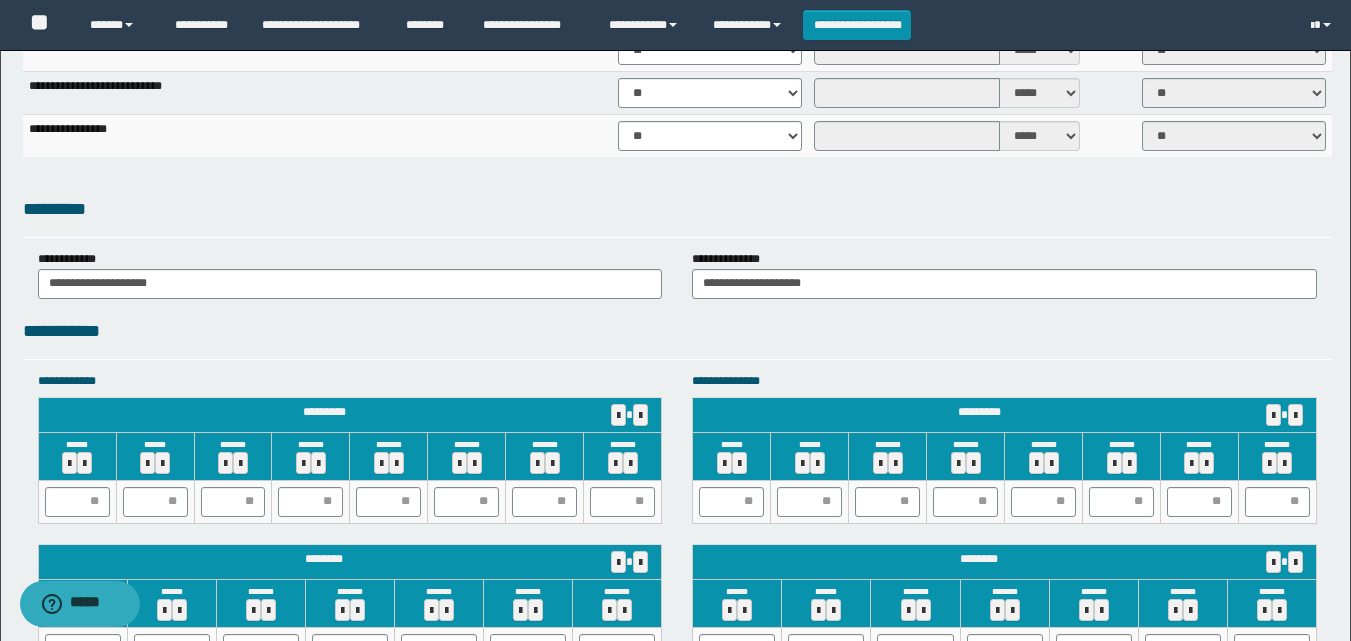 click on "**********" at bounding box center (677, 338) 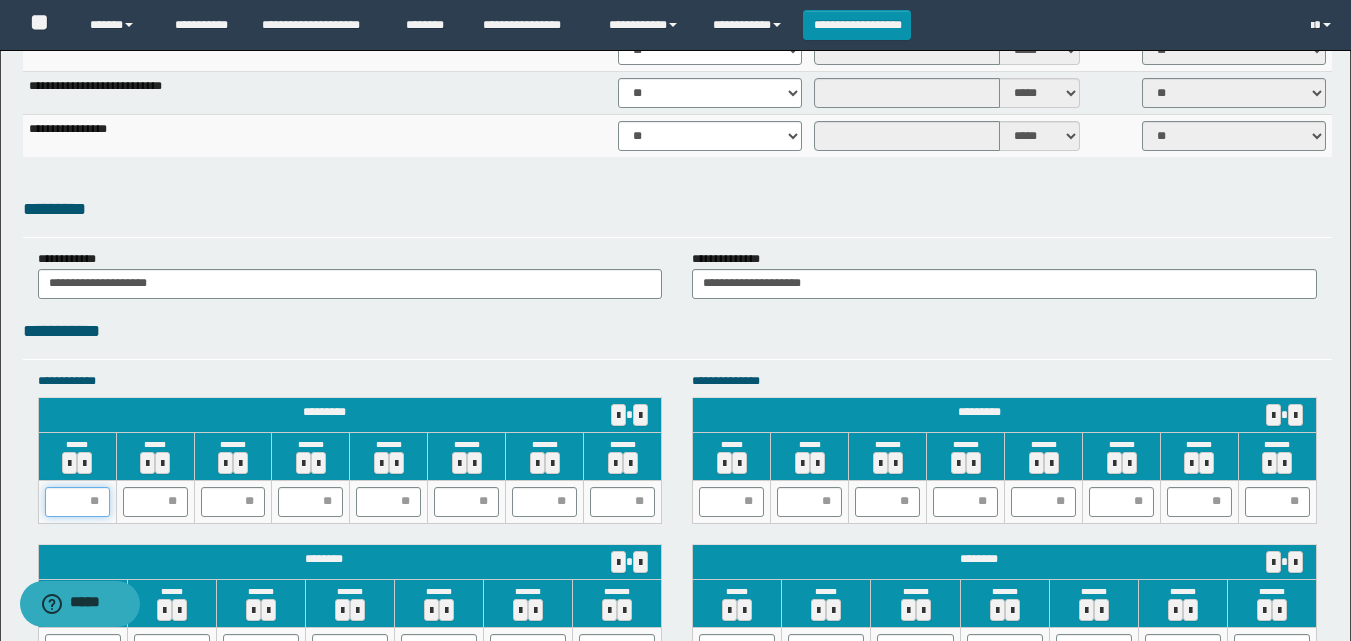click at bounding box center [77, 502] 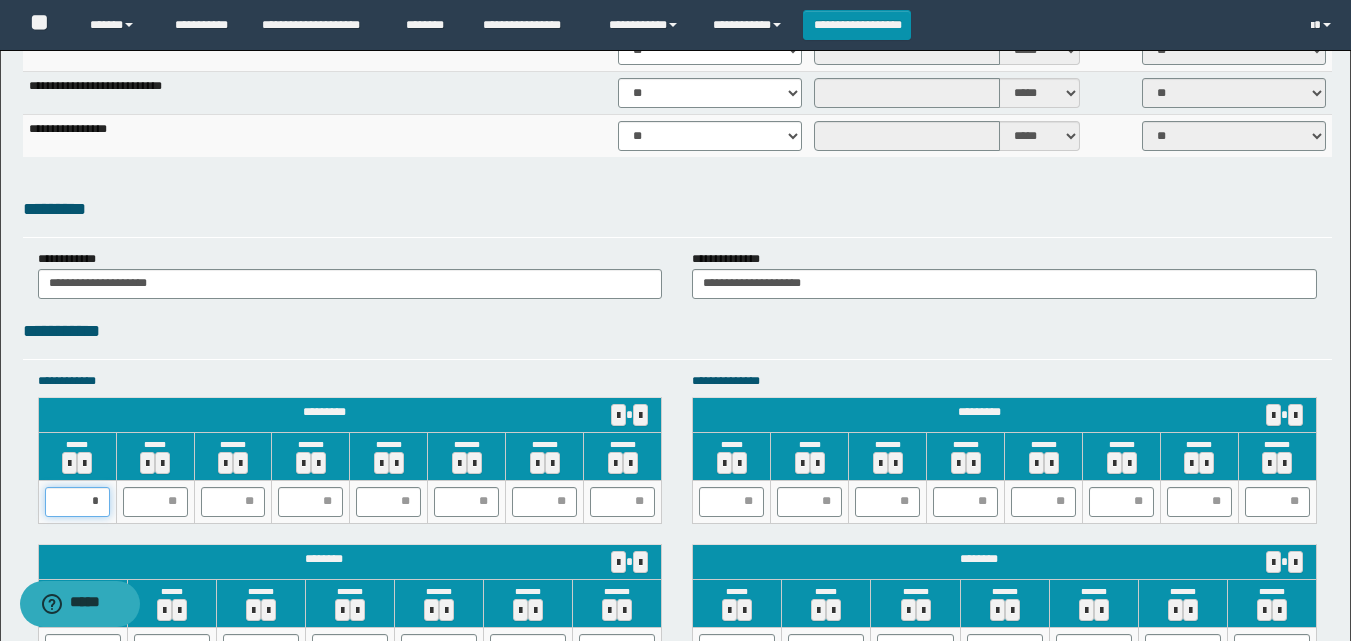type on "**" 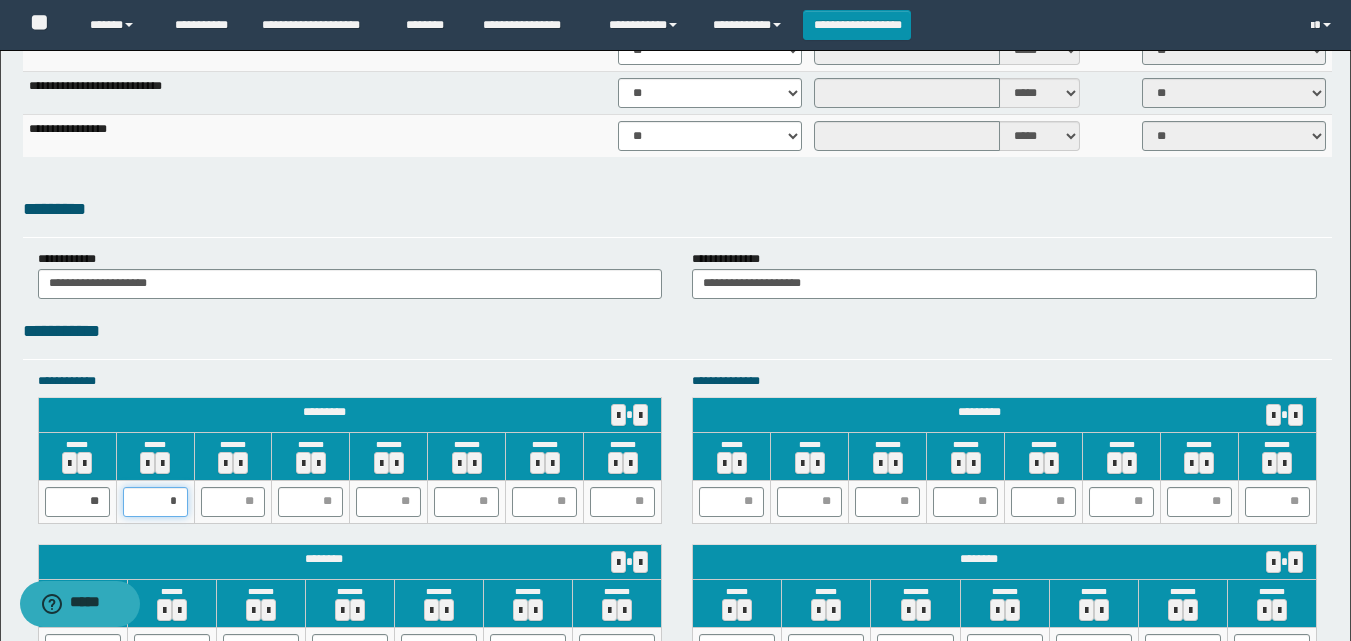 type on "**" 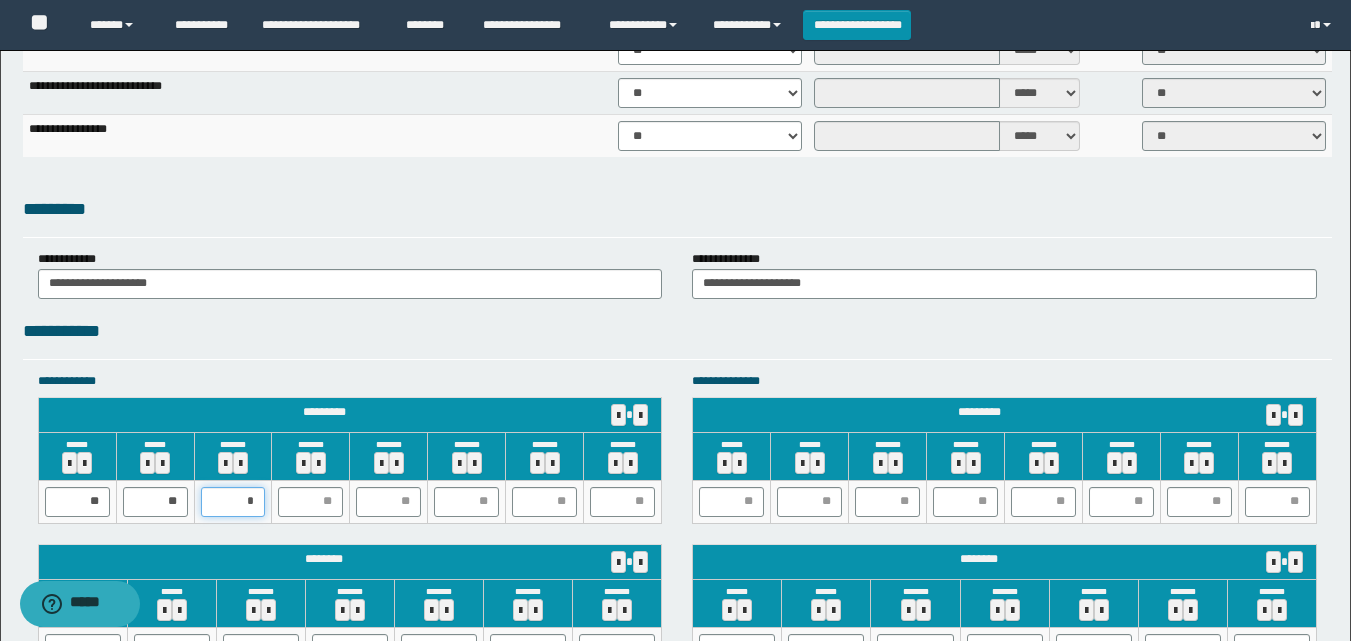 type on "**" 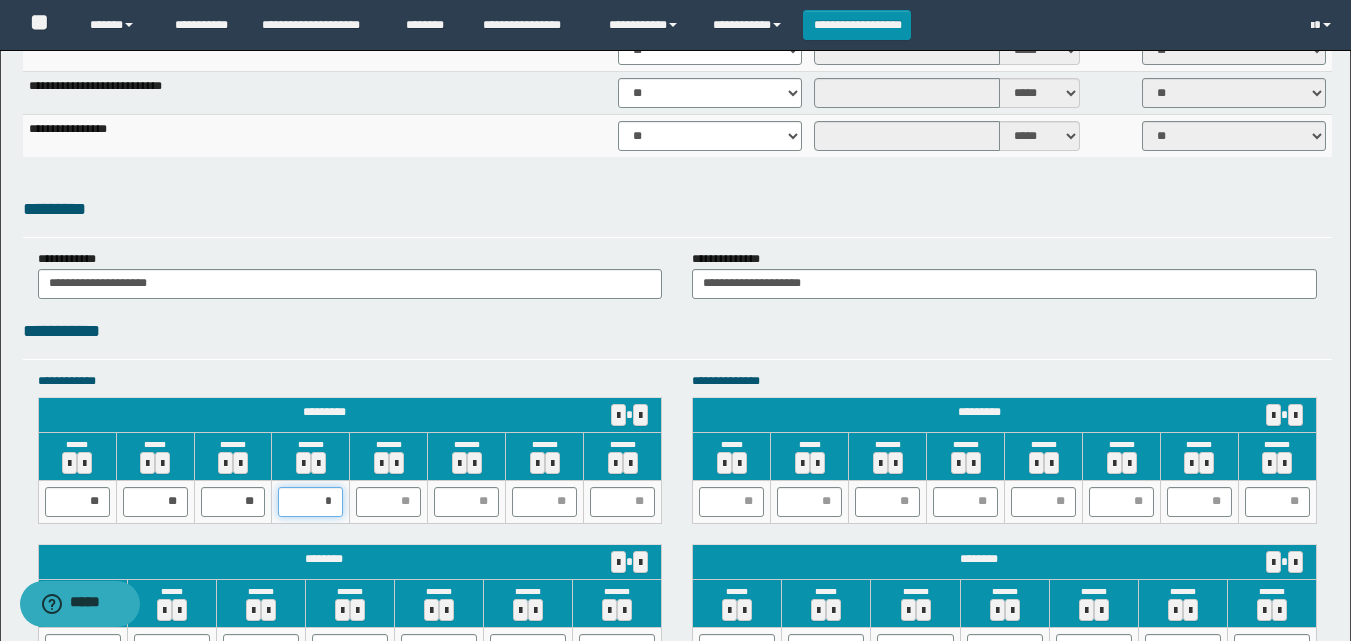 type on "**" 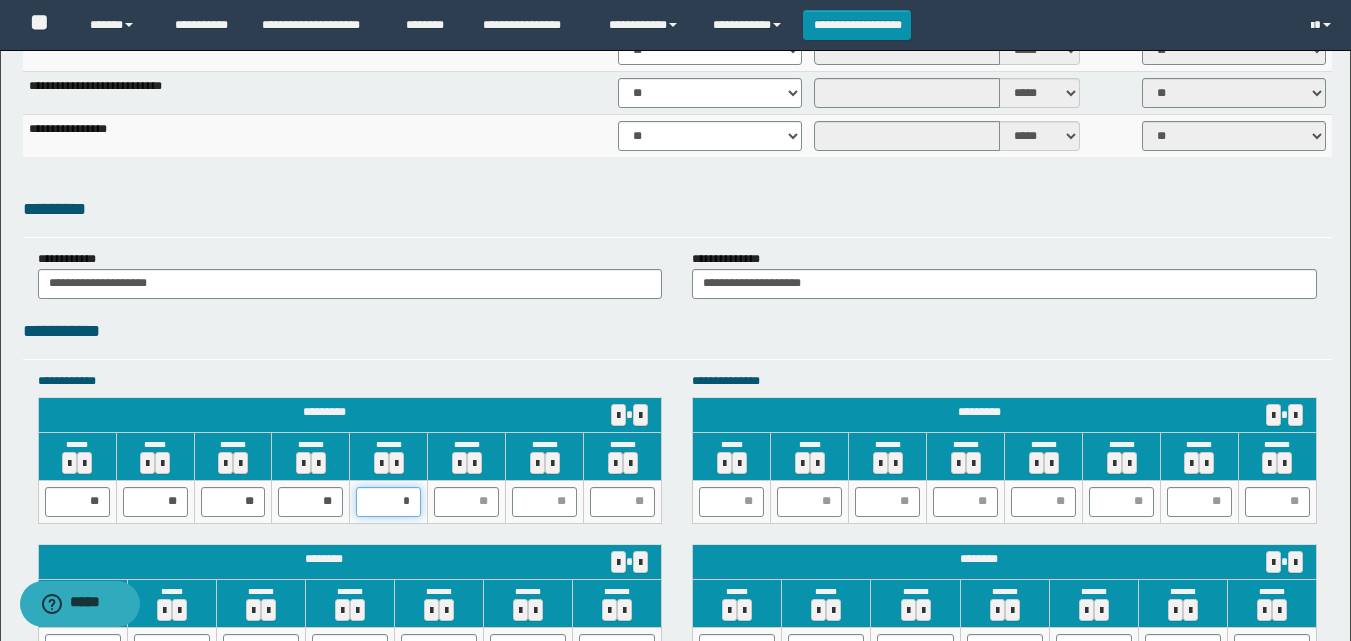 type on "**" 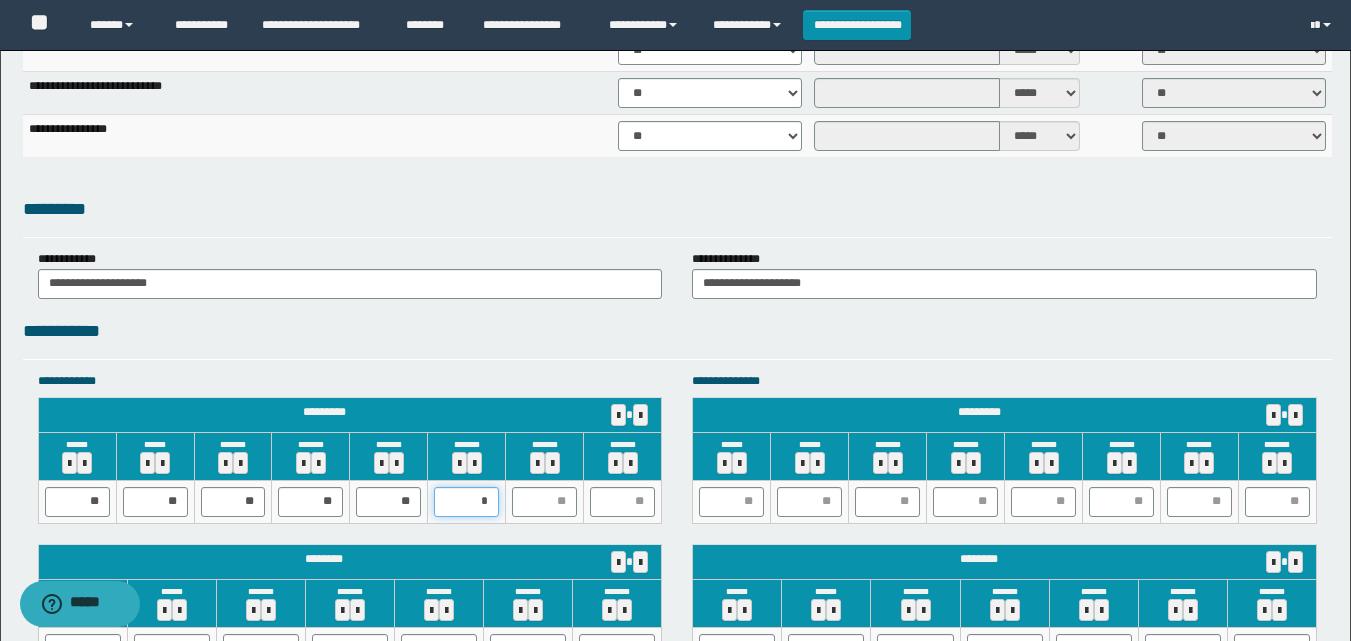 type on "**" 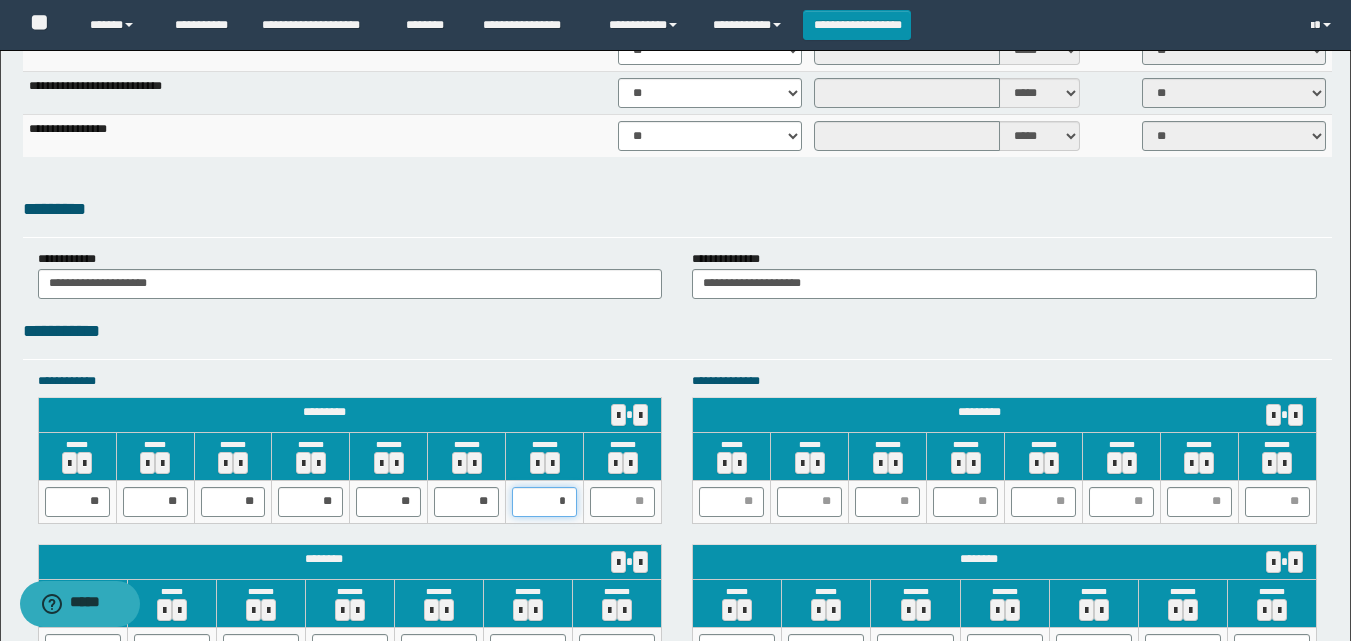 type on "**" 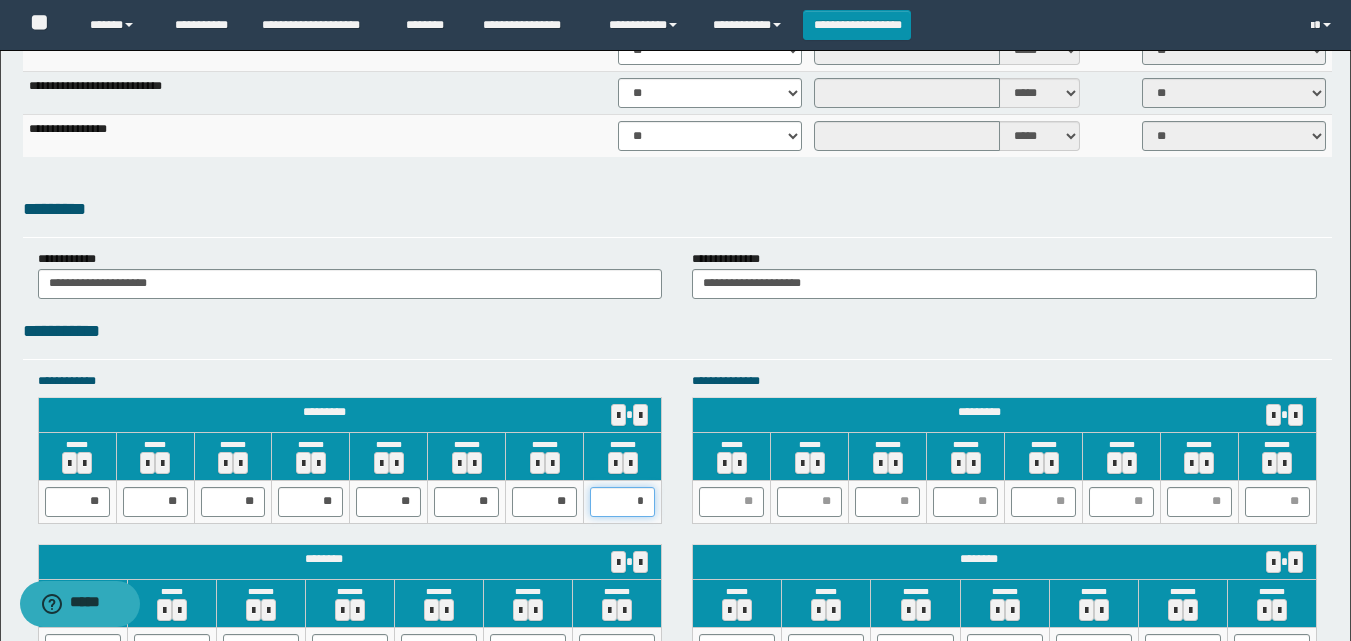 type on "**" 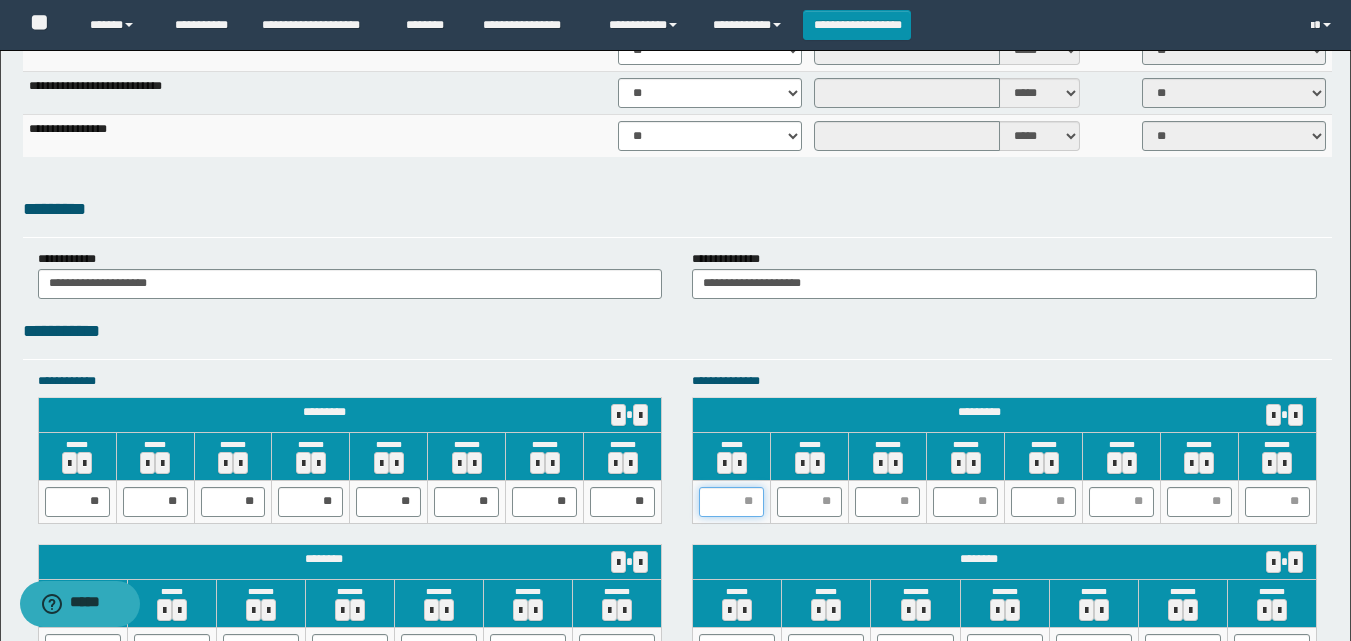 click at bounding box center [731, 502] 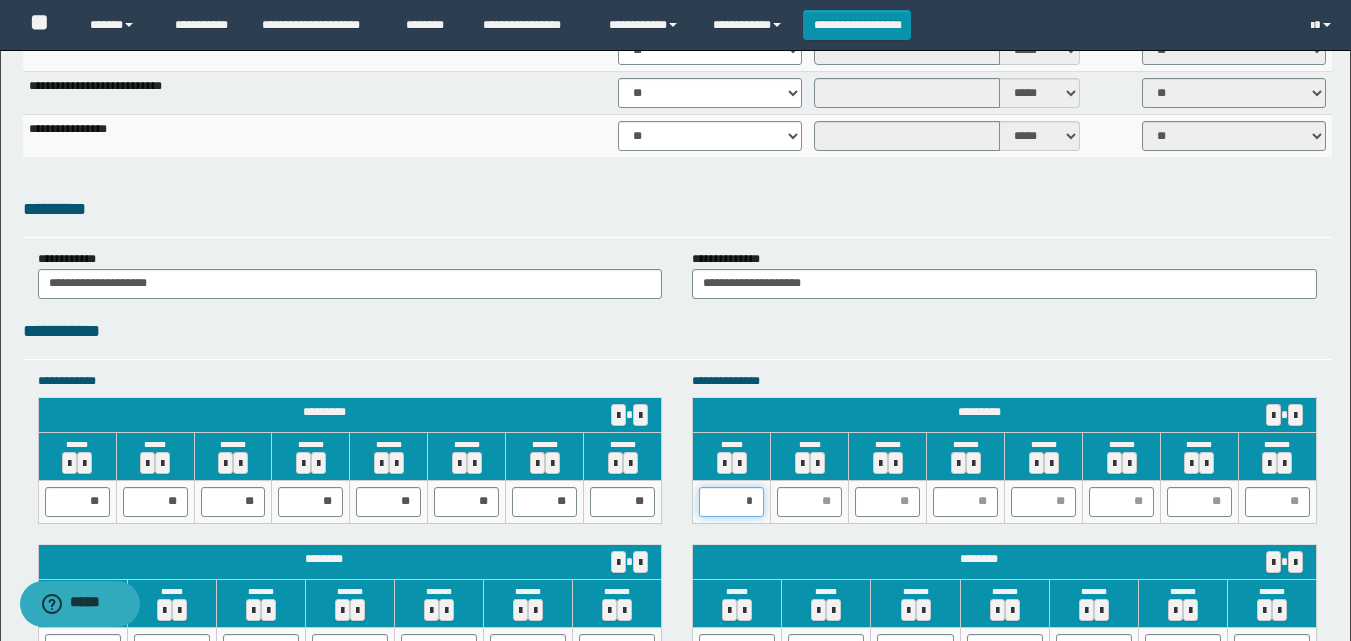 type on "**" 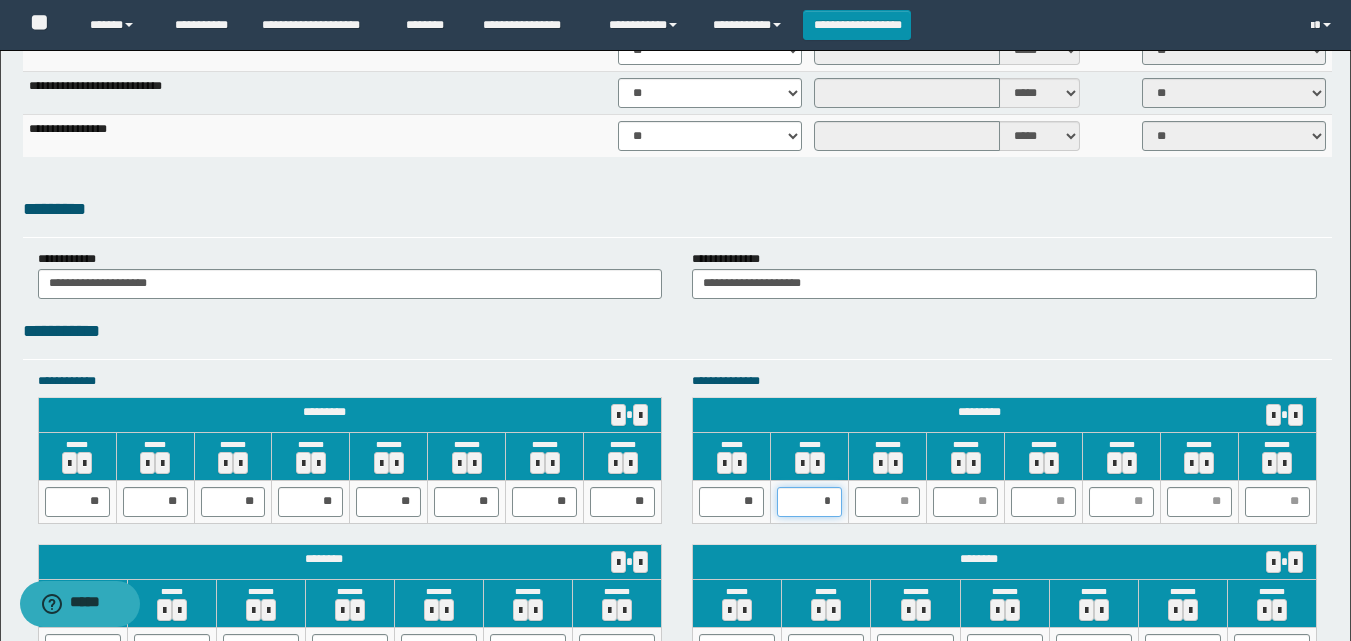 type on "**" 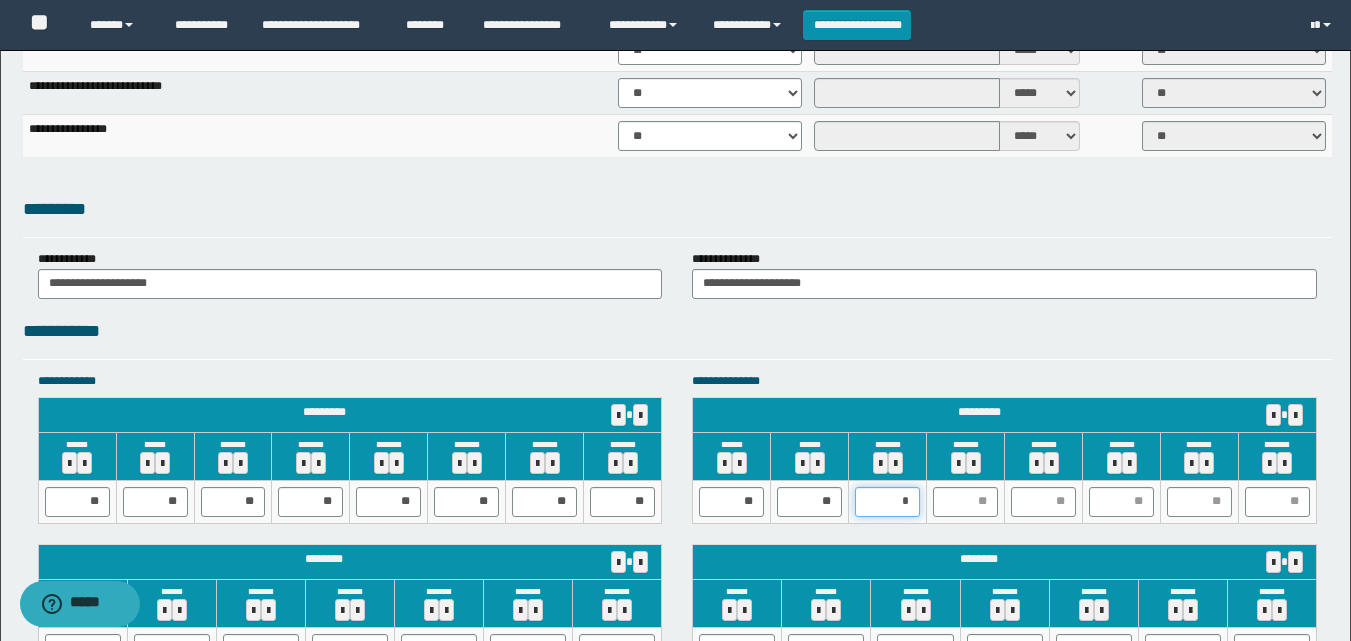 type on "**" 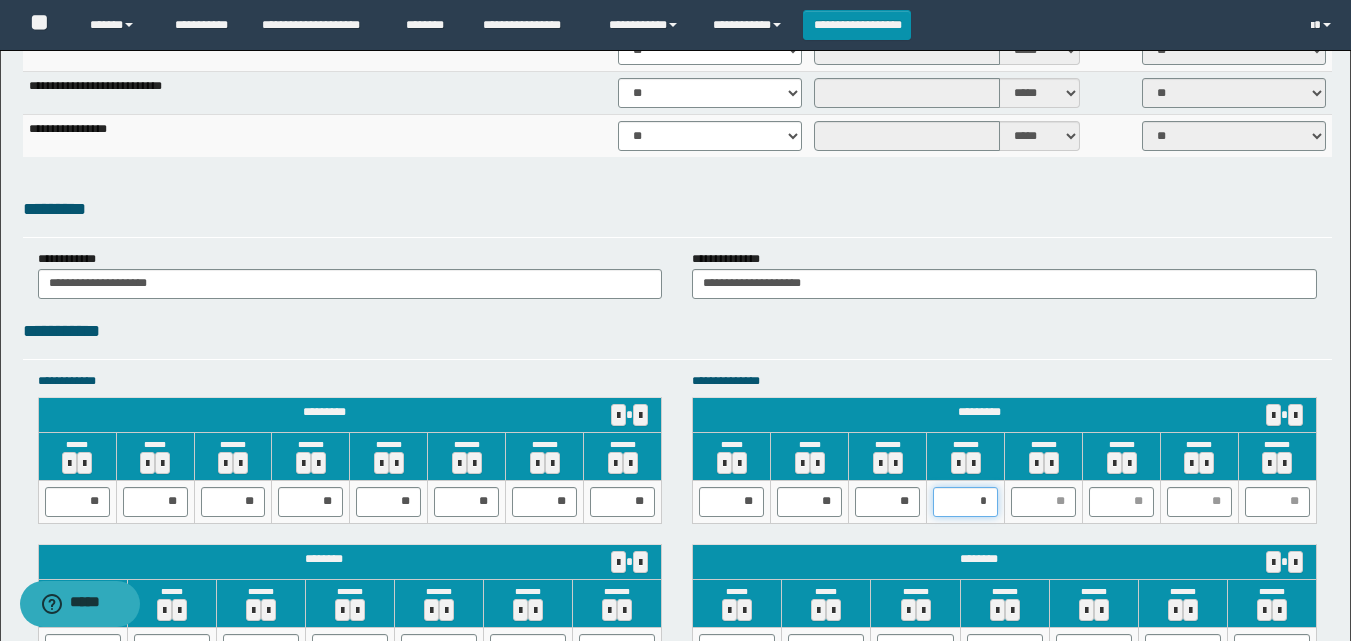 type on "**" 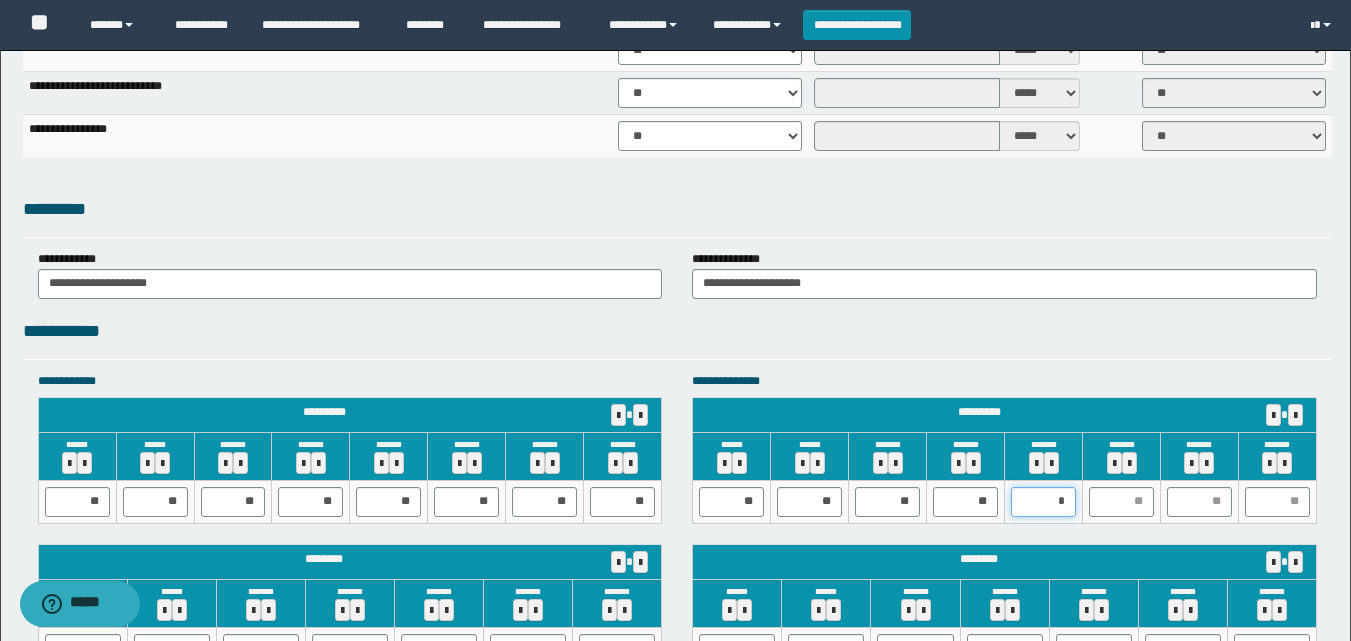 type on "**" 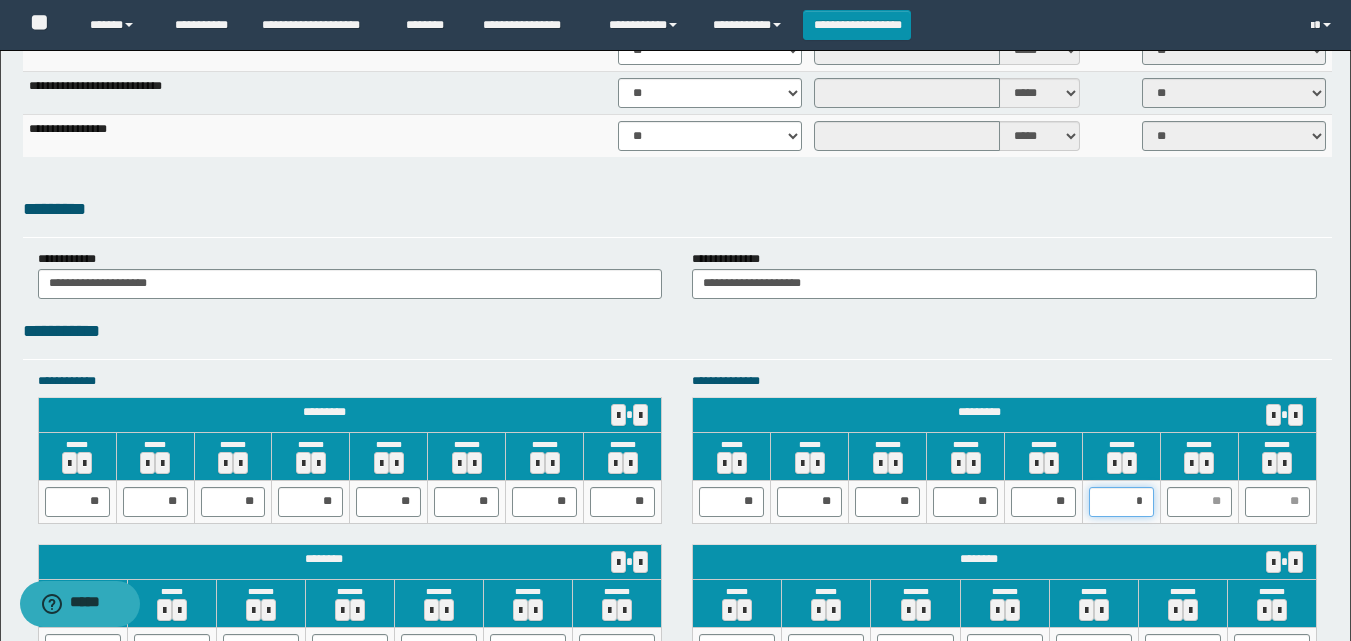 type on "**" 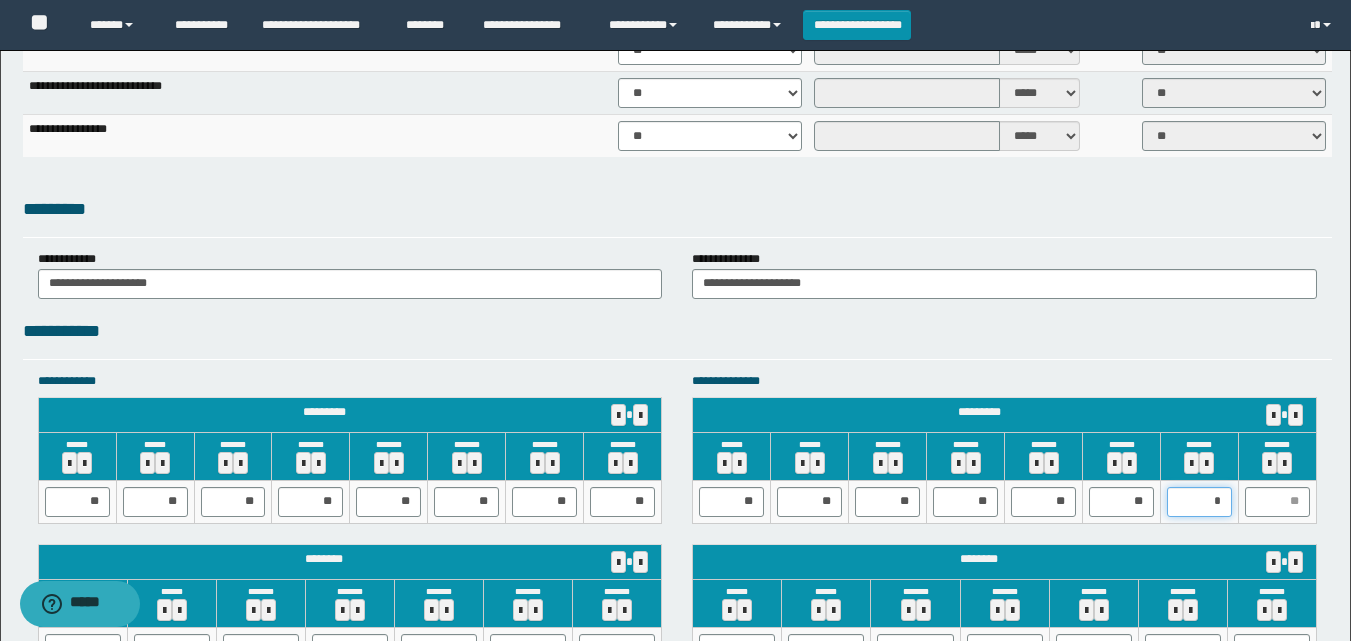 type on "**" 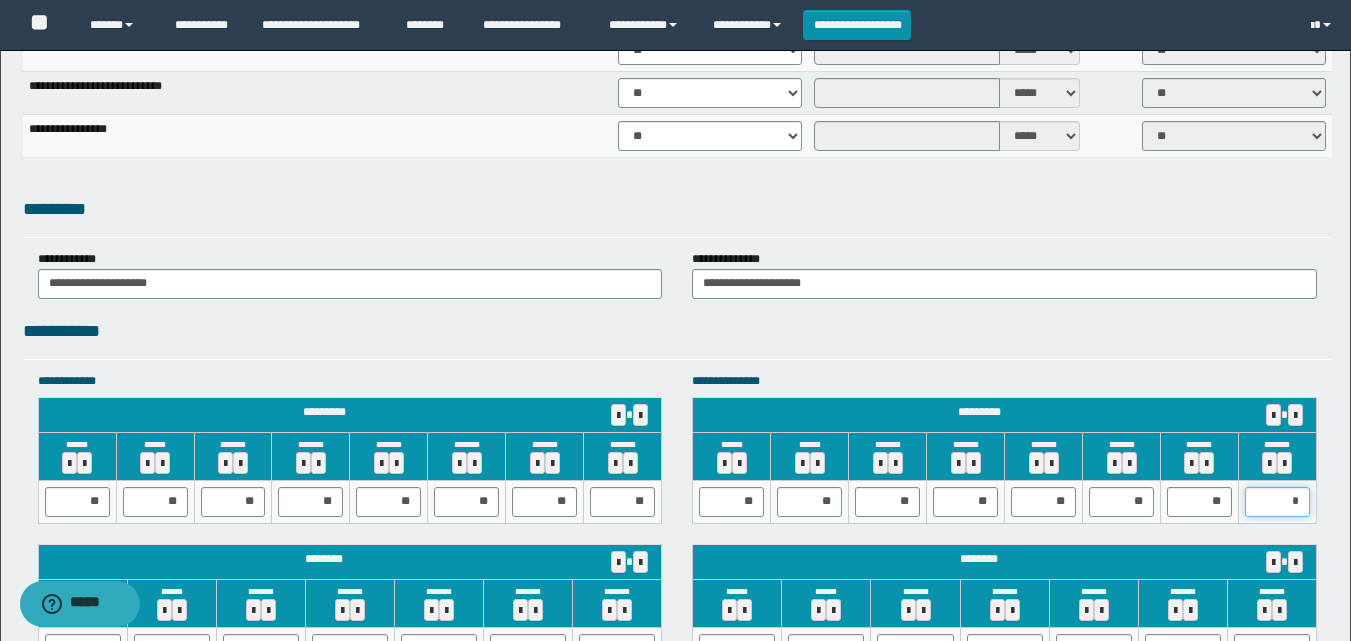 type on "**" 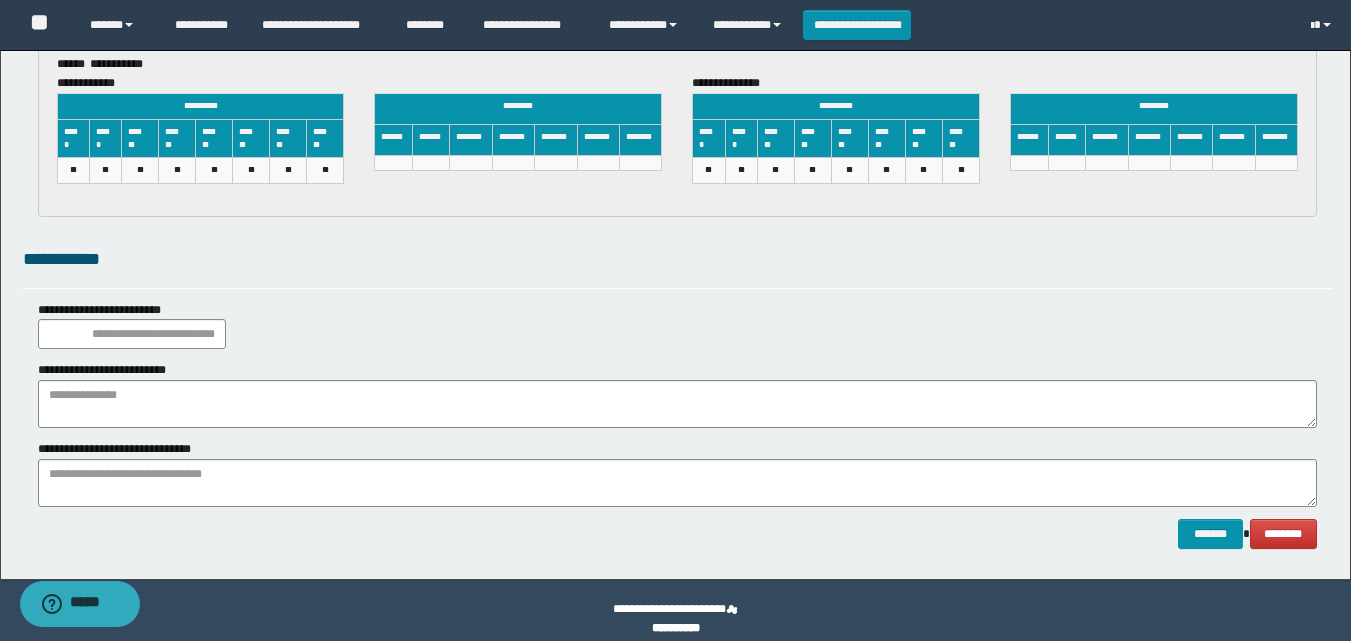 scroll, scrollTop: 3450, scrollLeft: 0, axis: vertical 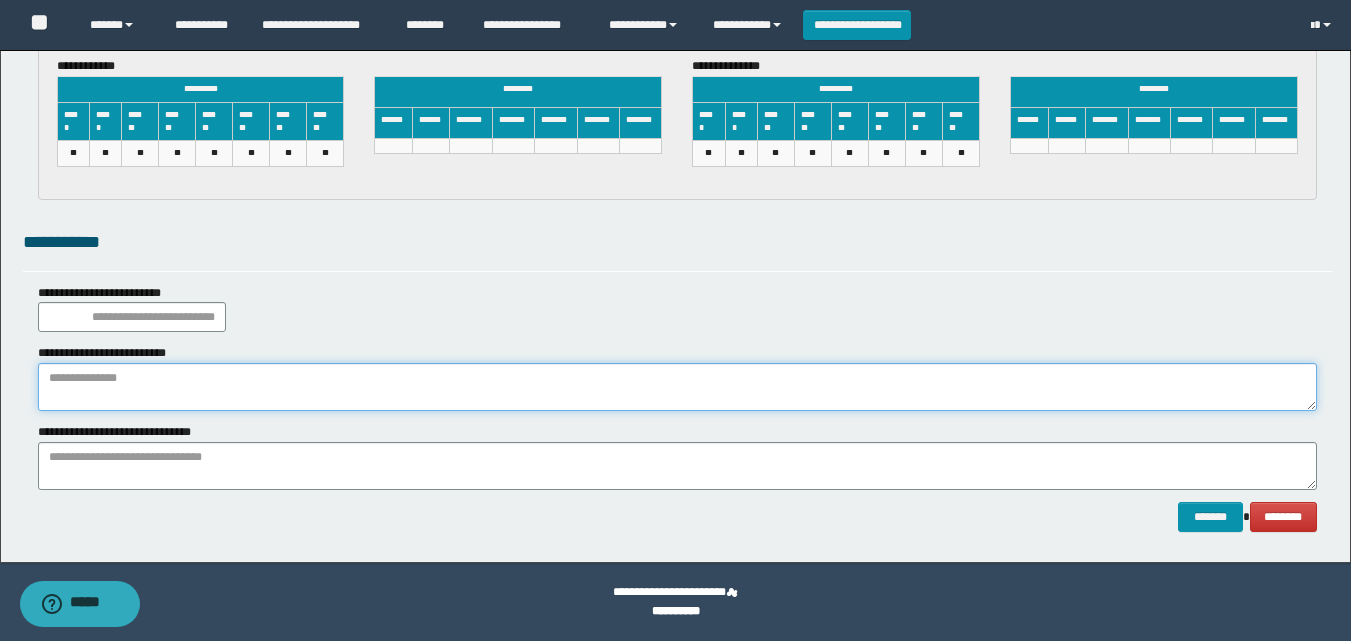 click at bounding box center (677, 387) 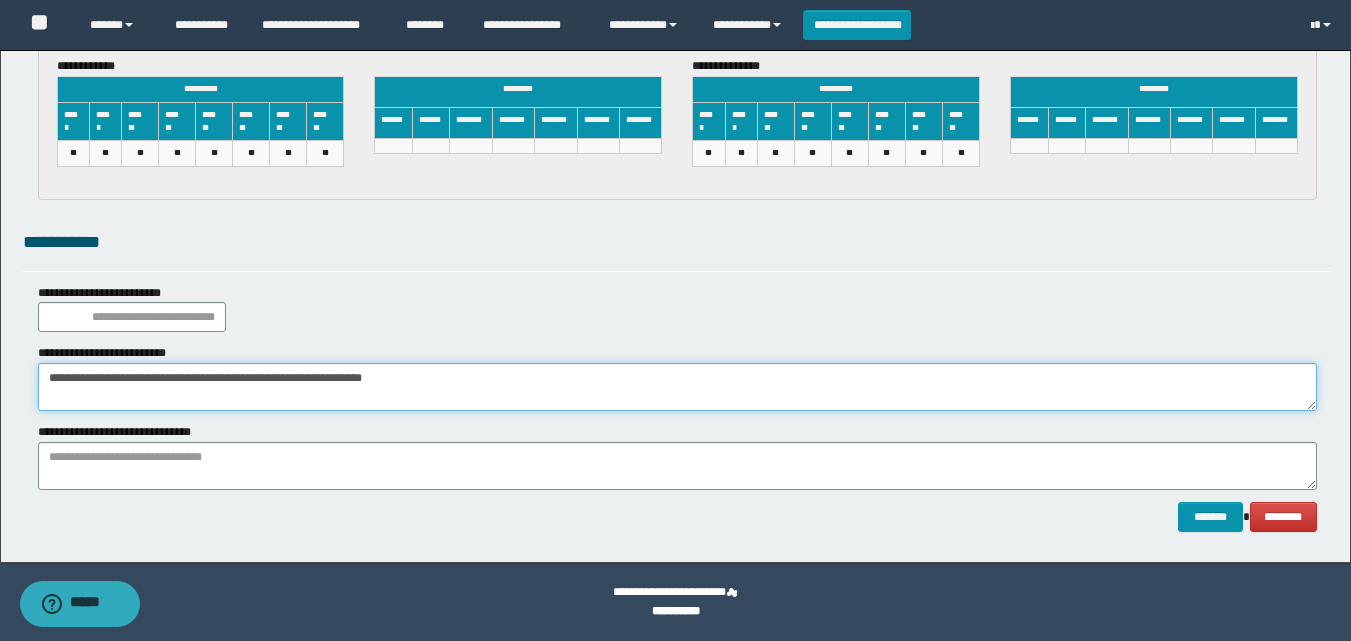 type on "**********" 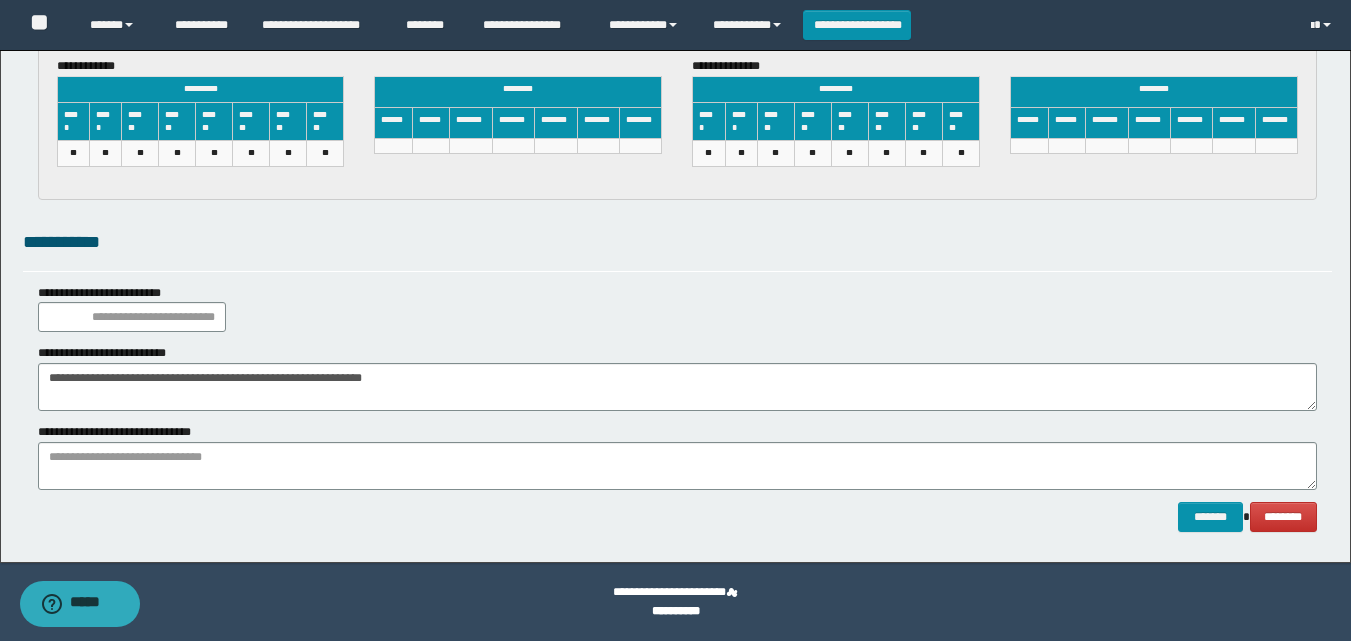 click on "**********" at bounding box center (677, 456) 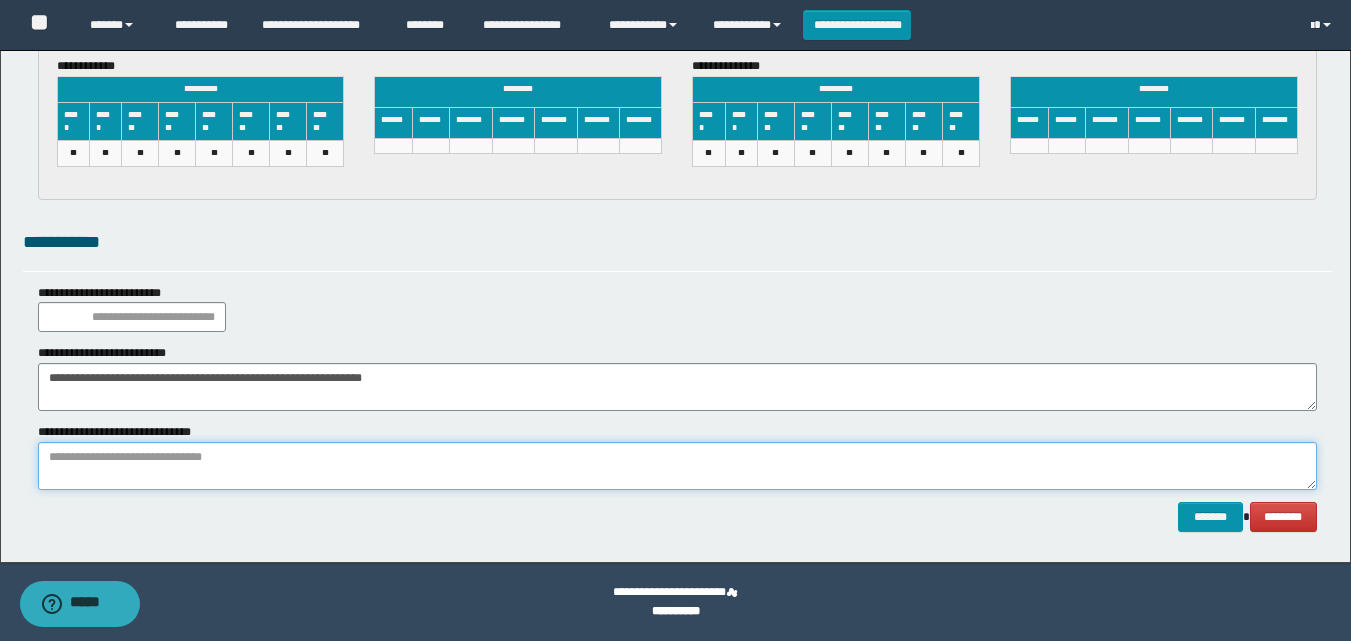 click at bounding box center [677, 466] 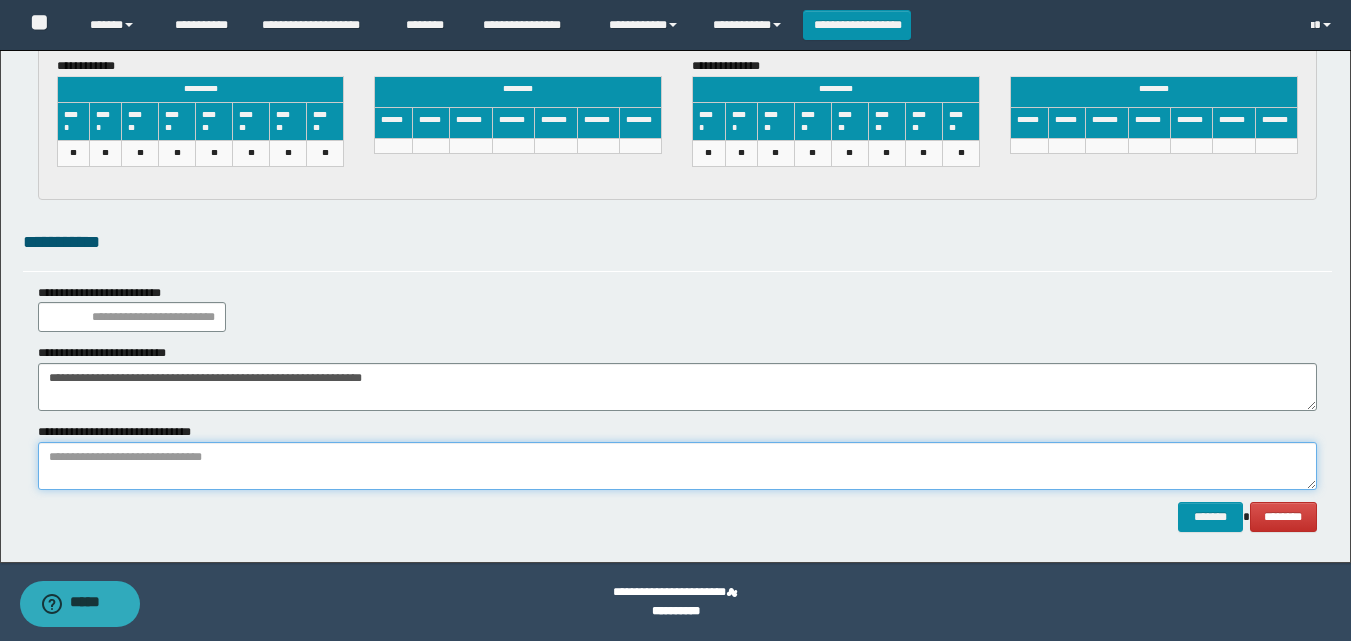 click at bounding box center (677, 466) 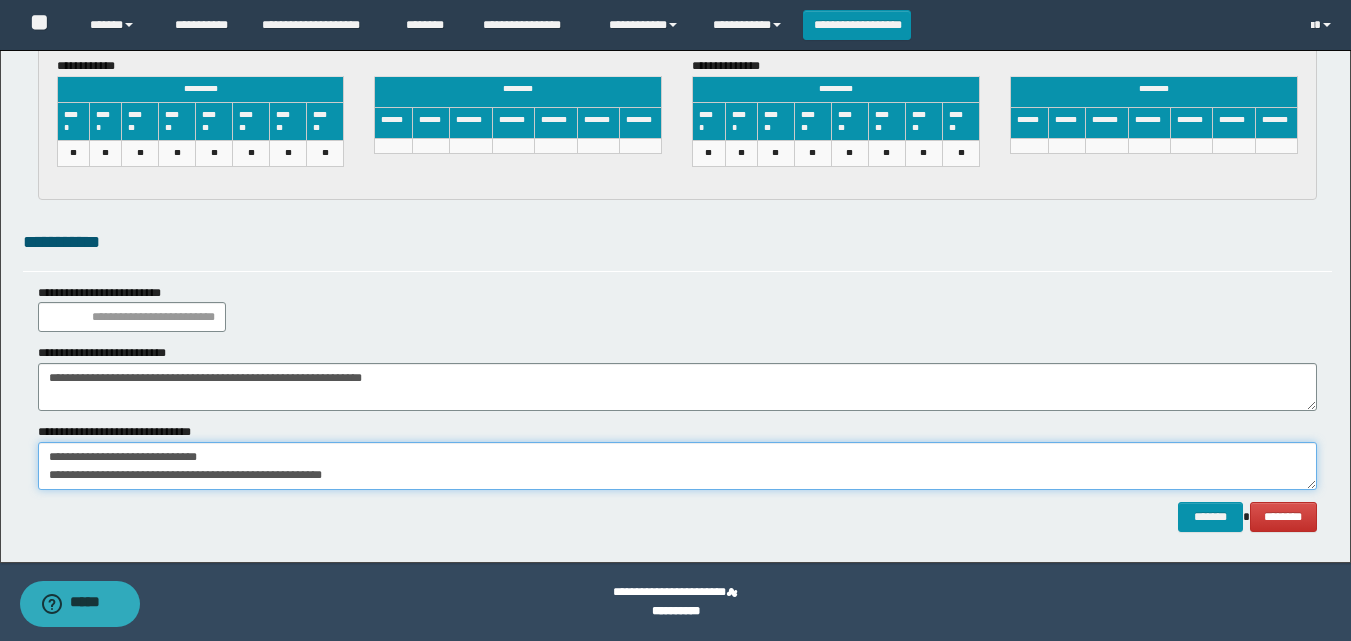 scroll, scrollTop: 13, scrollLeft: 0, axis: vertical 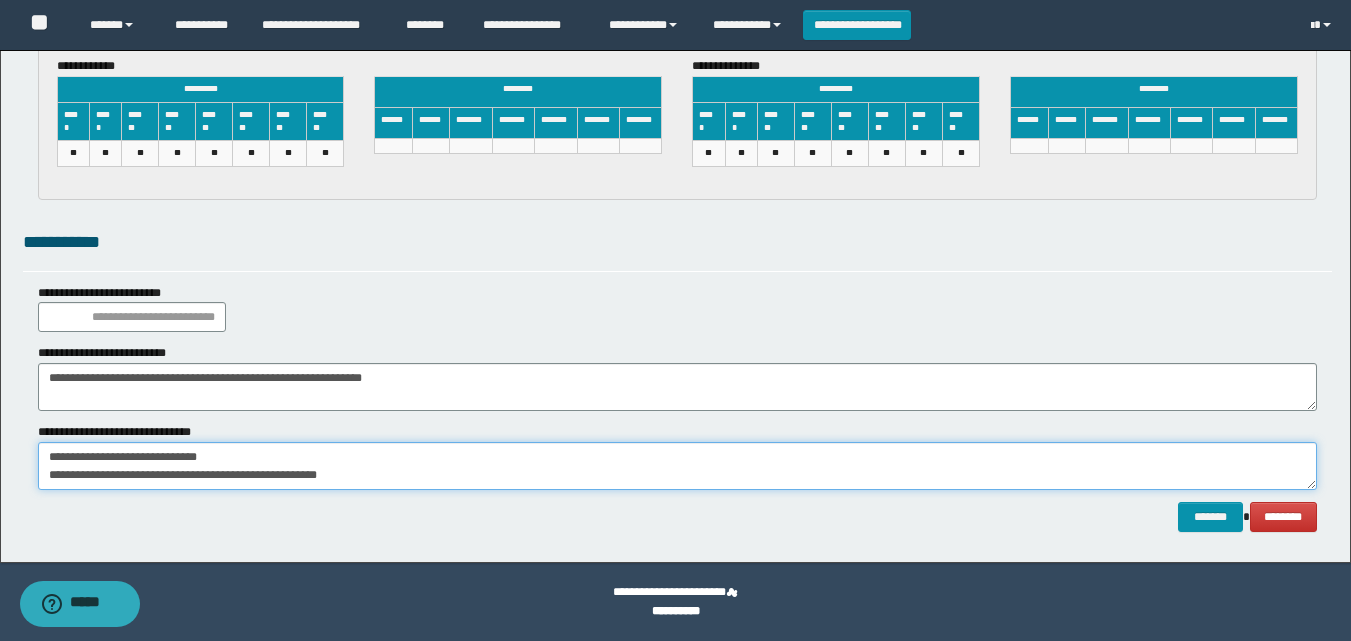 click on "**********" at bounding box center [677, 466] 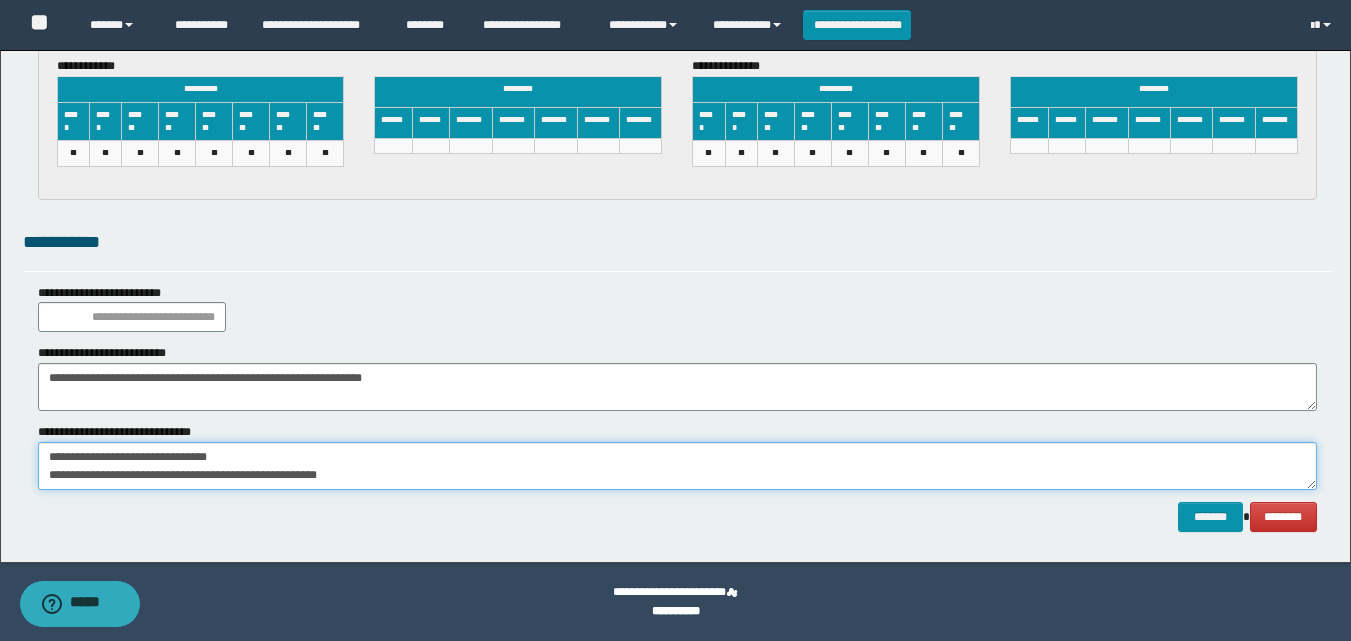 type on "**********" 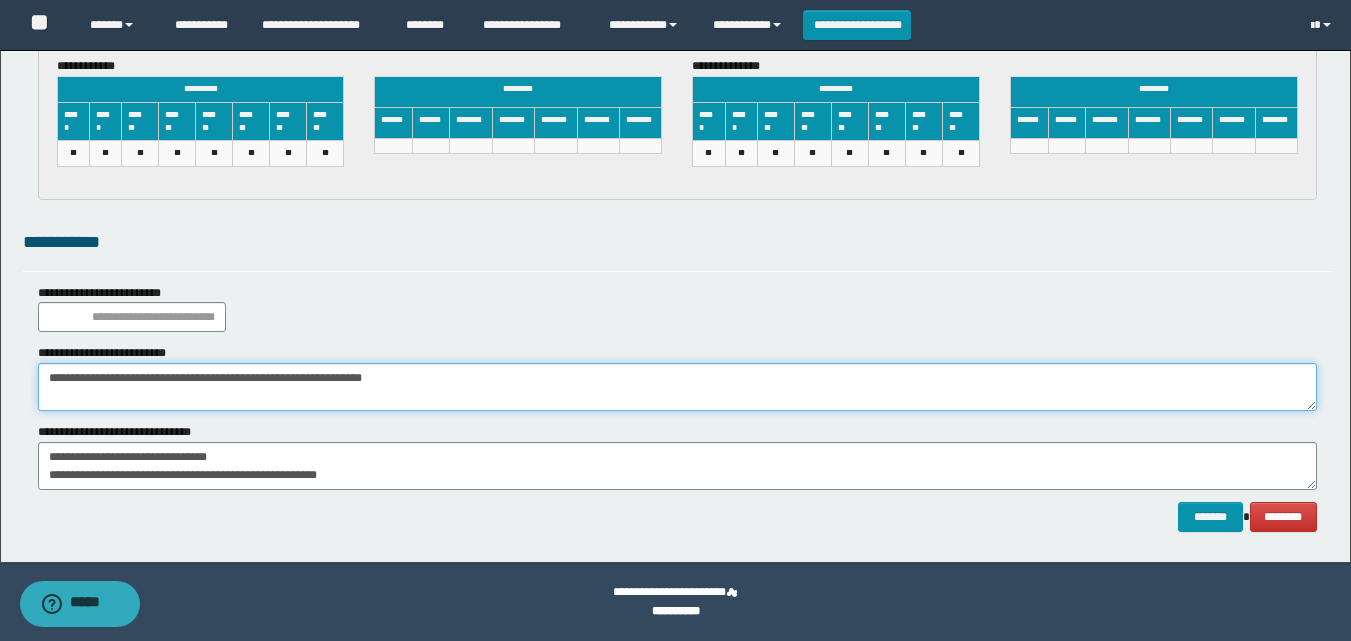 click on "**********" at bounding box center [677, 387] 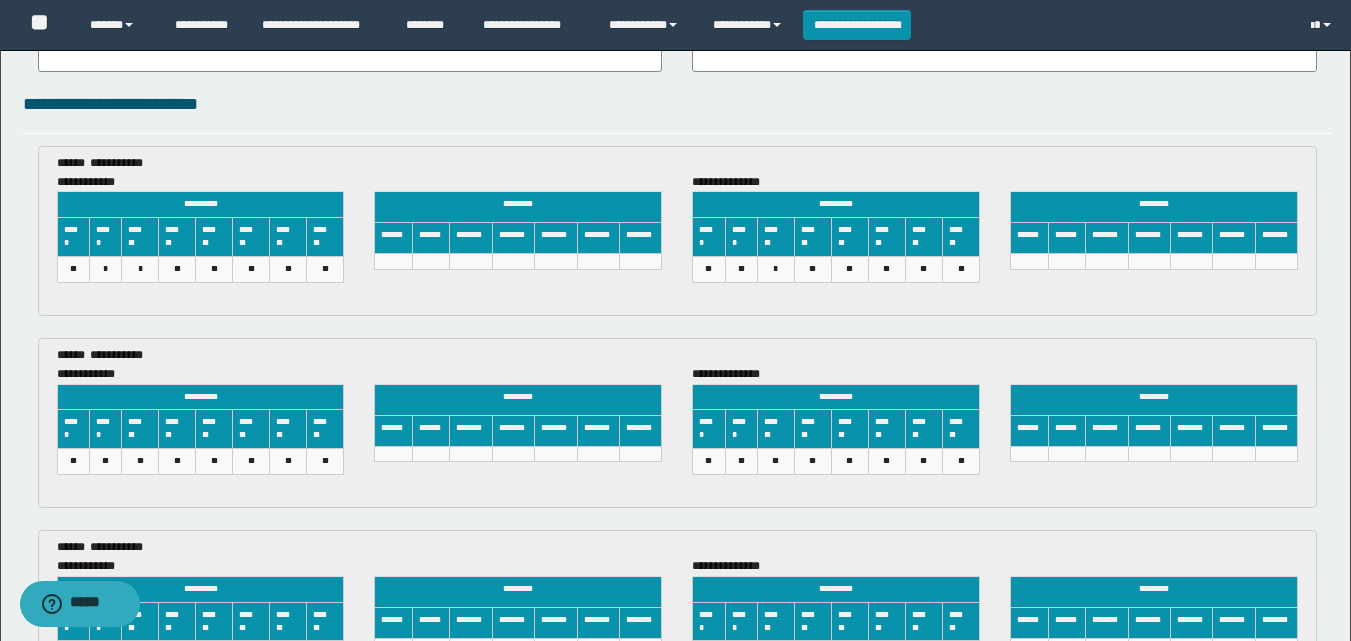 scroll, scrollTop: 3450, scrollLeft: 0, axis: vertical 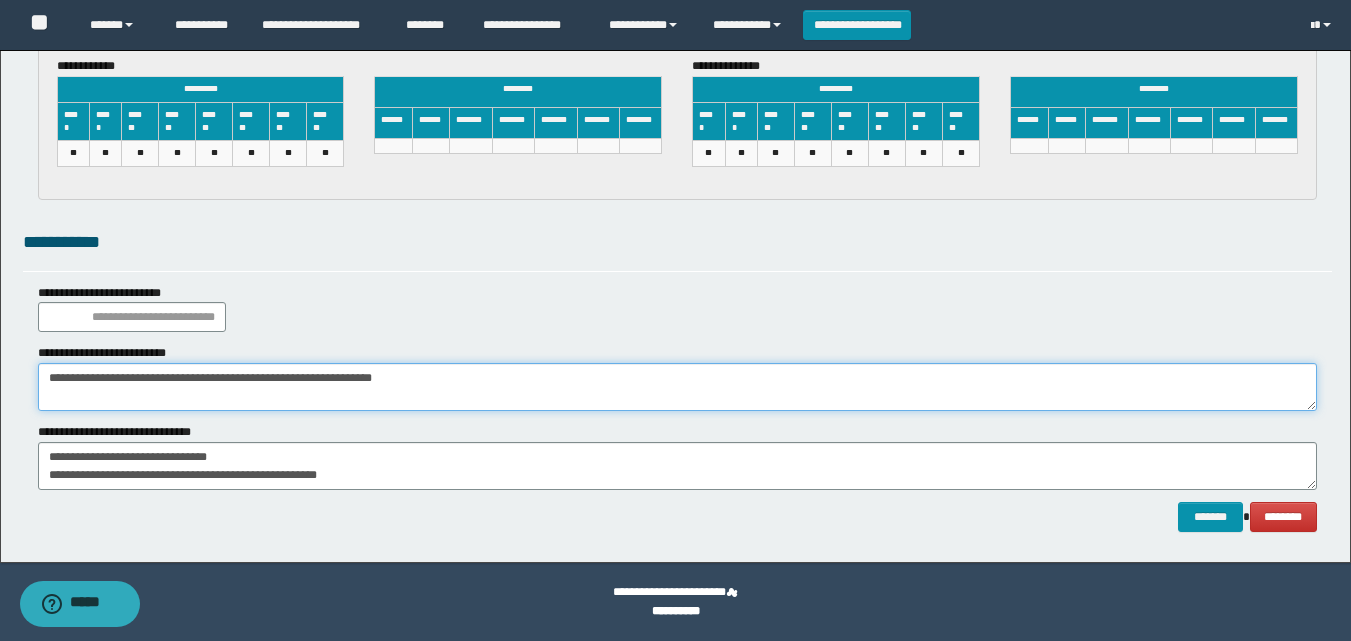 type on "**********" 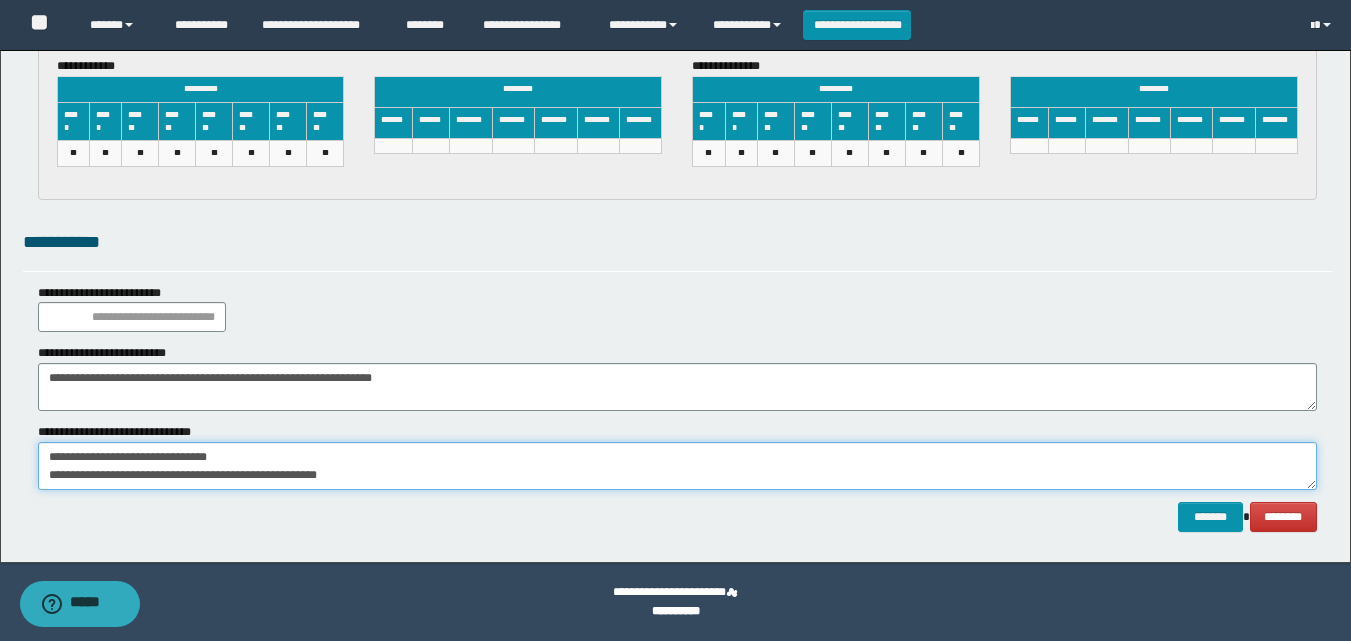 click on "**********" at bounding box center [677, 466] 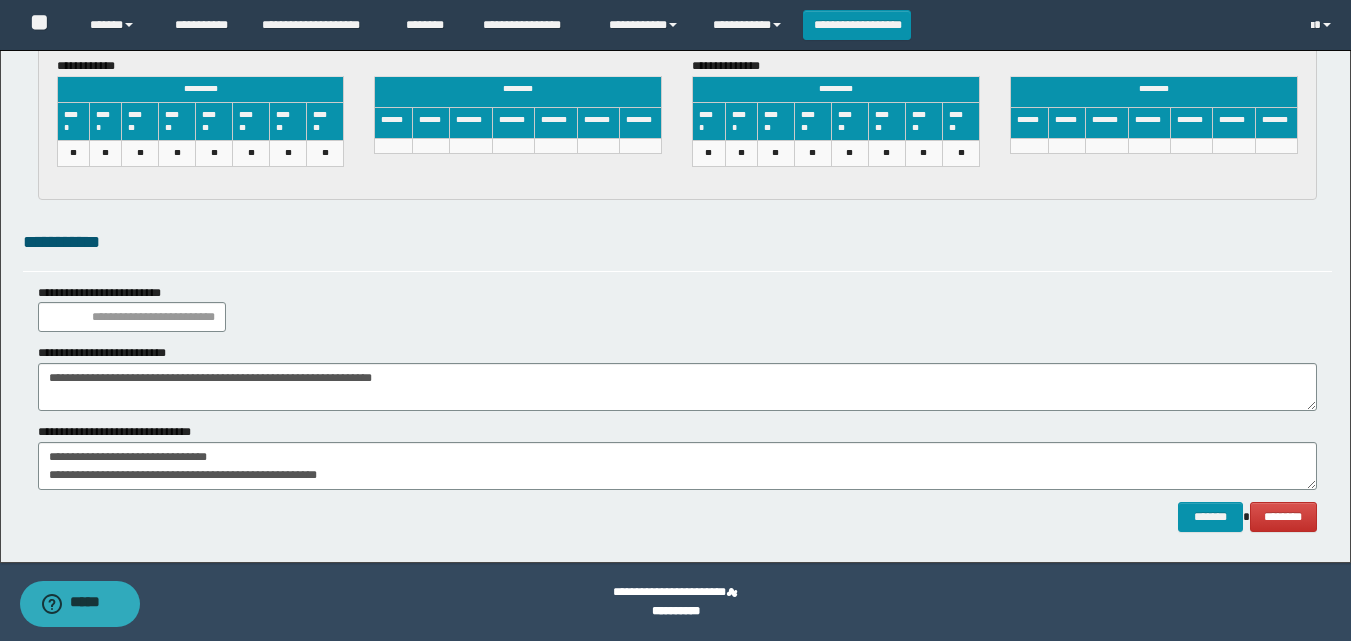 click on "**********" at bounding box center [675, -1419] 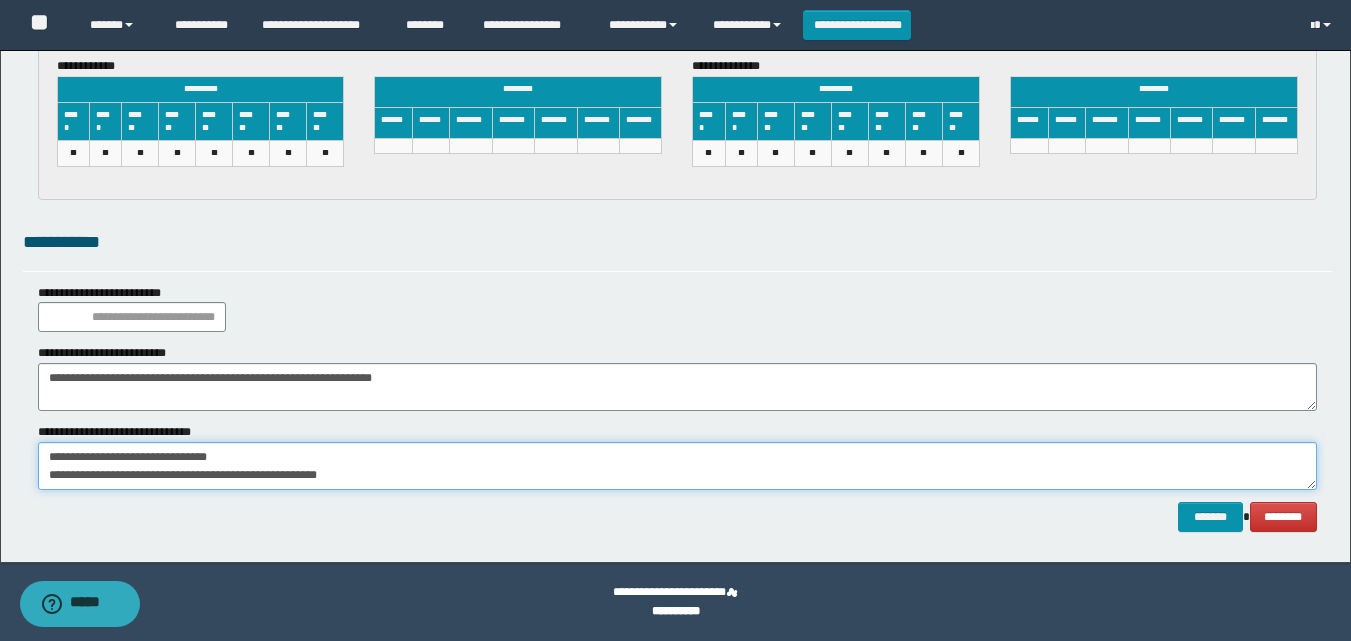 click on "**********" at bounding box center [677, 466] 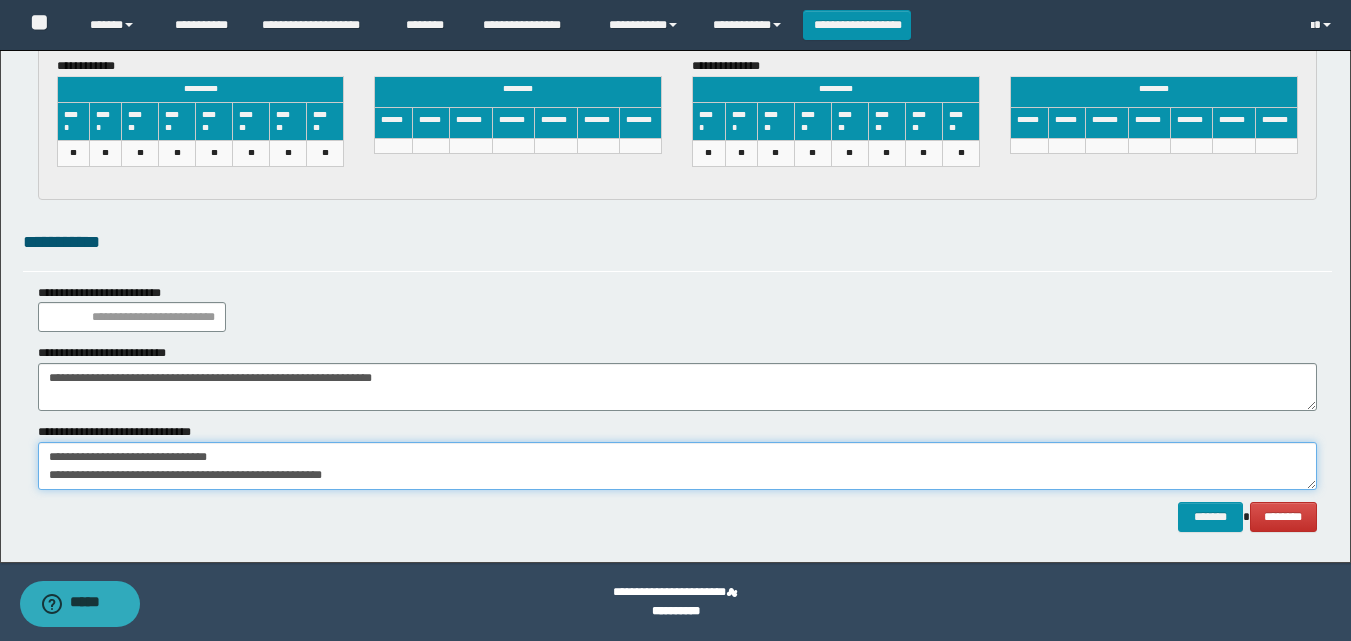 scroll, scrollTop: 13, scrollLeft: 0, axis: vertical 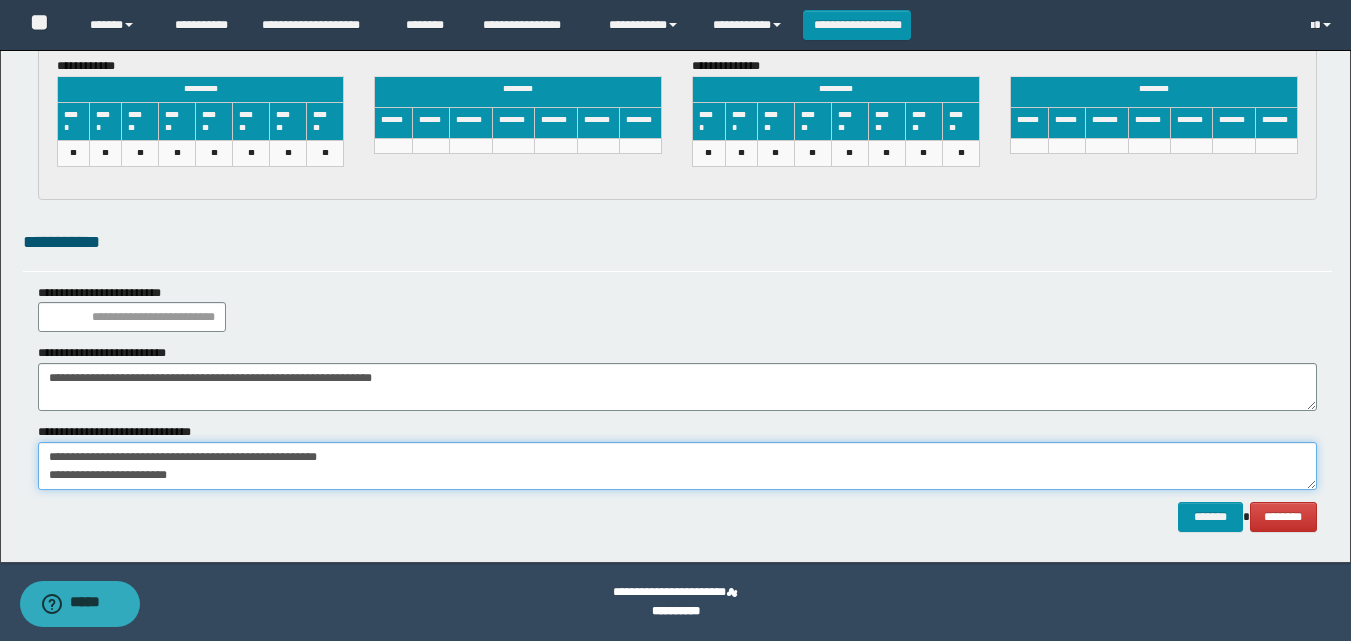 drag, startPoint x: 433, startPoint y: 468, endPoint x: 34, endPoint y: 464, distance: 399.02005 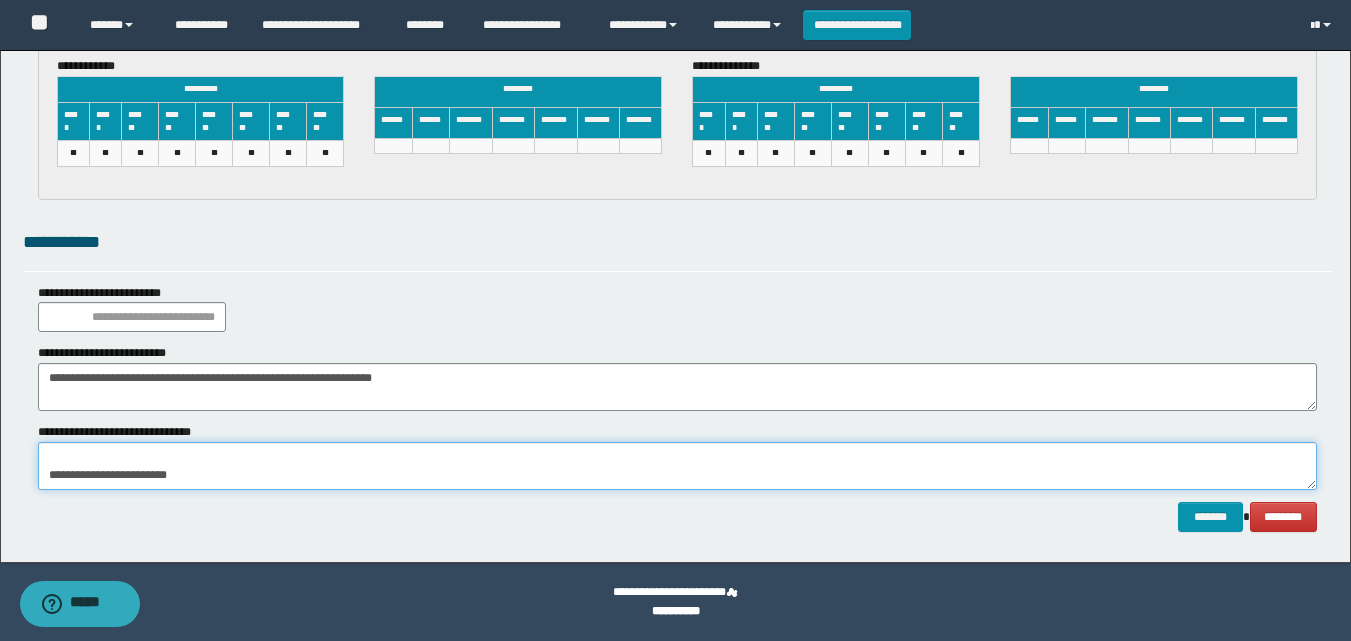 click on "**********" at bounding box center (677, 466) 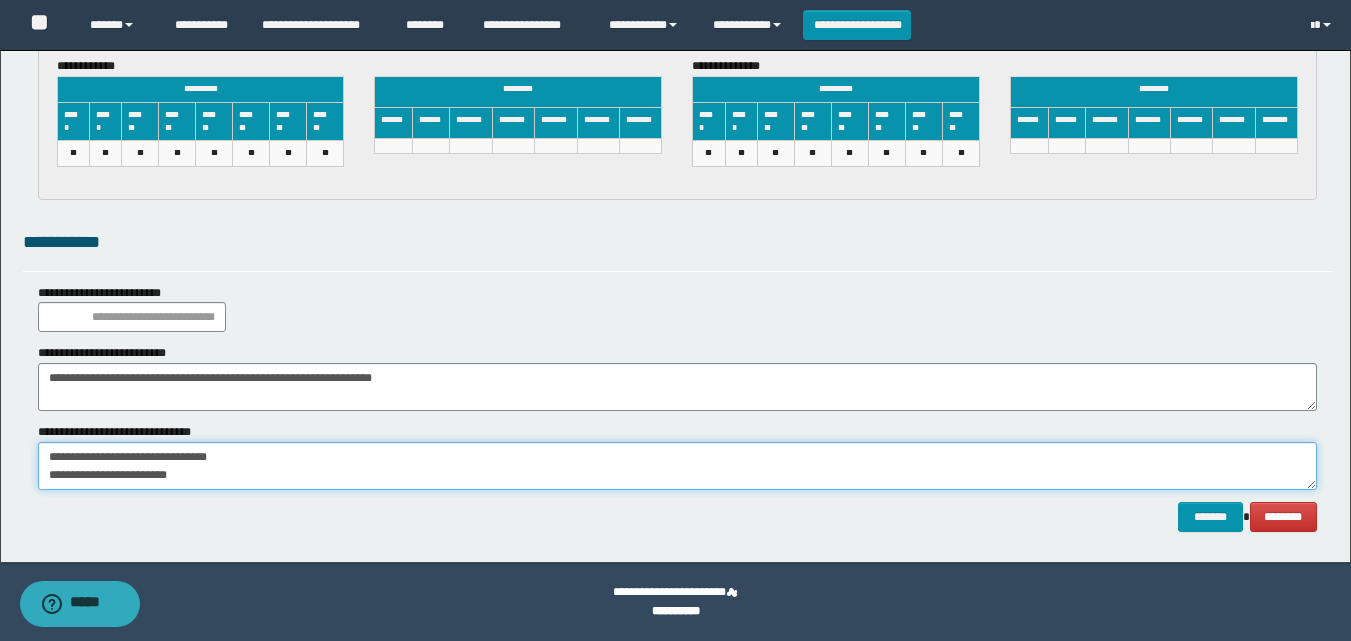 scroll, scrollTop: 0, scrollLeft: 0, axis: both 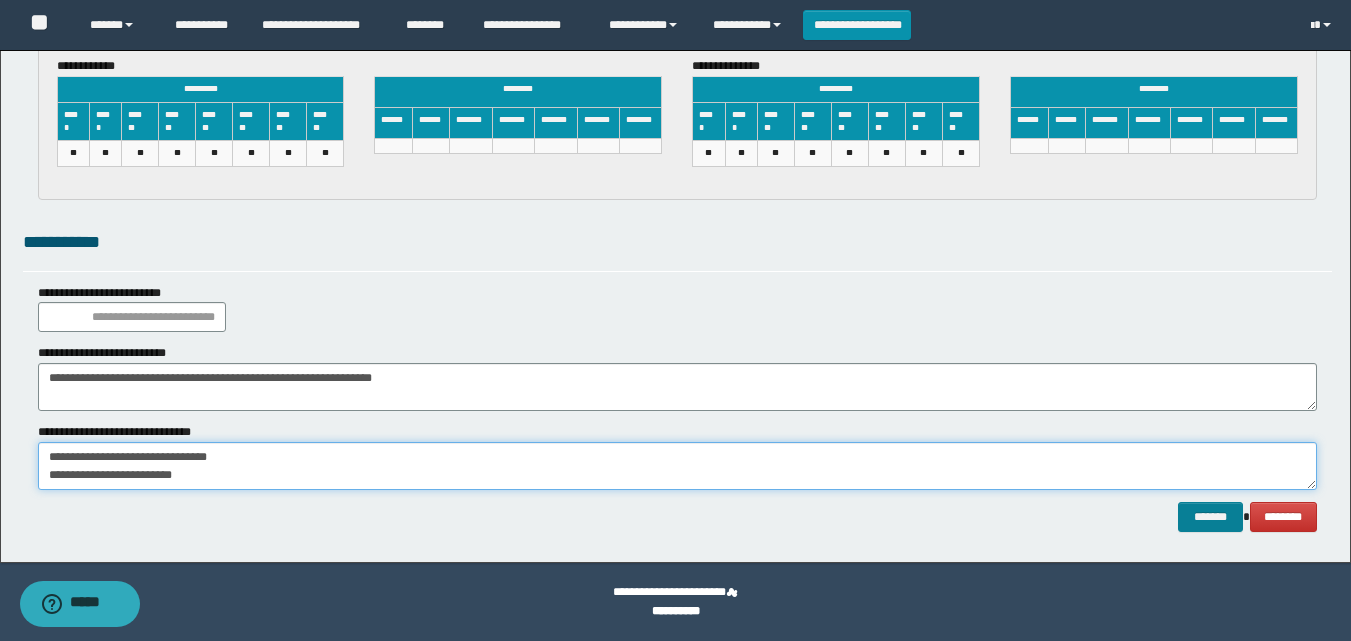 type on "**********" 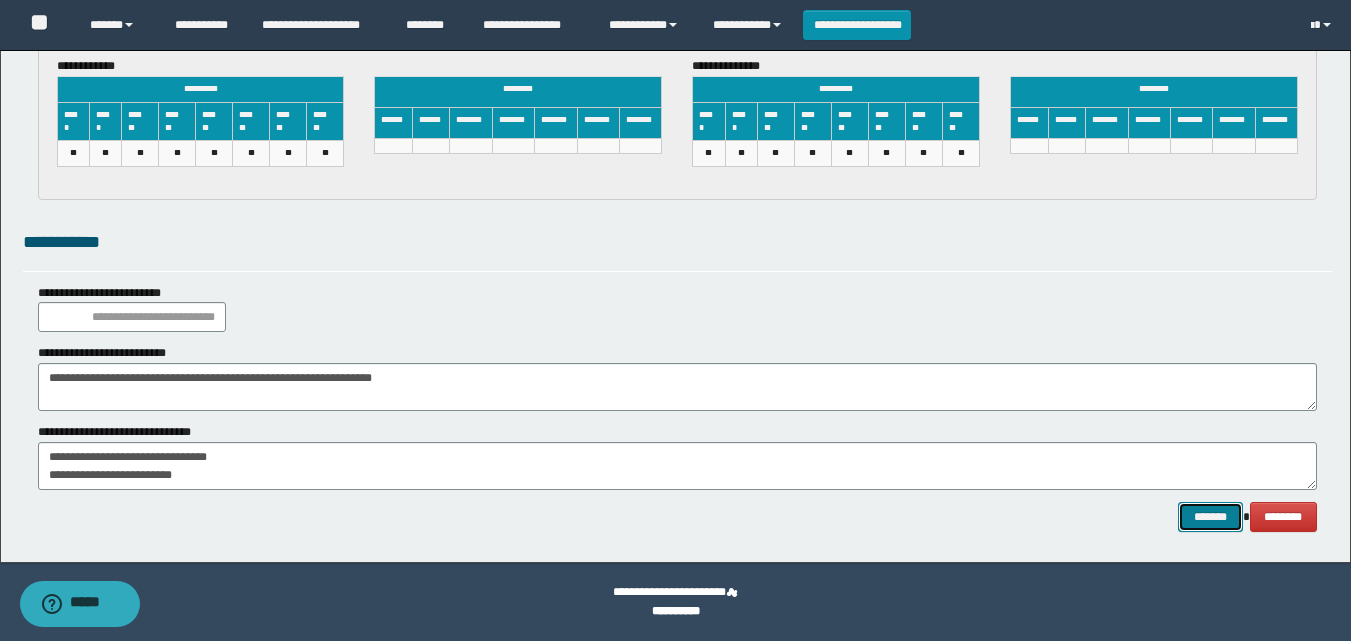 click on "*******" at bounding box center (1210, 517) 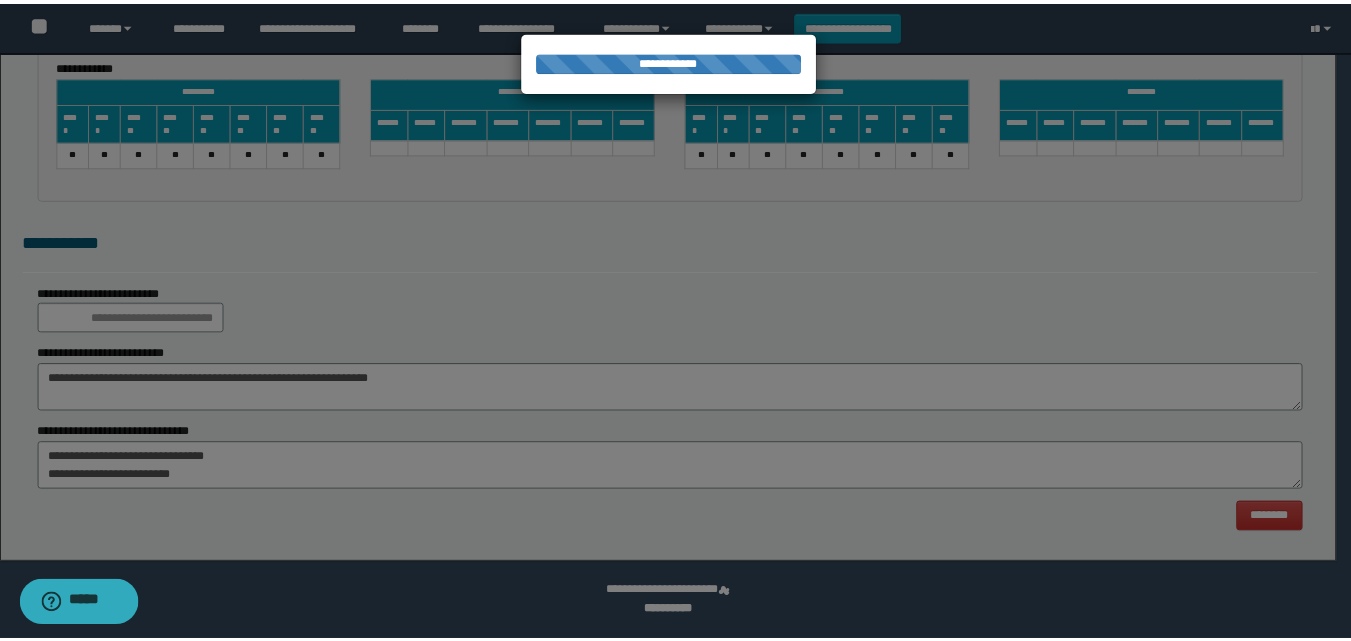 scroll, scrollTop: 0, scrollLeft: 0, axis: both 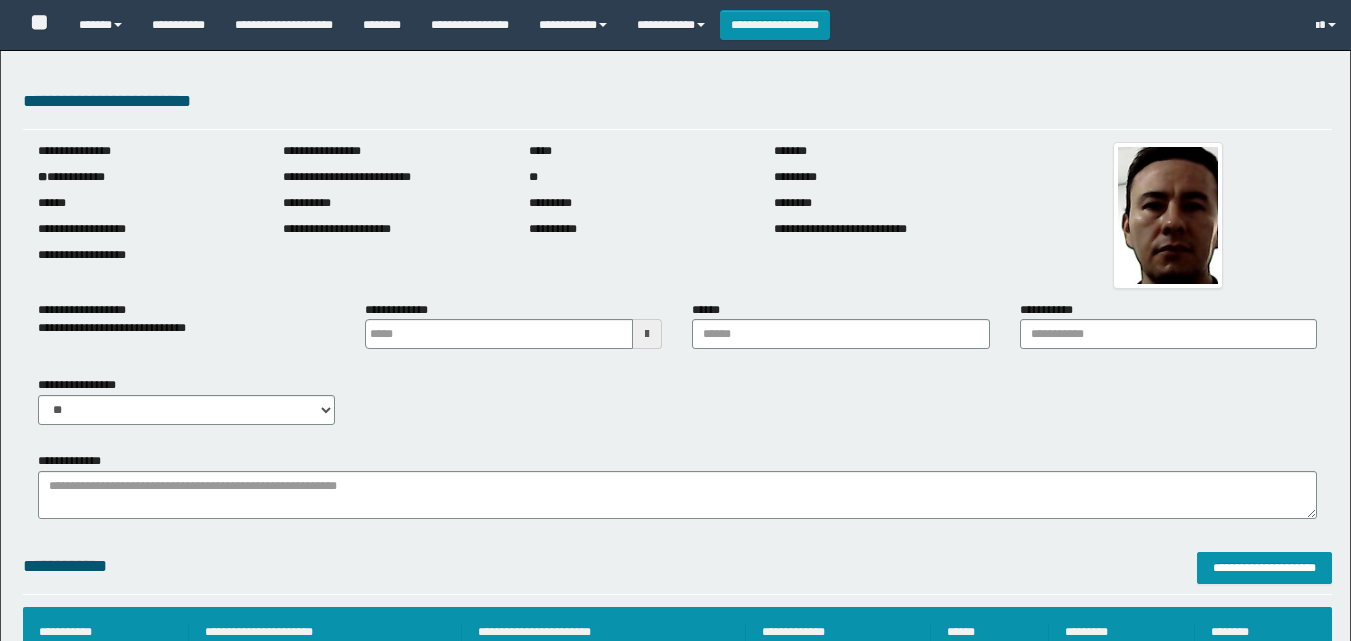 type on "*******" 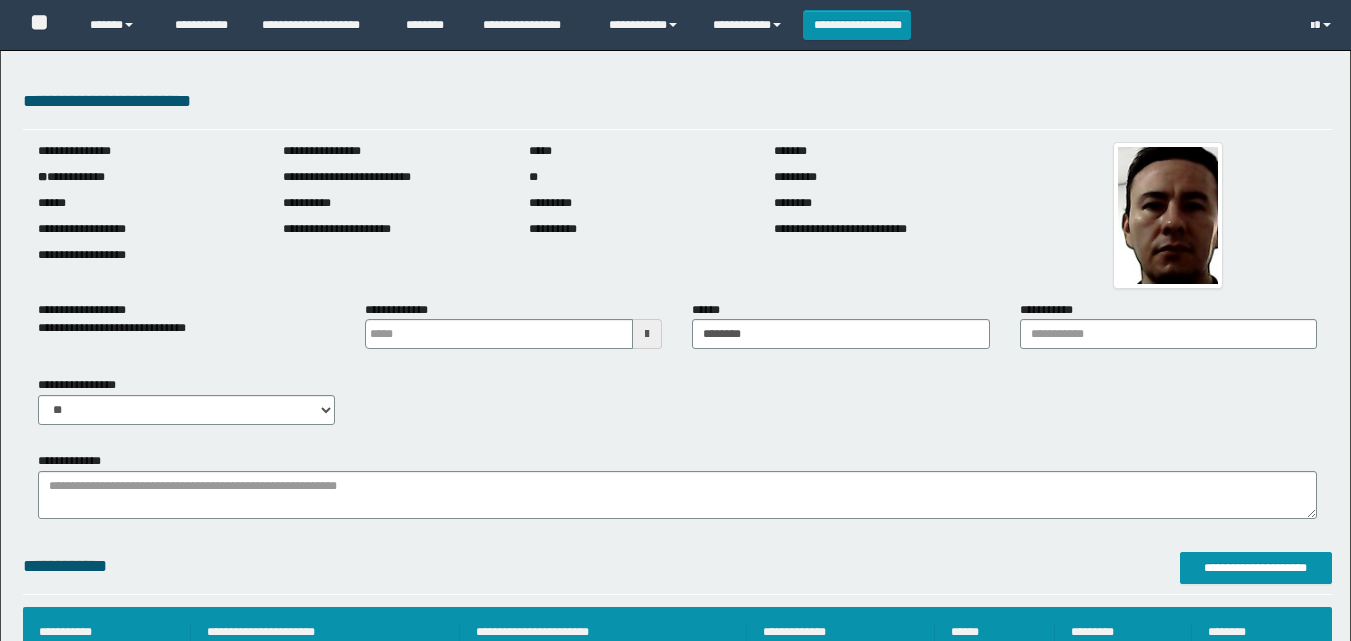 click on "**********" at bounding box center (677, 408) 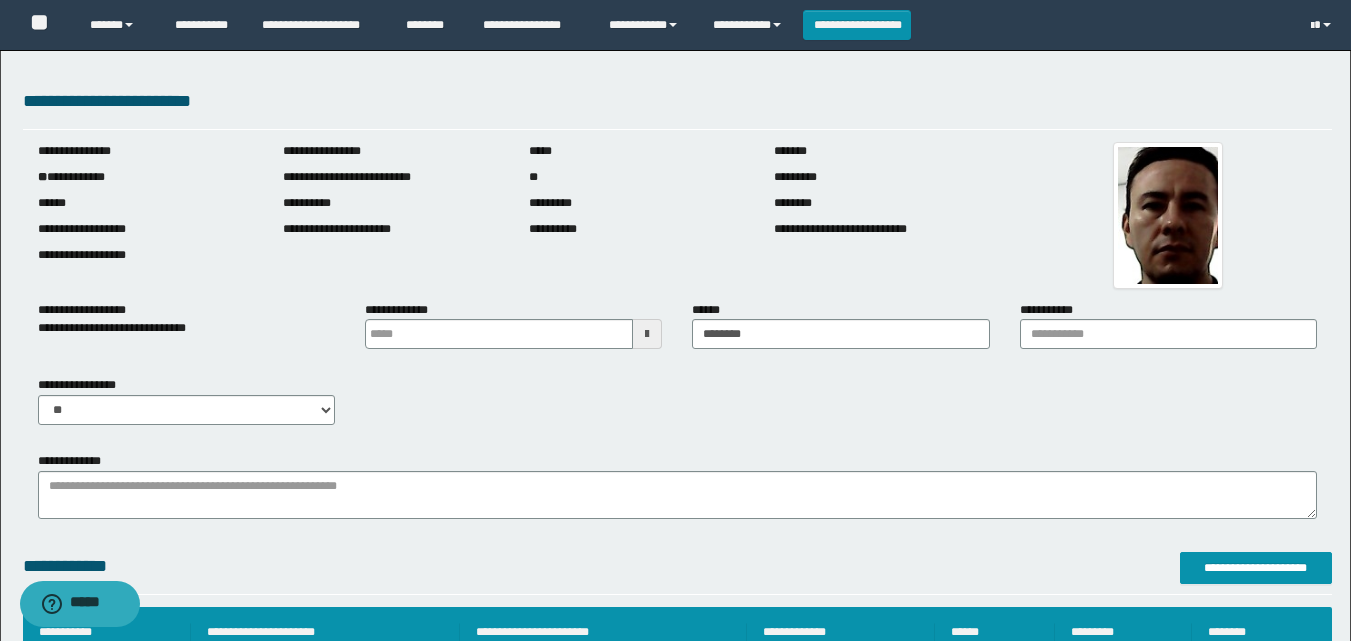 scroll, scrollTop: 0, scrollLeft: 0, axis: both 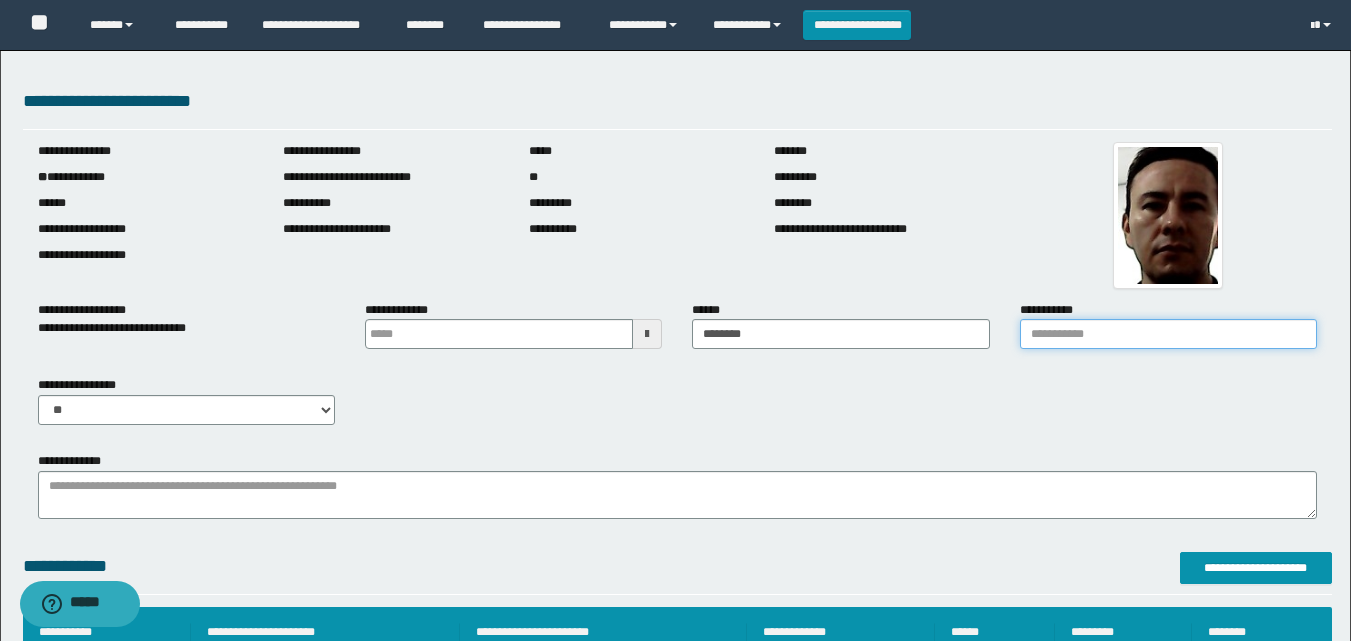 drag, startPoint x: 1150, startPoint y: 333, endPoint x: 1152, endPoint y: 350, distance: 17.117243 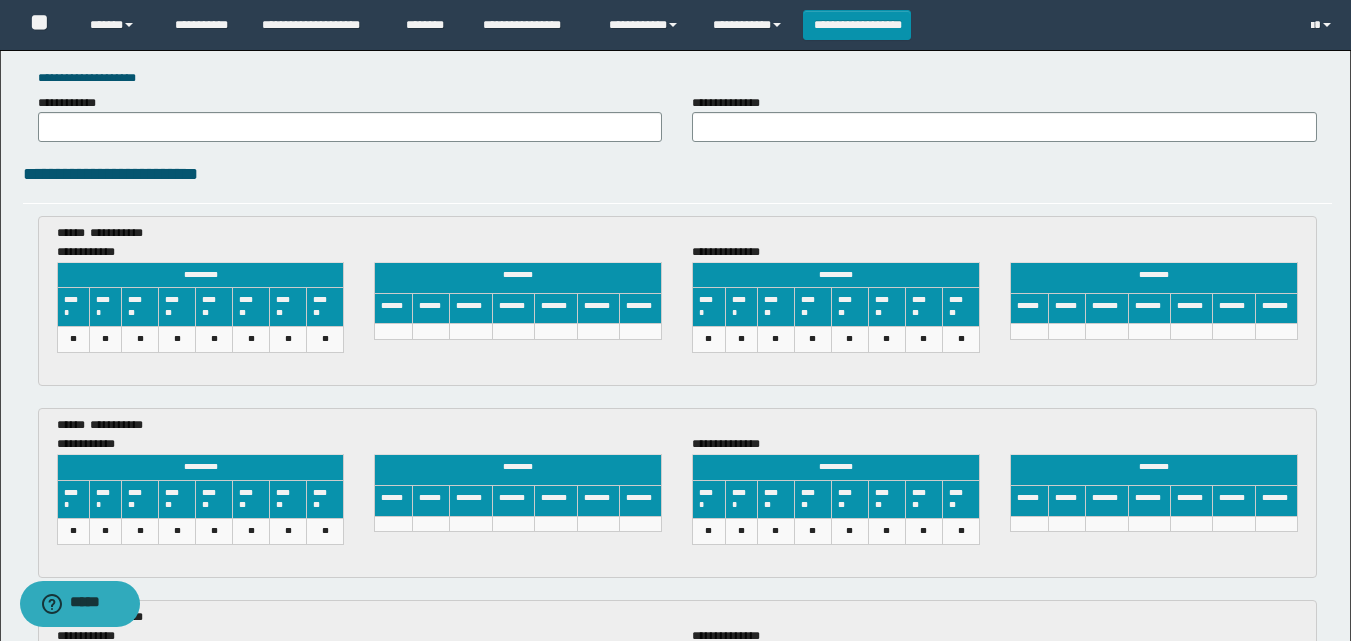 scroll, scrollTop: 2976, scrollLeft: 0, axis: vertical 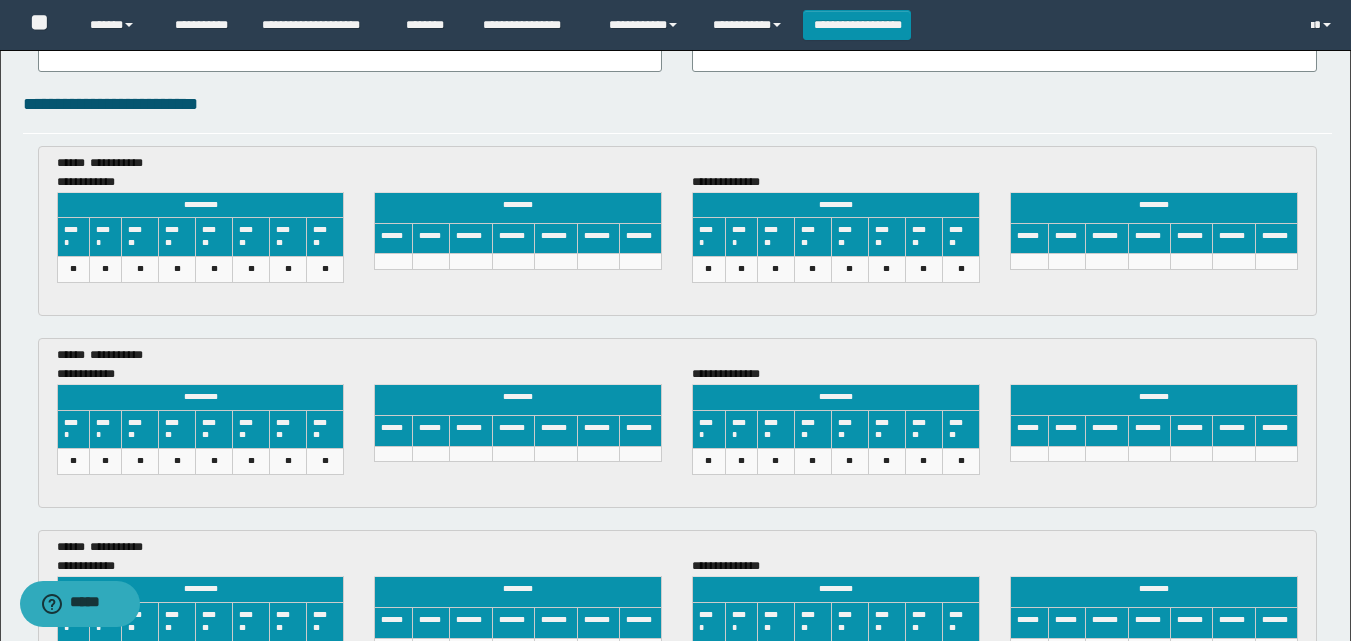 click on "**********" at bounding box center (677, 355) 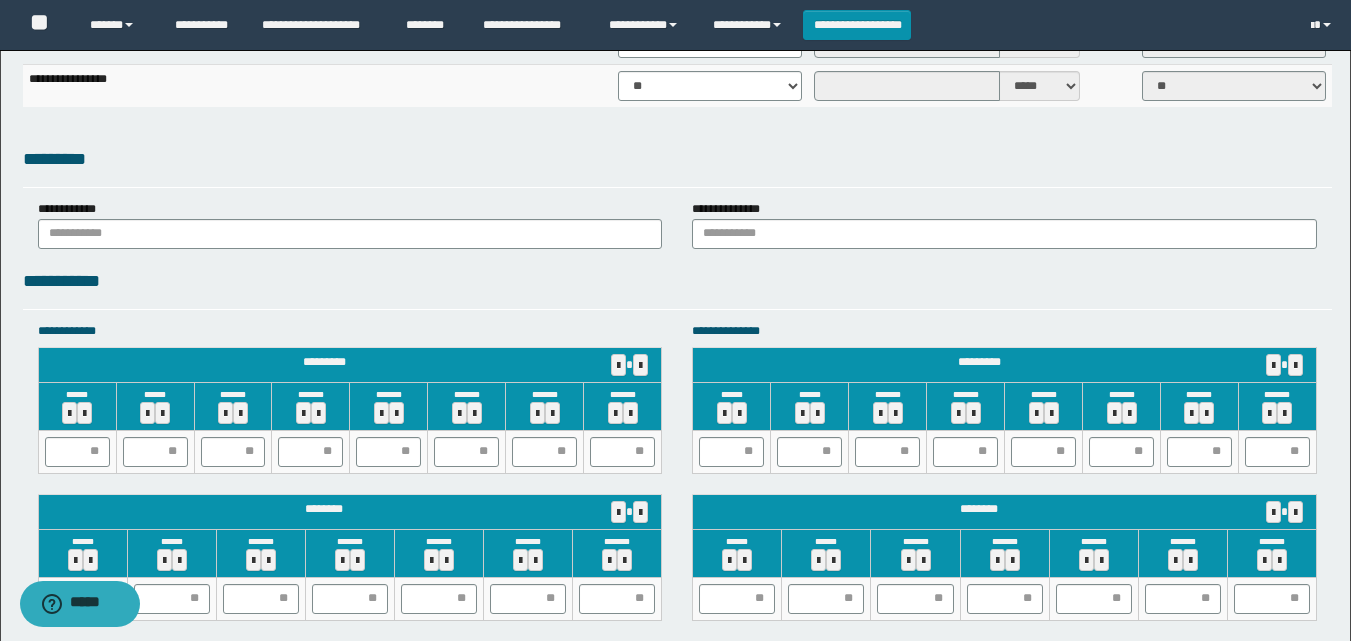 click on "*********" at bounding box center (1005, 365) 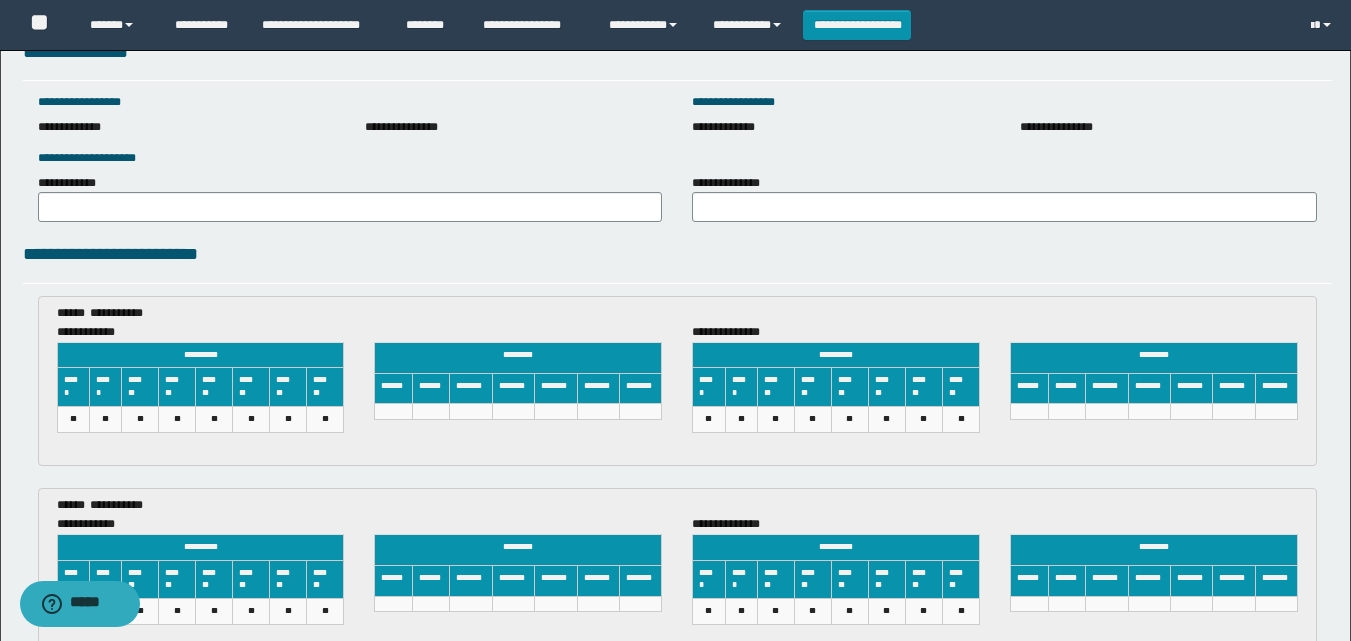 scroll, scrollTop: 3176, scrollLeft: 0, axis: vertical 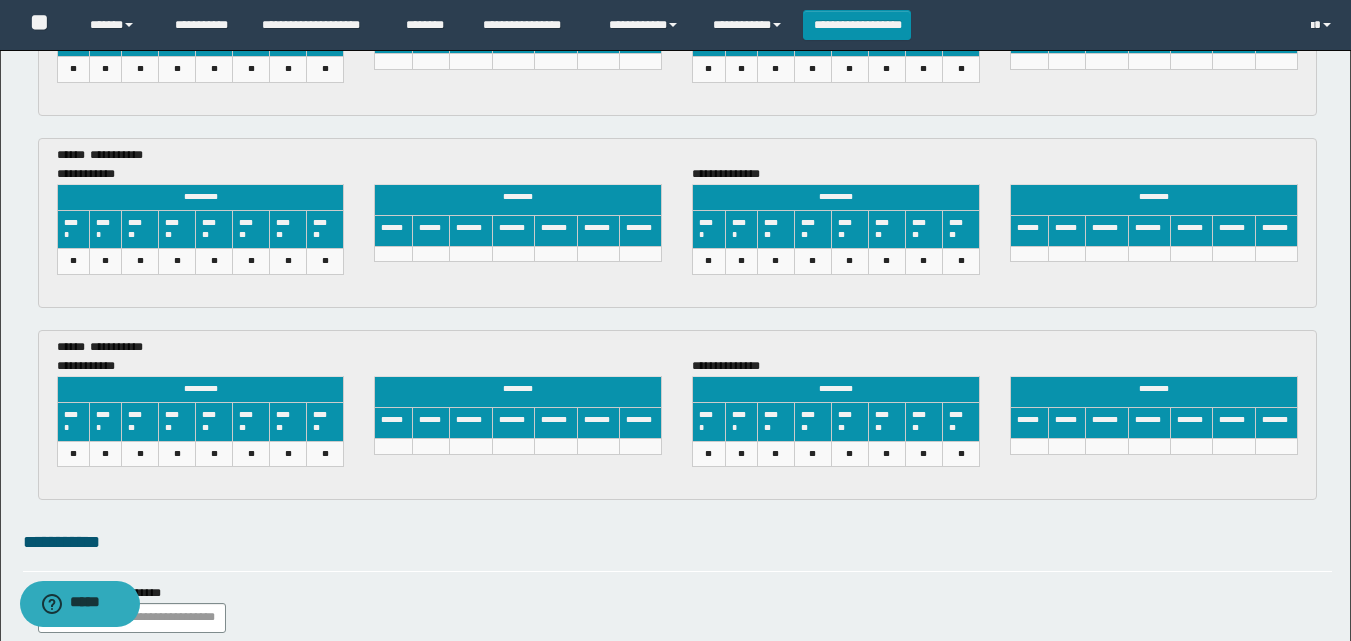 click on "**********" at bounding box center [675, -1132] 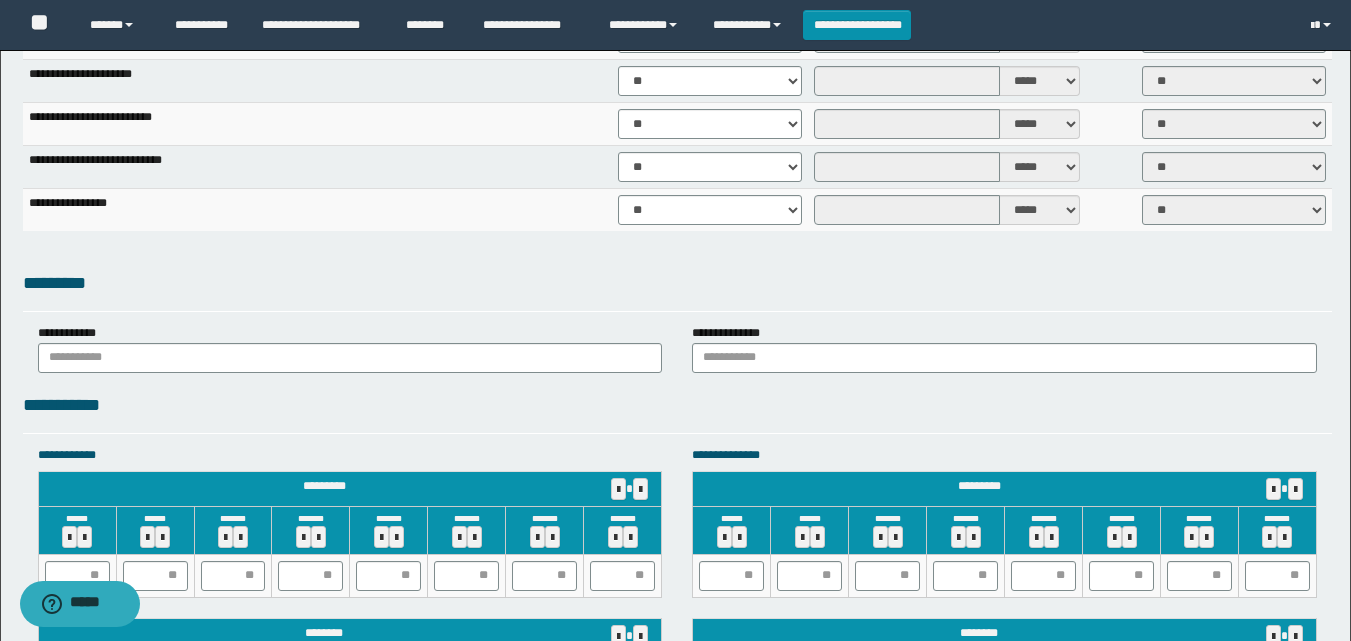 scroll, scrollTop: 1276, scrollLeft: 0, axis: vertical 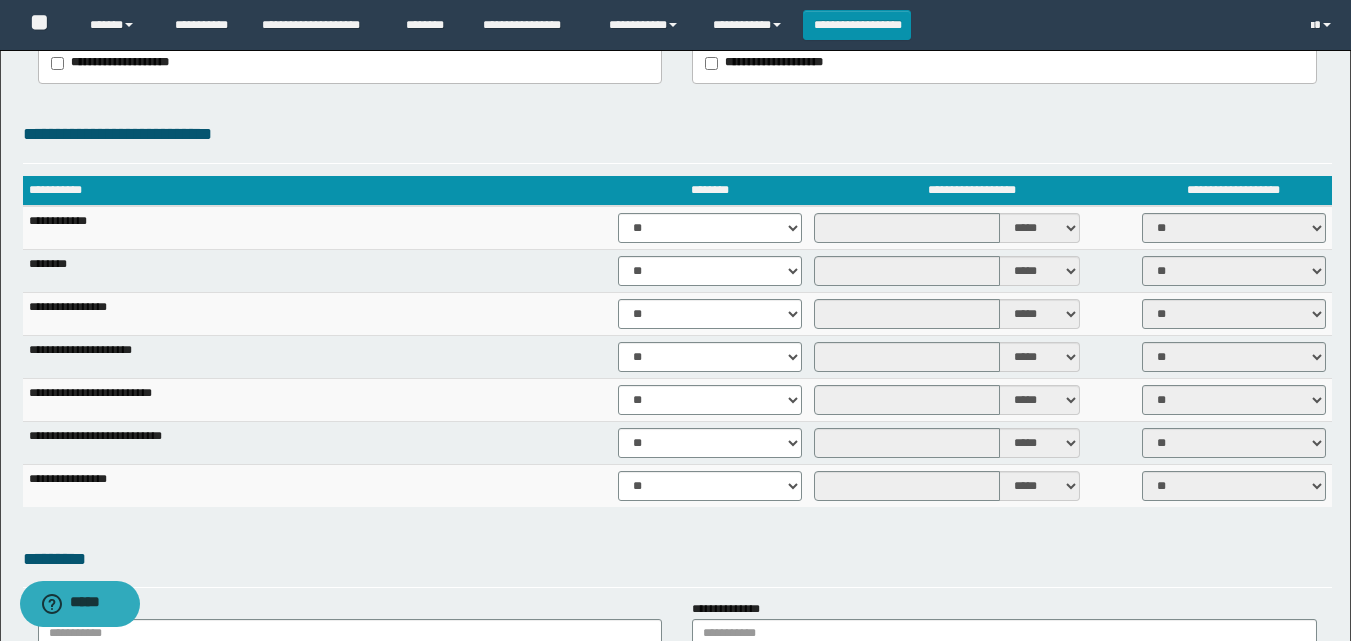 click on "**********" at bounding box center (675, 768) 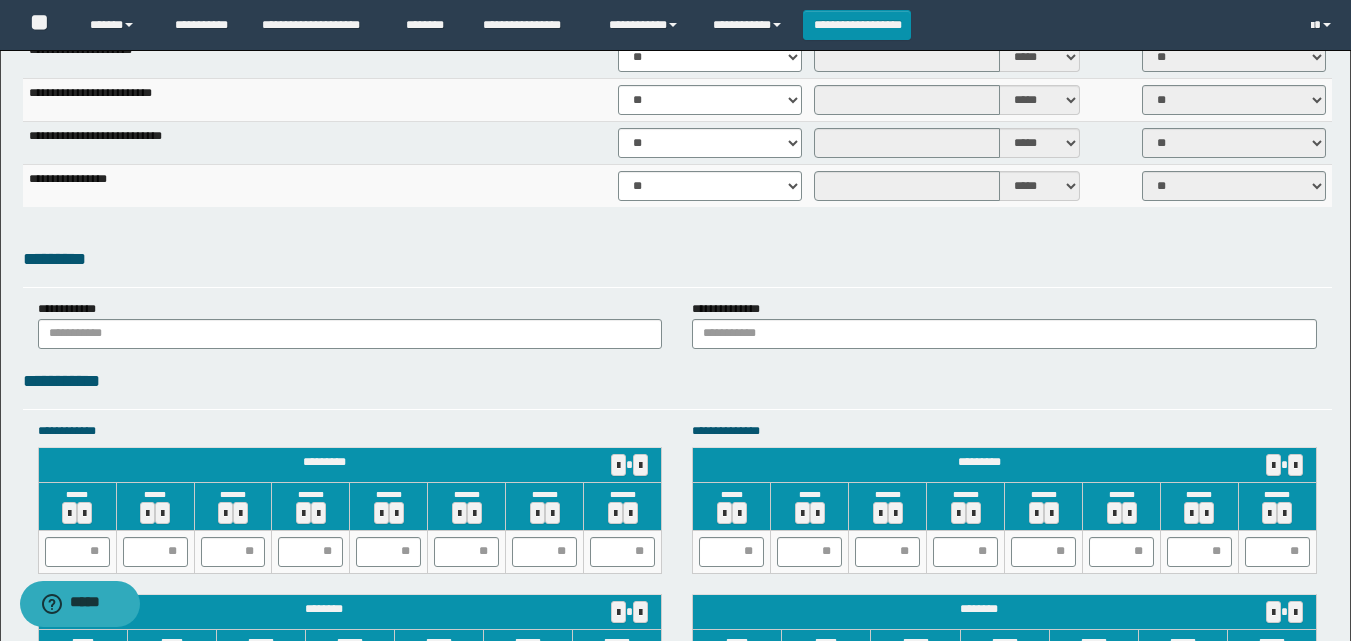 click on "**********" at bounding box center (677, 381) 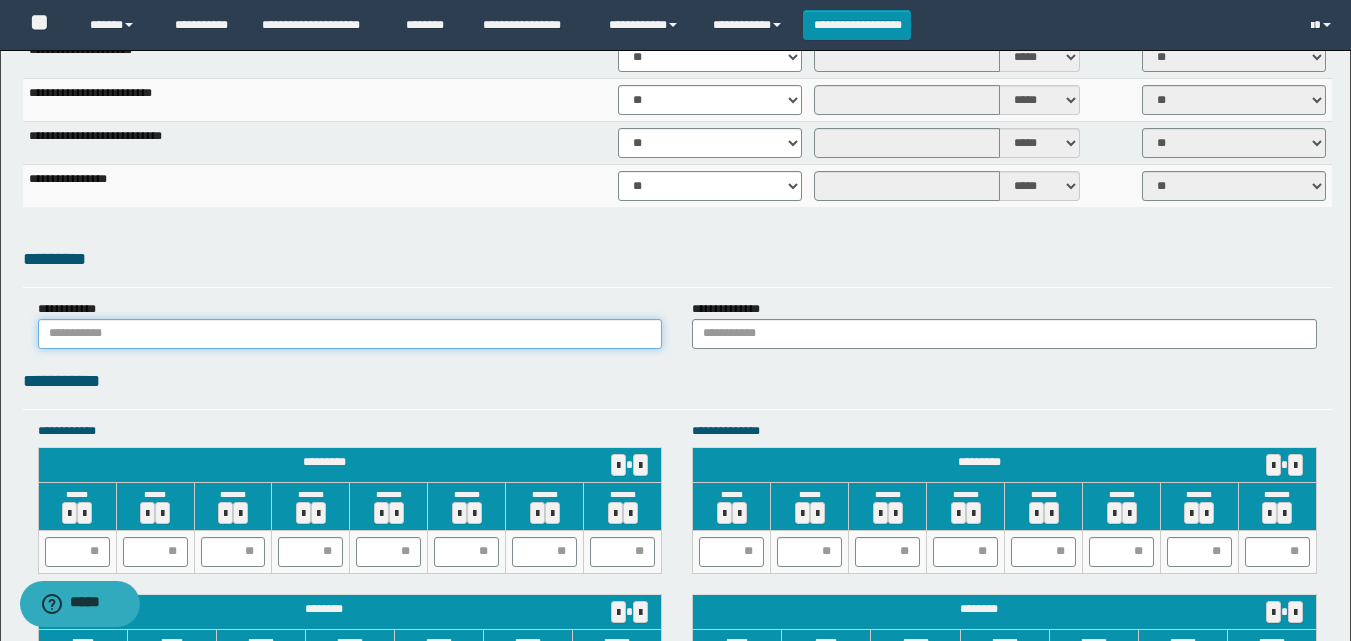 click at bounding box center (350, 334) 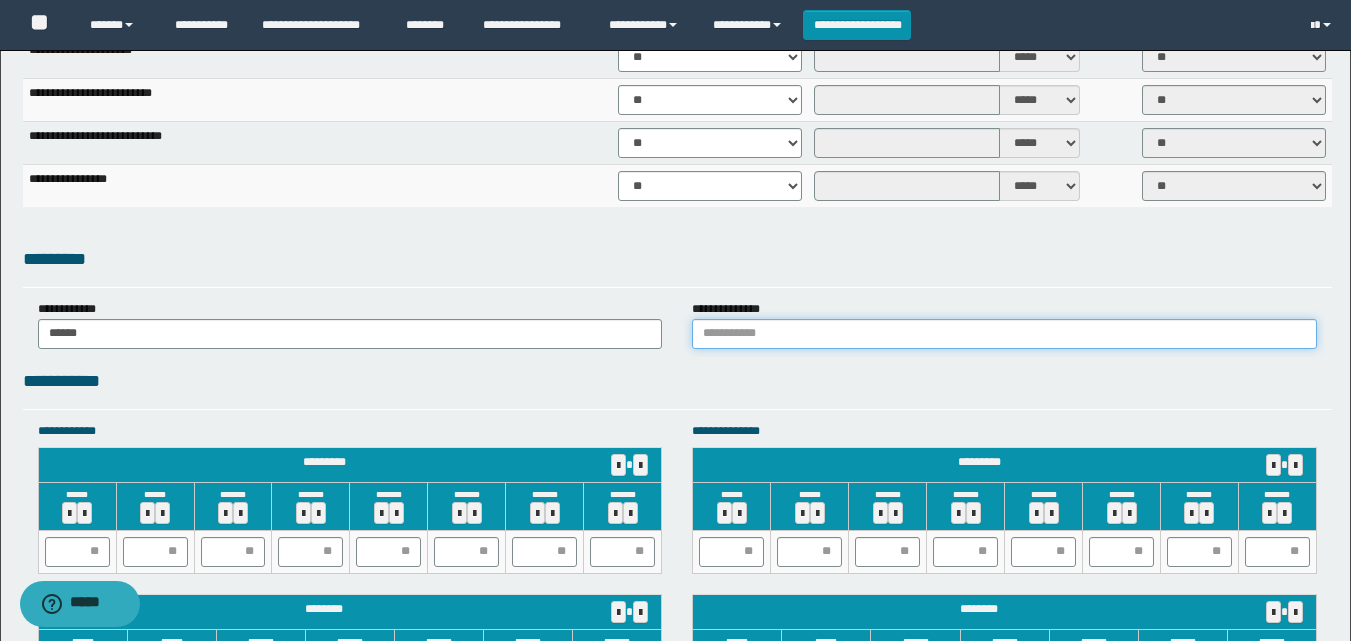 click at bounding box center (1004, 334) 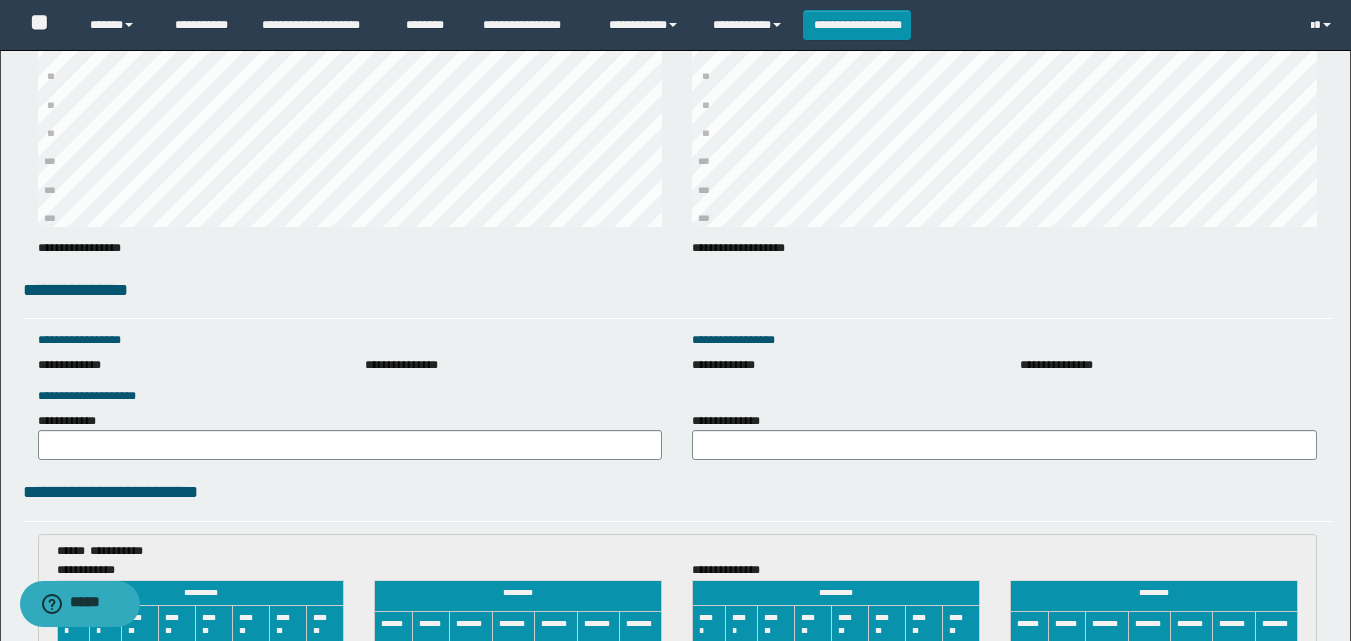 scroll, scrollTop: 2576, scrollLeft: 0, axis: vertical 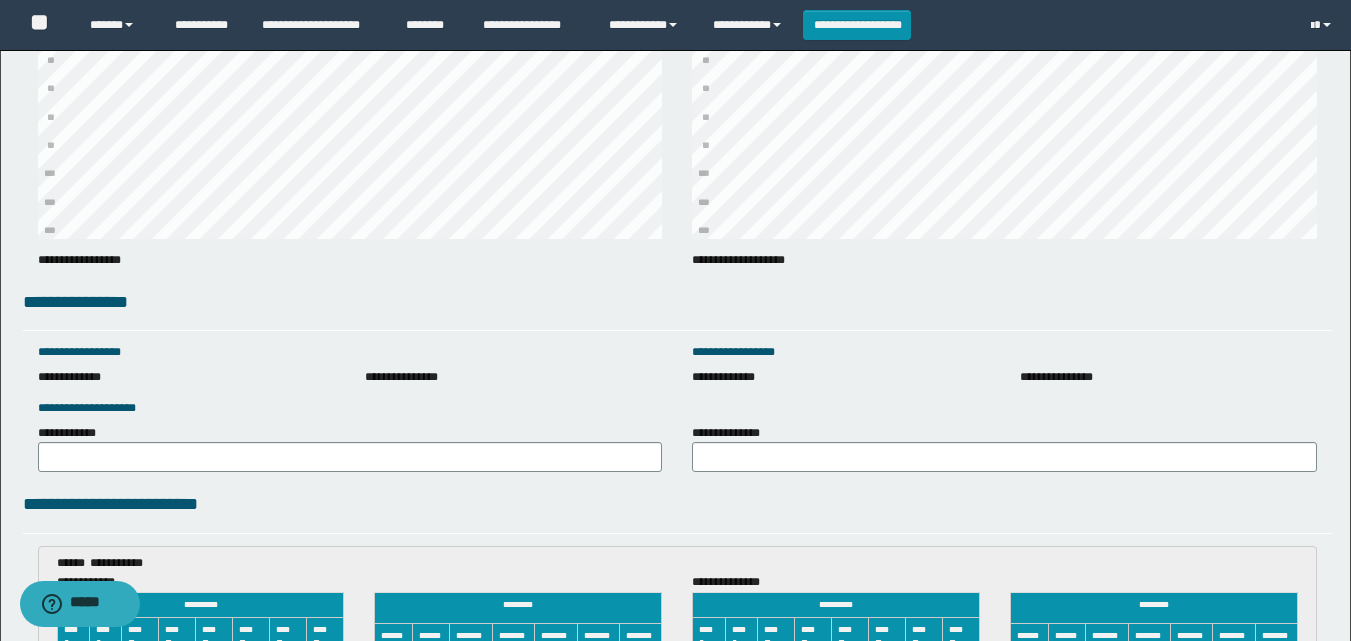 click on "**********" at bounding box center [1004, 352] 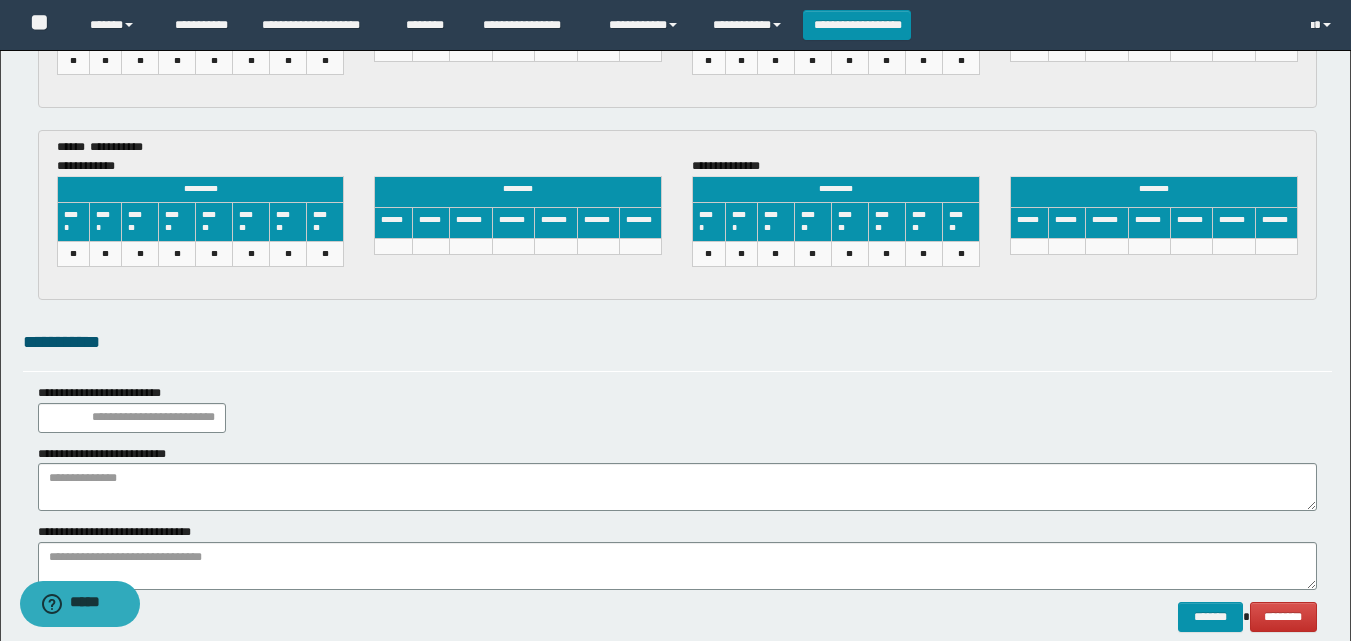 scroll, scrollTop: 3476, scrollLeft: 0, axis: vertical 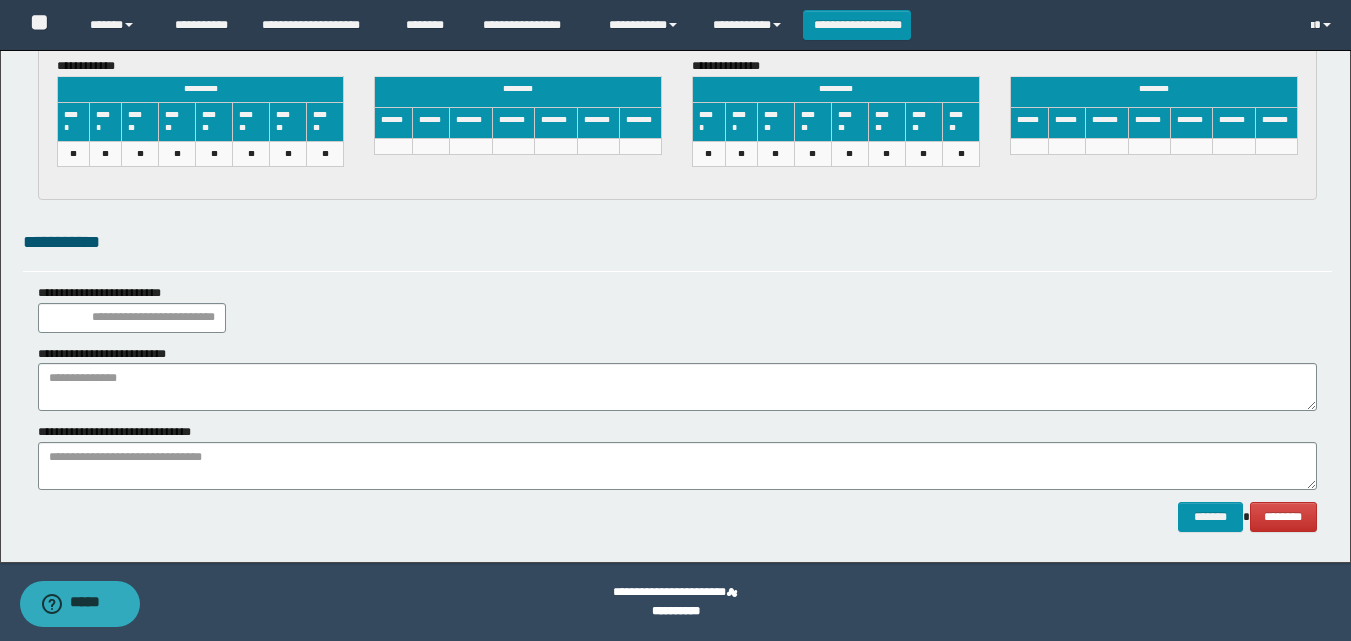 click on "**********" at bounding box center (677, 308) 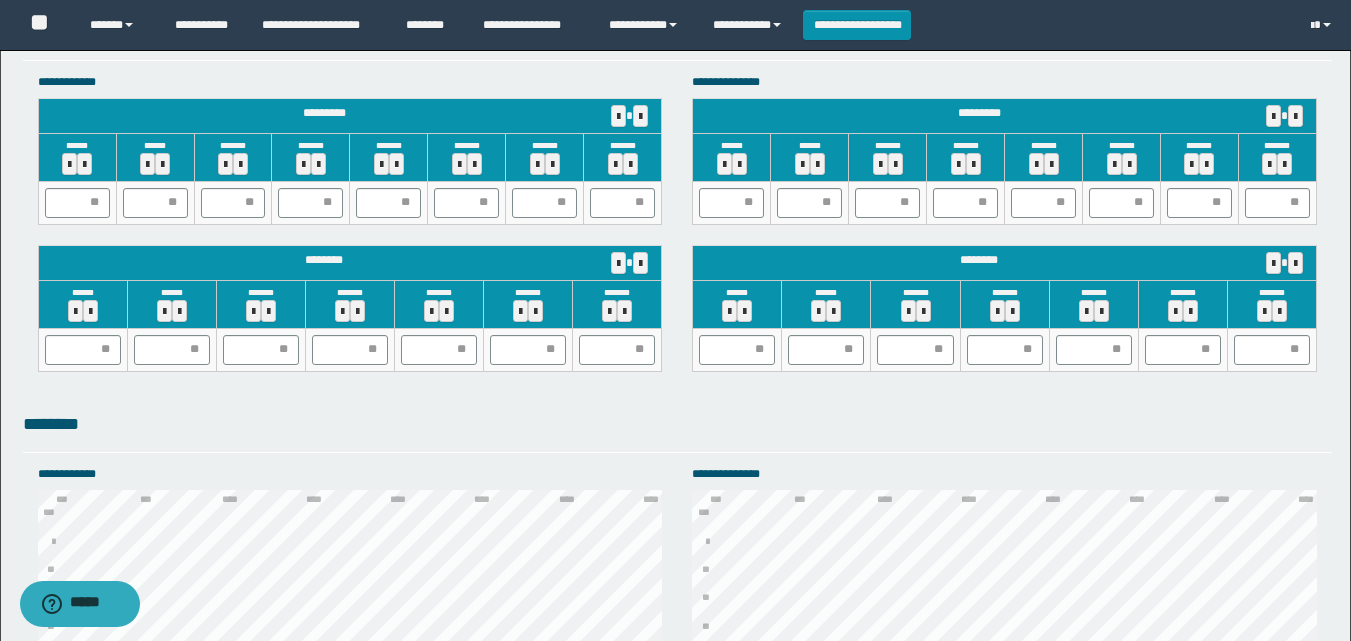 scroll, scrollTop: 1776, scrollLeft: 0, axis: vertical 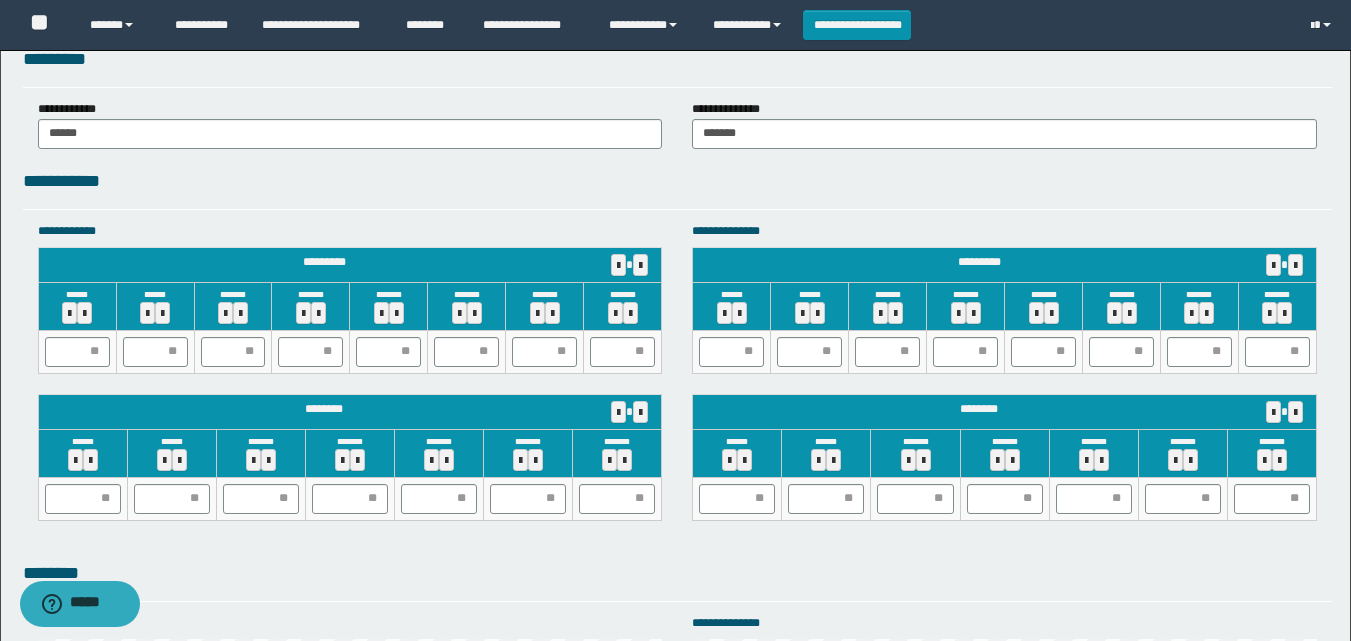 click on "**********" at bounding box center (677, 188) 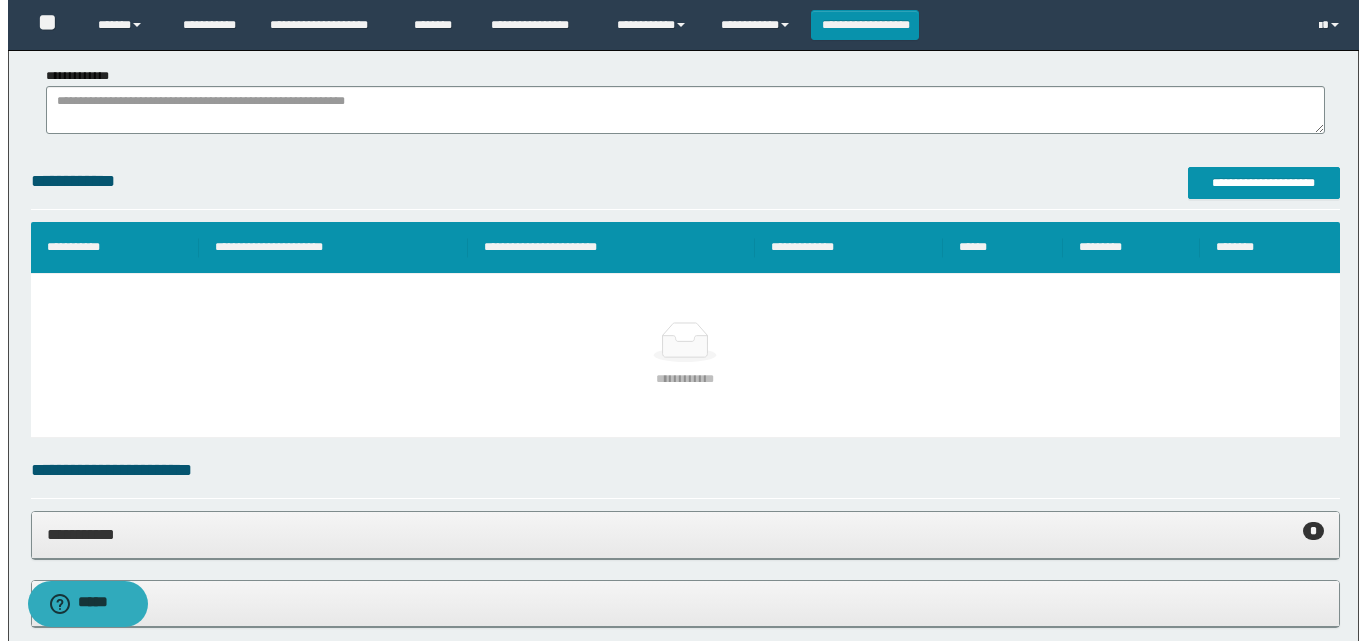 scroll, scrollTop: 176, scrollLeft: 0, axis: vertical 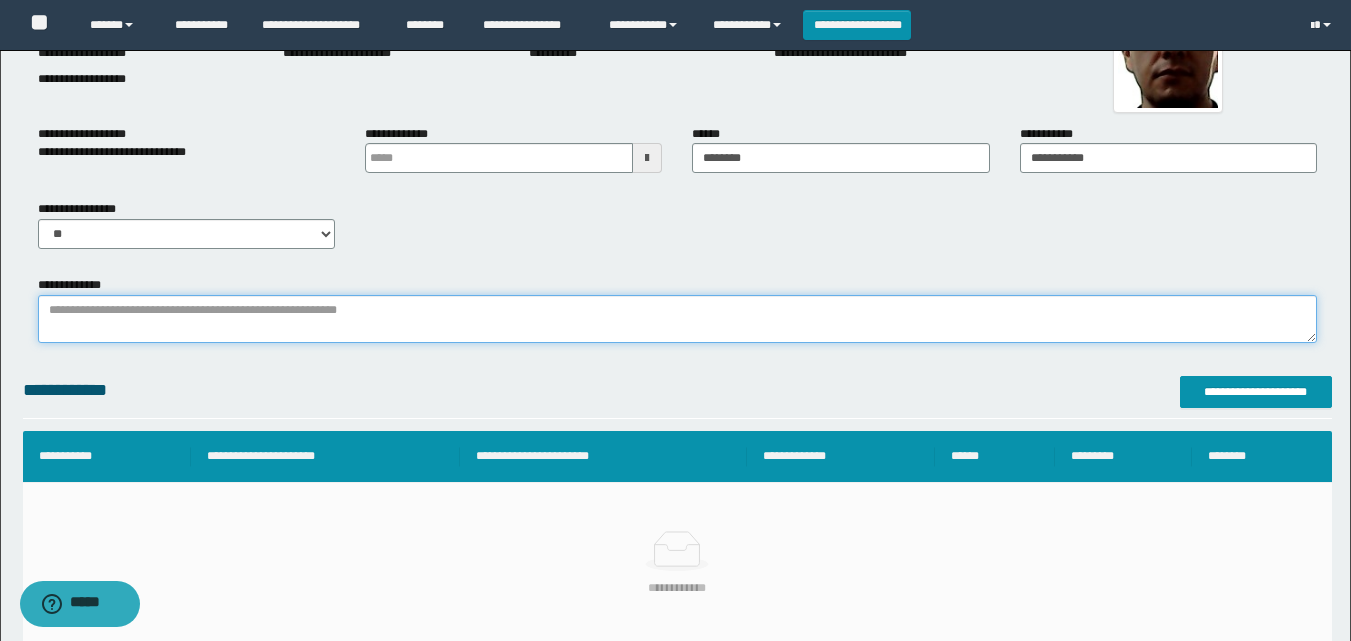 click on "**********" at bounding box center (677, 319) 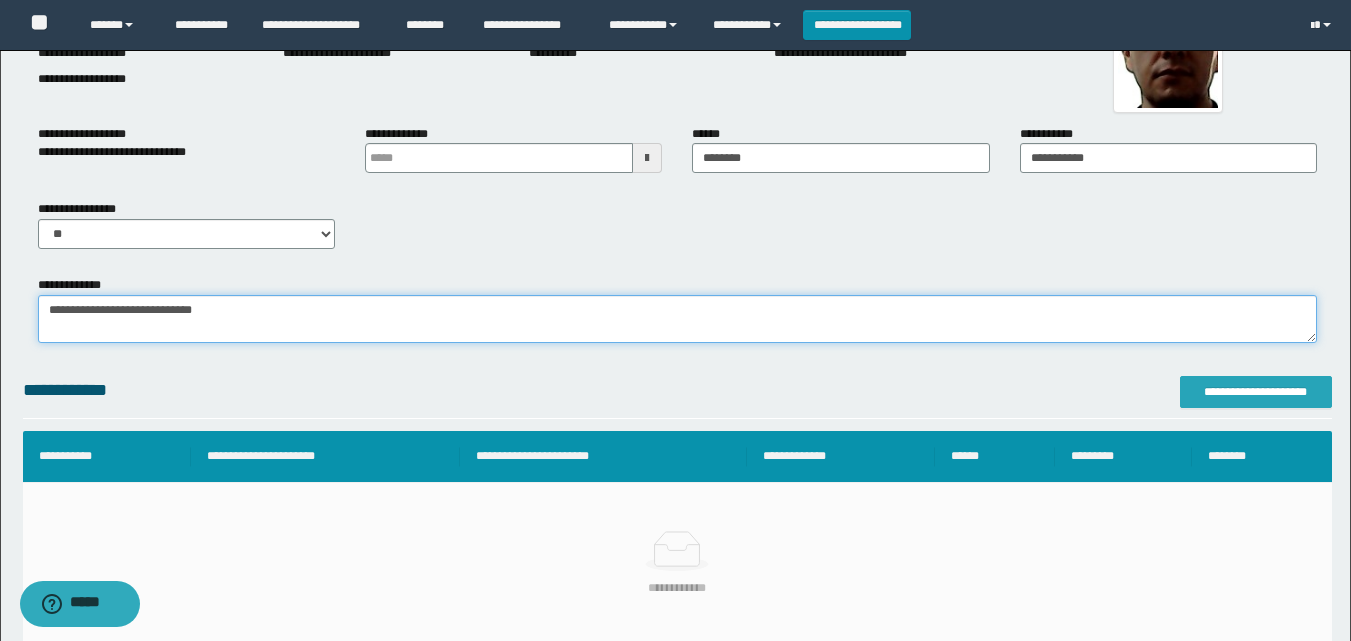 type on "**********" 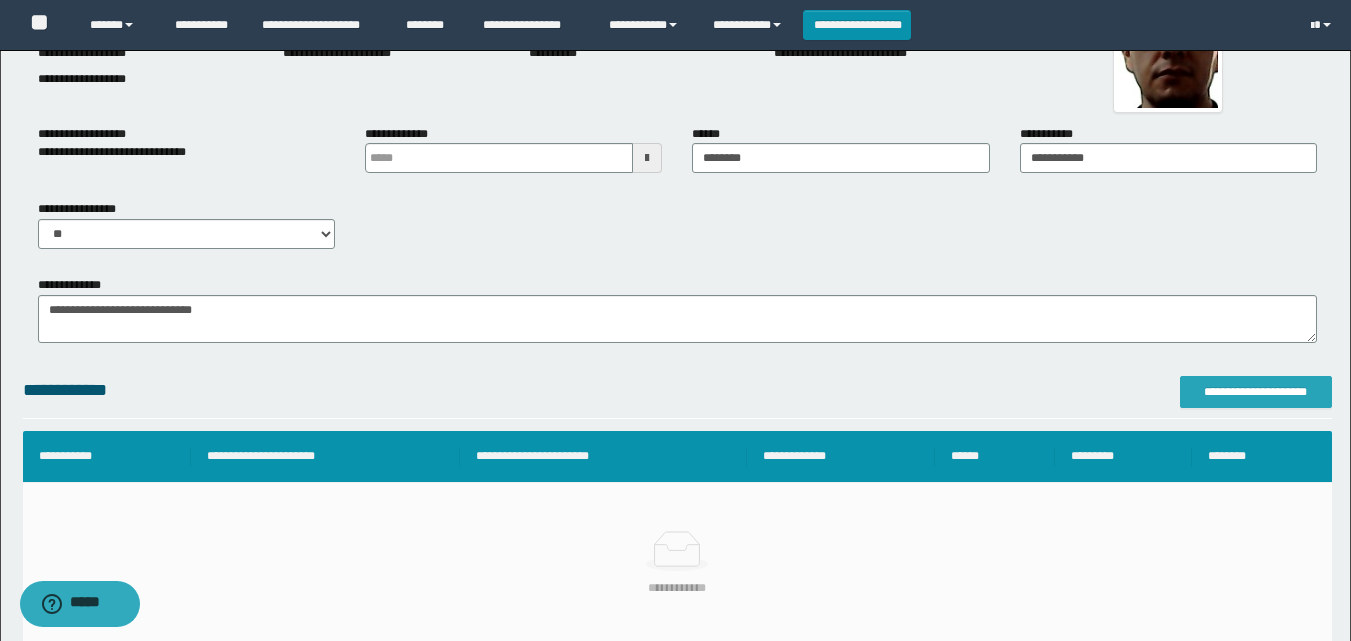 click on "**********" at bounding box center [1256, 392] 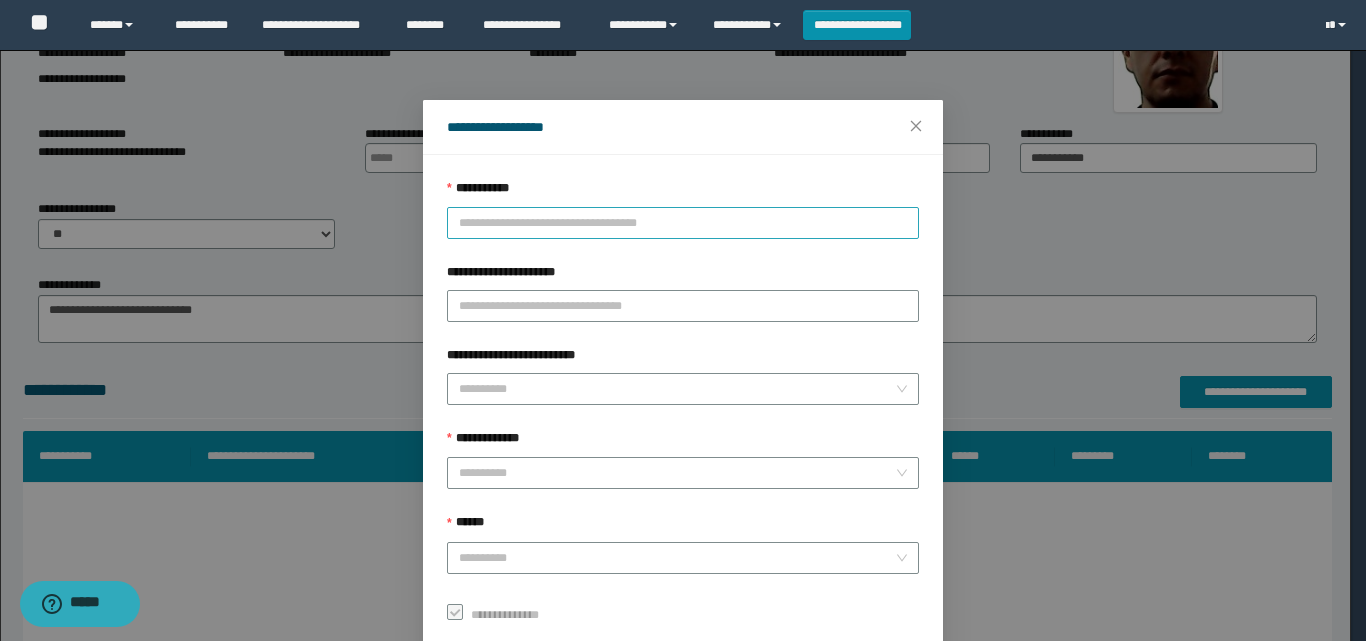 click on "**********" at bounding box center (683, 223) 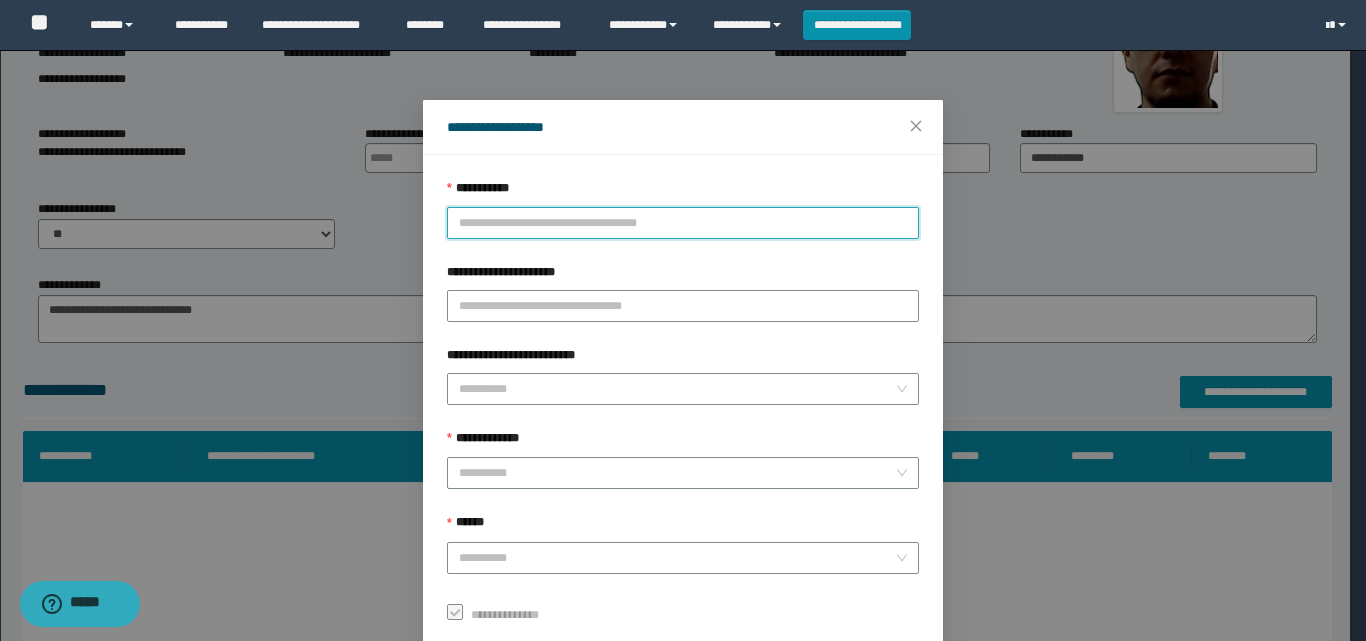 click on "**********" at bounding box center (683, 223) 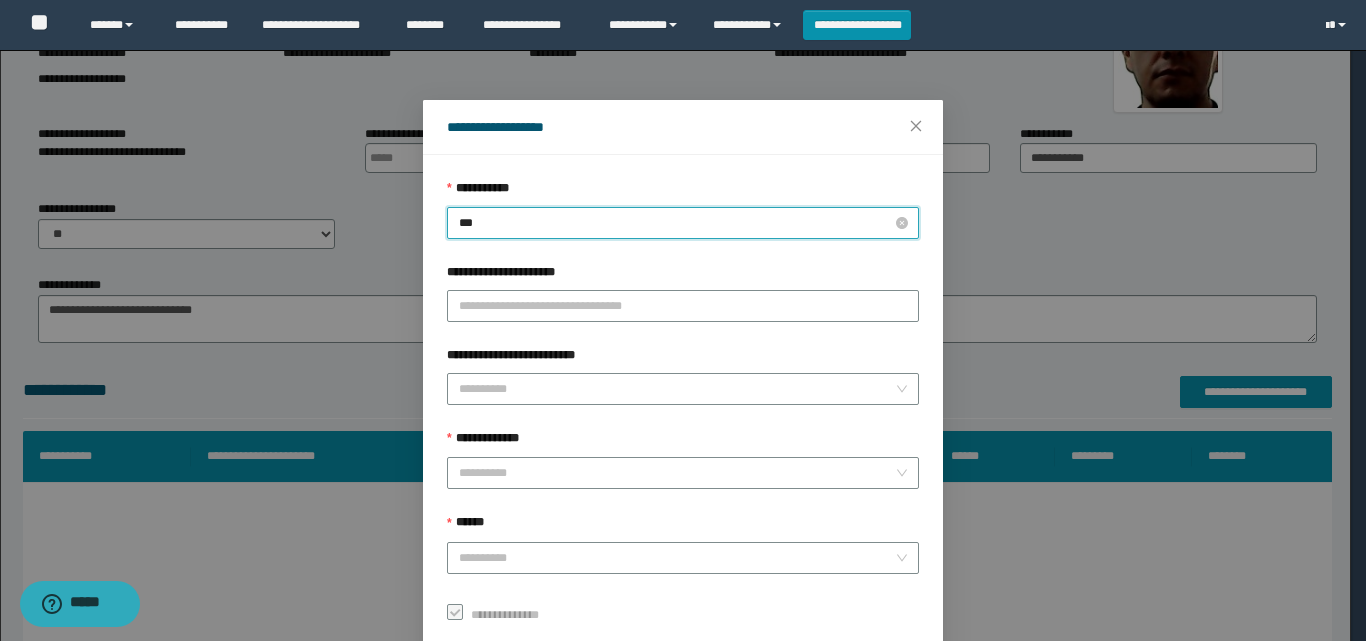 type on "****" 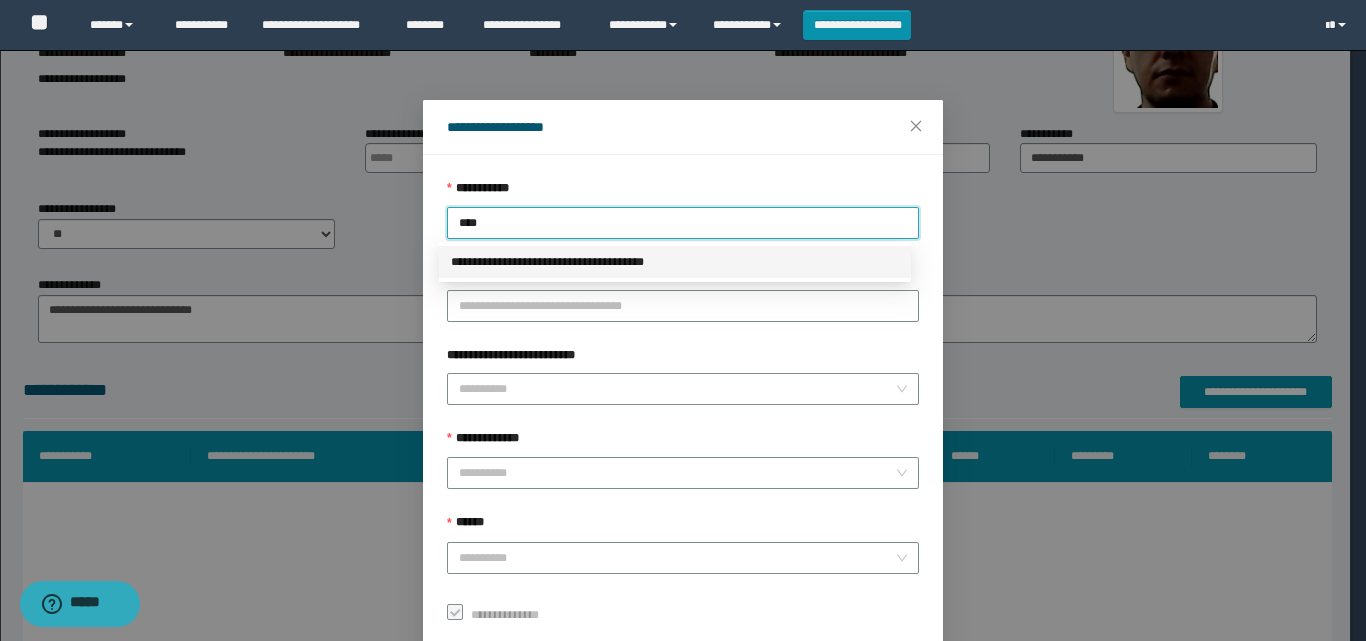 click on "**********" at bounding box center (675, 262) 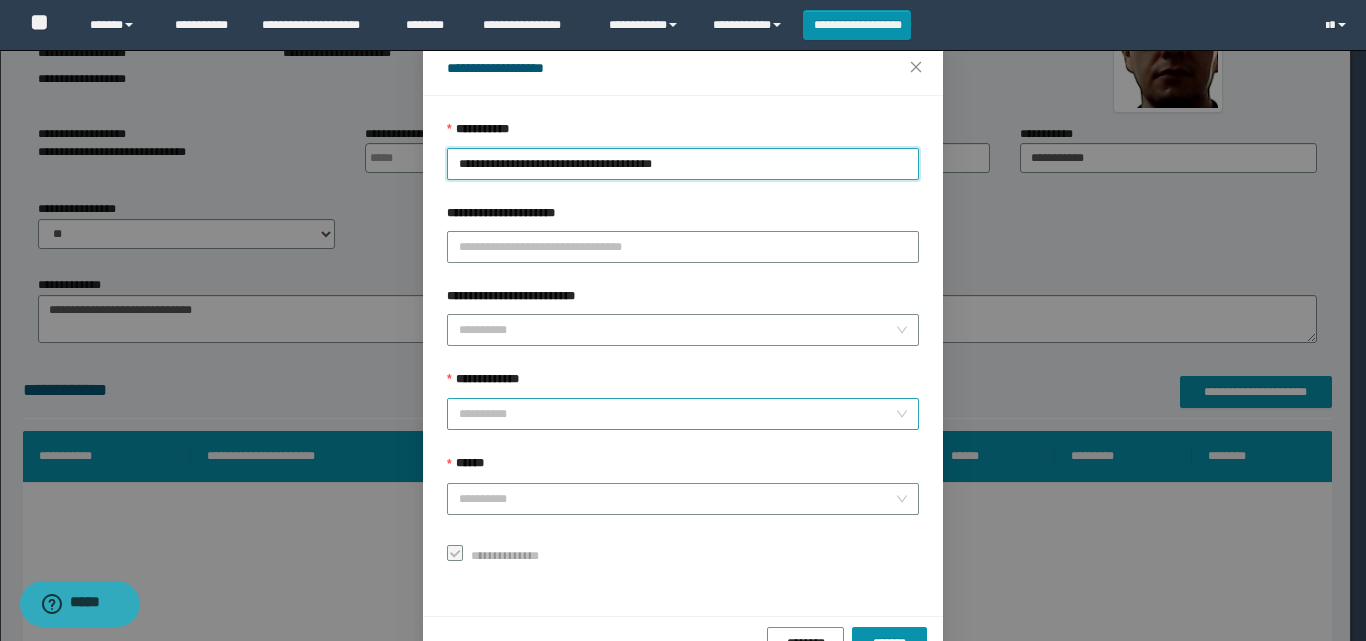 scroll, scrollTop: 111, scrollLeft: 0, axis: vertical 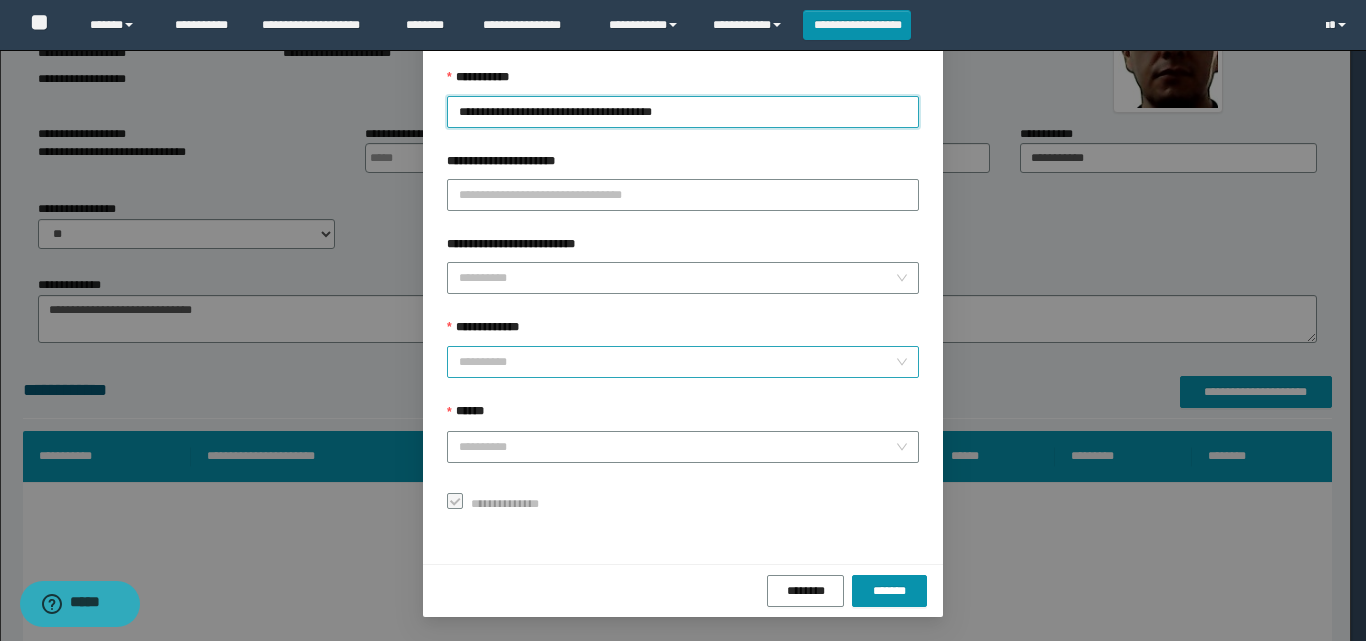 click on "**********" at bounding box center (677, 362) 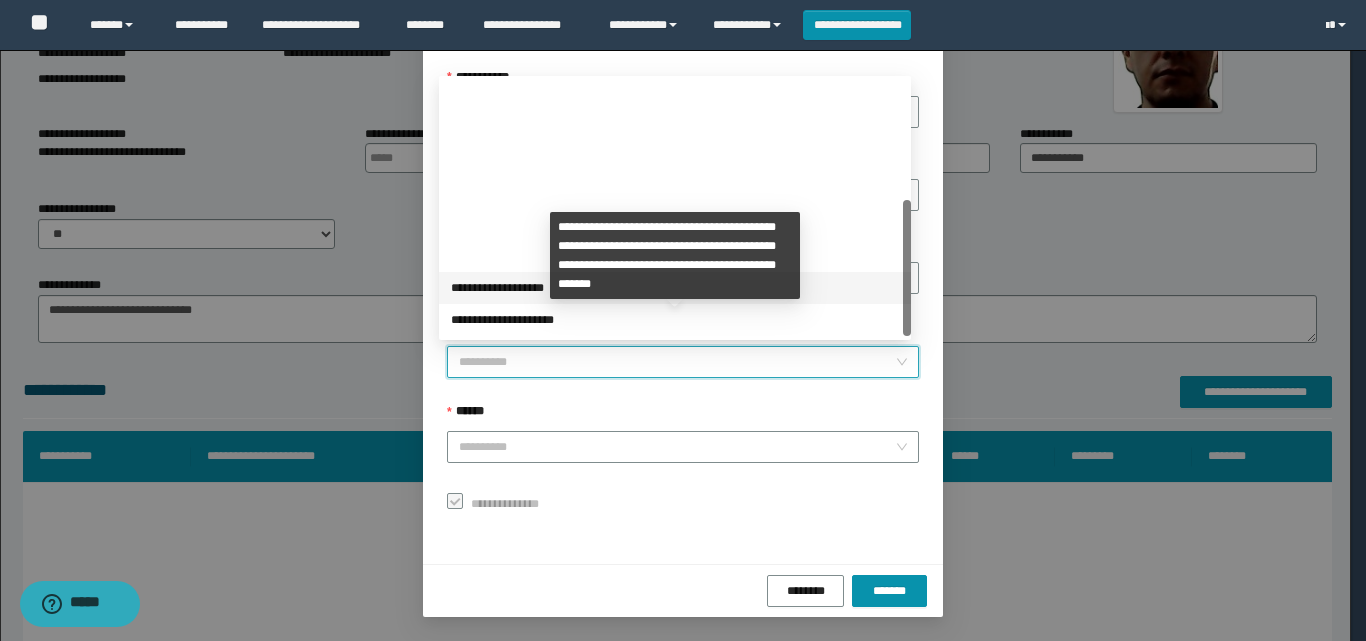 scroll, scrollTop: 224, scrollLeft: 0, axis: vertical 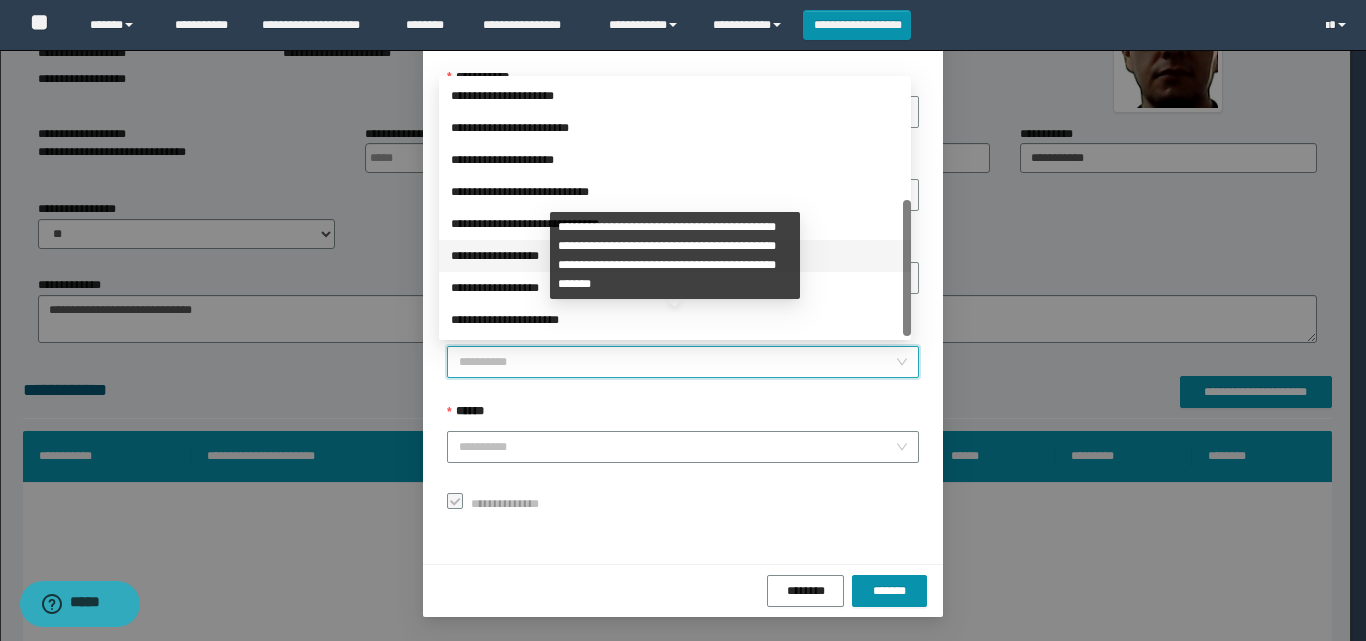 click on "**********" at bounding box center (675, 256) 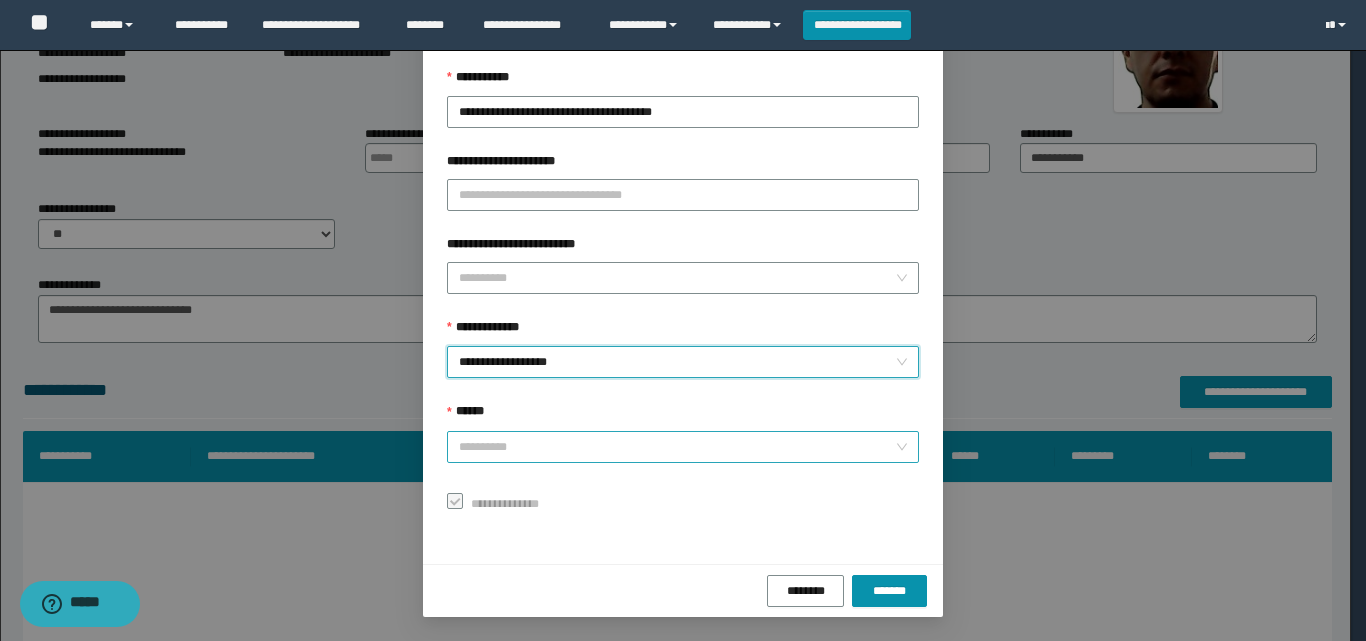 click on "******" at bounding box center [677, 447] 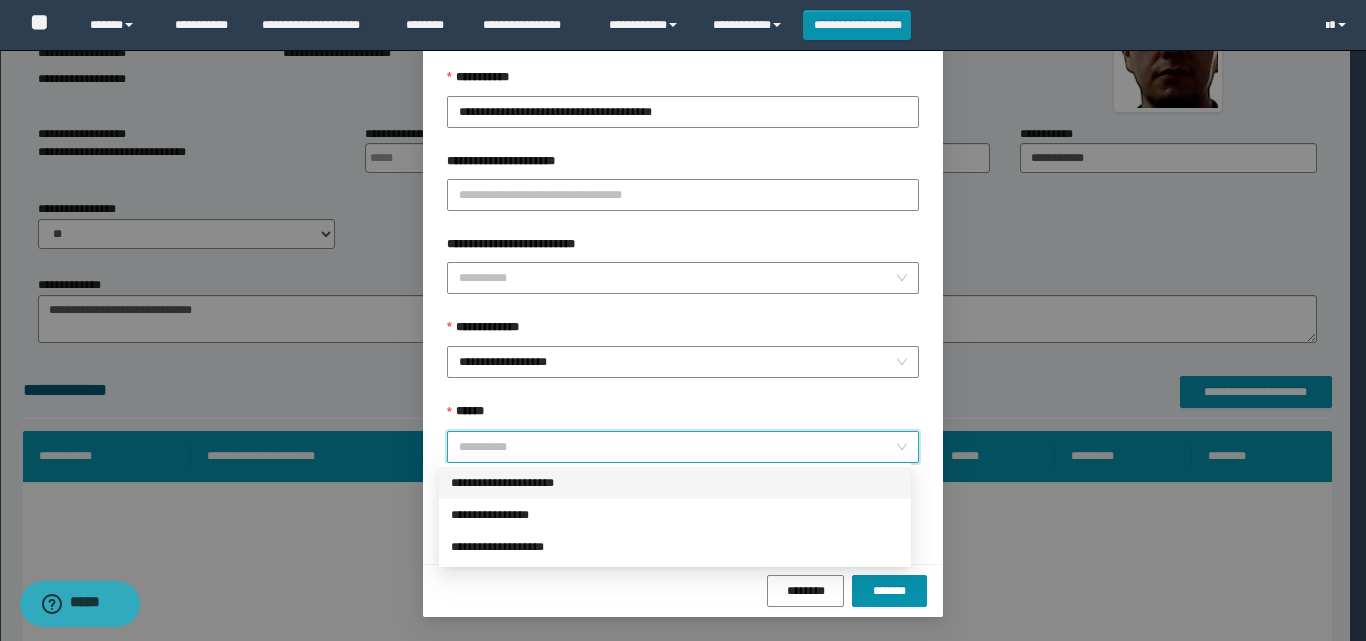 click on "**********" at bounding box center [675, 483] 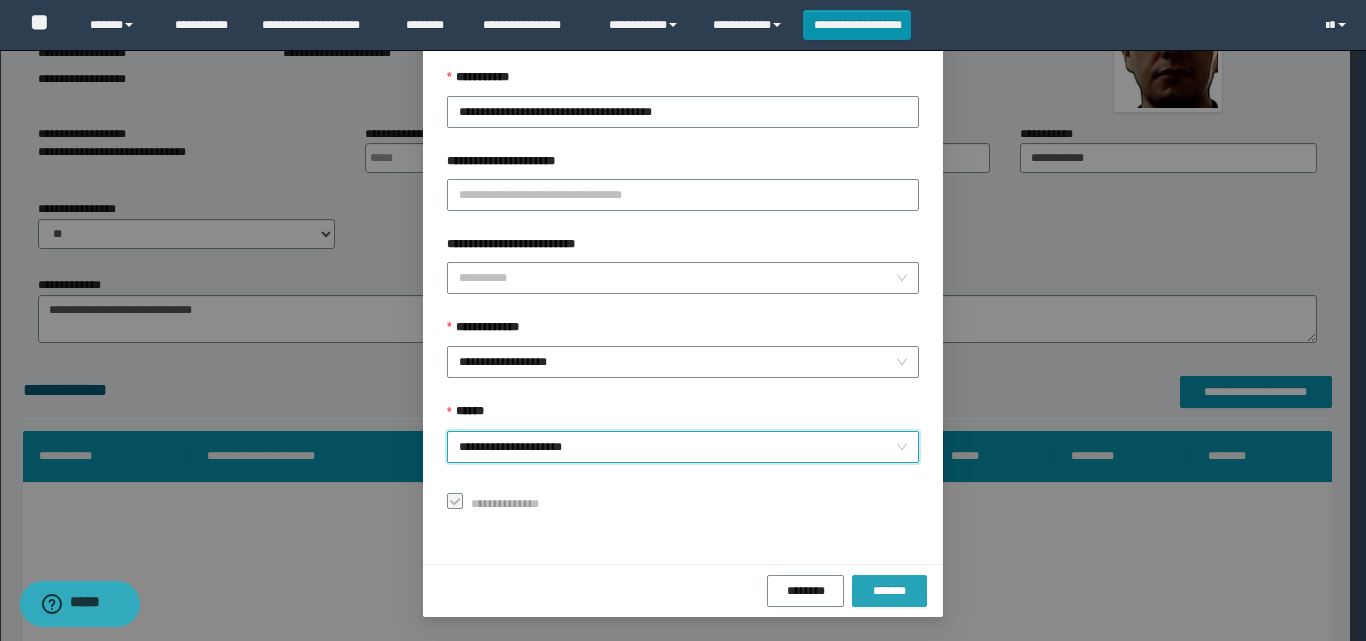 click on "*******" at bounding box center (889, 591) 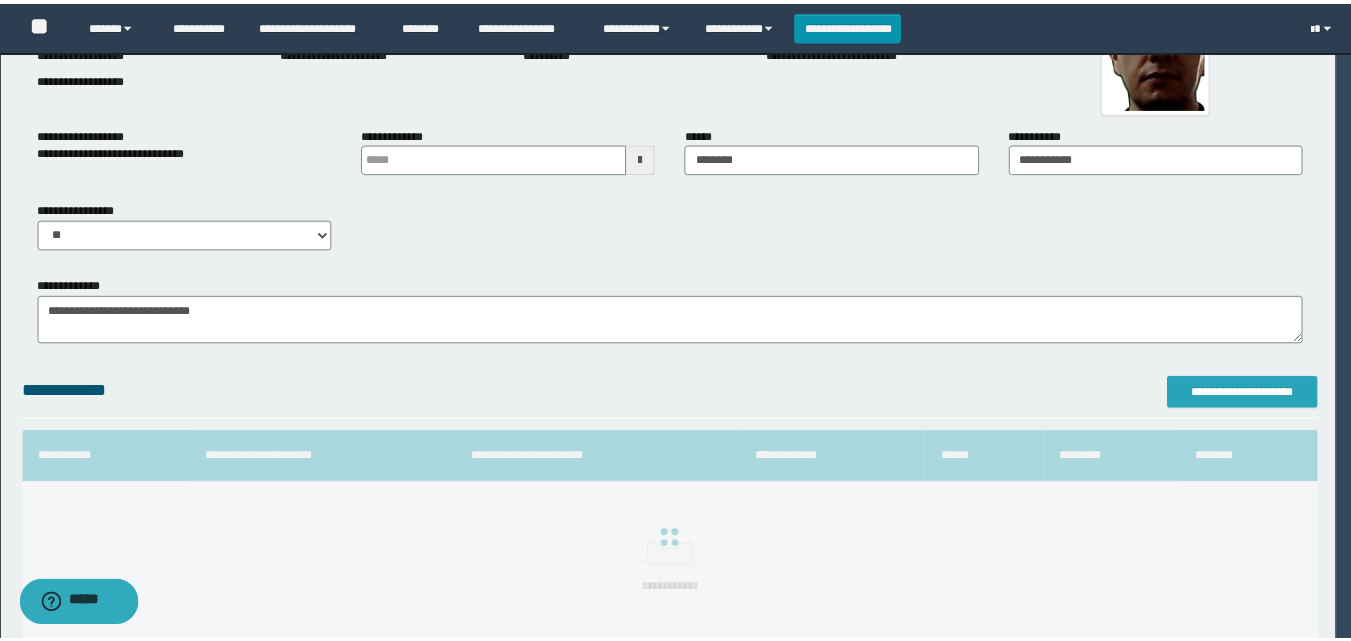 scroll, scrollTop: 0, scrollLeft: 0, axis: both 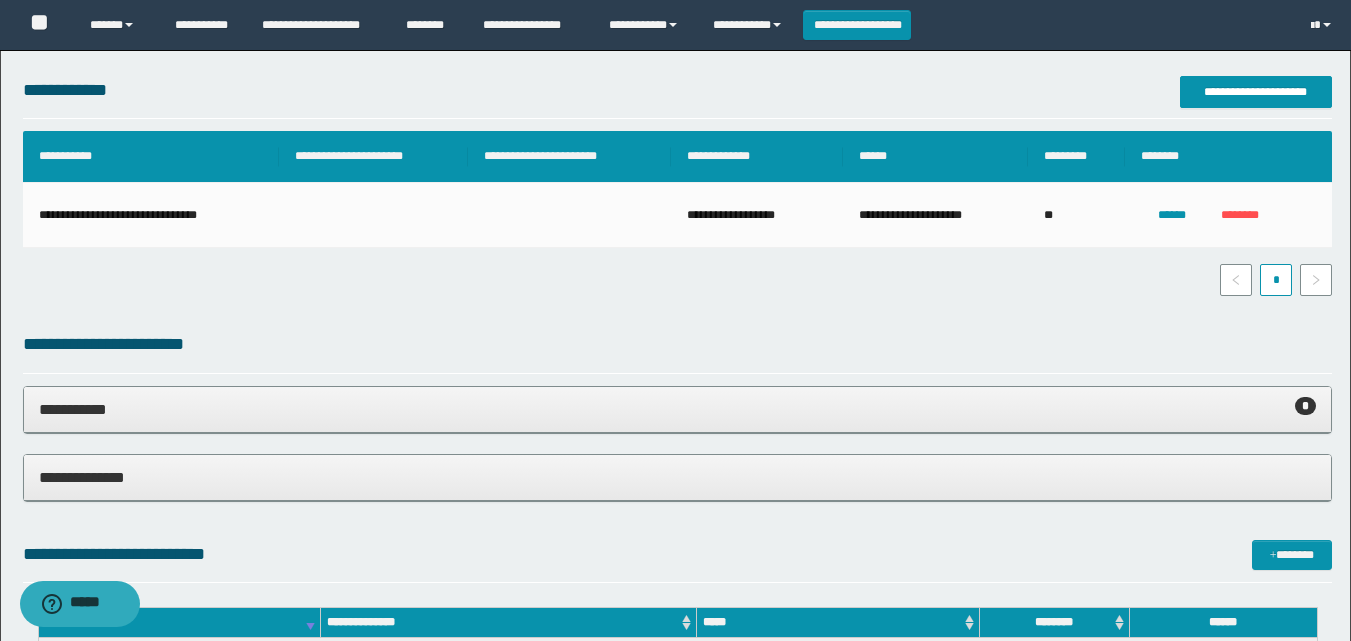 click on "**********" at bounding box center [677, 409] 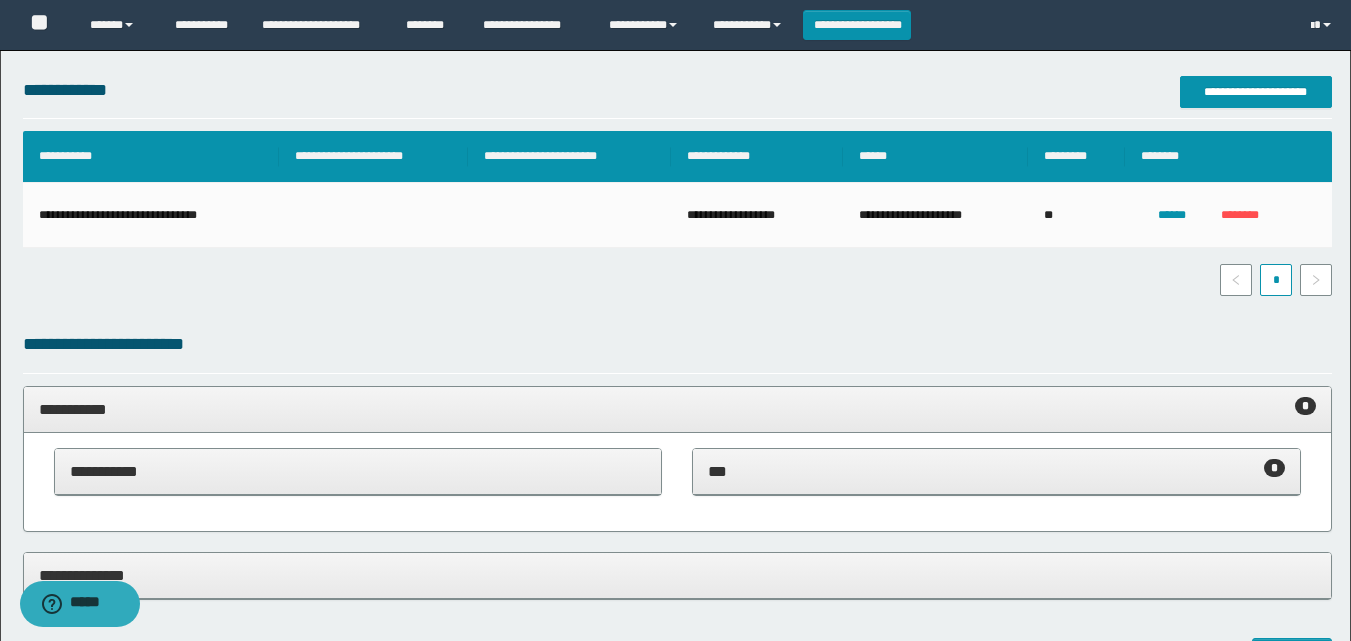 click on "*** *" at bounding box center [996, 471] 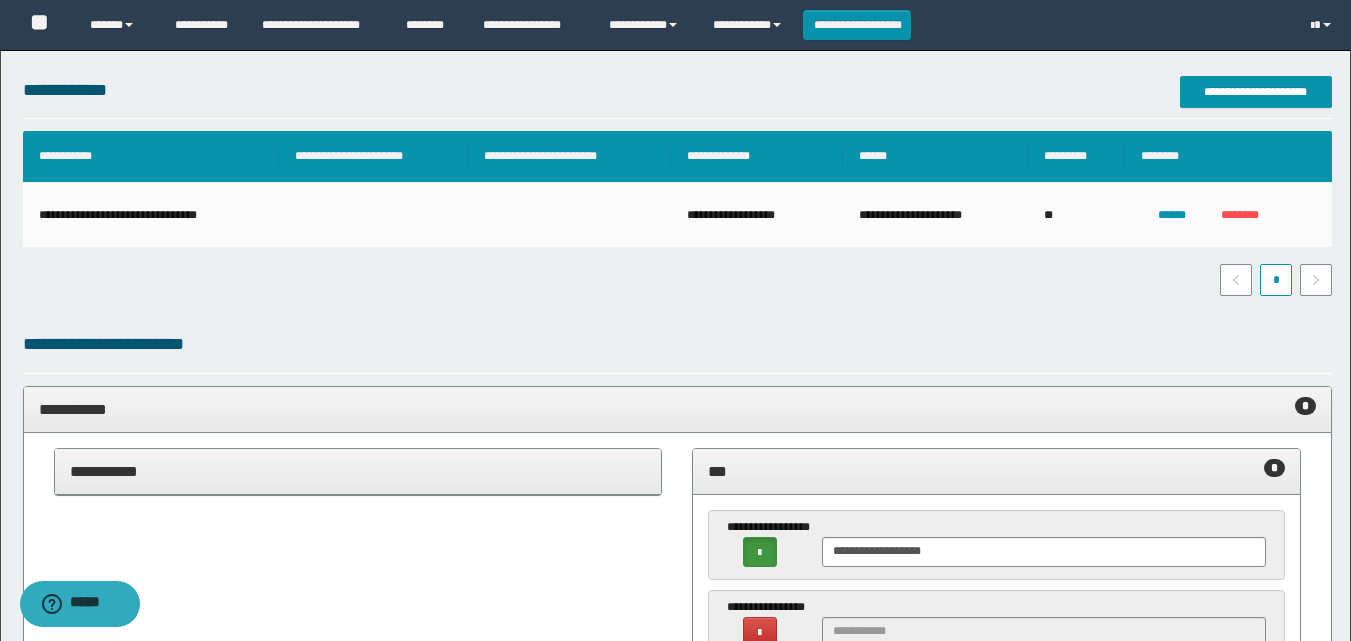 scroll, scrollTop: 776, scrollLeft: 0, axis: vertical 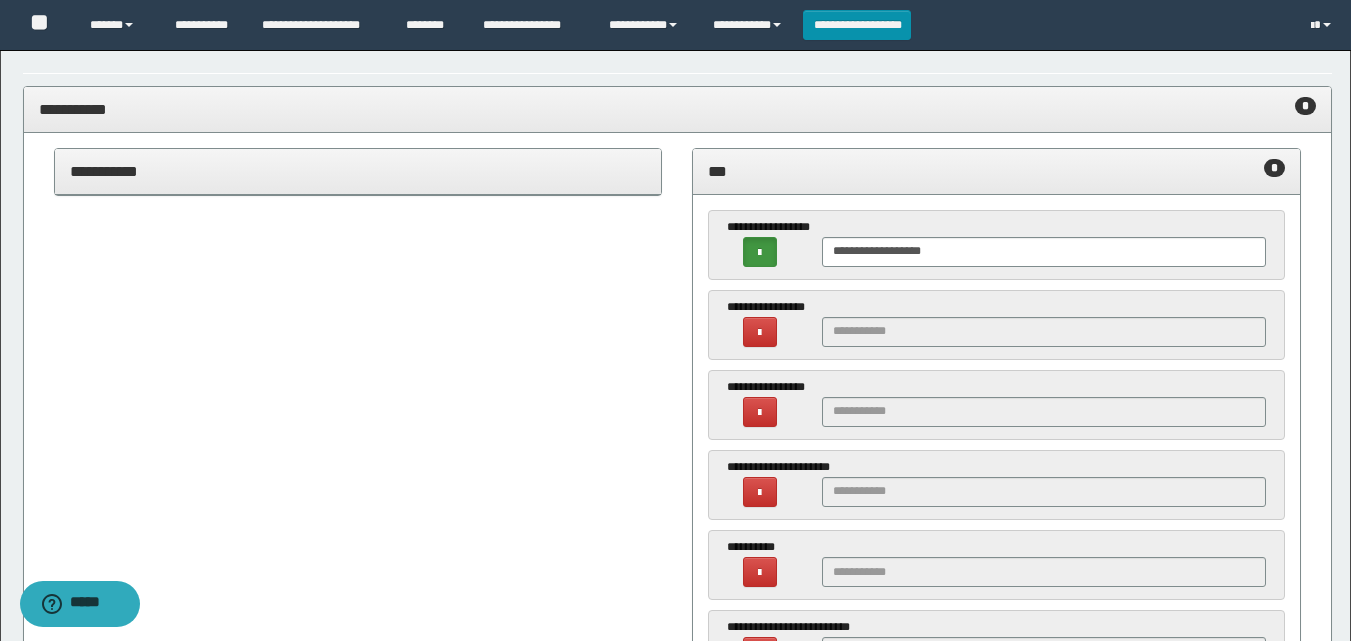 click on "*** *" at bounding box center (996, 171) 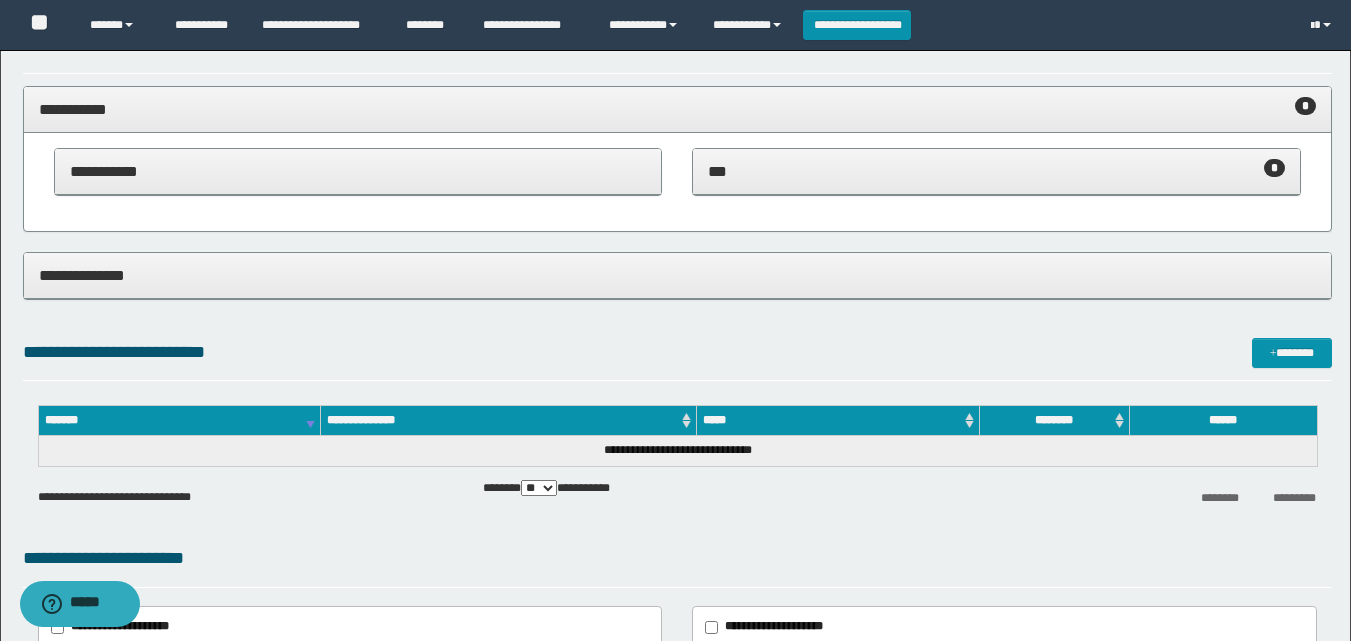 click on "**********" at bounding box center [677, 110] 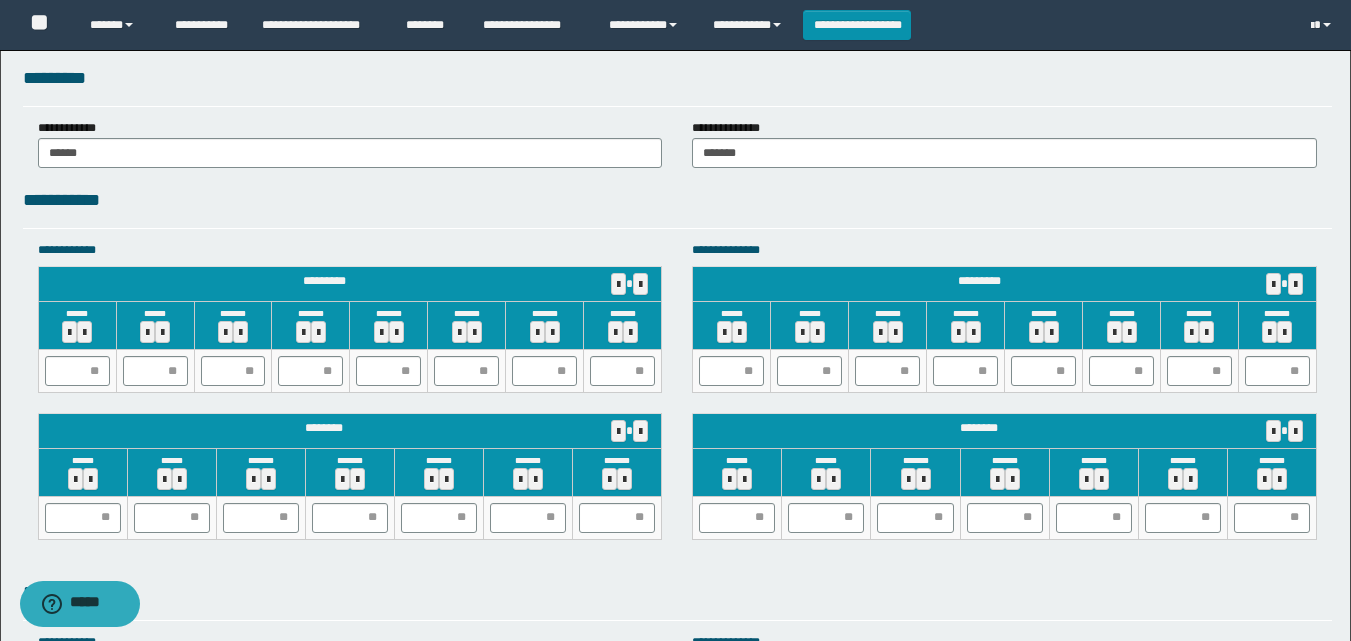 scroll, scrollTop: 1676, scrollLeft: 0, axis: vertical 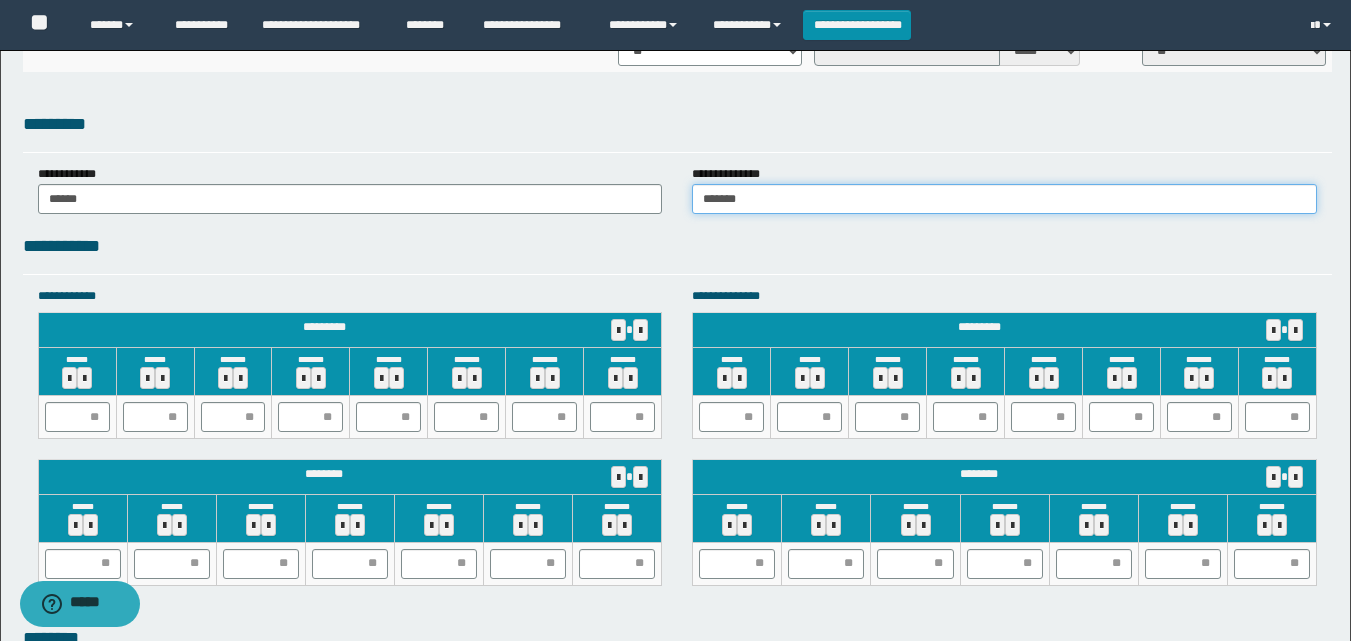 click on "******" at bounding box center (1004, 199) 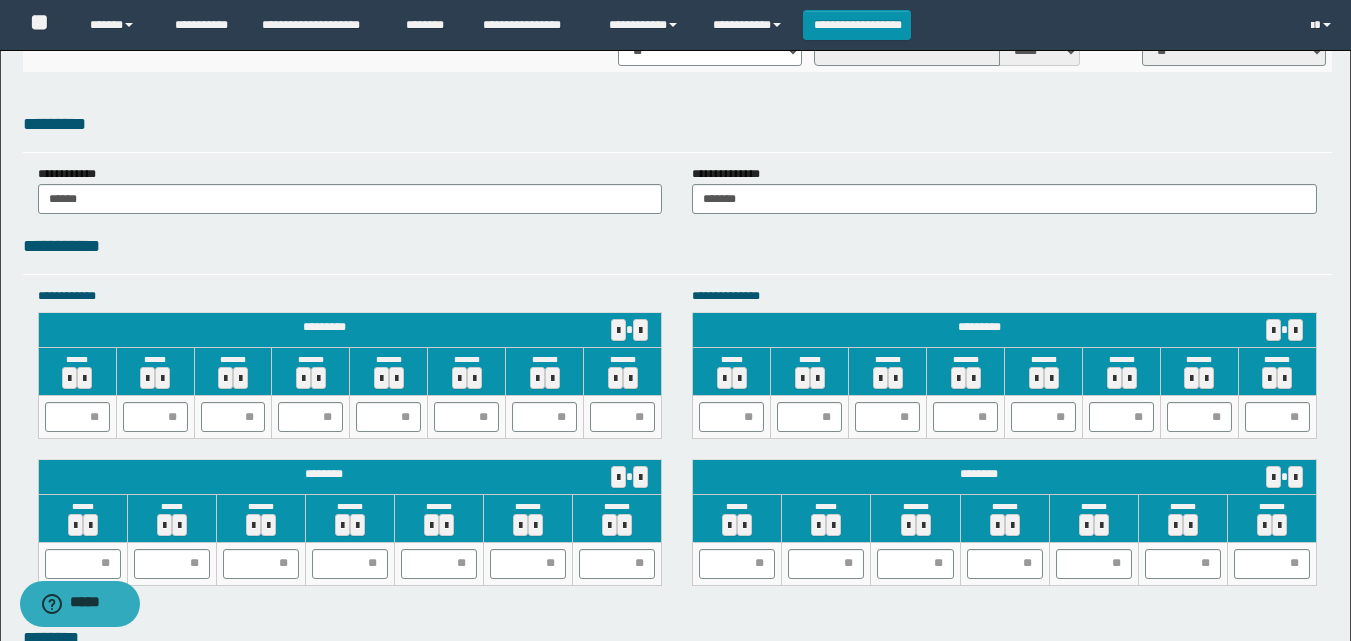click on "*********" at bounding box center [677, 124] 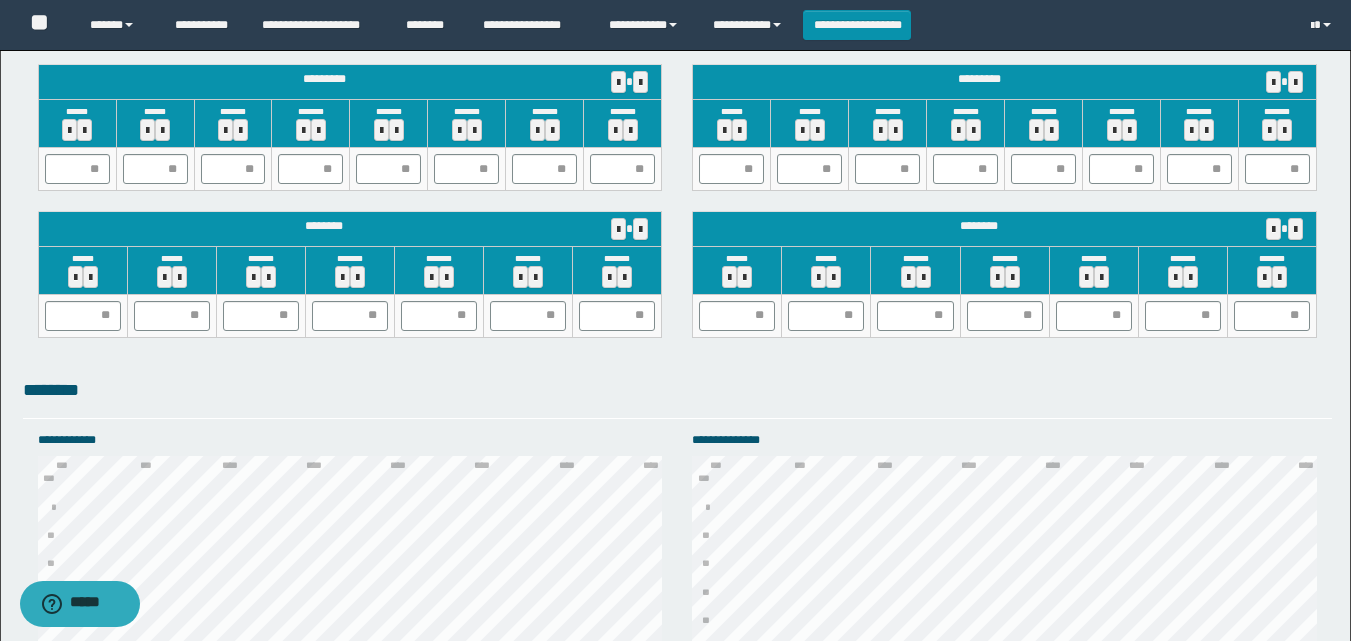 scroll, scrollTop: 1876, scrollLeft: 0, axis: vertical 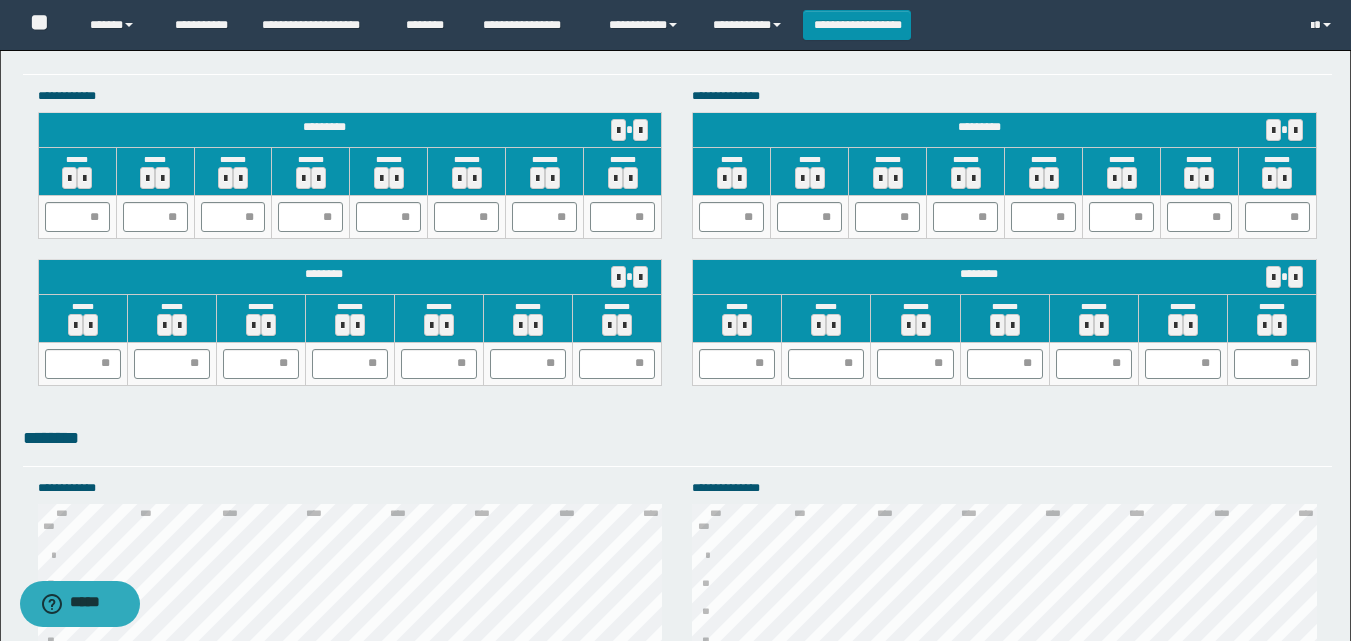 click on "**********" at bounding box center (677, 53) 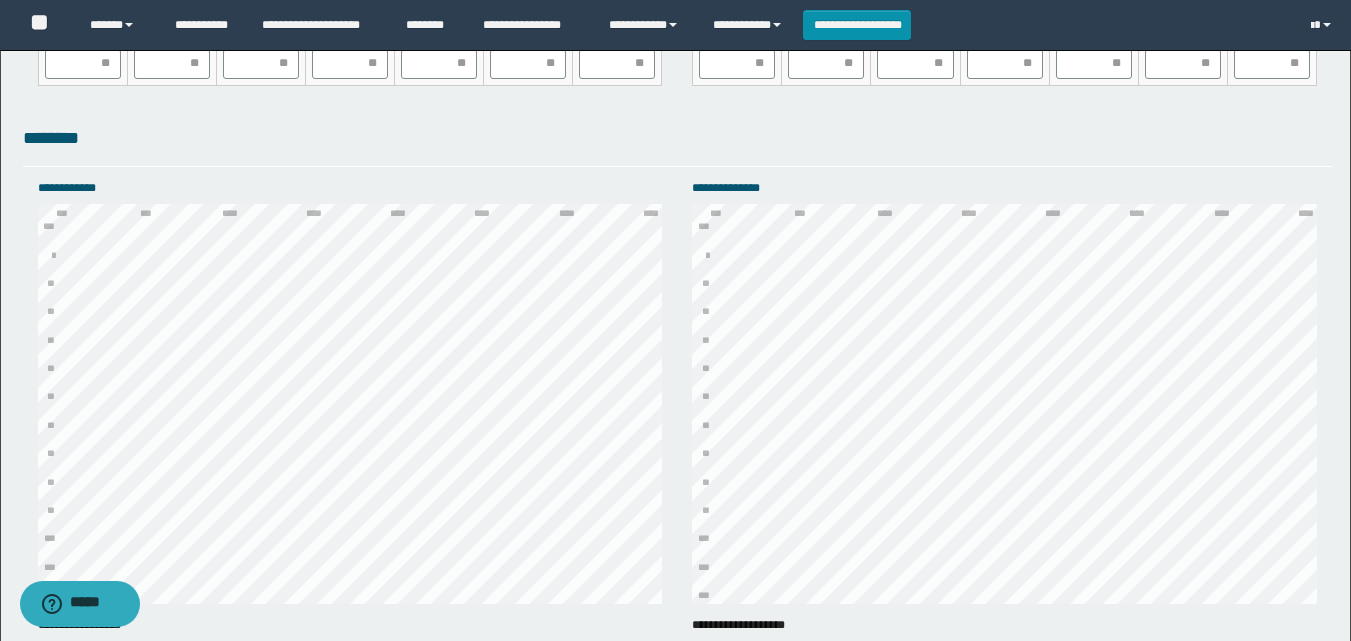 click on "********" at bounding box center [677, 145] 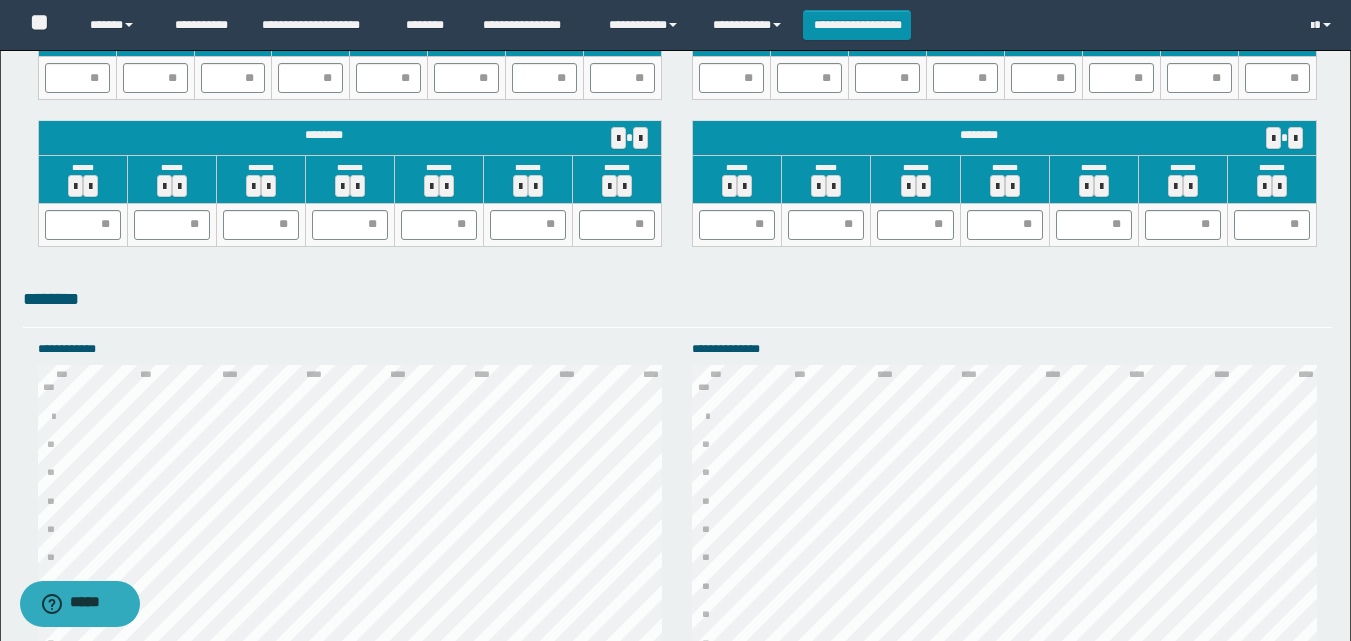 scroll, scrollTop: 1776, scrollLeft: 0, axis: vertical 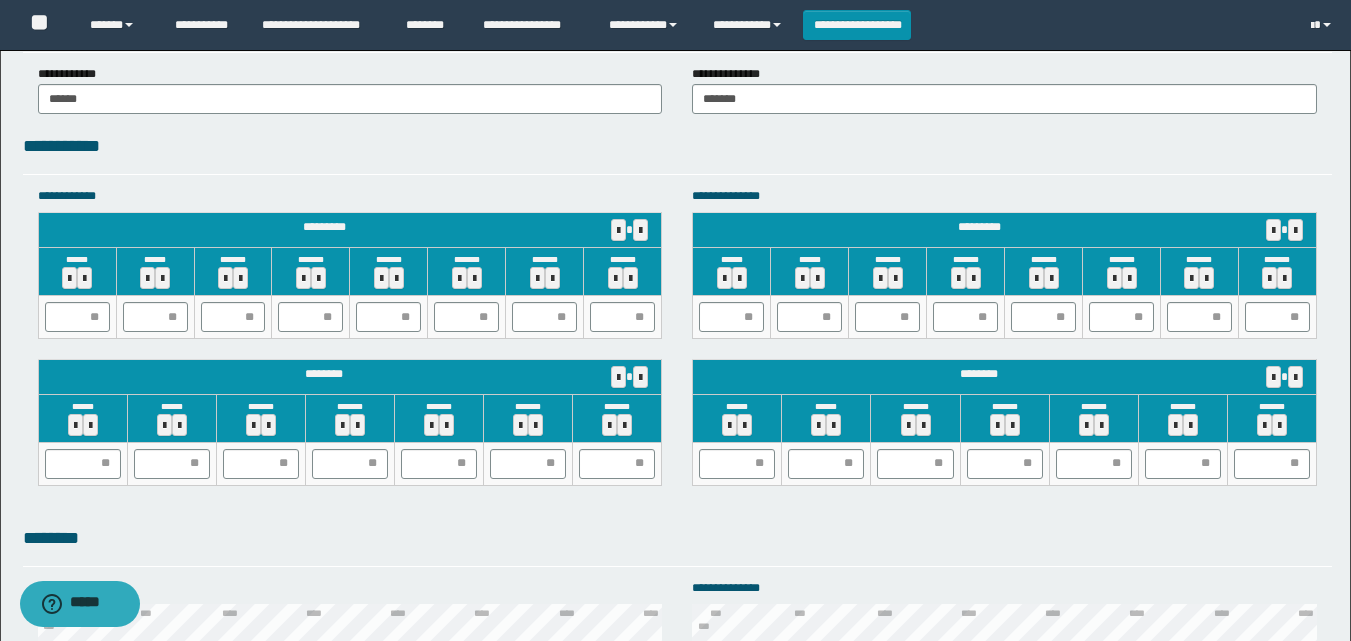 click on "**********" at bounding box center [677, 153] 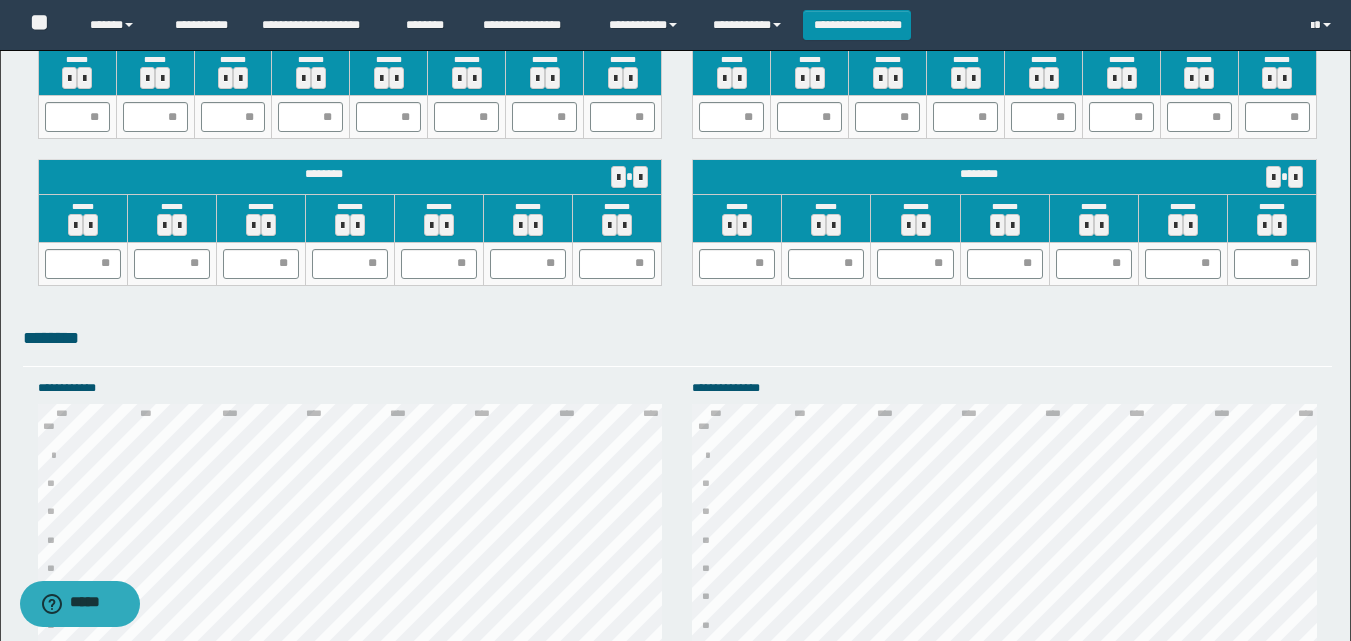 click on "********" at bounding box center [677, 338] 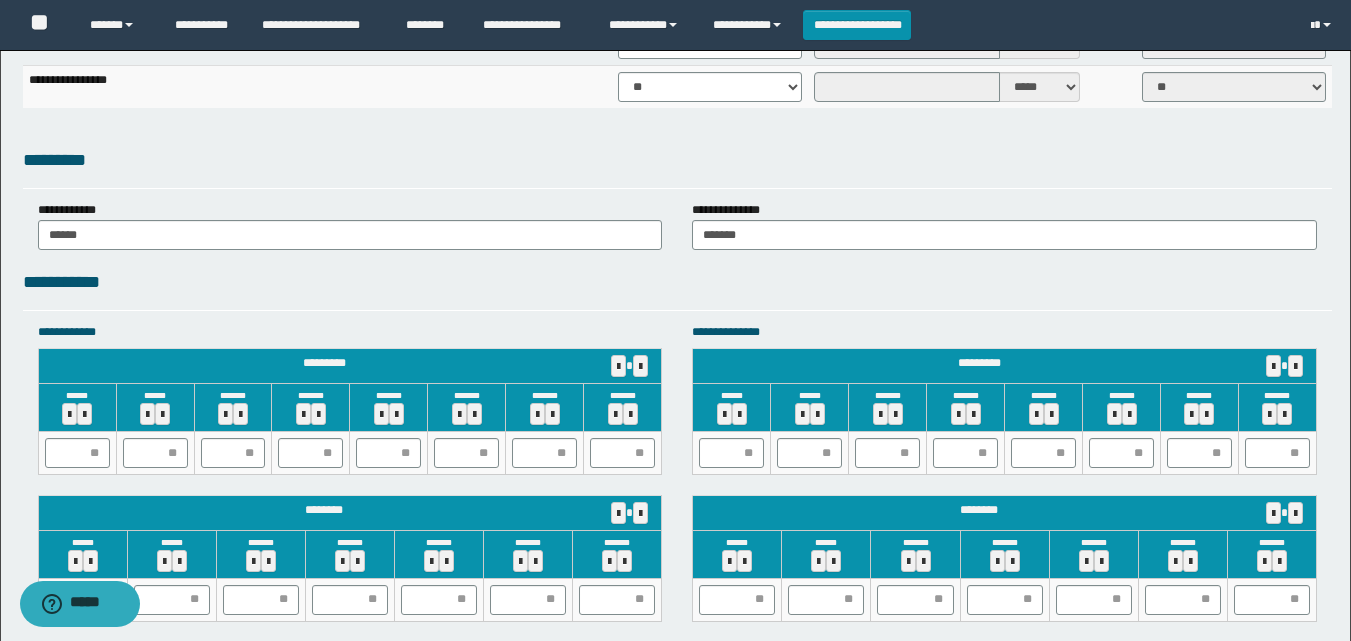 scroll, scrollTop: 1576, scrollLeft: 0, axis: vertical 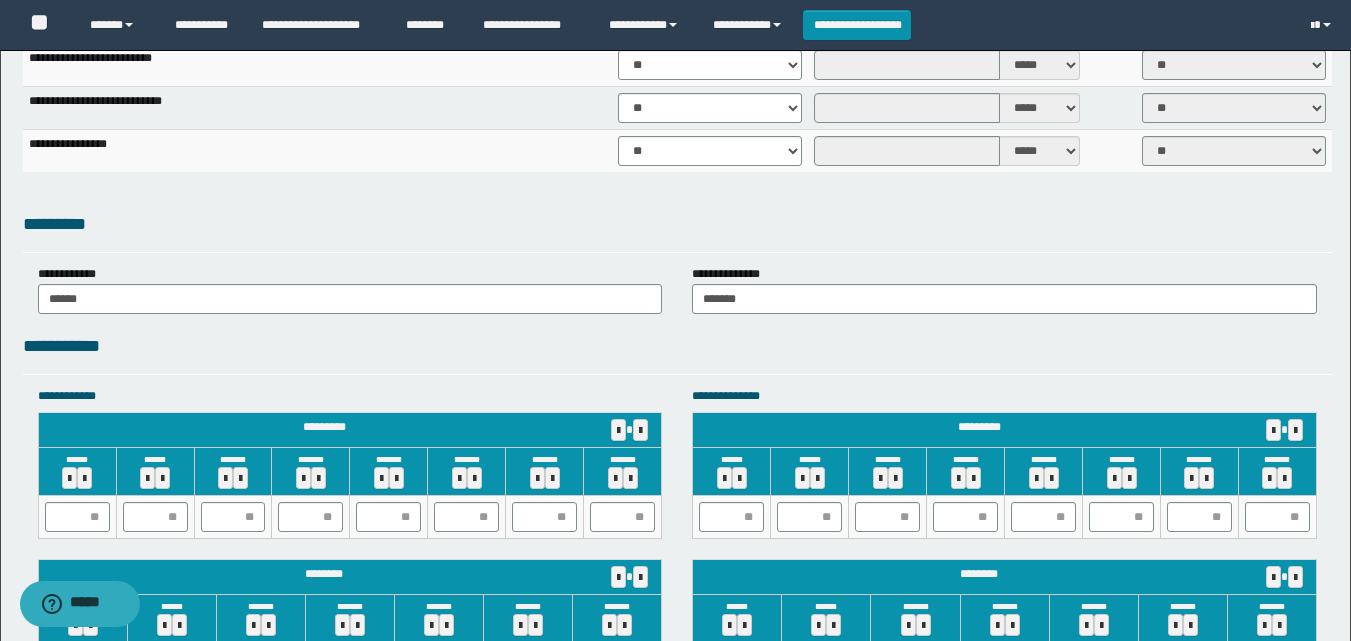 click on "*********" at bounding box center (677, 224) 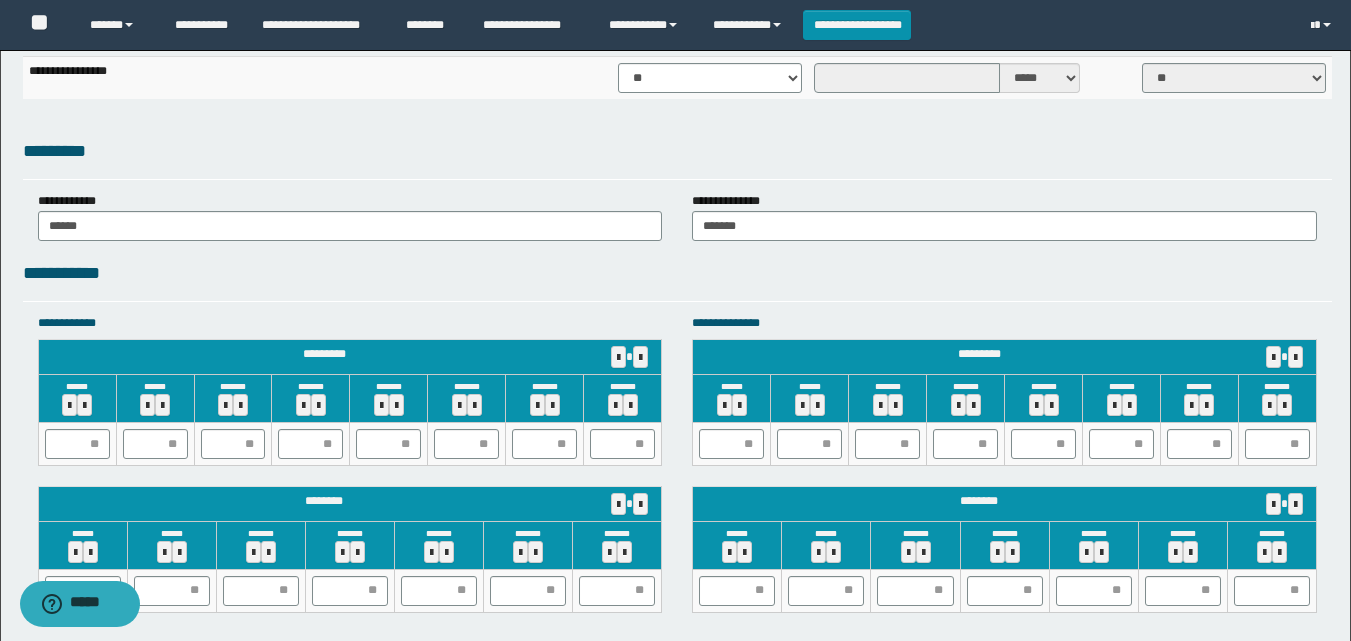 scroll, scrollTop: 1641, scrollLeft: 0, axis: vertical 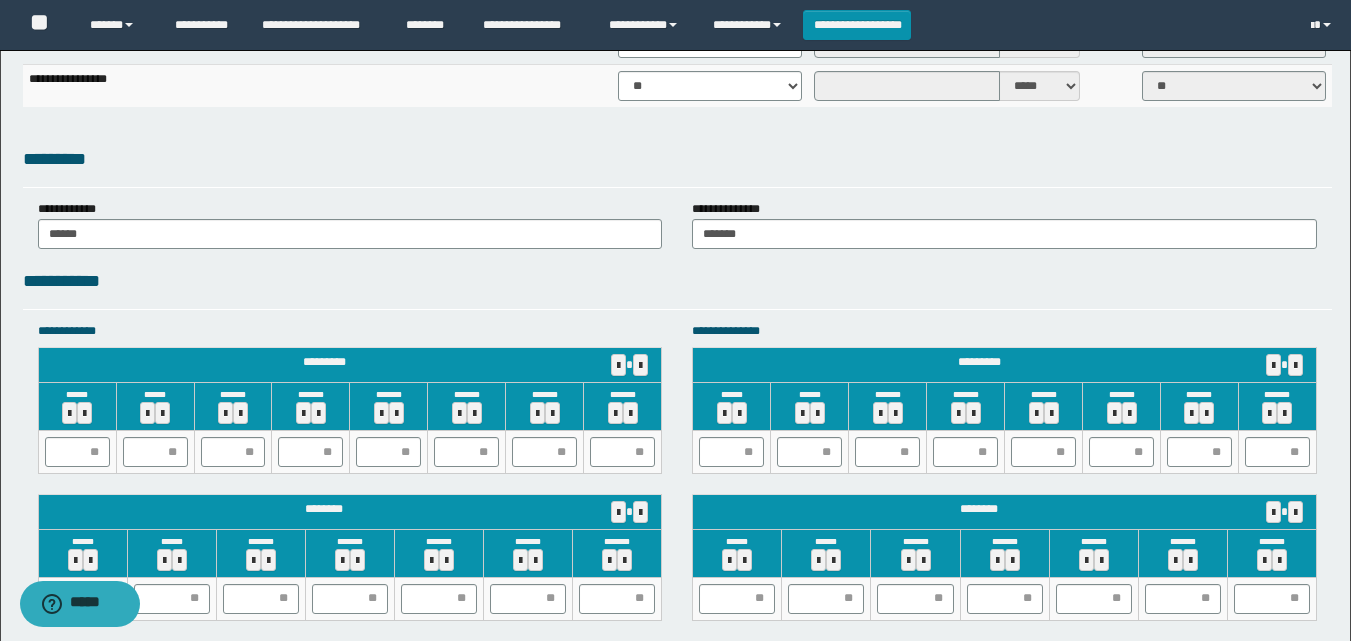 click on "**********" at bounding box center (675, 386) 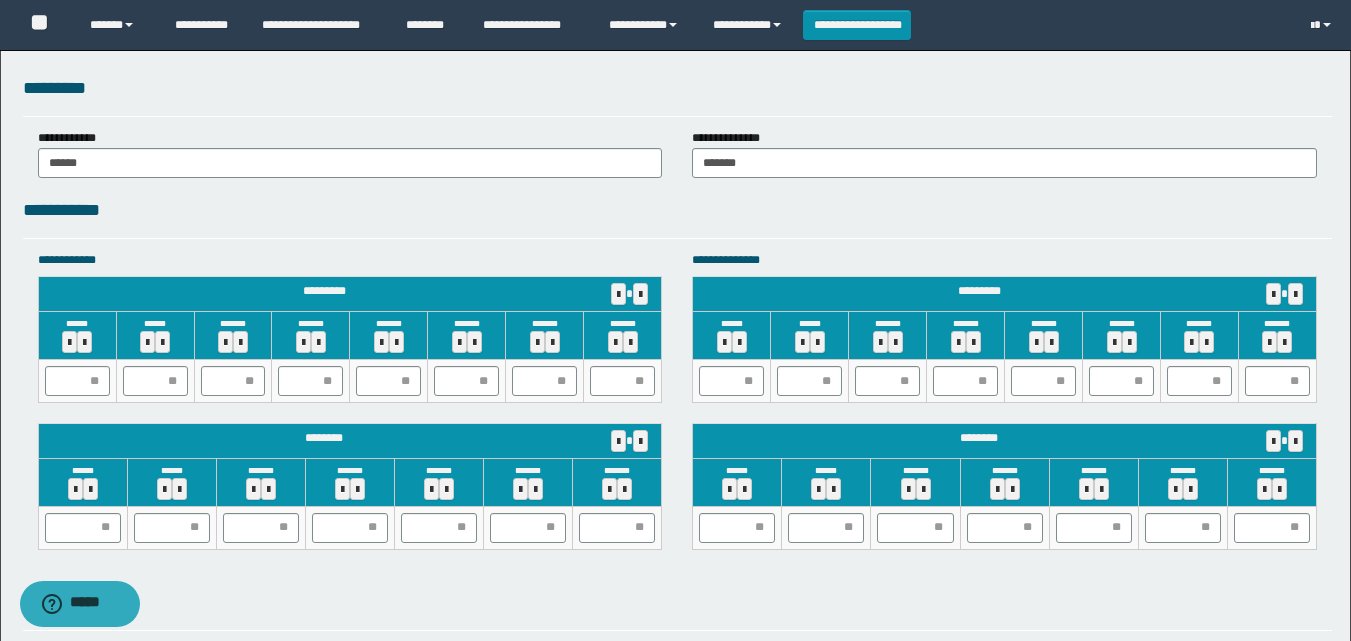scroll, scrollTop: 1541, scrollLeft: 0, axis: vertical 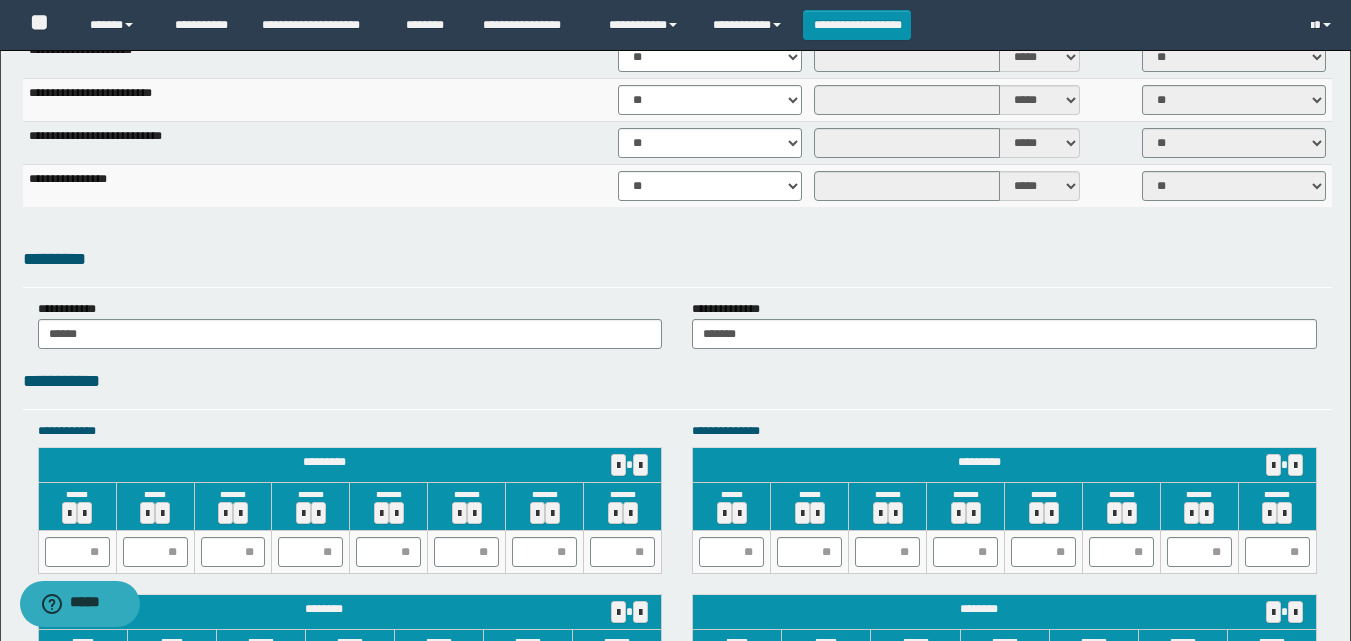 click on "**********" at bounding box center [1004, 324] 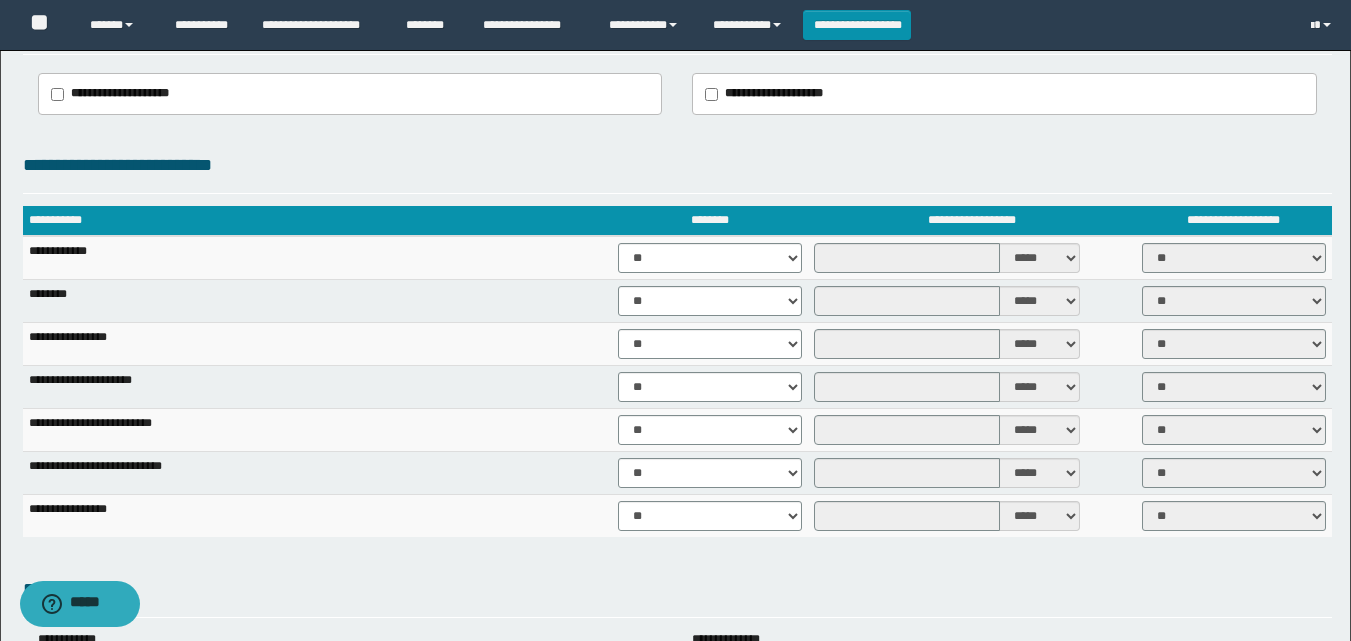 scroll, scrollTop: 1141, scrollLeft: 0, axis: vertical 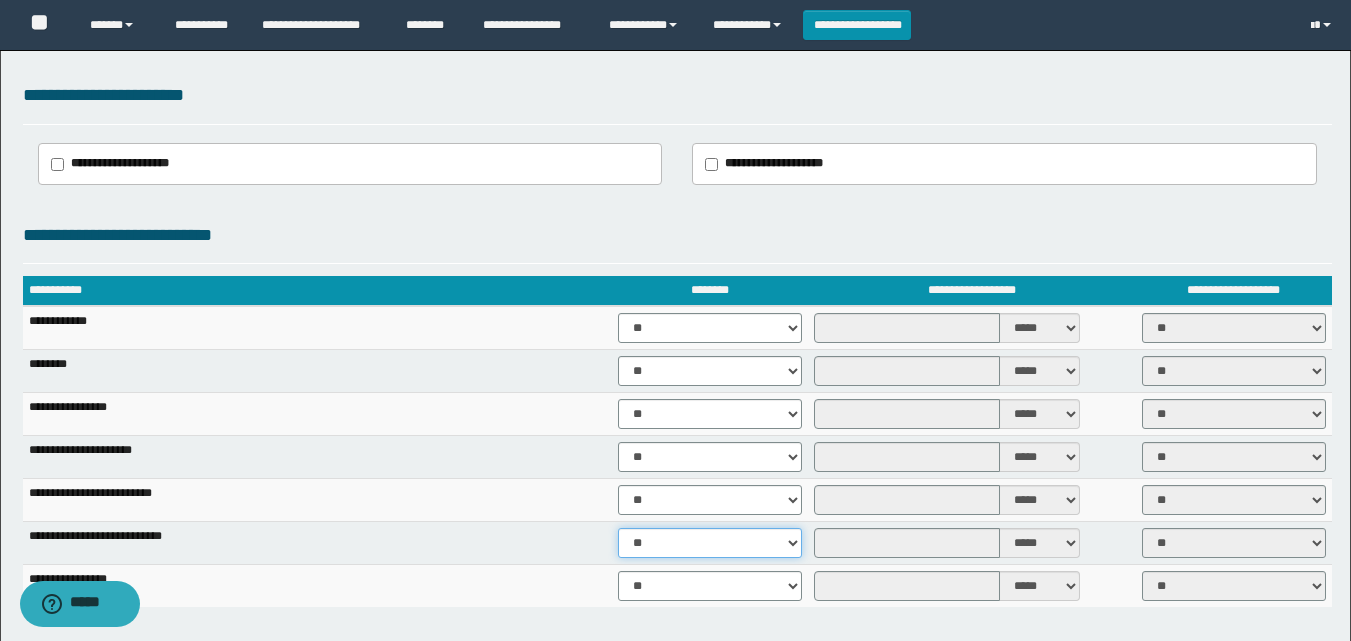 drag, startPoint x: 697, startPoint y: 542, endPoint x: 691, endPoint y: 559, distance: 18.027756 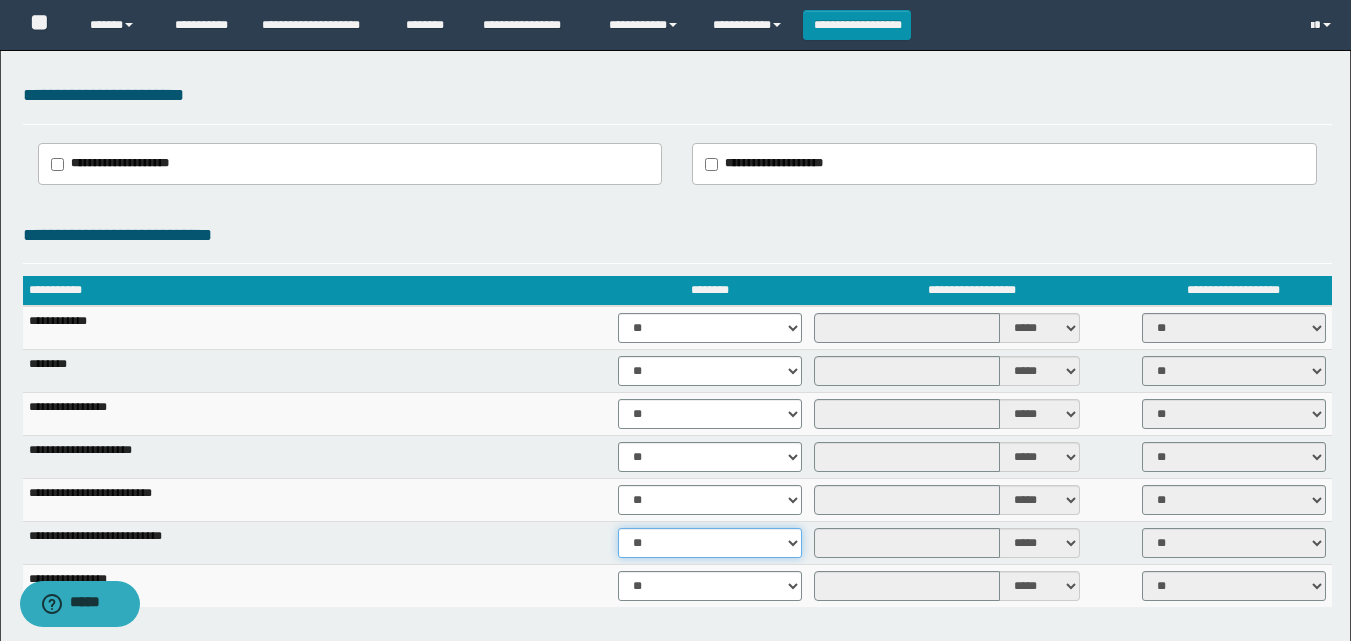 select on "****" 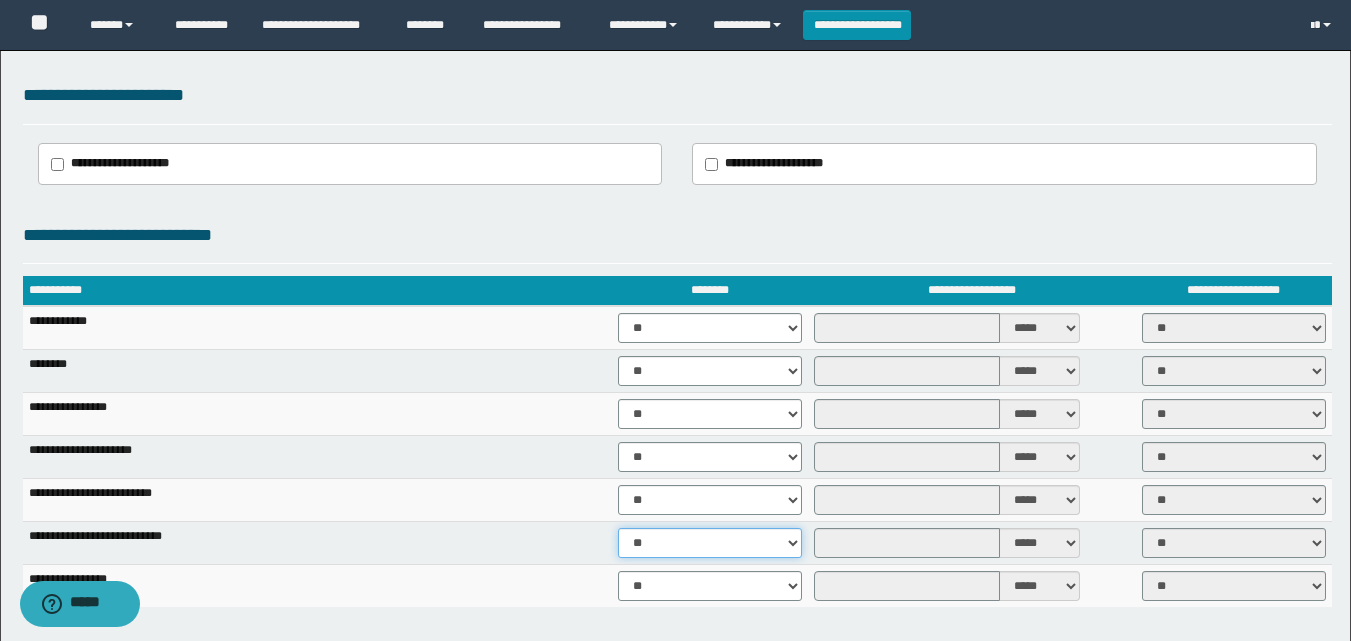 click on "**
**" at bounding box center (710, 543) 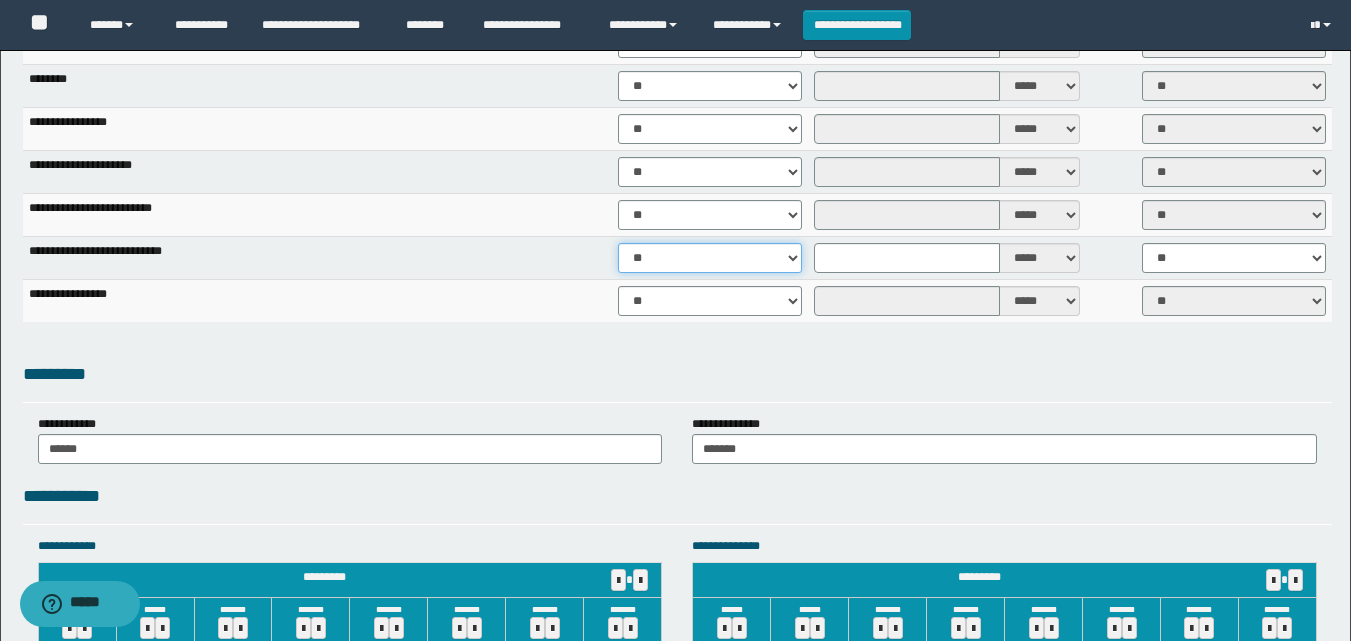 scroll, scrollTop: 1341, scrollLeft: 0, axis: vertical 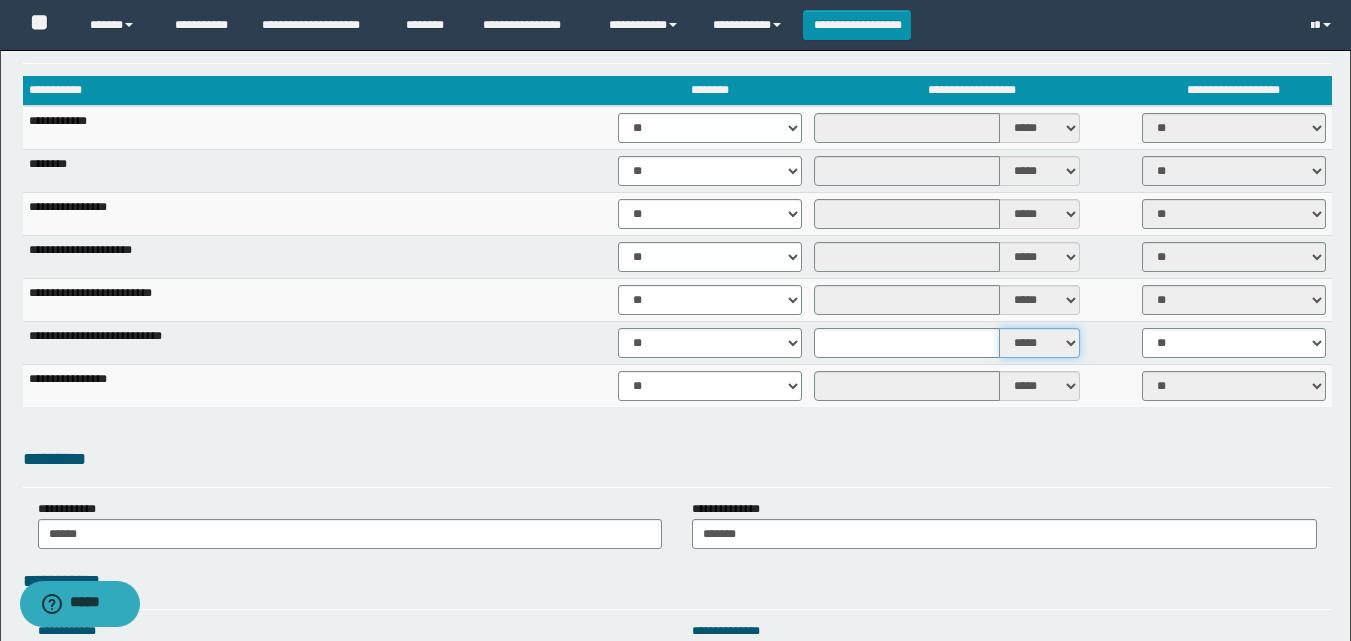 click on "*****
****" at bounding box center (1040, 343) 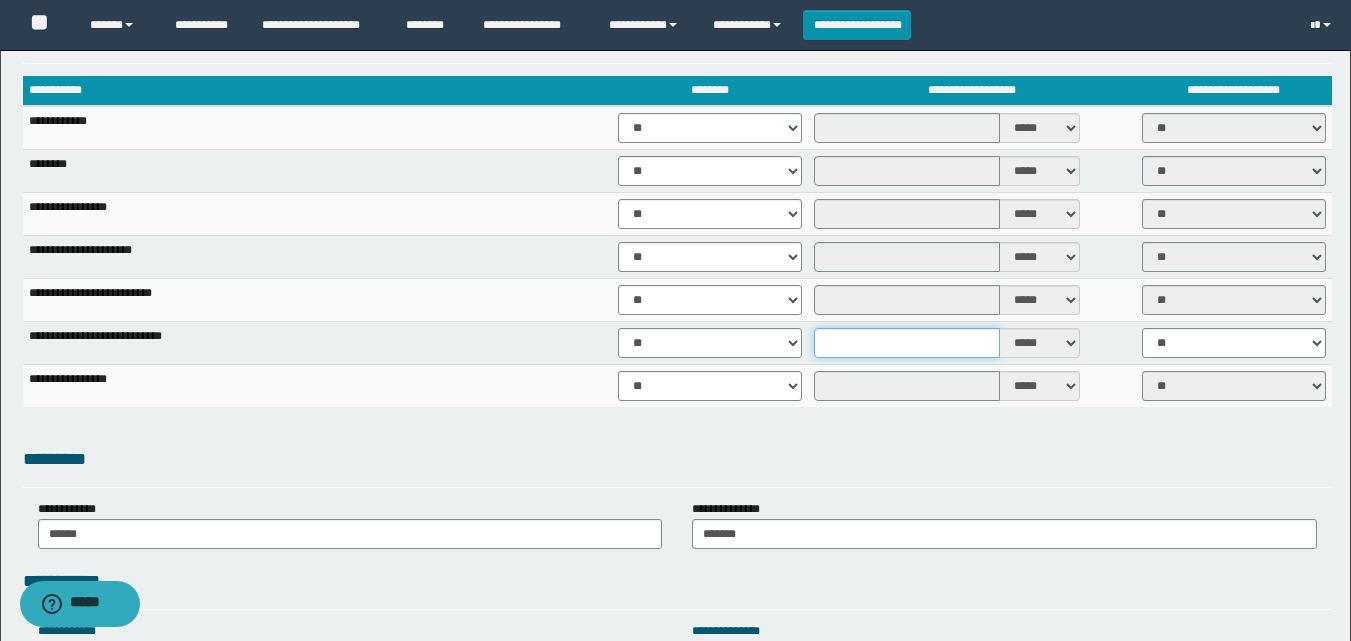 click at bounding box center [907, 343] 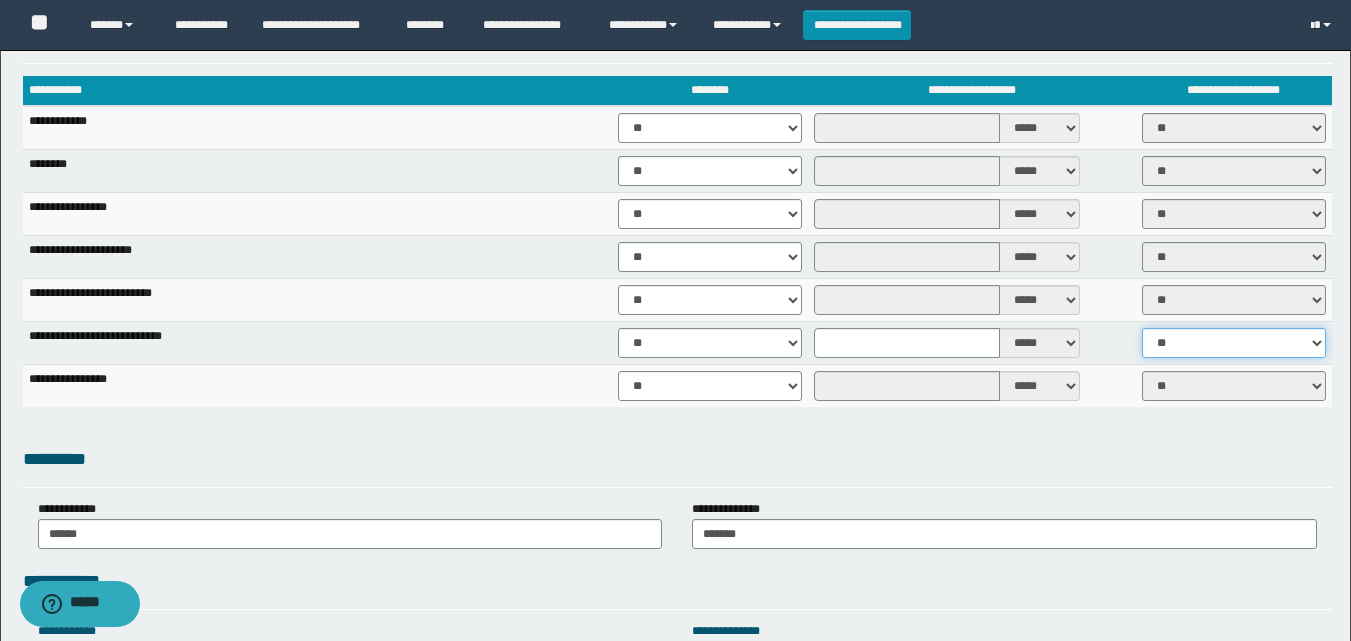 drag, startPoint x: 1251, startPoint y: 344, endPoint x: 1242, endPoint y: 357, distance: 15.811388 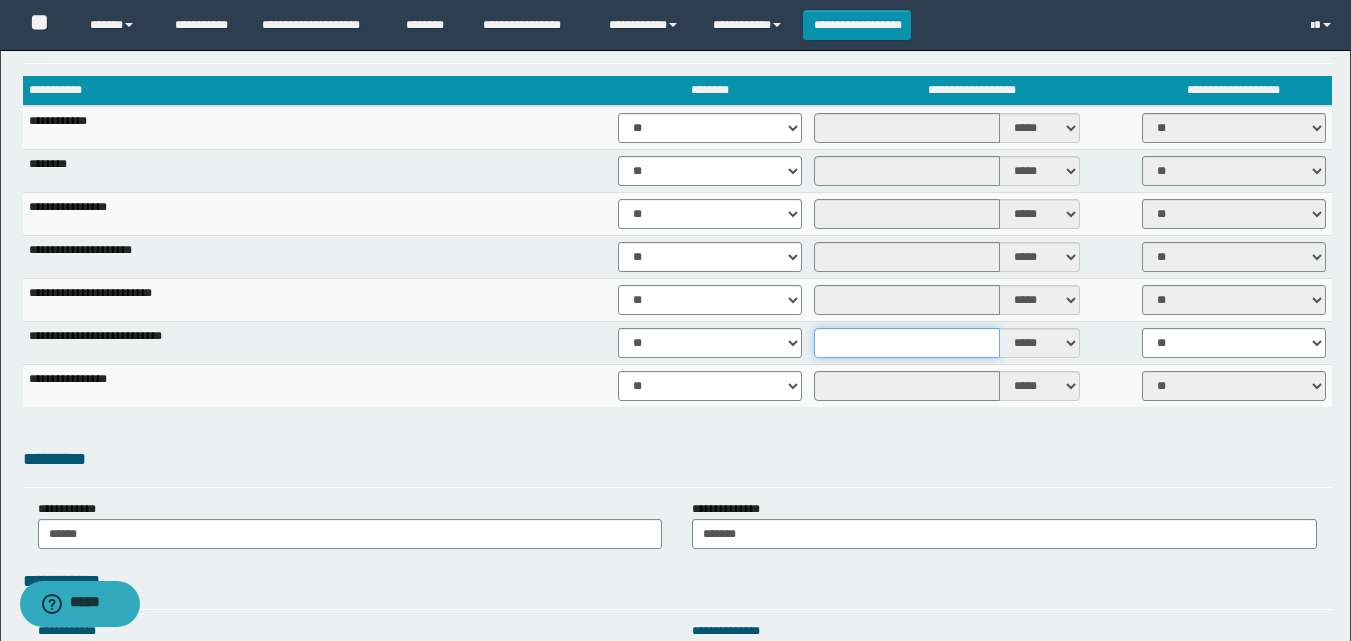 click at bounding box center (907, 343) 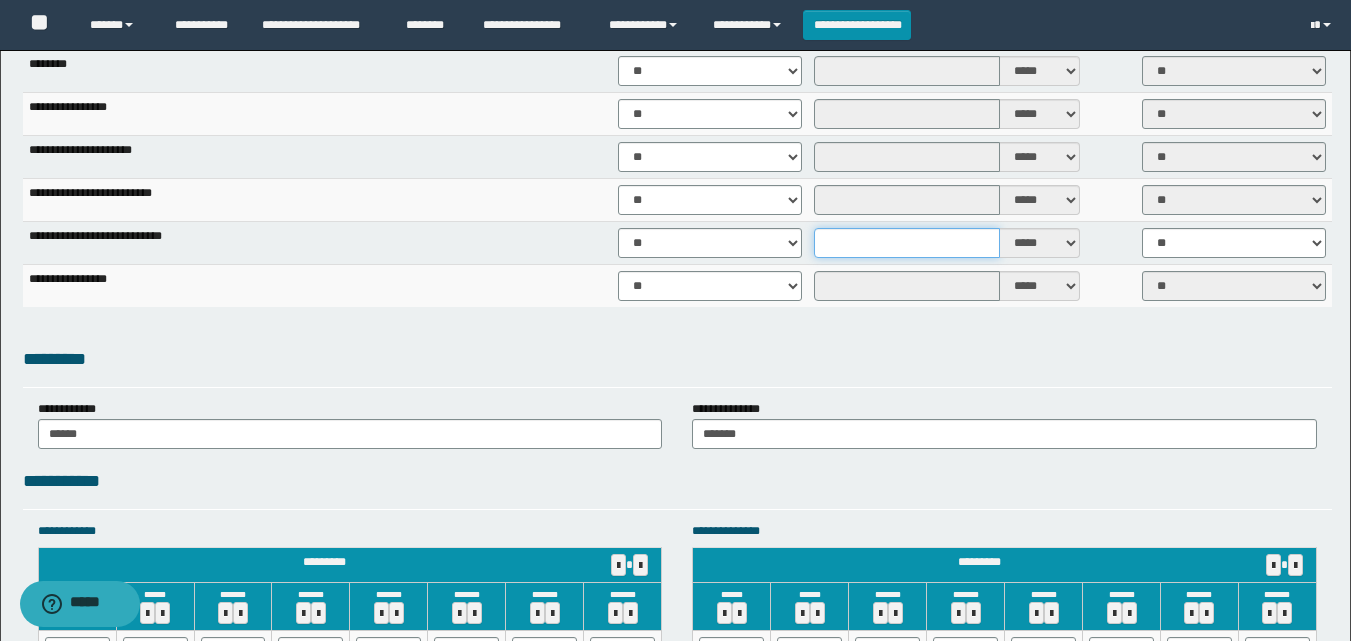 click at bounding box center (907, 243) 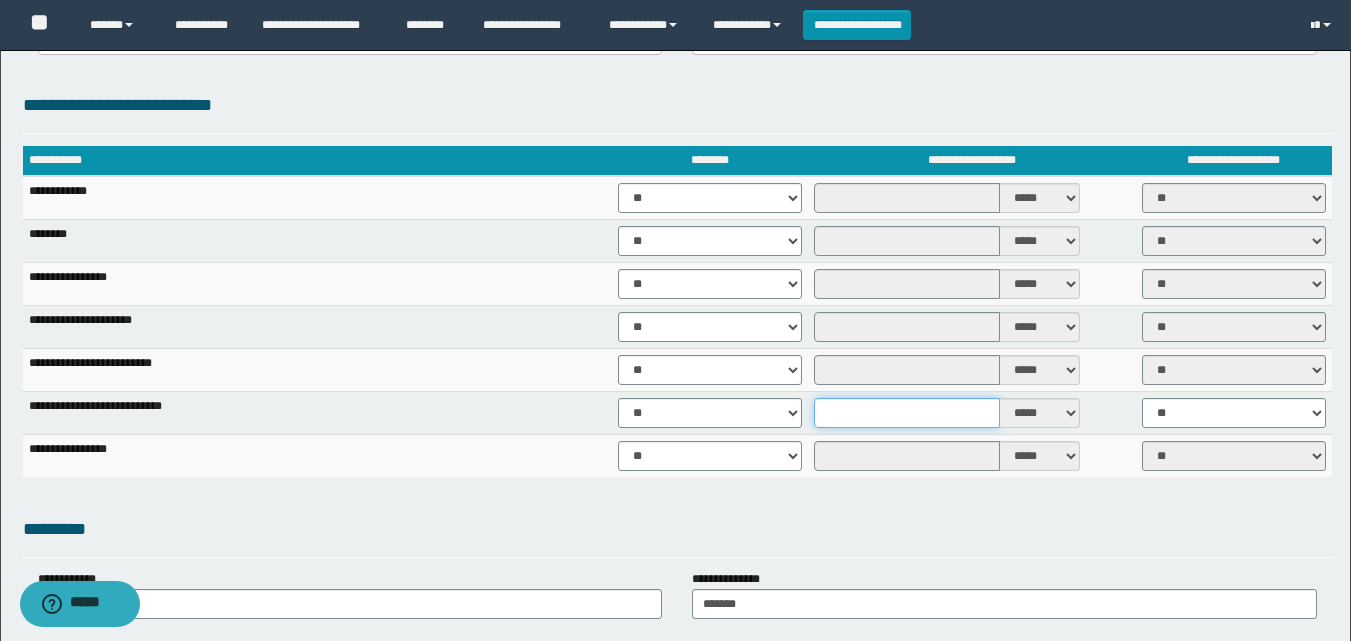 scroll, scrollTop: 1241, scrollLeft: 0, axis: vertical 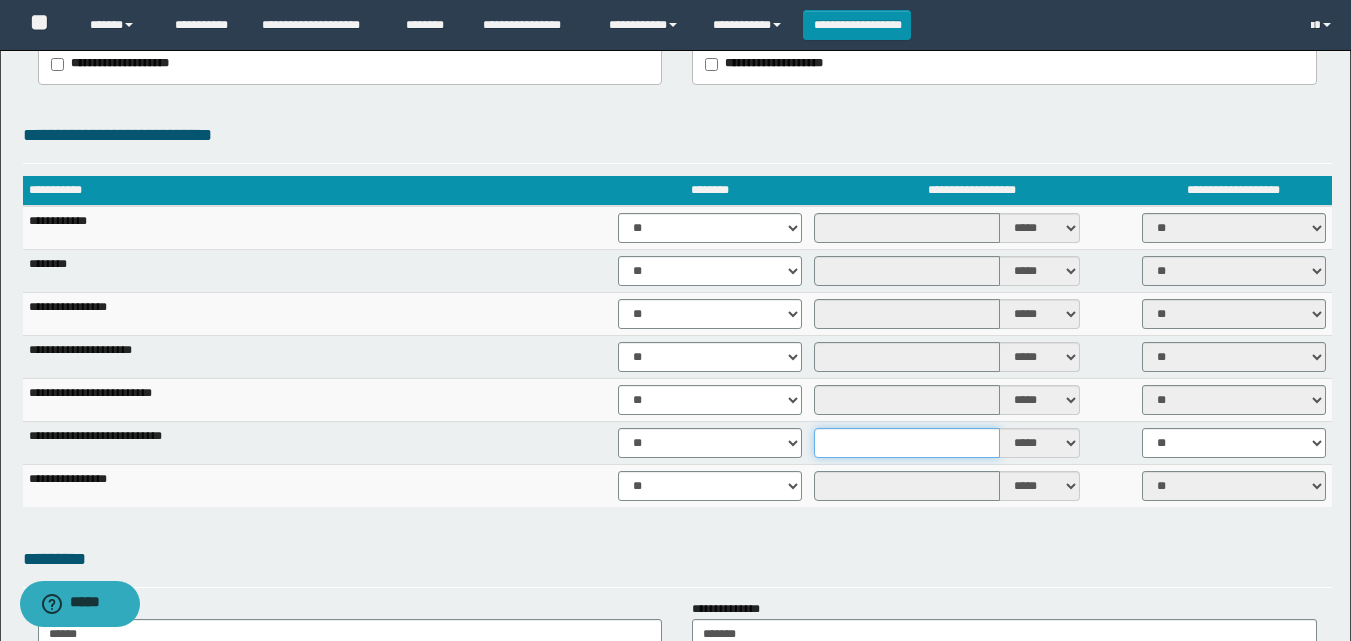 click at bounding box center (907, 443) 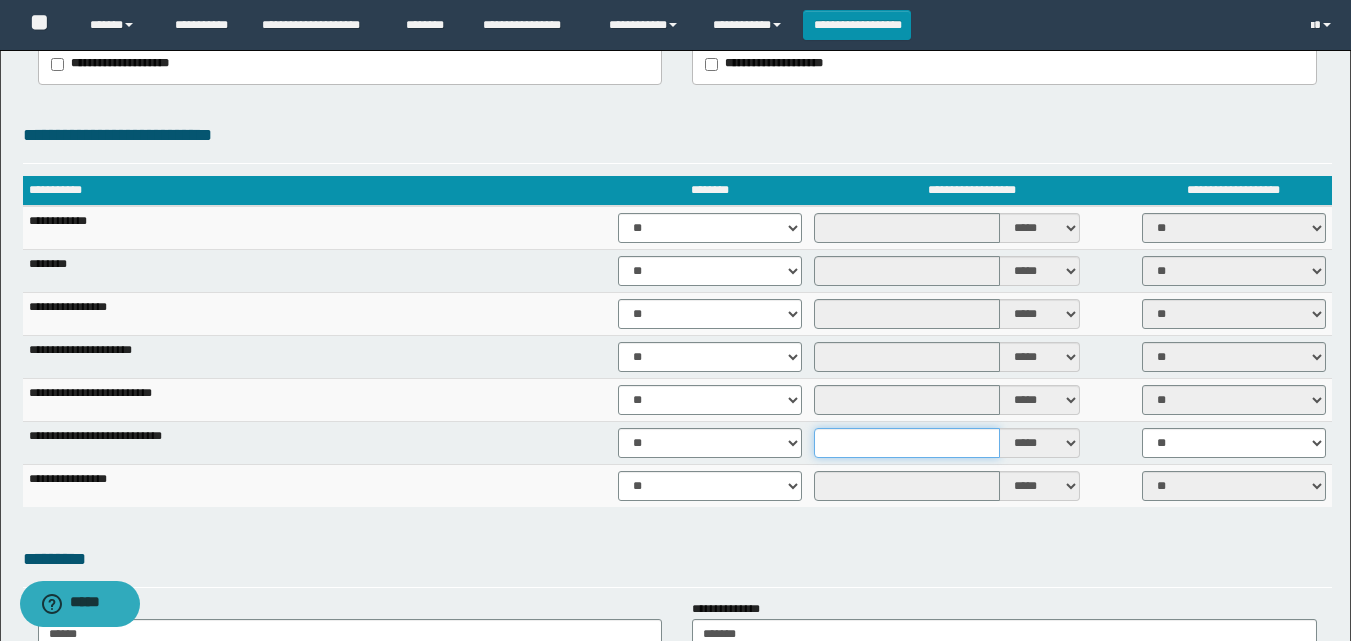 click at bounding box center [907, 443] 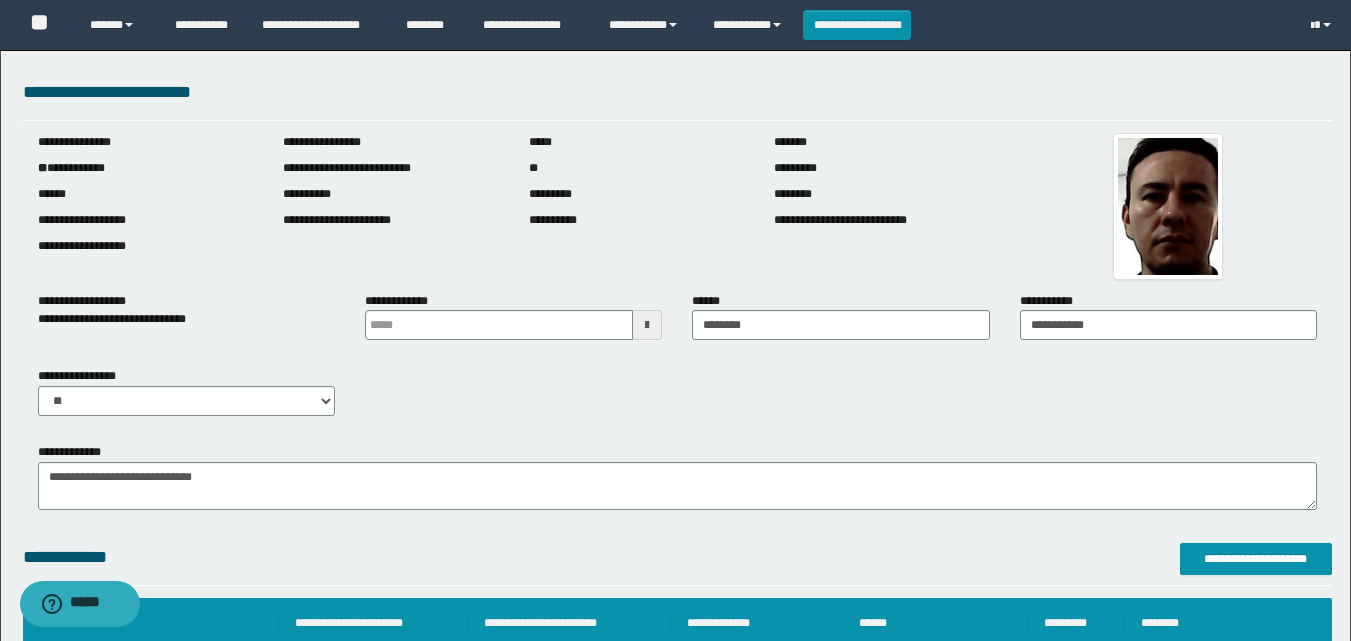 scroll, scrollTop: 0, scrollLeft: 0, axis: both 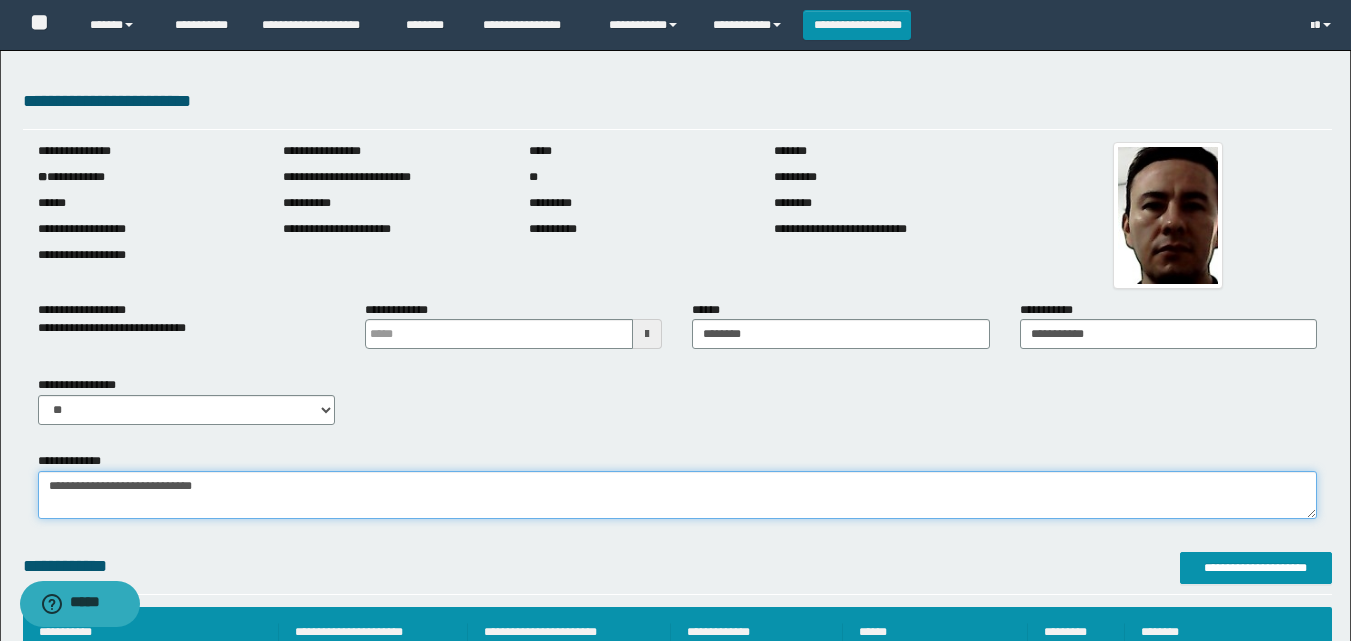 click on "**********" at bounding box center (677, 495) 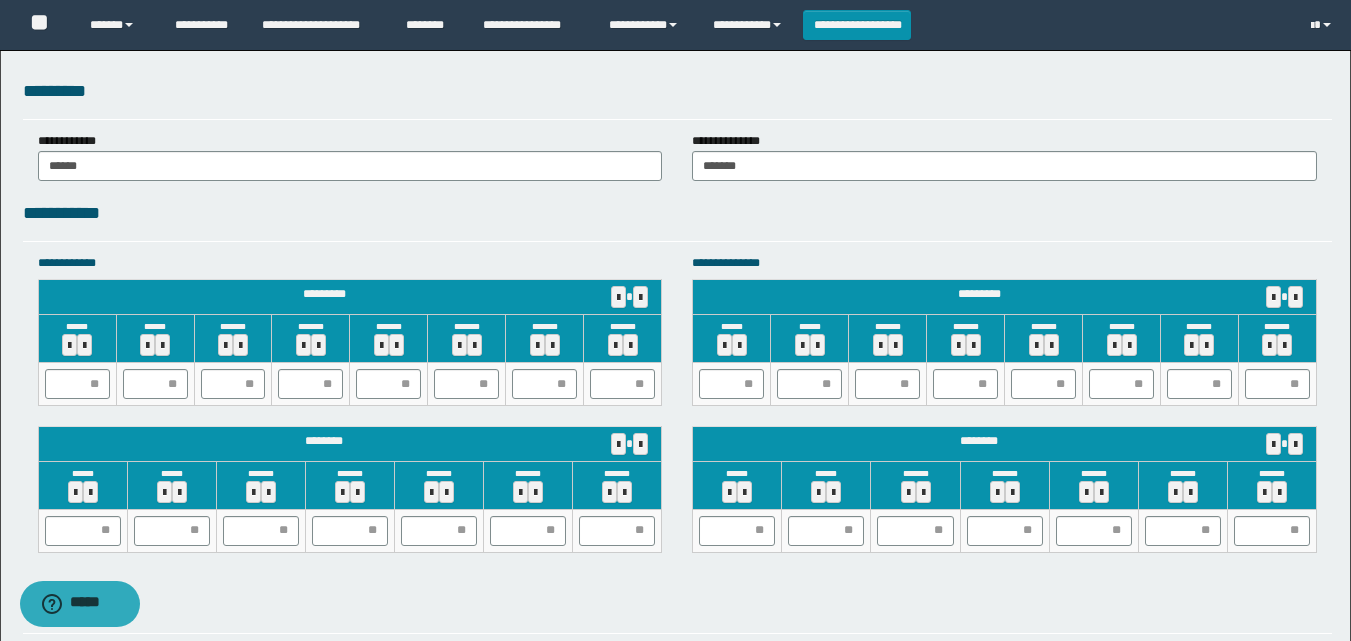 scroll, scrollTop: 1400, scrollLeft: 0, axis: vertical 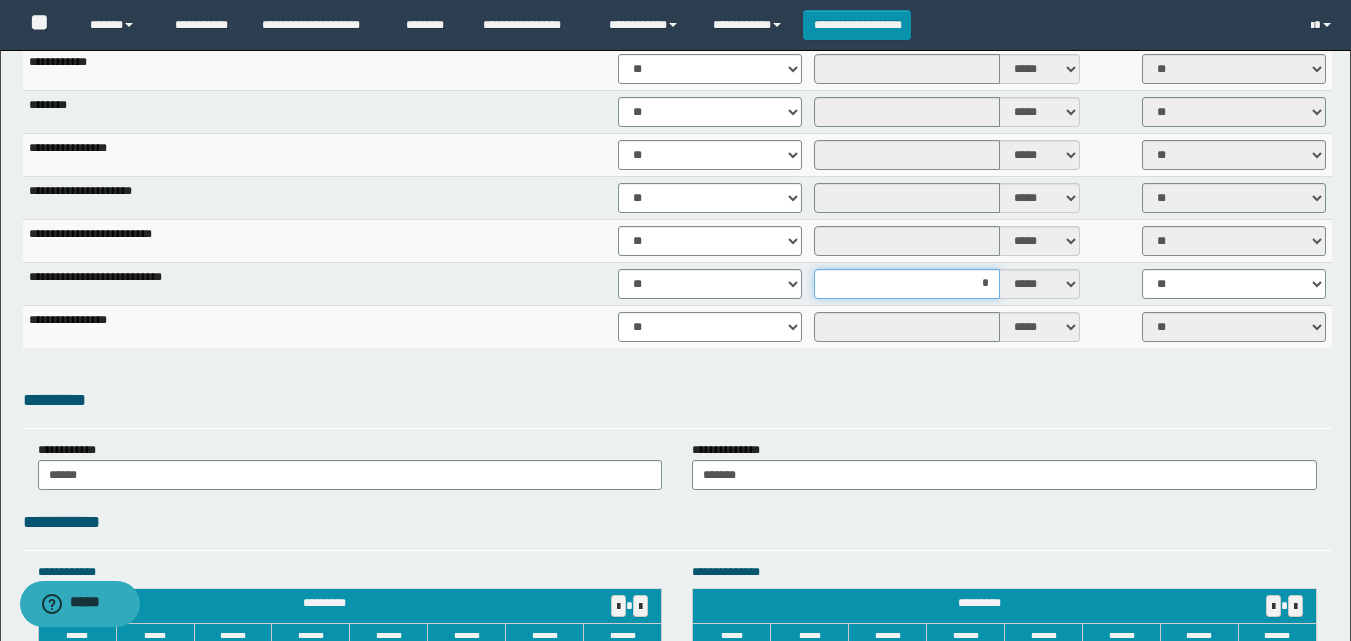 drag, startPoint x: 979, startPoint y: 290, endPoint x: 1025, endPoint y: 285, distance: 46.270943 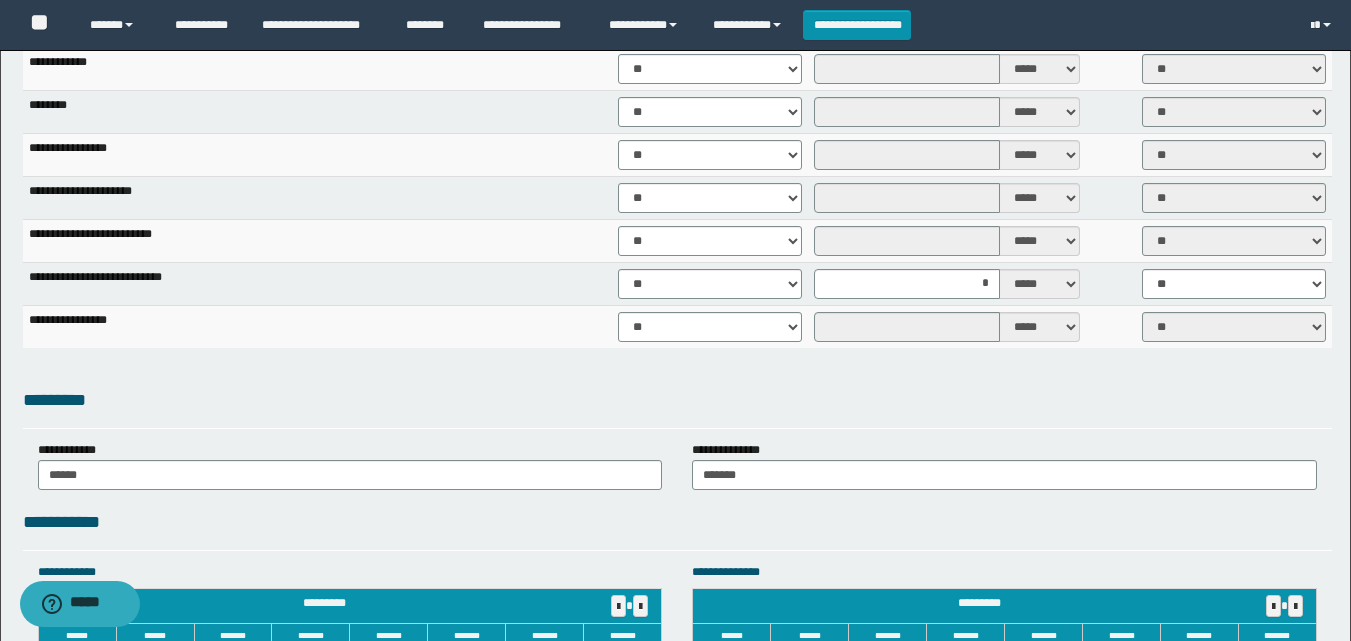 click on "**********" at bounding box center (675, 627) 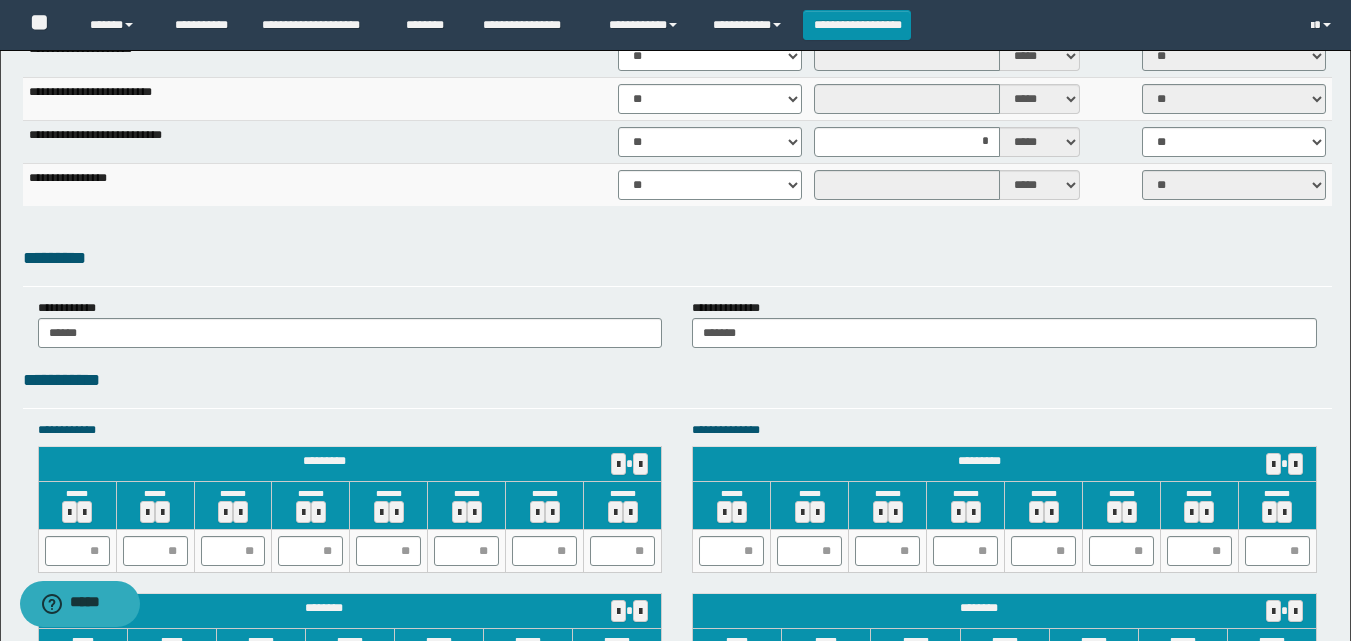scroll, scrollTop: 1800, scrollLeft: 0, axis: vertical 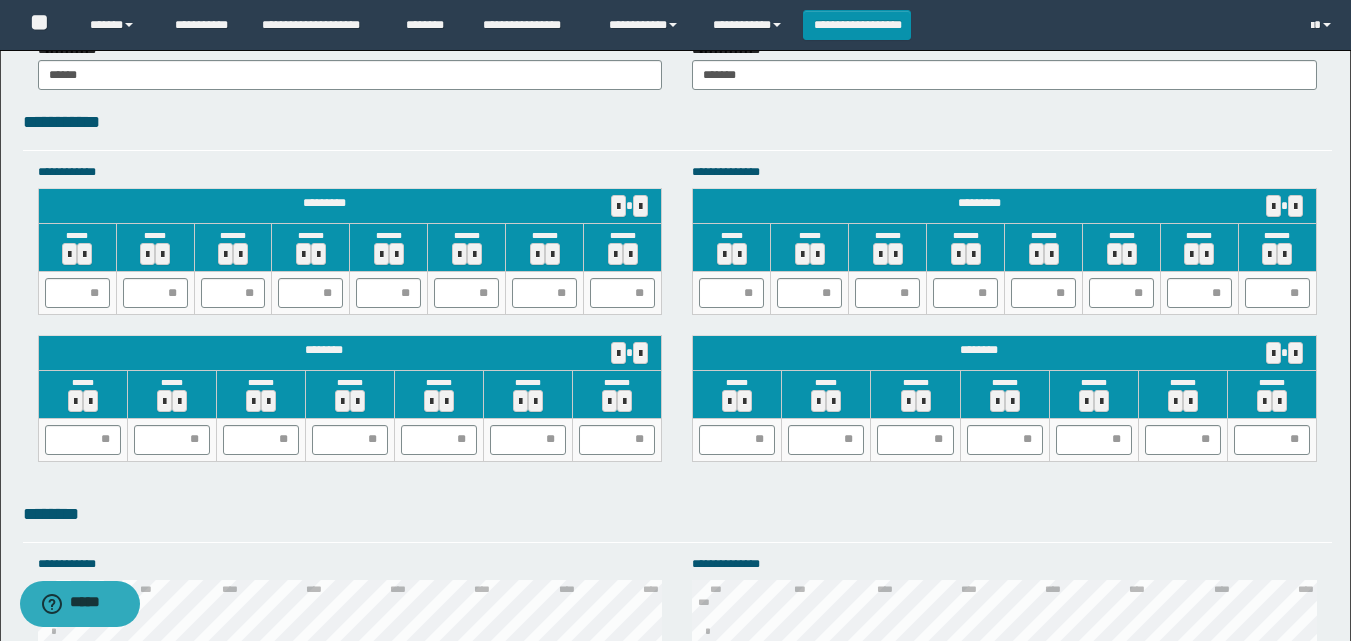 click on "**********" at bounding box center (1004, 172) 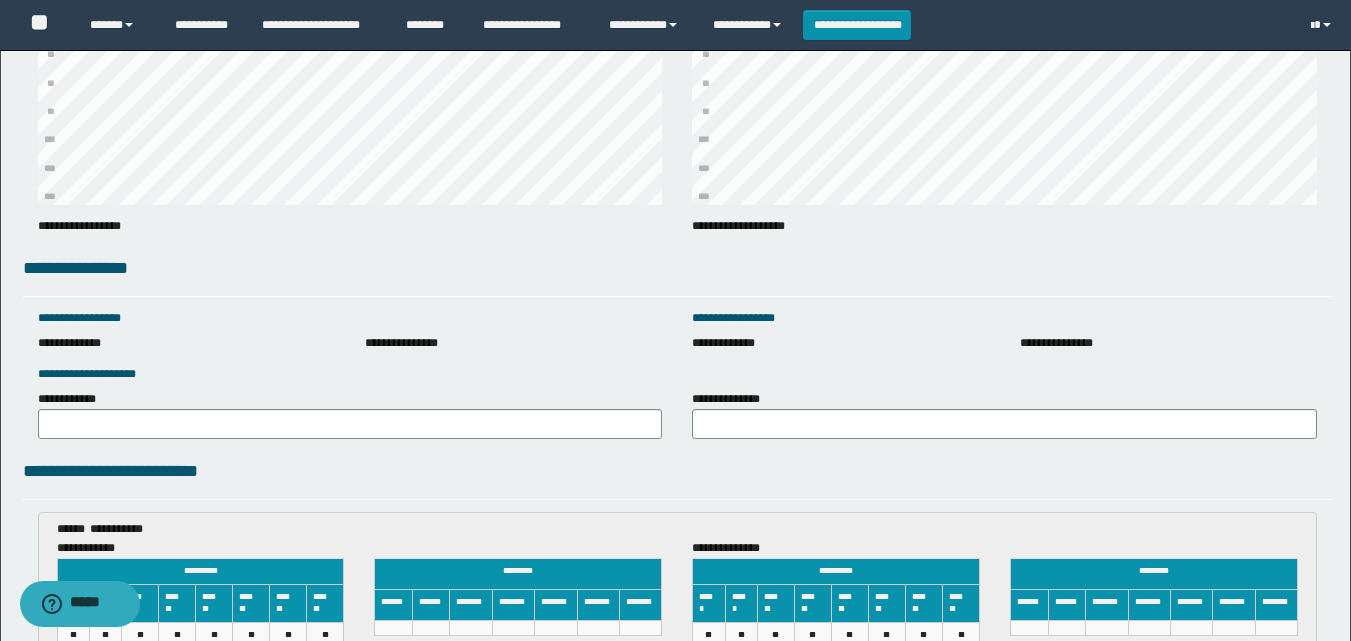 scroll, scrollTop: 2700, scrollLeft: 0, axis: vertical 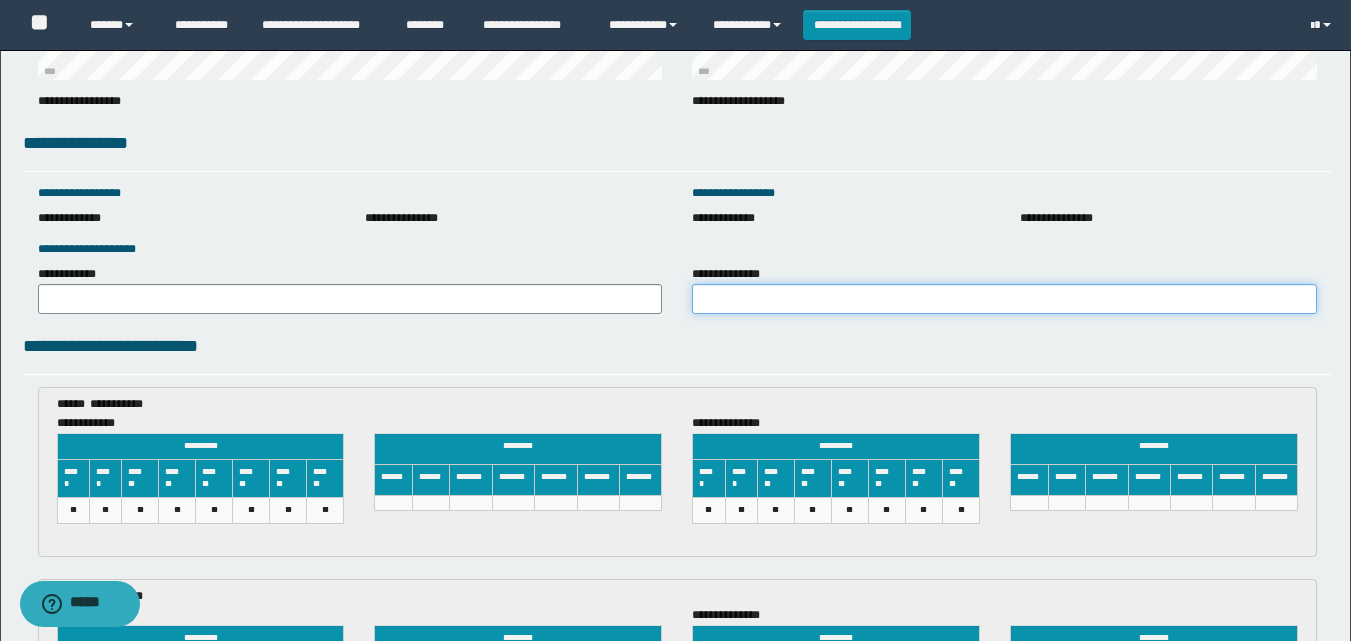 click on "**********" at bounding box center (1004, 299) 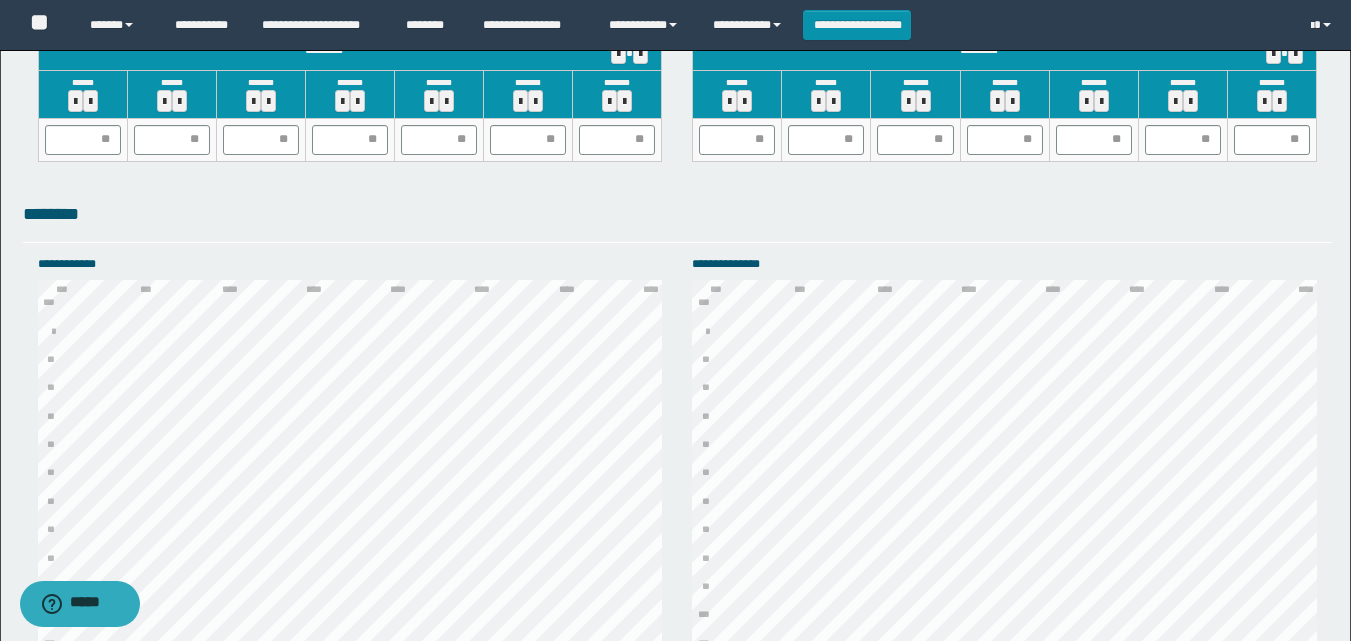 scroll, scrollTop: 1400, scrollLeft: 0, axis: vertical 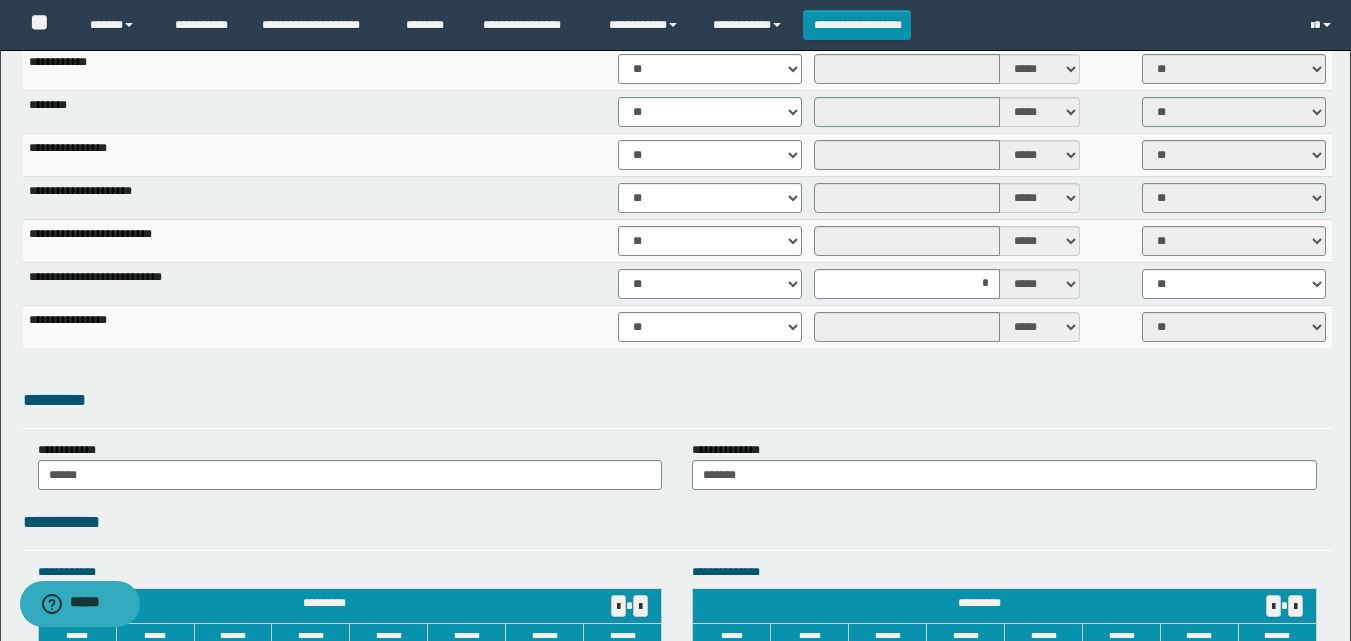 click on "*********" at bounding box center [677, 400] 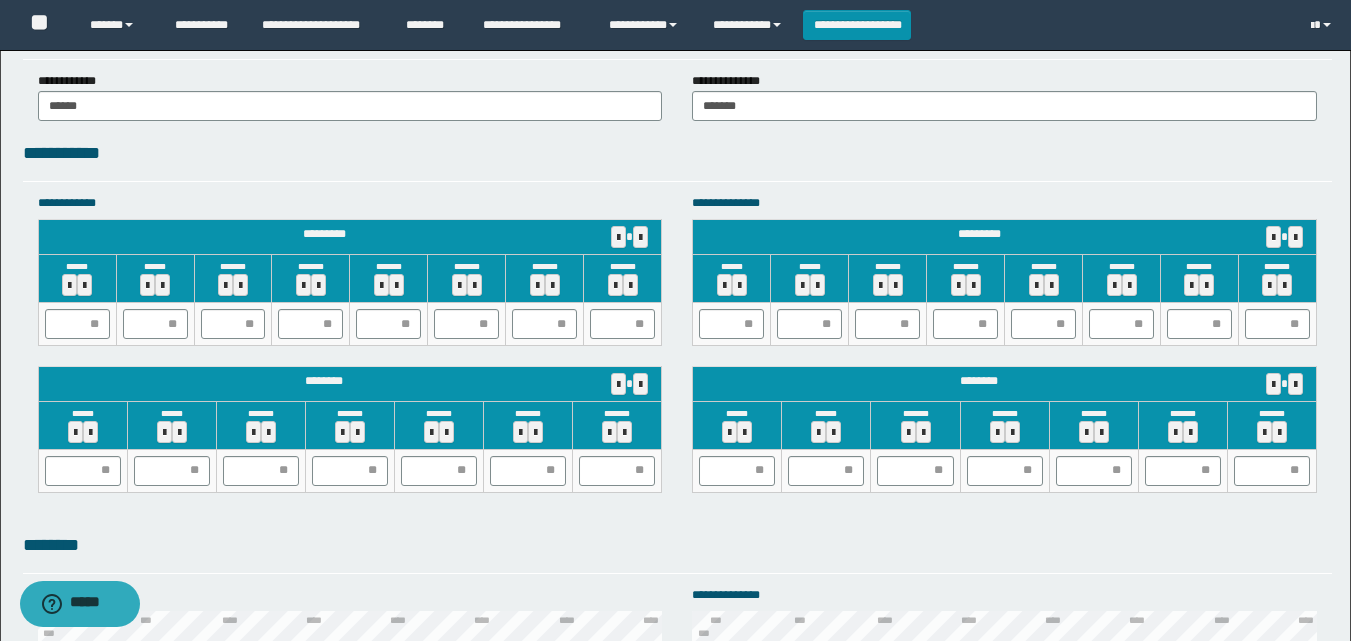 scroll, scrollTop: 1800, scrollLeft: 0, axis: vertical 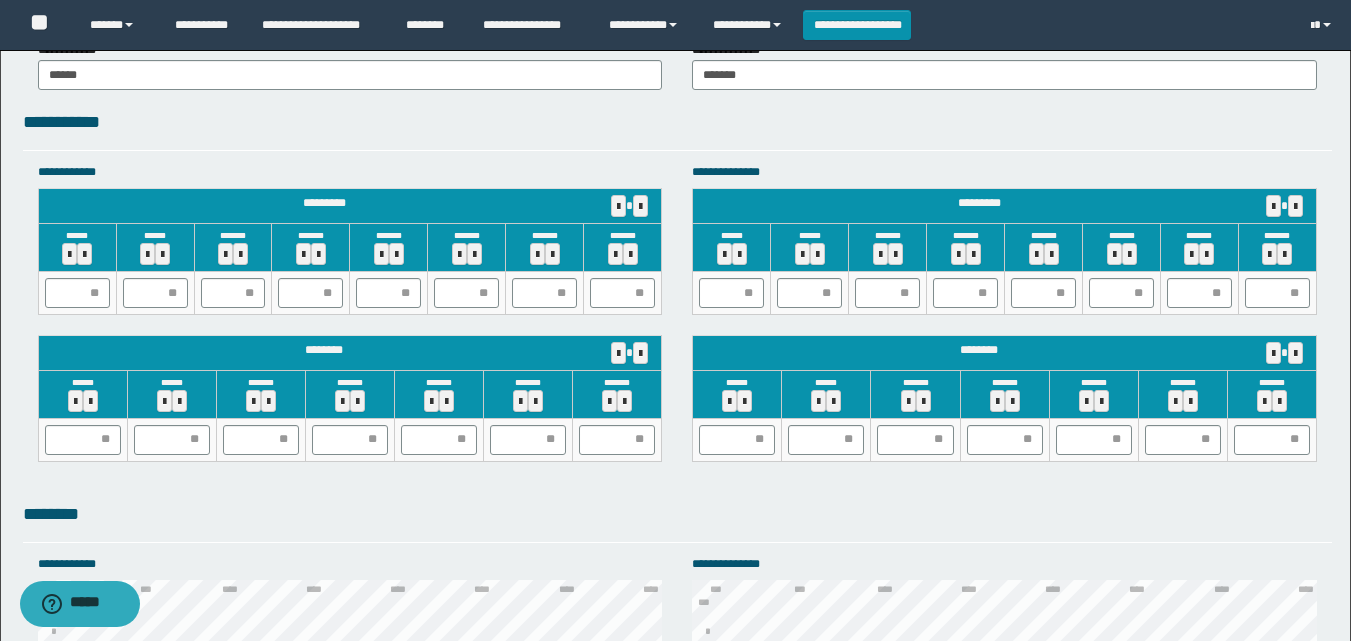 click on "**********" at bounding box center [677, 122] 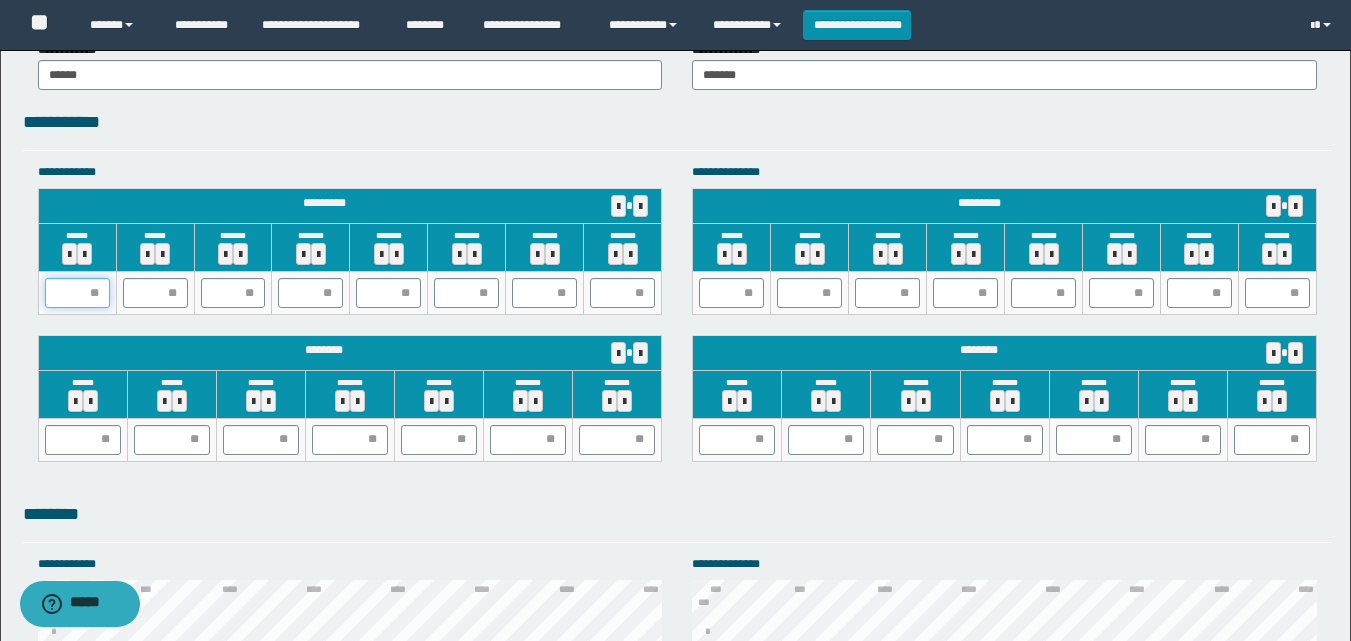 click at bounding box center (77, 293) 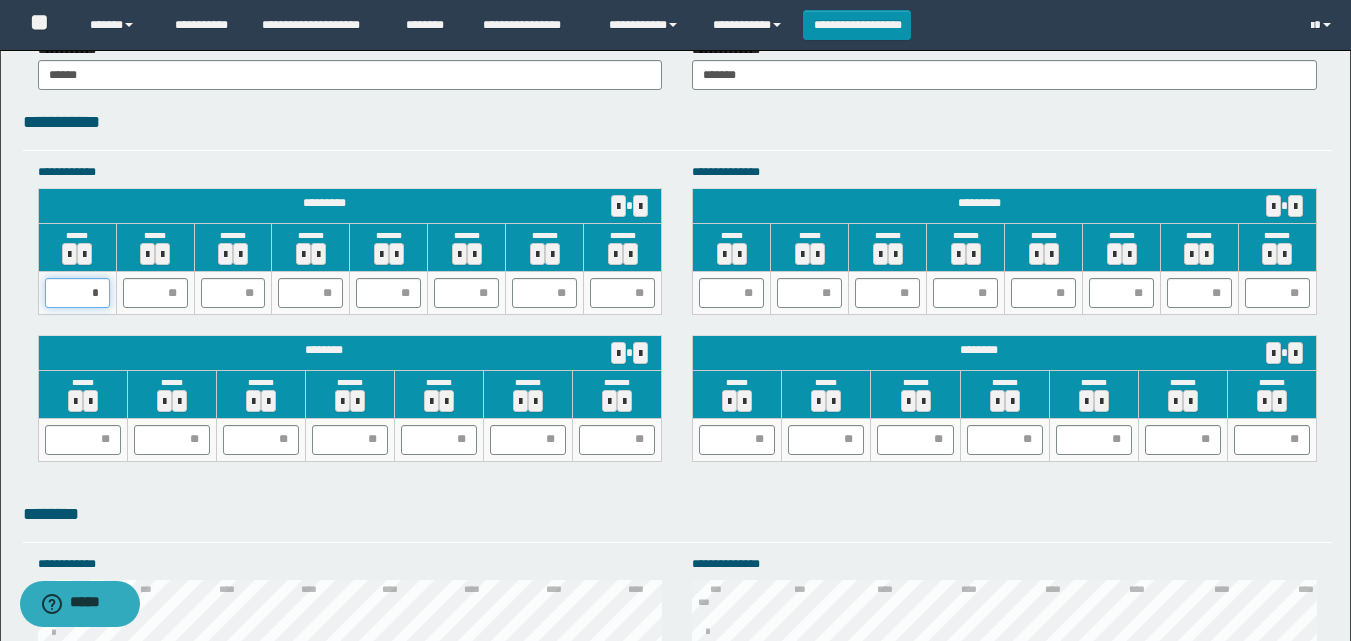 type on "**" 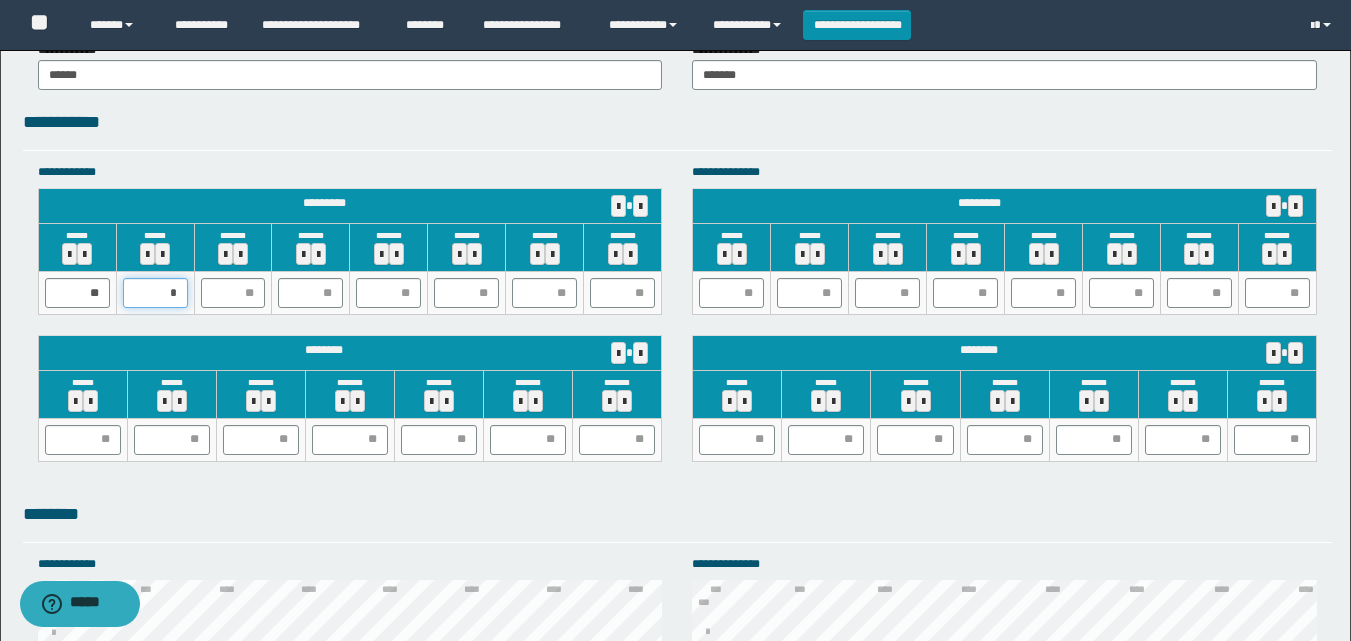 type on "**" 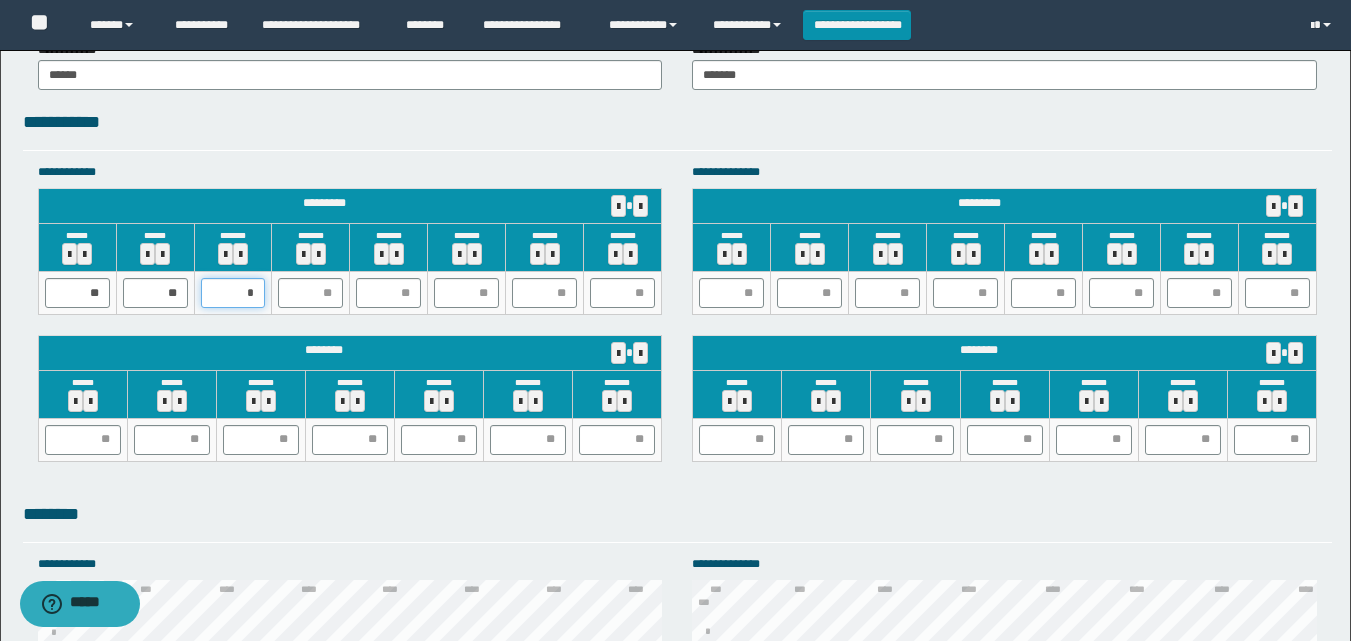 type on "**" 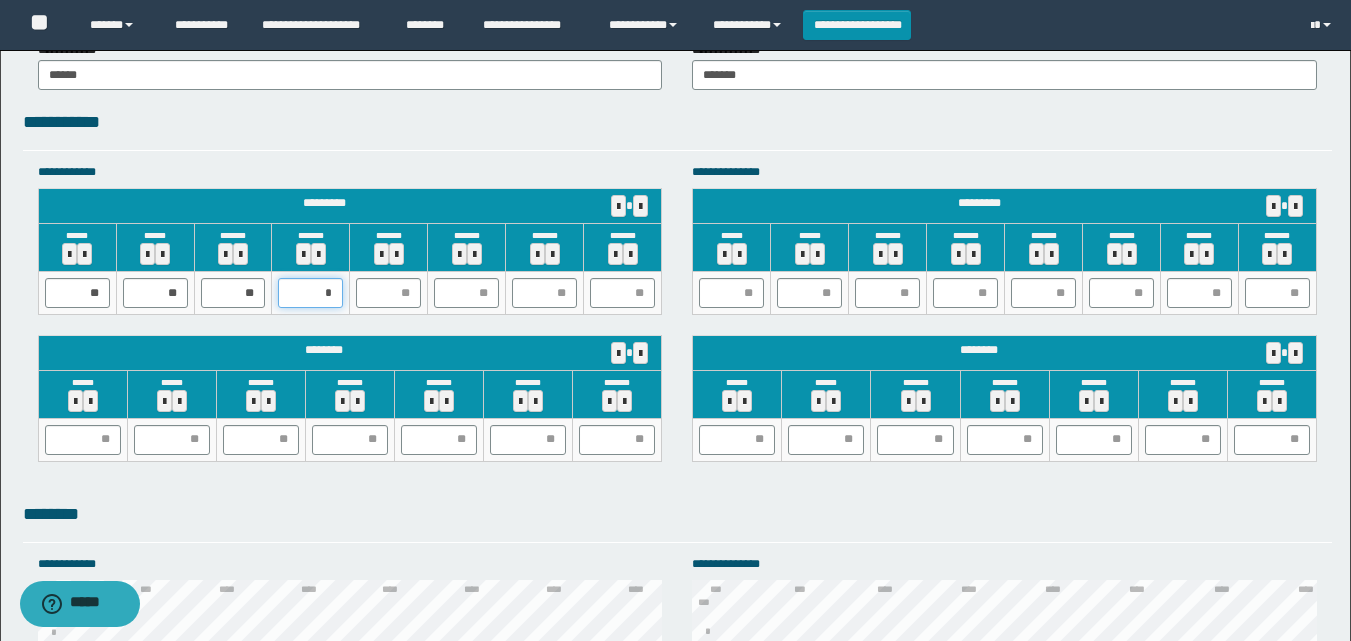 type on "**" 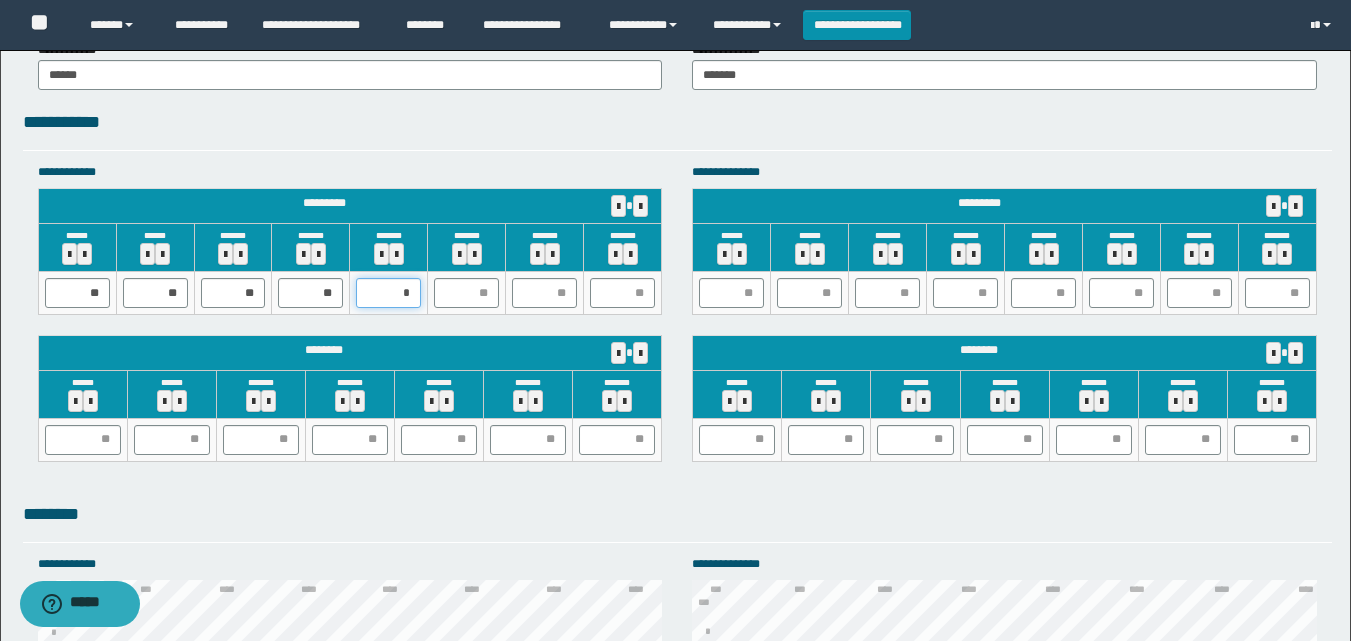 type on "**" 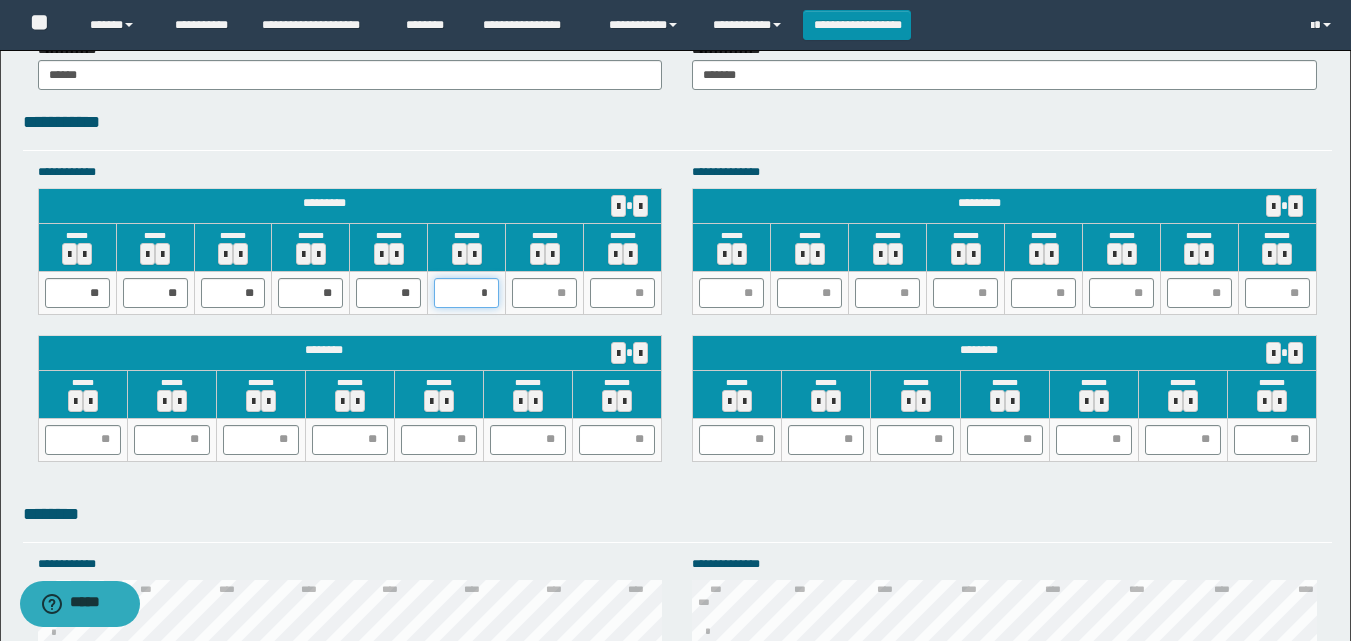 type on "**" 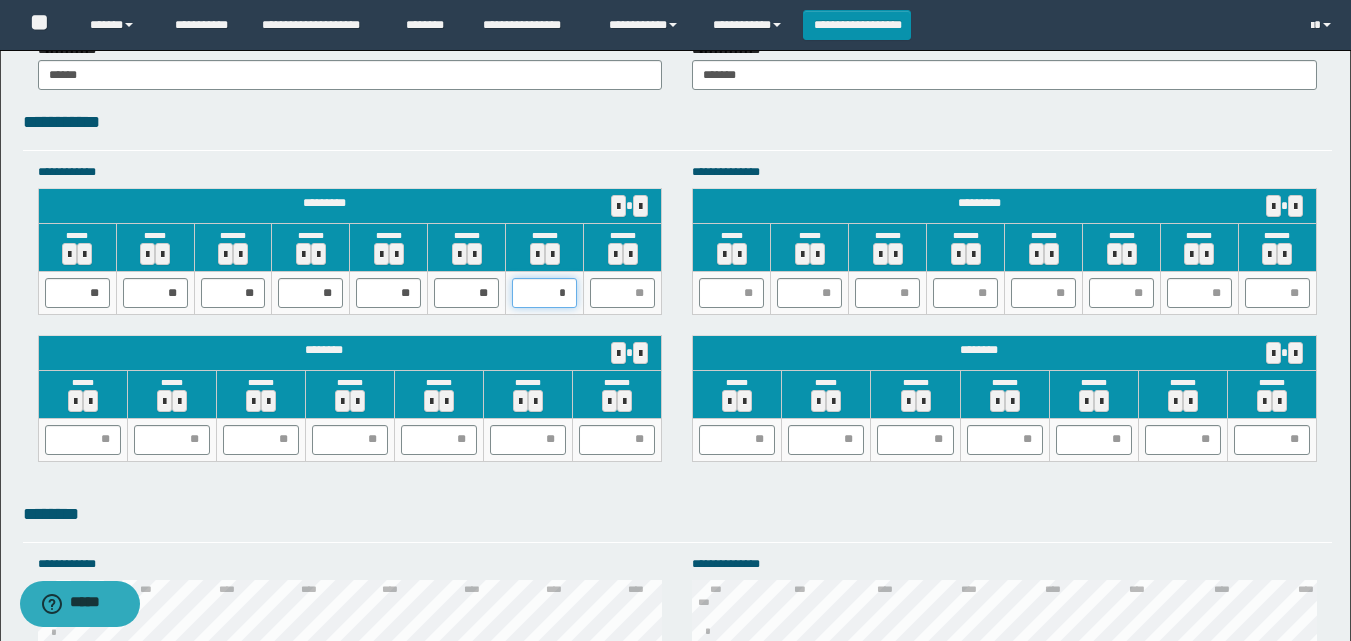 type on "**" 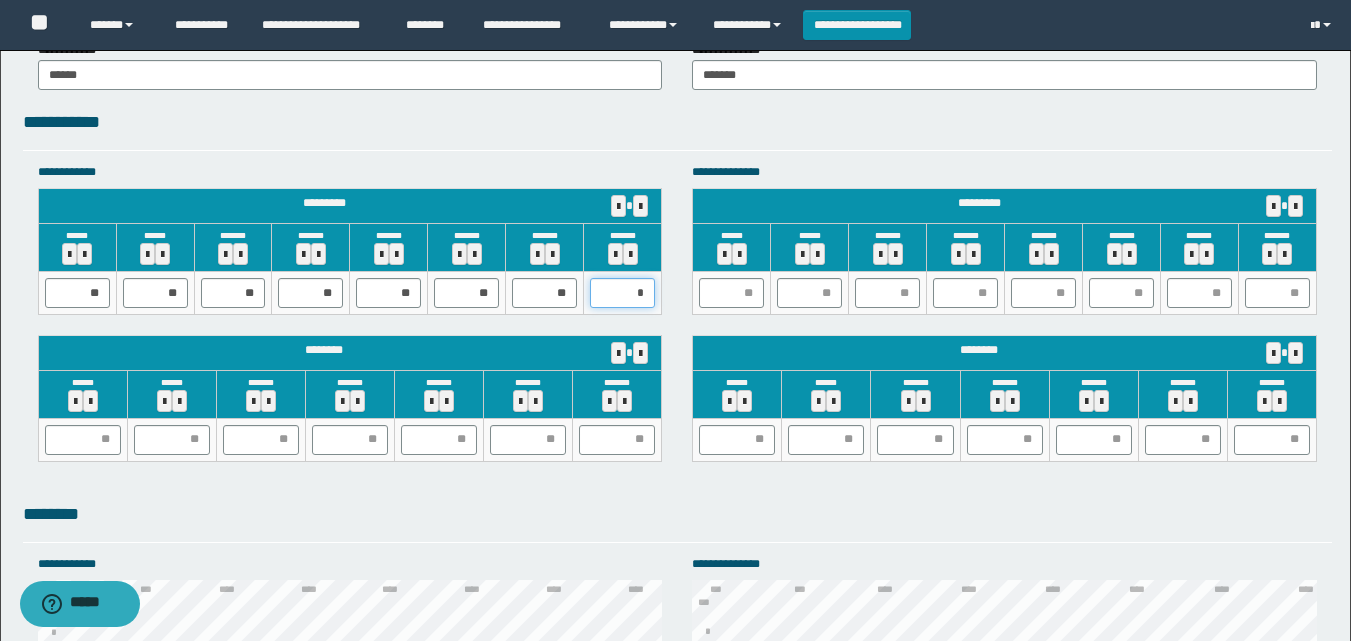 type on "**" 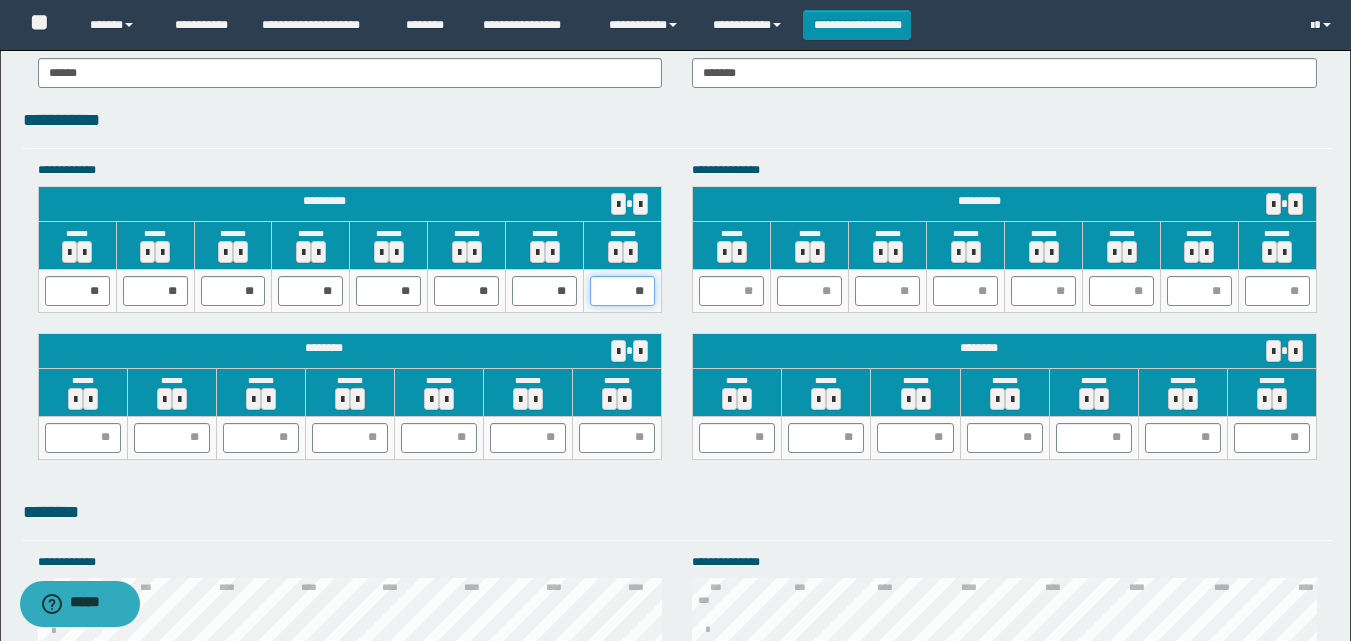 scroll, scrollTop: 1800, scrollLeft: 0, axis: vertical 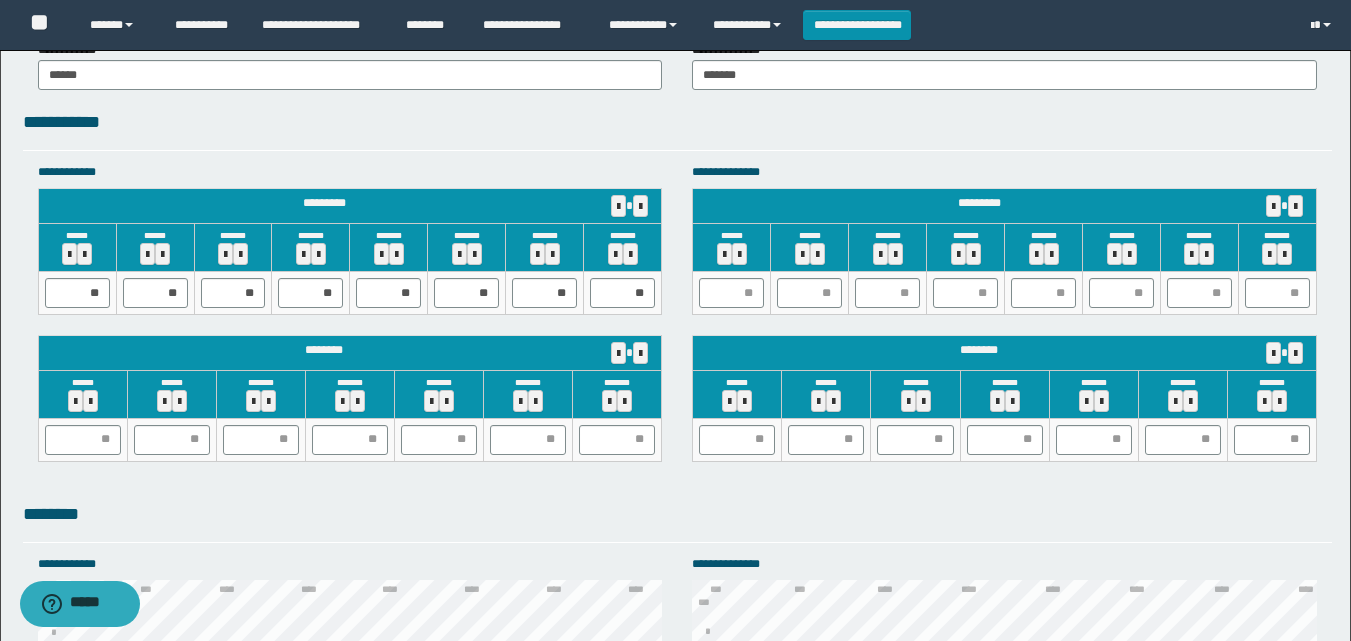 click at bounding box center [810, 293] 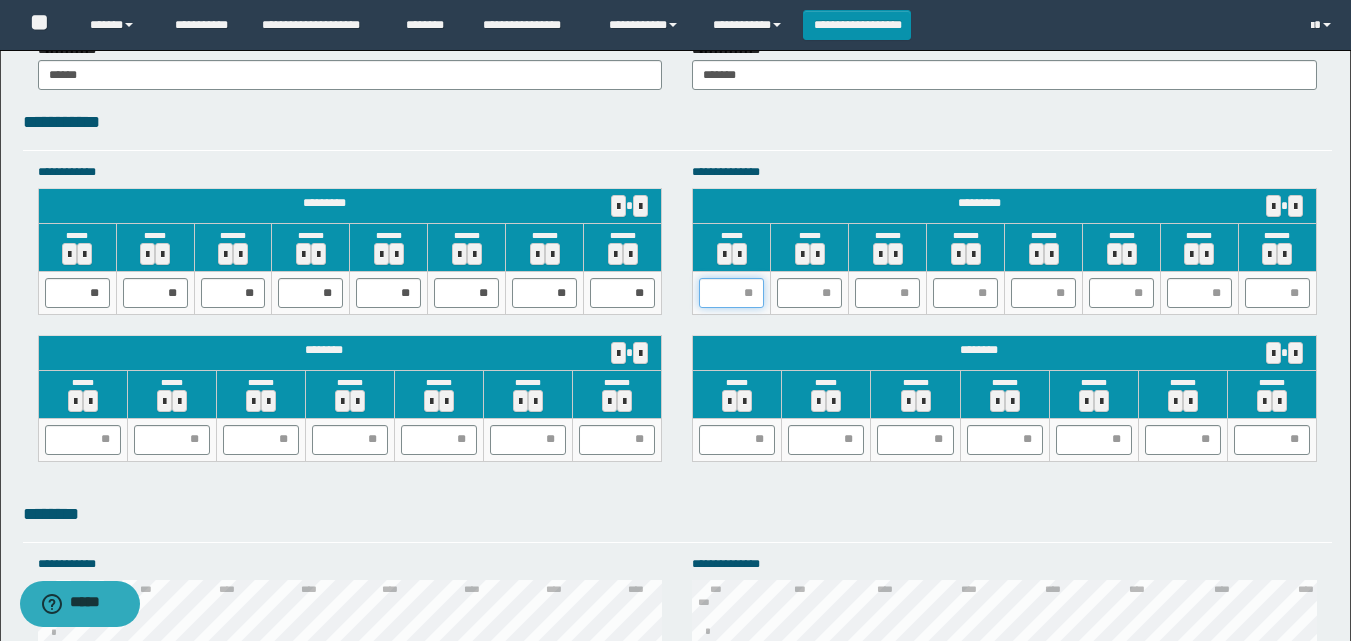 click at bounding box center (731, 293) 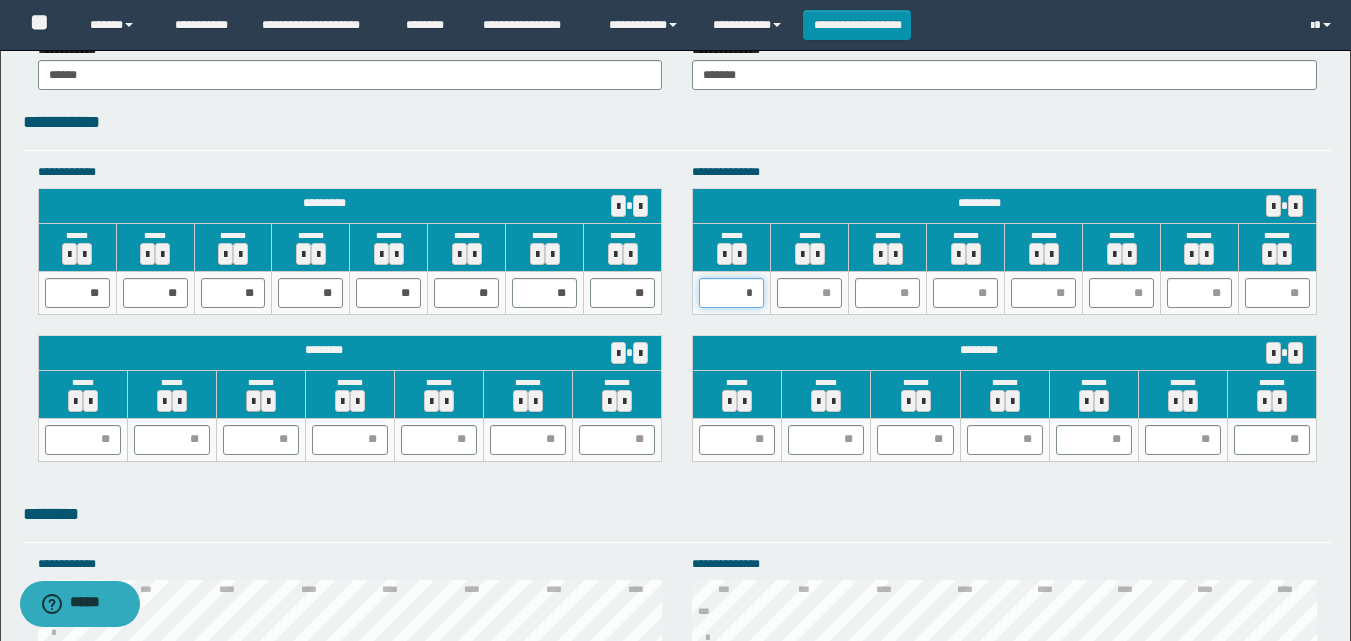 type on "**" 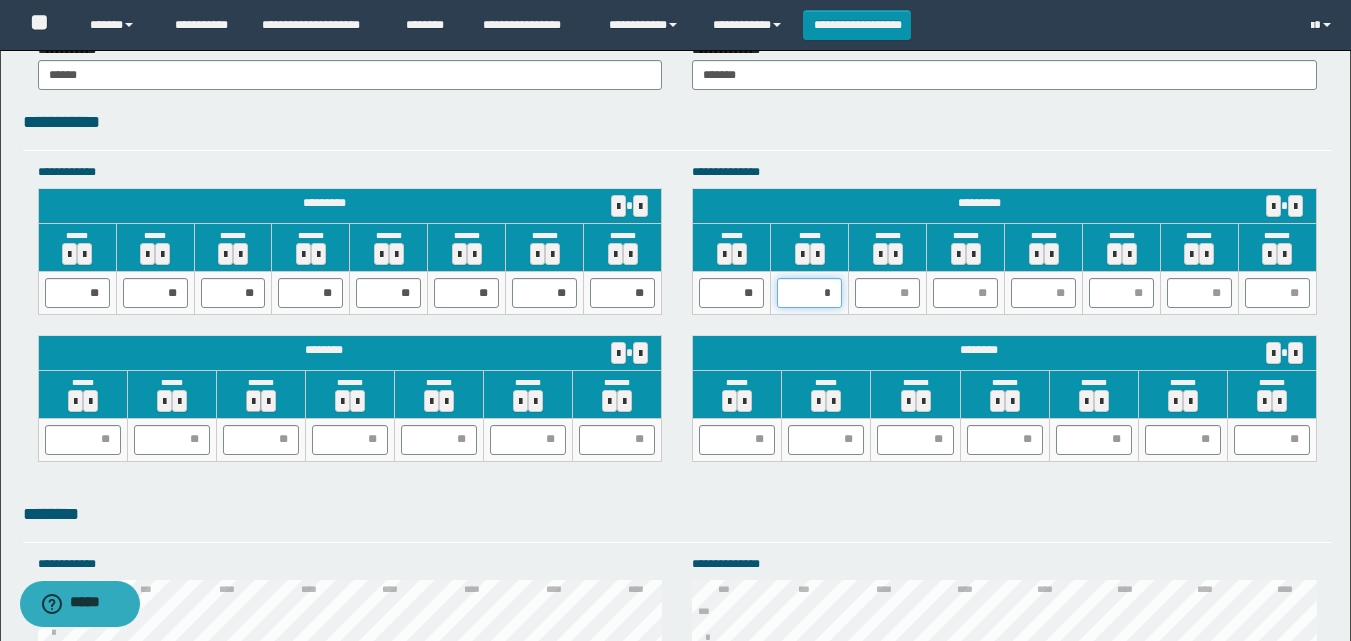 type on "**" 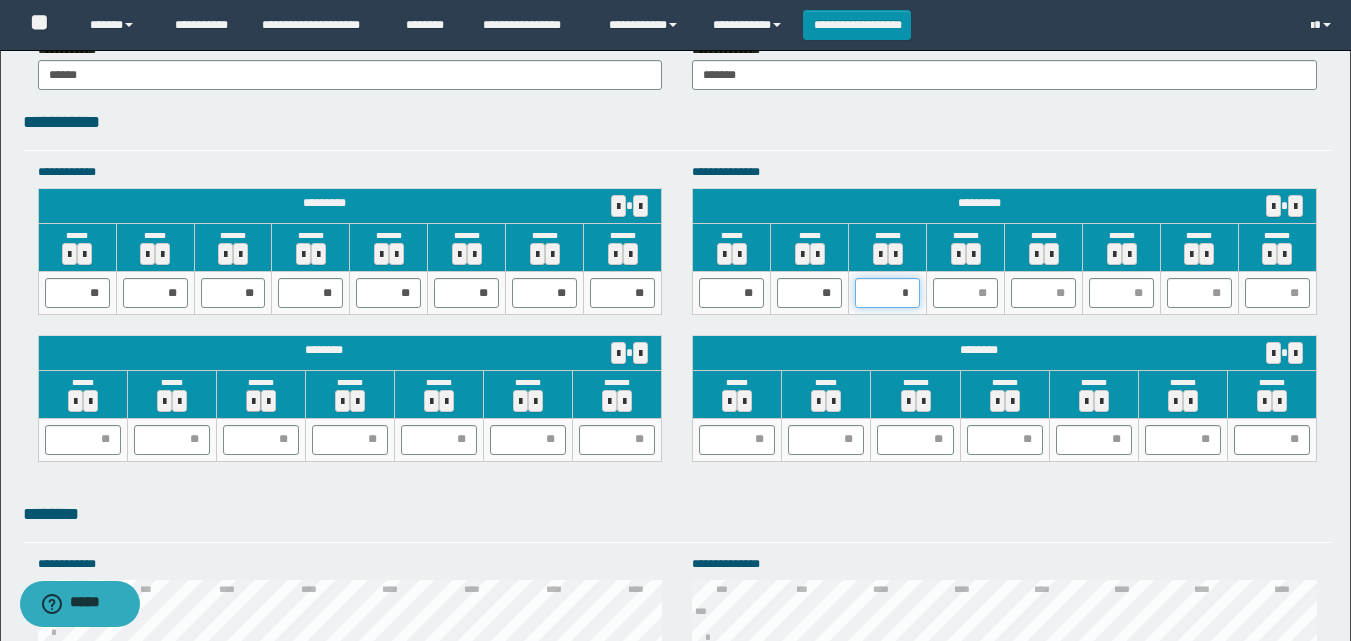 type on "**" 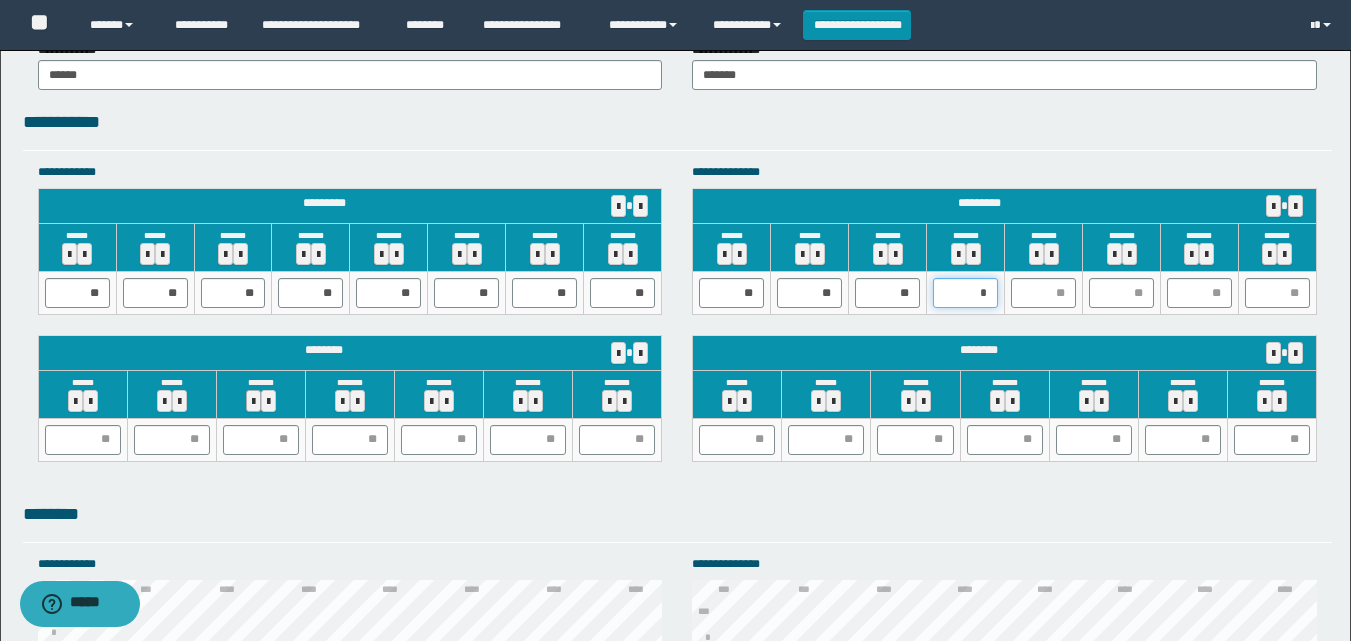 type on "**" 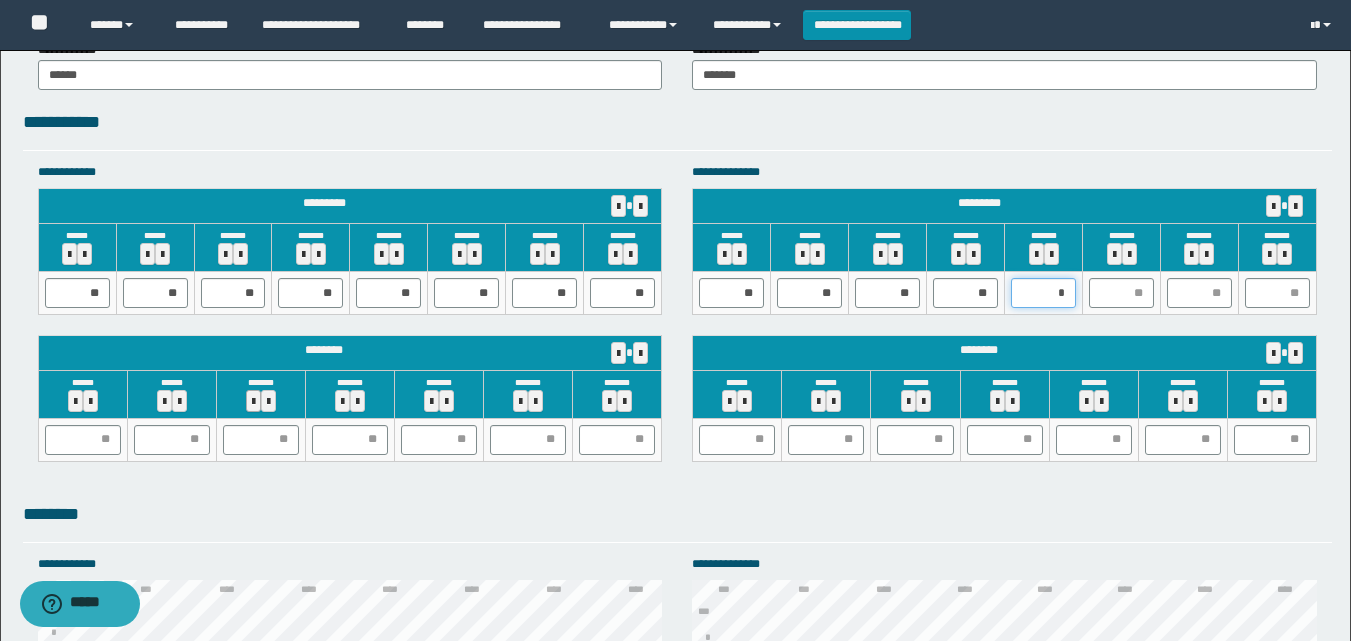 type on "**" 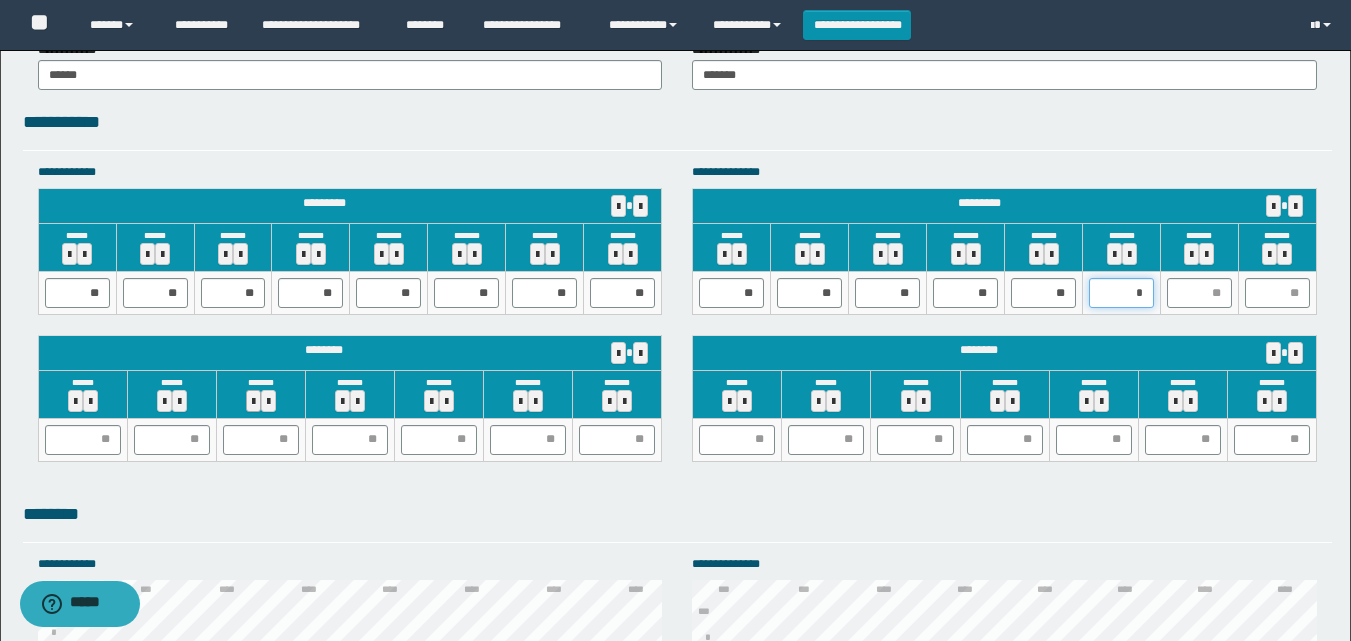 type on "**" 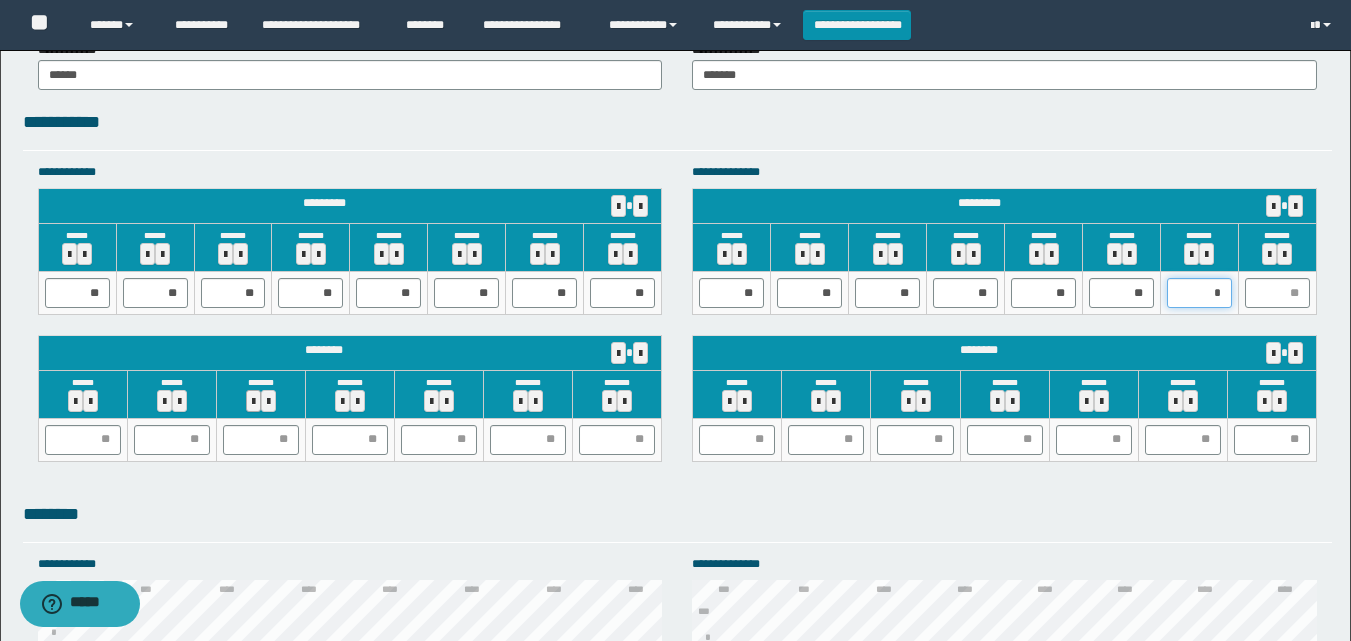 type on "**" 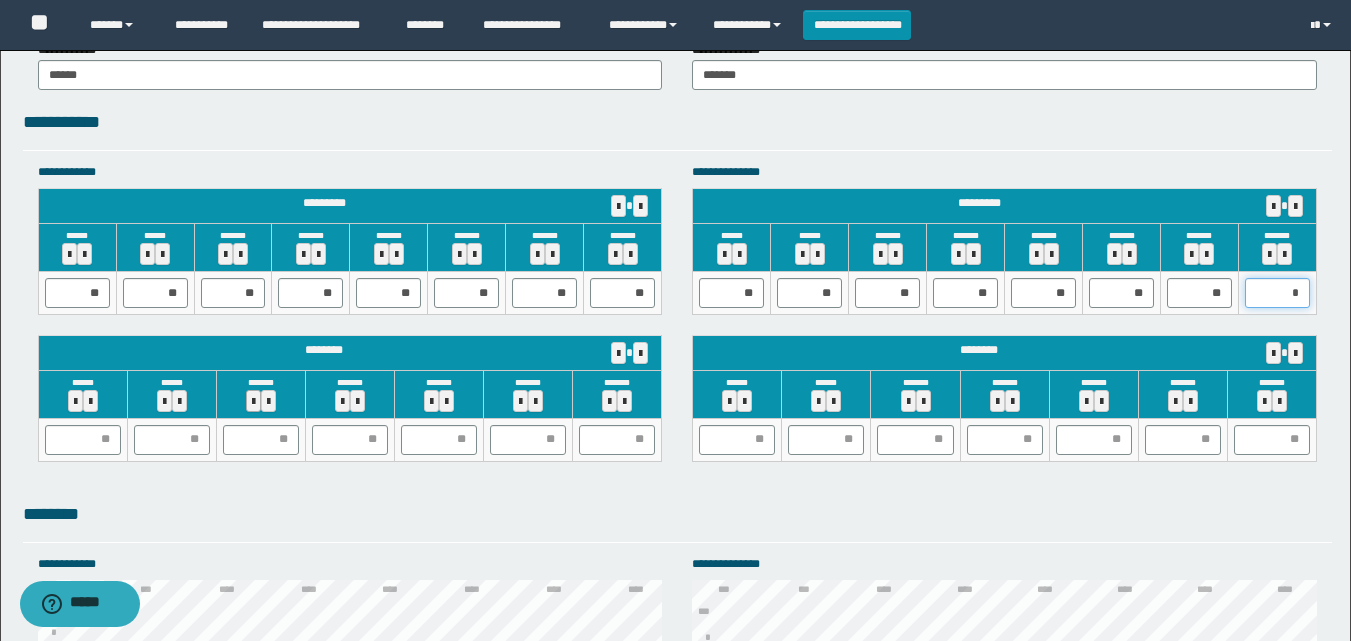 type on "**" 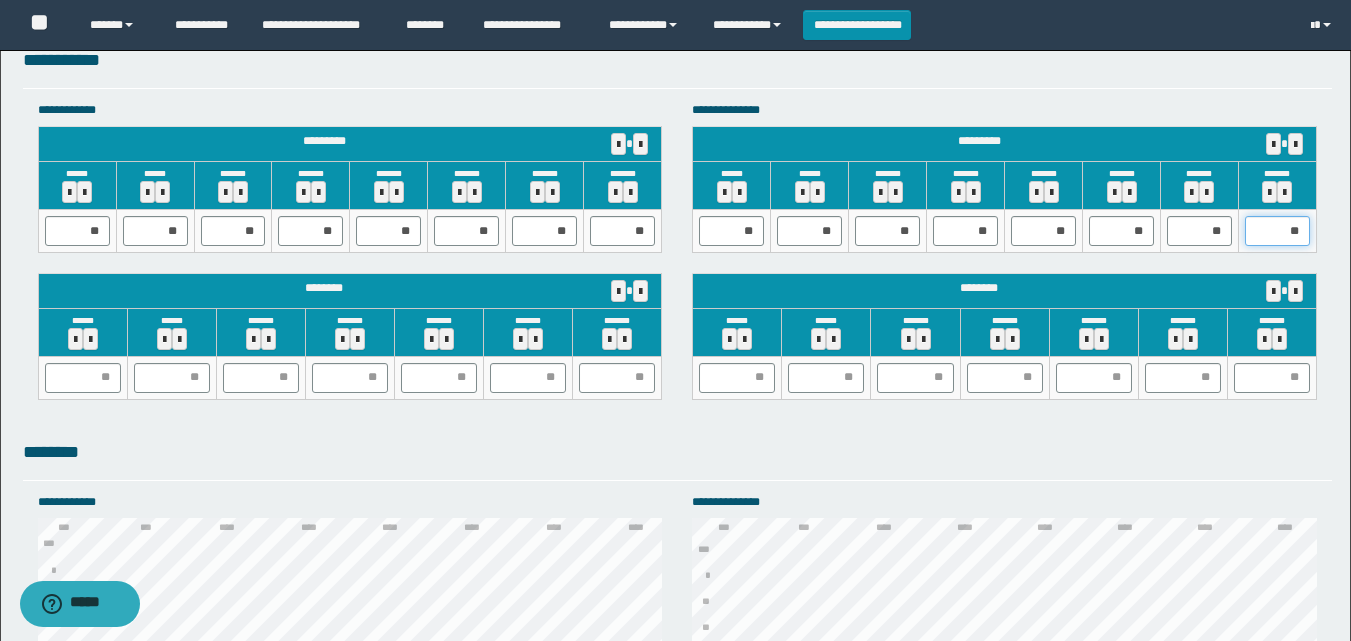 scroll, scrollTop: 1800, scrollLeft: 0, axis: vertical 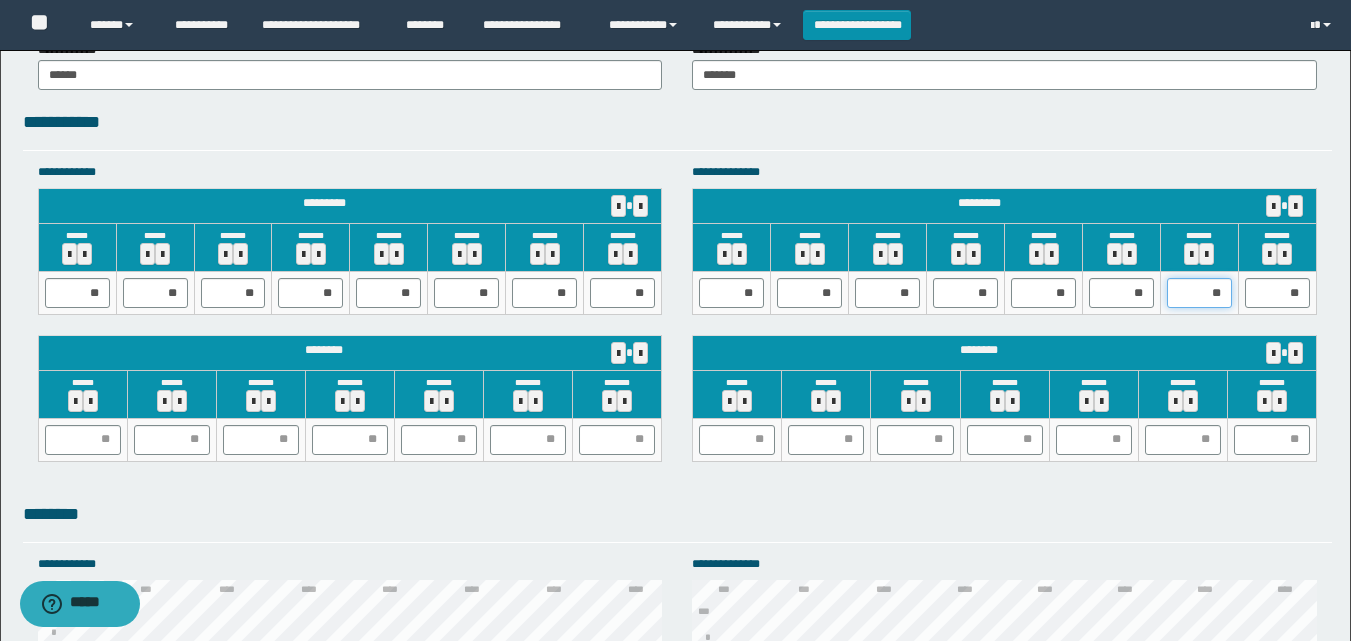 drag, startPoint x: 1193, startPoint y: 288, endPoint x: 1252, endPoint y: 284, distance: 59.135437 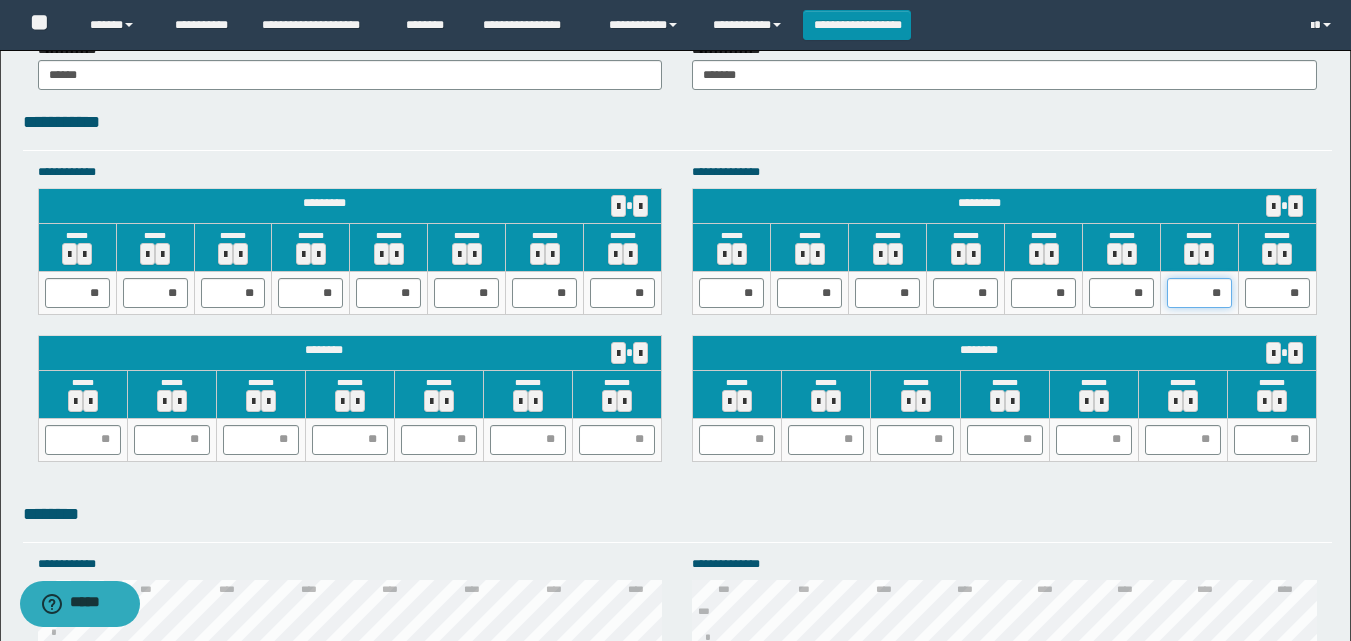 click on "**
**
**
**
**
**
**
**" at bounding box center [1005, 293] 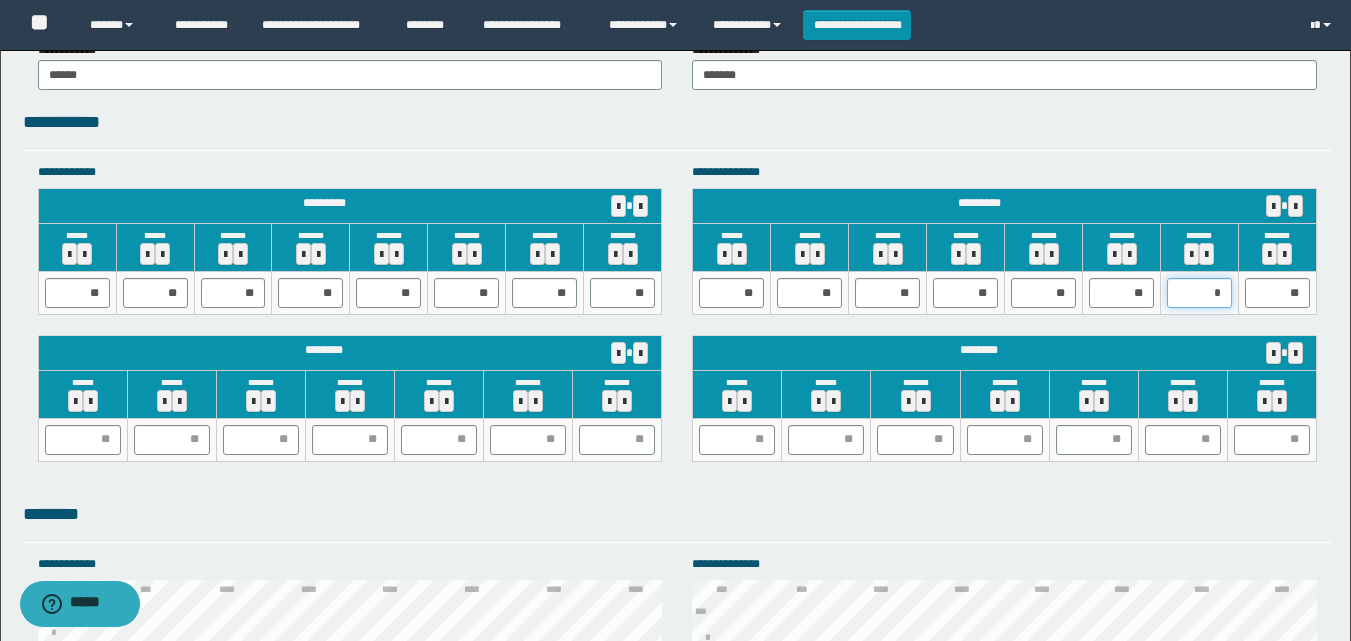 type on "**" 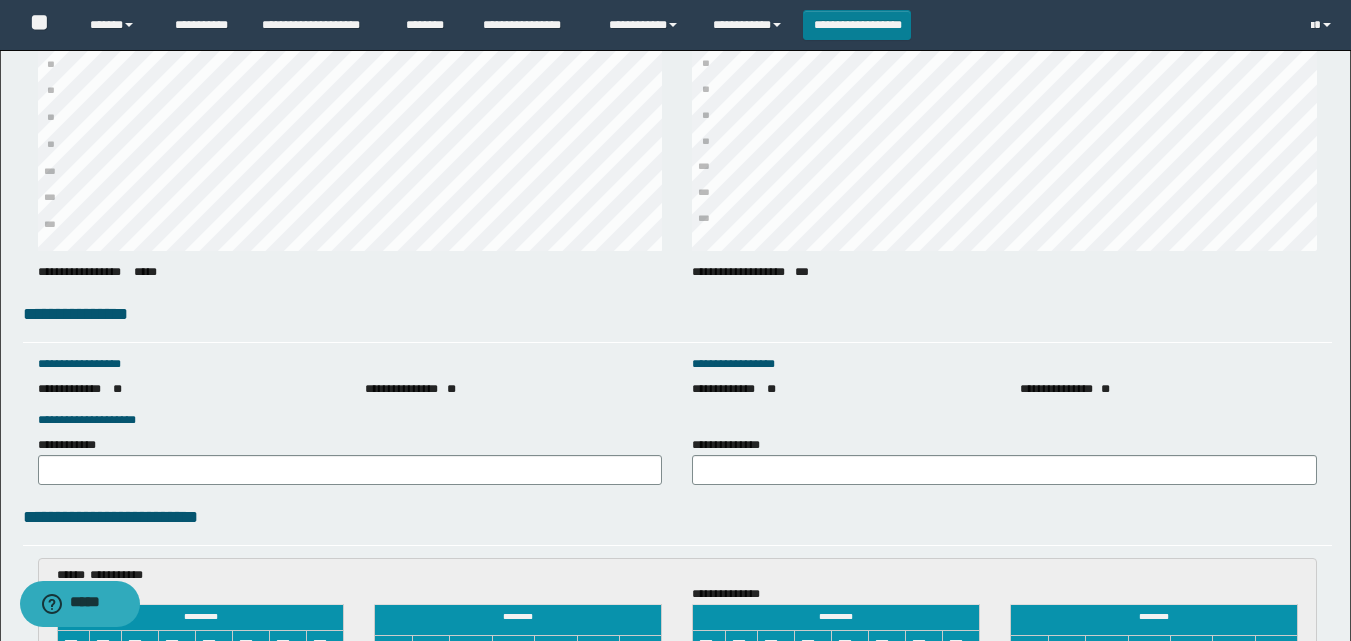scroll, scrollTop: 2300, scrollLeft: 0, axis: vertical 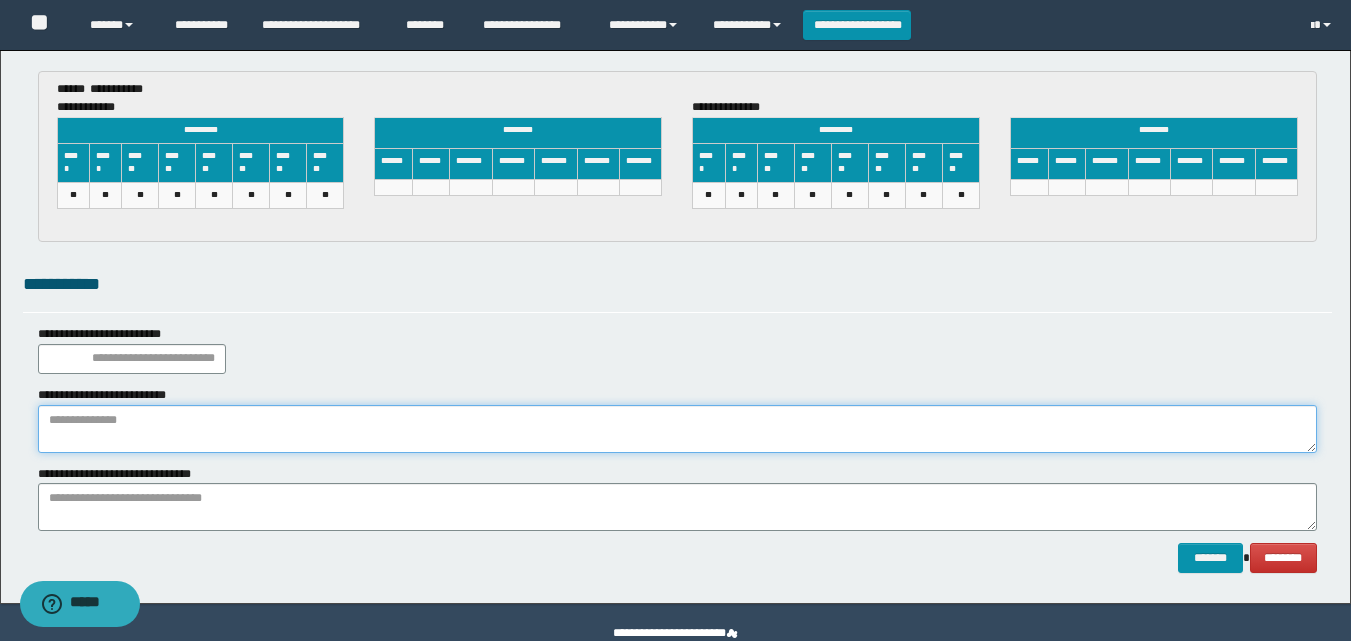 click at bounding box center [677, 429] 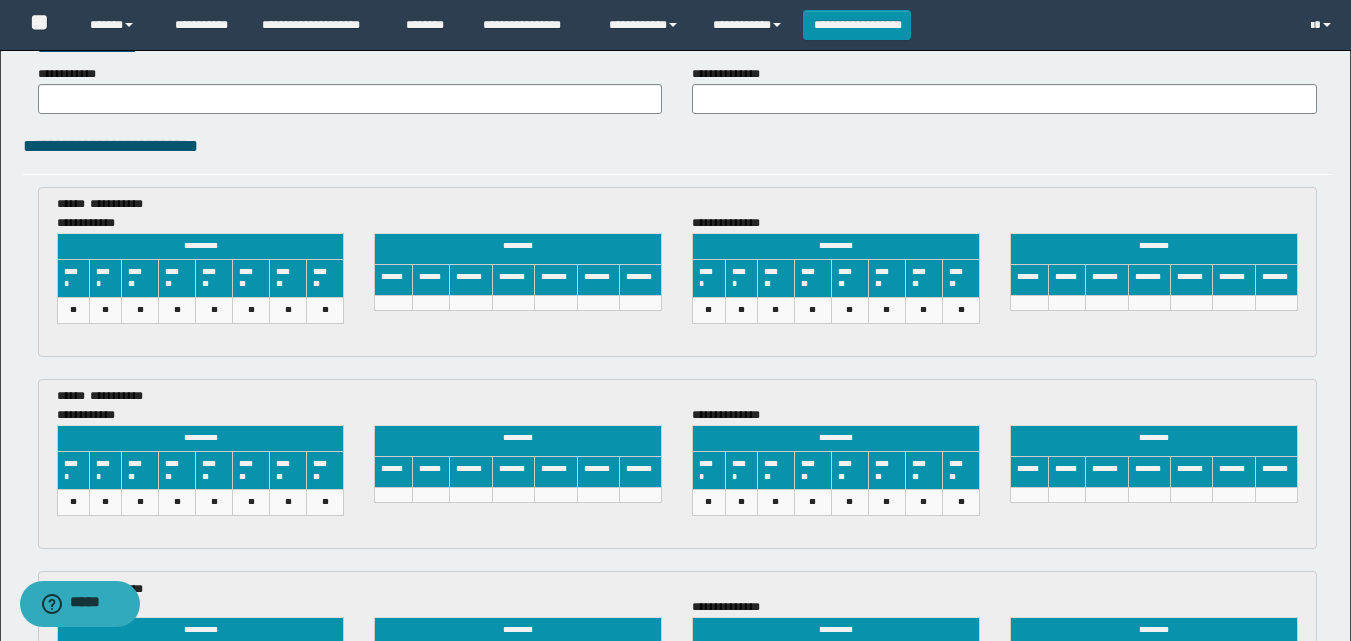 scroll, scrollTop: 3441, scrollLeft: 0, axis: vertical 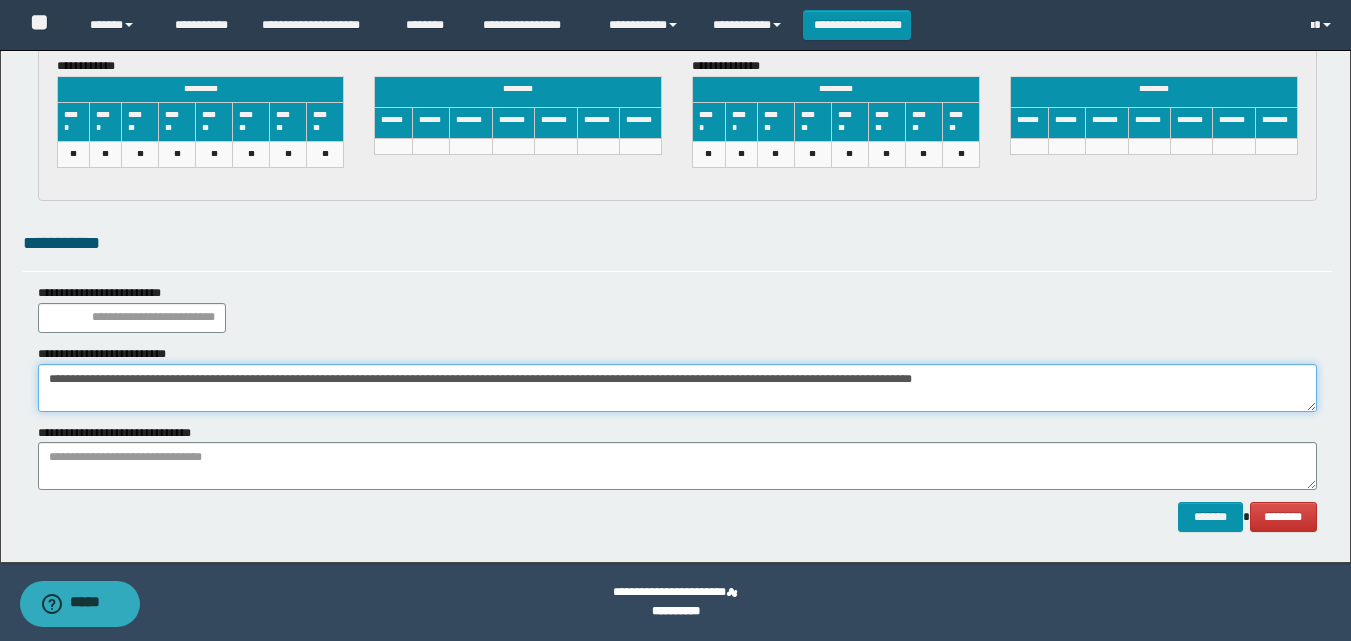 click on "**********" at bounding box center [677, 388] 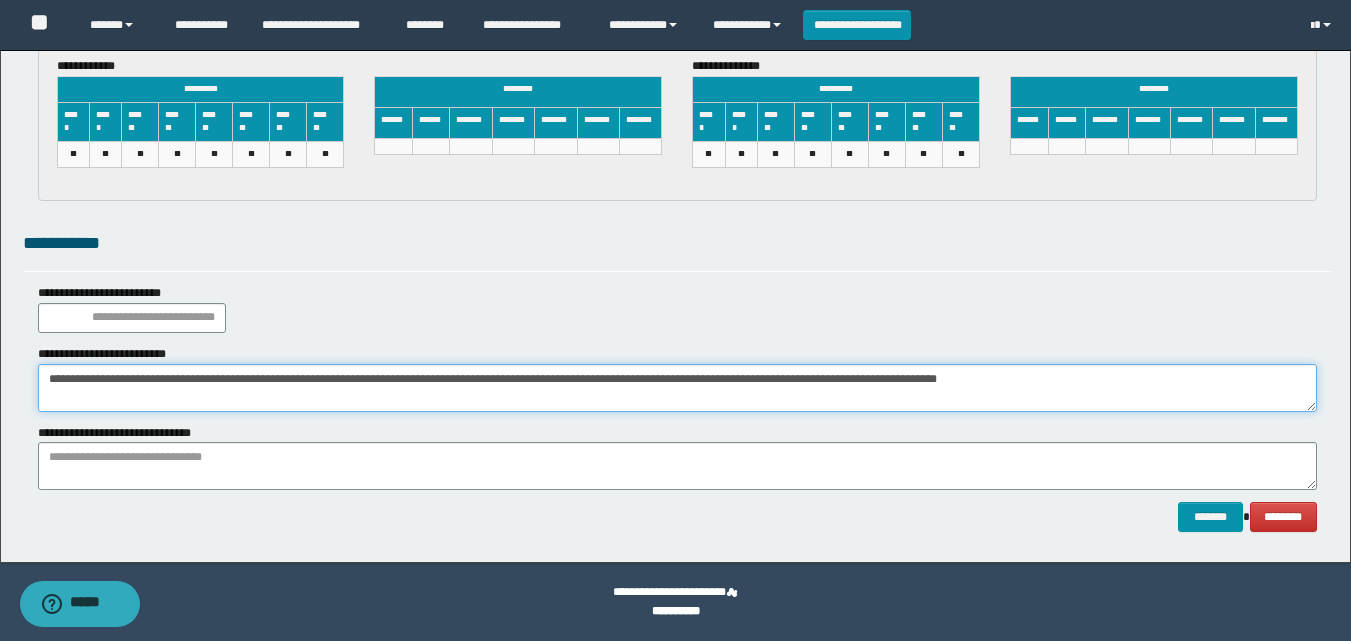 drag, startPoint x: 616, startPoint y: 381, endPoint x: 726, endPoint y: 402, distance: 111.9866 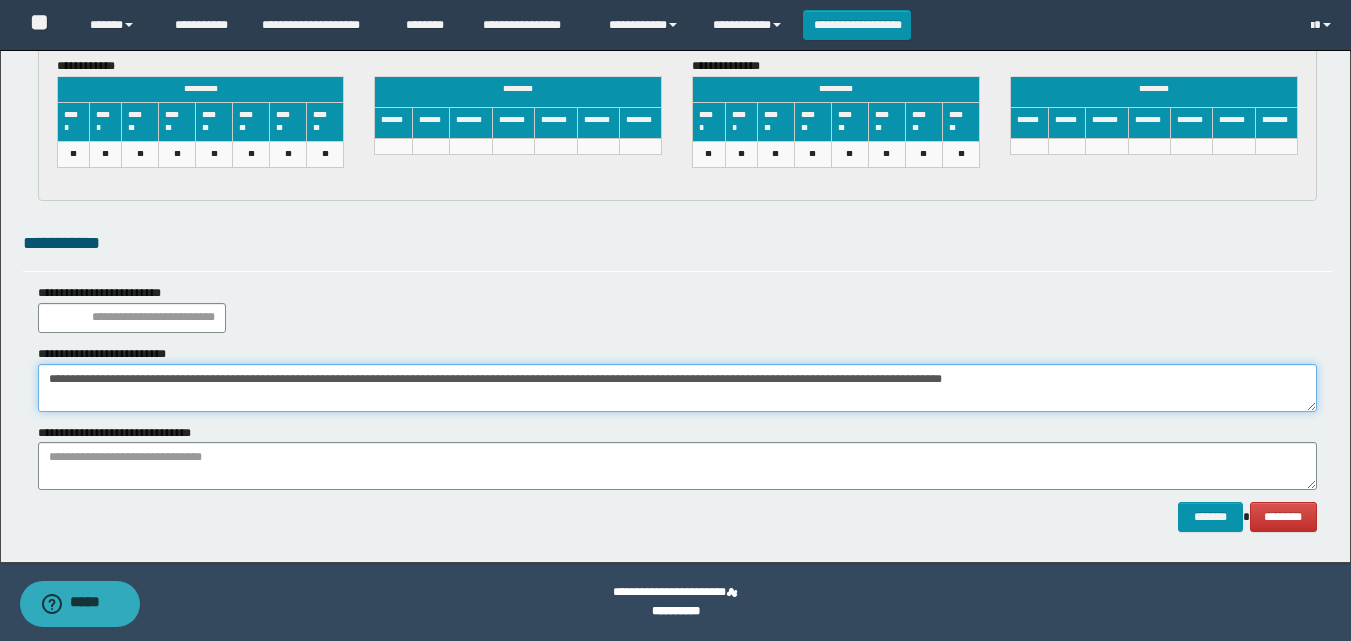 drag, startPoint x: 458, startPoint y: 382, endPoint x: 522, endPoint y: 382, distance: 64 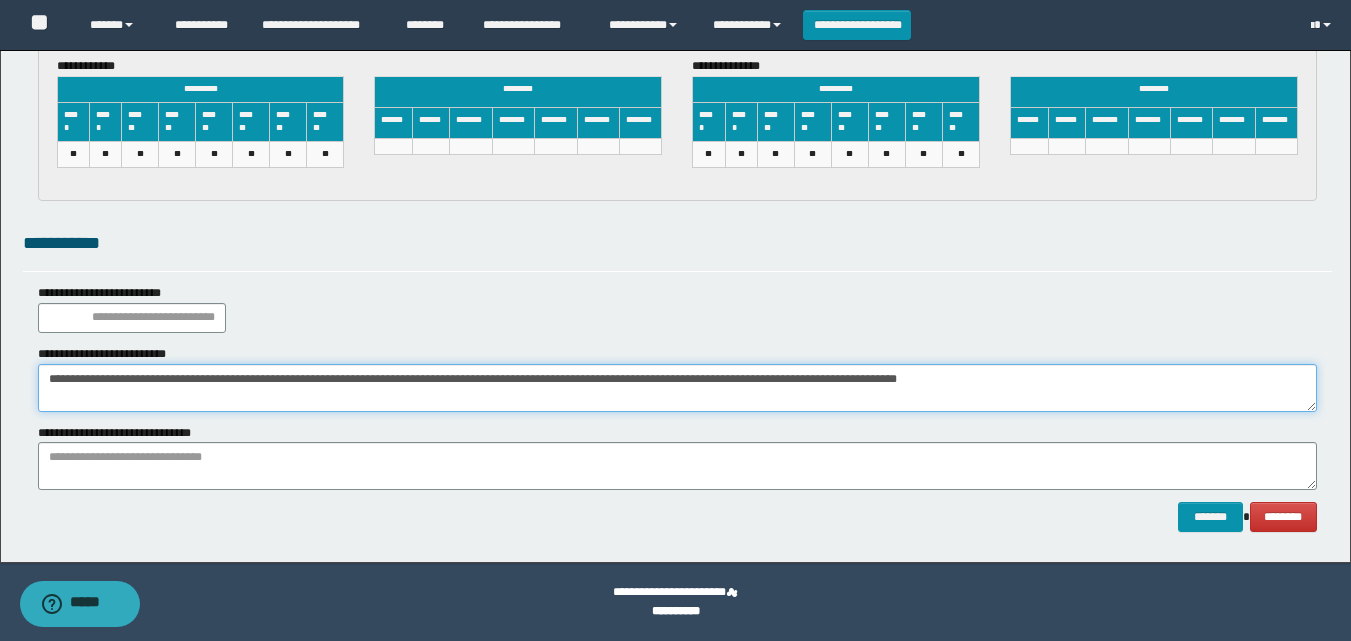 click on "**********" at bounding box center [677, 388] 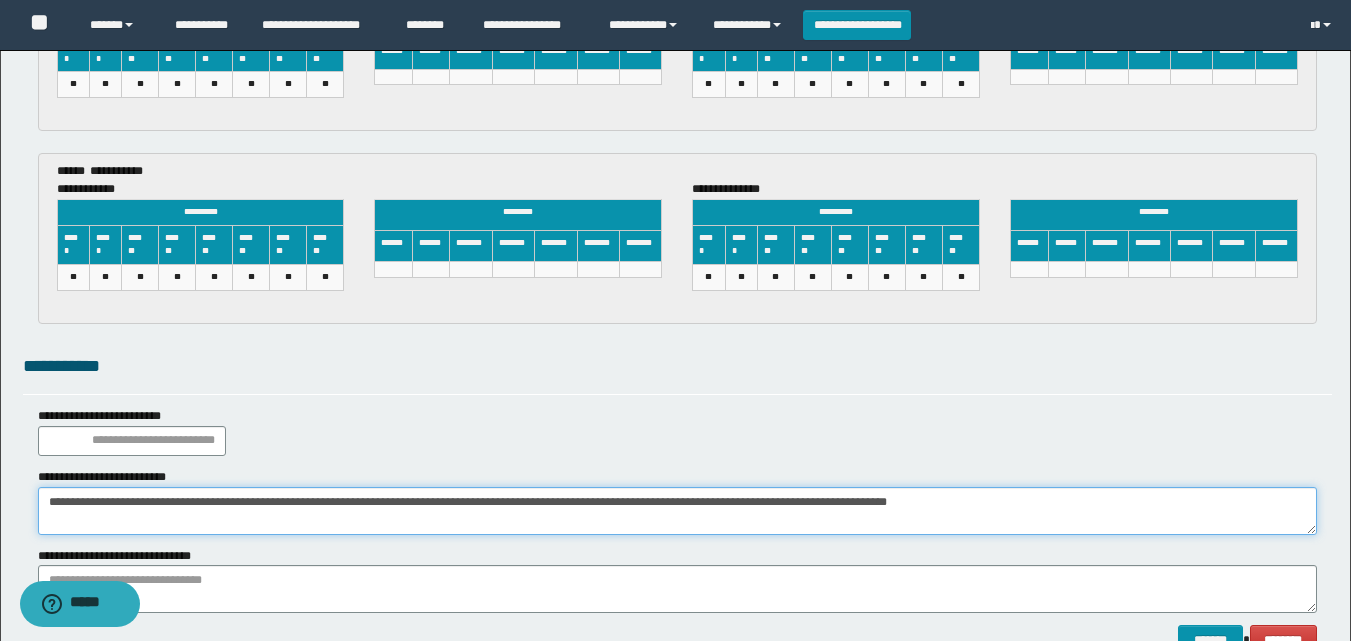 scroll, scrollTop: 3441, scrollLeft: 0, axis: vertical 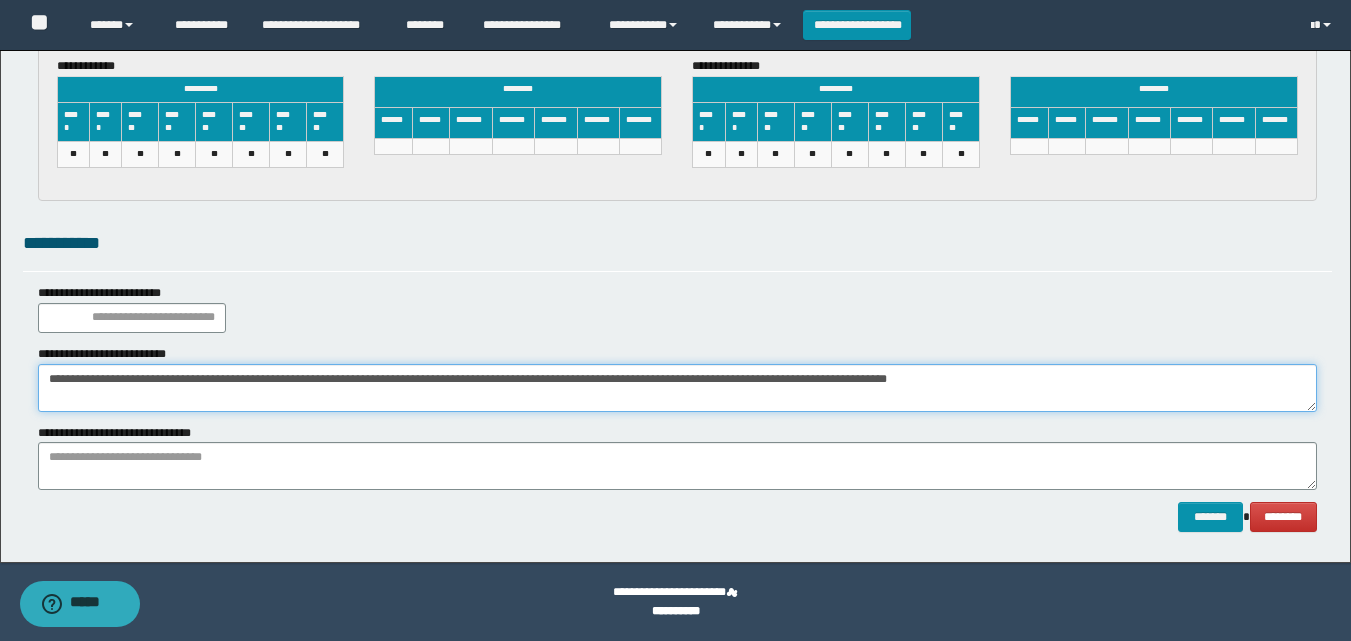 click on "**********" at bounding box center [677, 388] 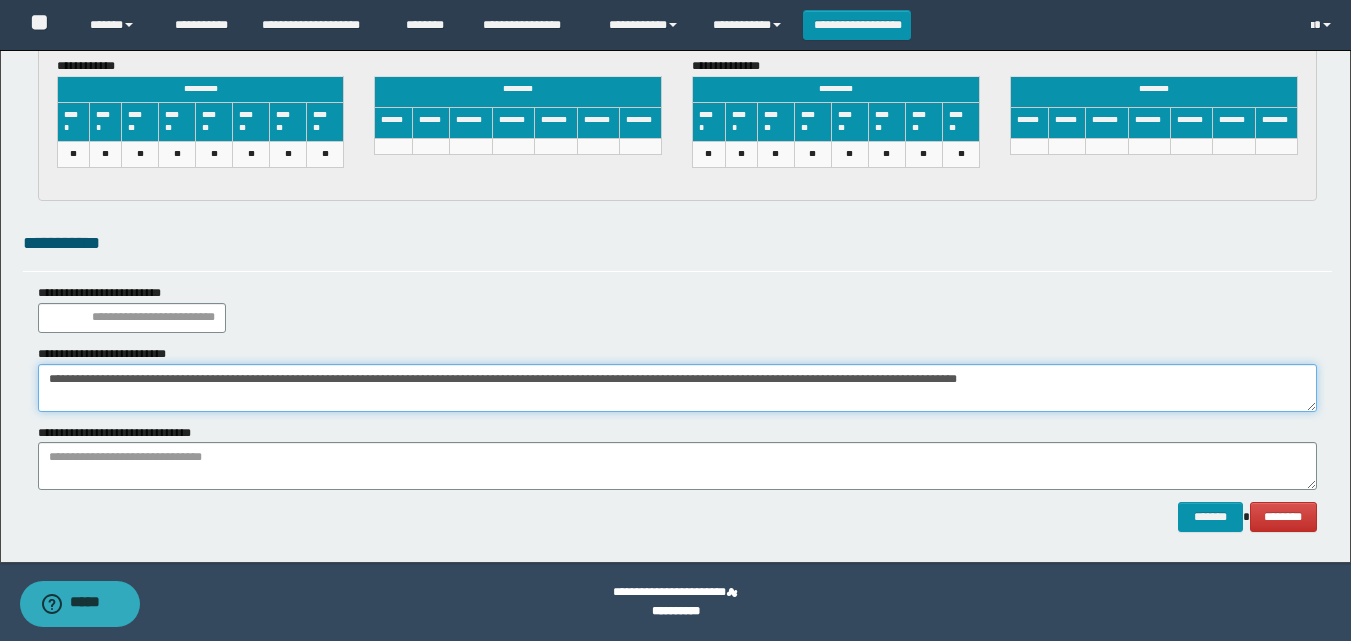 click on "**********" at bounding box center (677, 388) 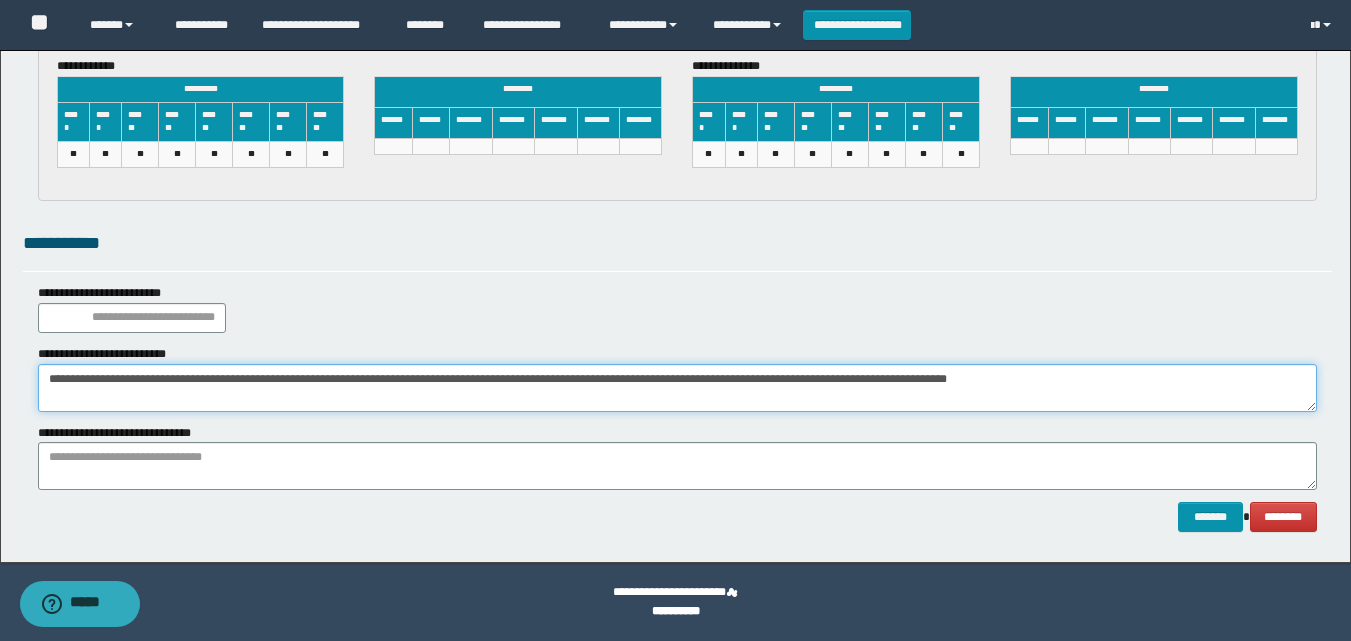 type on "**********" 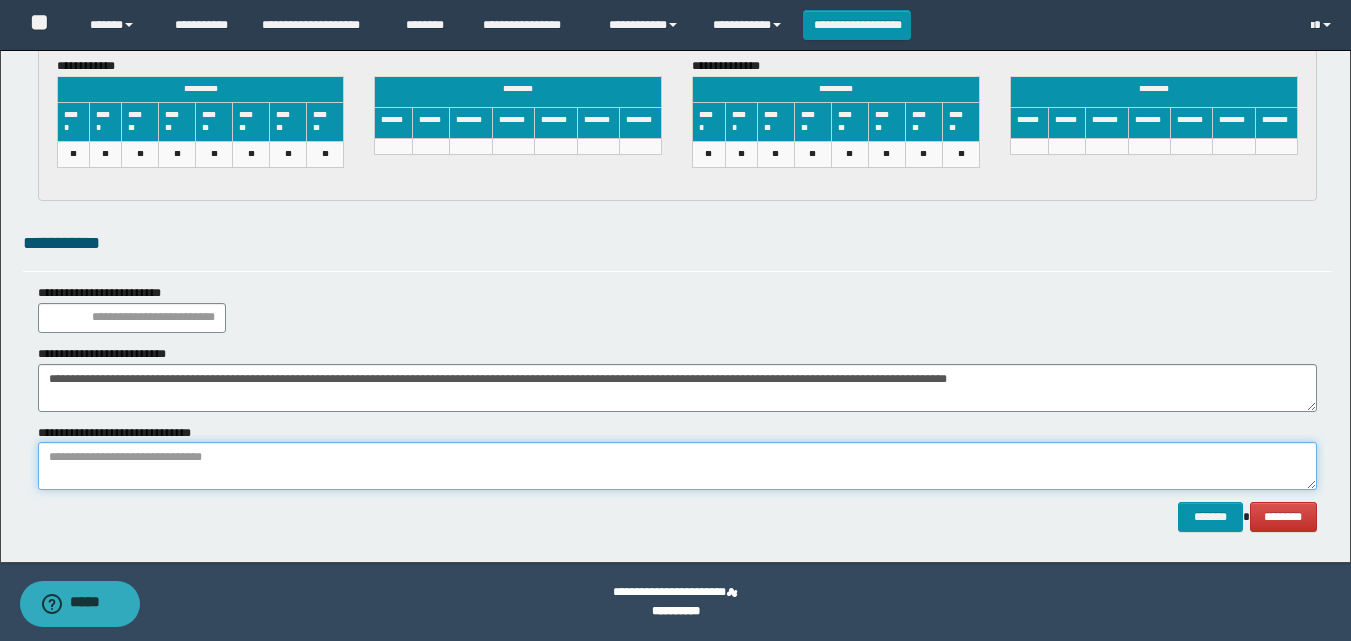 click at bounding box center (677, 466) 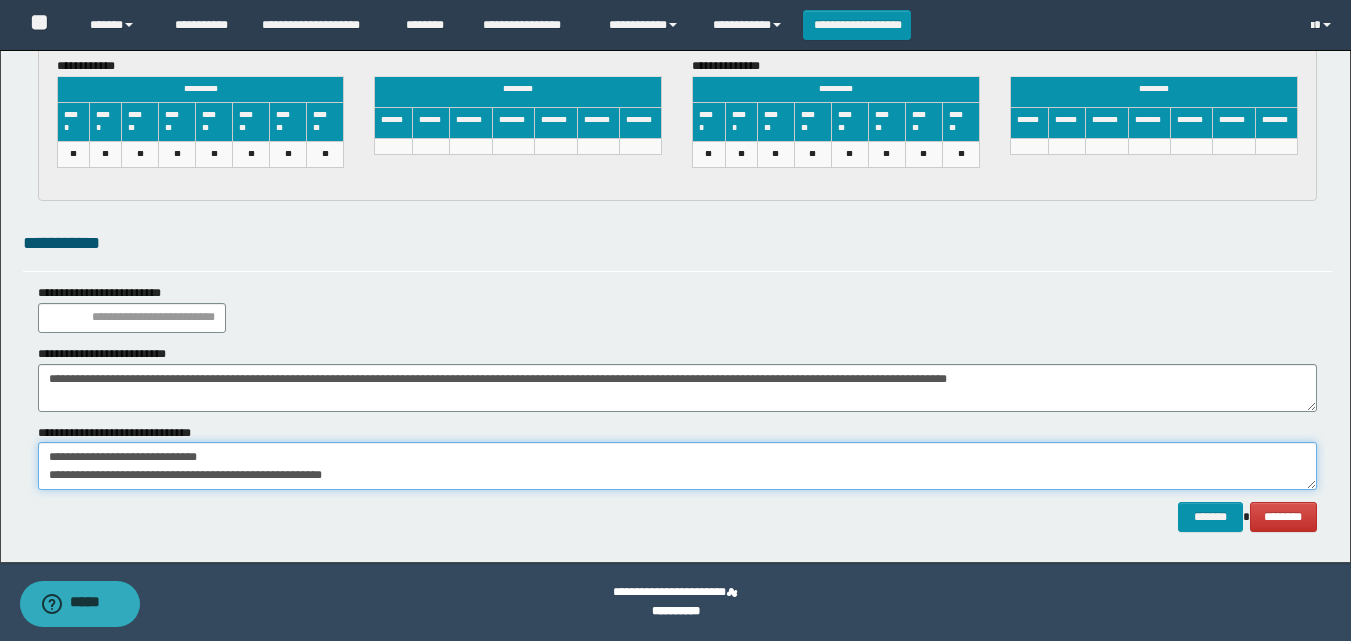 scroll, scrollTop: 0, scrollLeft: 0, axis: both 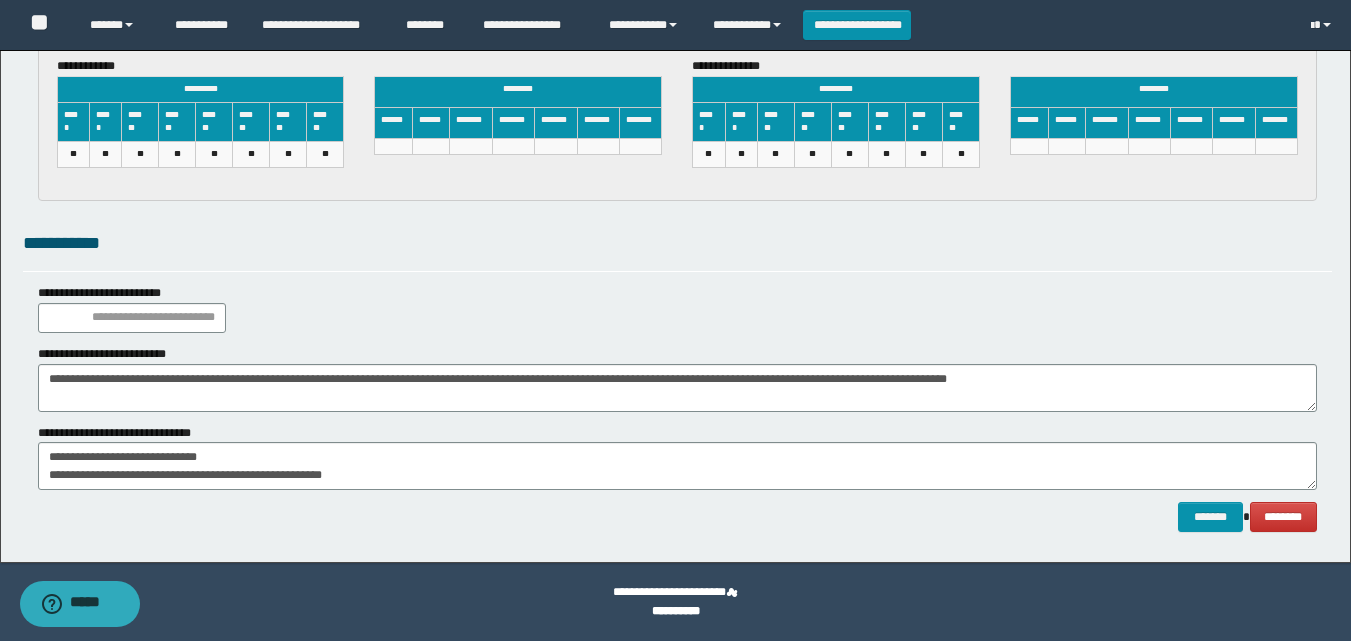 click on "**********" at bounding box center [677, 308] 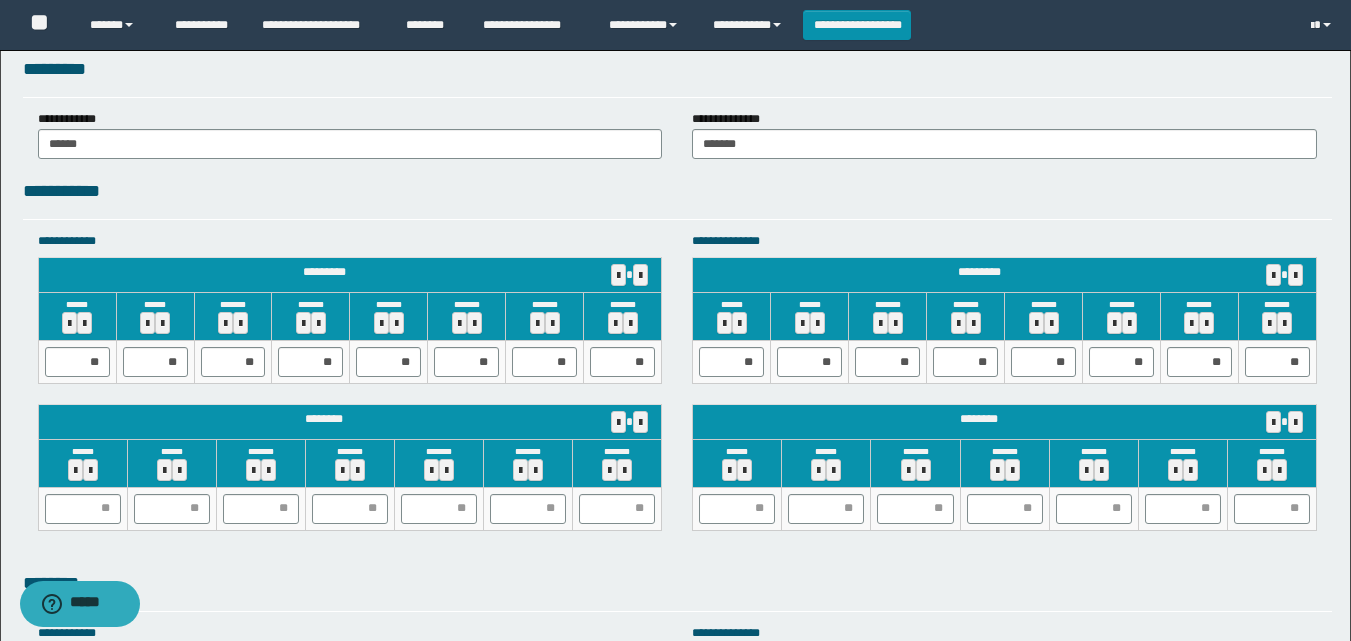scroll, scrollTop: 1441, scrollLeft: 0, axis: vertical 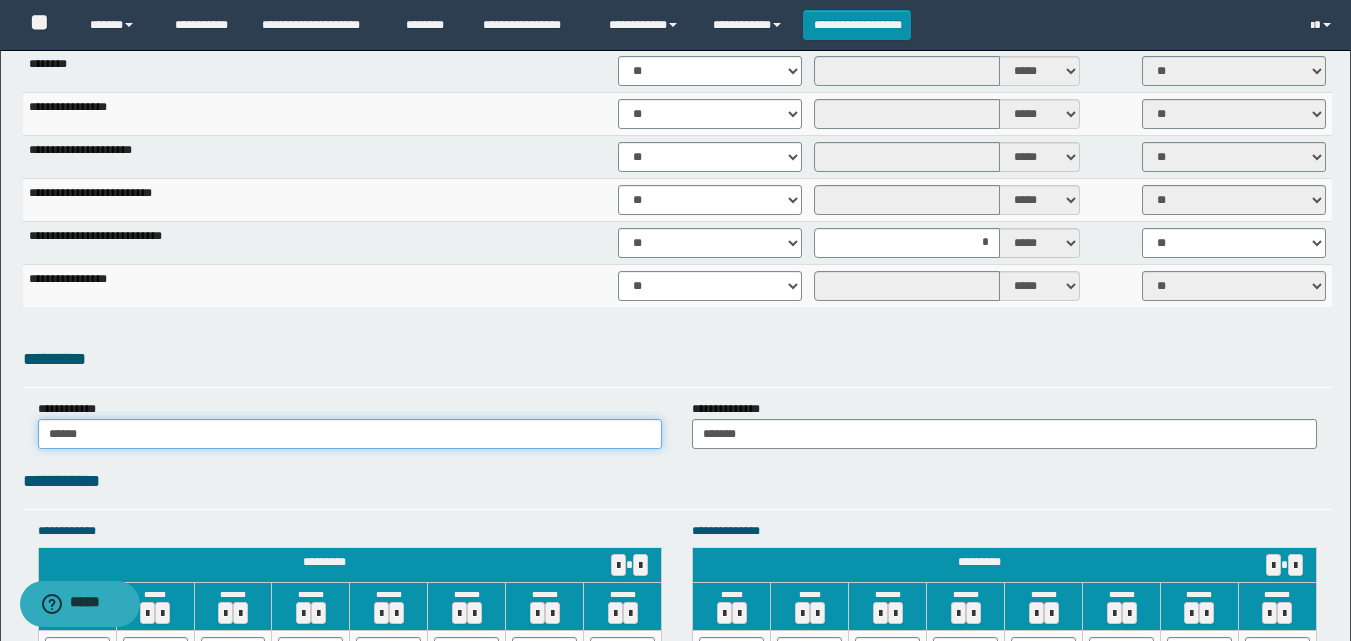 drag, startPoint x: 158, startPoint y: 440, endPoint x: 0, endPoint y: 439, distance: 158.00316 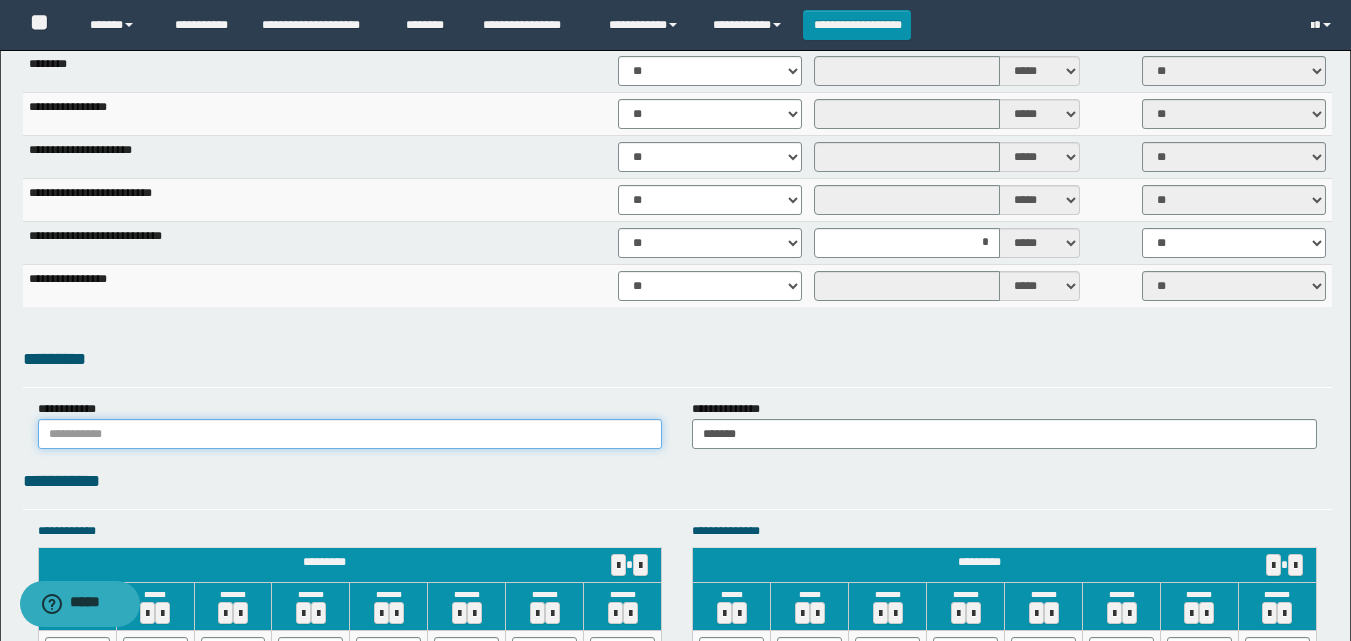 type 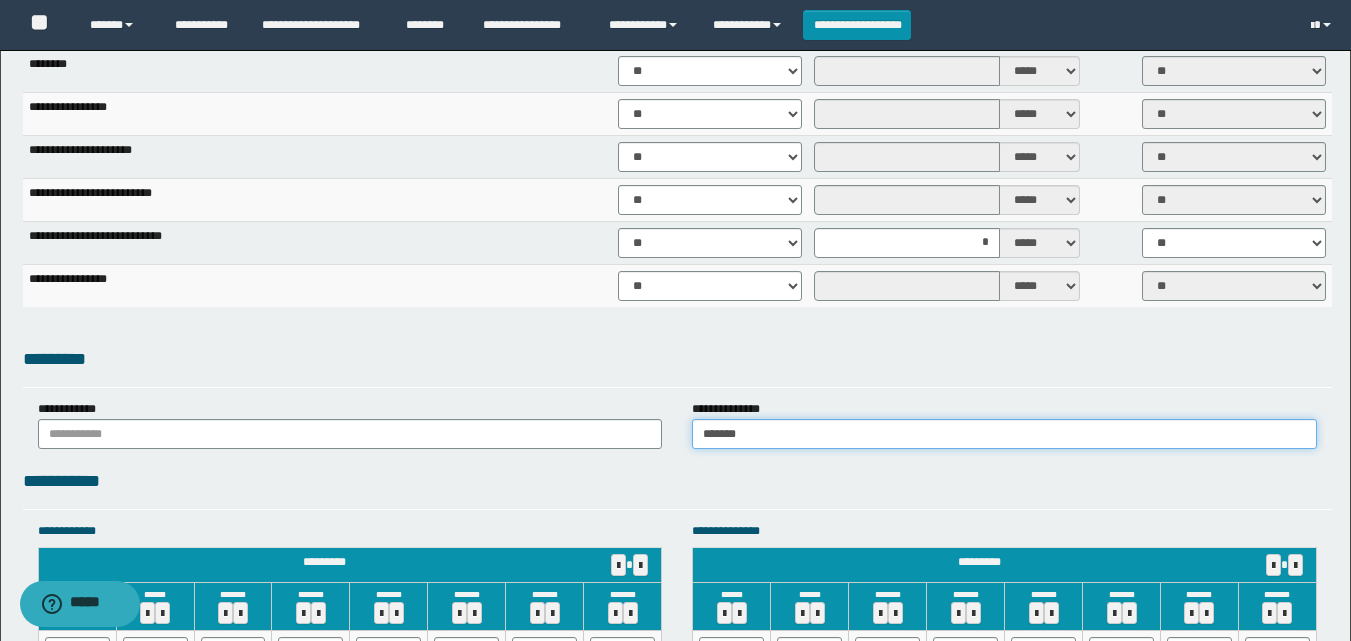 drag, startPoint x: 824, startPoint y: 435, endPoint x: 239, endPoint y: 428, distance: 585.0419 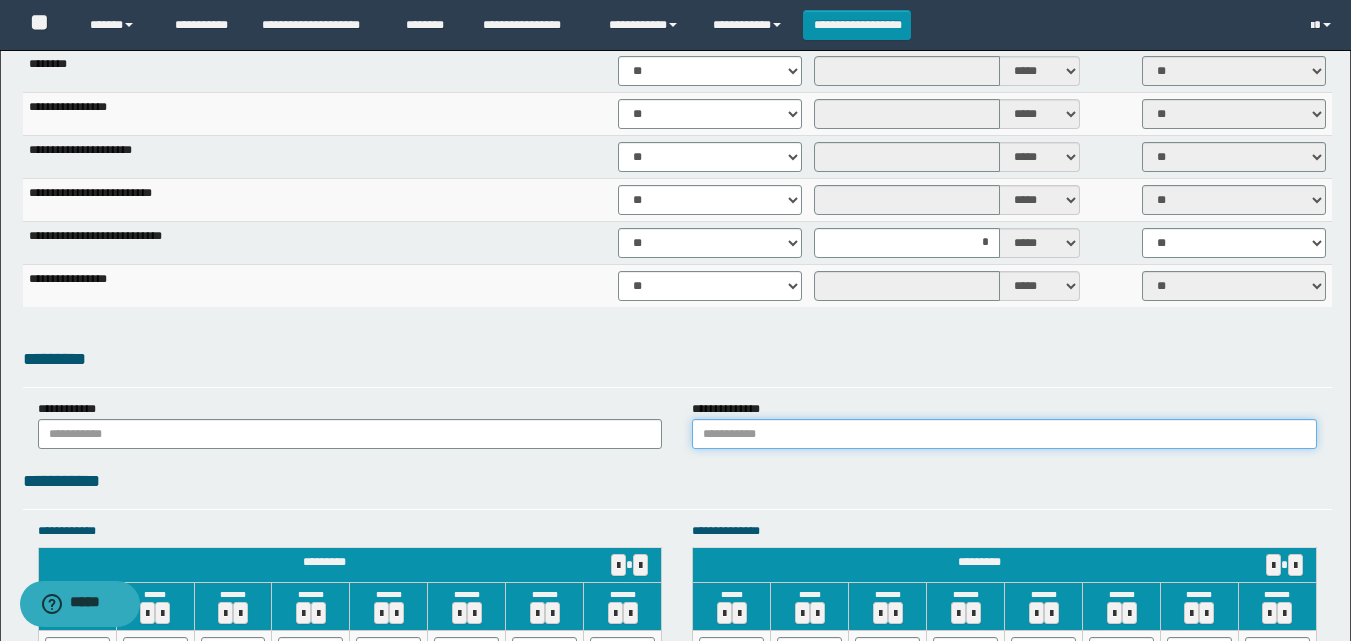 type 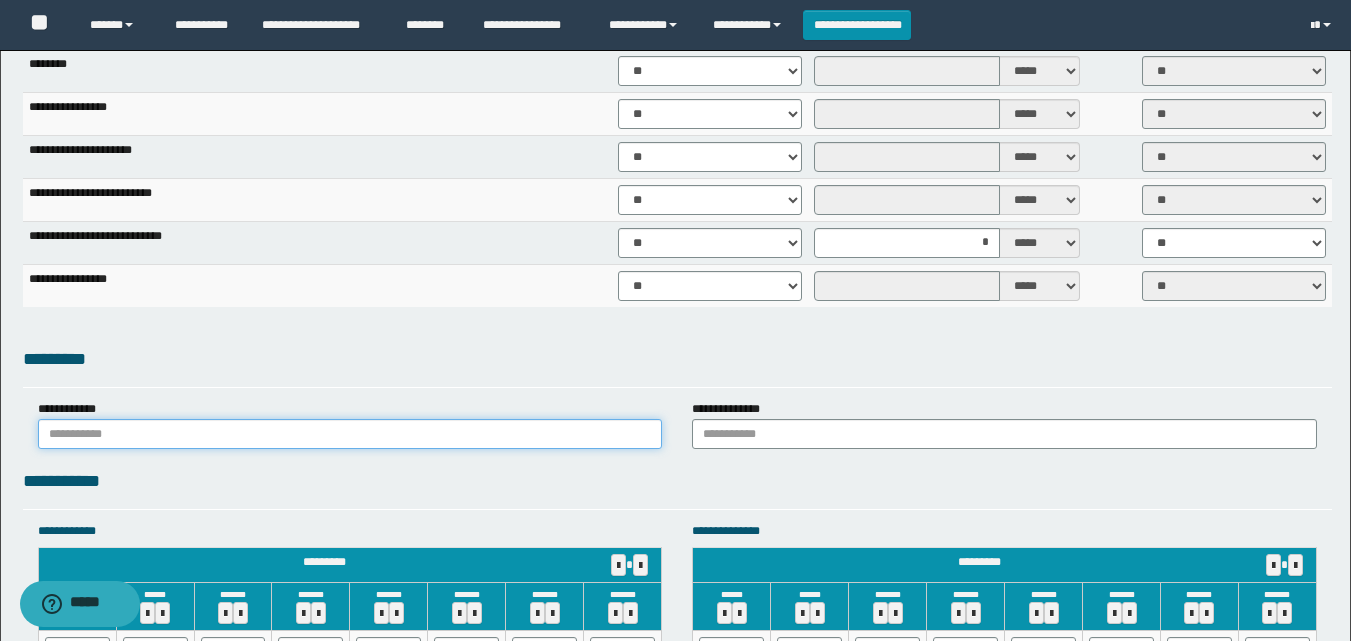 click at bounding box center [350, 434] 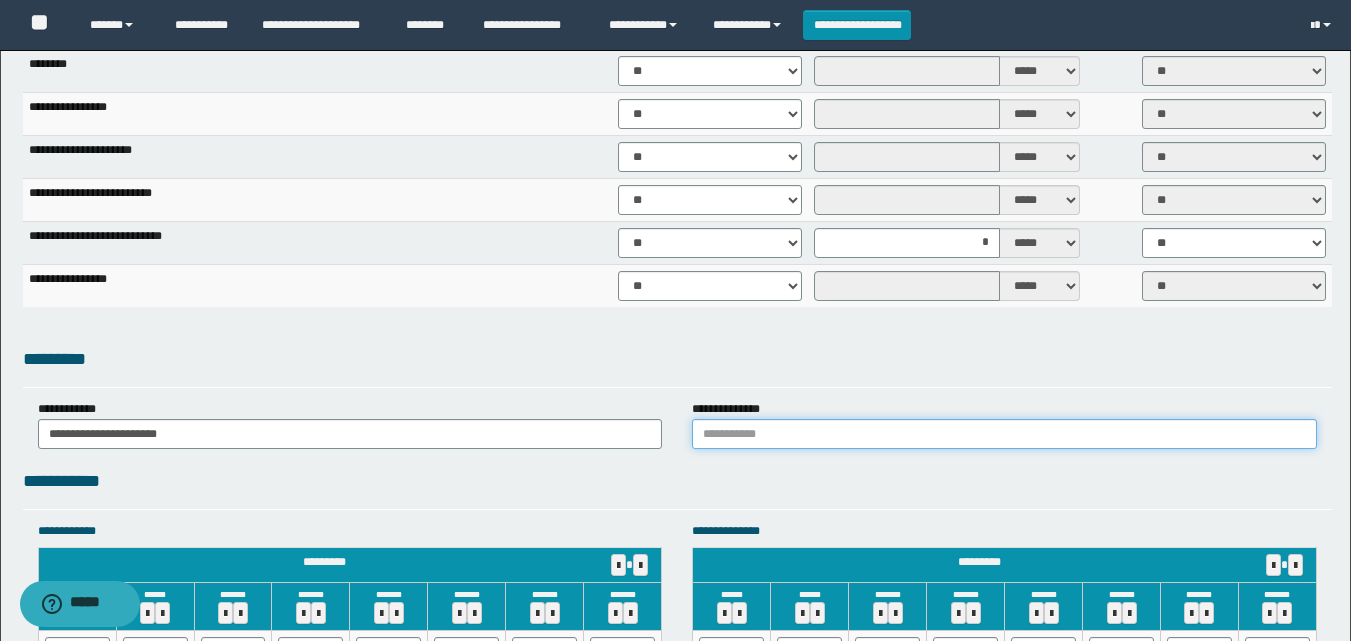 click at bounding box center [1004, 434] 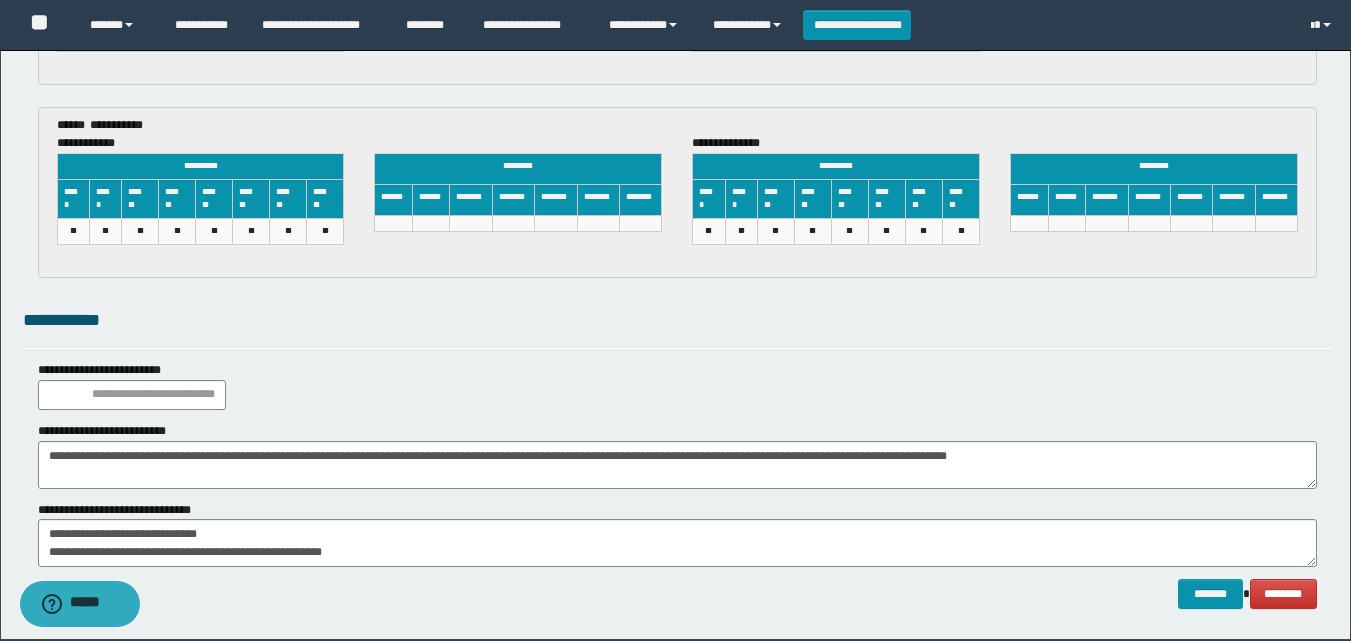 scroll, scrollTop: 3441, scrollLeft: 0, axis: vertical 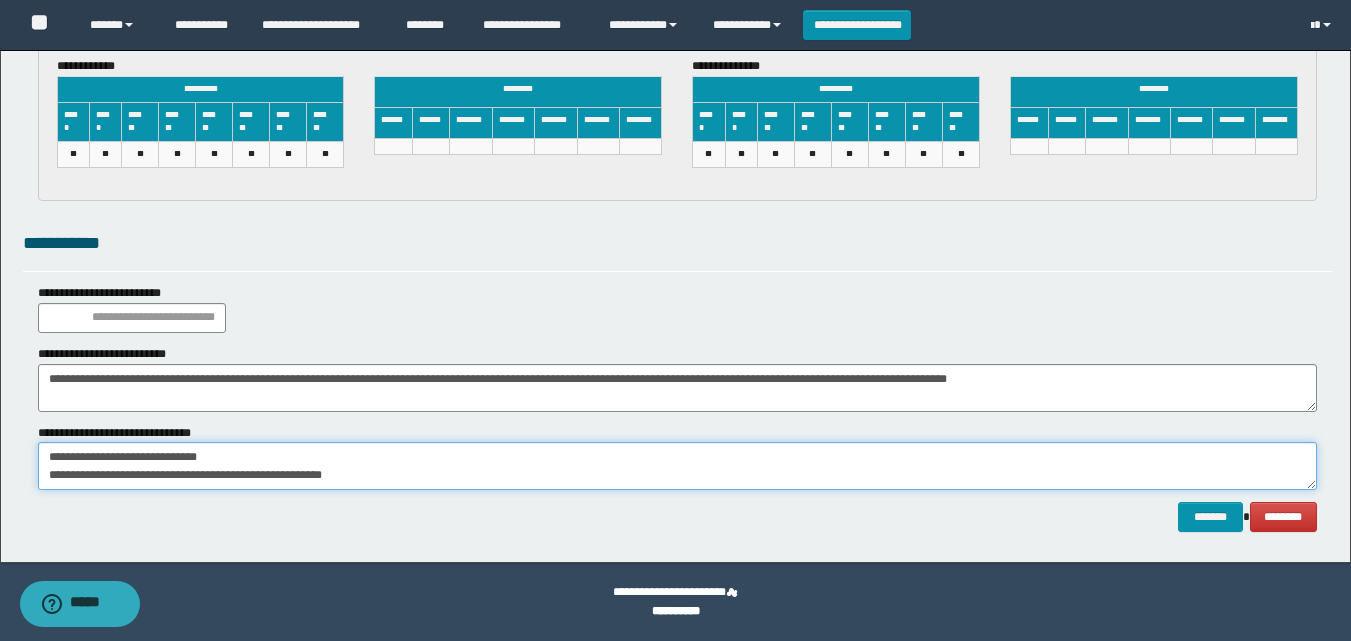 click on "**********" at bounding box center [677, 466] 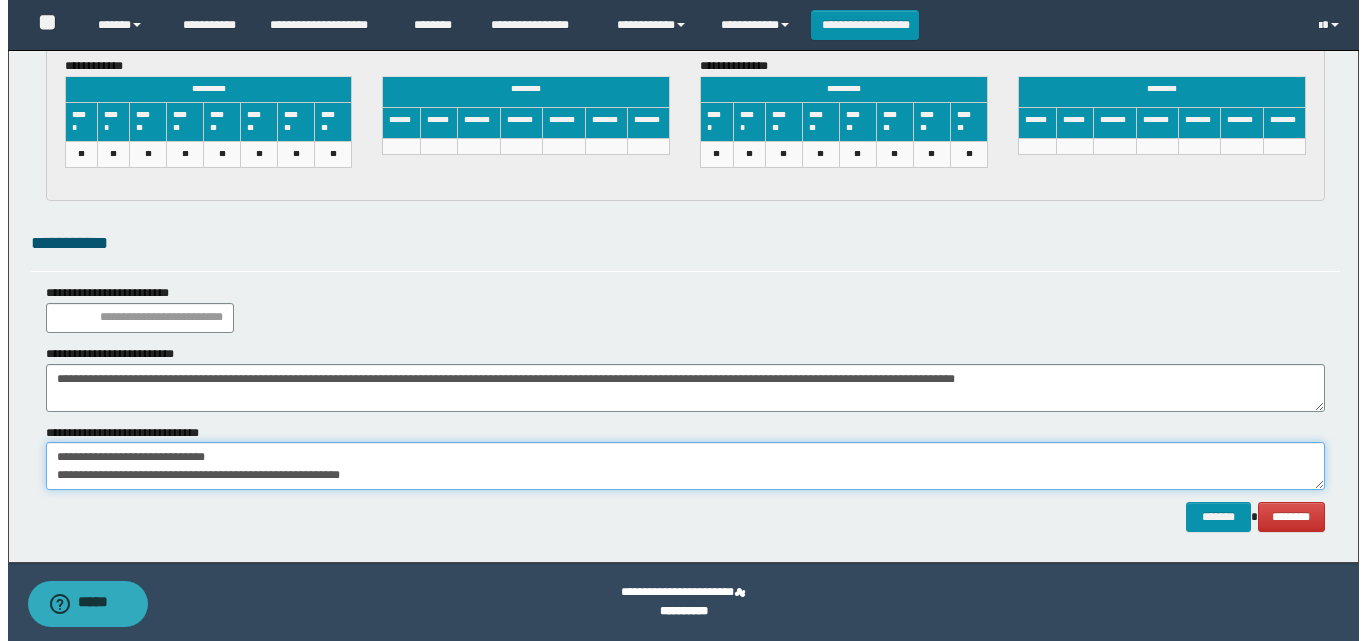 scroll, scrollTop: 13, scrollLeft: 0, axis: vertical 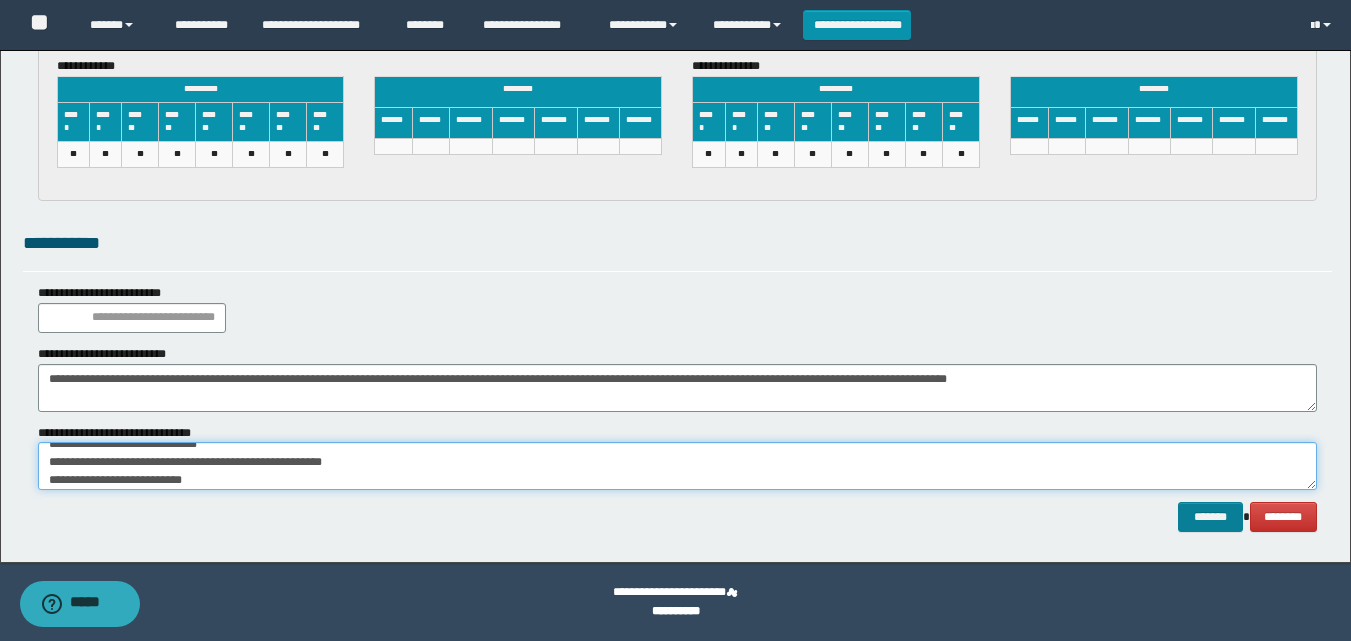type on "**********" 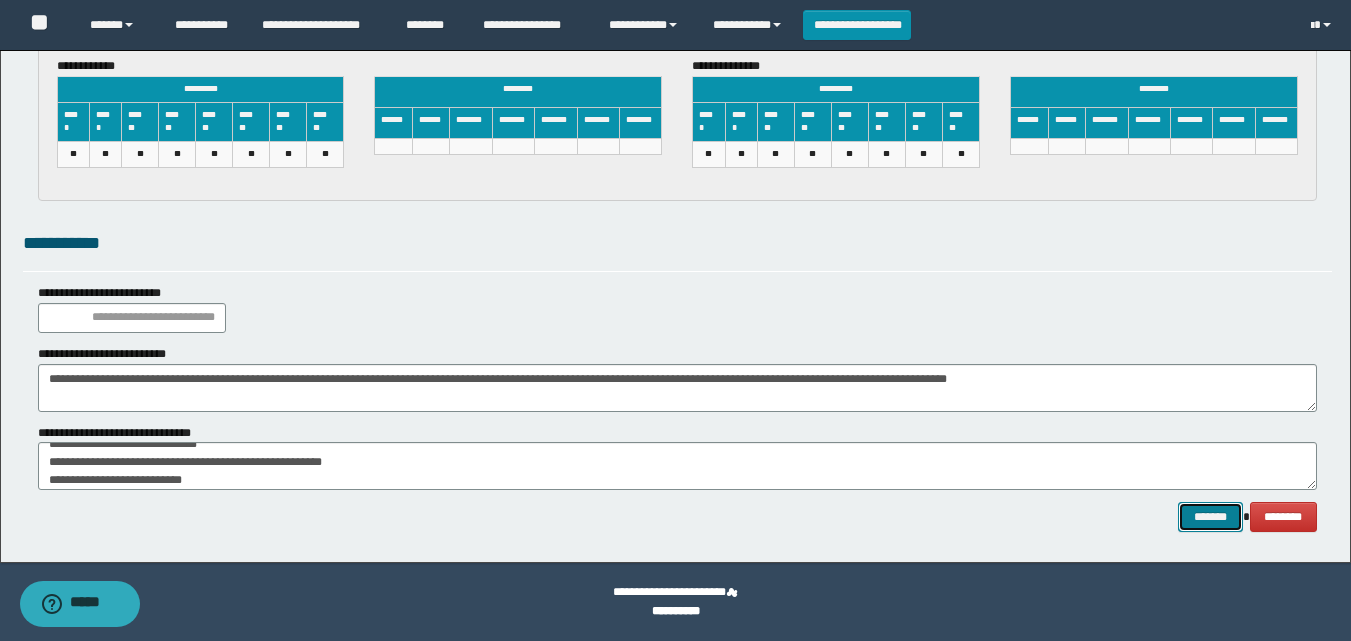 click on "*******" at bounding box center [1210, 517] 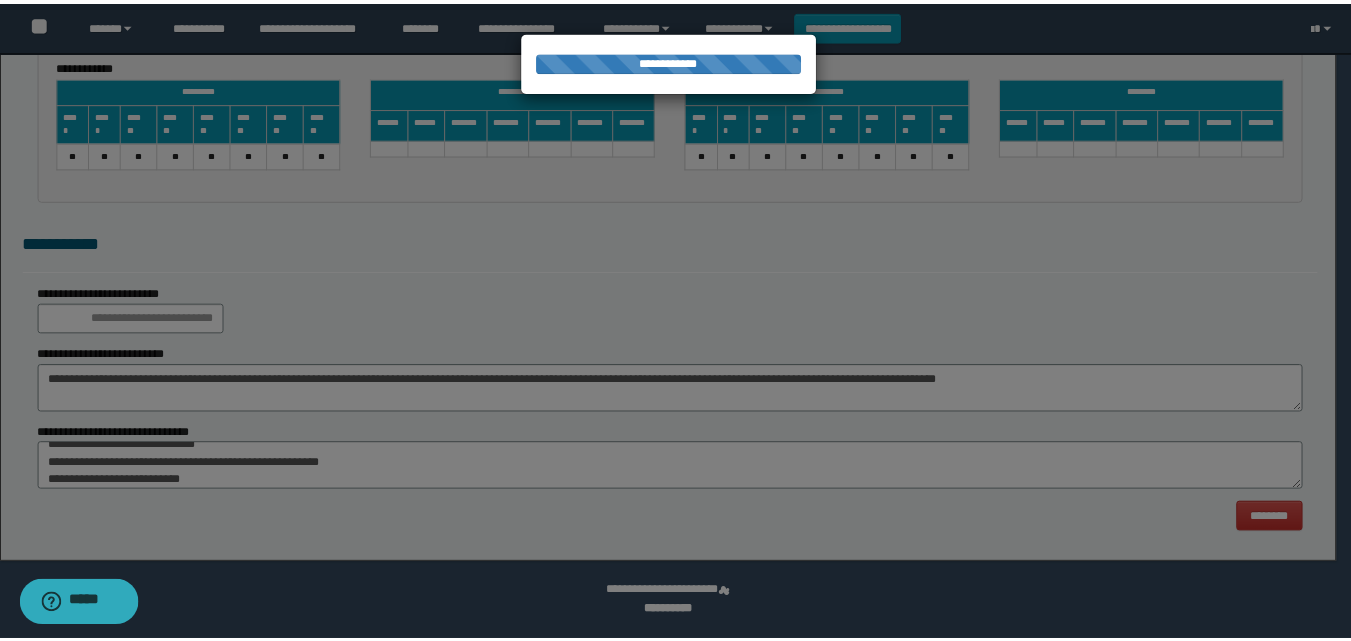 scroll, scrollTop: 0, scrollLeft: 0, axis: both 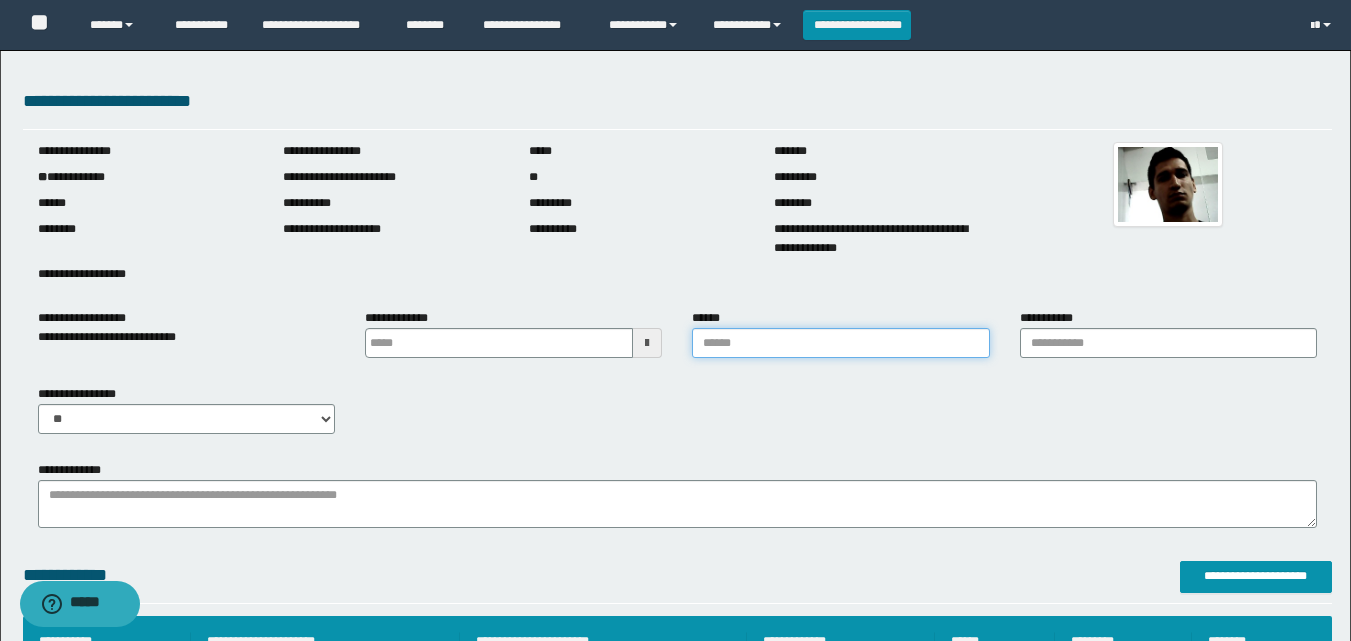 click on "******" at bounding box center [840, 343] 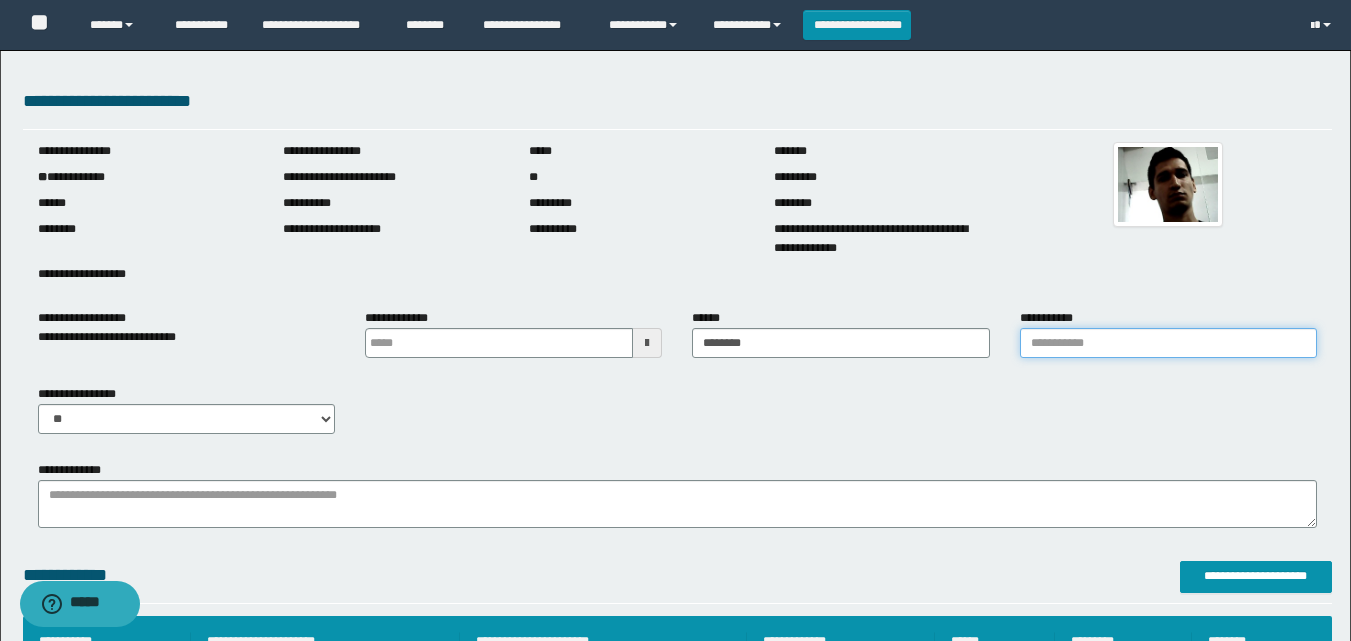drag, startPoint x: 1096, startPoint y: 346, endPoint x: 1113, endPoint y: 363, distance: 24.04163 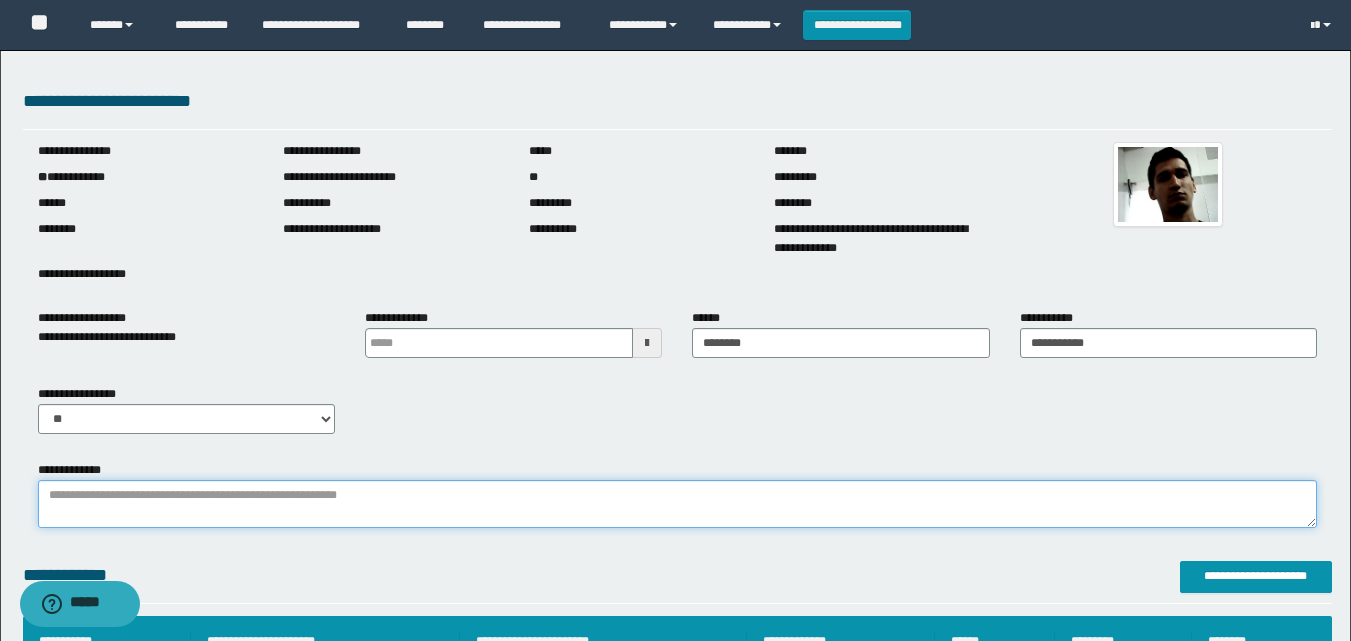 click on "**********" at bounding box center [677, 504] 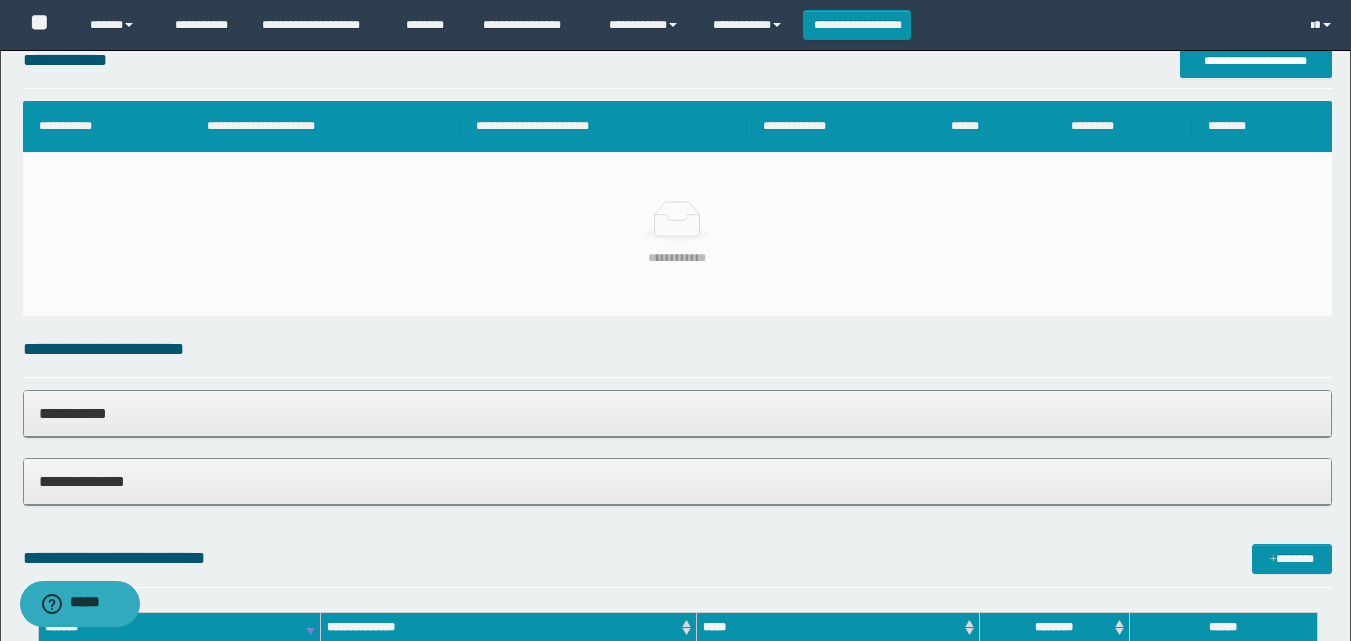 scroll, scrollTop: 347, scrollLeft: 0, axis: vertical 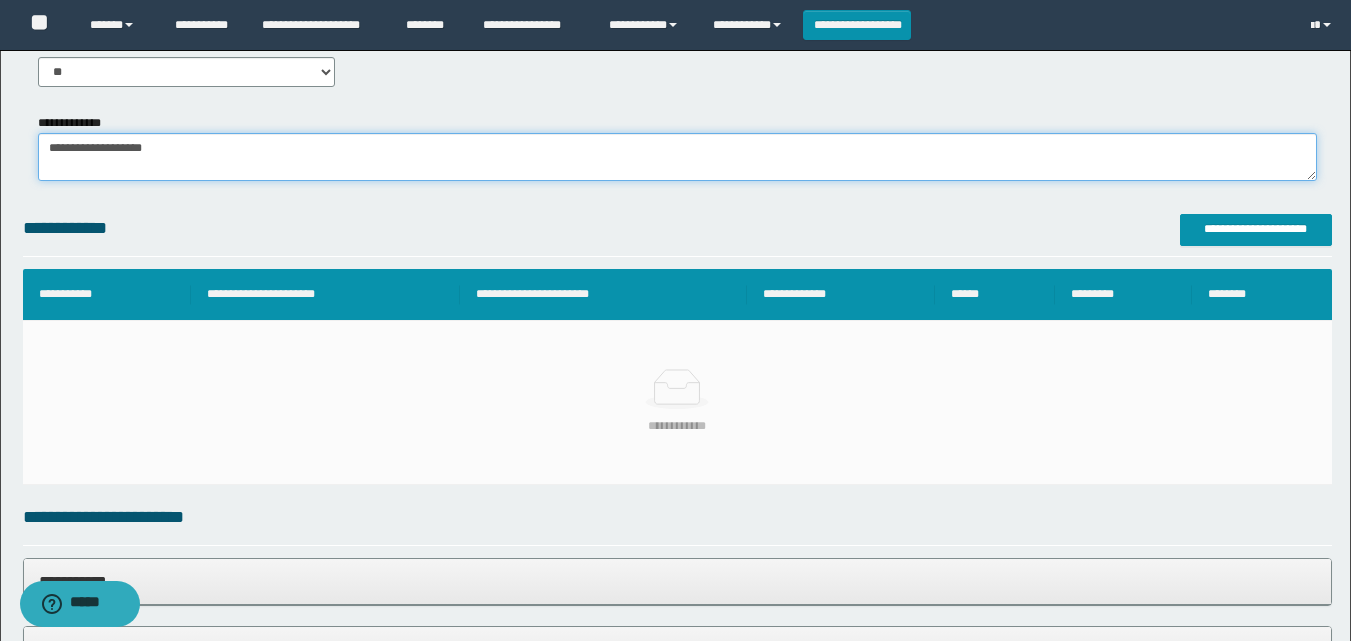 click on "**********" at bounding box center (677, 157) 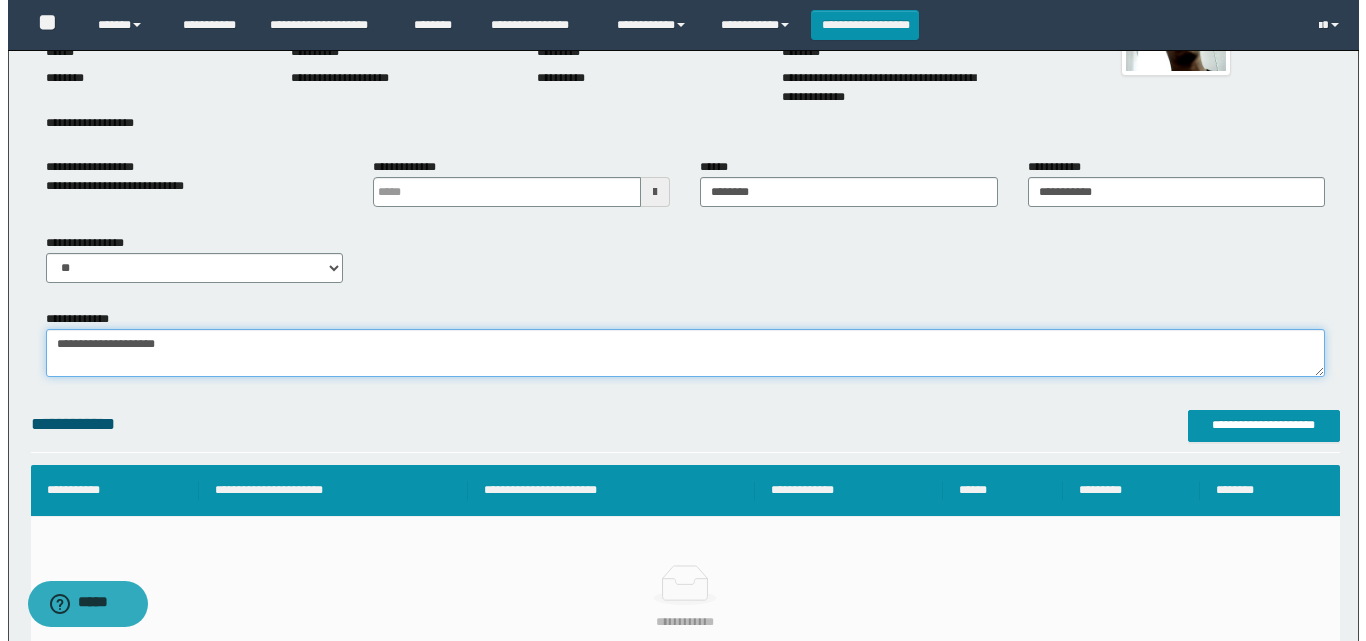 scroll, scrollTop: 147, scrollLeft: 0, axis: vertical 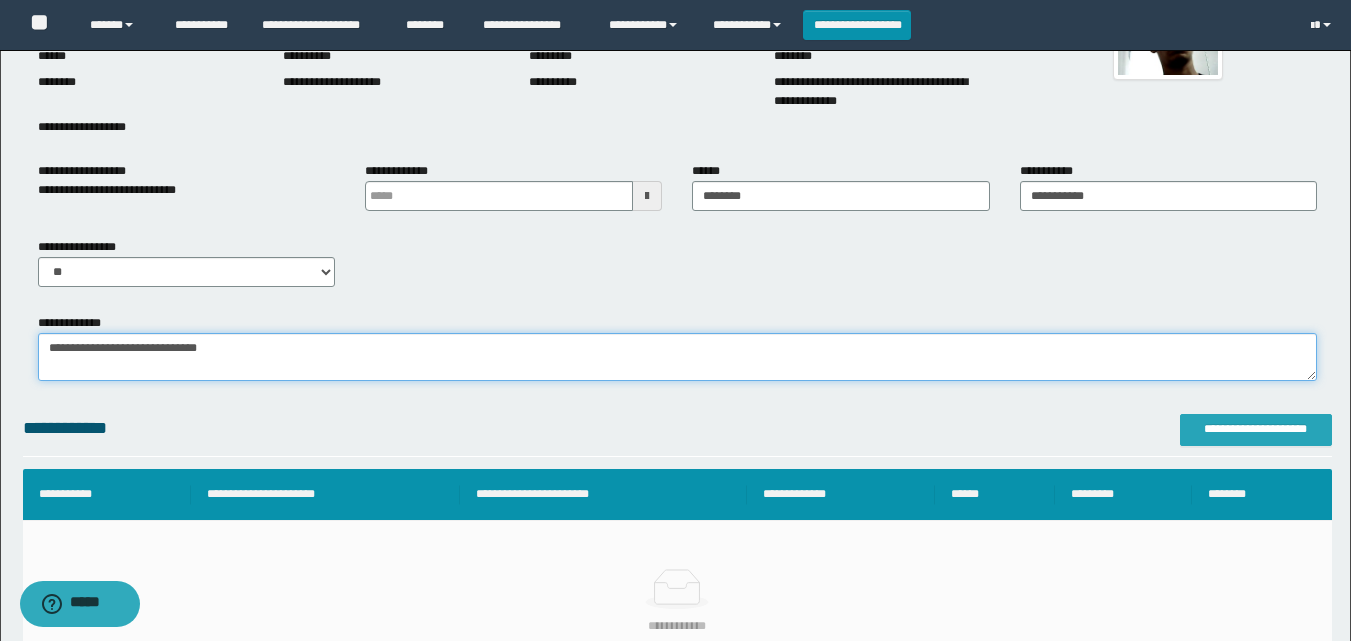 type on "**********" 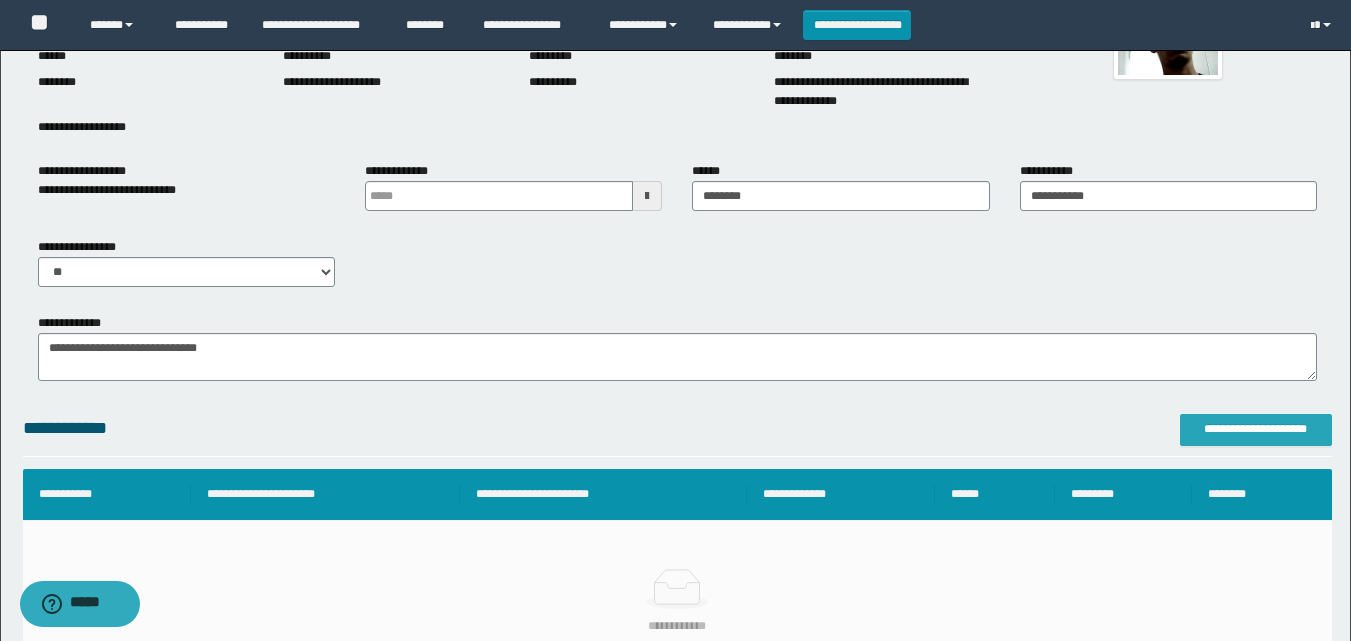 click on "**********" at bounding box center [1256, 430] 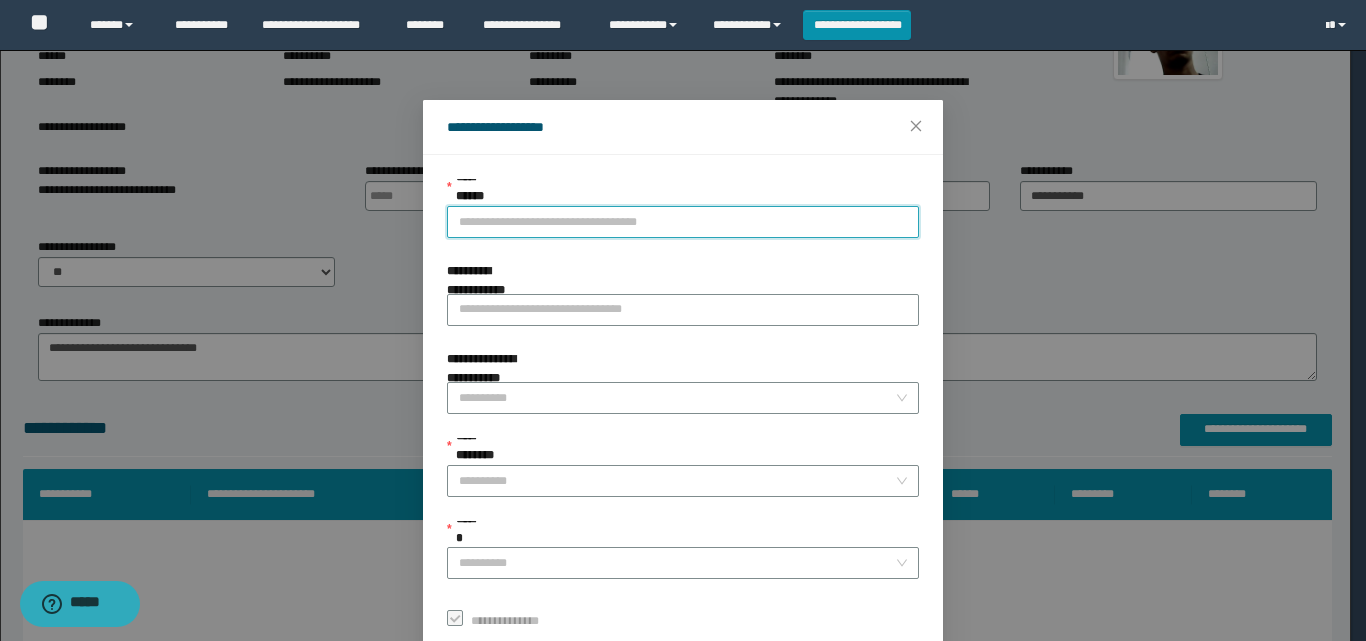 click on "**********" at bounding box center (683, 222) 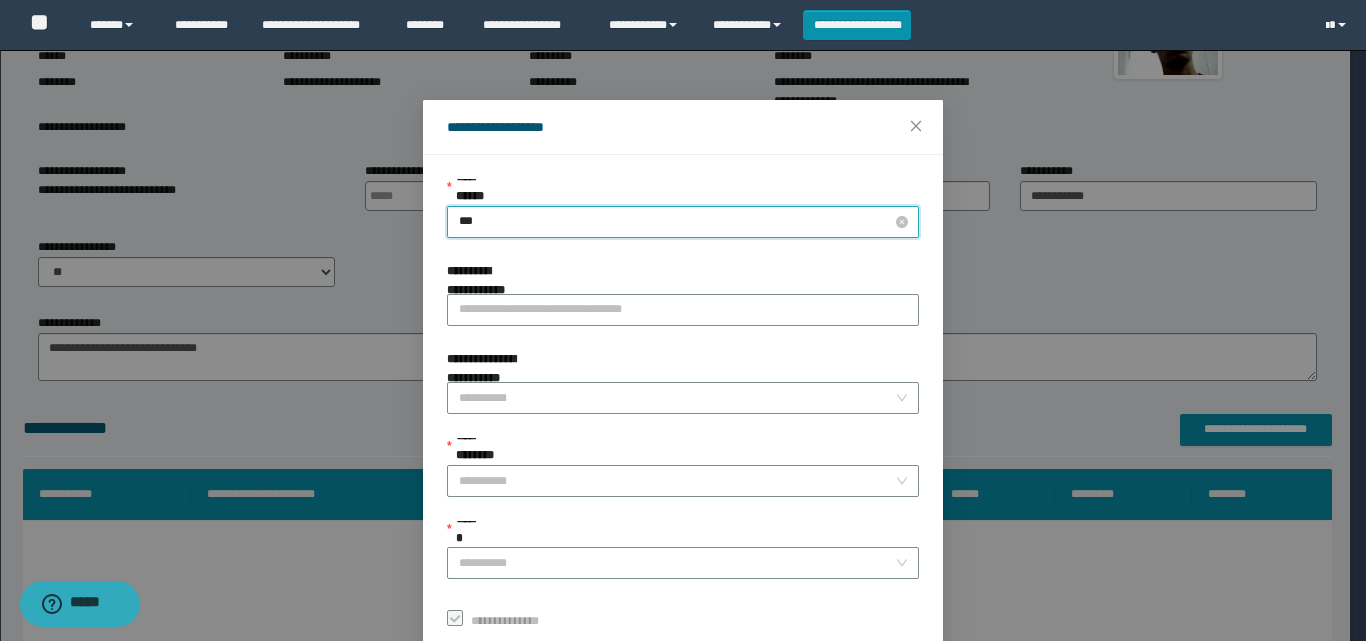 type on "****" 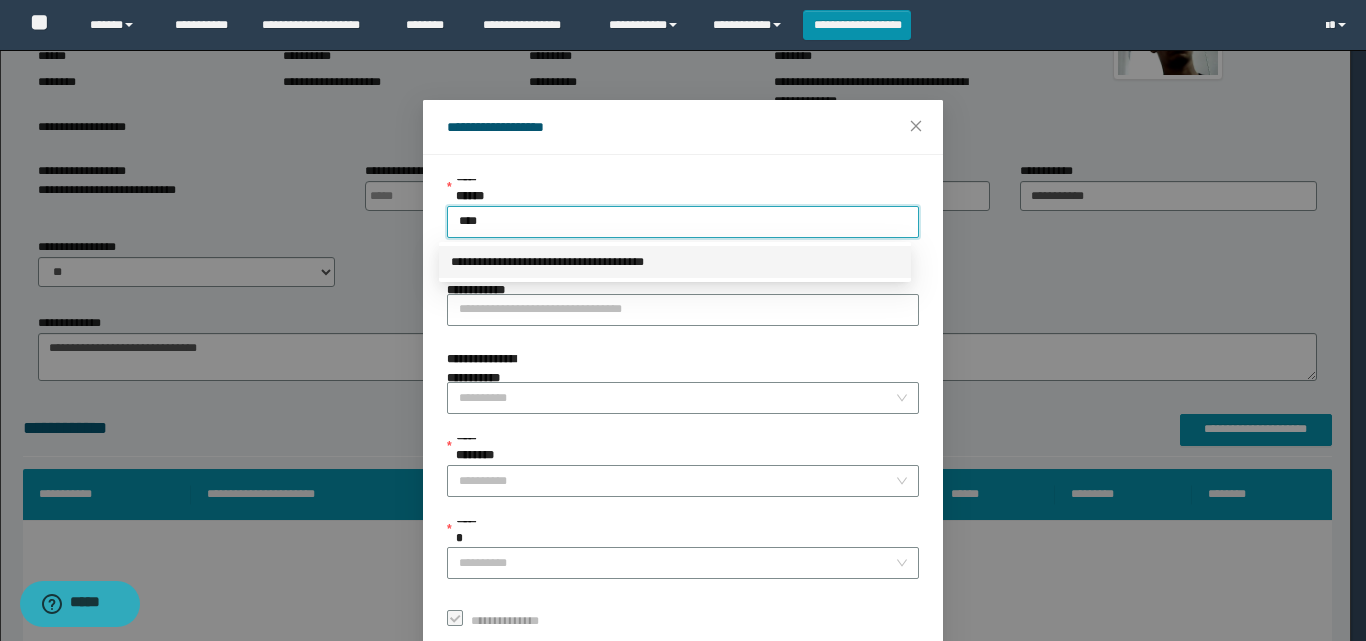 drag, startPoint x: 550, startPoint y: 248, endPoint x: 553, endPoint y: 262, distance: 14.3178215 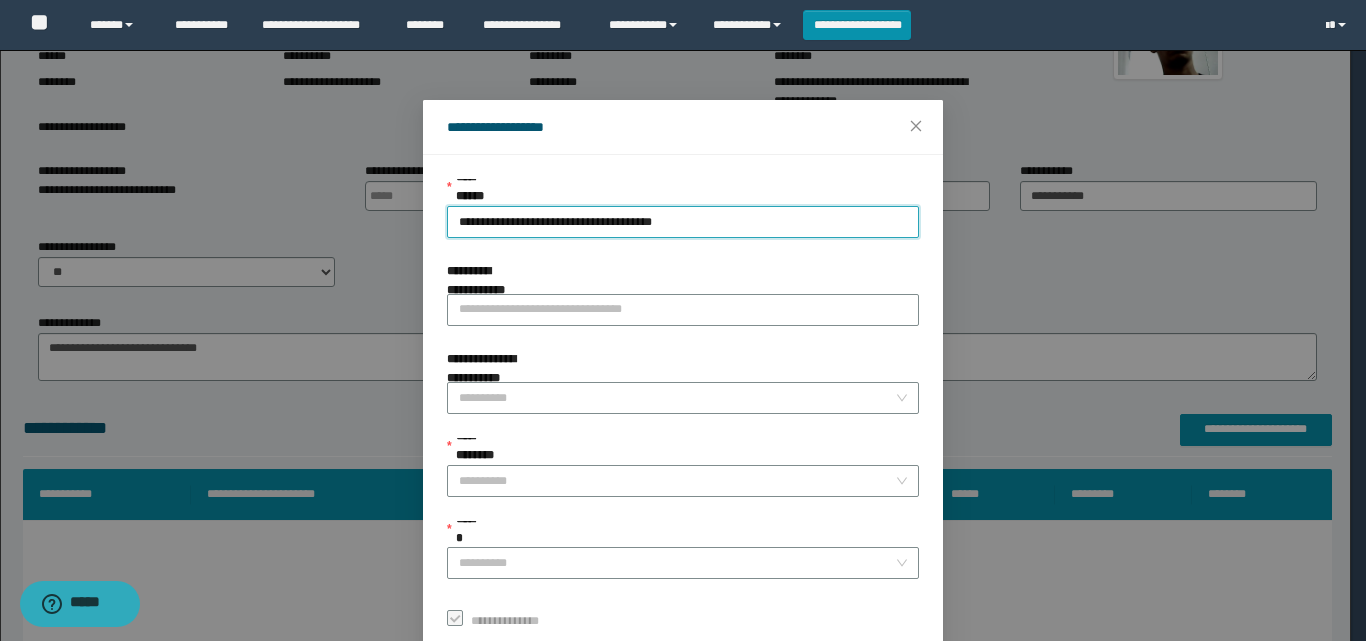 scroll, scrollTop: 111, scrollLeft: 0, axis: vertical 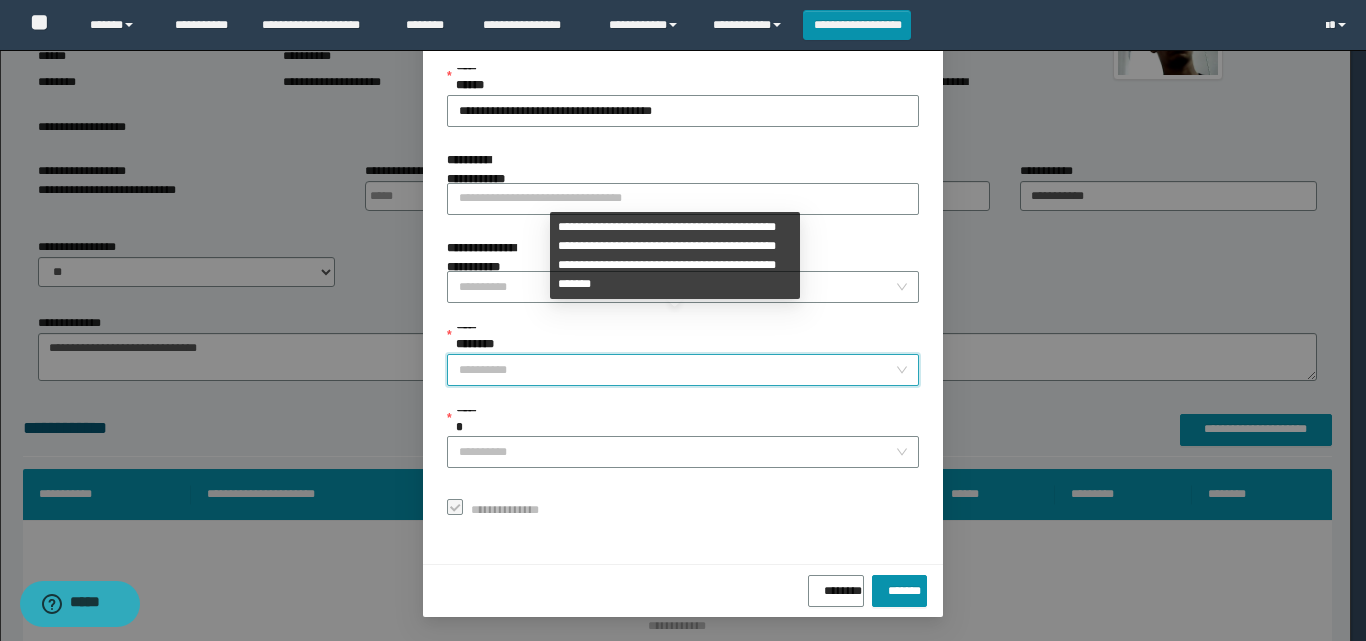 click on "**********" at bounding box center [677, 370] 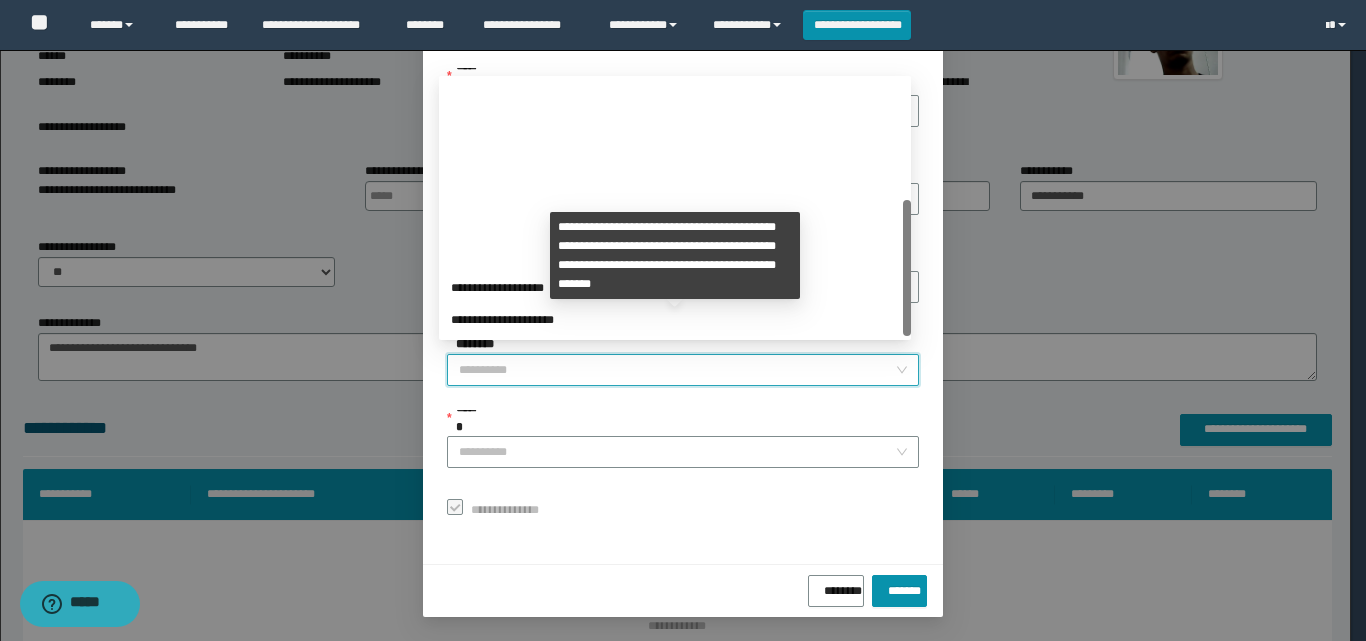 scroll, scrollTop: 224, scrollLeft: 0, axis: vertical 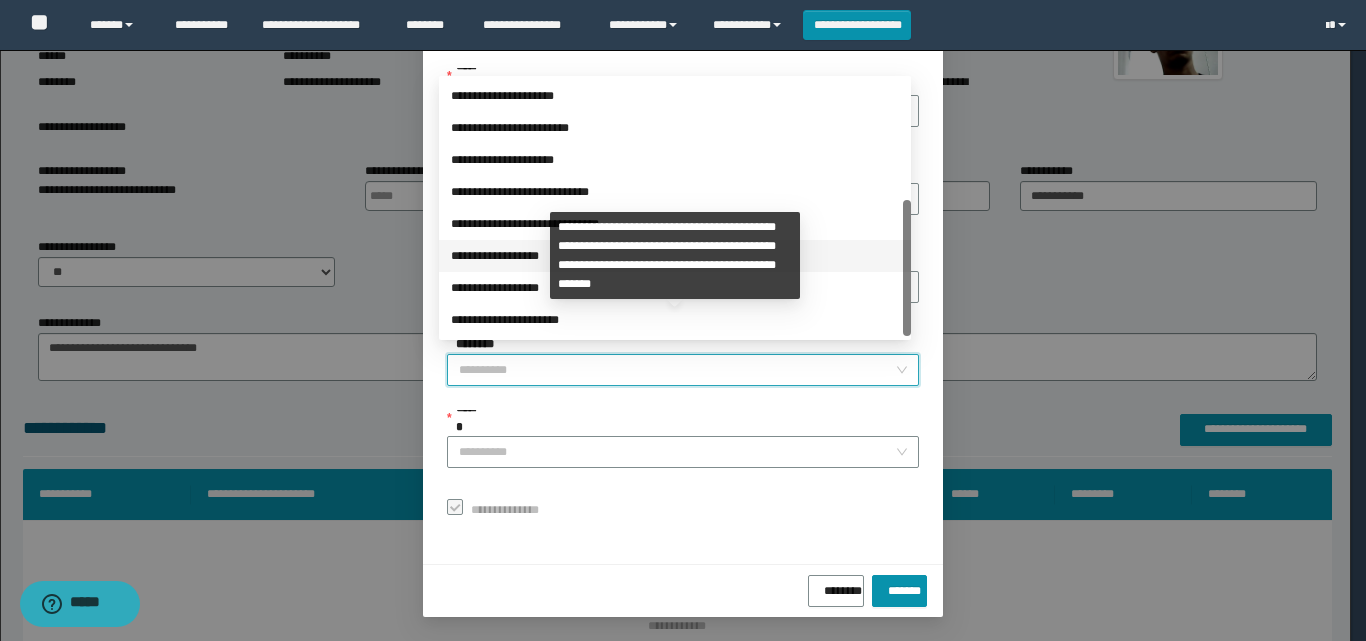 click on "**********" at bounding box center [675, 256] 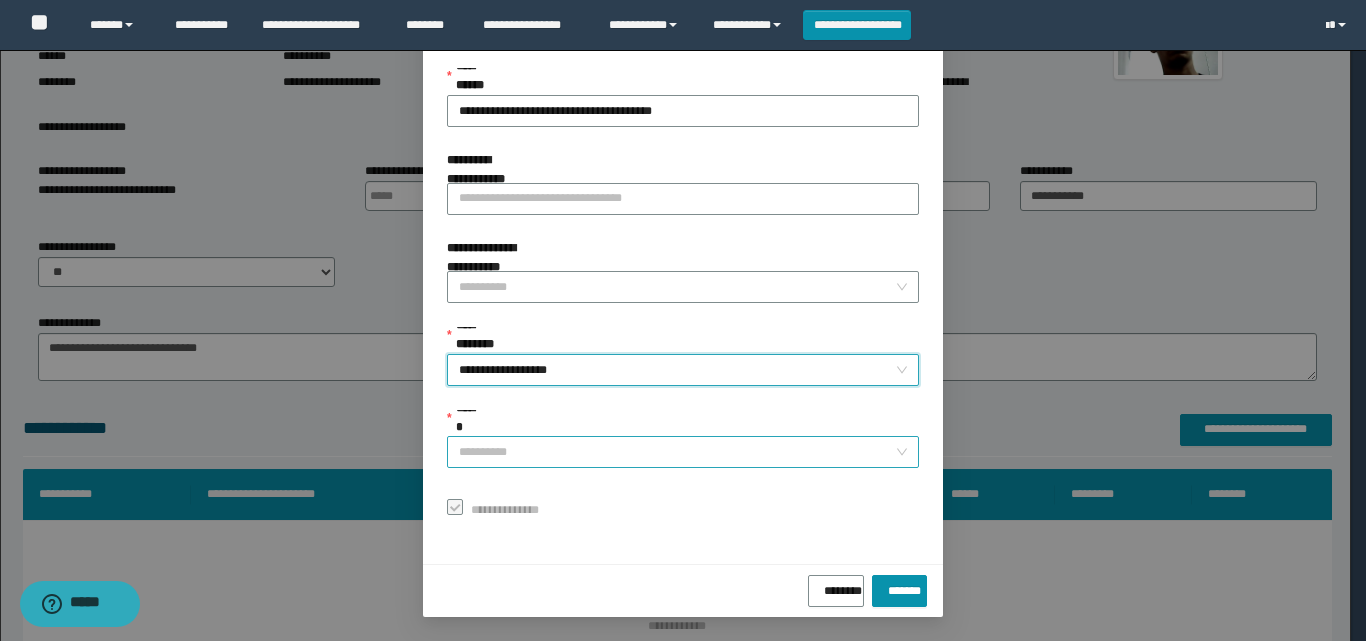 click on "******" at bounding box center [677, 452] 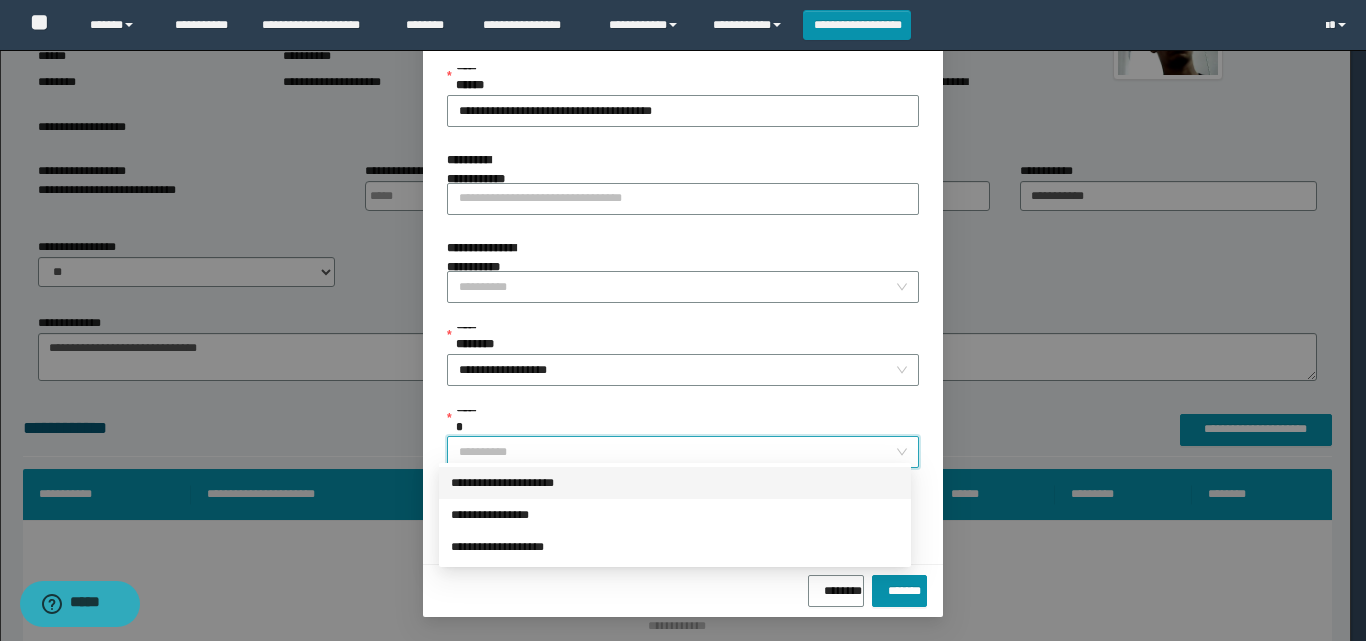 click on "**********" at bounding box center (675, 483) 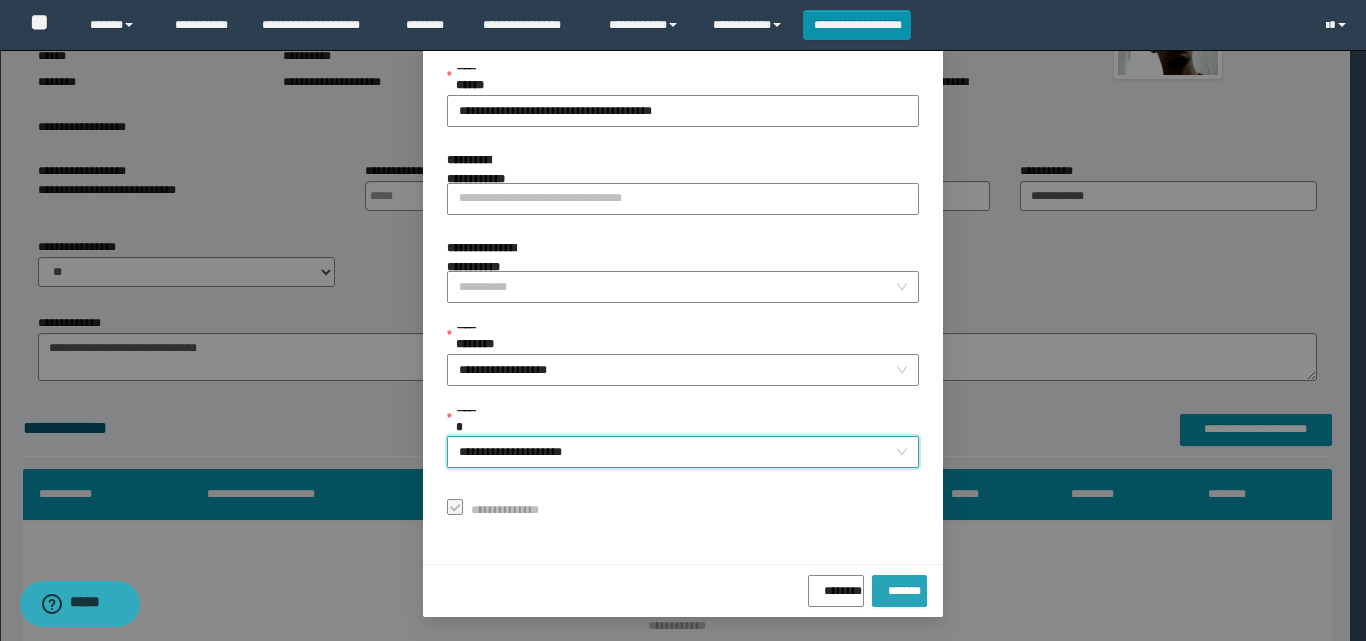 click on "*******" at bounding box center [899, 587] 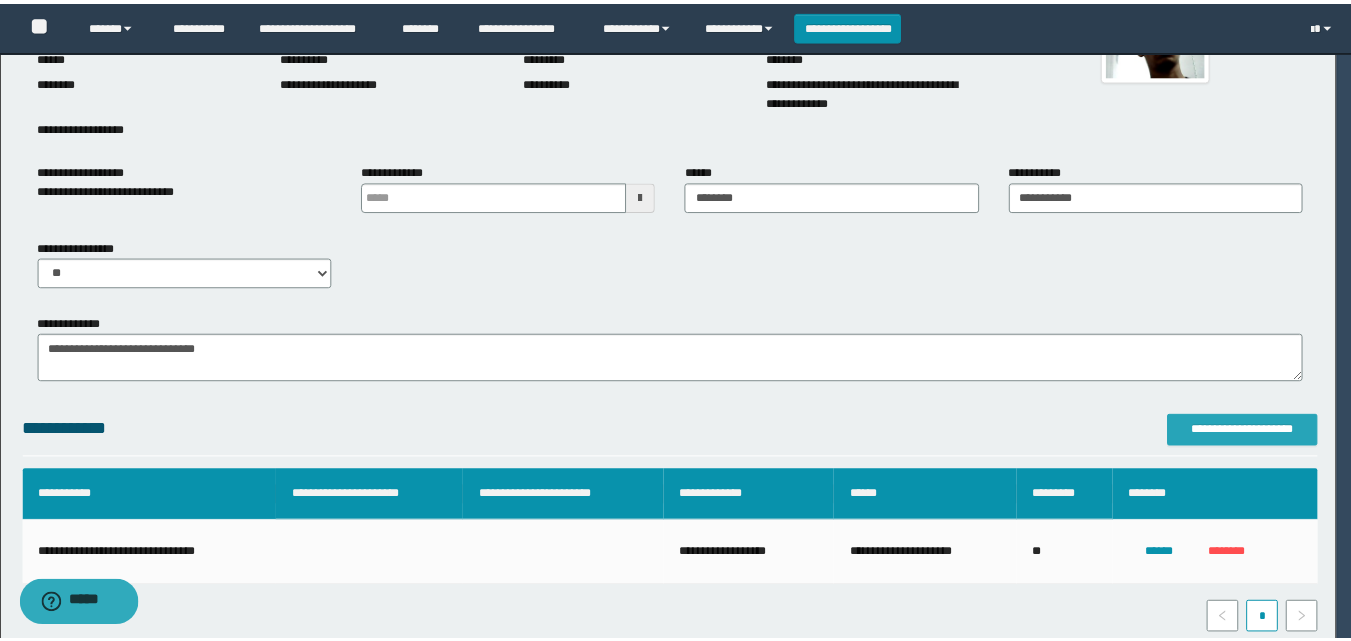 scroll, scrollTop: 0, scrollLeft: 0, axis: both 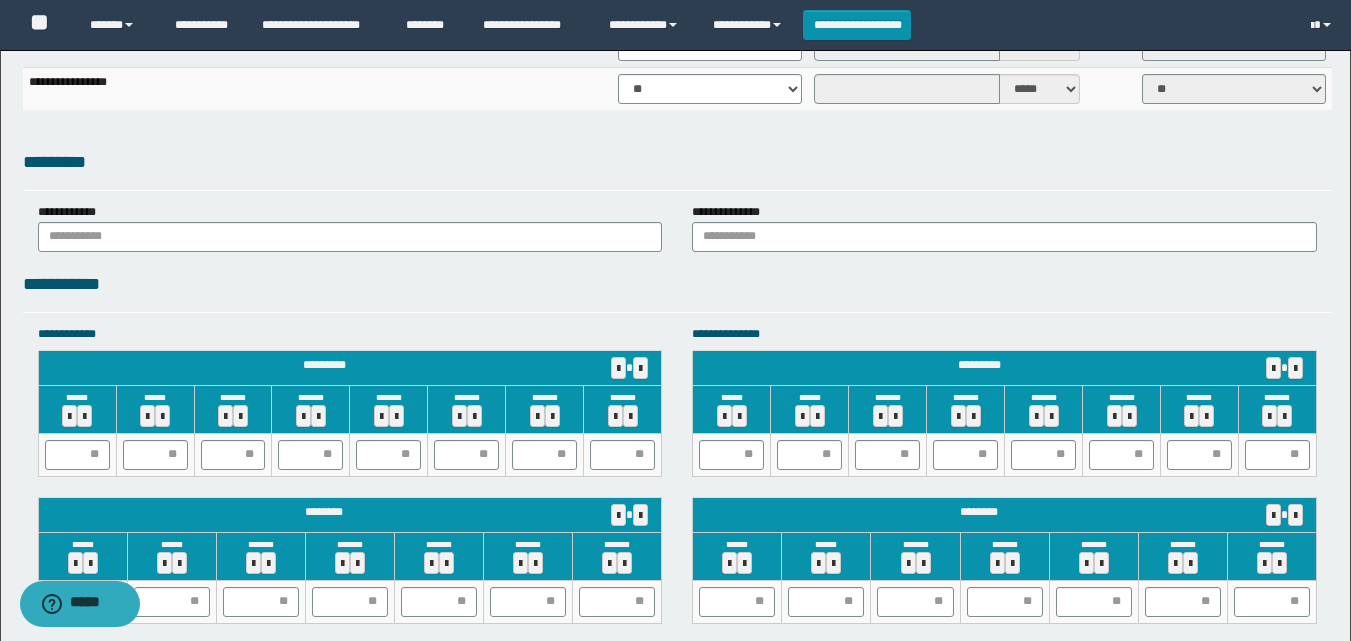 drag, startPoint x: 411, startPoint y: 338, endPoint x: 403, endPoint y: 331, distance: 10.630146 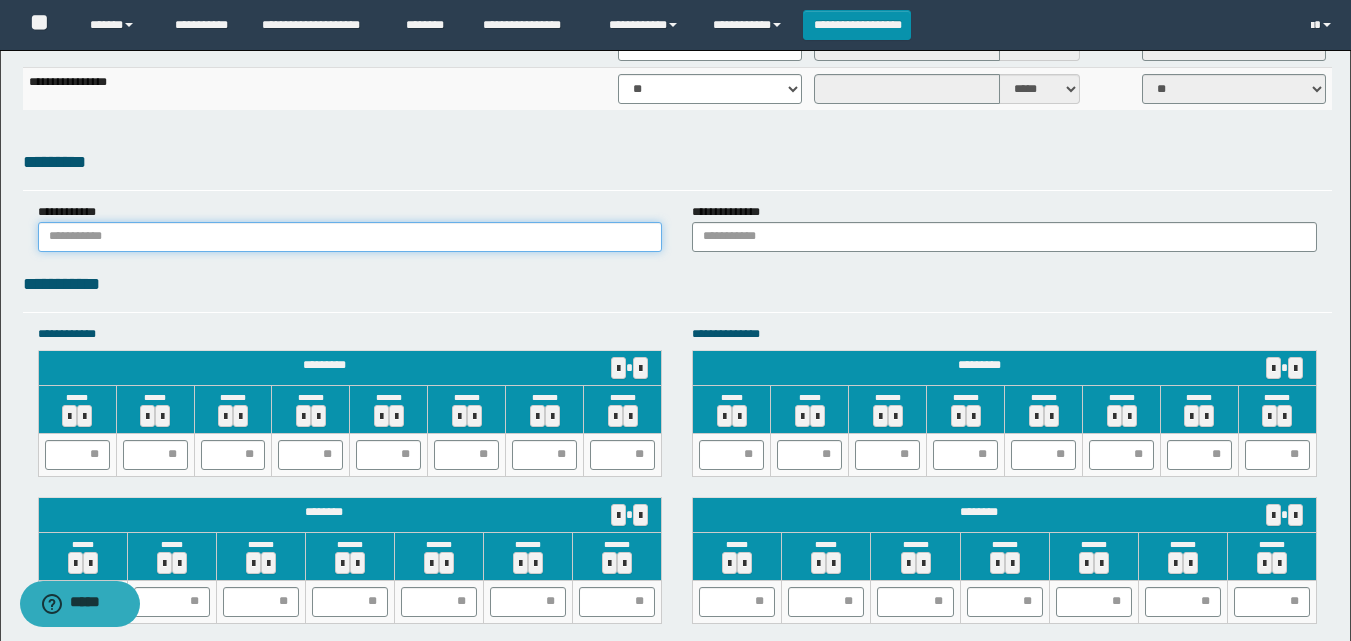 click at bounding box center (350, 237) 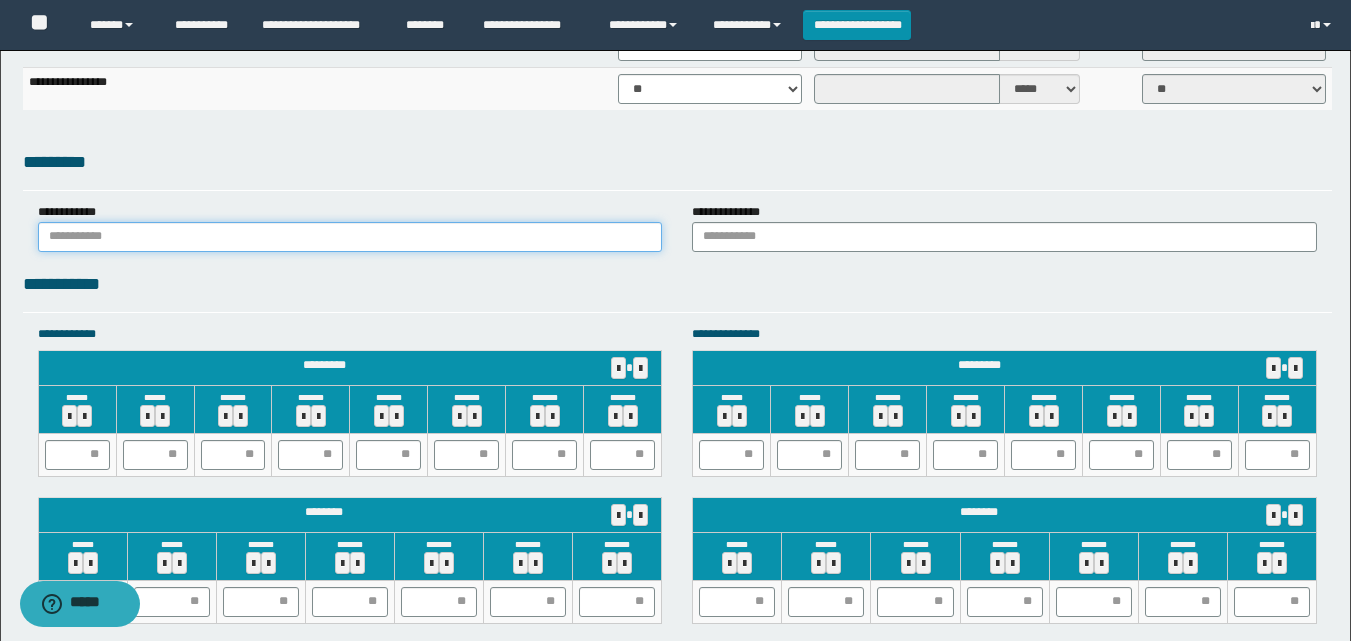 click at bounding box center [350, 237] 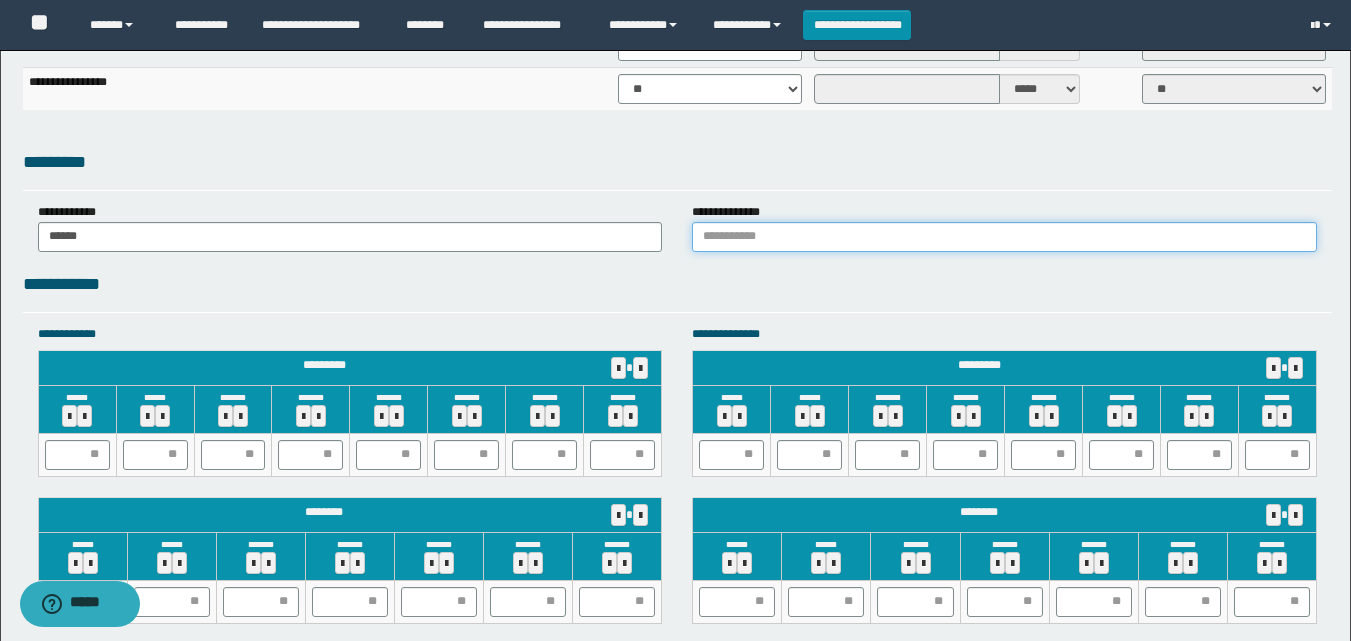 click at bounding box center [1004, 237] 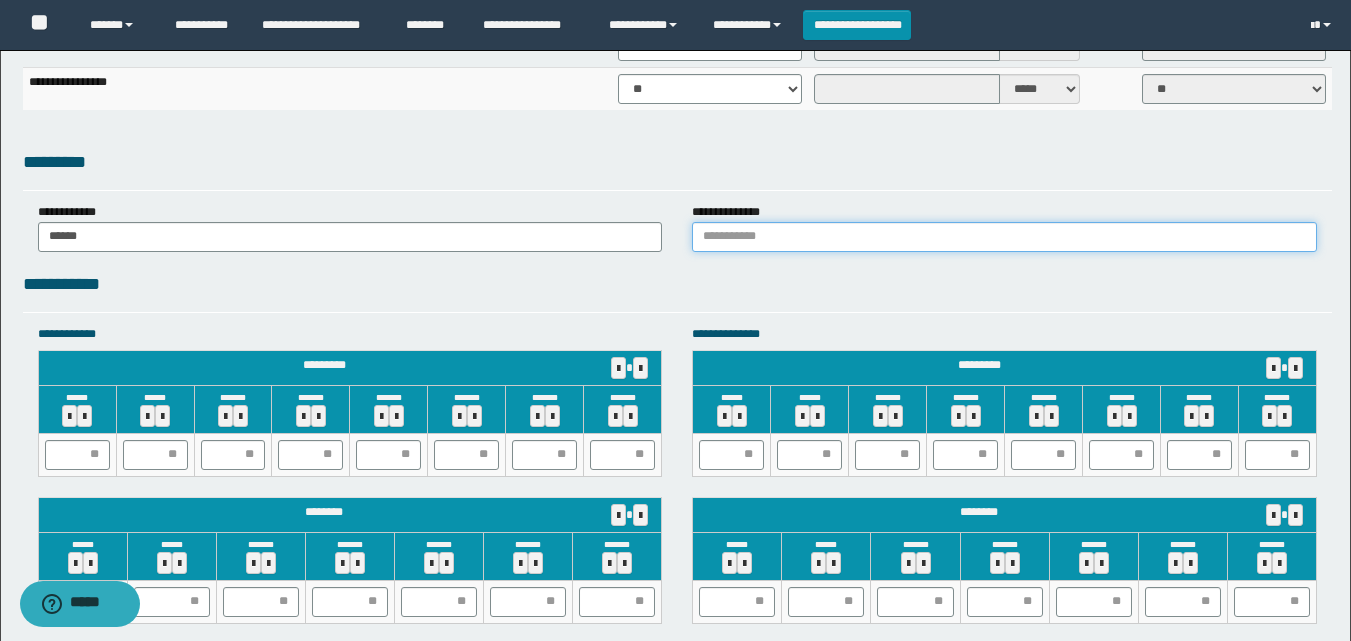 type on "******" 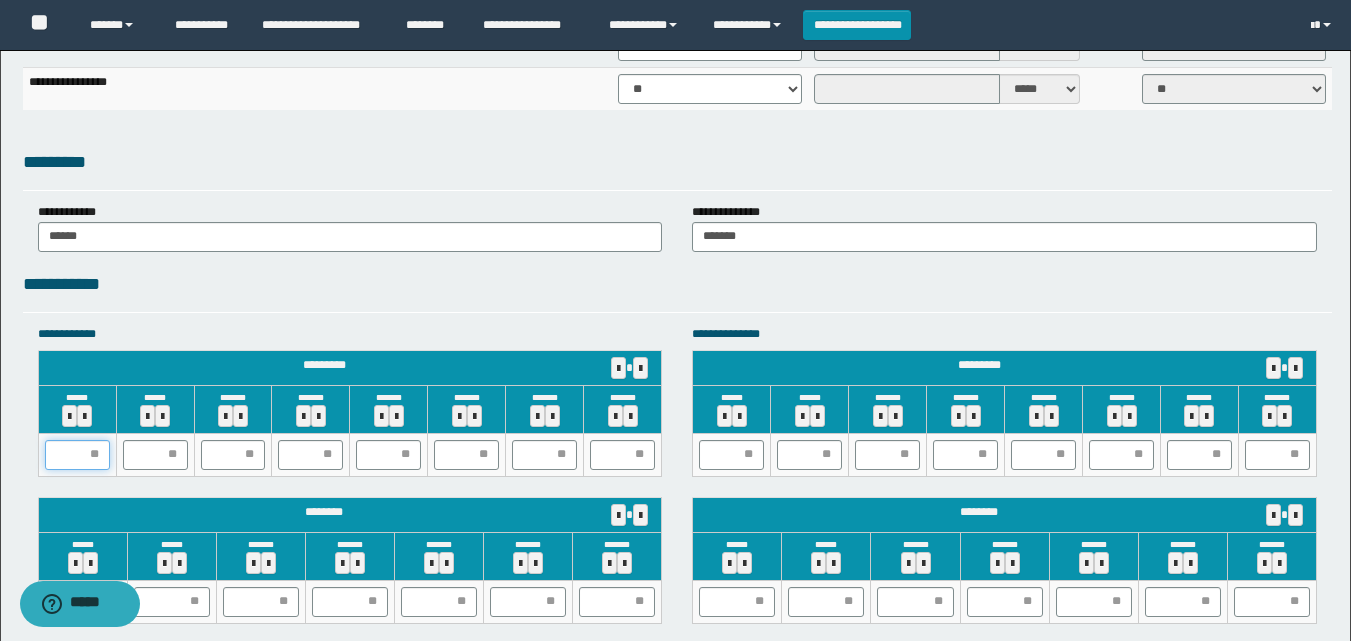click at bounding box center [77, 455] 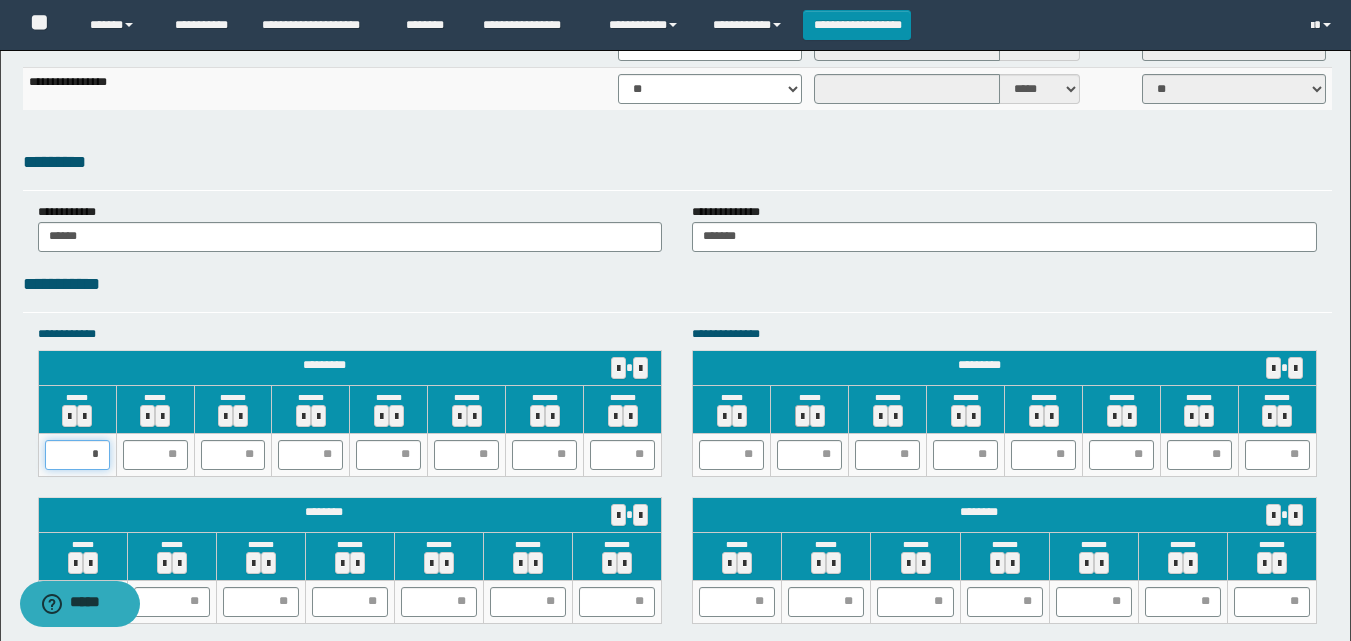 type on "**" 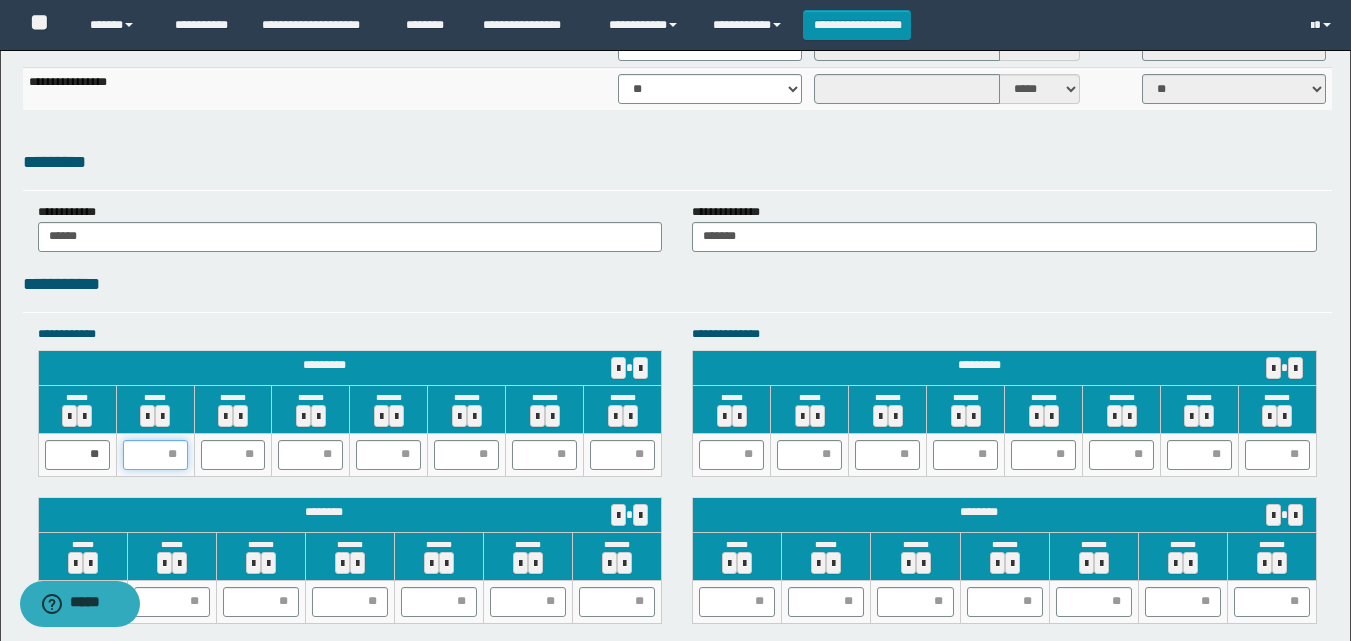 type on "*" 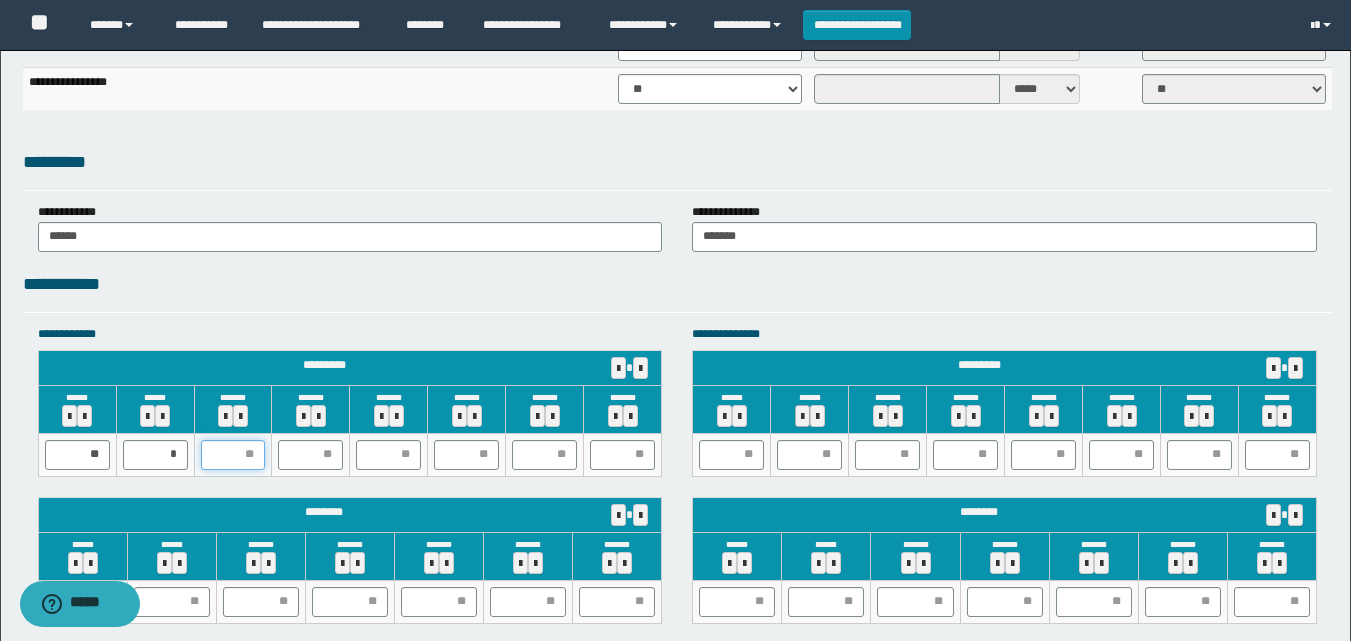type on "*" 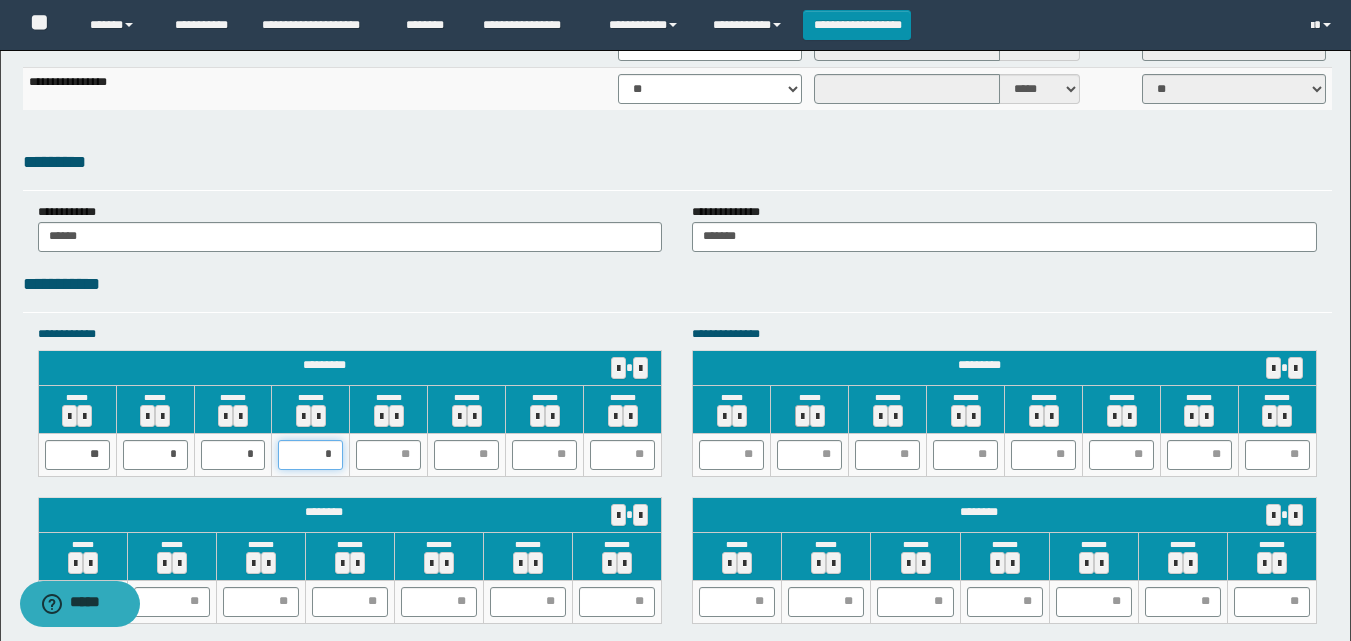 type on "**" 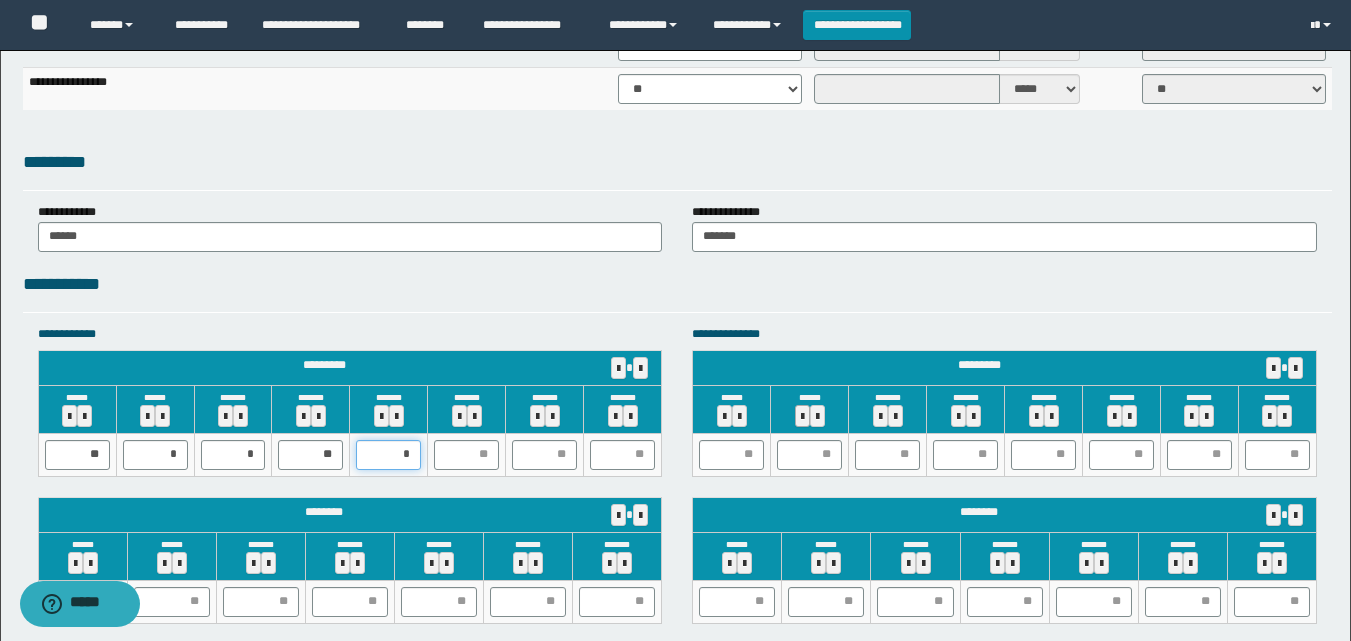 type on "**" 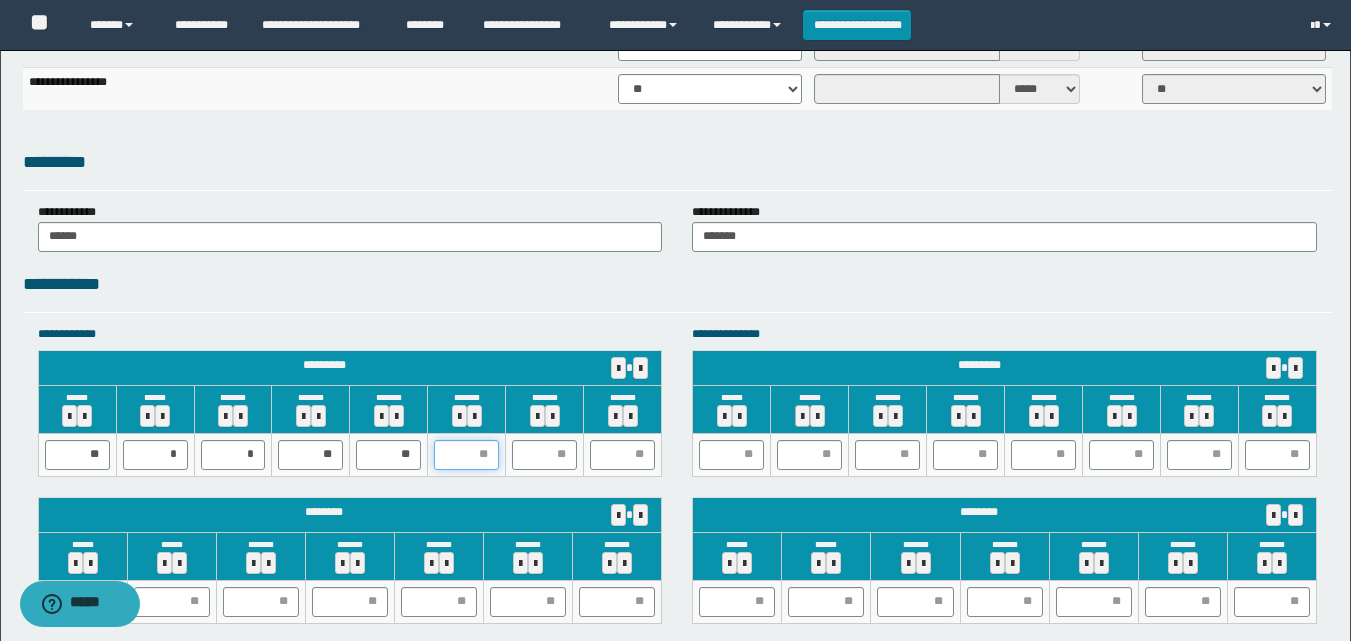 type on "*" 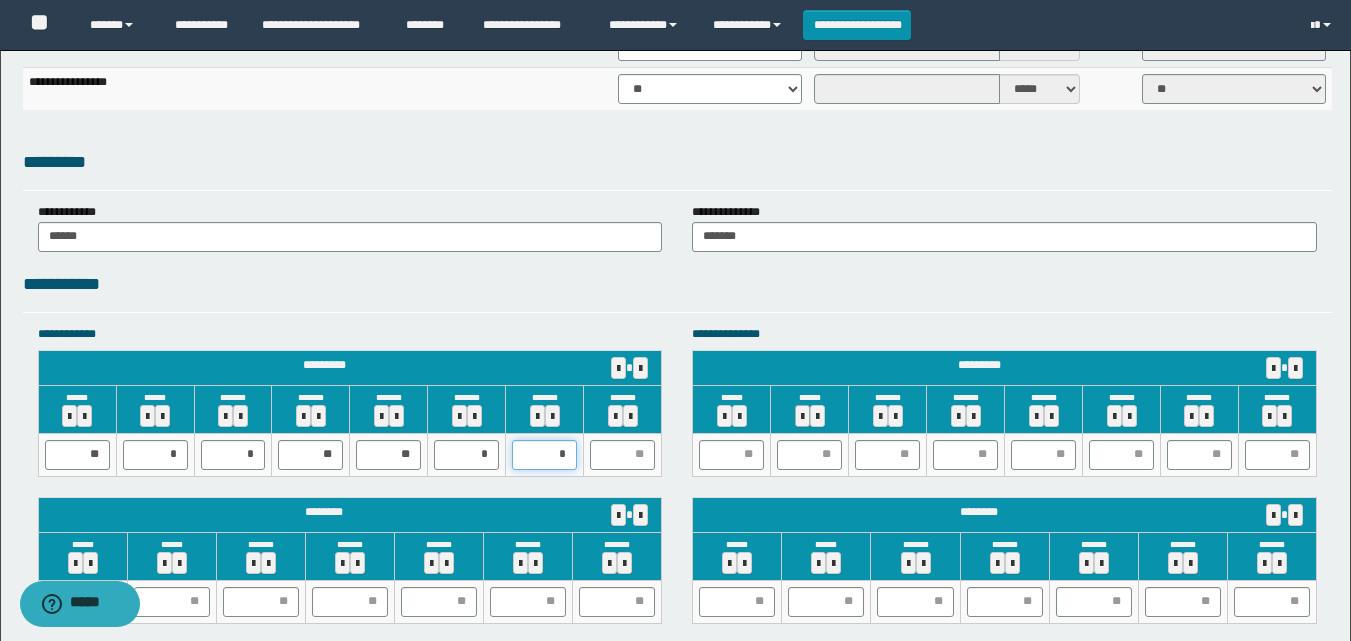 type on "**" 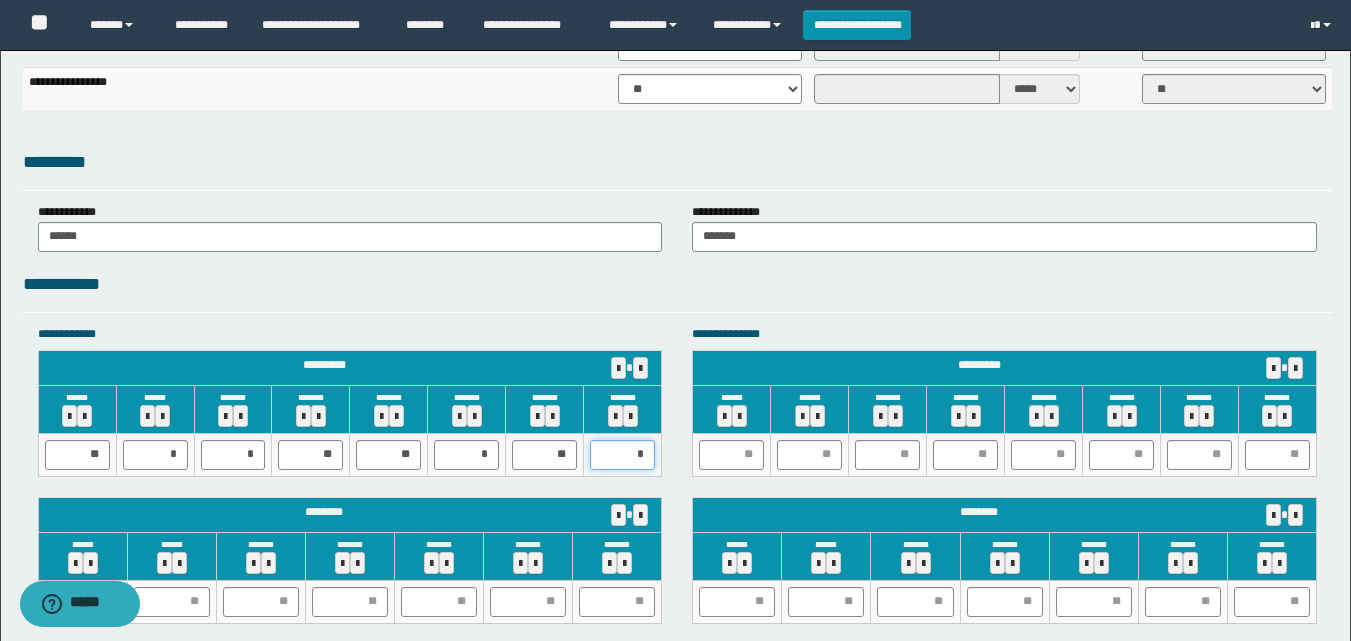 type on "**" 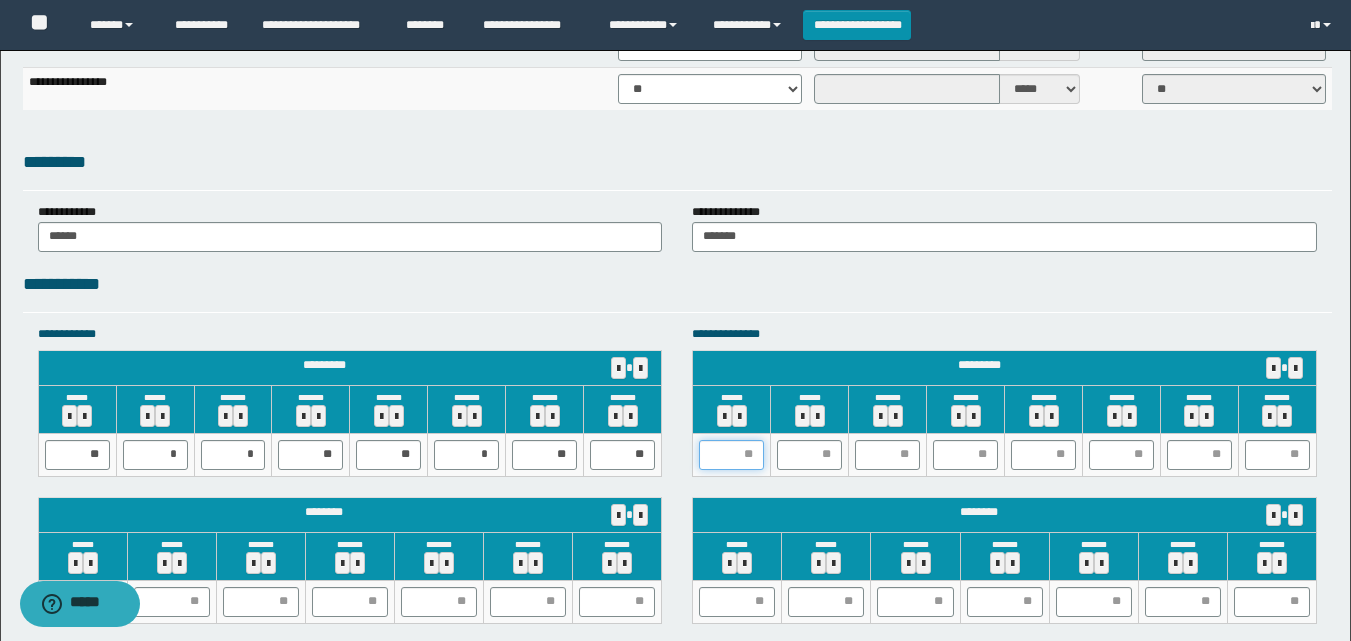 click at bounding box center [731, 455] 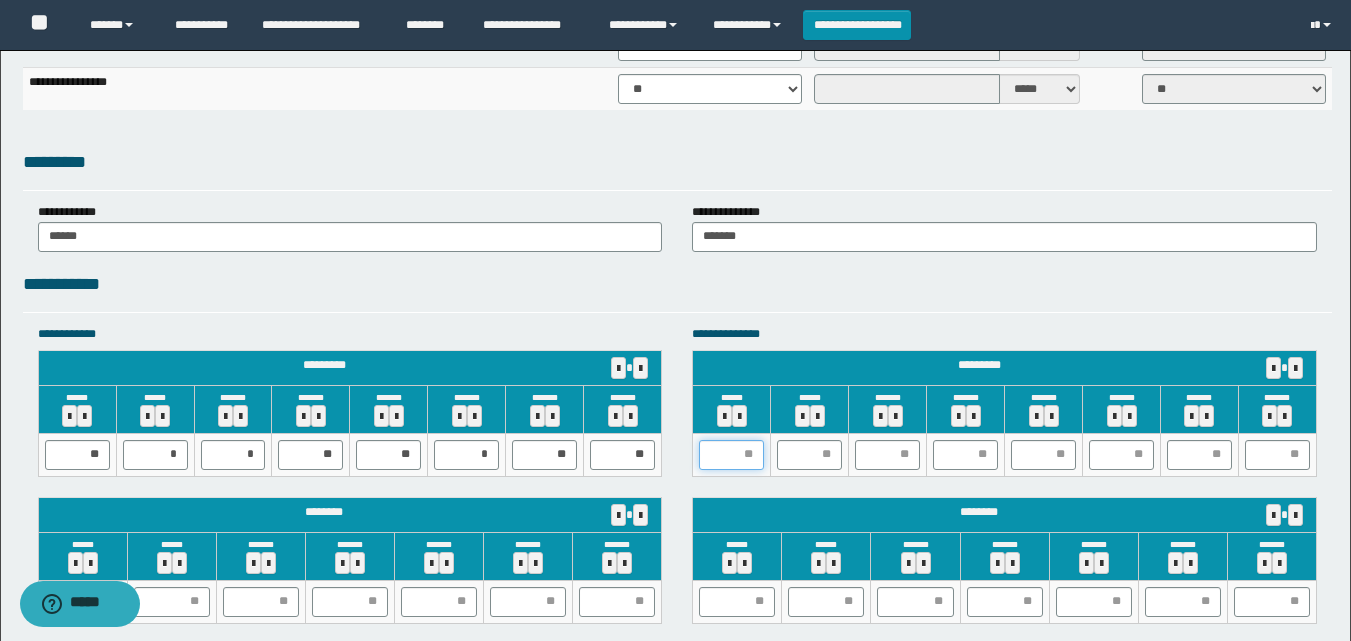 type on "*" 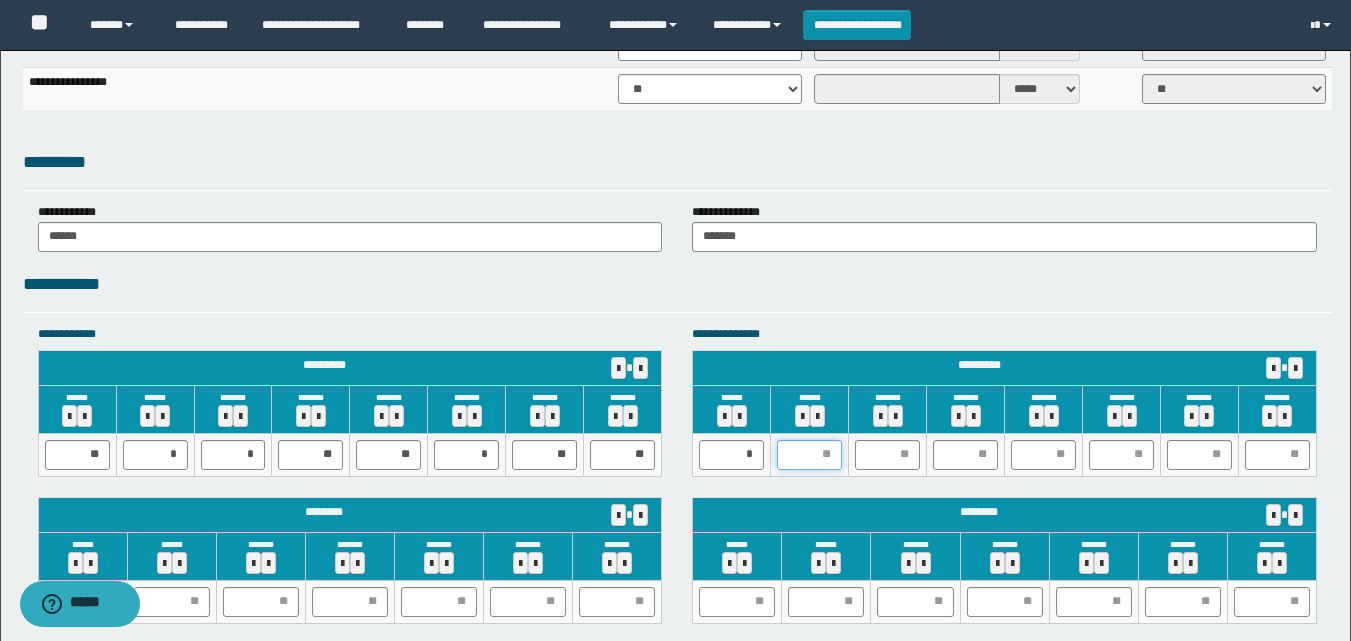 type on "*" 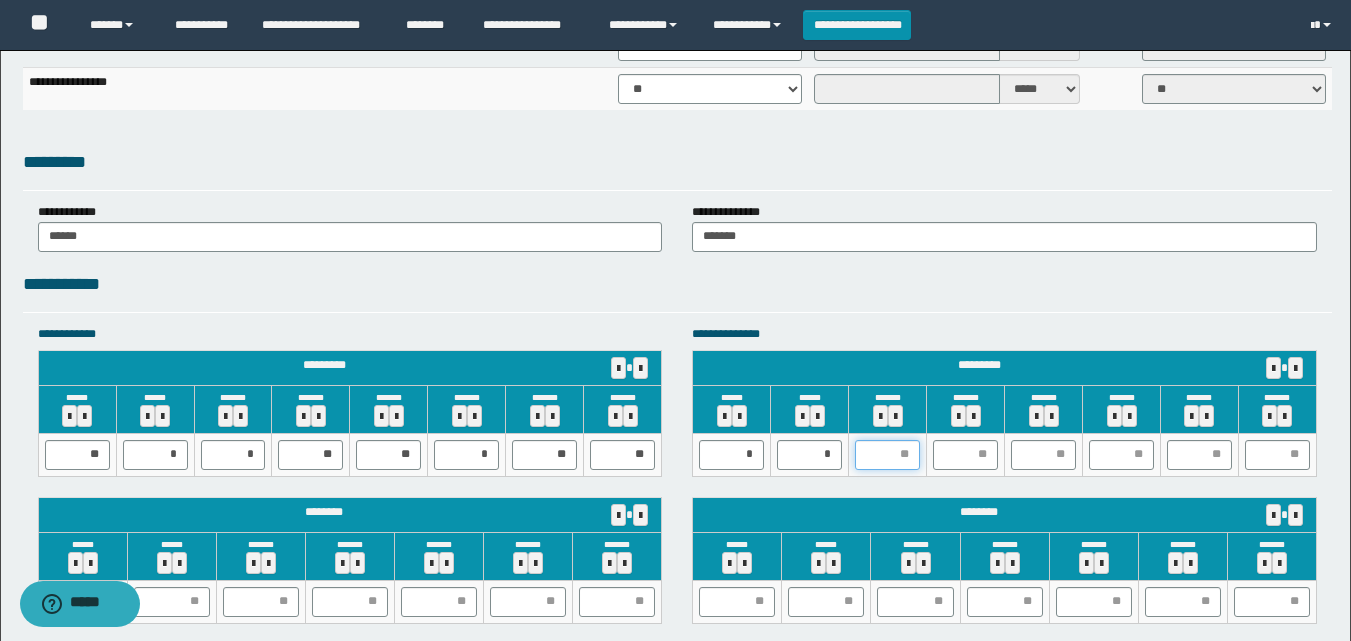 type on "*" 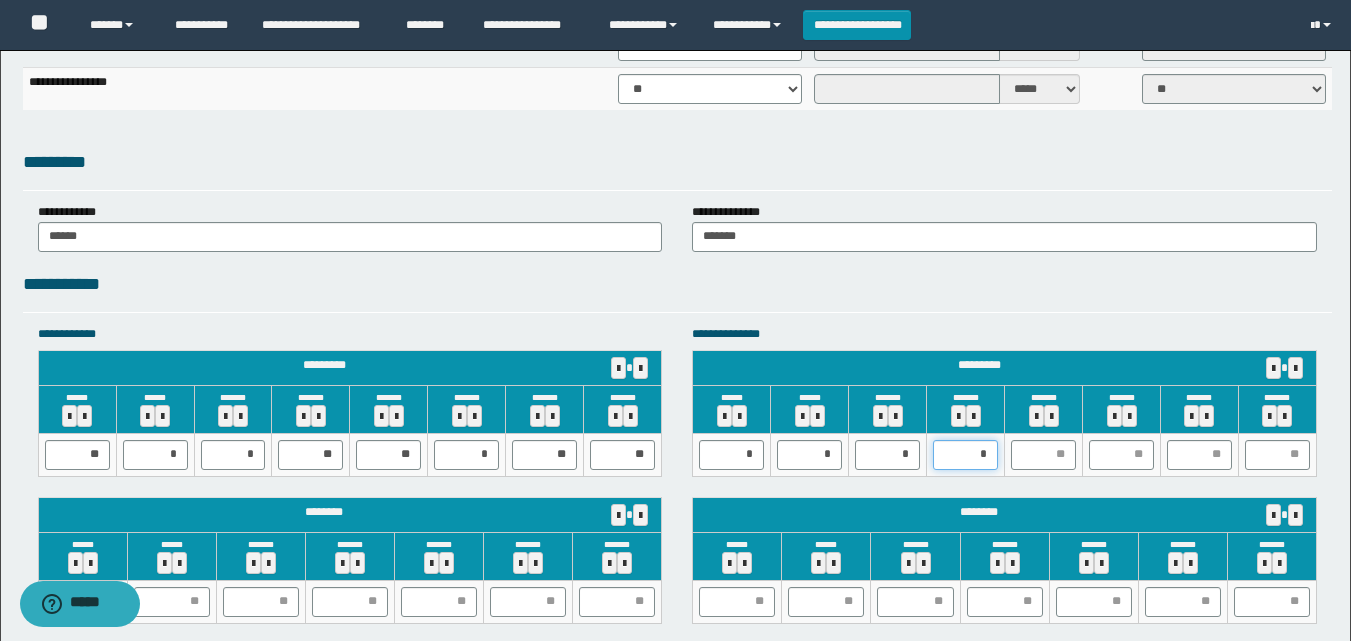 type on "**" 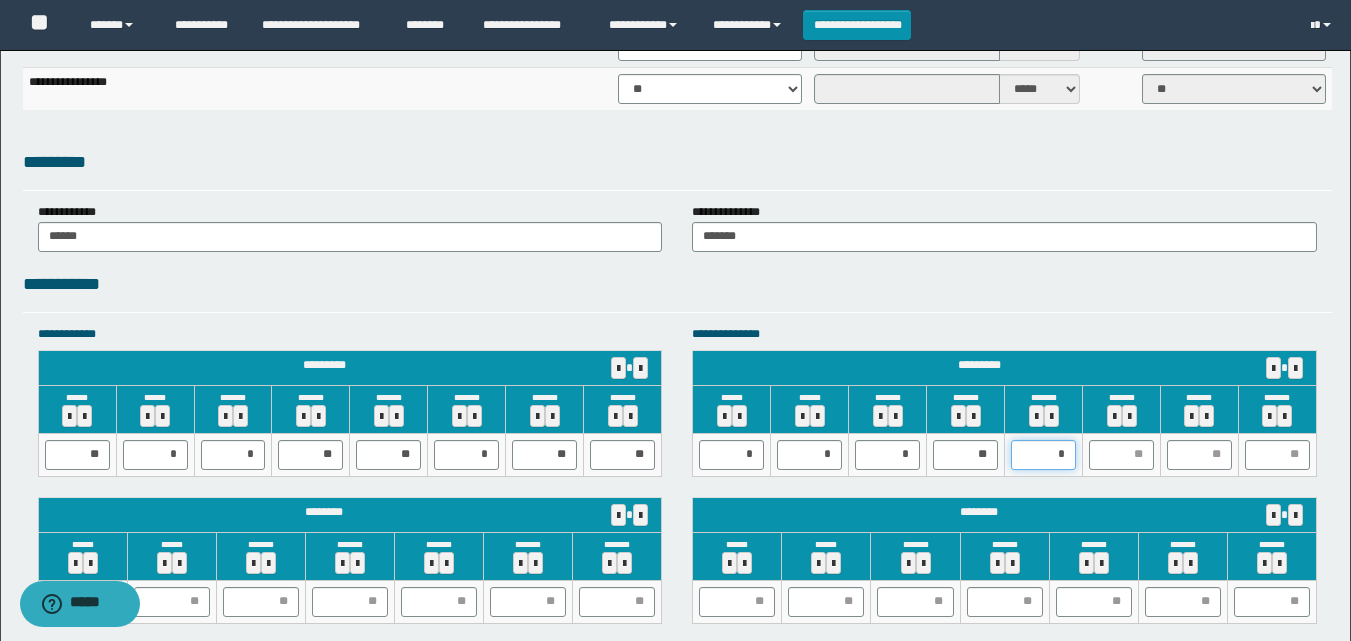 type on "**" 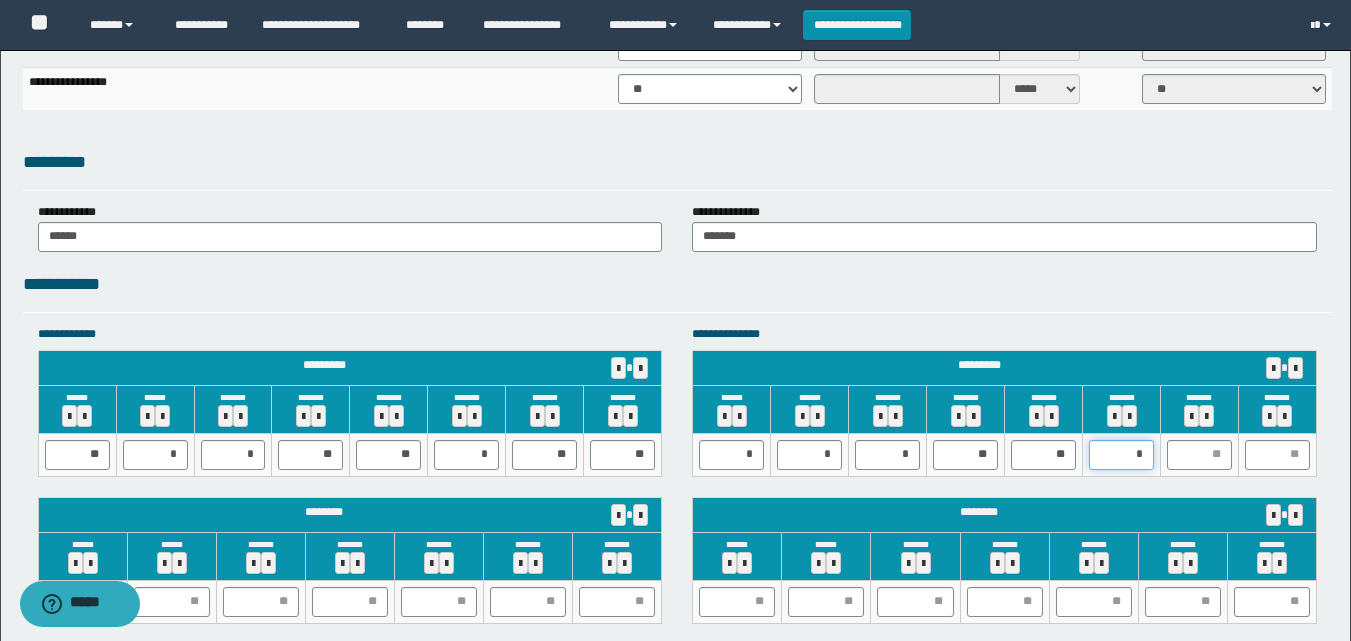 type on "**" 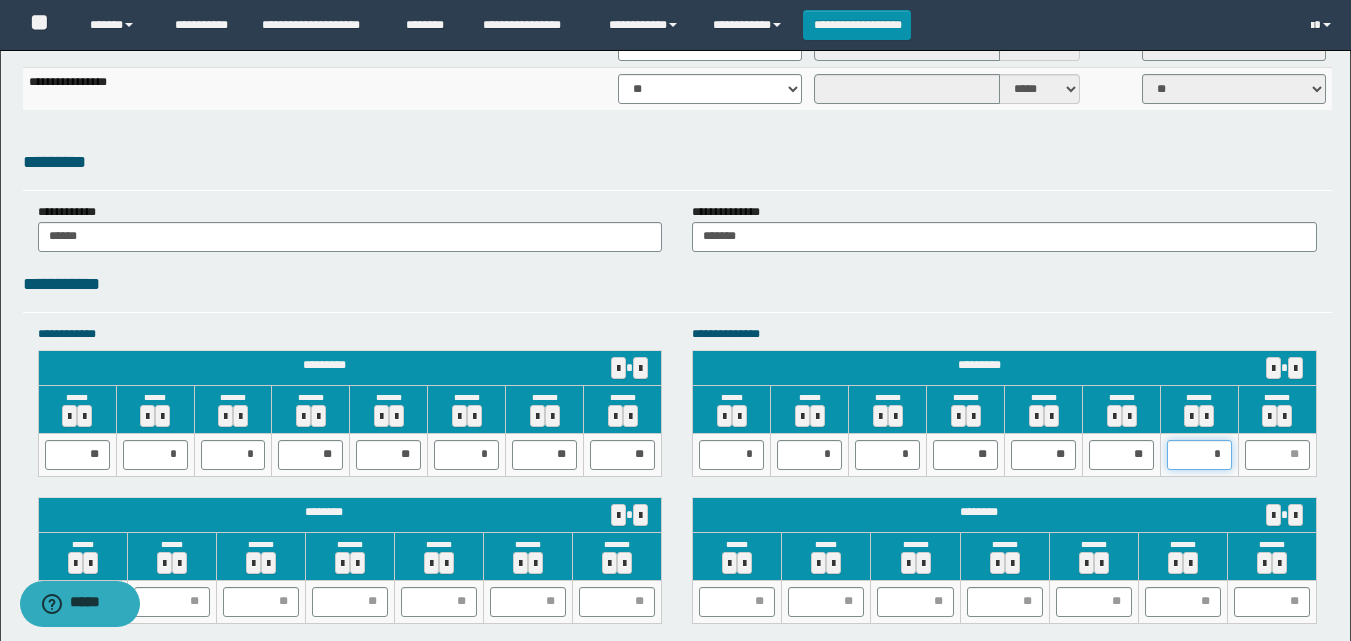 type on "**" 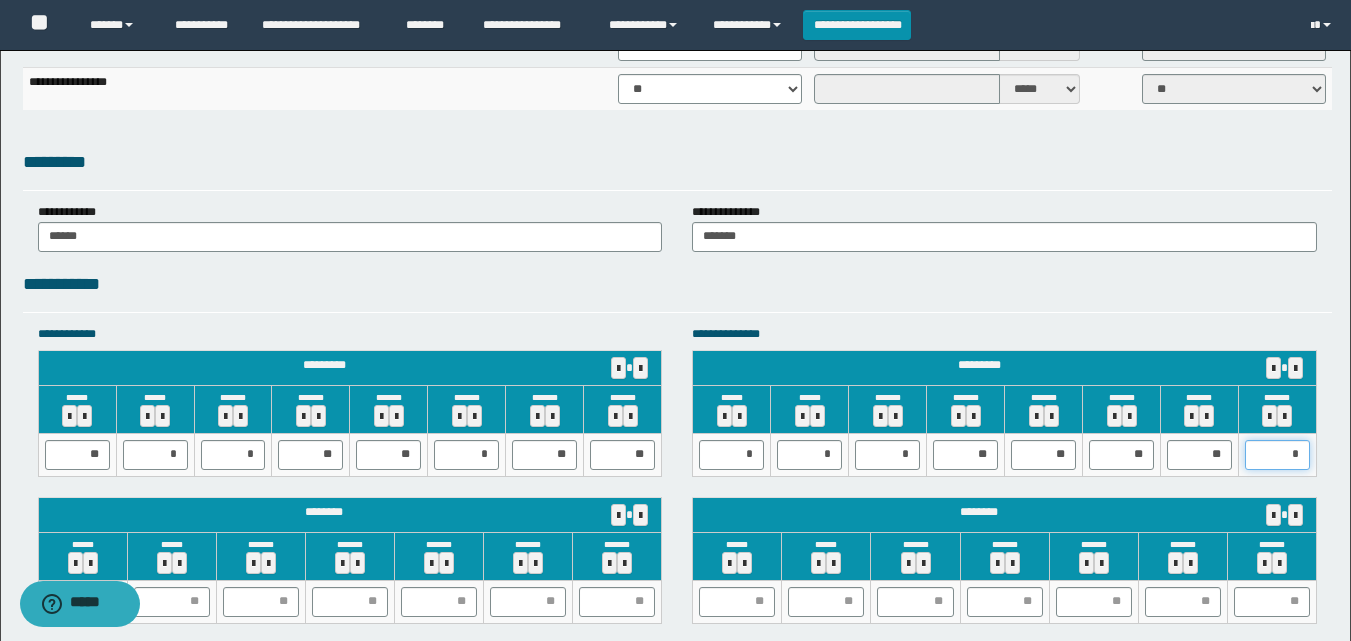 type on "**" 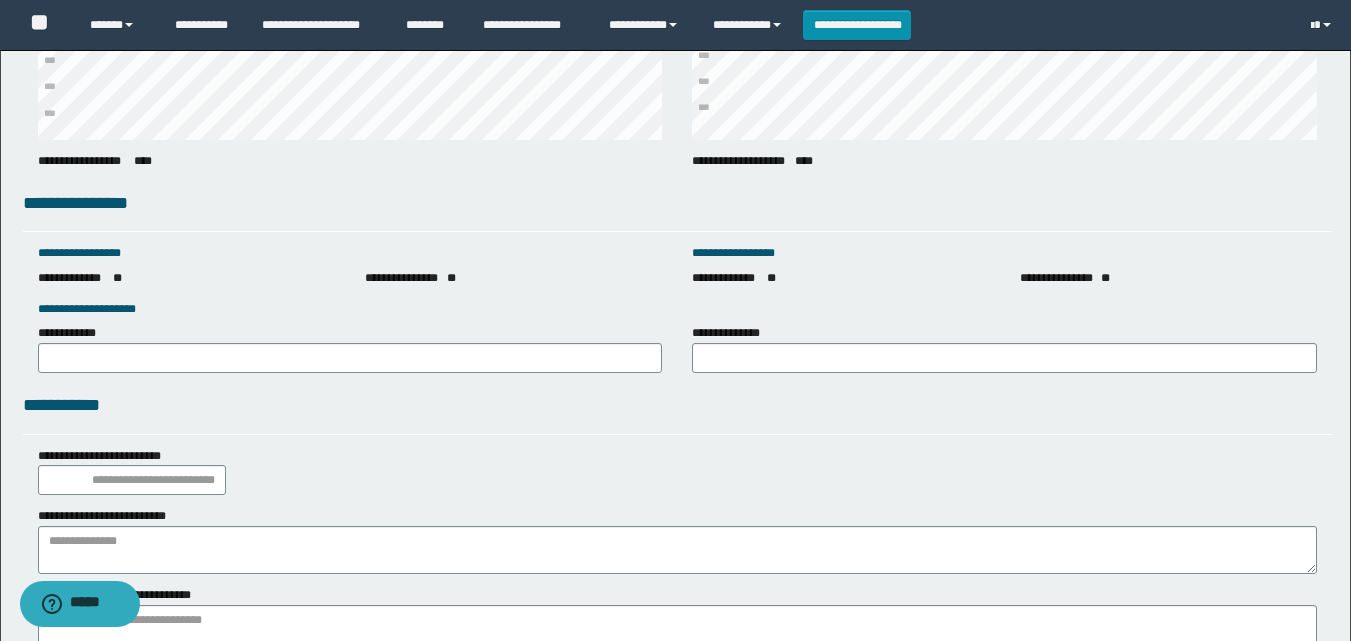 scroll, scrollTop: 2812, scrollLeft: 0, axis: vertical 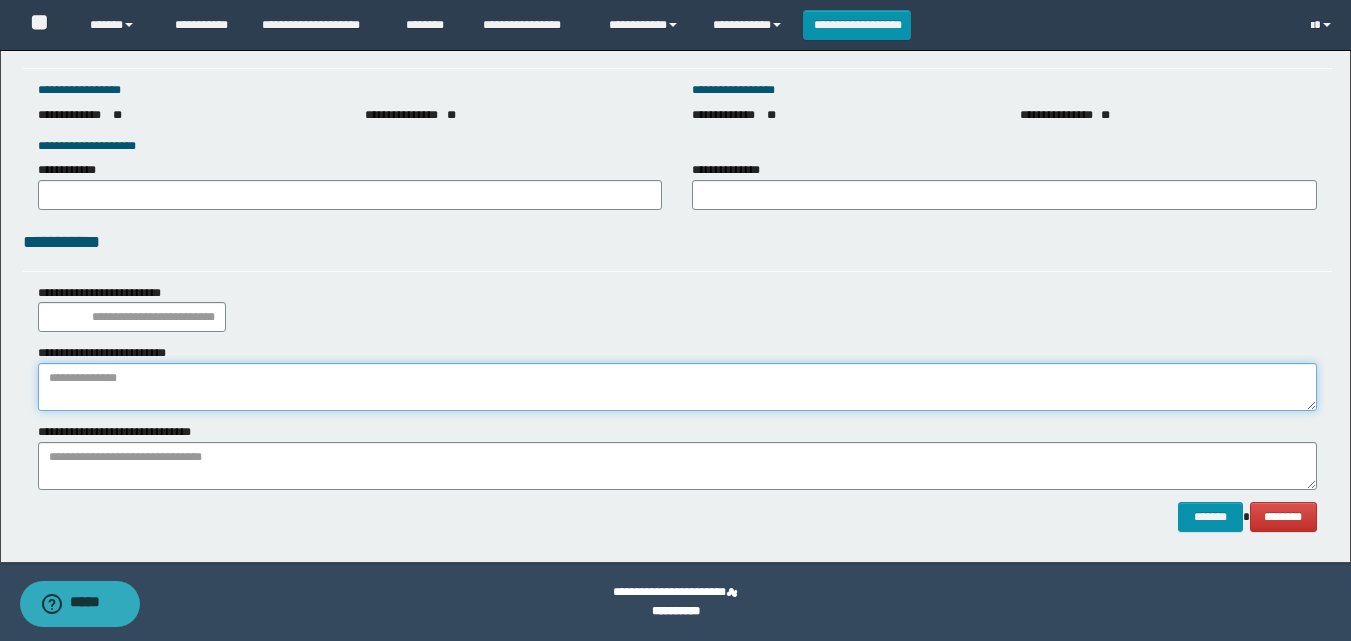 click at bounding box center [677, 387] 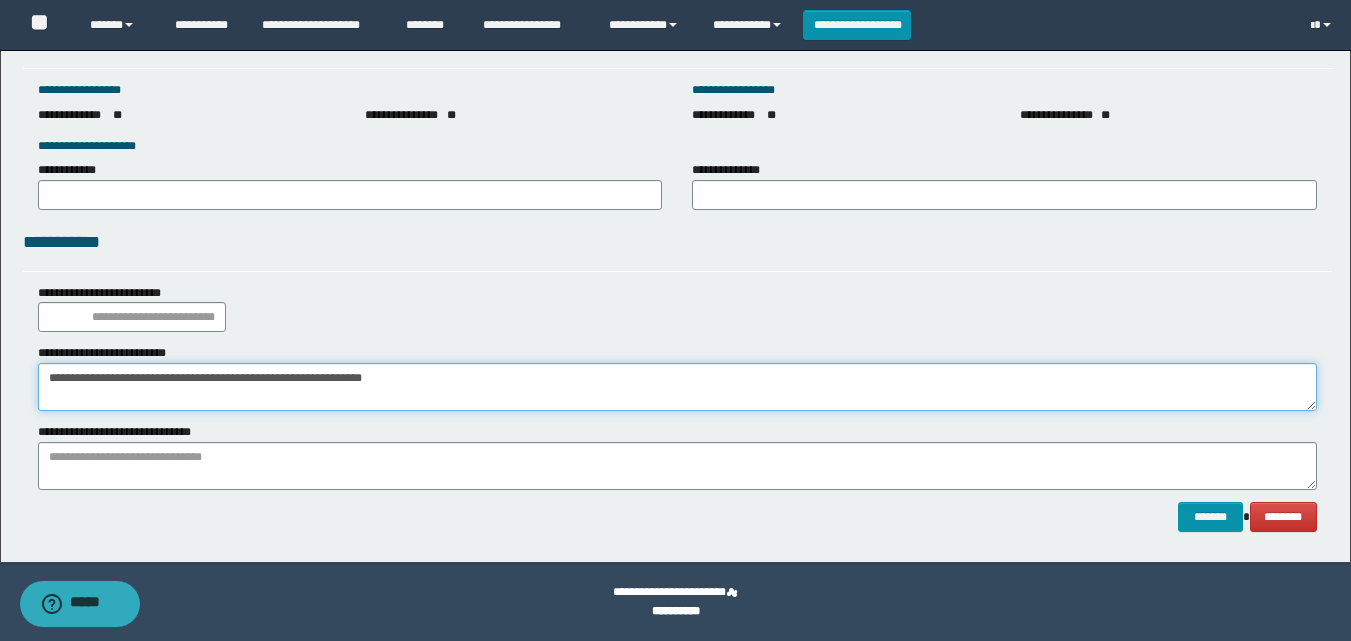 type on "**********" 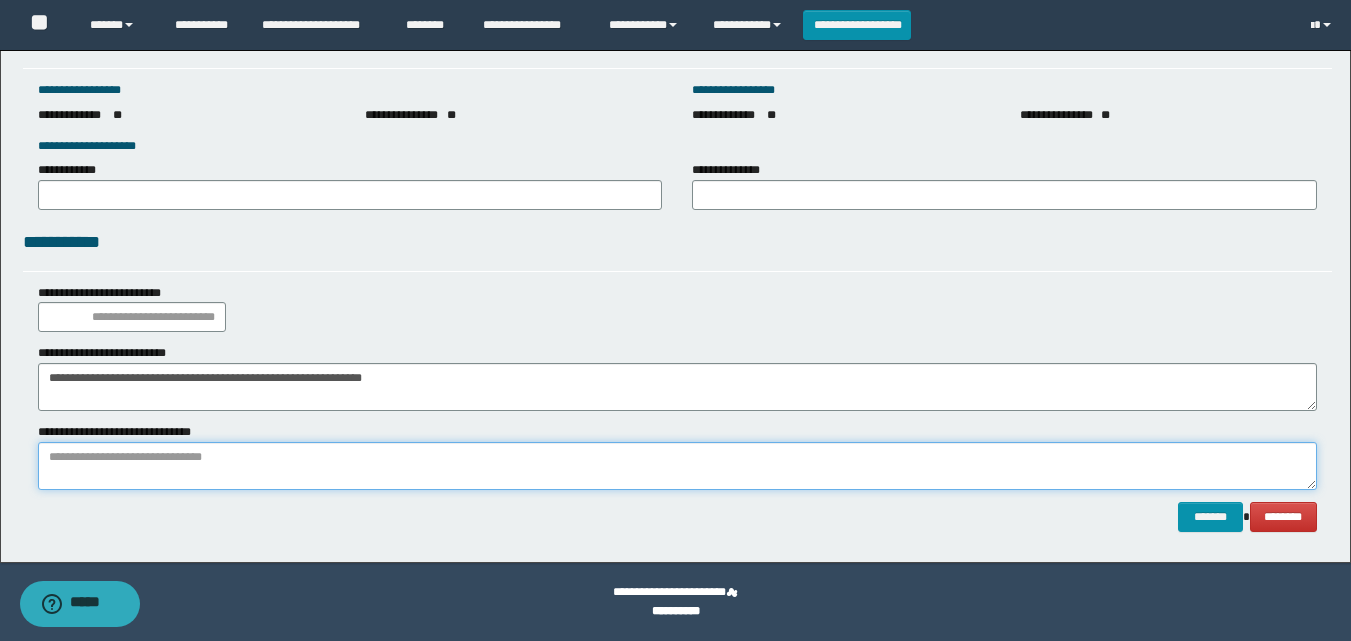 click at bounding box center (677, 466) 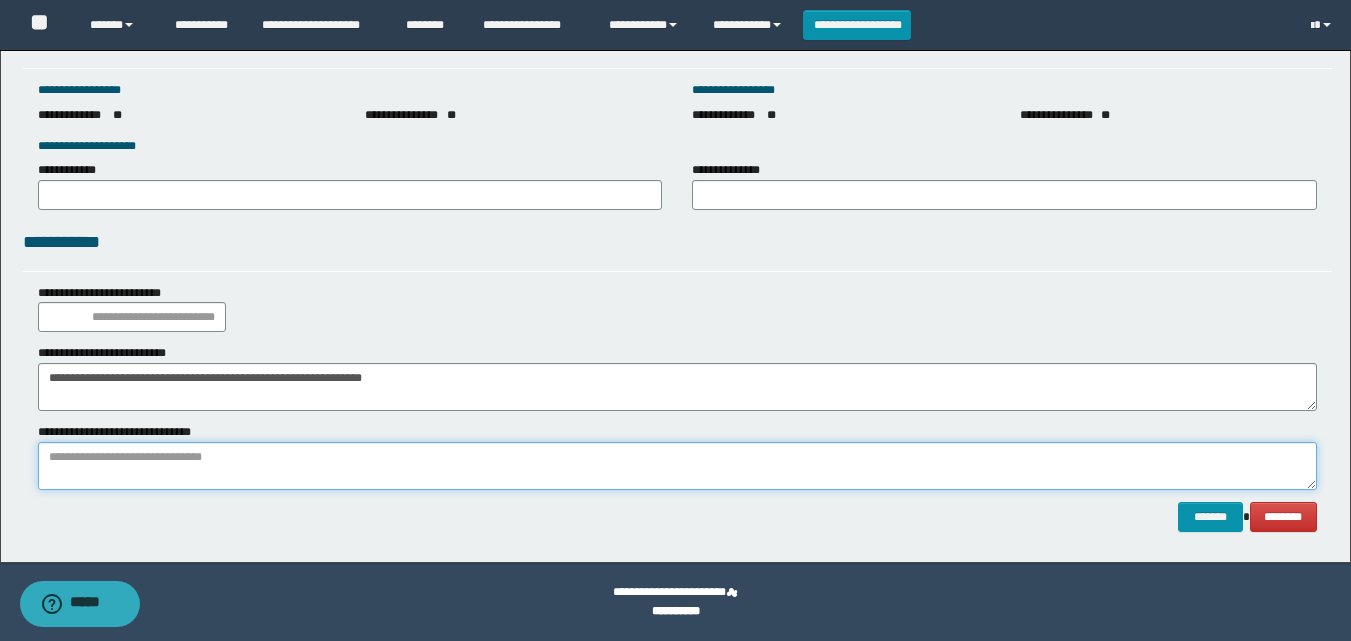 paste on "**********" 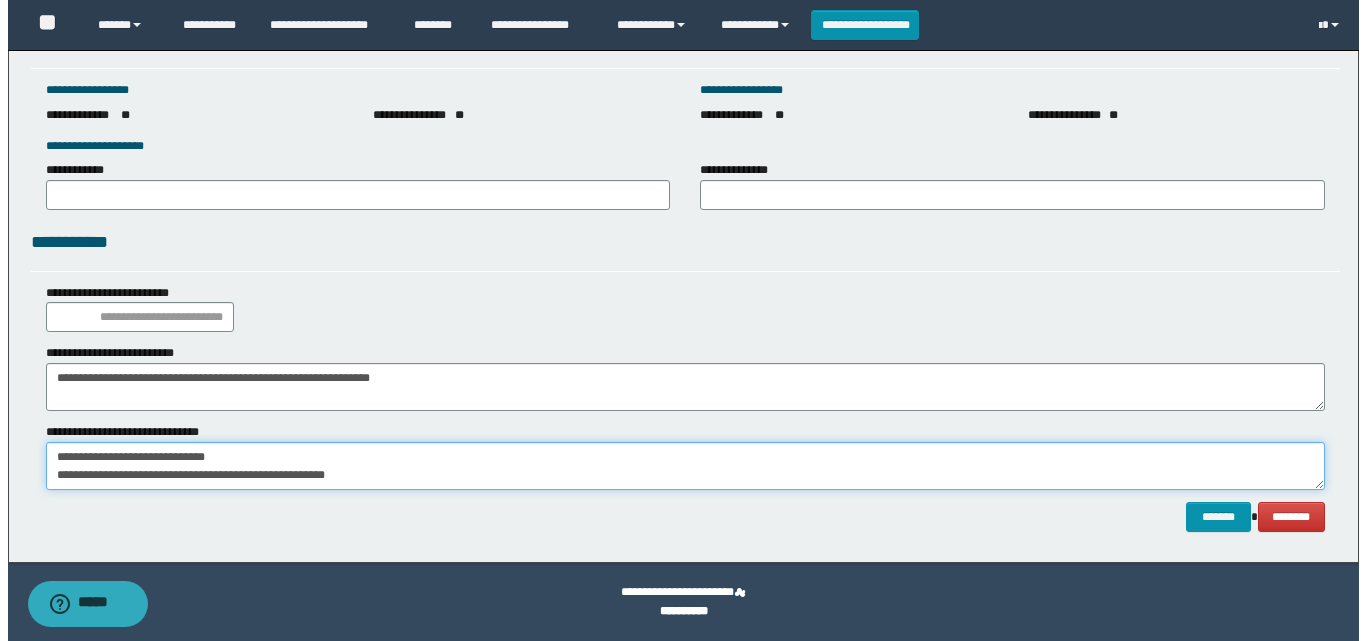 scroll, scrollTop: 0, scrollLeft: 0, axis: both 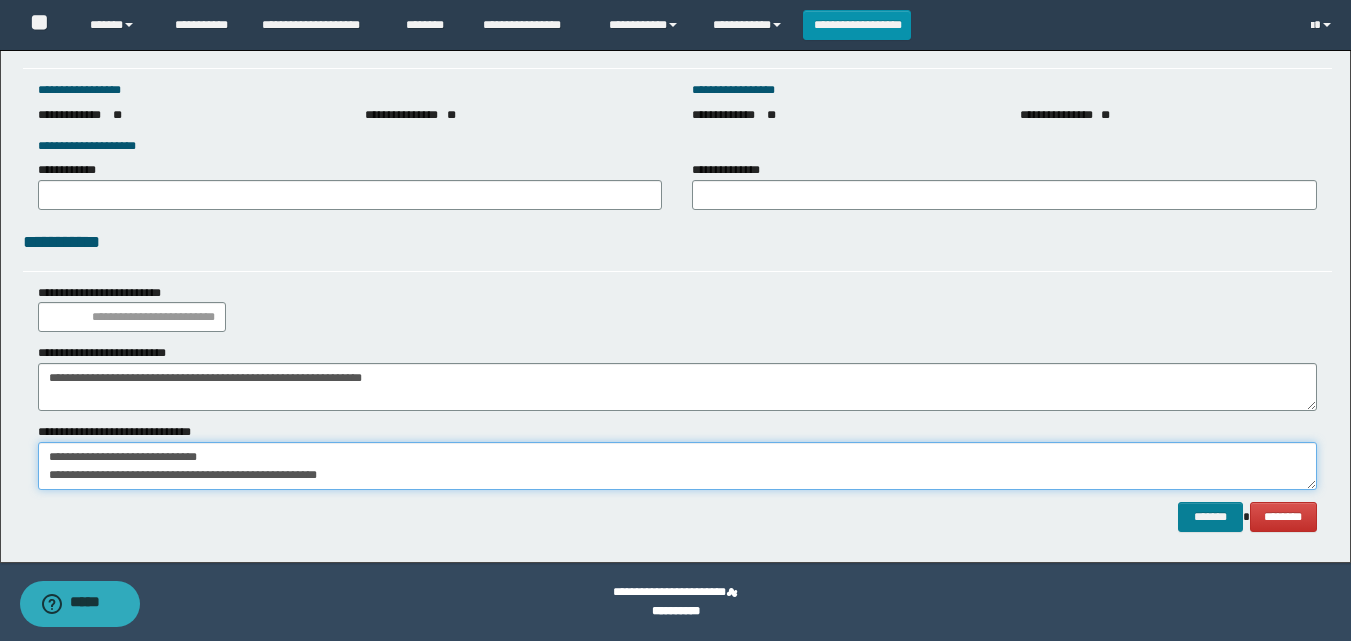type on "**********" 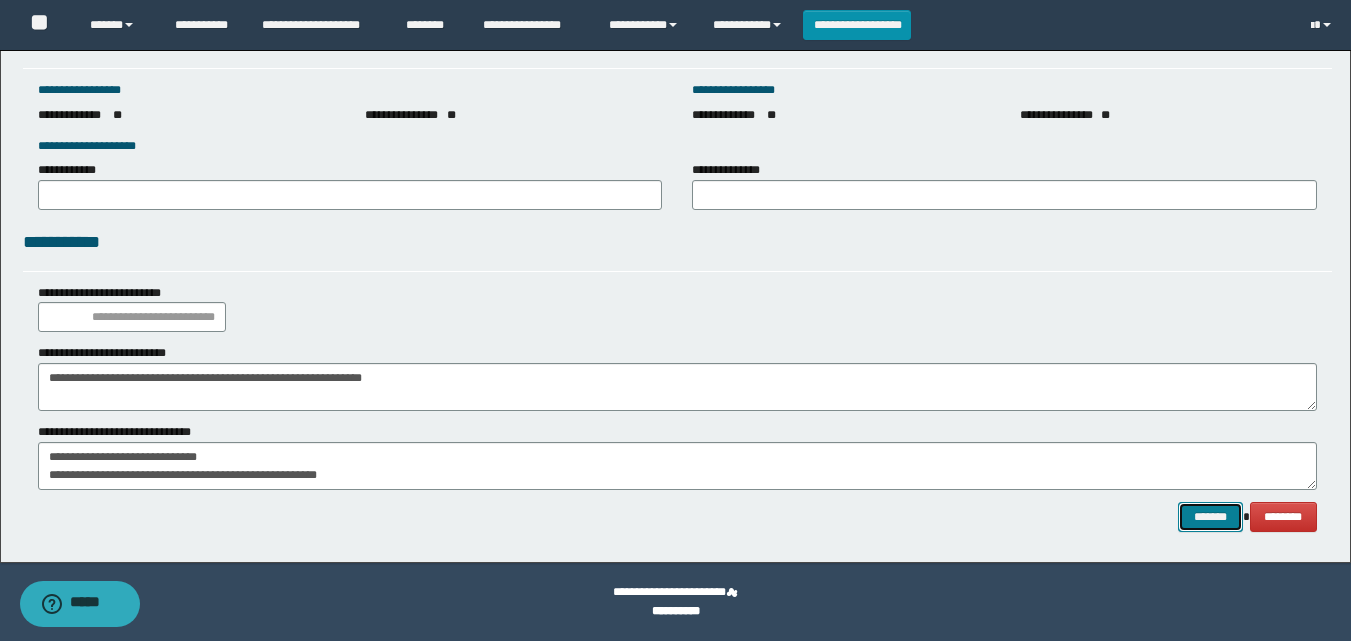 click on "*******" at bounding box center [1210, 517] 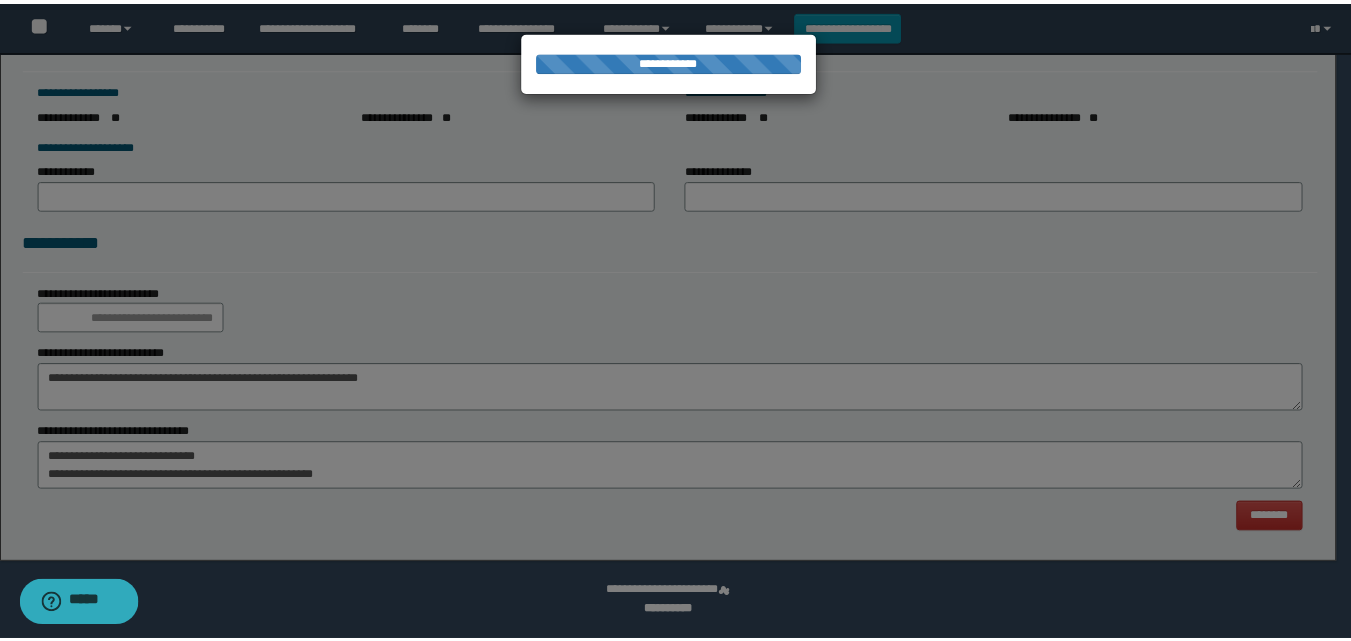 scroll, scrollTop: 0, scrollLeft: 0, axis: both 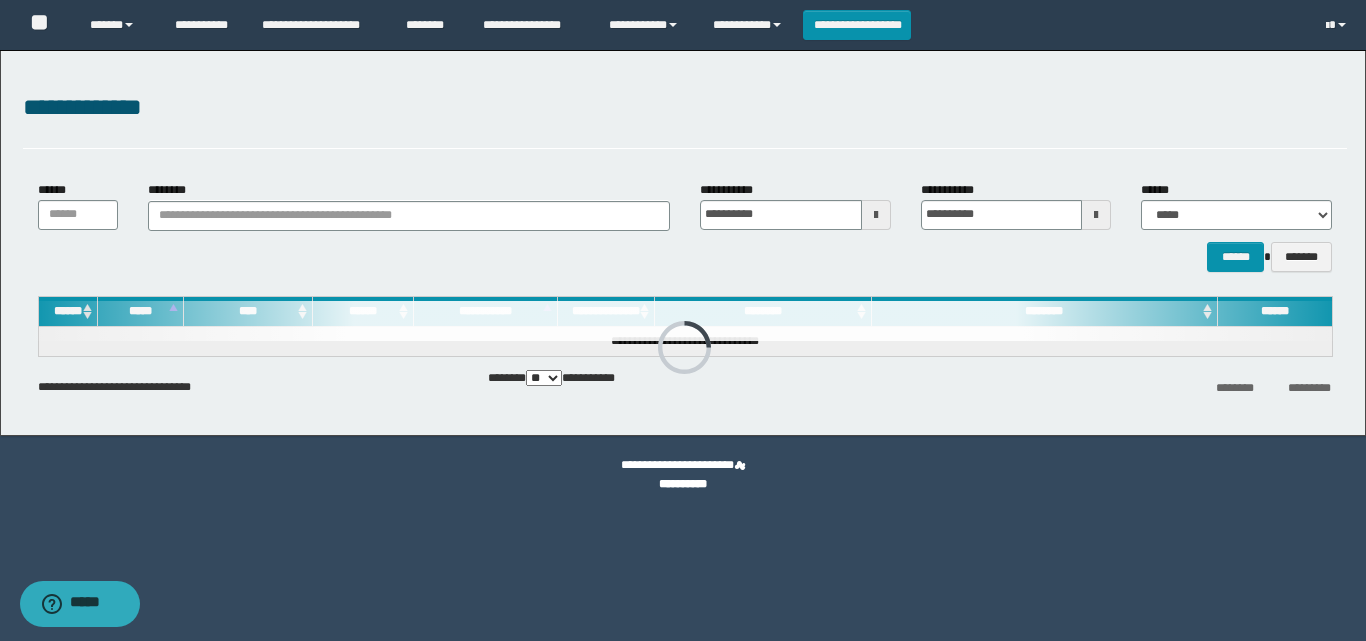 click on "**********" at bounding box center [685, 119] 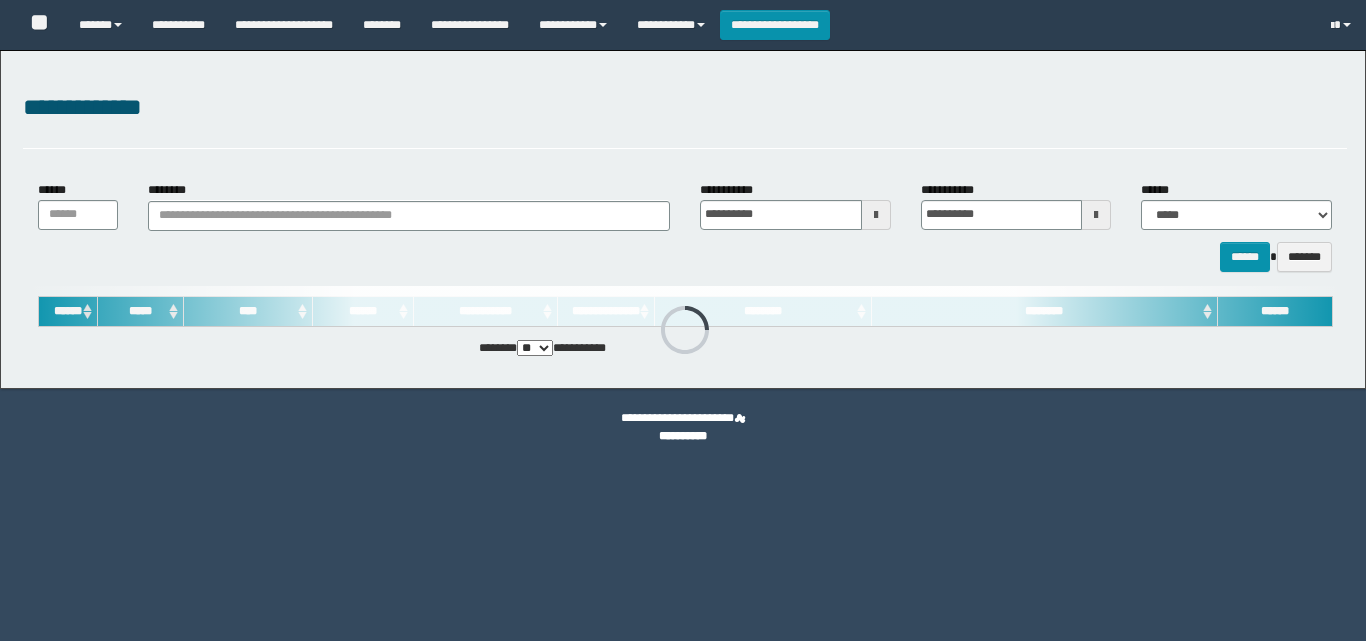 scroll, scrollTop: 0, scrollLeft: 0, axis: both 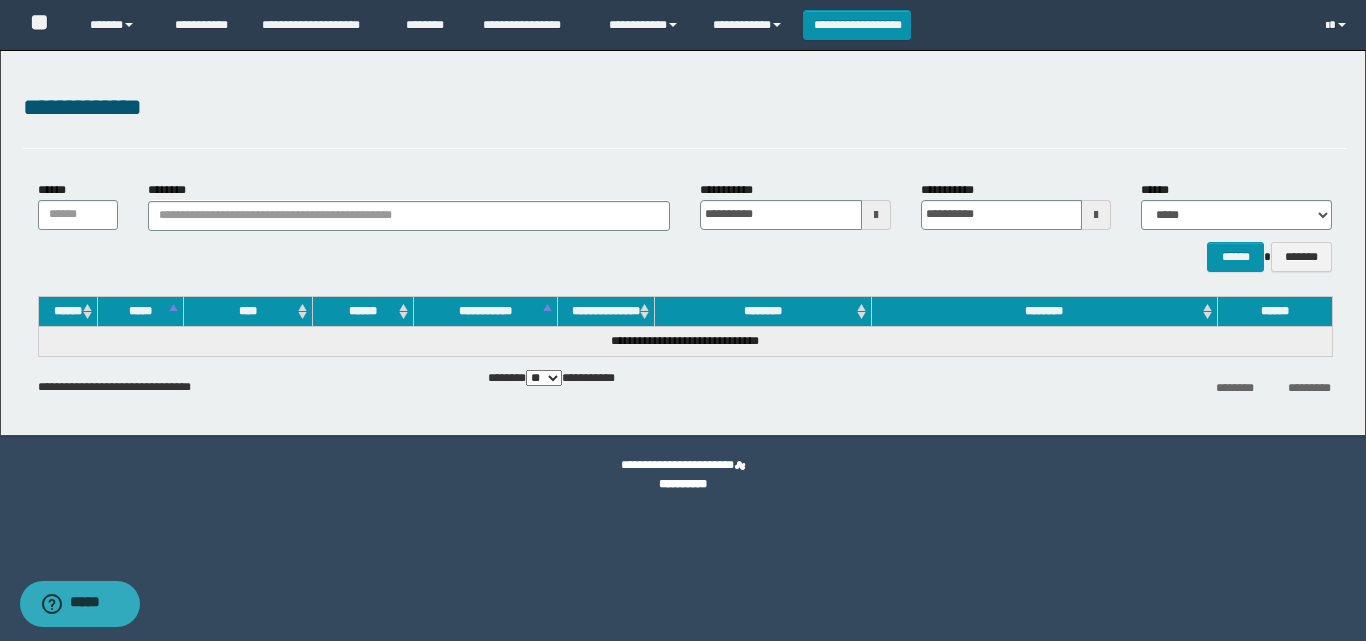 click on "**********" at bounding box center [685, 119] 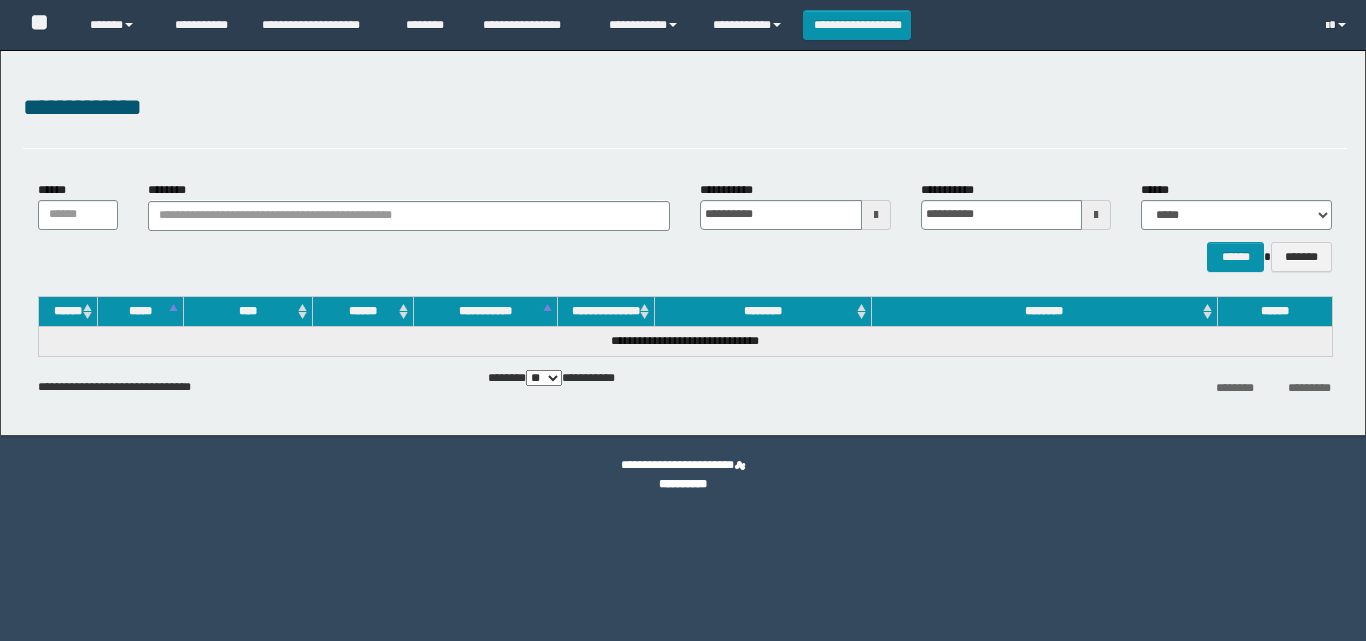 scroll, scrollTop: 0, scrollLeft: 0, axis: both 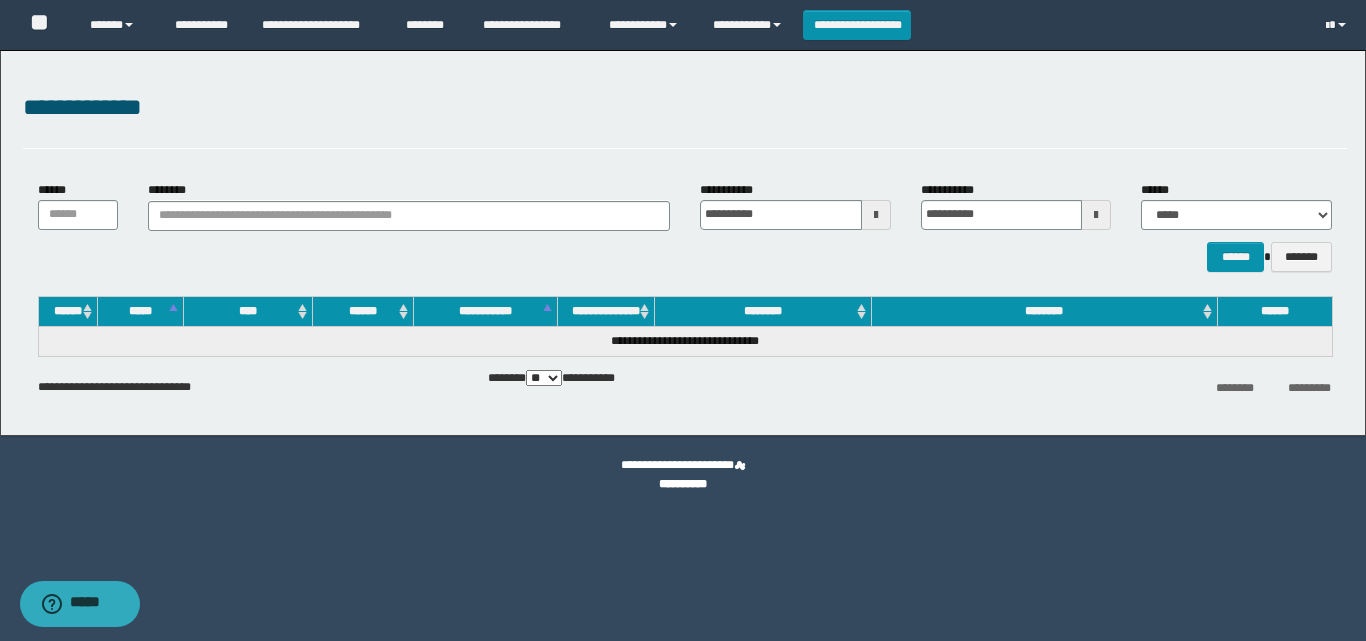 click on "**********" at bounding box center (685, 108) 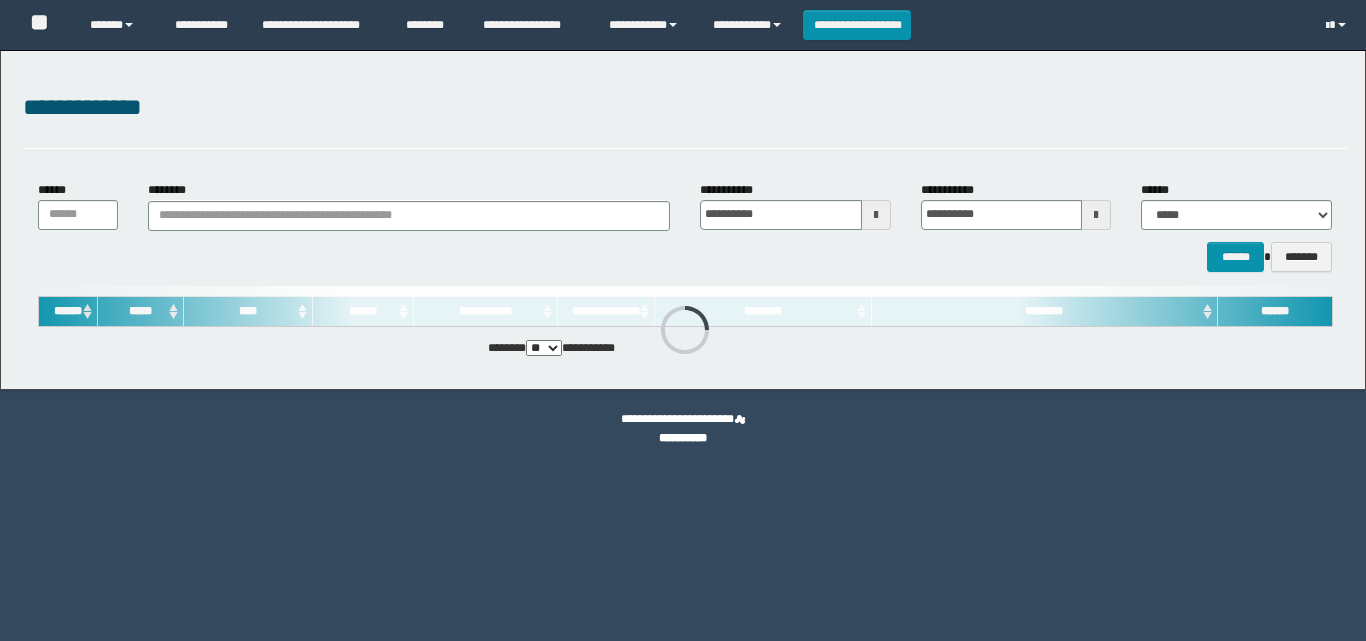 scroll, scrollTop: 0, scrollLeft: 0, axis: both 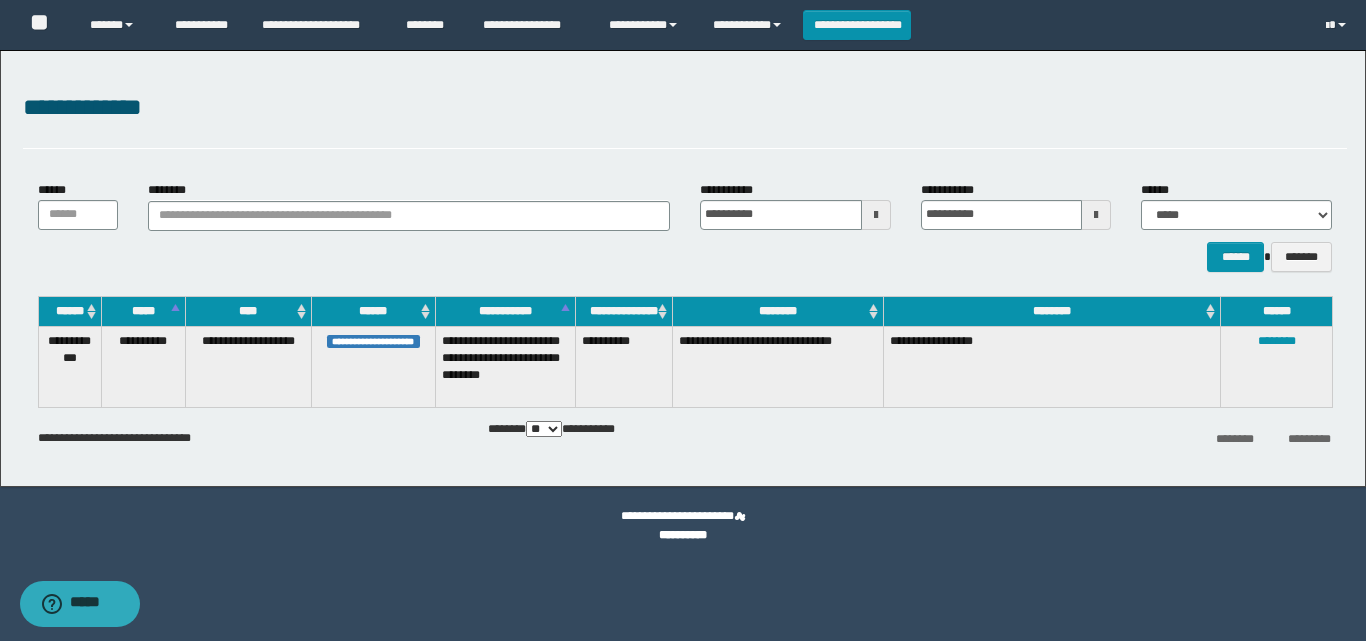 click on "******** *********" at bounding box center [1126, 438] 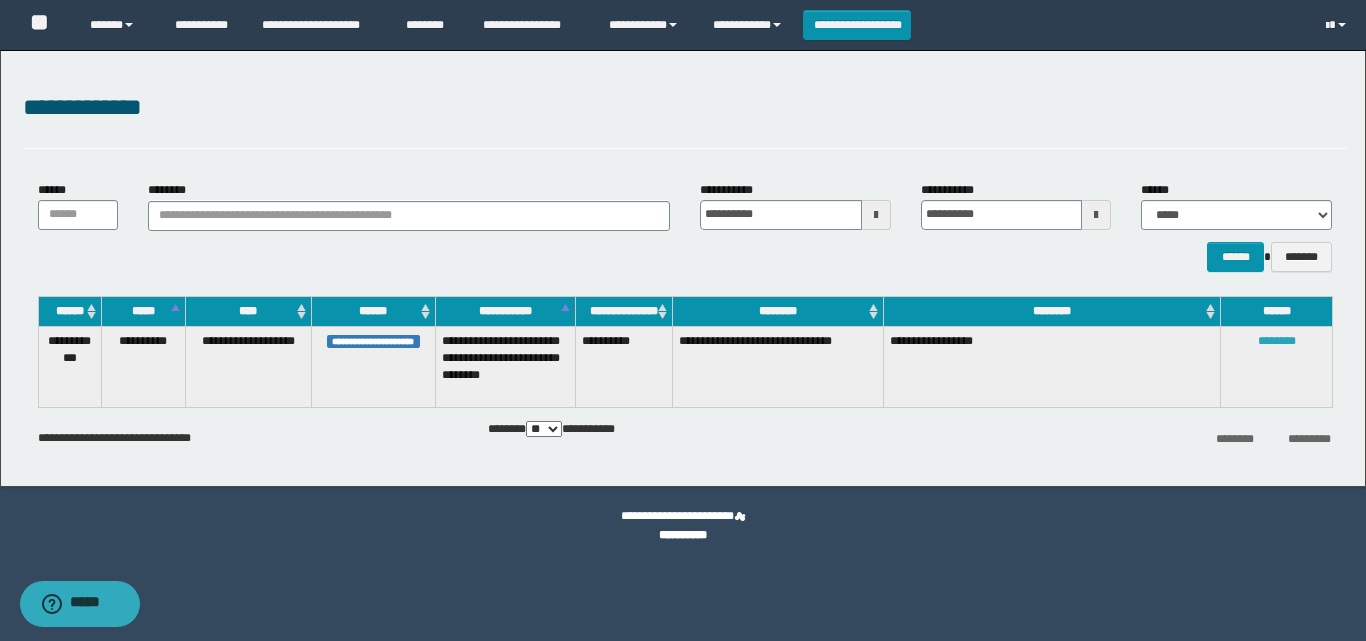click on "********" at bounding box center [1277, 341] 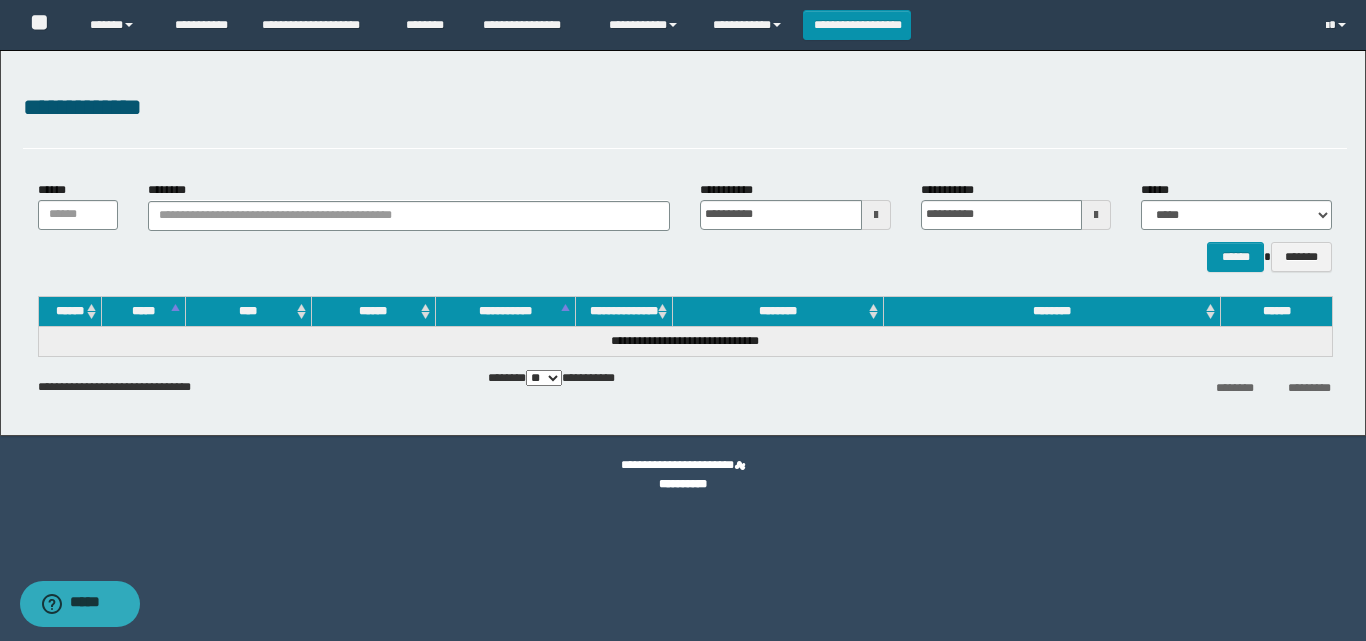 click on "**********" at bounding box center (685, 108) 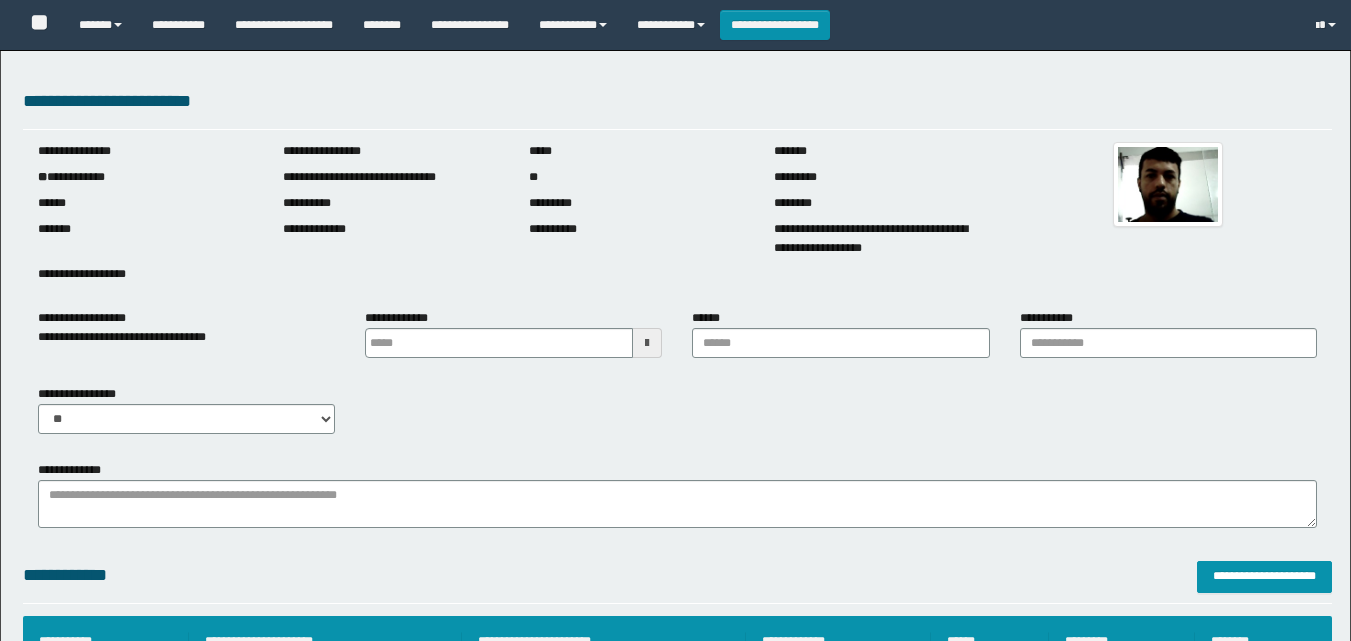 click on "******" at bounding box center (840, 343) 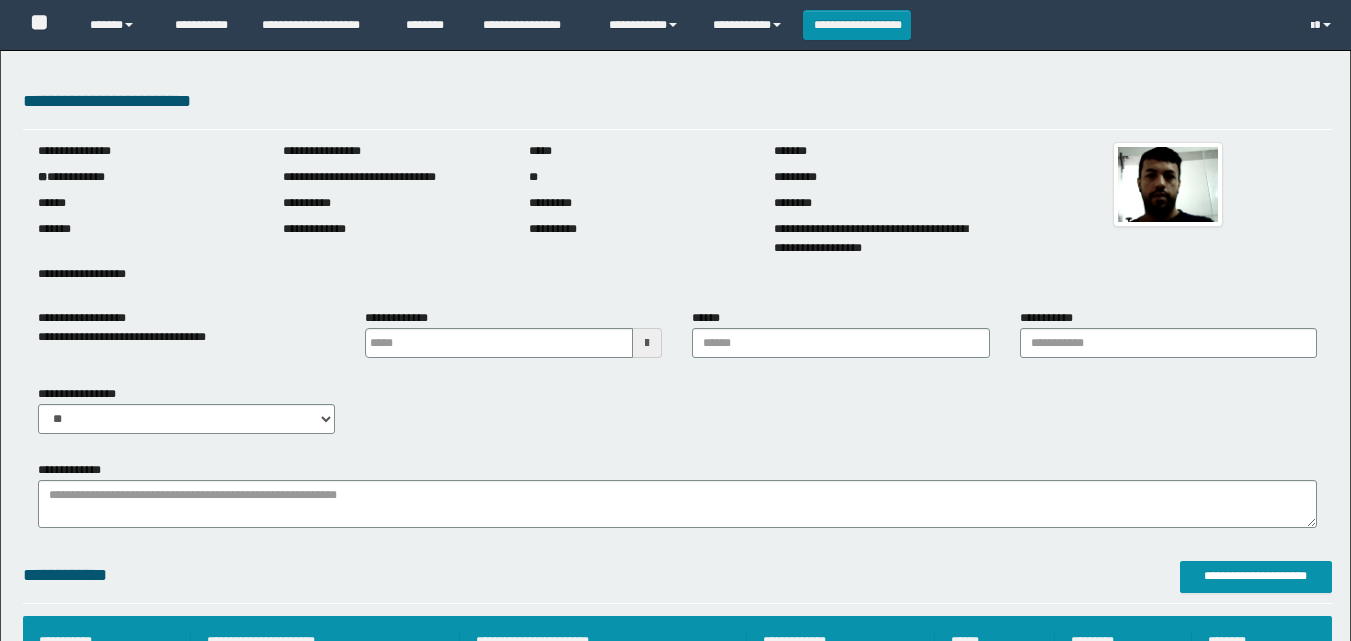 scroll, scrollTop: 0, scrollLeft: 0, axis: both 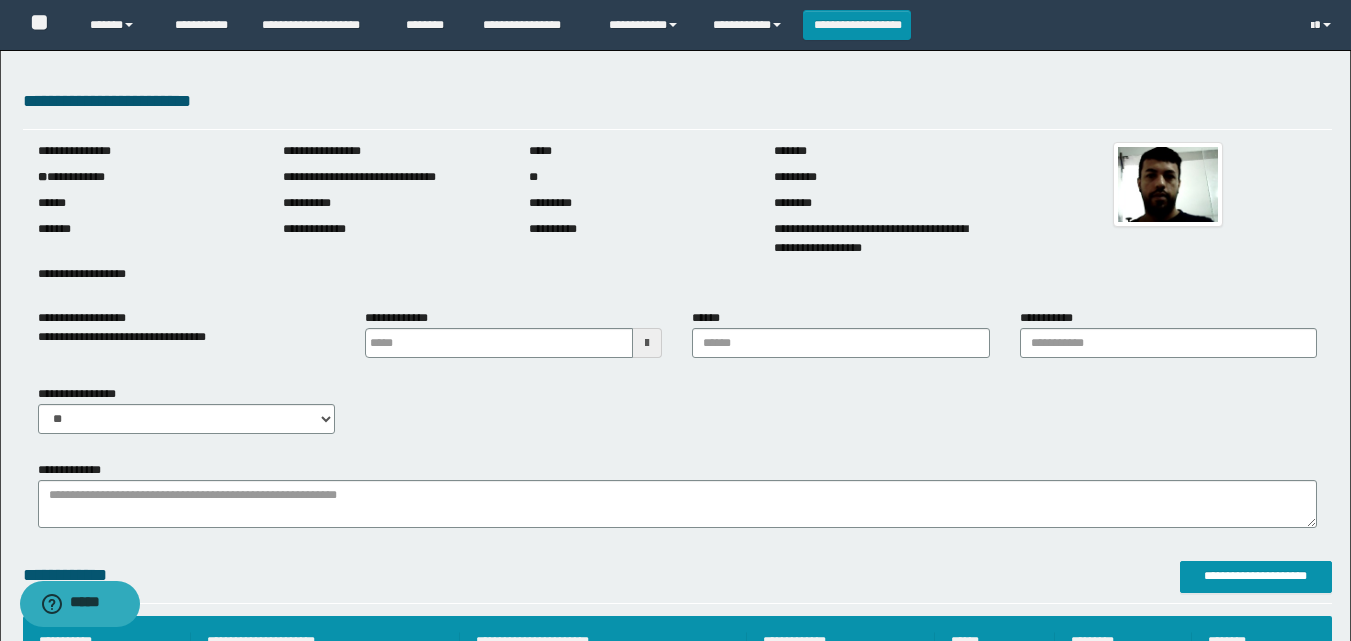 type on "*******" 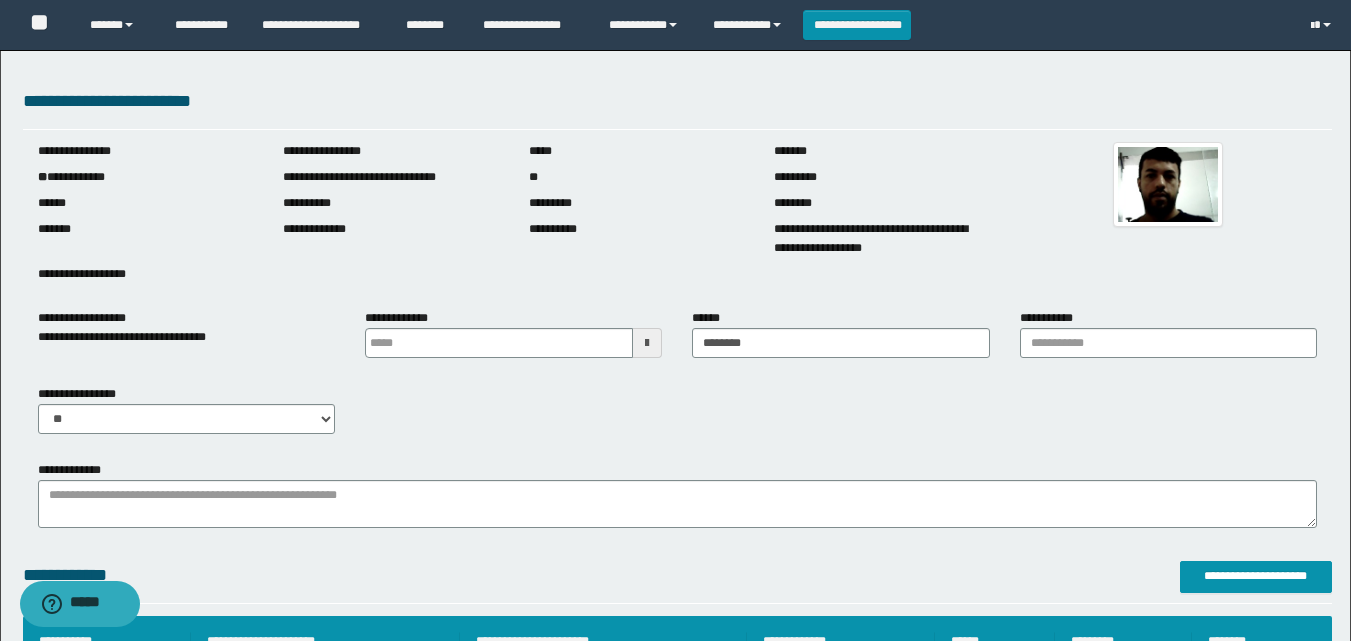 click on "**********" at bounding box center (677, 417) 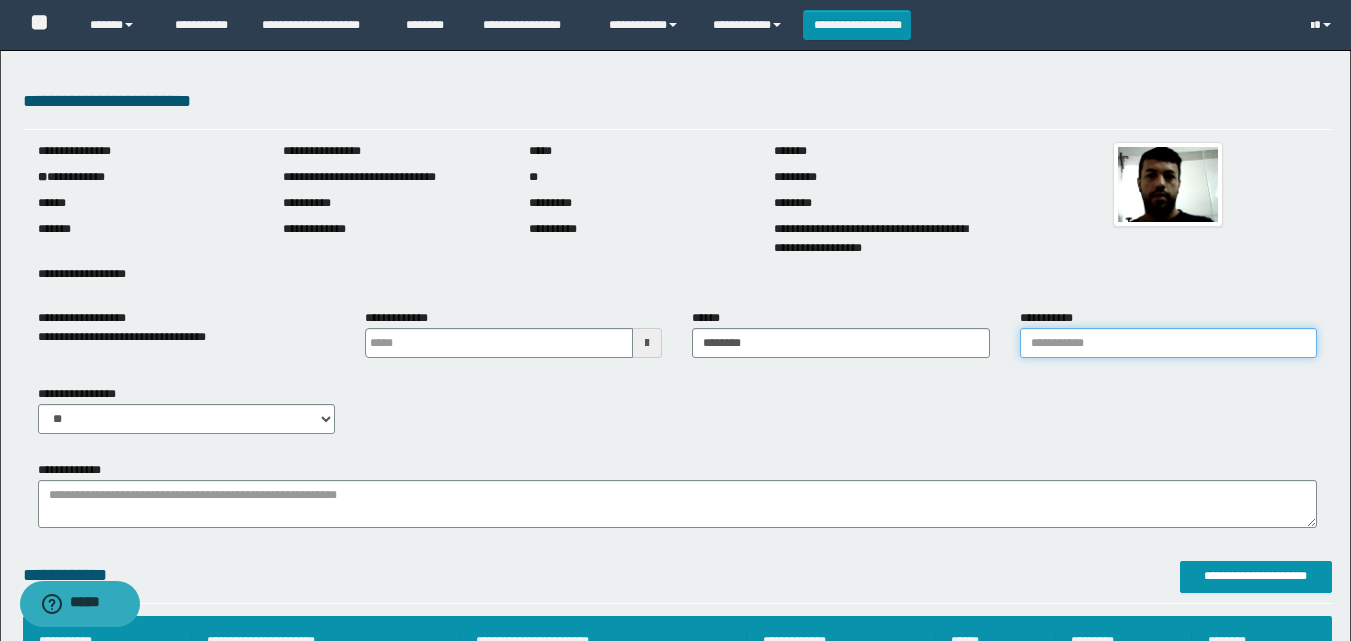 drag, startPoint x: 1076, startPoint y: 337, endPoint x: 1092, endPoint y: 359, distance: 27.202942 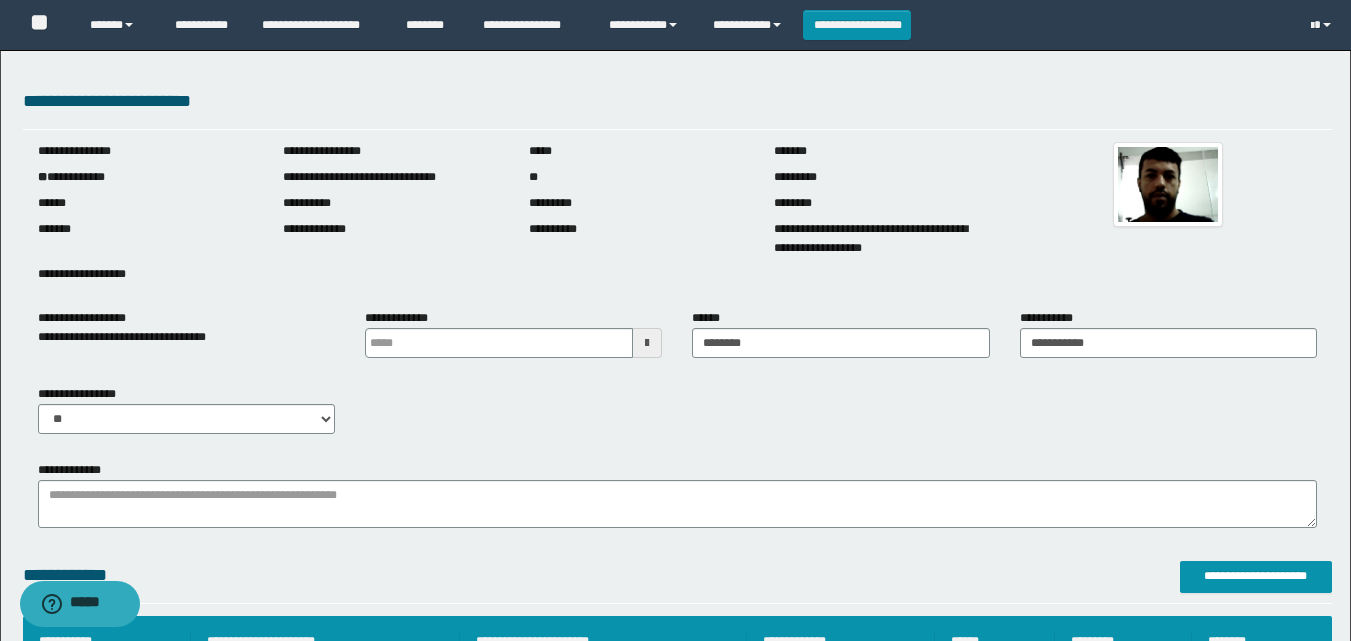 click on "**********" at bounding box center (677, 417) 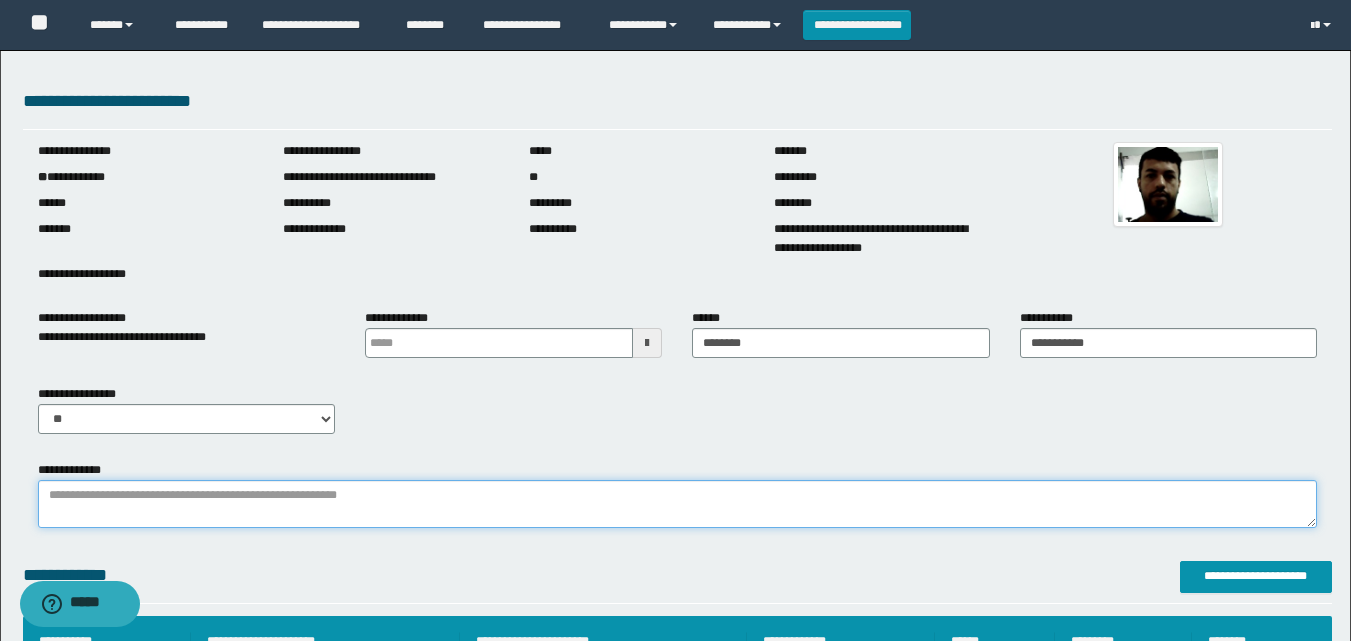 click on "**********" at bounding box center [677, 504] 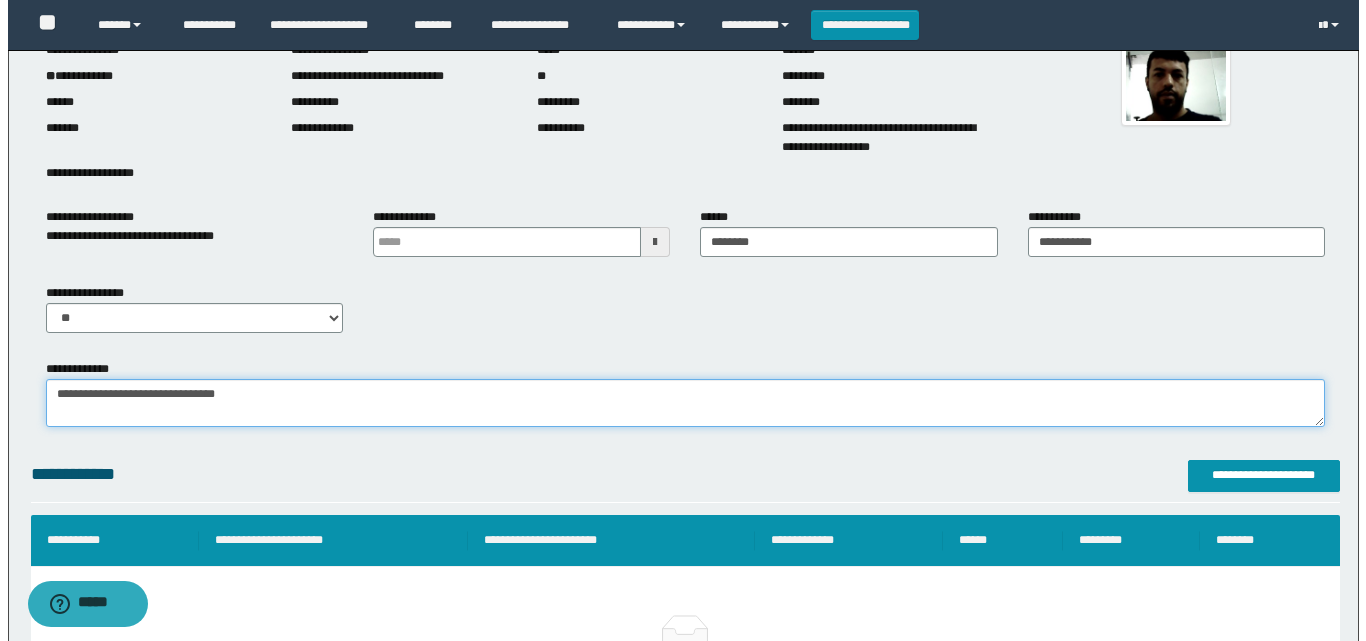 scroll, scrollTop: 300, scrollLeft: 0, axis: vertical 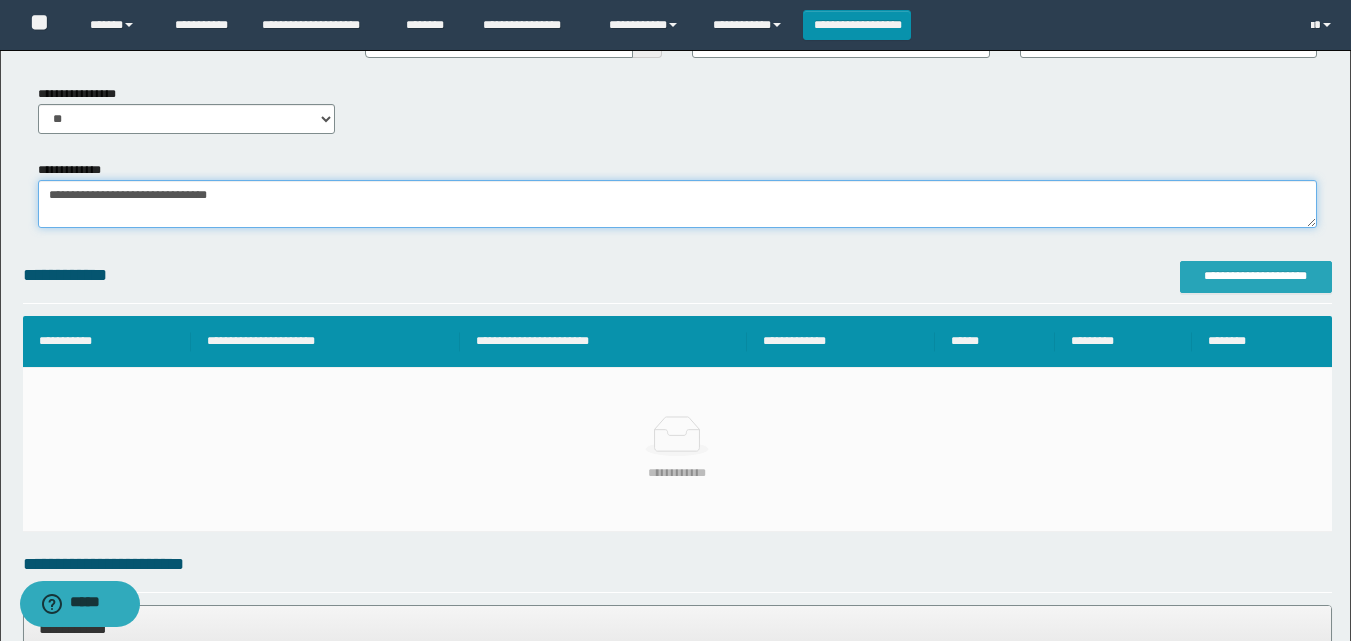 type on "**********" 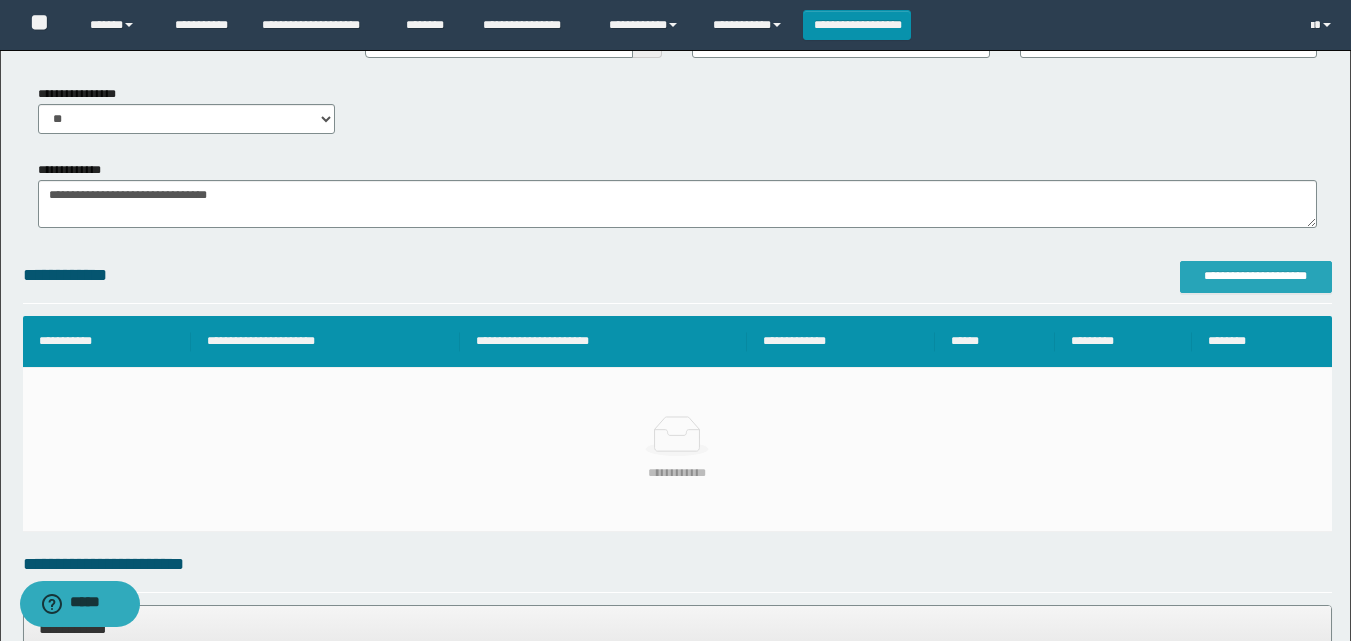 click on "**********" at bounding box center (1256, 276) 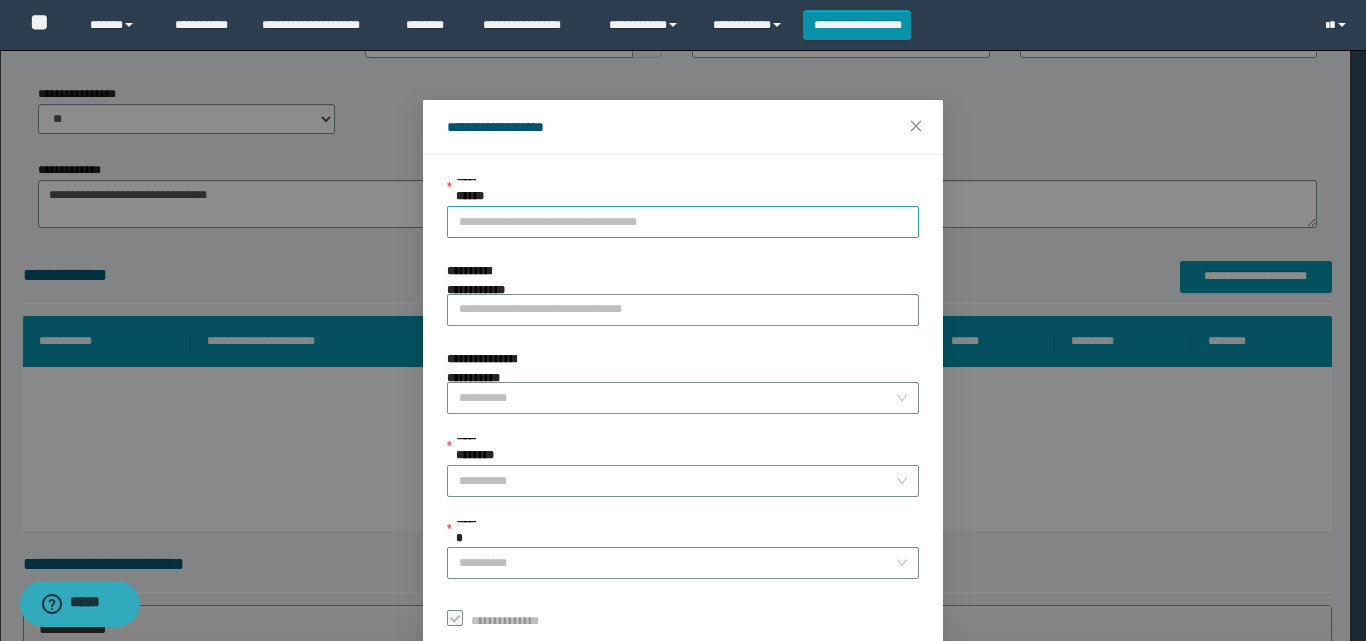 click on "**********" at bounding box center (683, 222) 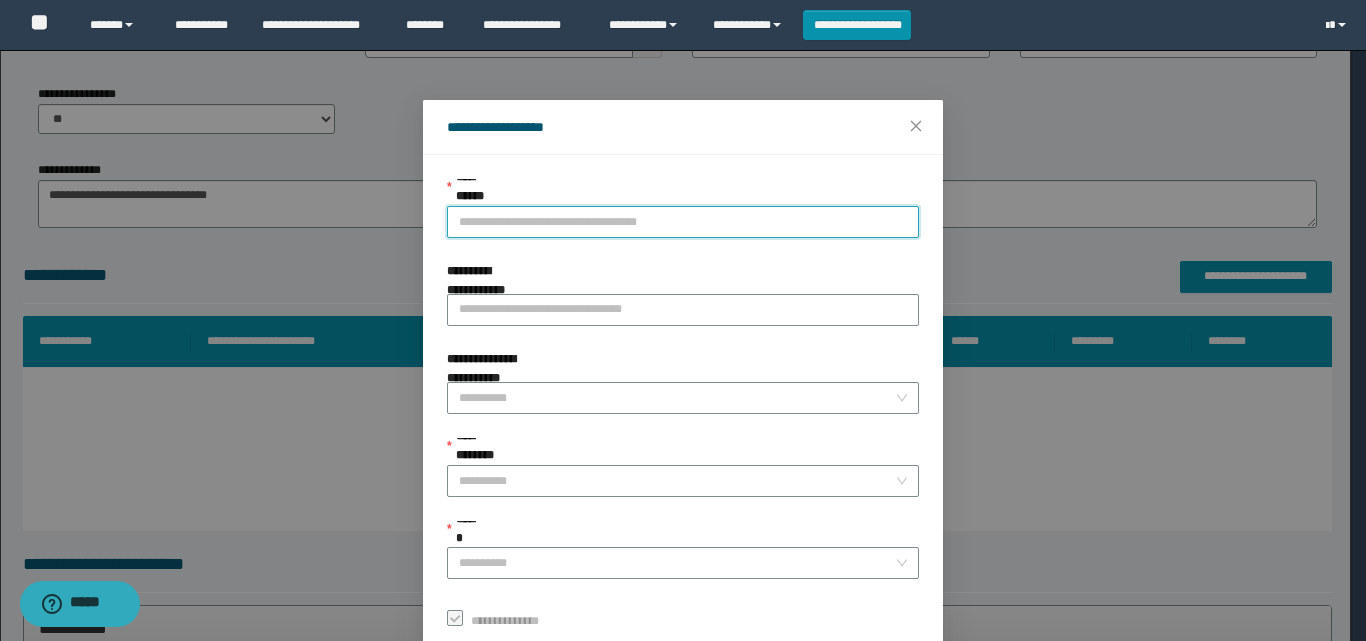 click on "**********" at bounding box center (683, 222) 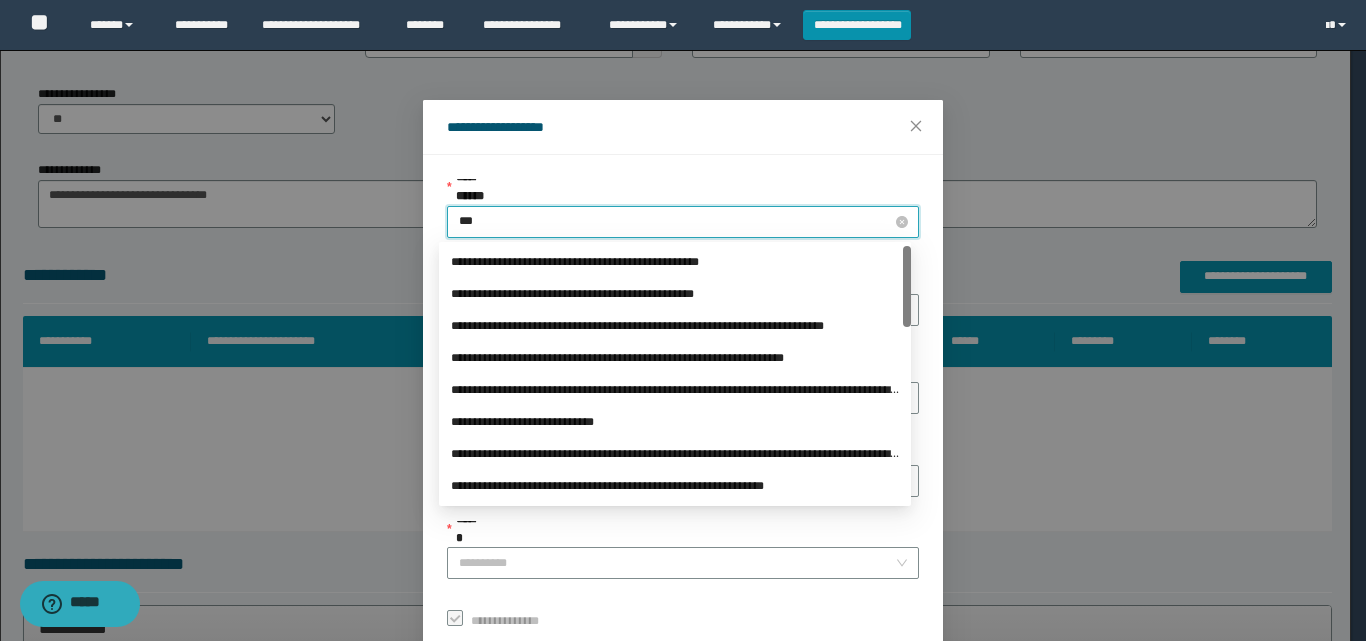 type on "****" 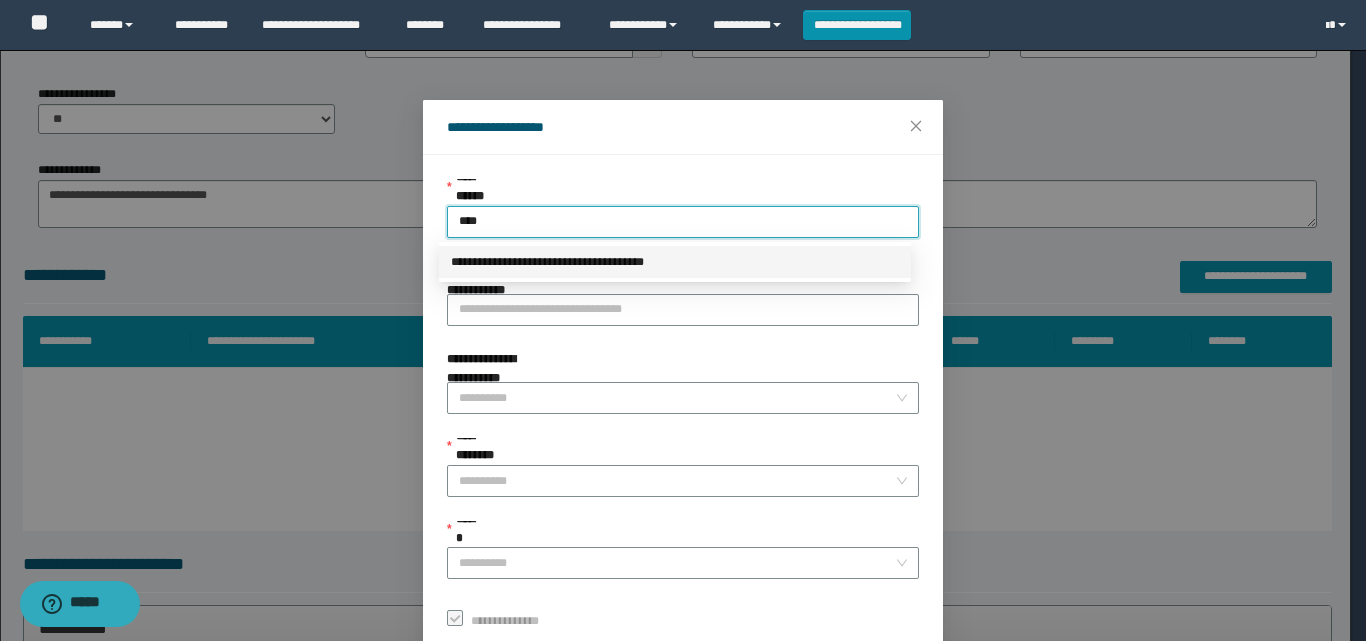click on "**********" at bounding box center (675, 262) 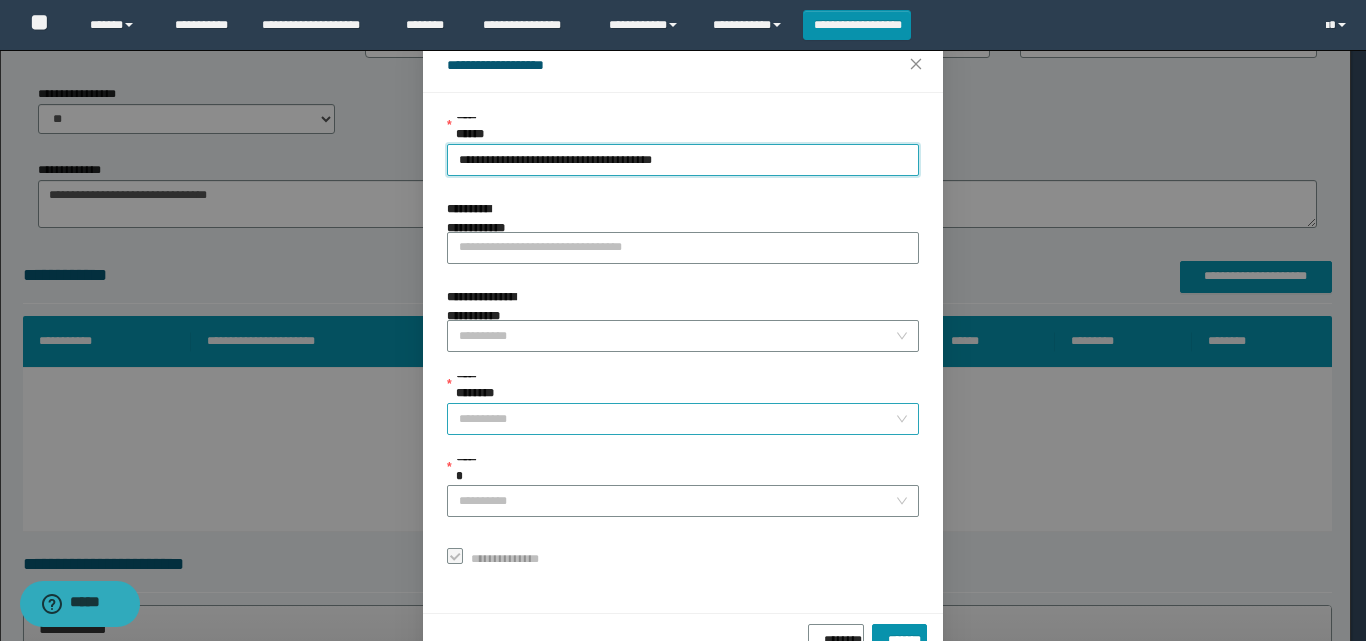 scroll, scrollTop: 111, scrollLeft: 0, axis: vertical 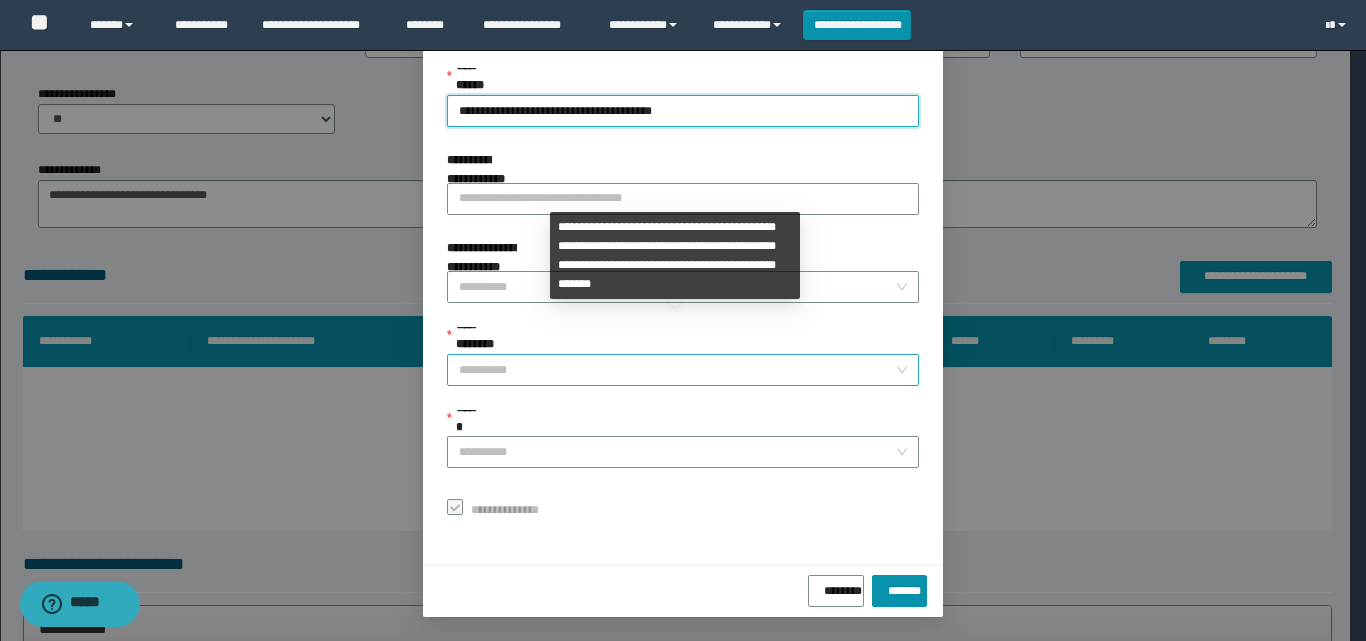 click on "**********" at bounding box center (677, 370) 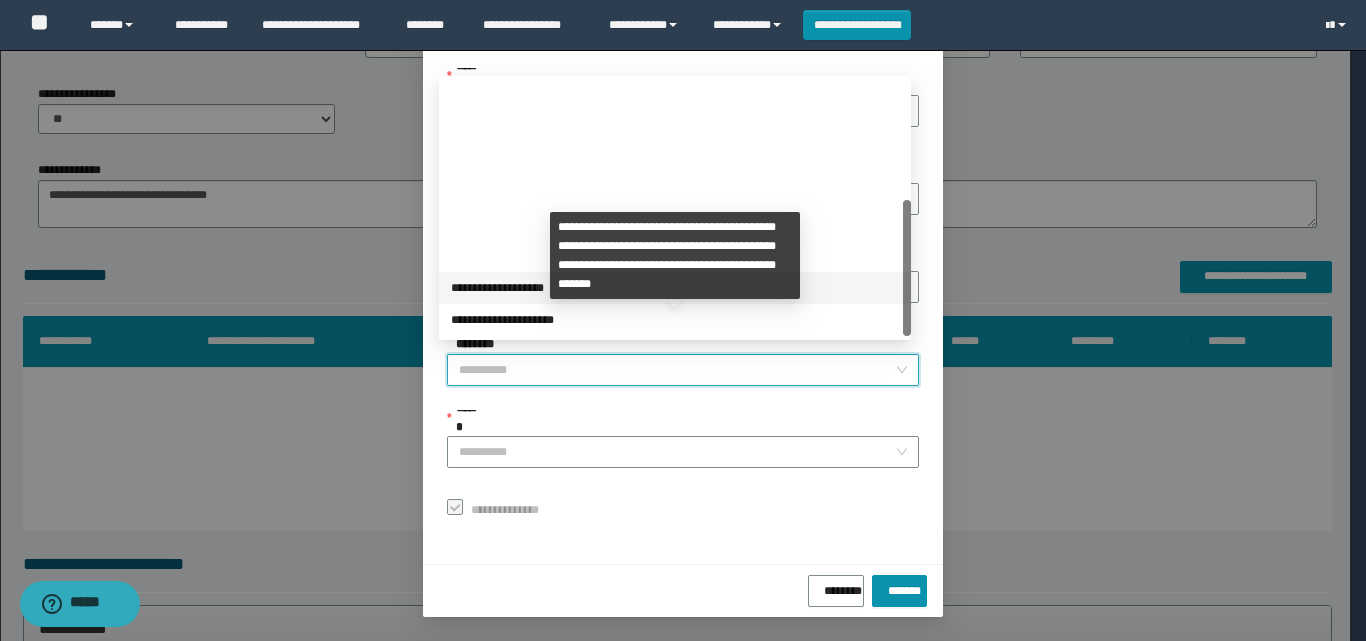 scroll, scrollTop: 224, scrollLeft: 0, axis: vertical 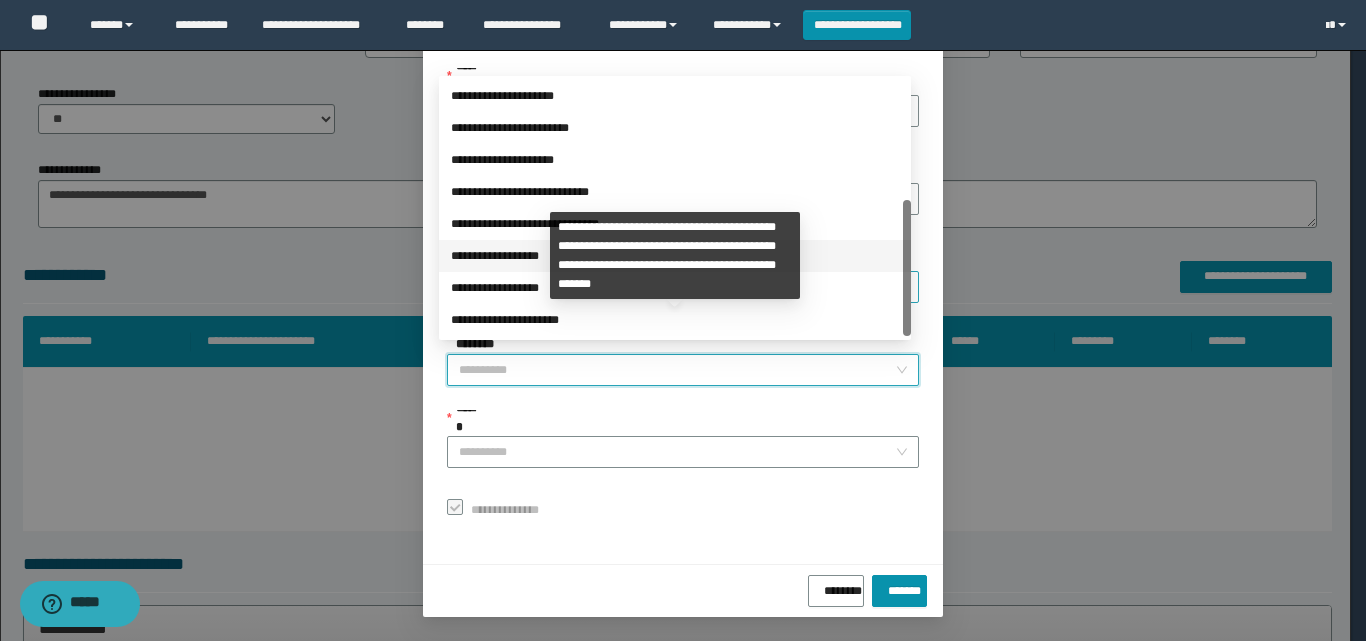 click on "**********" at bounding box center (675, 256) 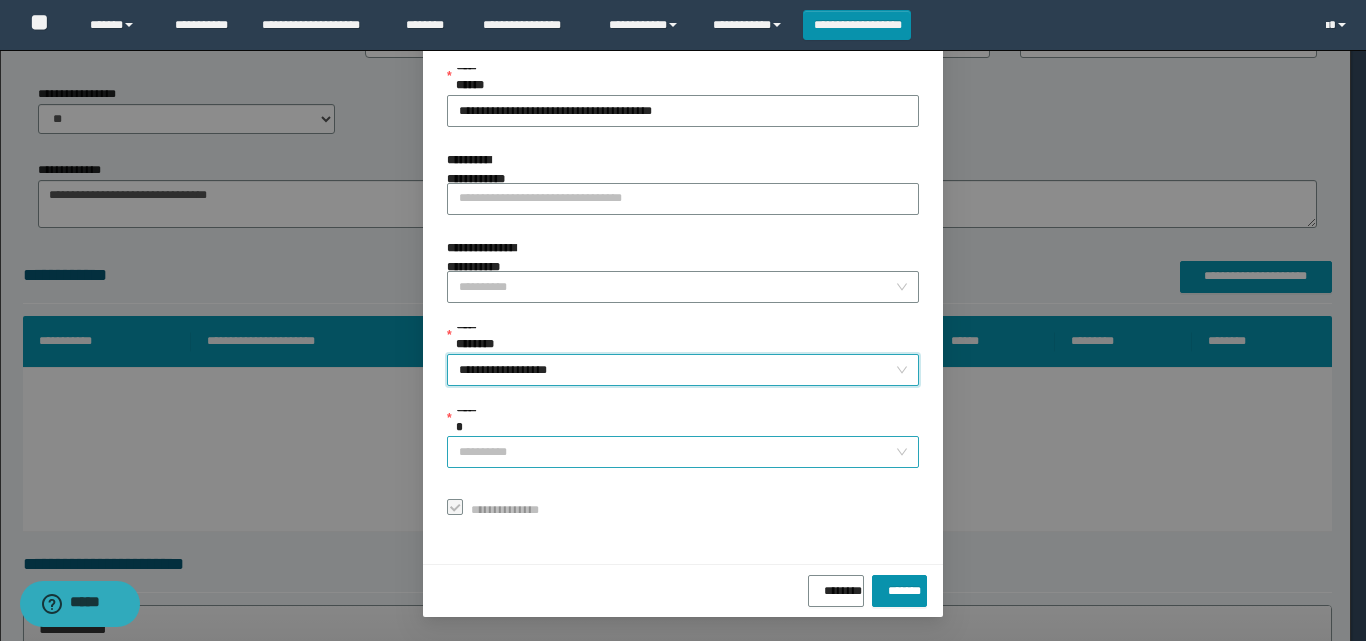 click on "******" at bounding box center [677, 452] 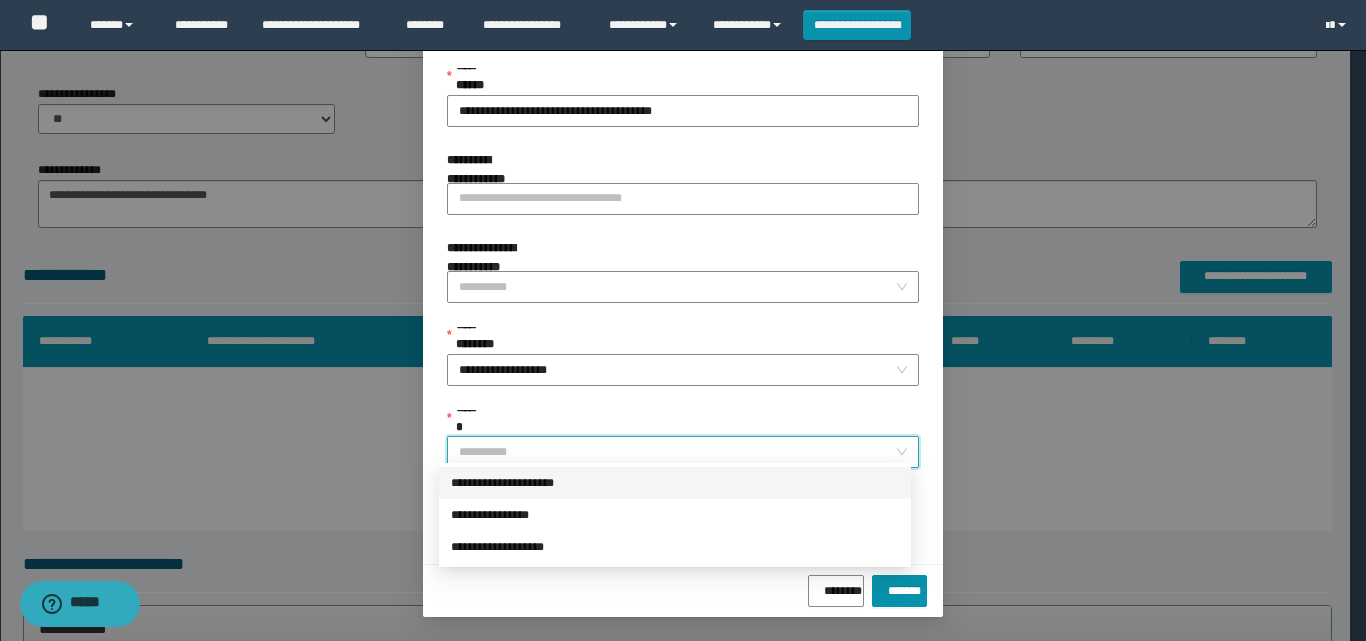 click on "**********" at bounding box center (675, 483) 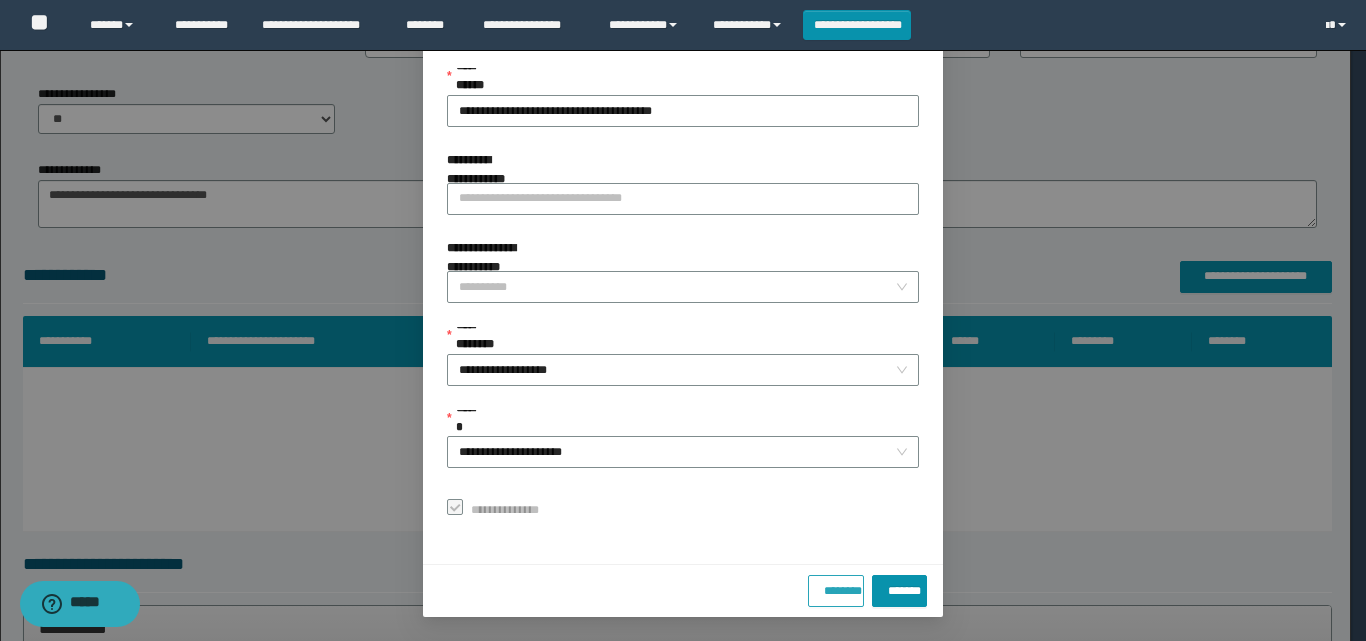 drag, startPoint x: 632, startPoint y: 491, endPoint x: 798, endPoint y: 583, distance: 189.78935 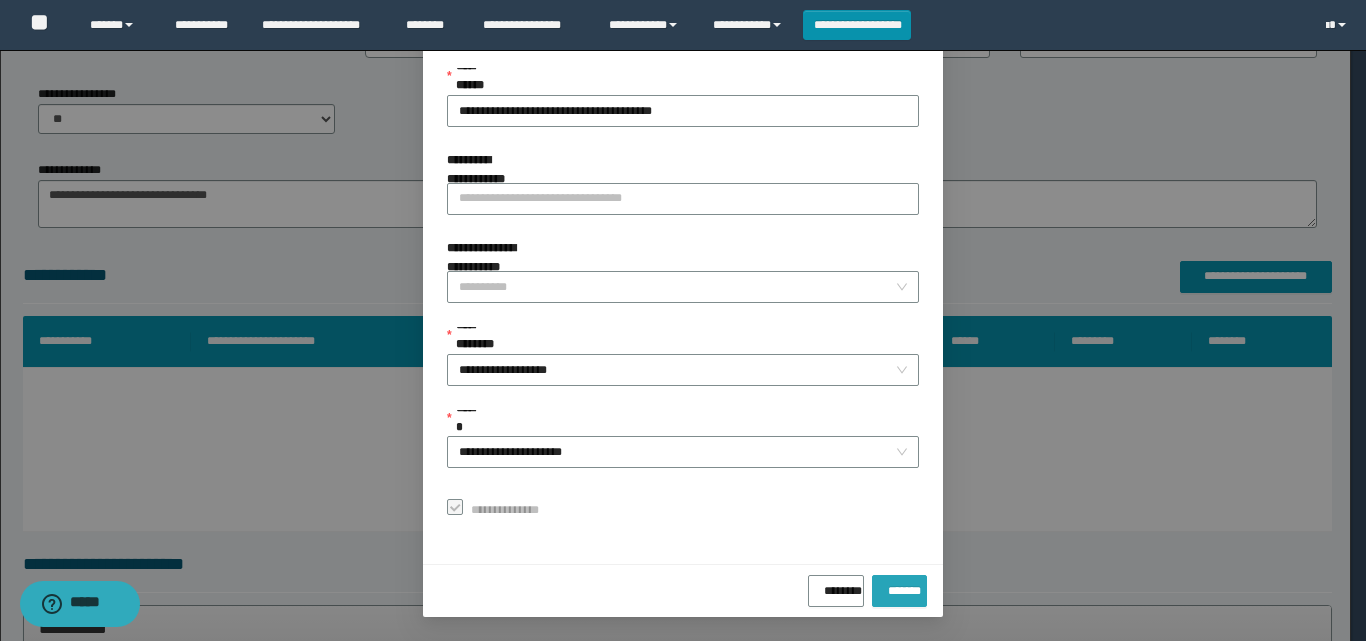 click on "*******" at bounding box center (899, 587) 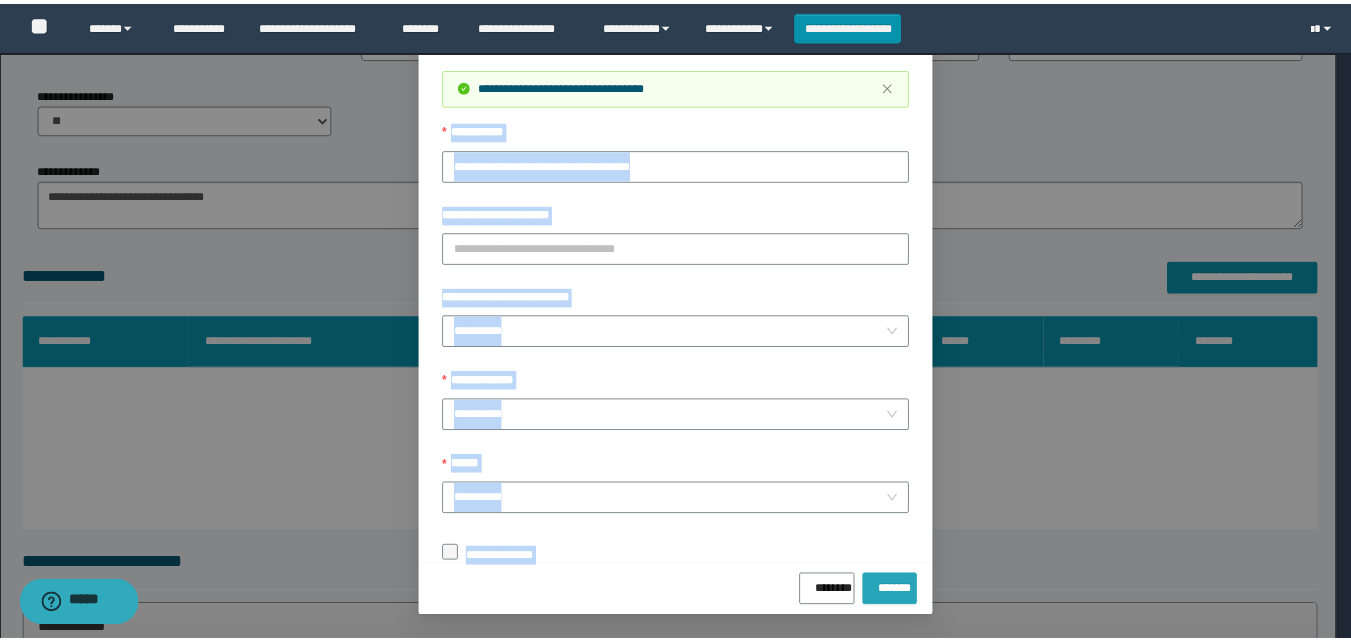 scroll, scrollTop: 64, scrollLeft: 0, axis: vertical 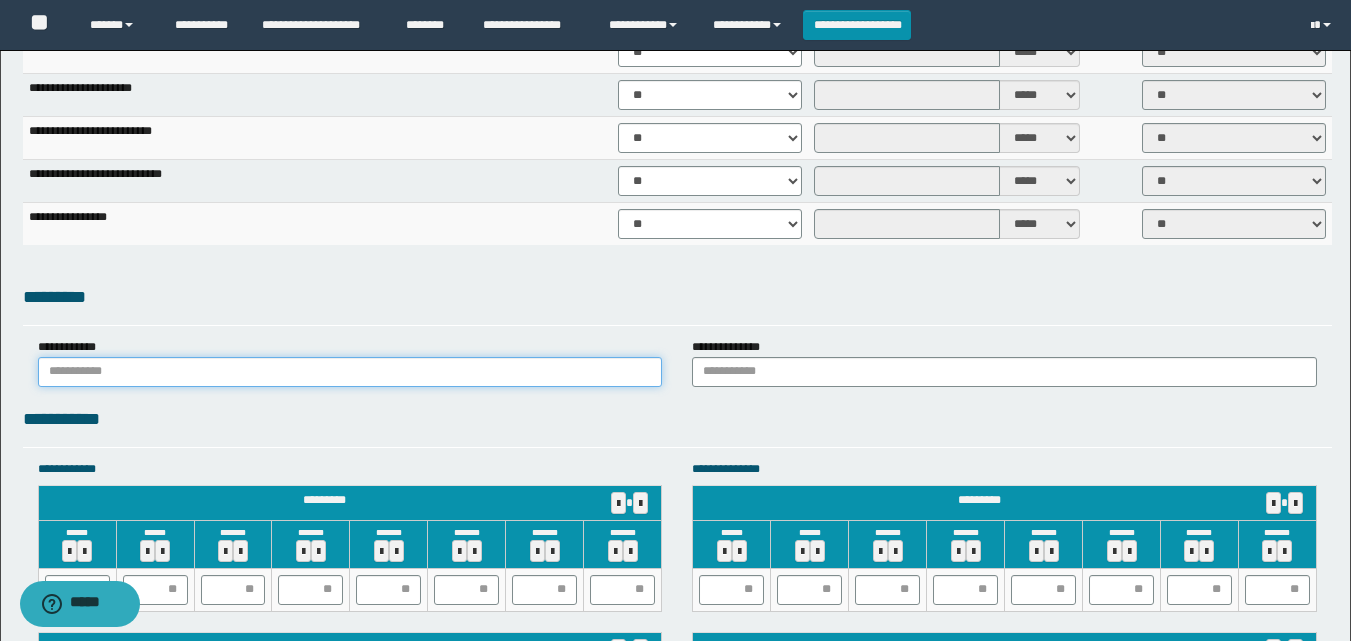 click at bounding box center (350, 372) 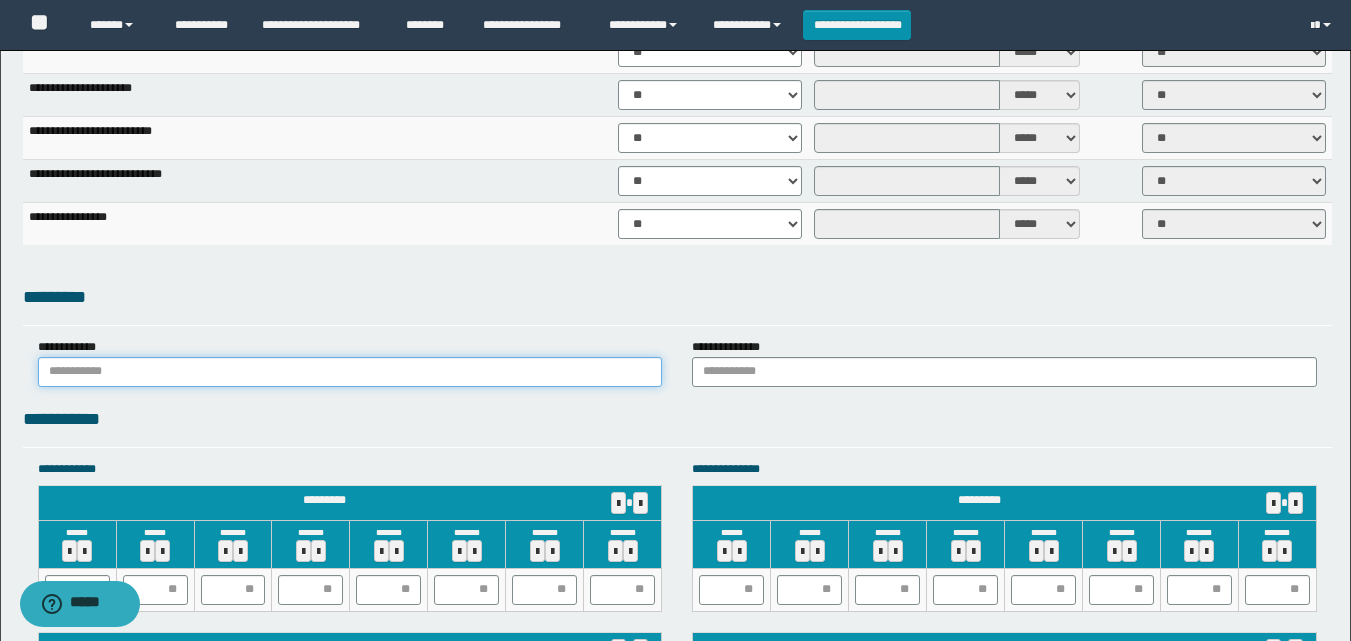 type on "******" 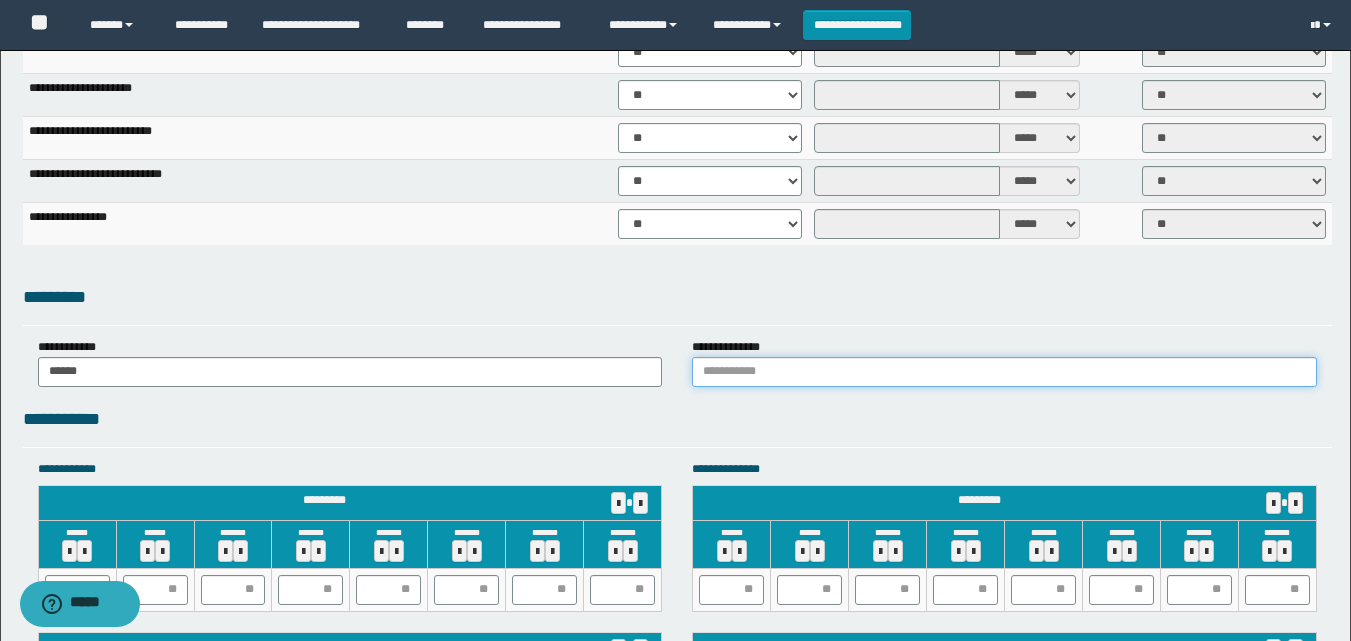 click at bounding box center [1004, 372] 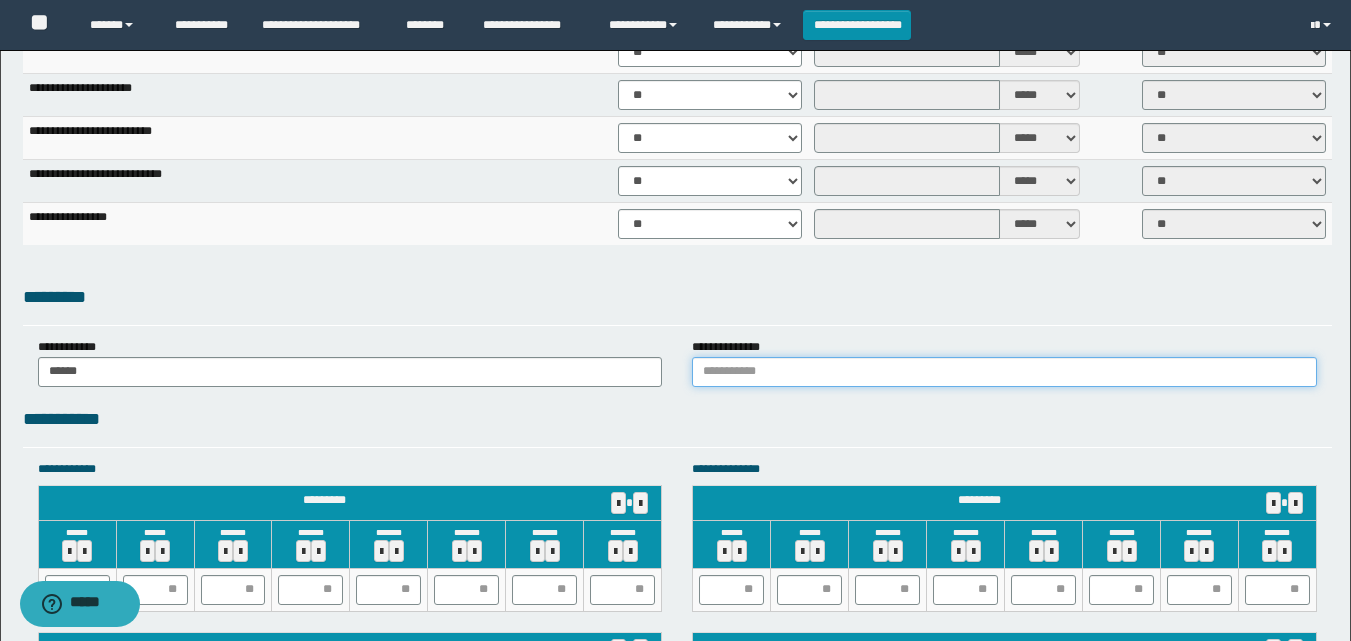 type on "******" 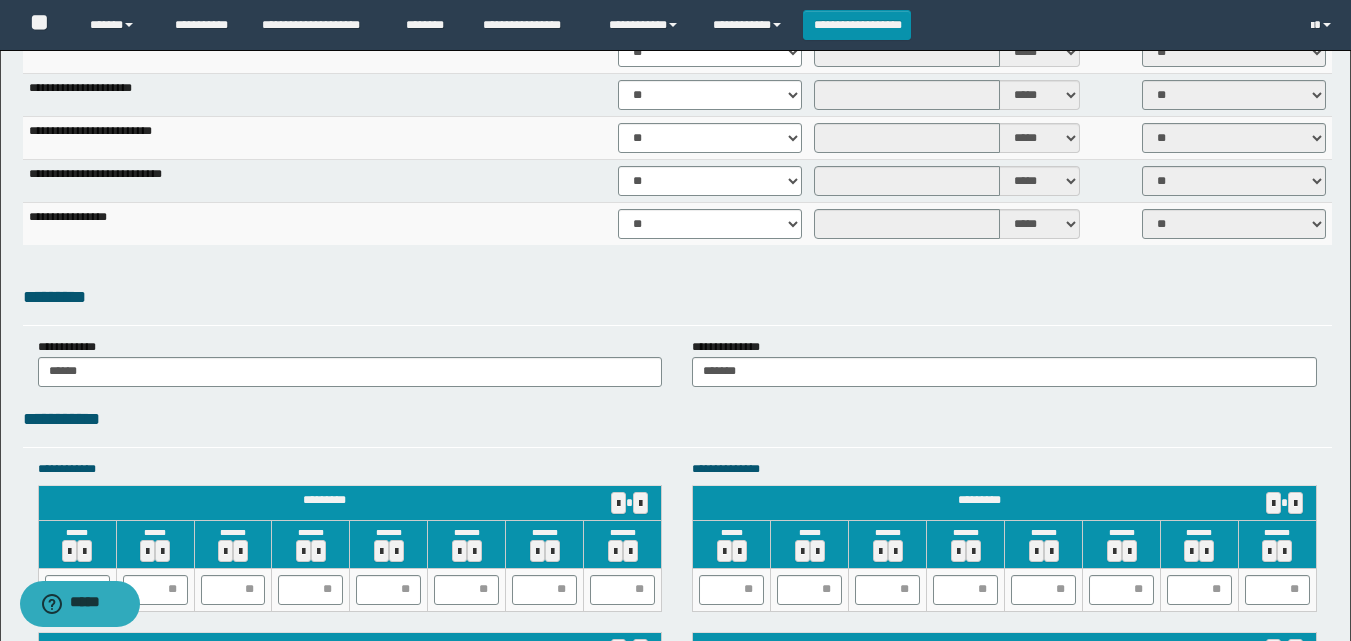 click on "**********" at bounding box center [677, 419] 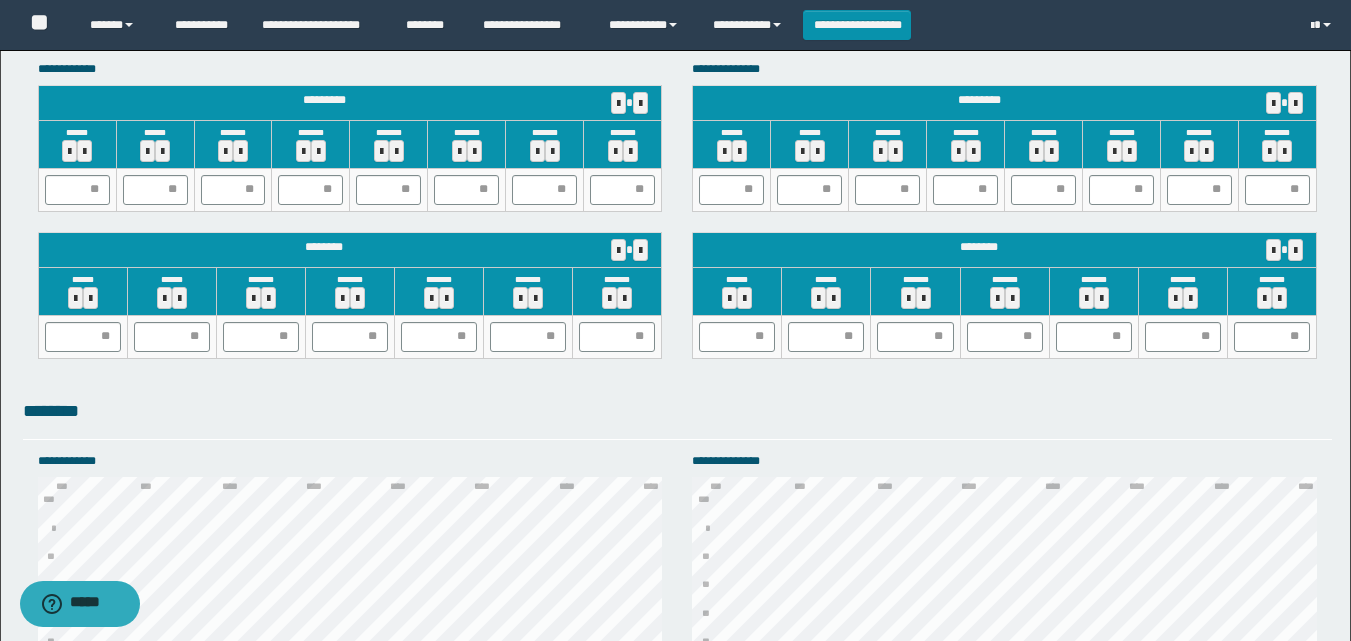 scroll, scrollTop: 1712, scrollLeft: 0, axis: vertical 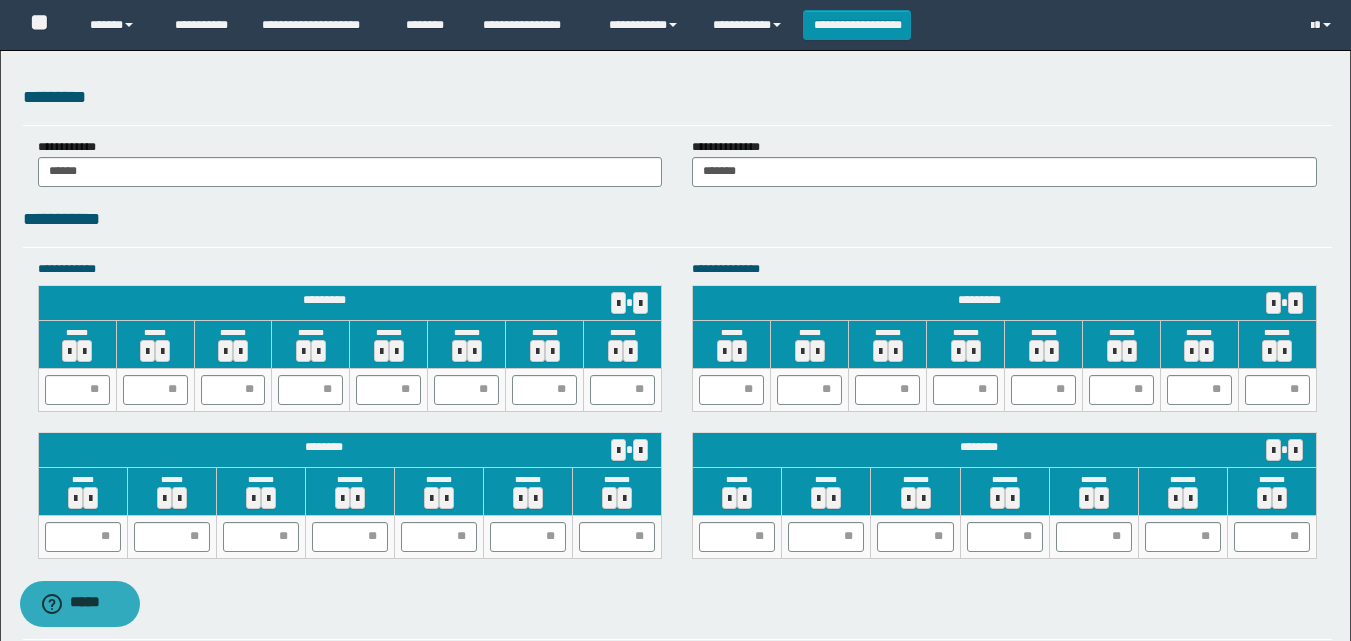click on "**********" at bounding box center [675, 0] 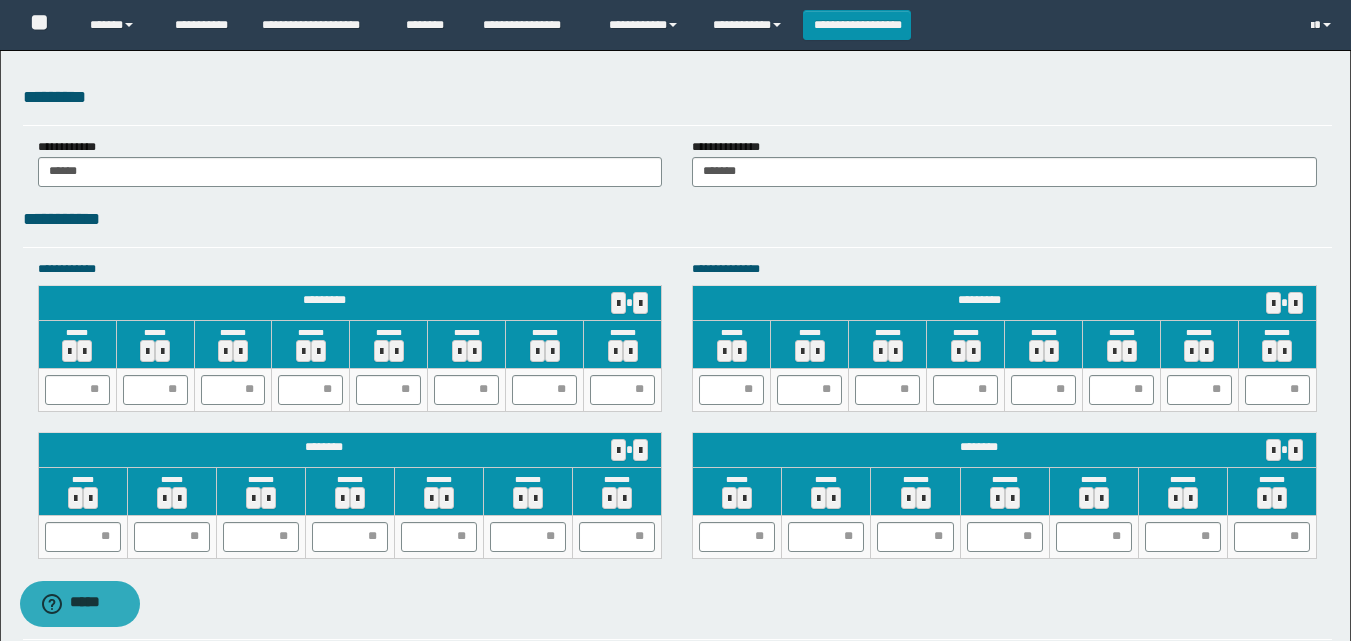 click on "**********" at bounding box center (675, 0) 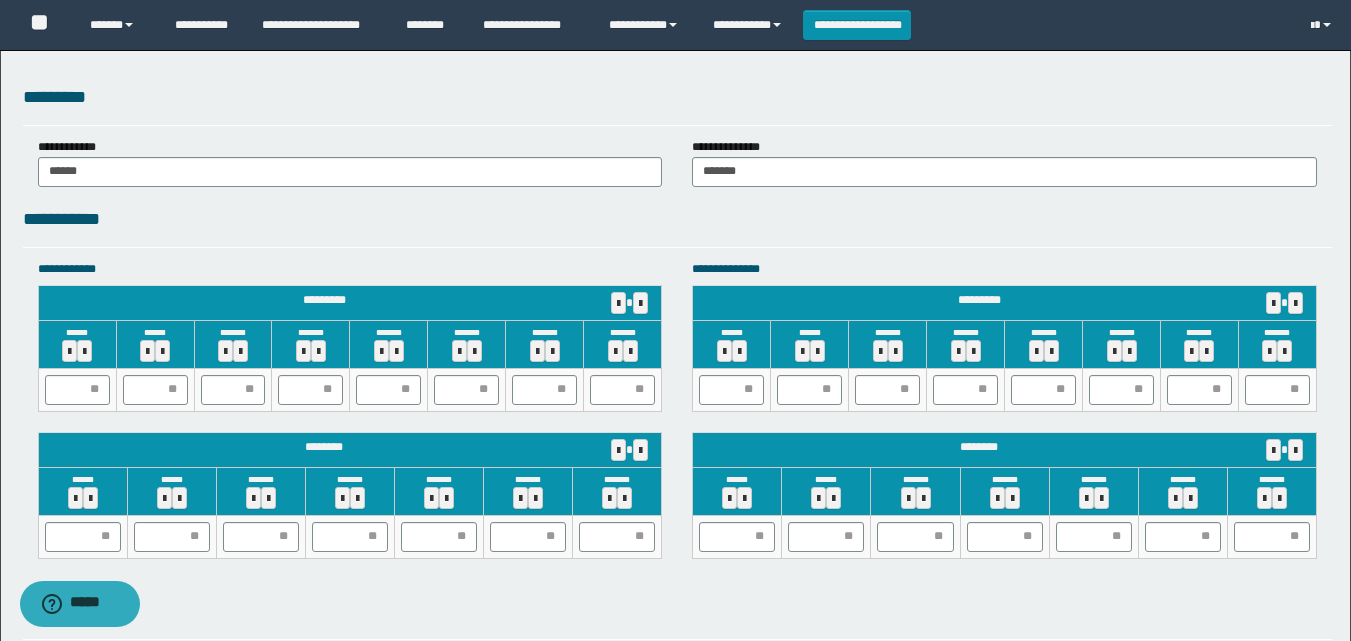 click on "**********" at bounding box center [677, 219] 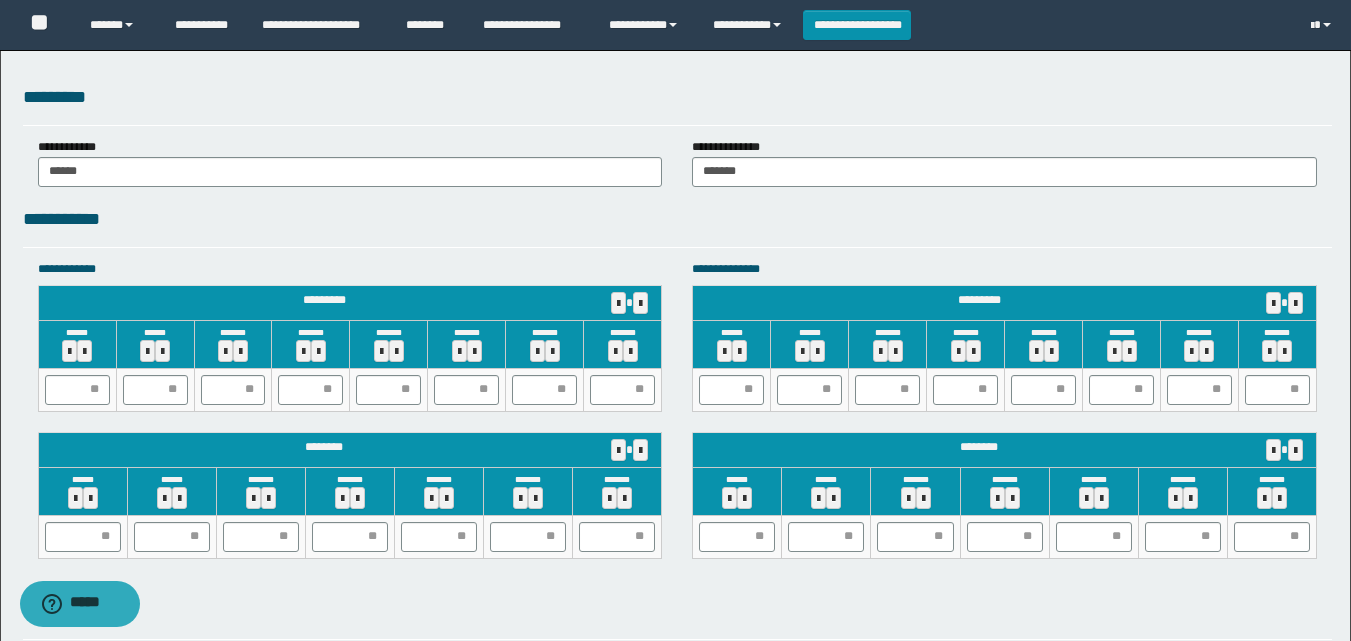 click on "**********" at bounding box center [677, 219] 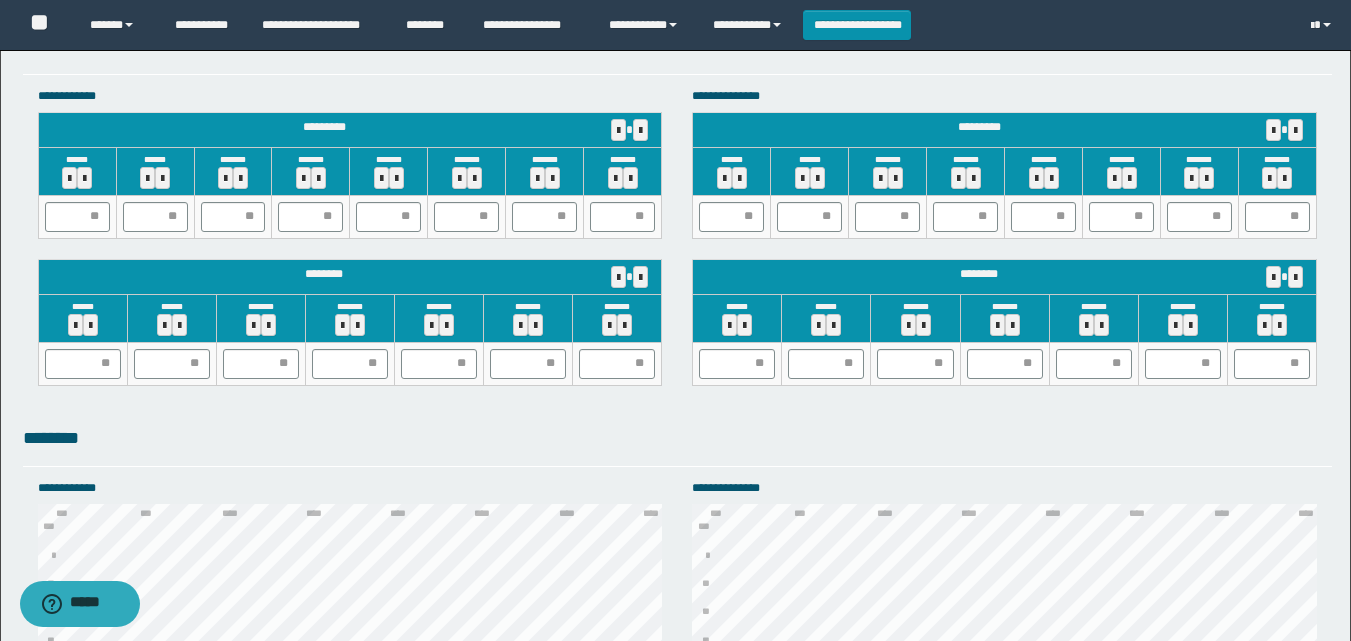 scroll, scrollTop: 1712, scrollLeft: 0, axis: vertical 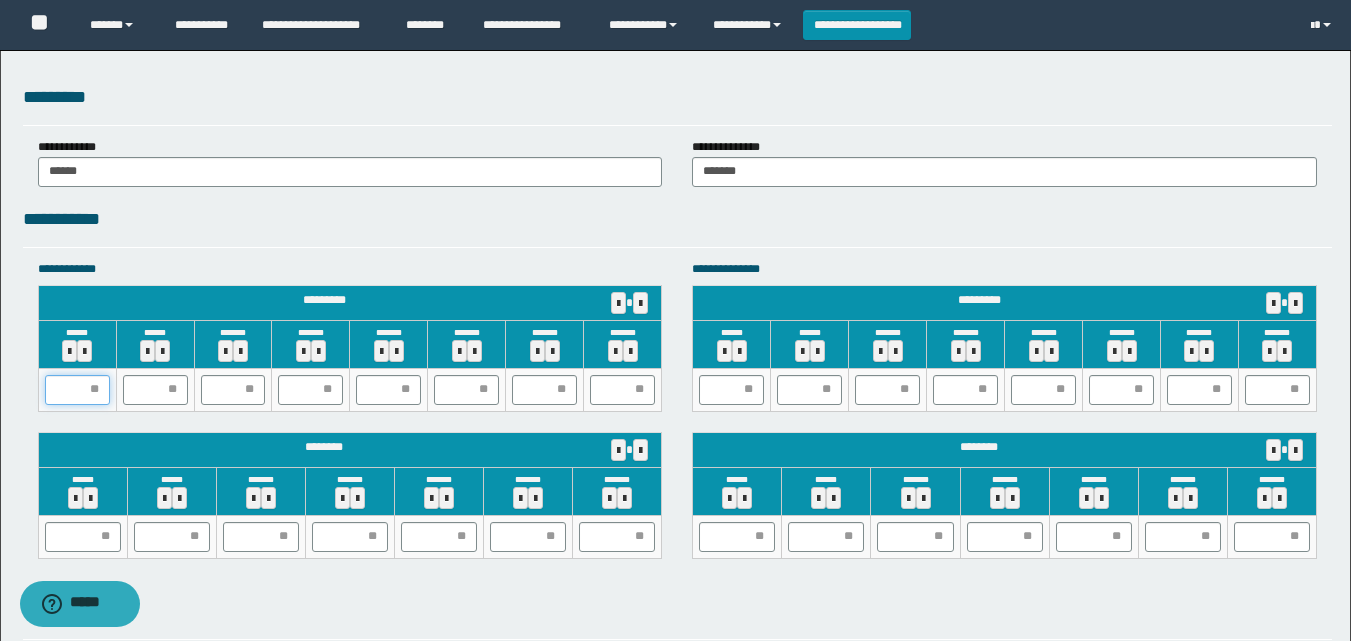 click at bounding box center [77, 390] 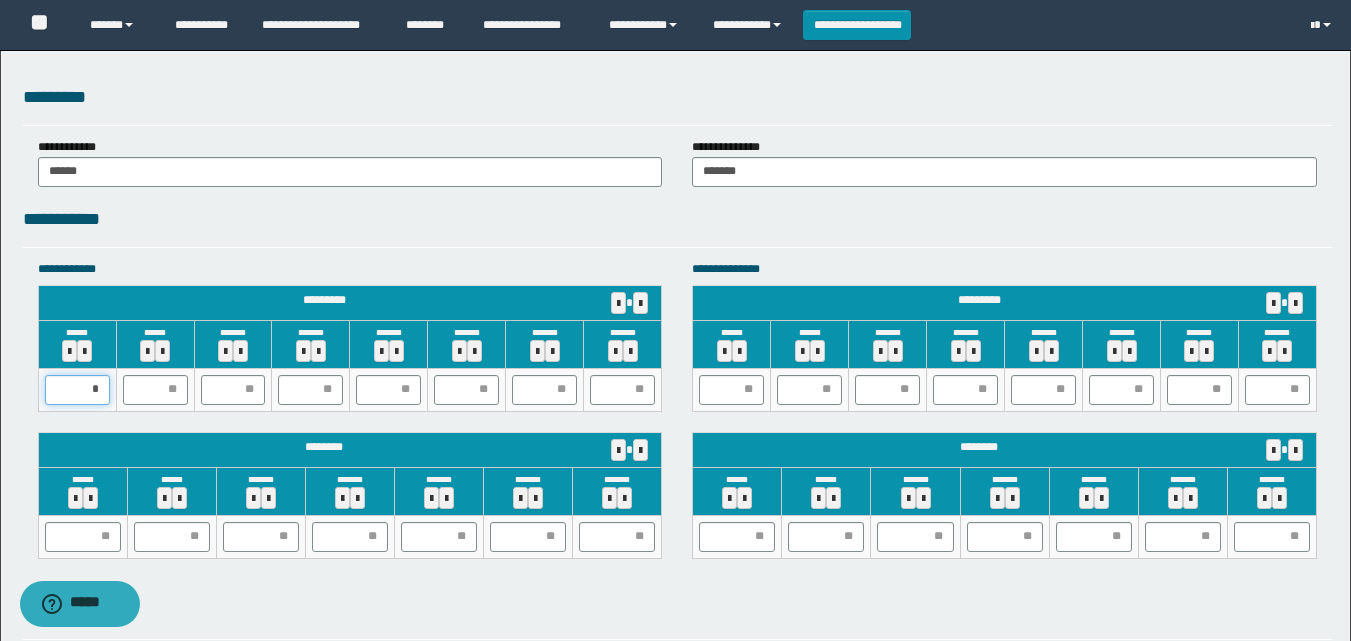type on "**" 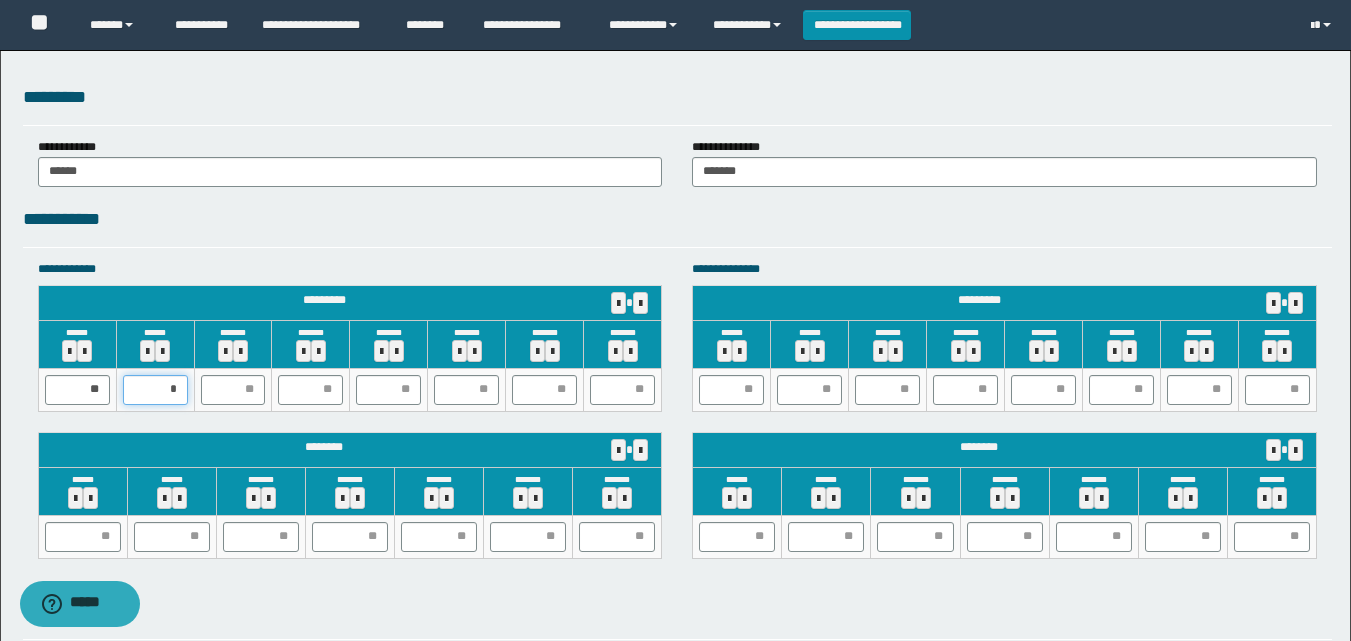 type on "**" 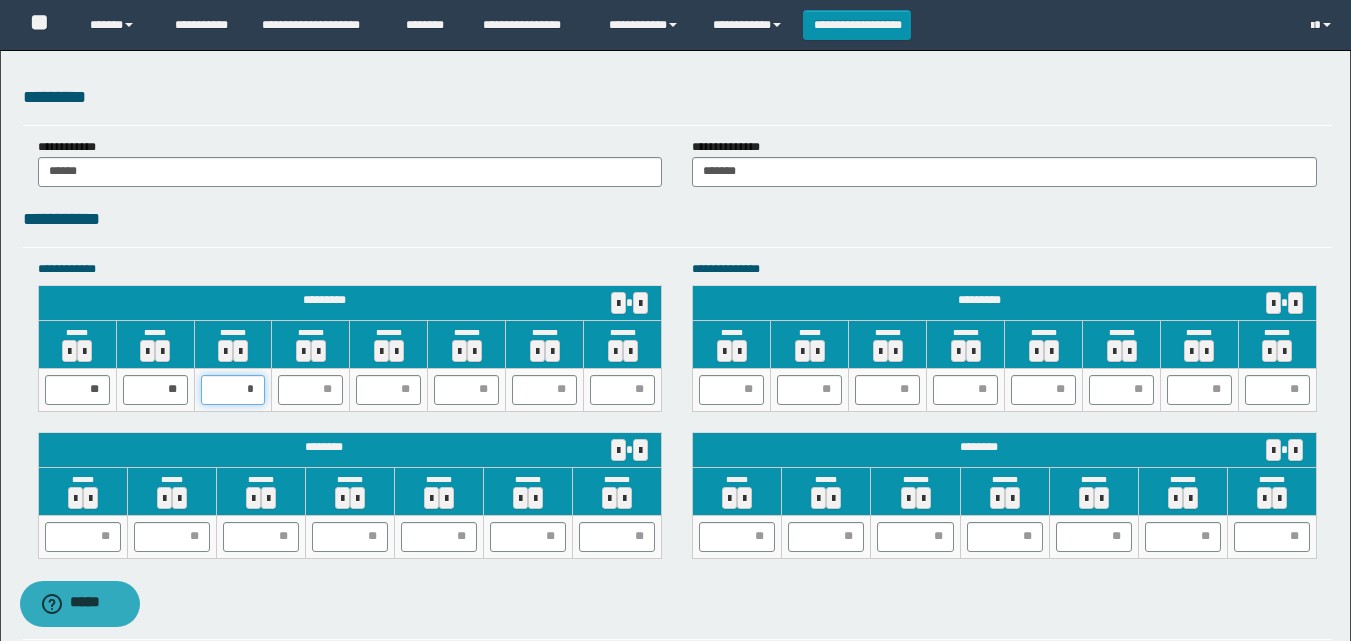 type on "**" 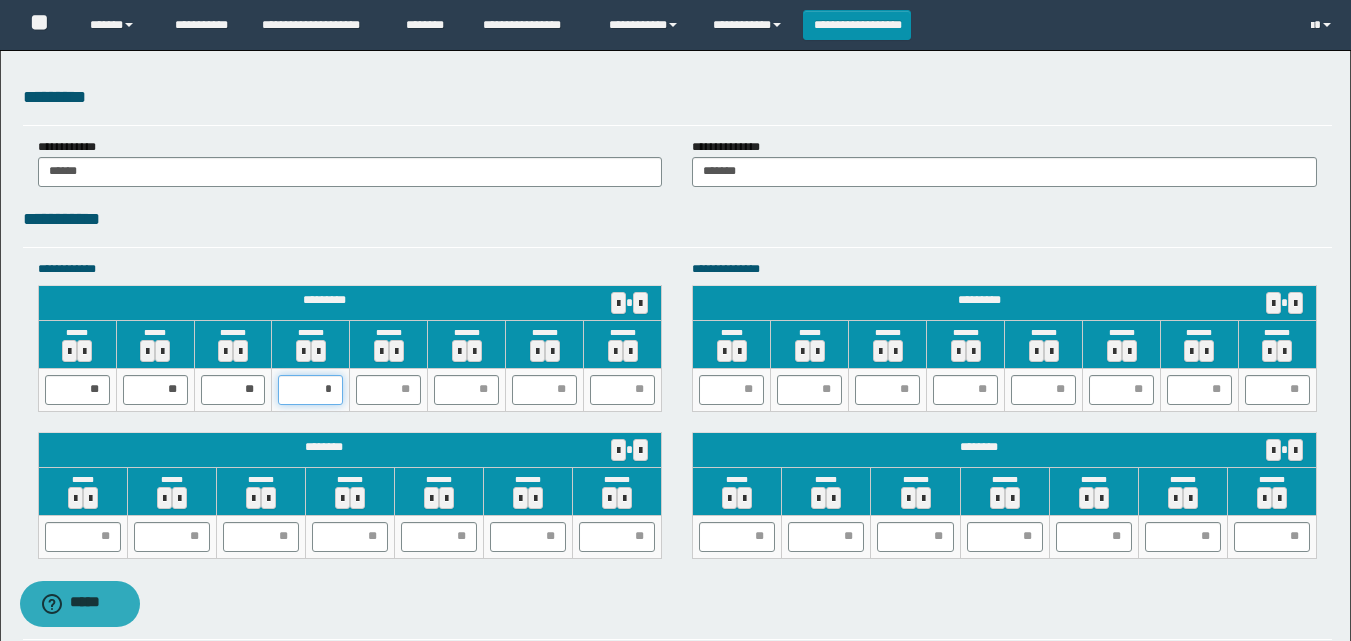 type on "**" 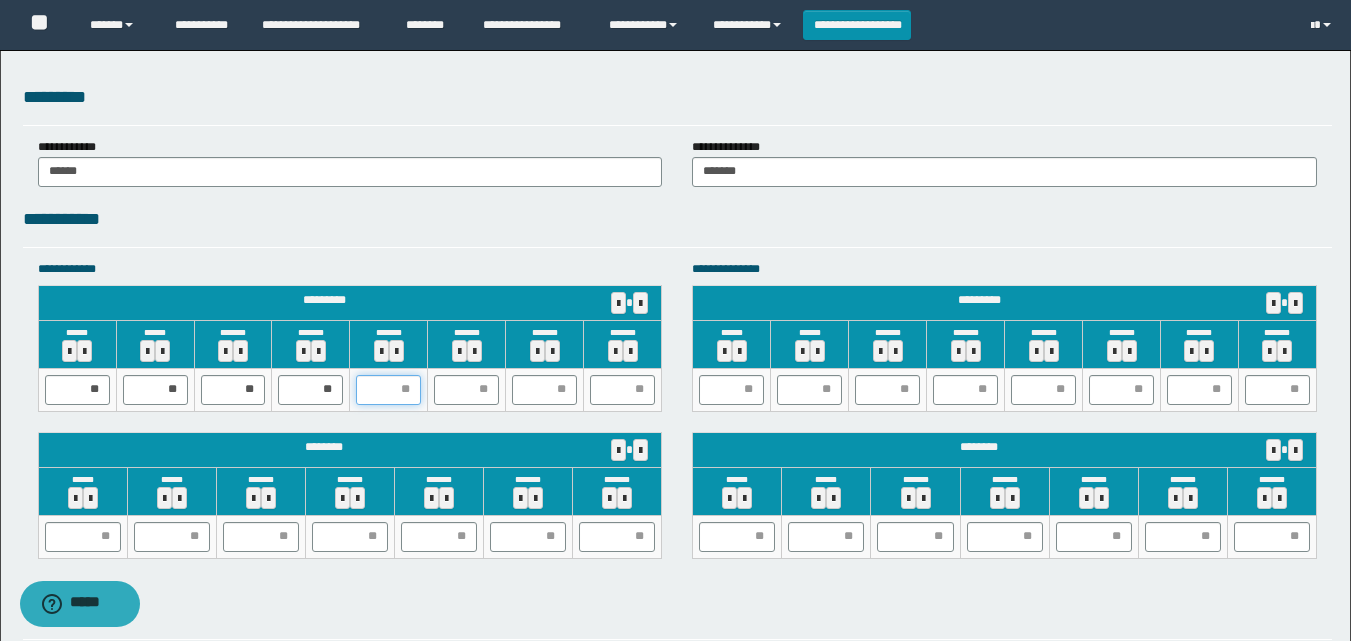 type on "*" 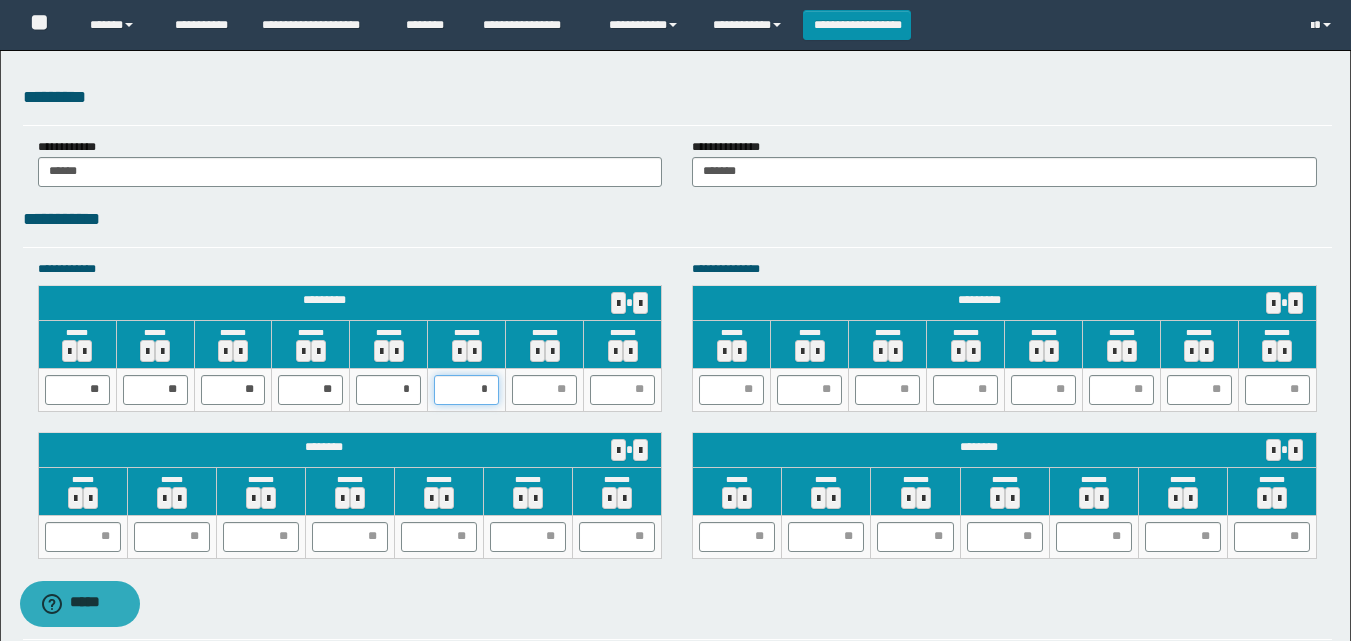 type on "**" 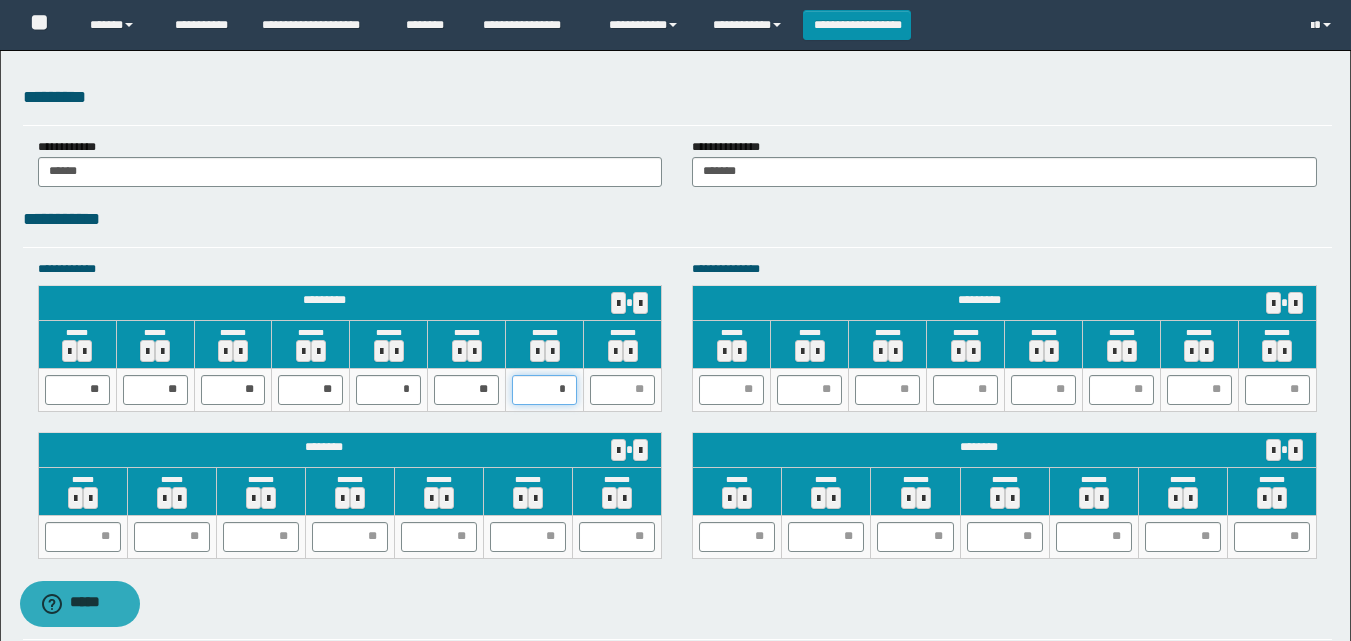 type on "**" 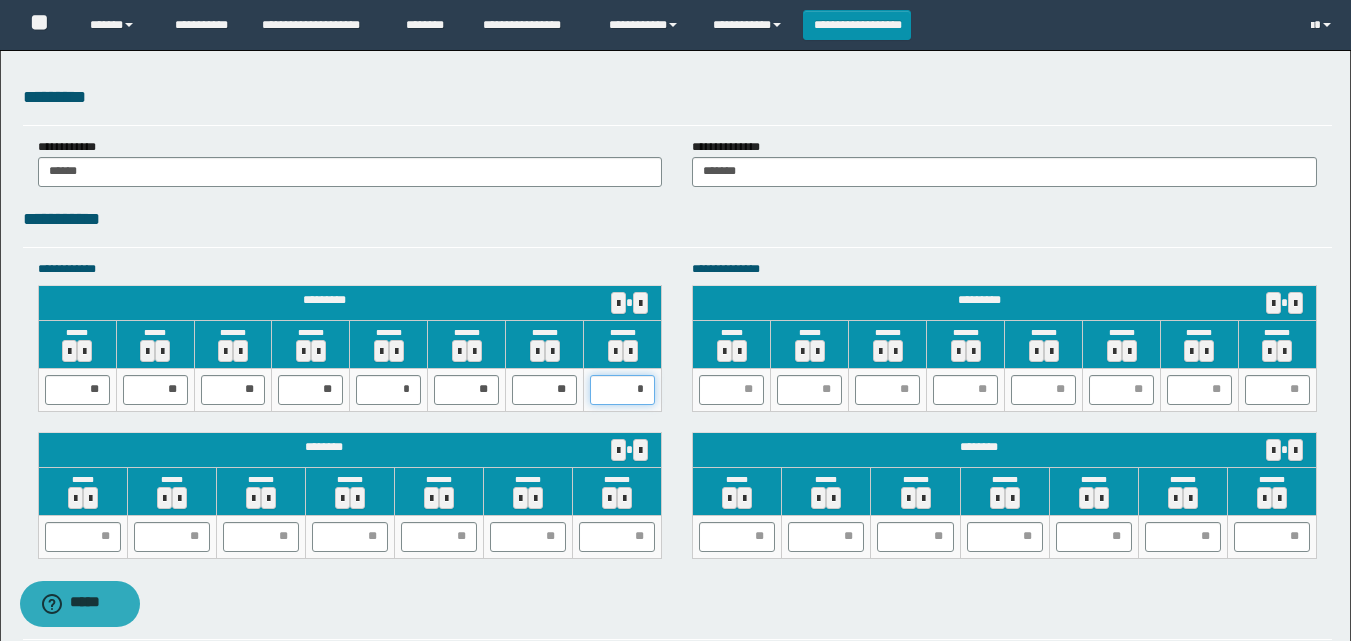 type on "**" 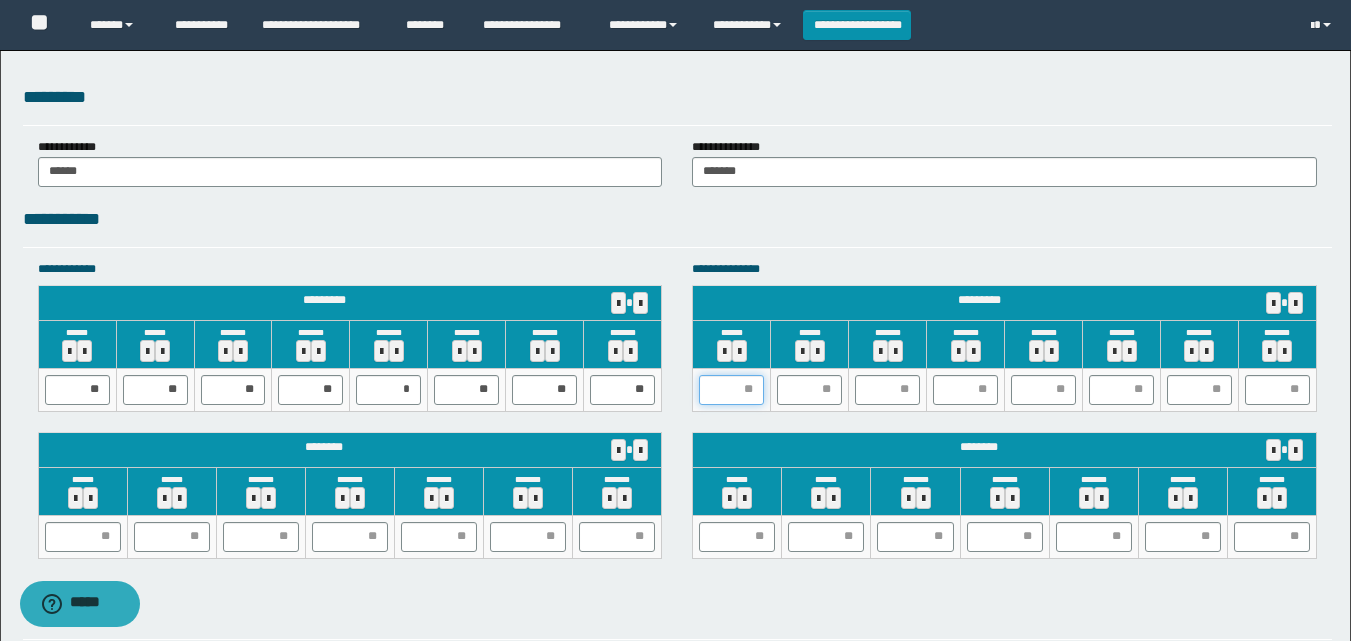 click at bounding box center [731, 390] 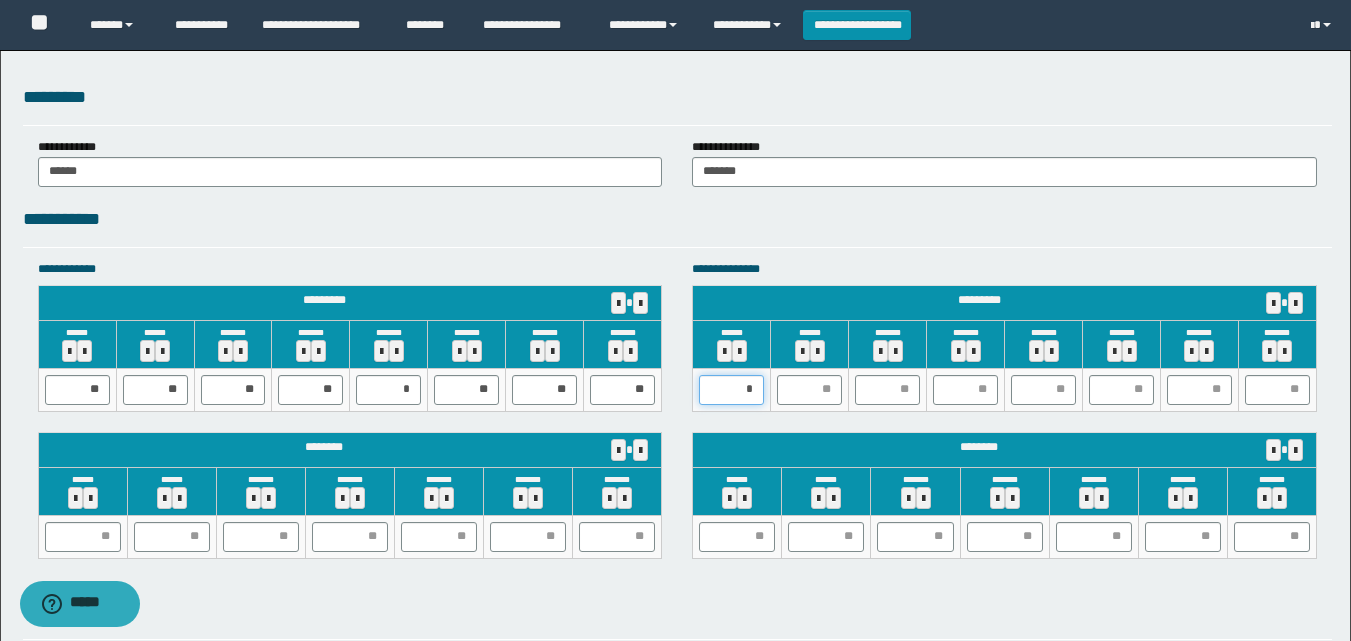 type on "**" 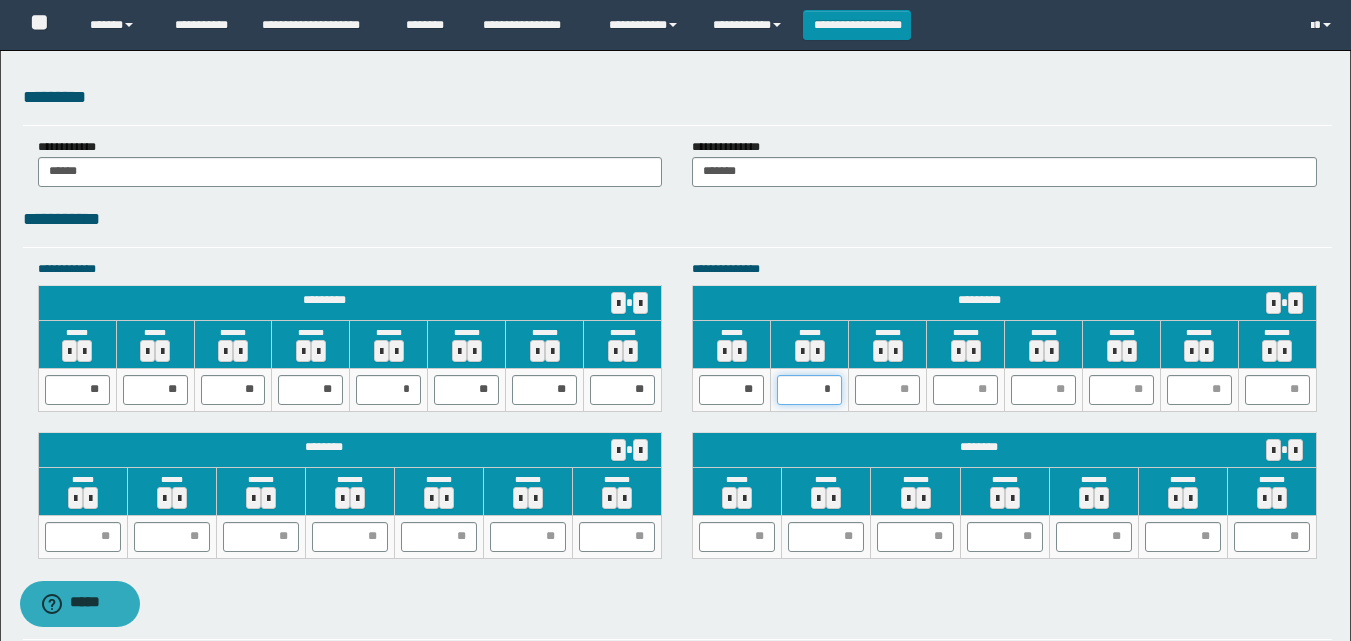type on "**" 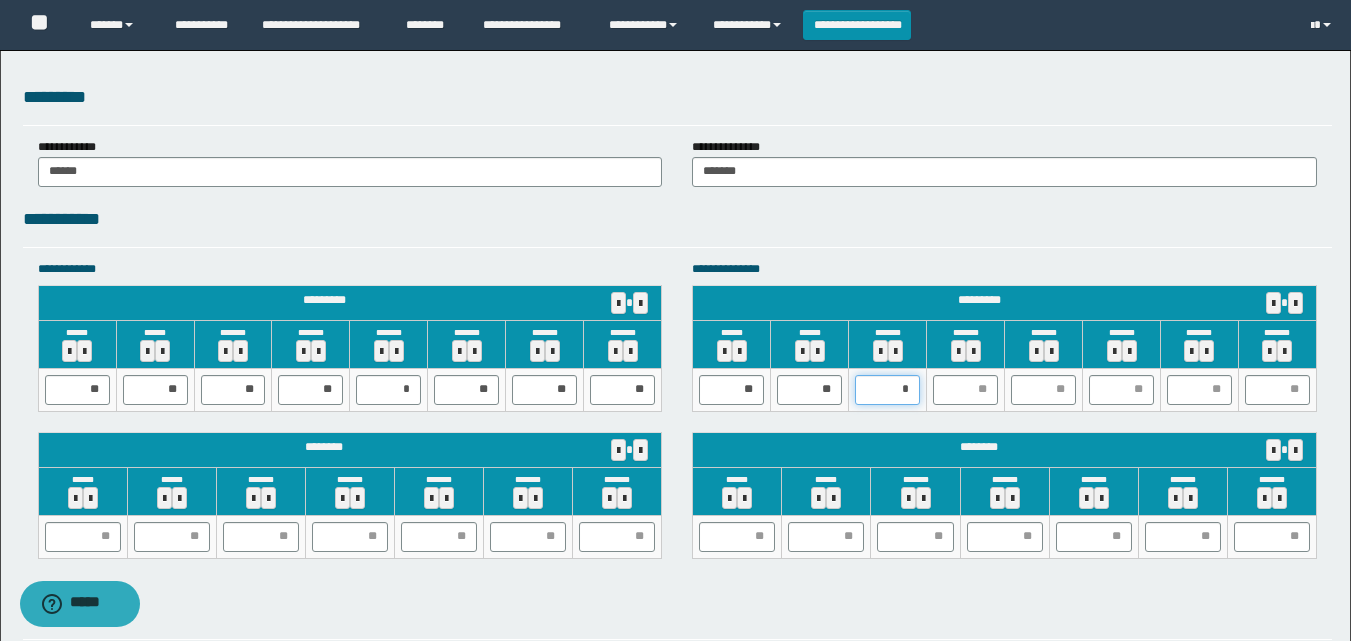 type on "**" 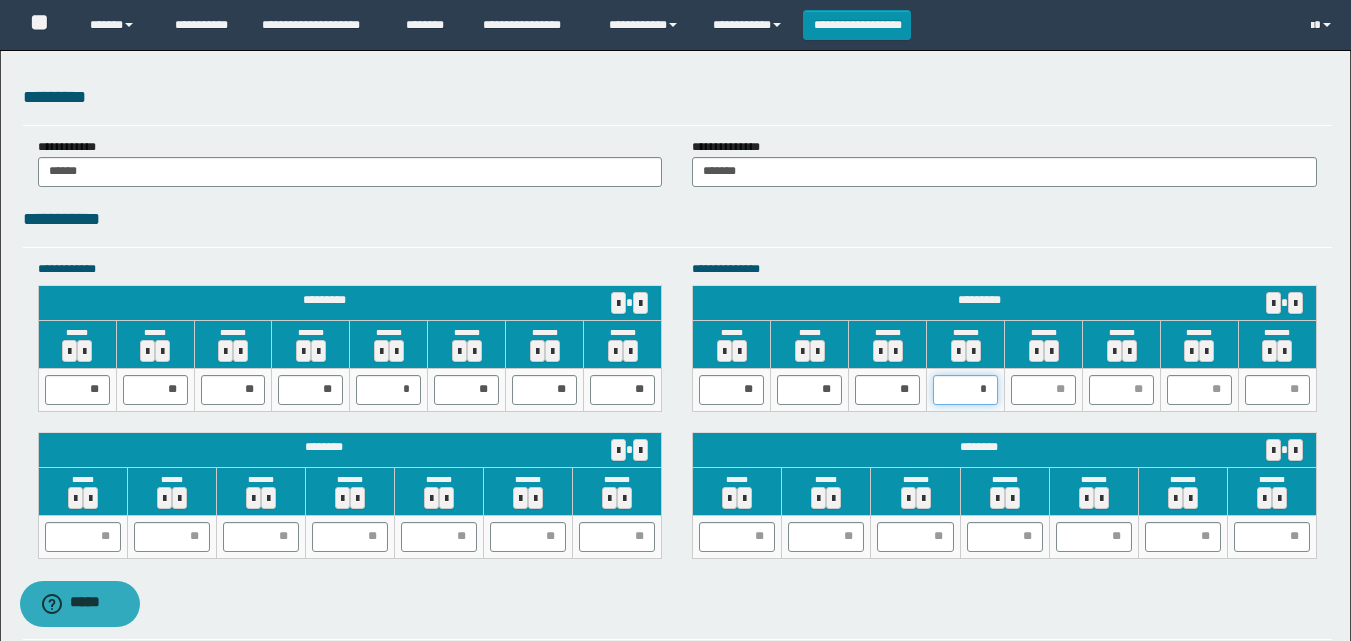 type on "**" 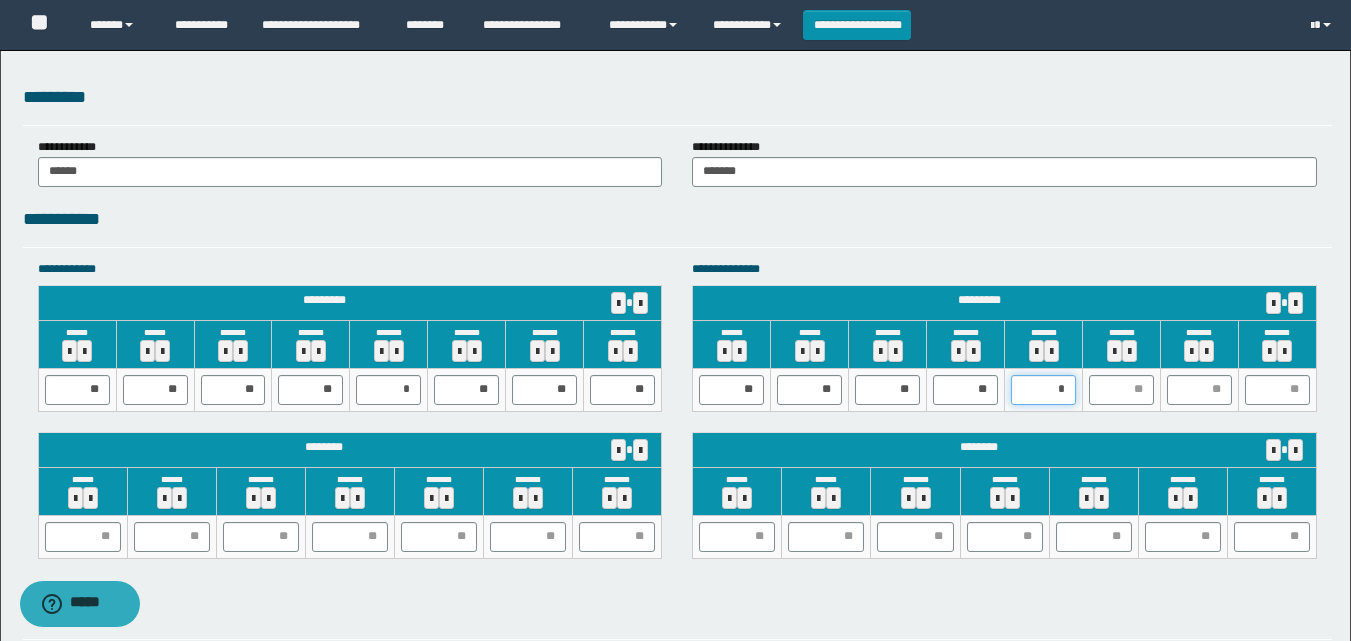 type on "**" 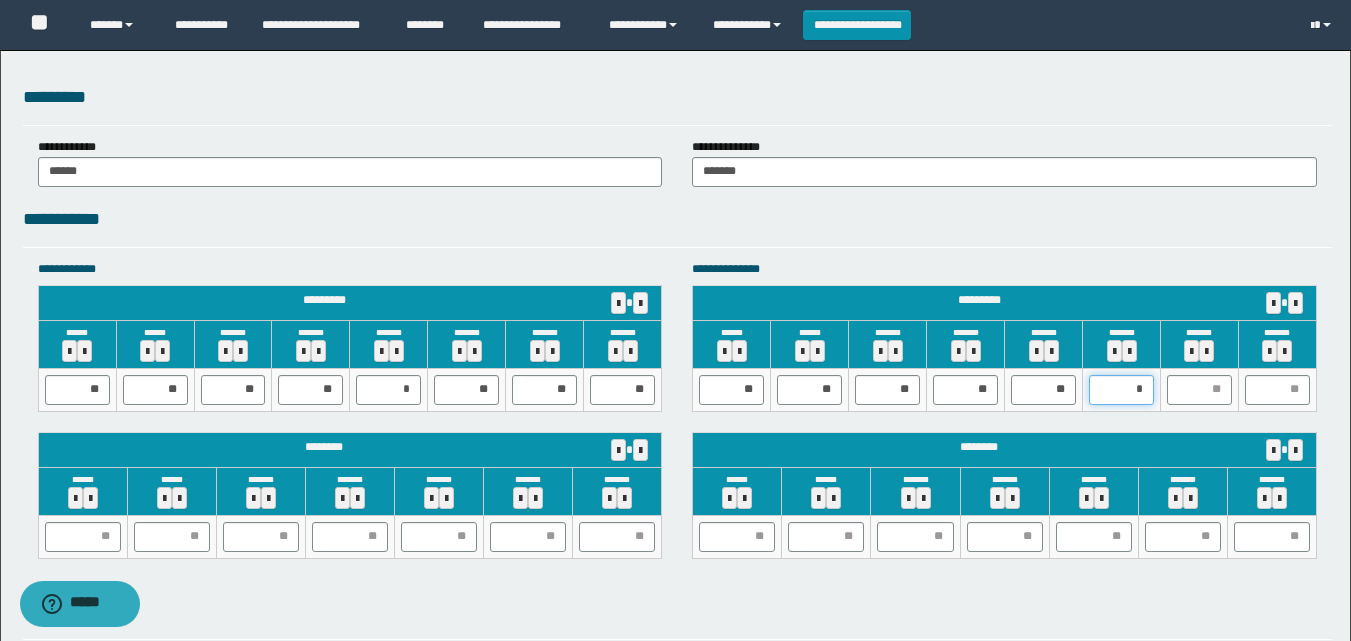 type on "**" 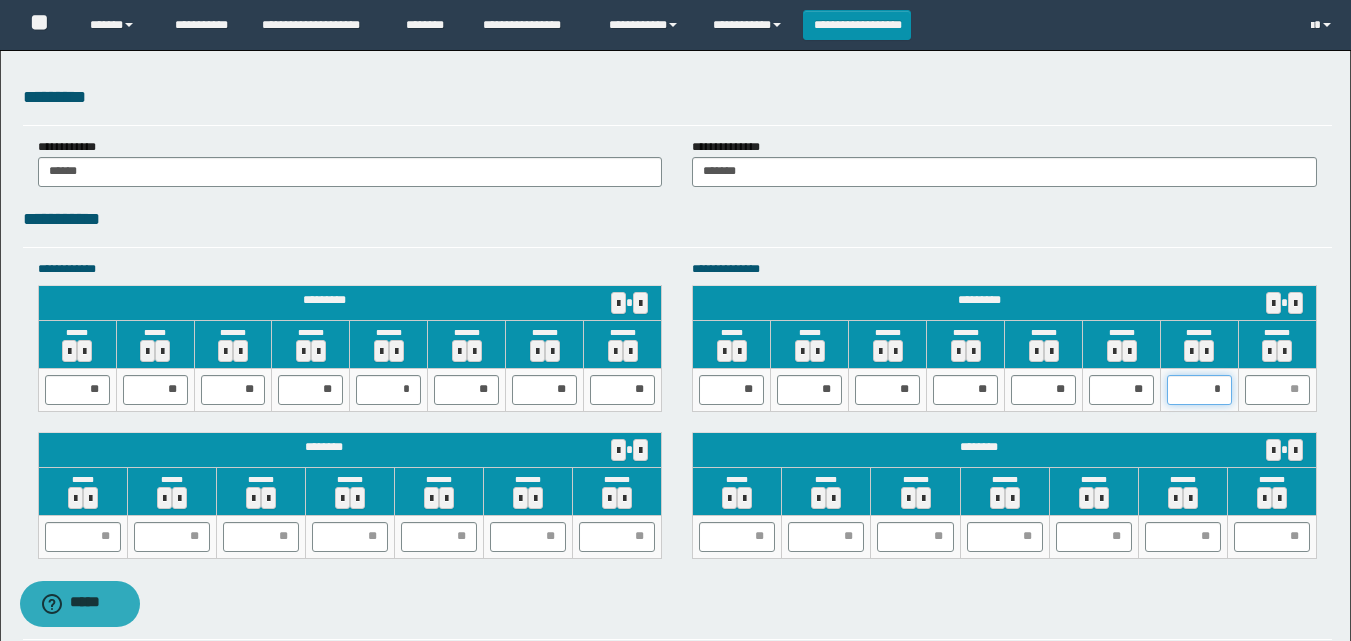 type on "**" 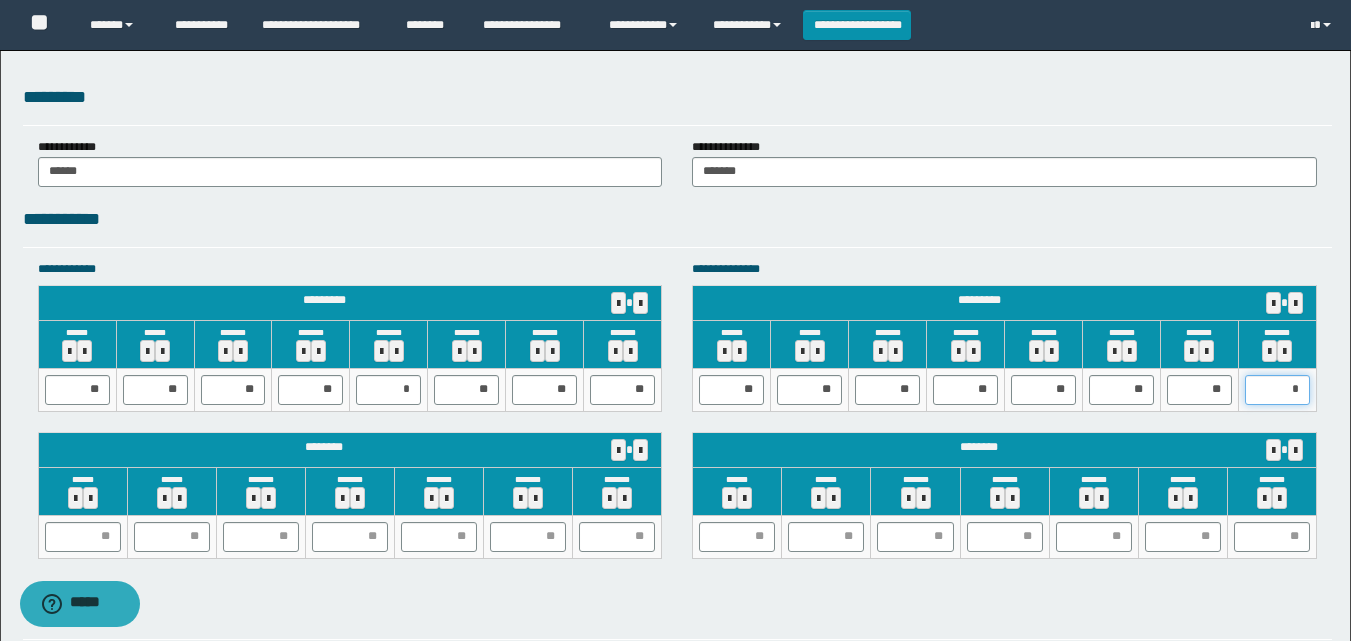 type on "**" 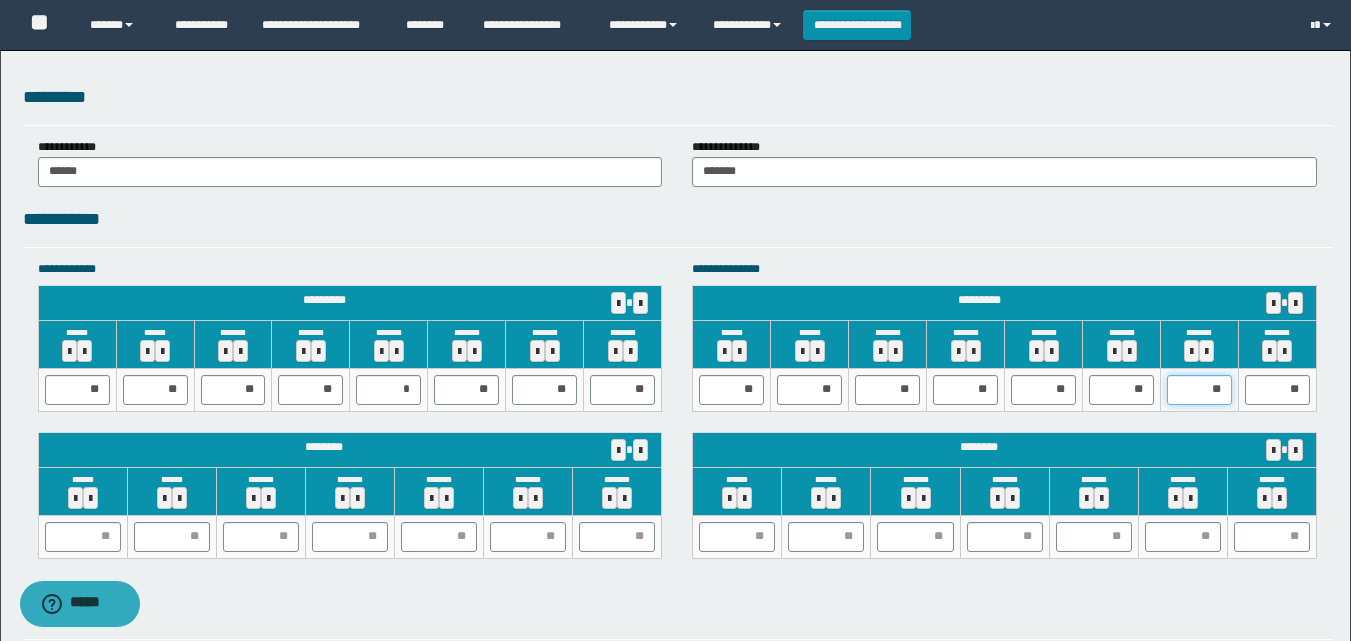 drag, startPoint x: 1201, startPoint y: 395, endPoint x: 1287, endPoint y: 395, distance: 86 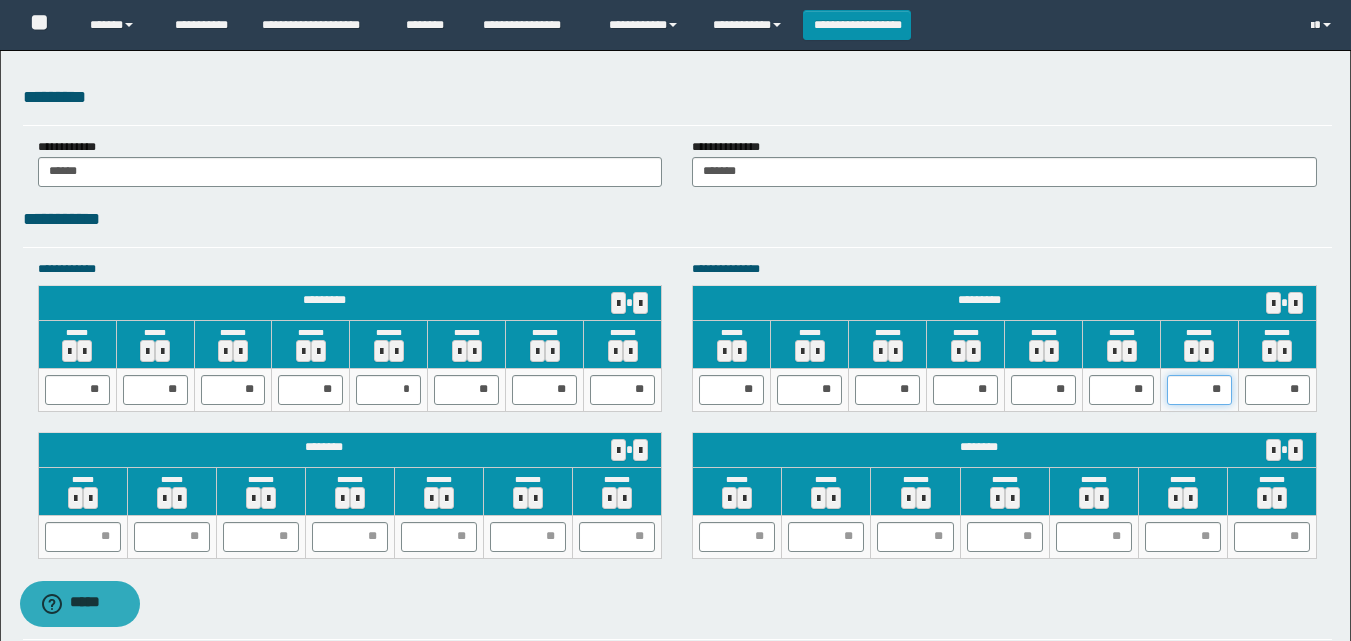 click on "**
**
**
**
**
**
**
**" at bounding box center [1005, 389] 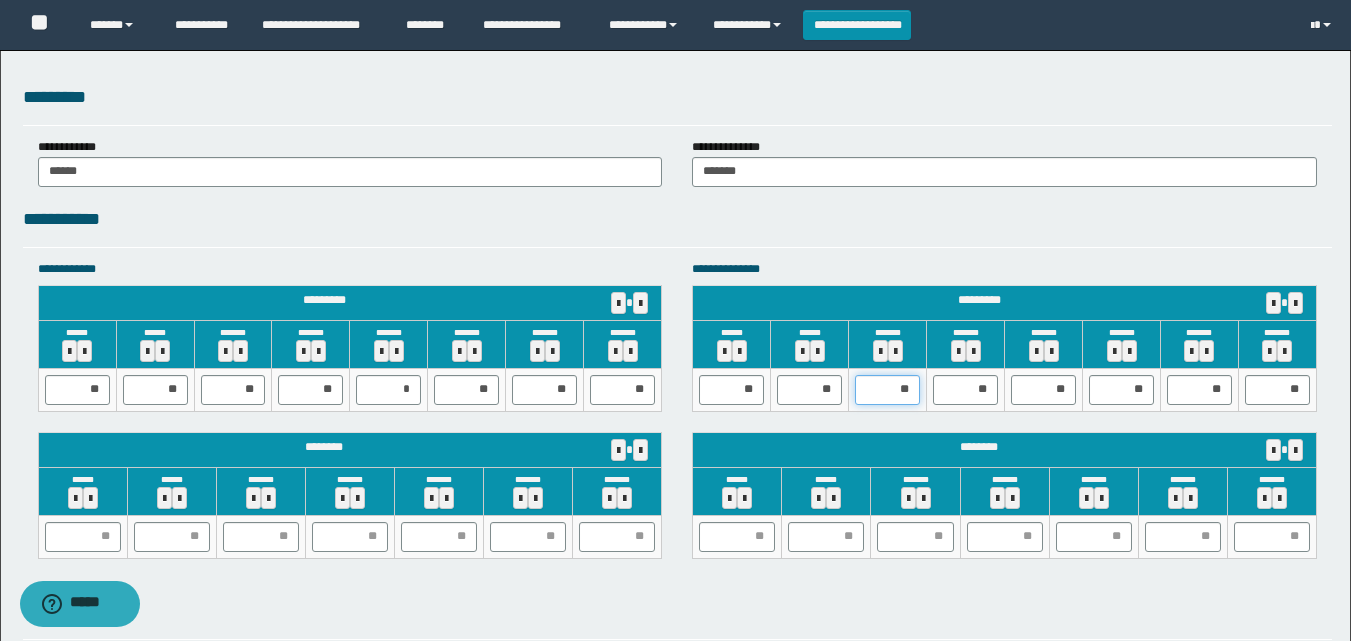 drag, startPoint x: 899, startPoint y: 389, endPoint x: 958, endPoint y: 383, distance: 59.3043 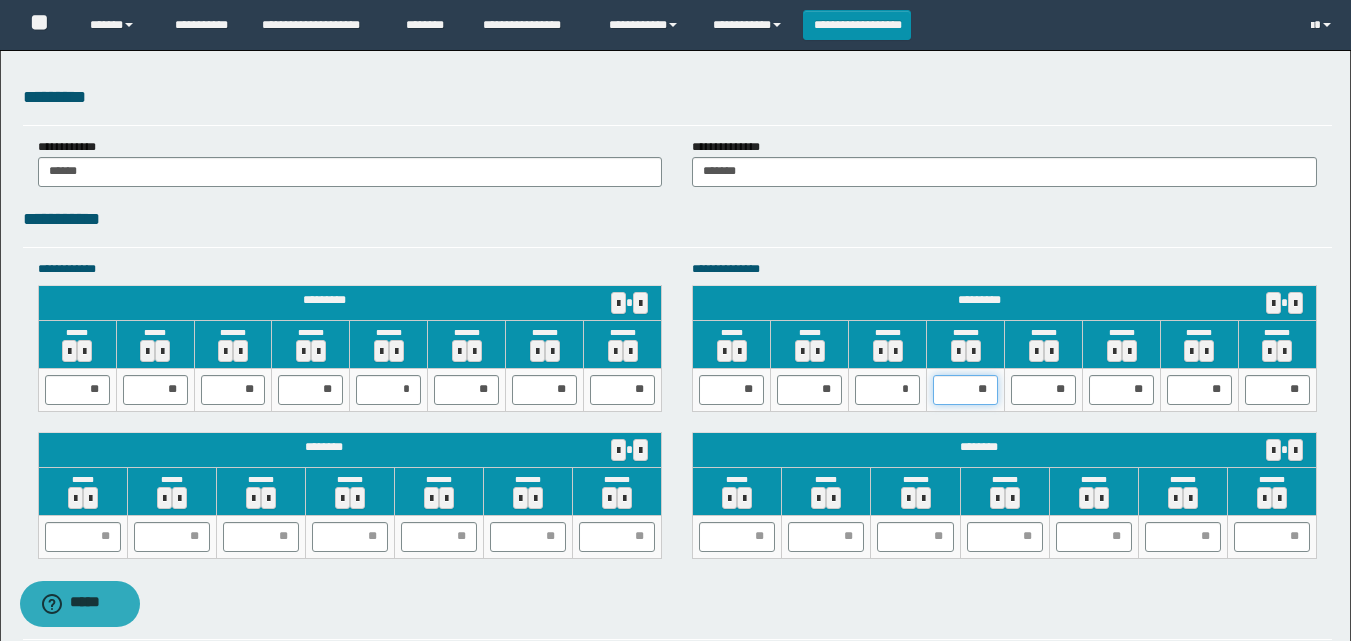 type on "*" 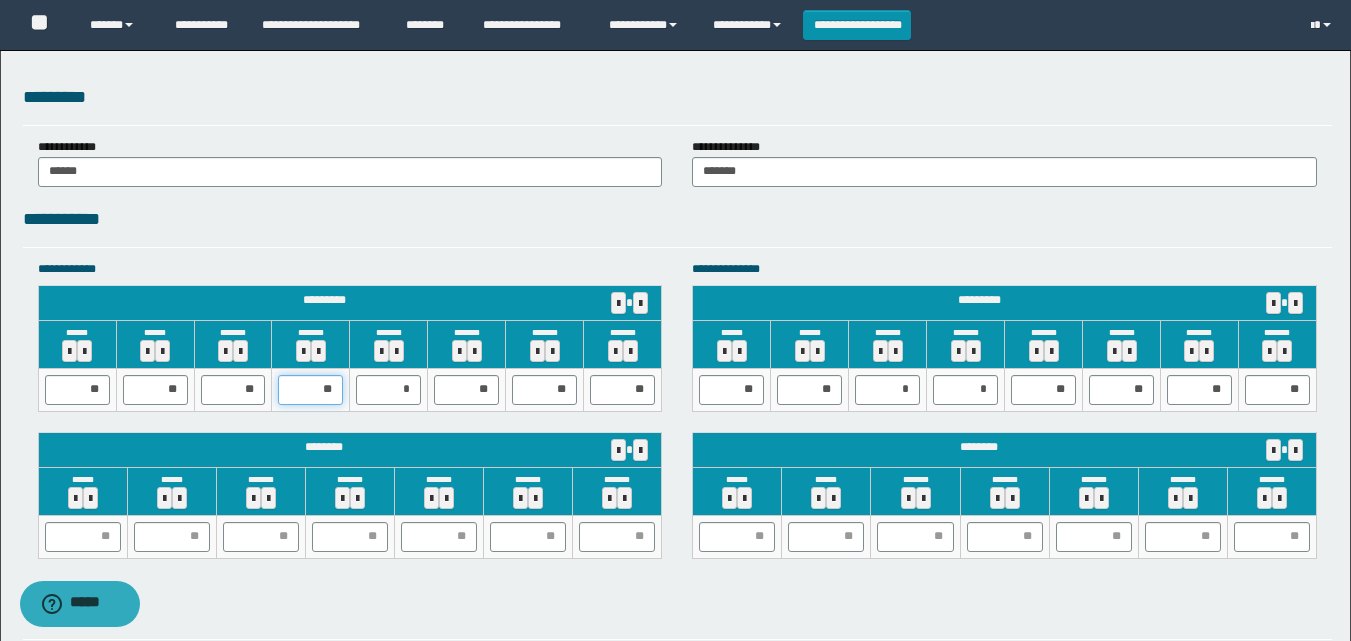drag, startPoint x: 313, startPoint y: 396, endPoint x: 367, endPoint y: 391, distance: 54.230988 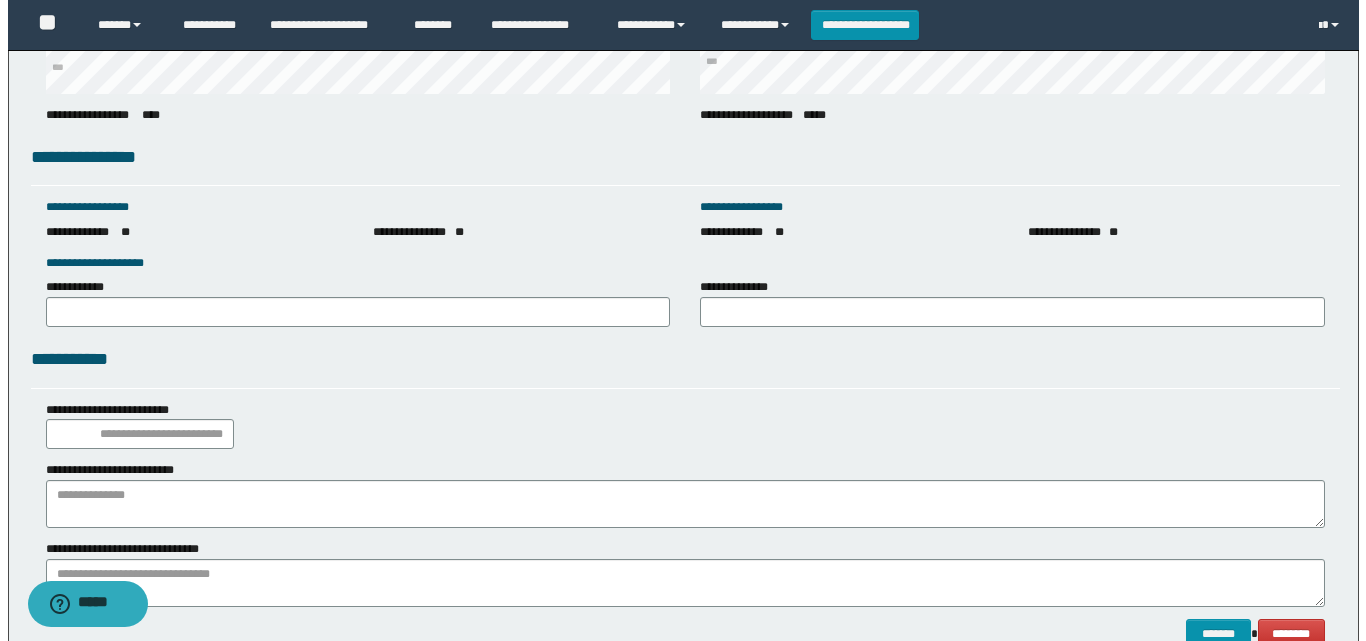 scroll, scrollTop: 2812, scrollLeft: 0, axis: vertical 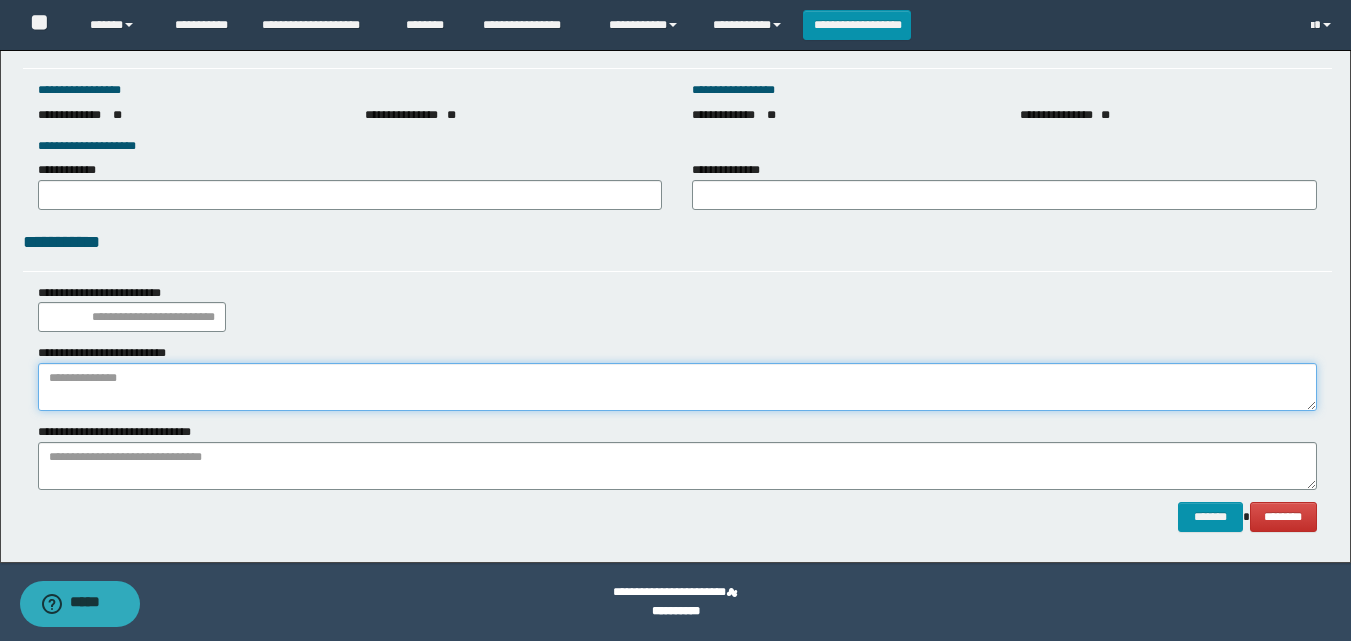 click at bounding box center (677, 387) 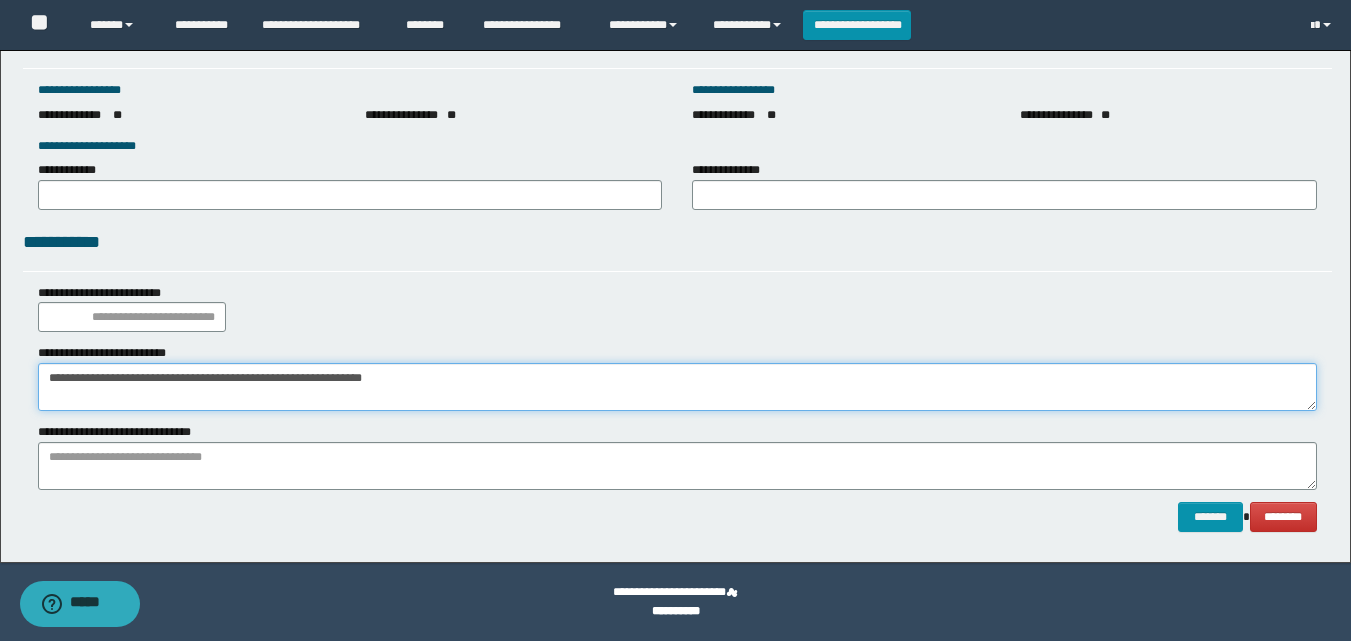 type on "**********" 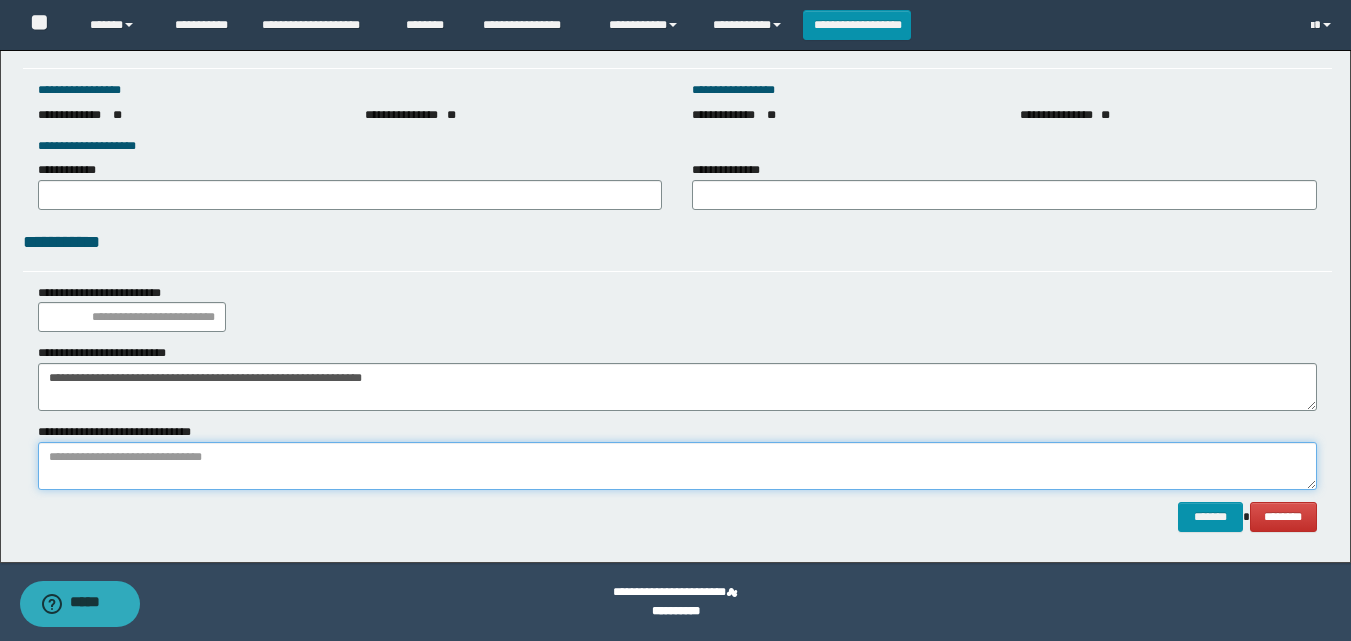click at bounding box center (677, 466) 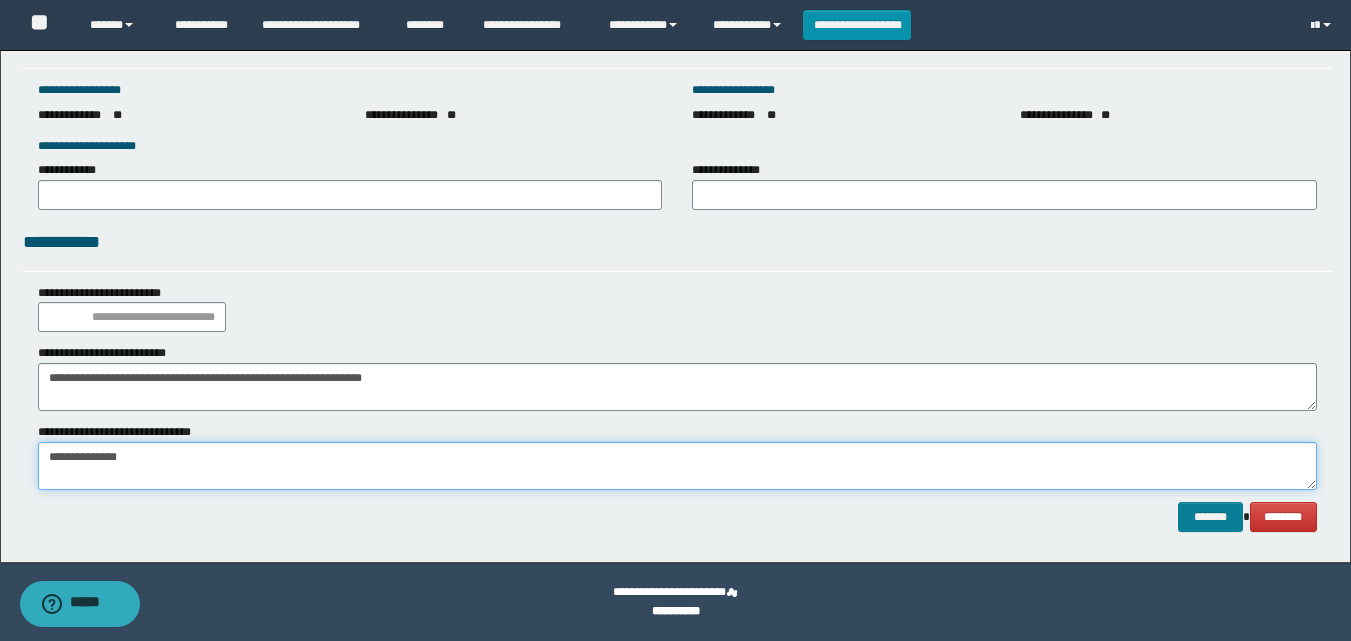 type on "**********" 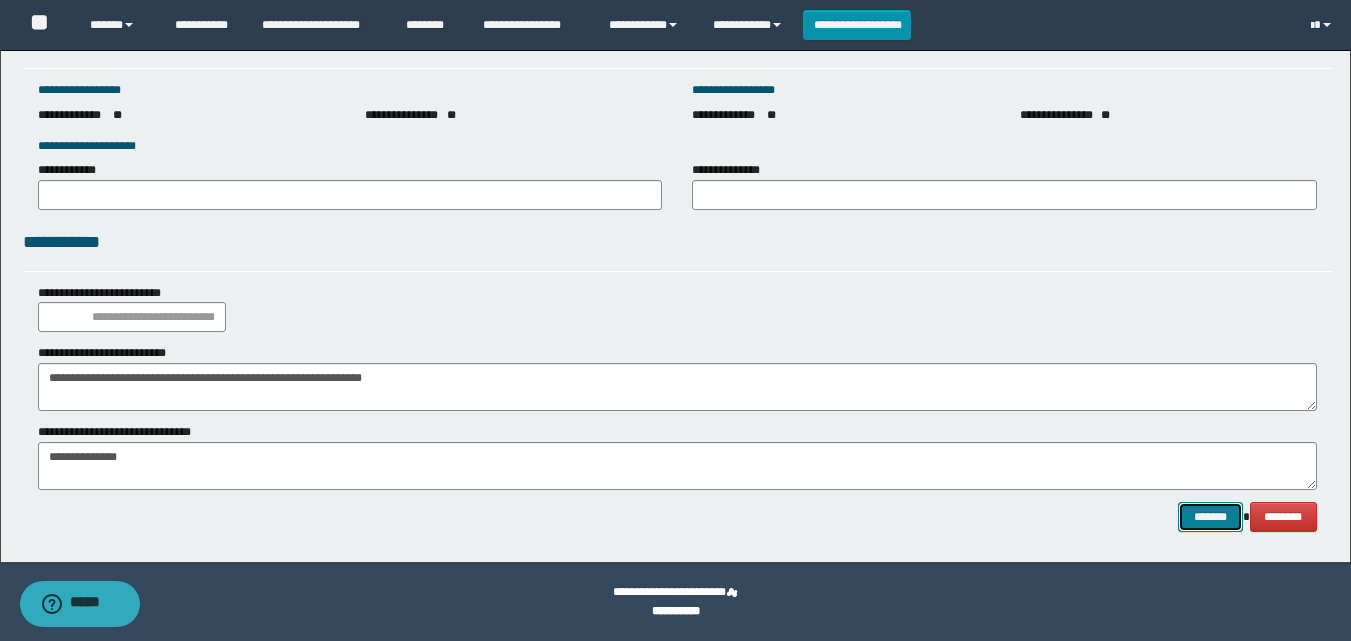 click on "*******" at bounding box center [1210, 517] 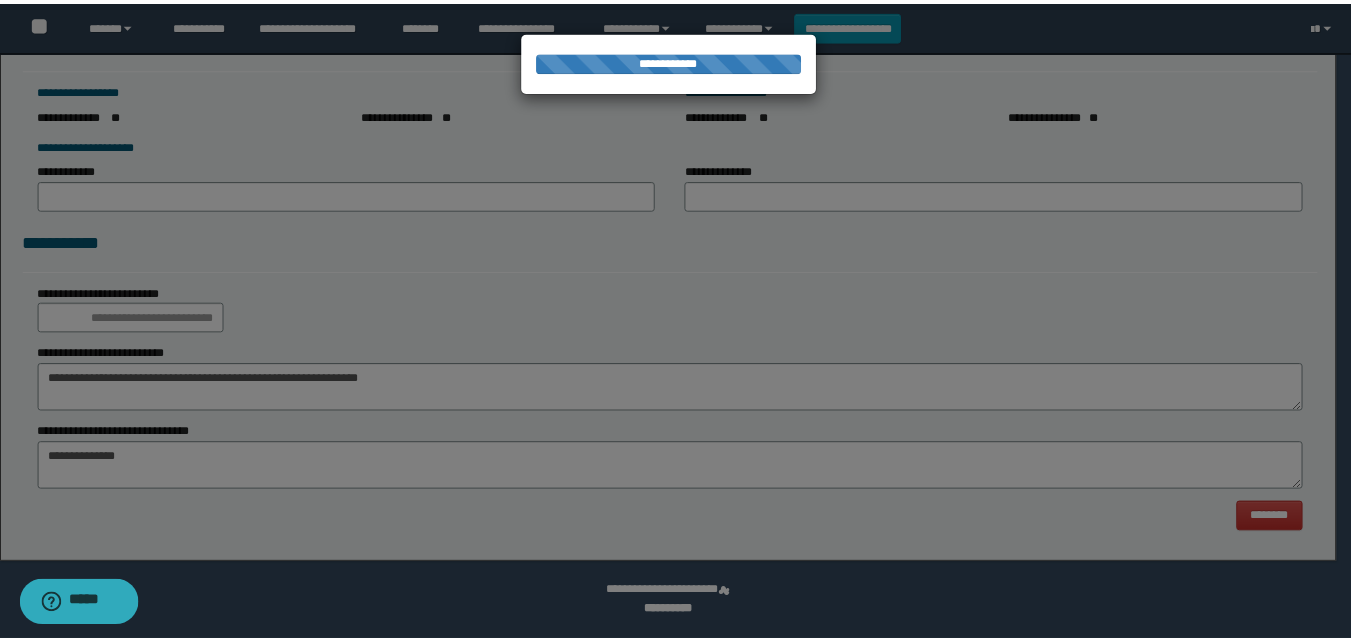 scroll, scrollTop: 0, scrollLeft: 0, axis: both 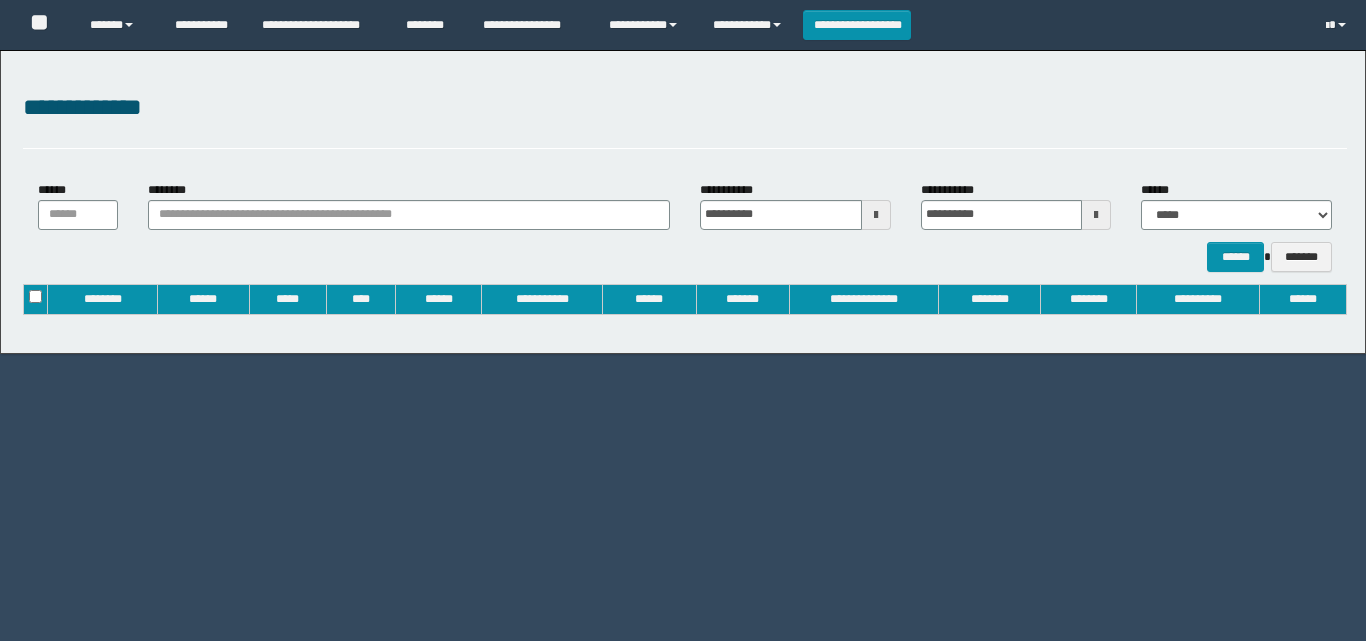 type on "**********" 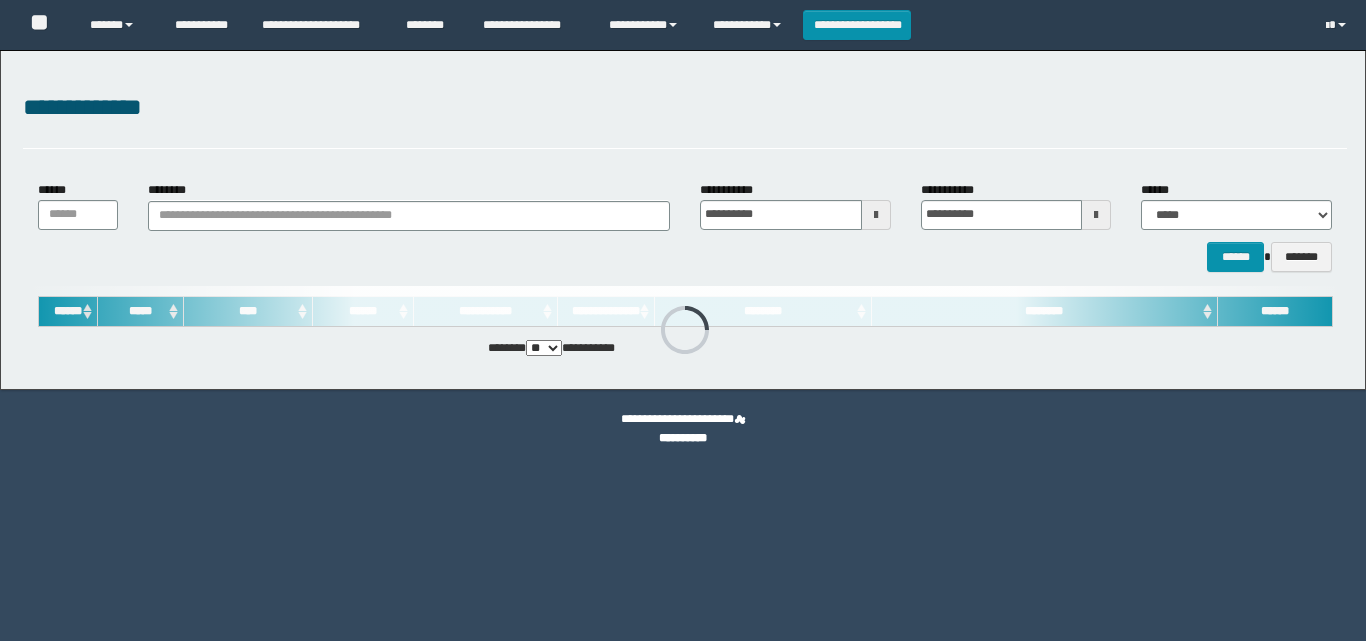 scroll, scrollTop: 0, scrollLeft: 0, axis: both 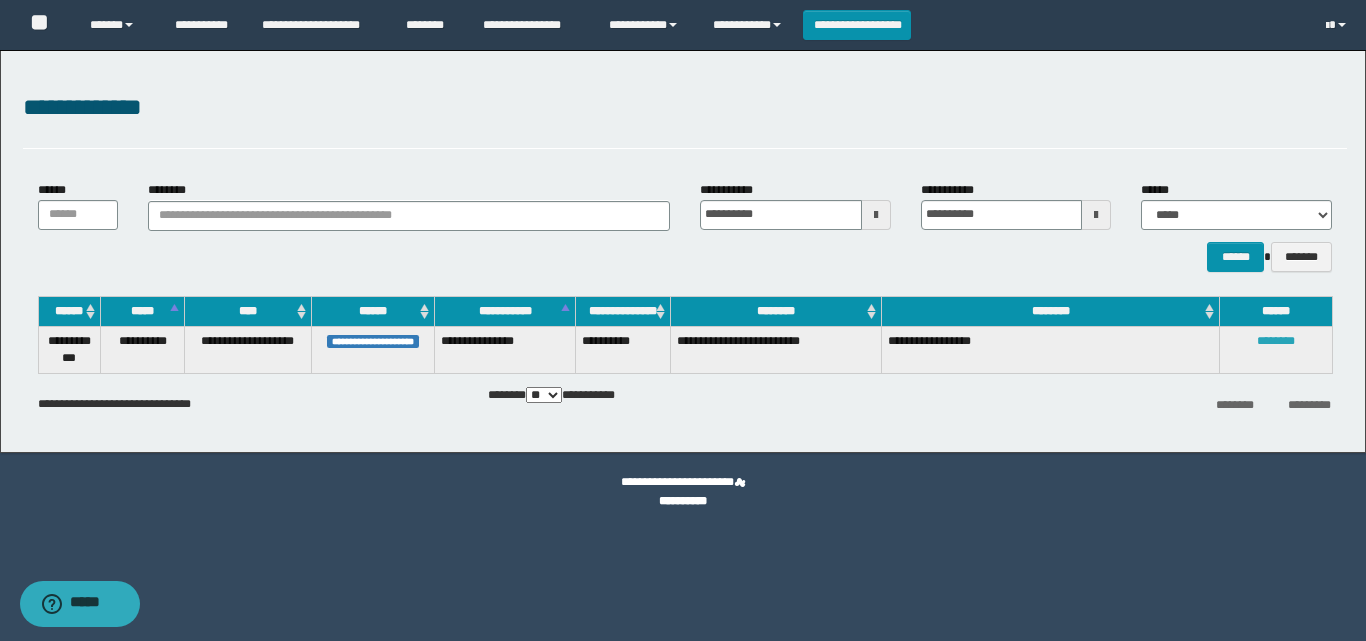 click on "********" at bounding box center (1276, 341) 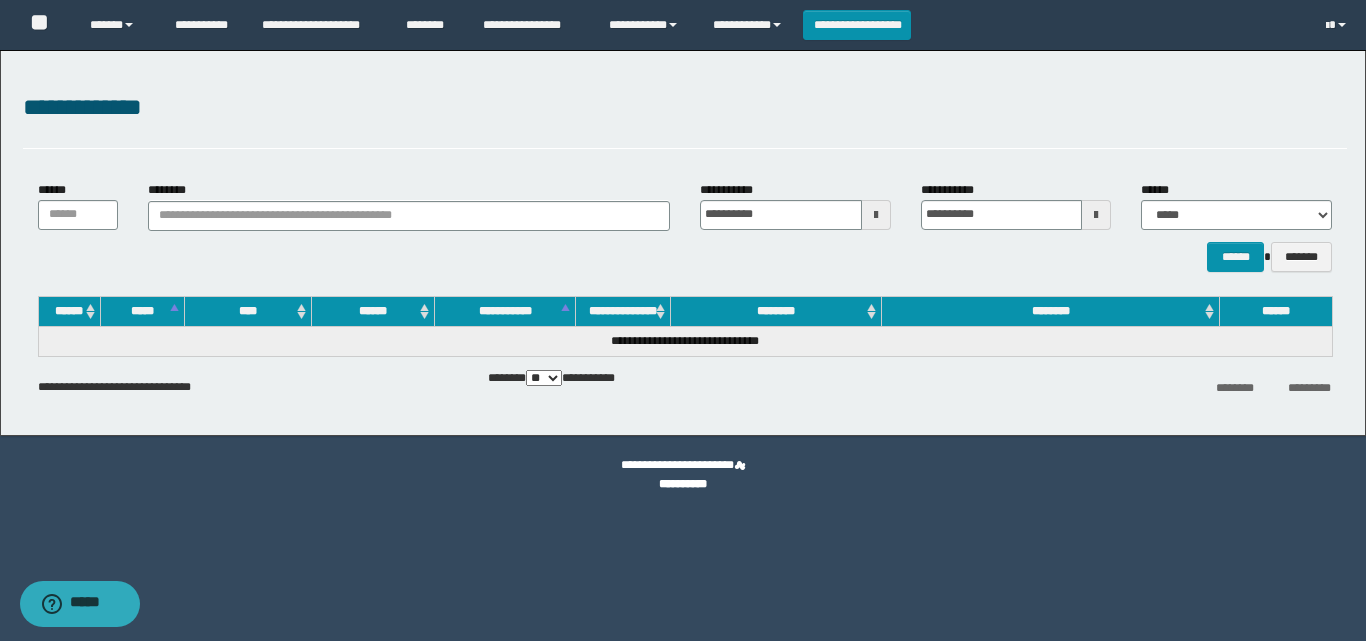 click on "**********" at bounding box center (683, 243) 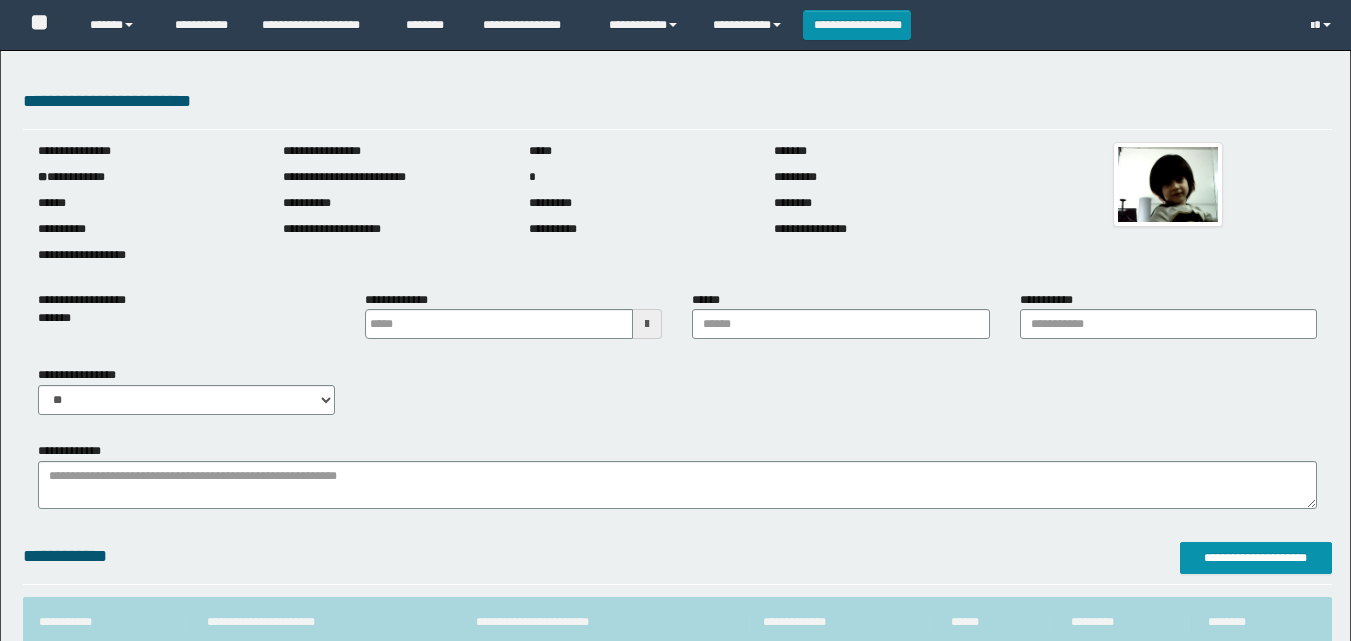 scroll, scrollTop: 0, scrollLeft: 0, axis: both 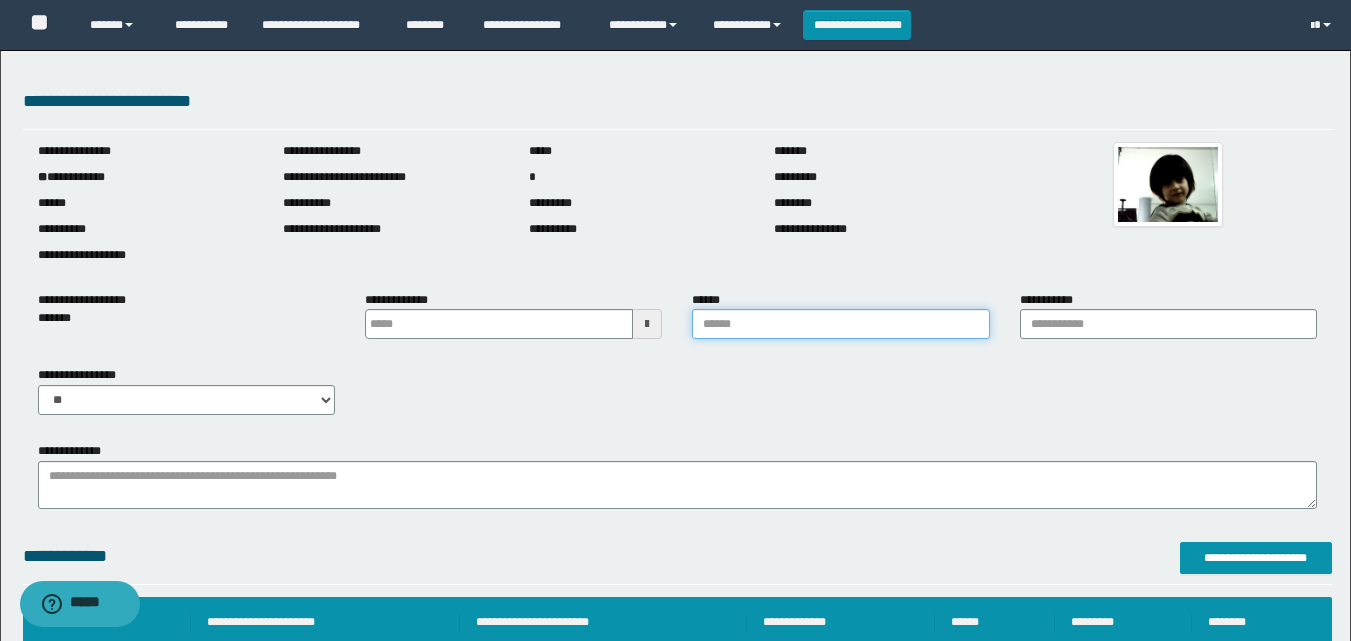 click on "******" at bounding box center [840, 324] 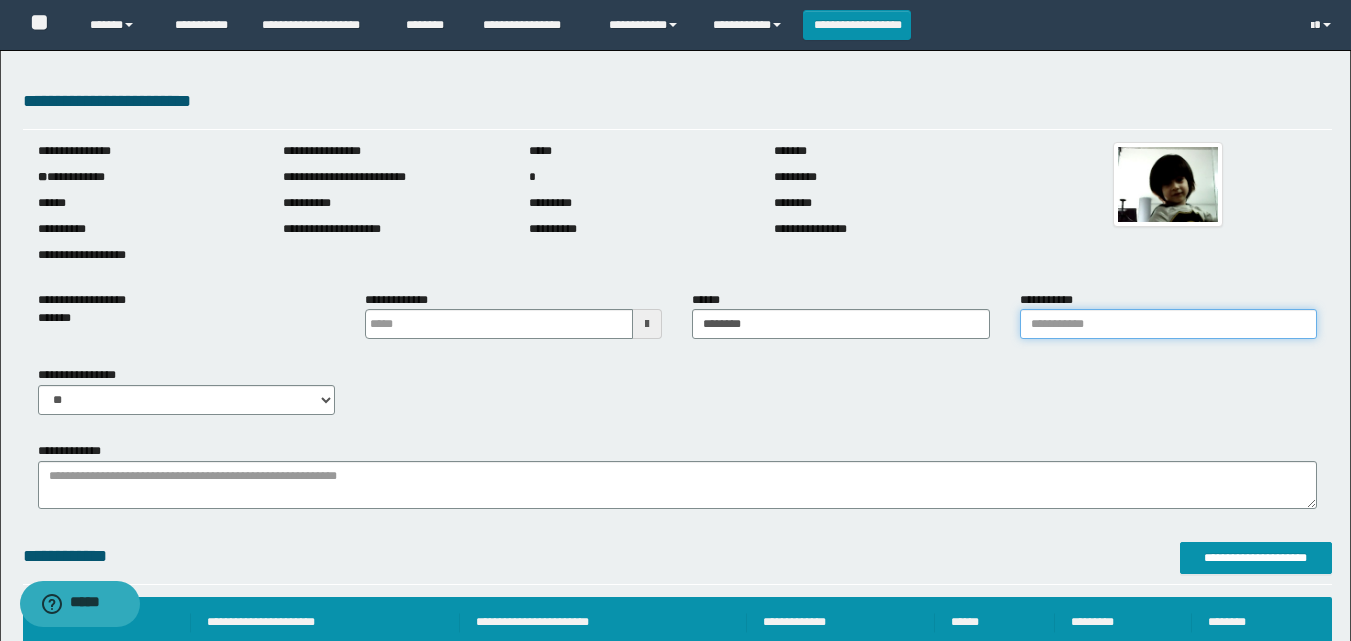 drag, startPoint x: 1065, startPoint y: 320, endPoint x: 1110, endPoint y: 341, distance: 49.658836 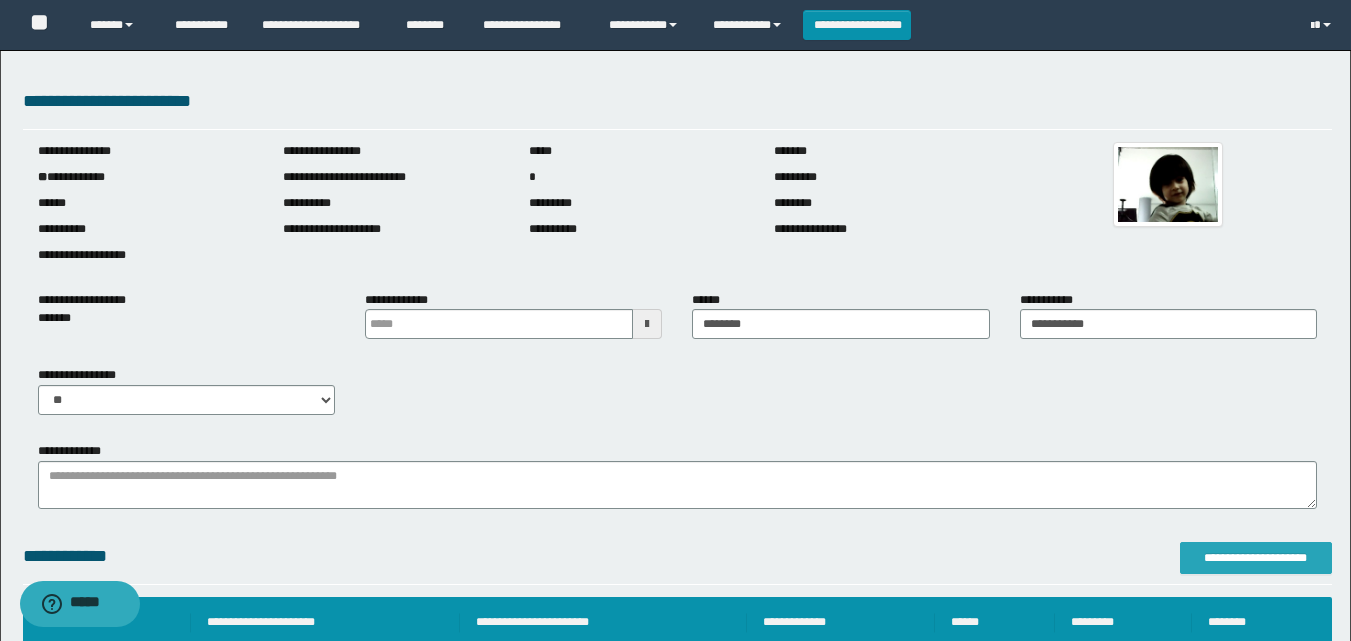 click on "**********" at bounding box center (1256, 558) 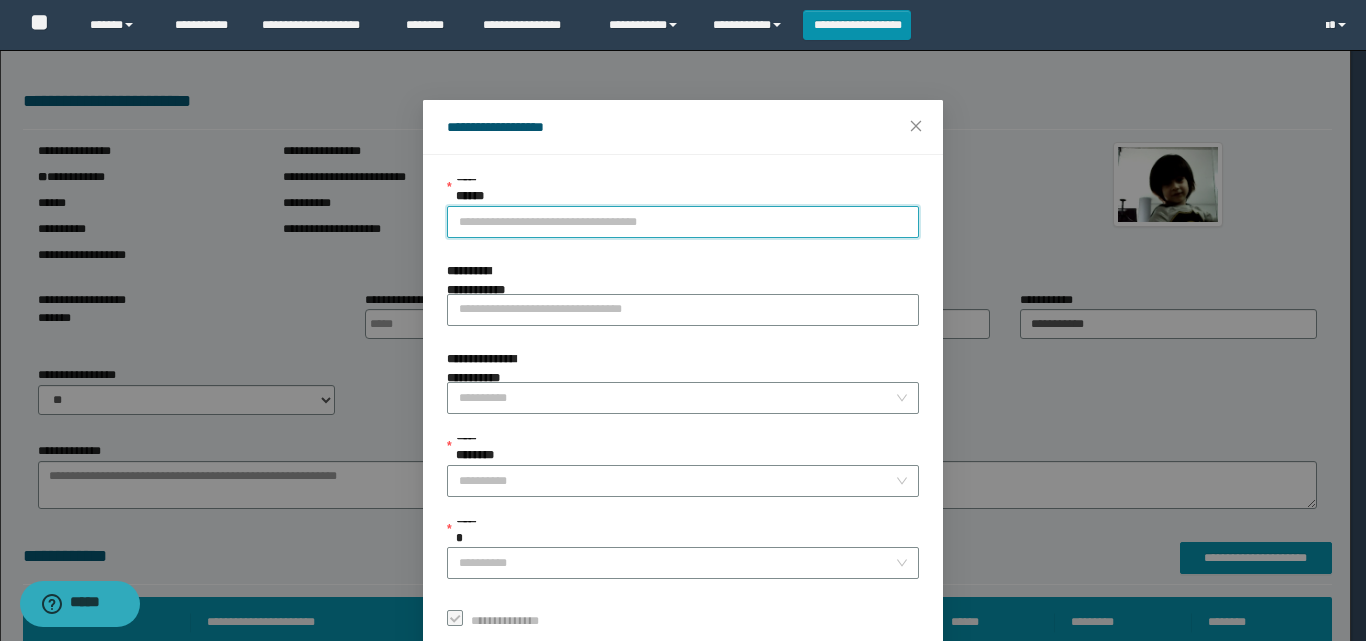 click on "**********" at bounding box center [683, 222] 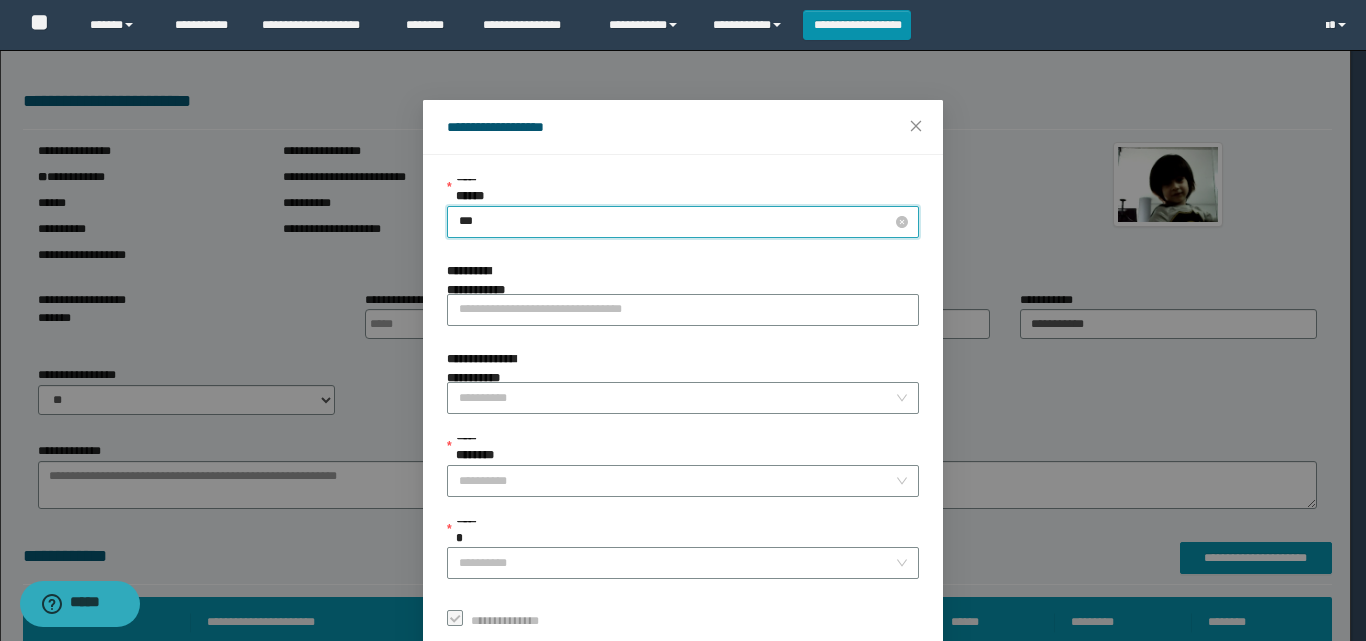 type on "****" 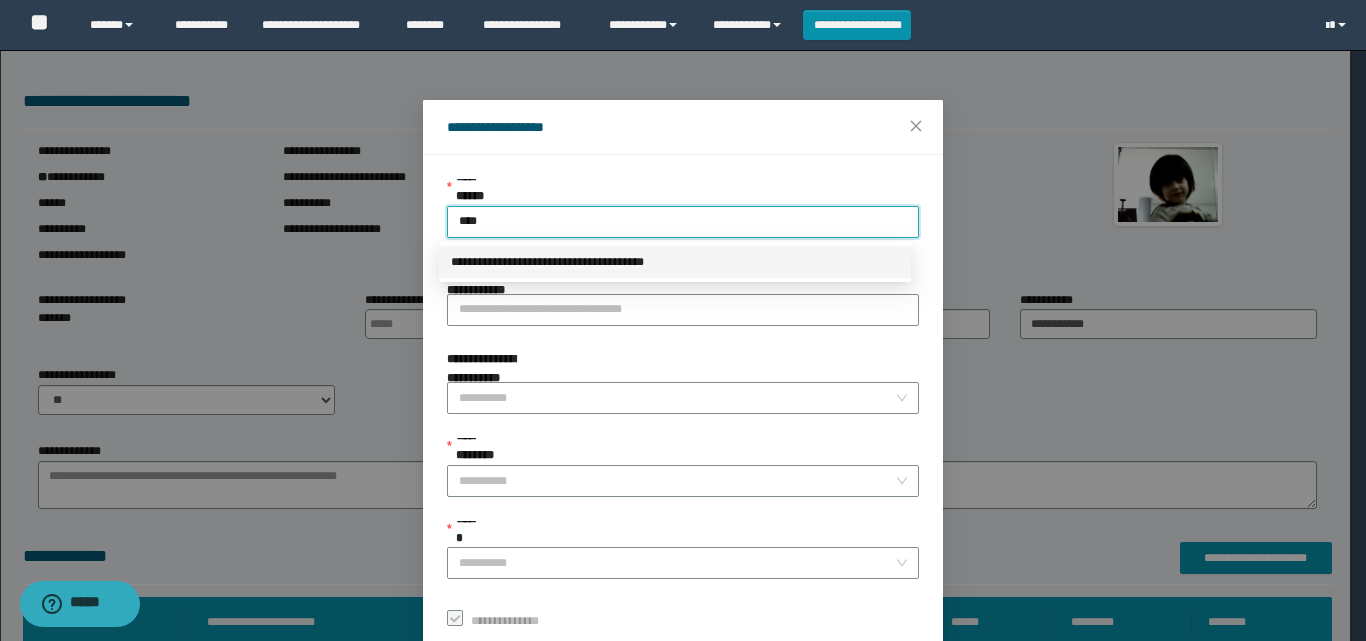 click on "**********" at bounding box center (675, 262) 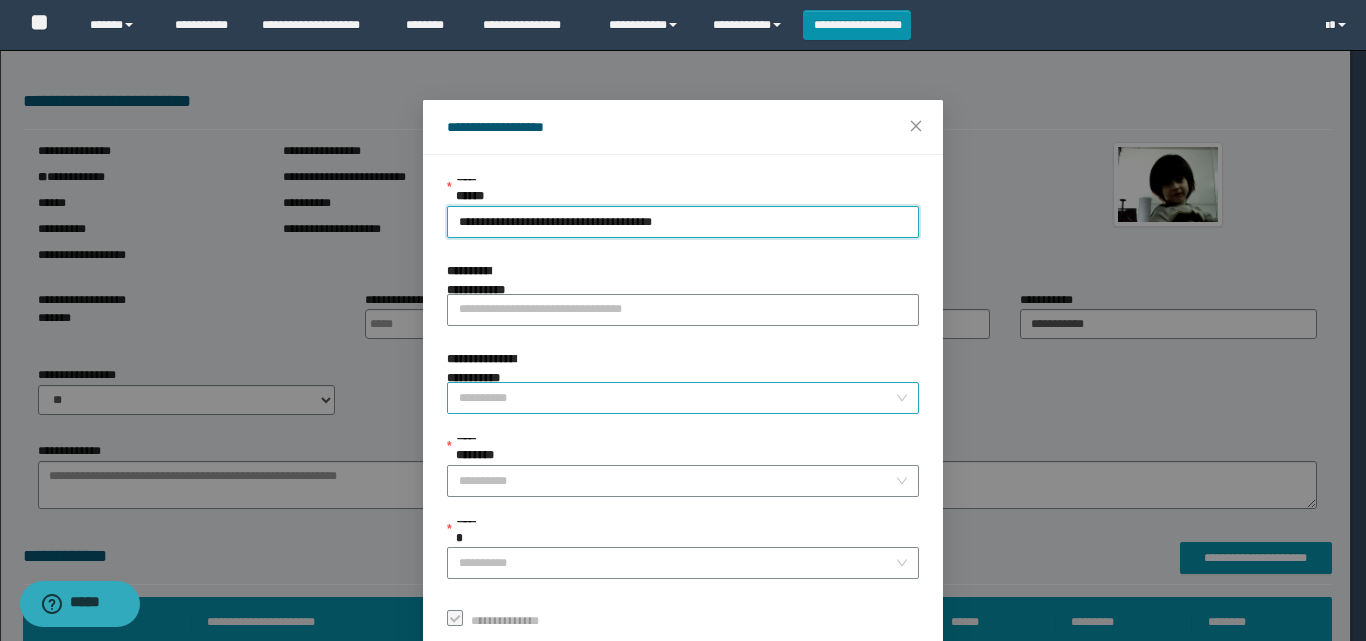 click on "**********" at bounding box center (677, 398) 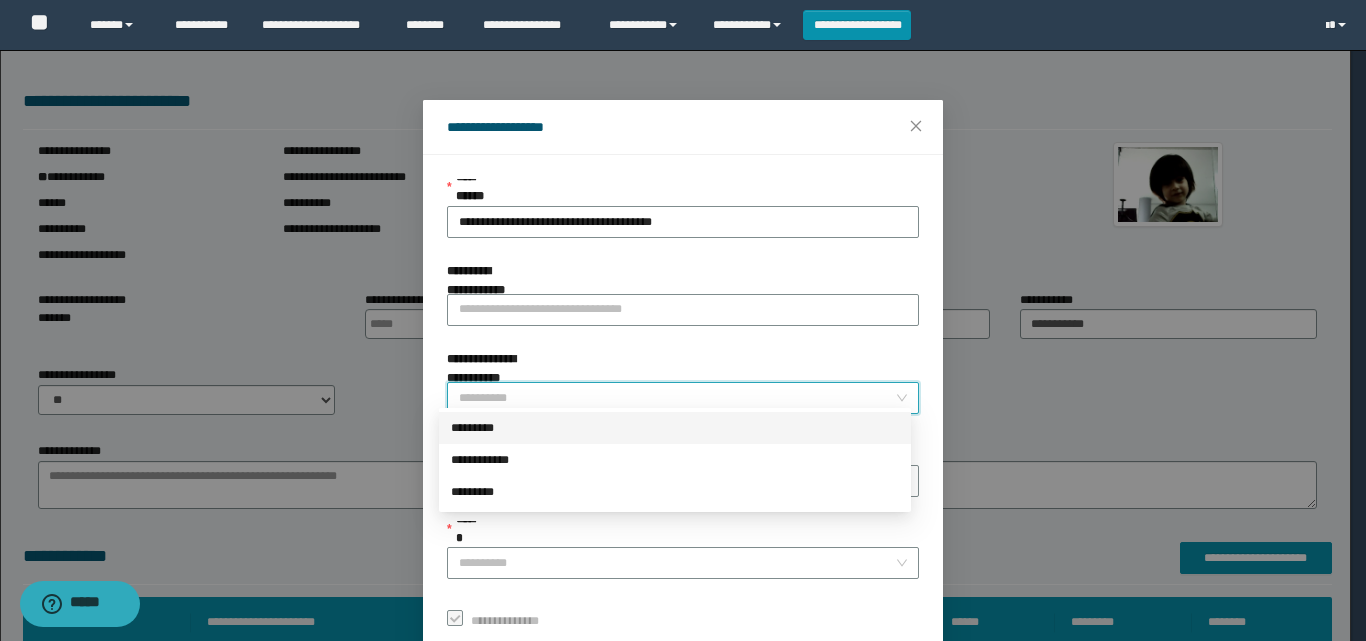 click on "*********" at bounding box center (675, 428) 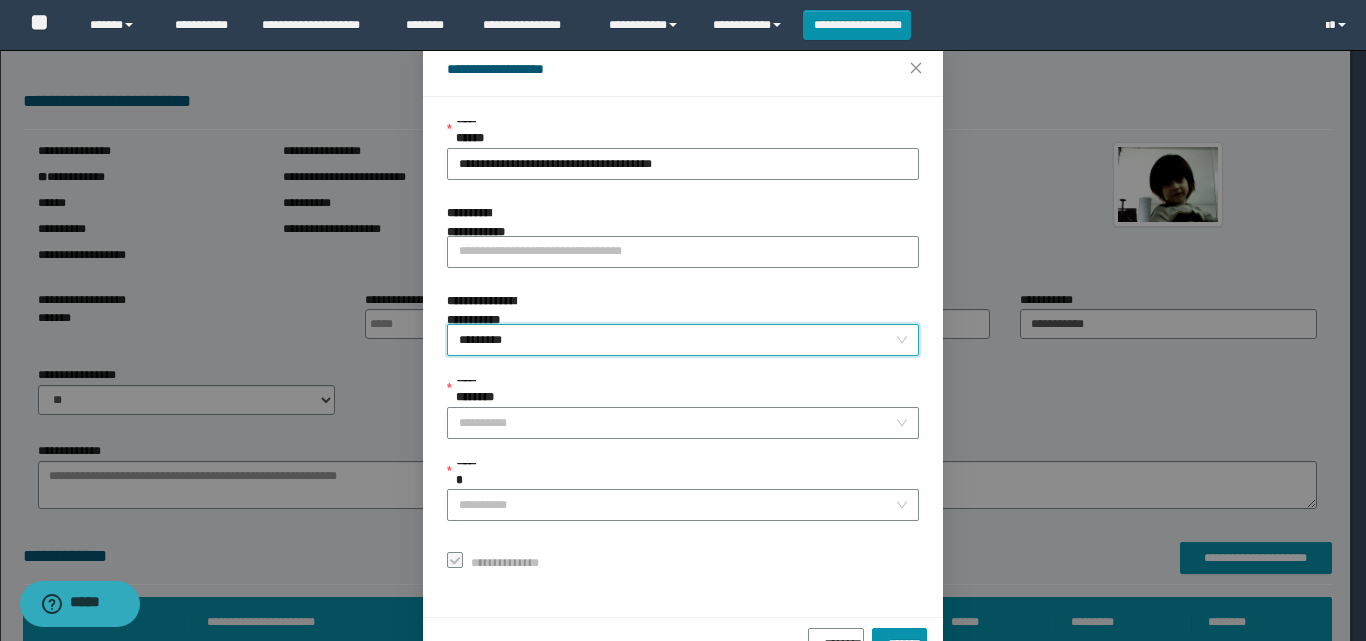 scroll, scrollTop: 111, scrollLeft: 0, axis: vertical 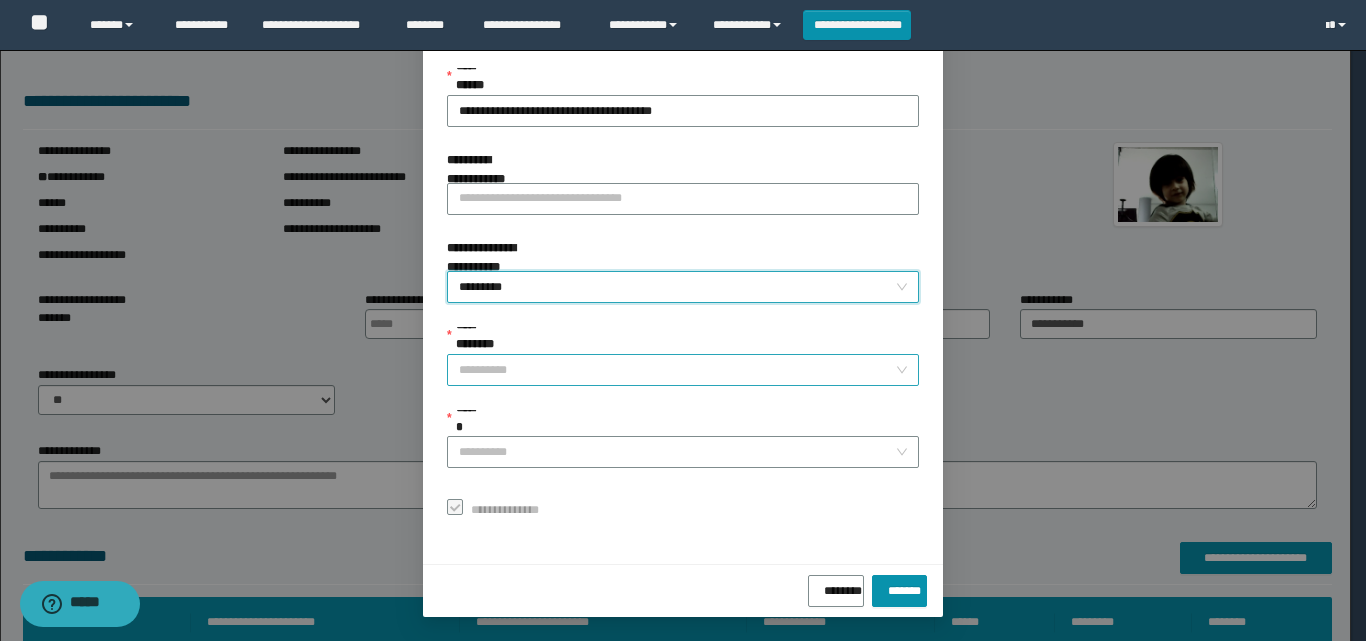 click on "**********" at bounding box center [677, 370] 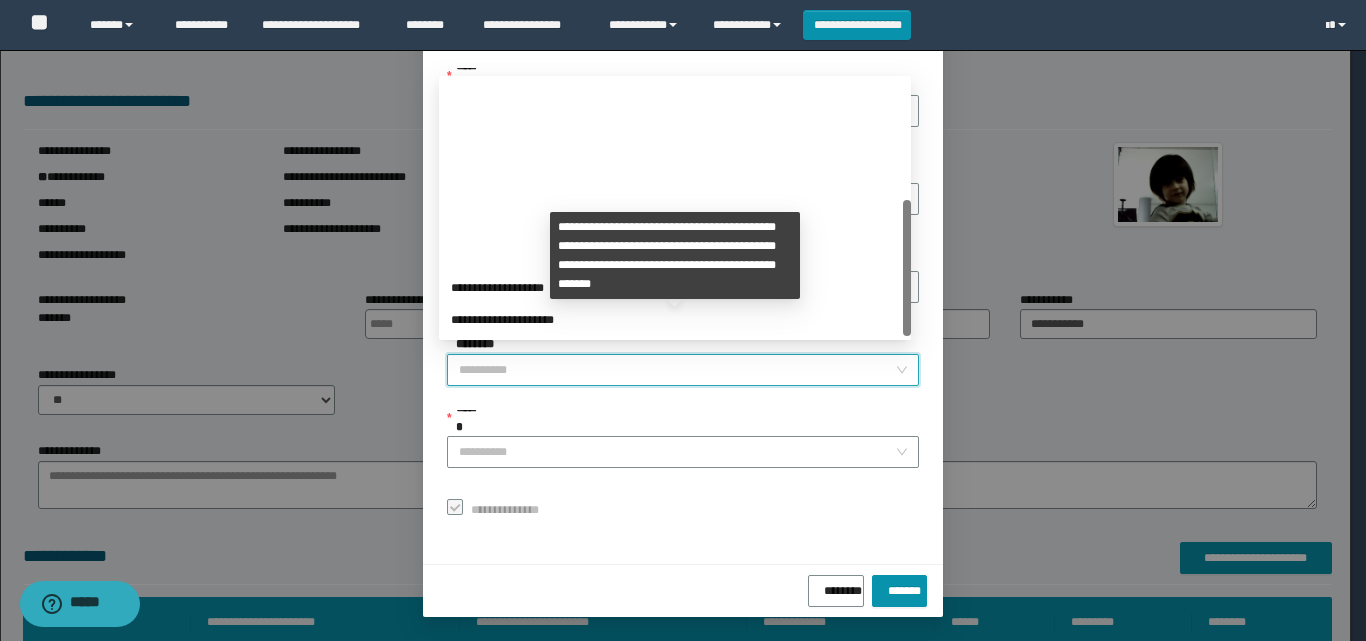 scroll, scrollTop: 224, scrollLeft: 0, axis: vertical 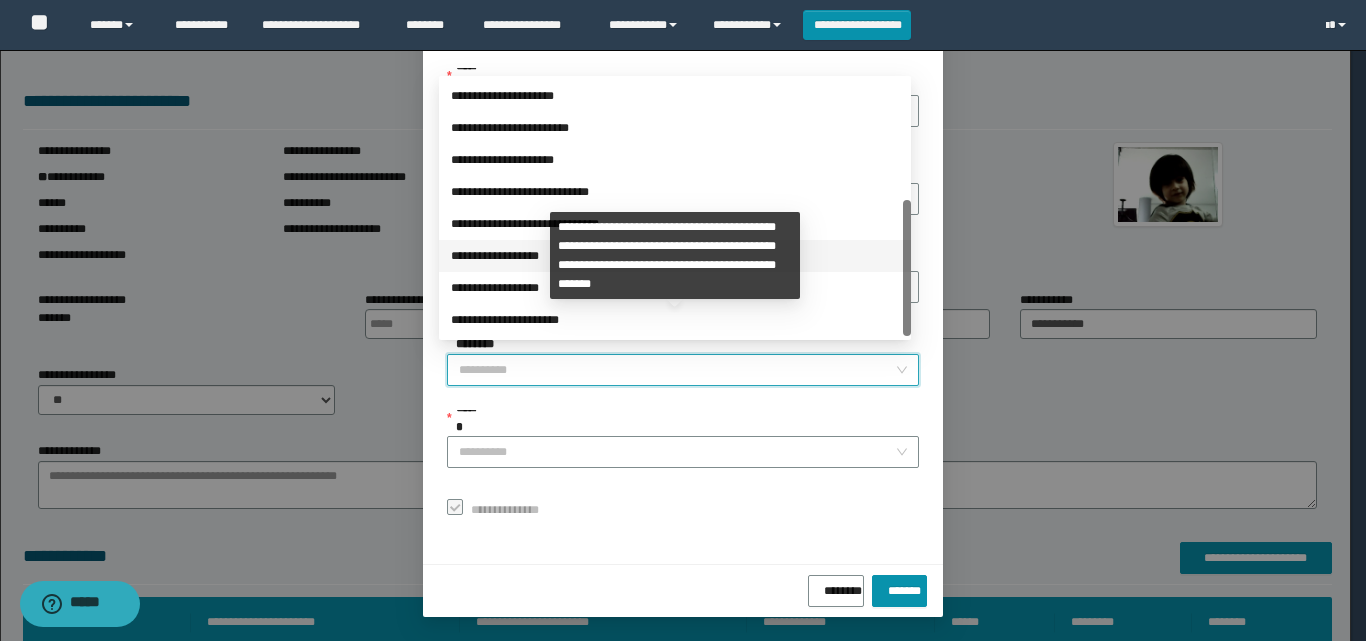 click on "**********" at bounding box center [675, 256] 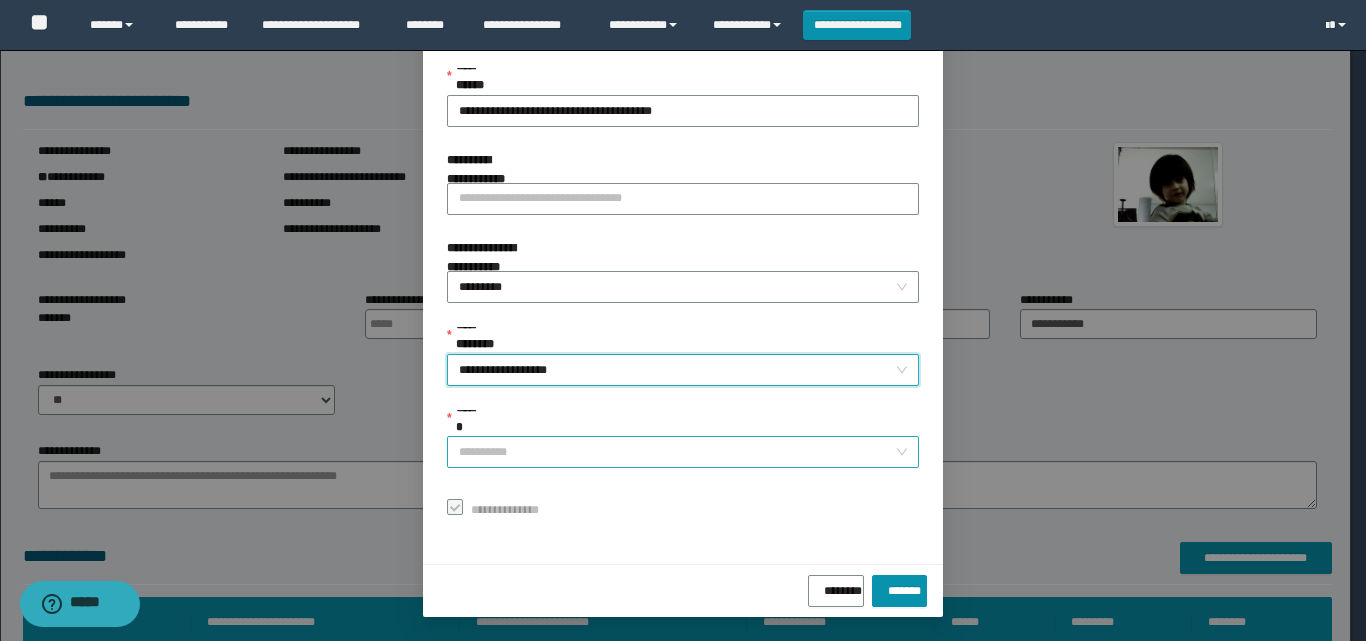click on "******" at bounding box center (677, 452) 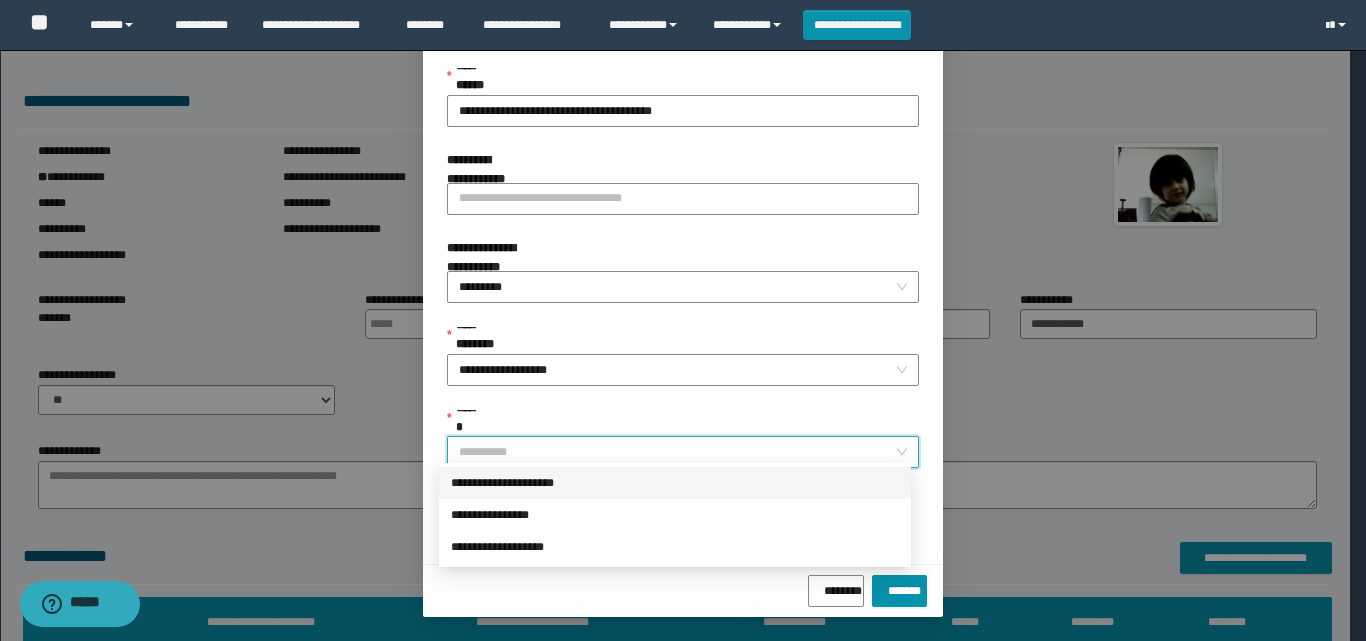 click on "**********" at bounding box center [675, 483] 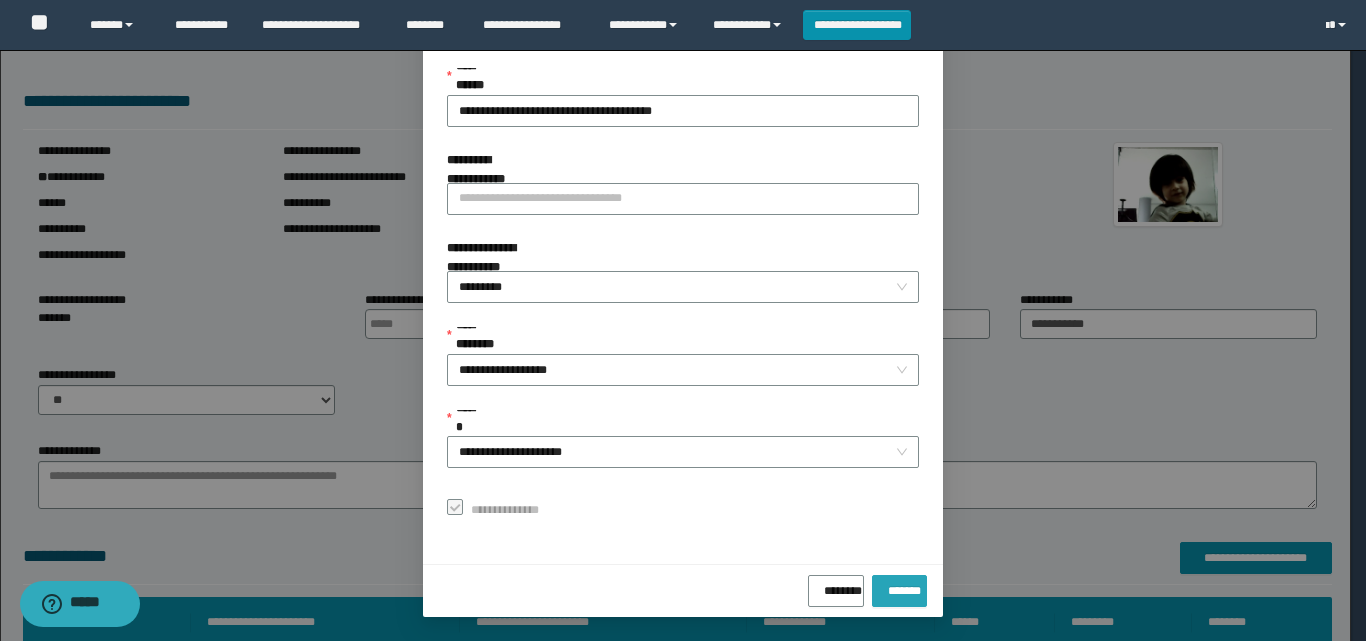 click on "*******" at bounding box center (899, 587) 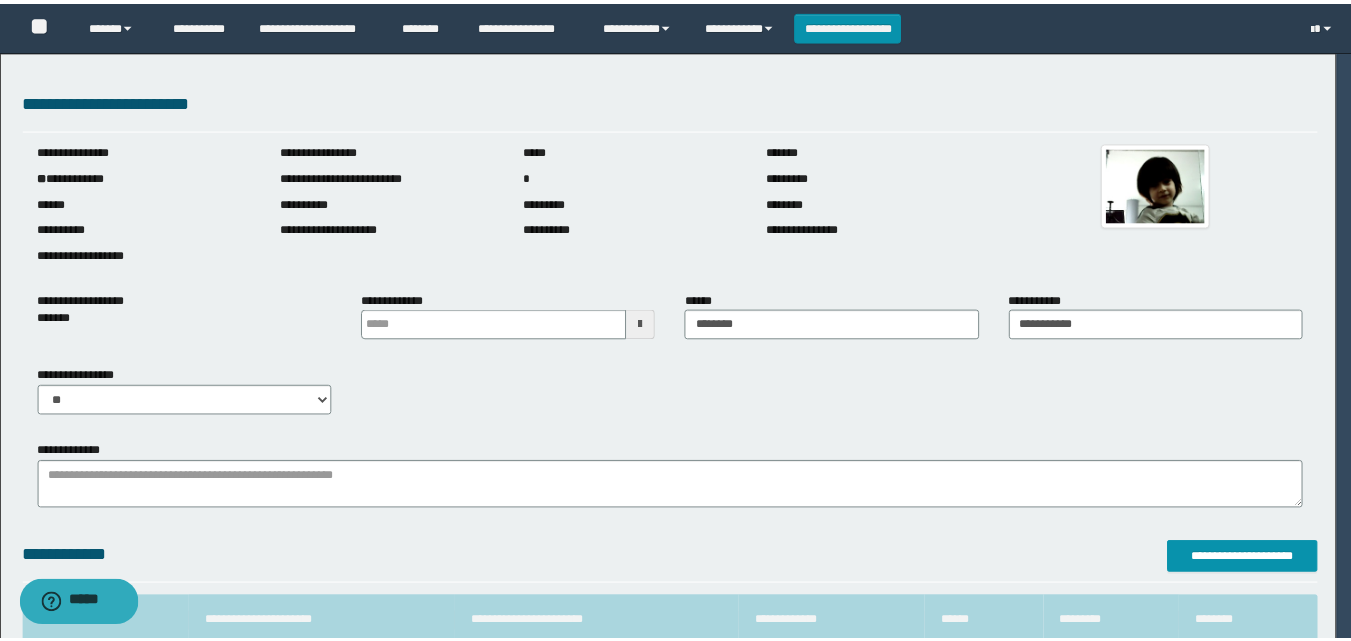 scroll, scrollTop: 64, scrollLeft: 0, axis: vertical 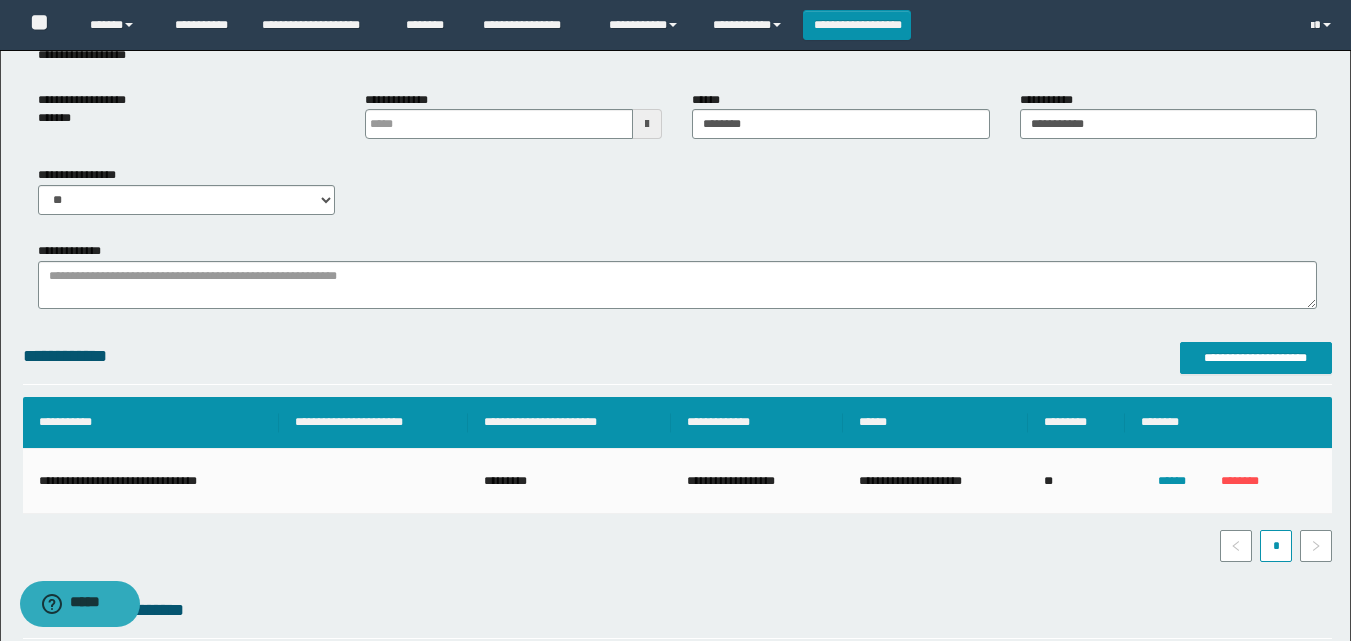 click at bounding box center [647, 124] 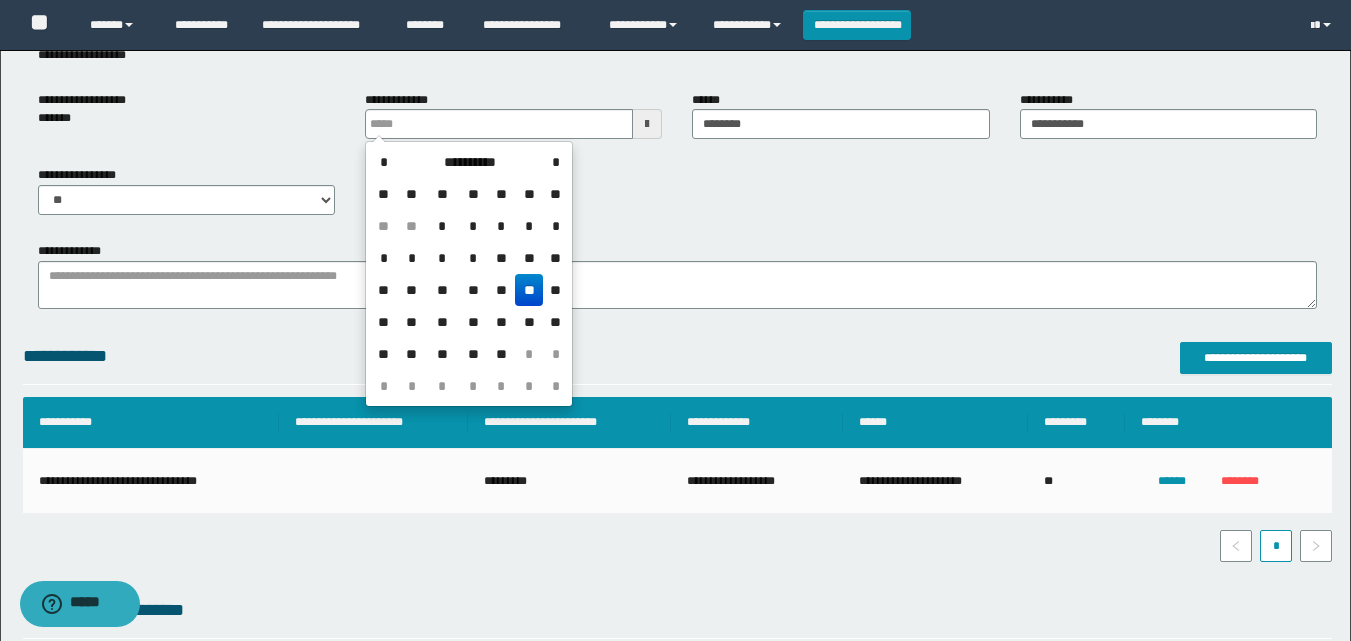 click on "**" at bounding box center [529, 290] 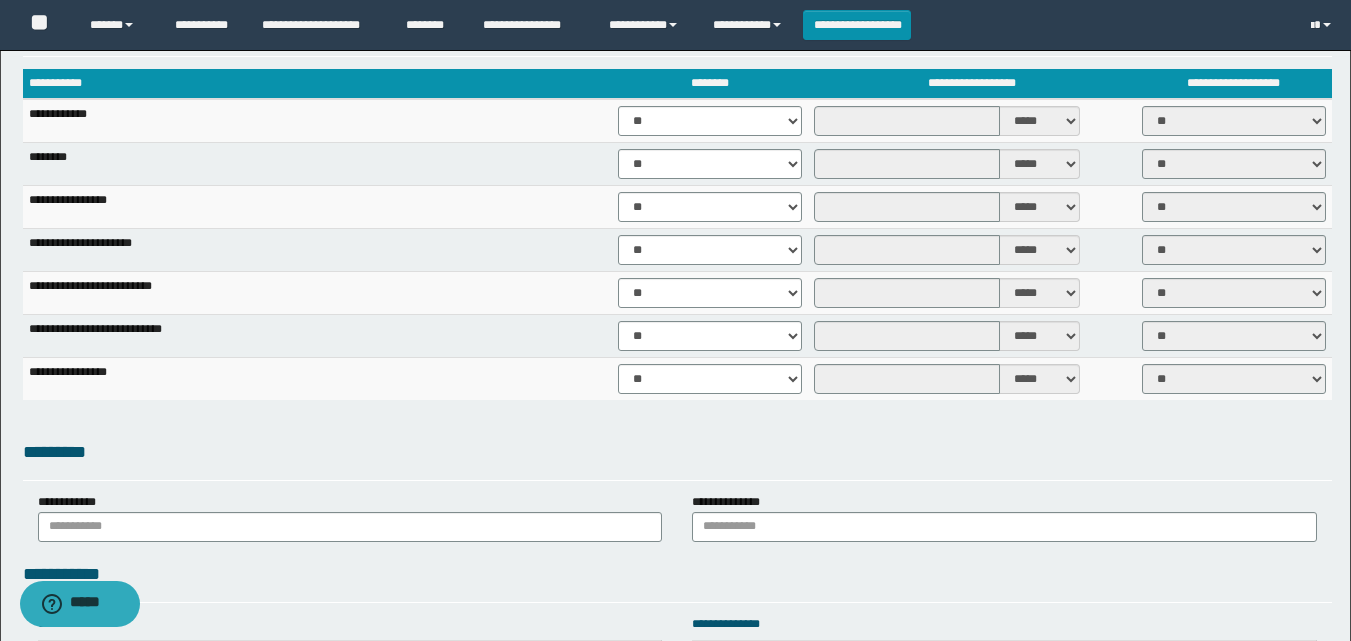 scroll, scrollTop: 1400, scrollLeft: 0, axis: vertical 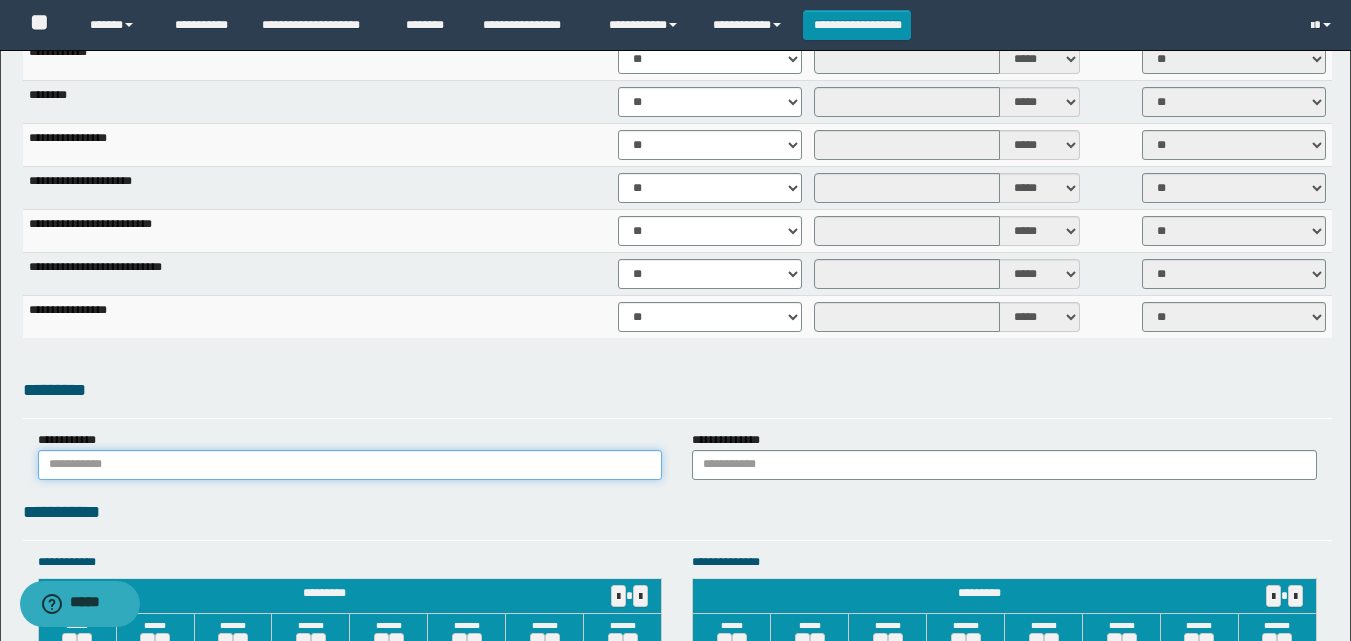 click at bounding box center [350, 465] 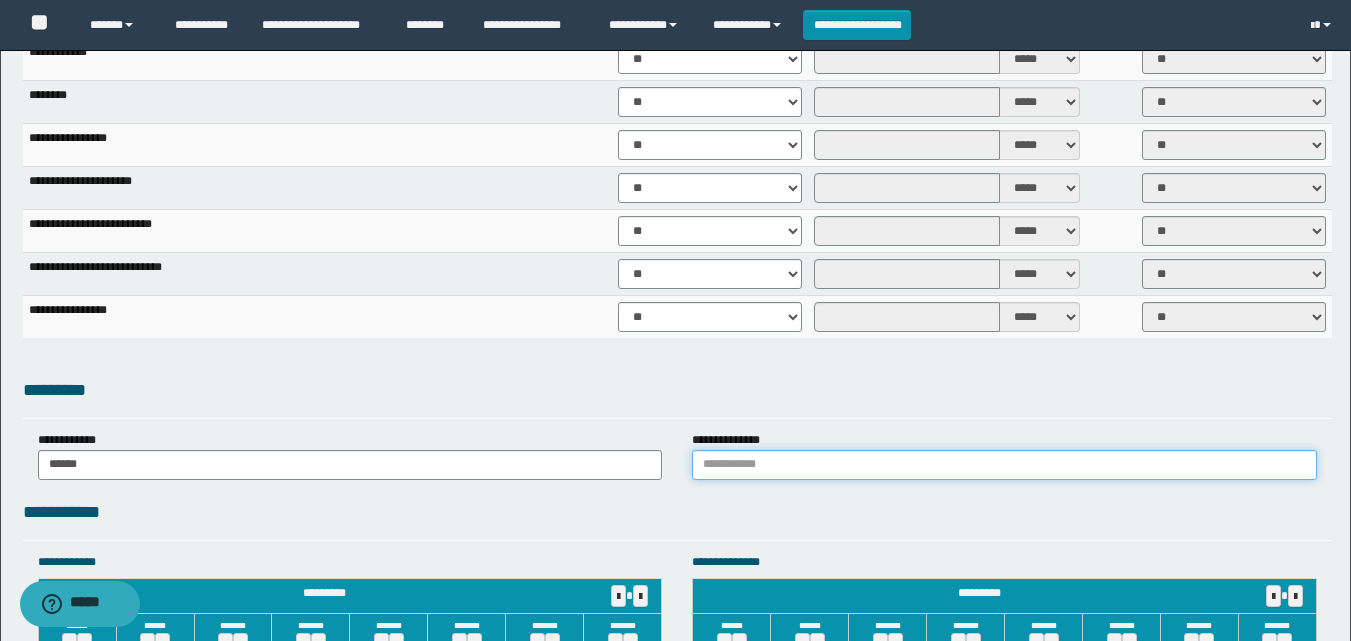 click at bounding box center [1004, 465] 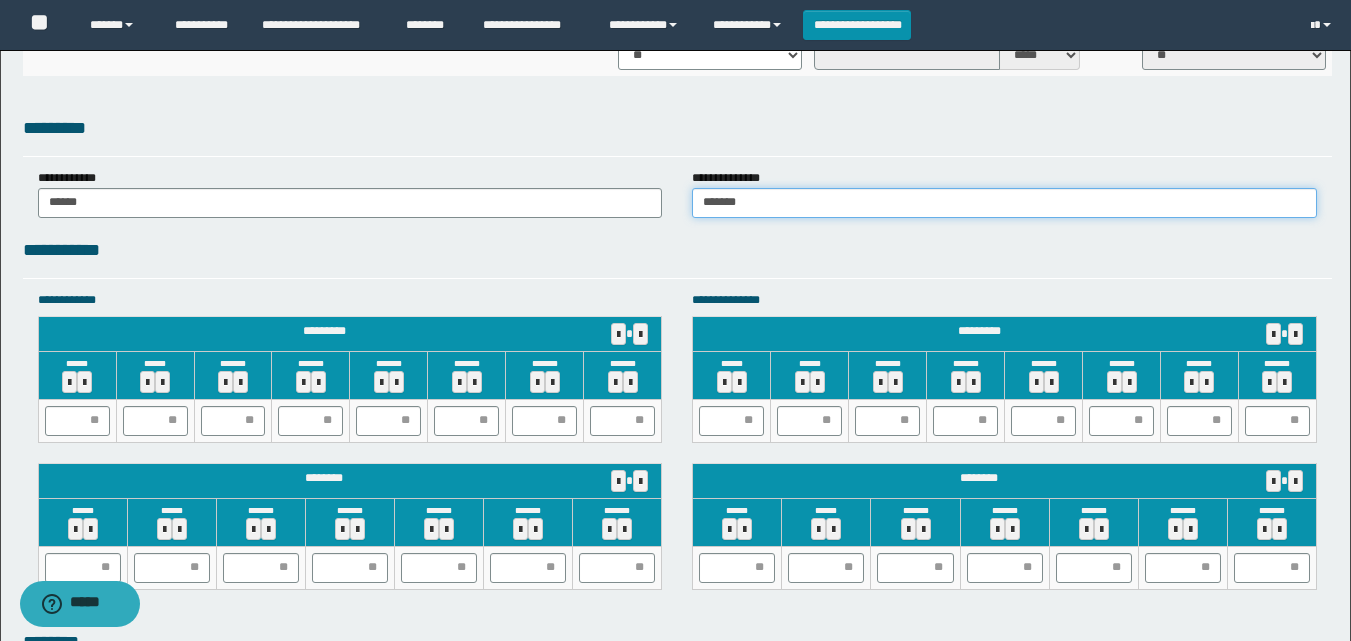 scroll, scrollTop: 1800, scrollLeft: 0, axis: vertical 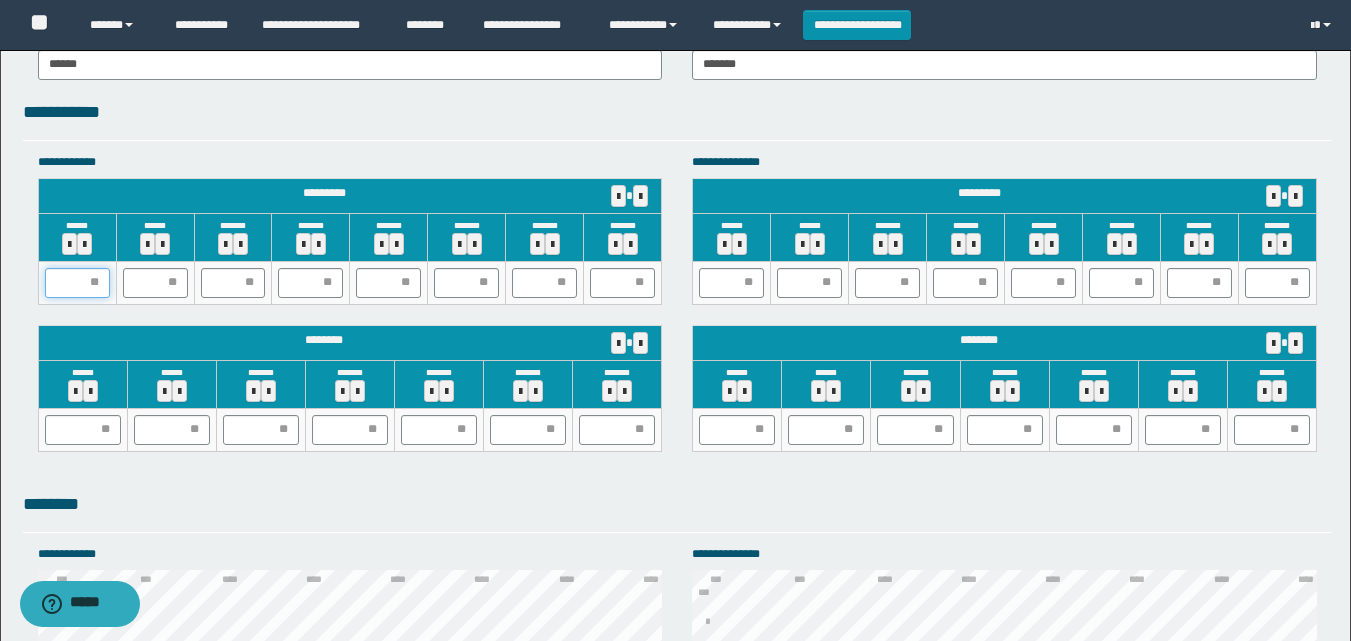 click at bounding box center (77, 283) 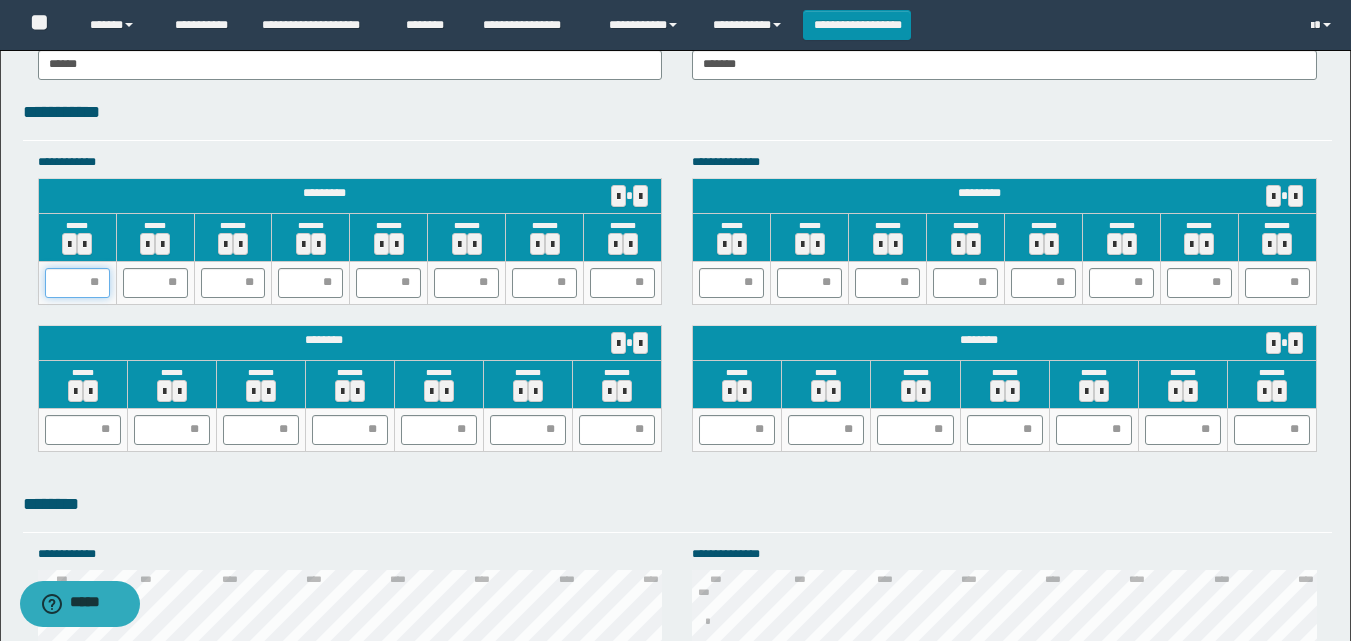 type on "*" 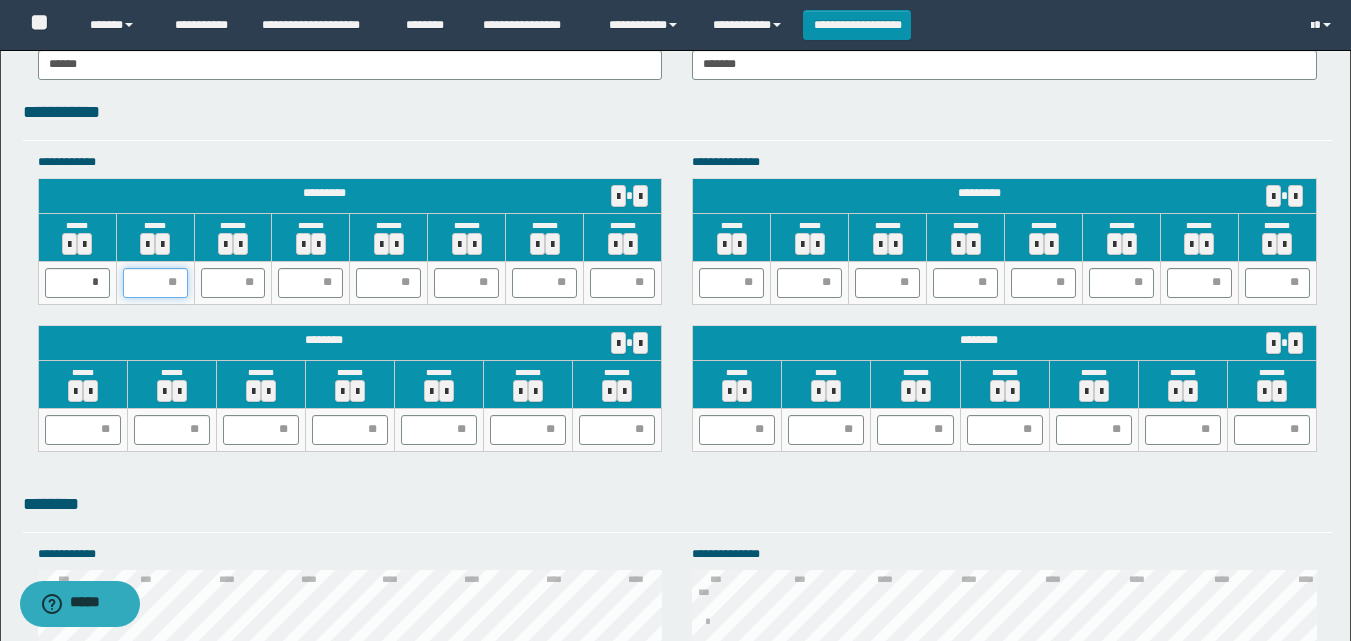 type on "*" 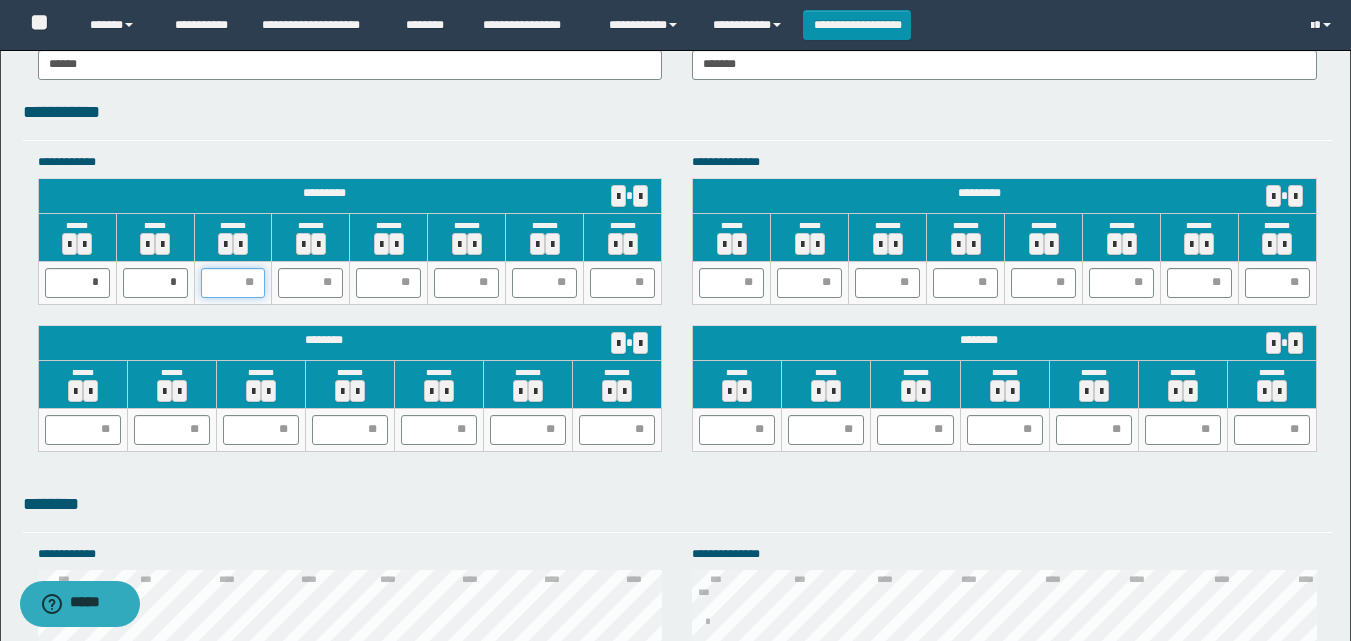 type on "*" 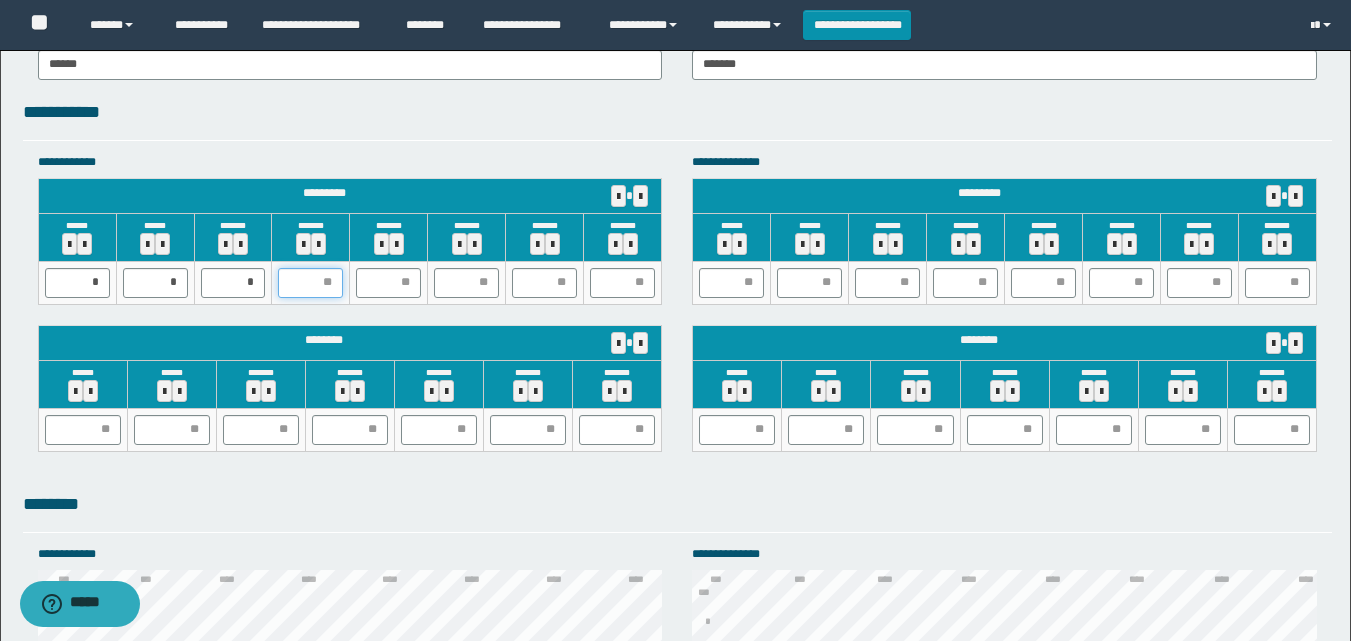 type on "*" 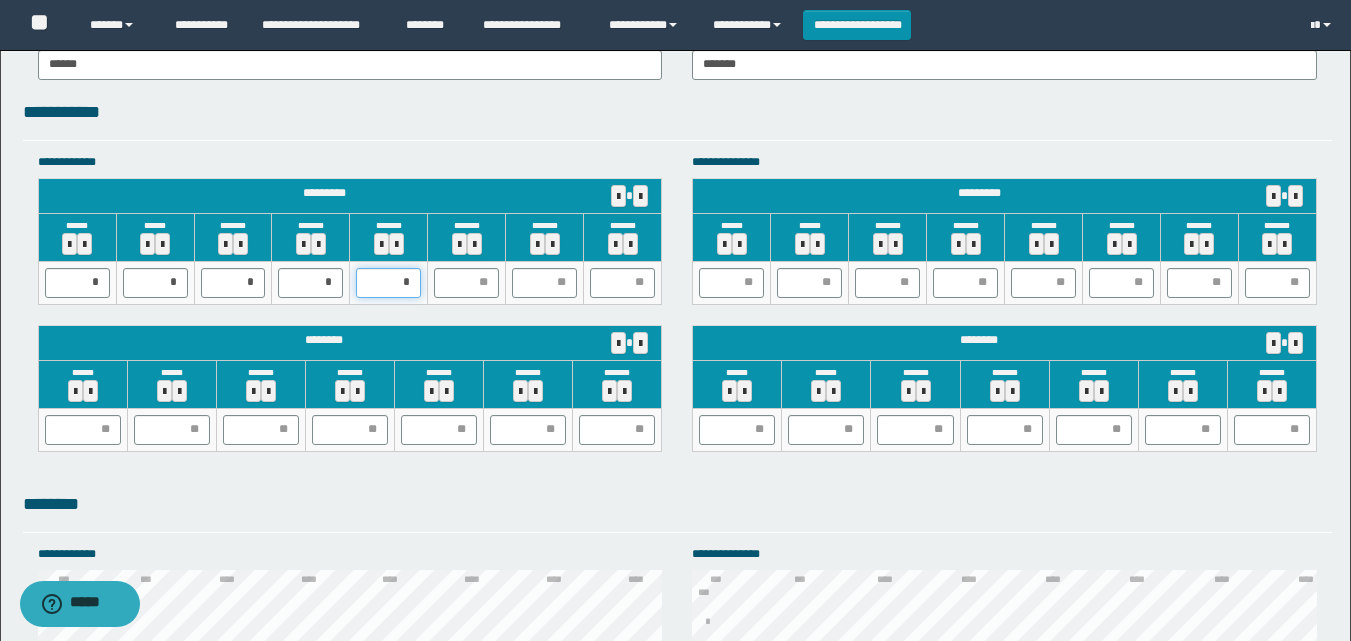 type on "**" 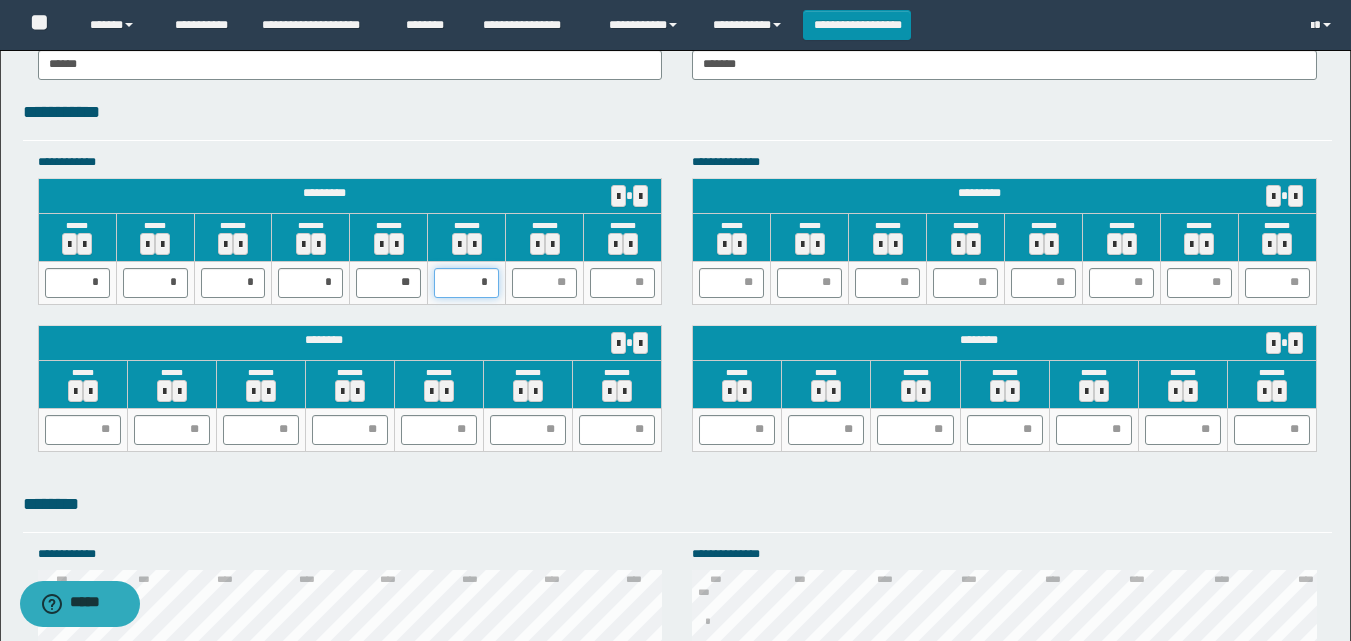type on "**" 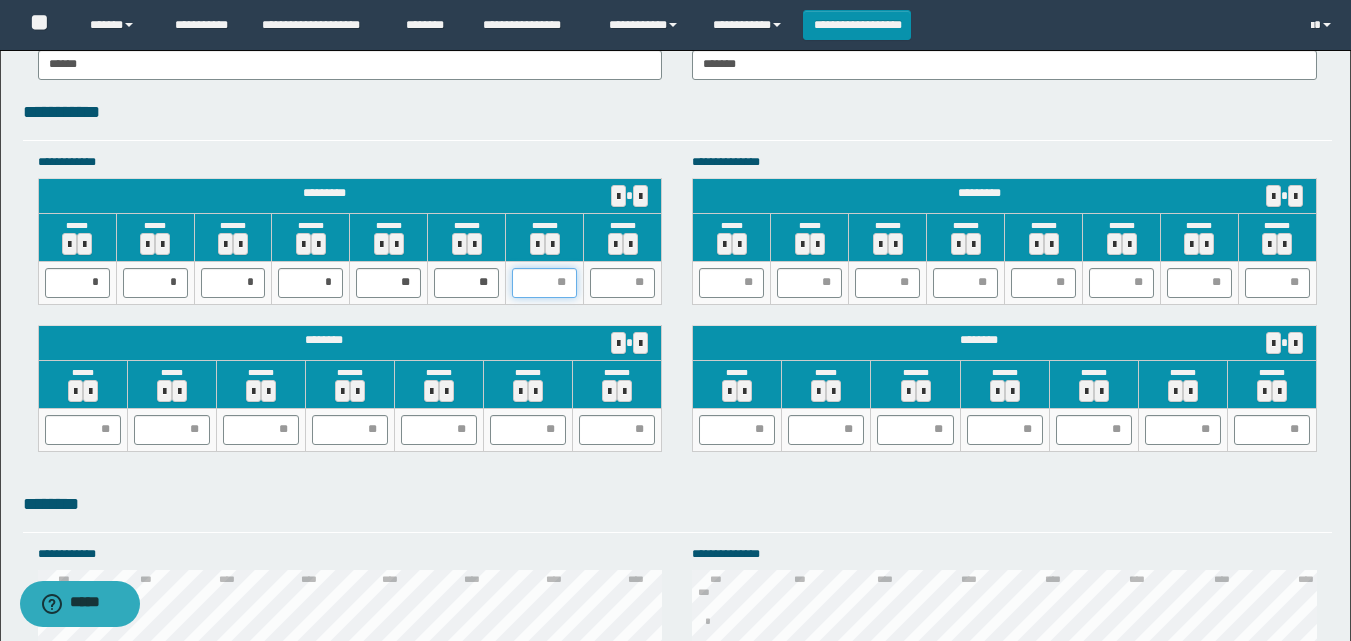 type on "*" 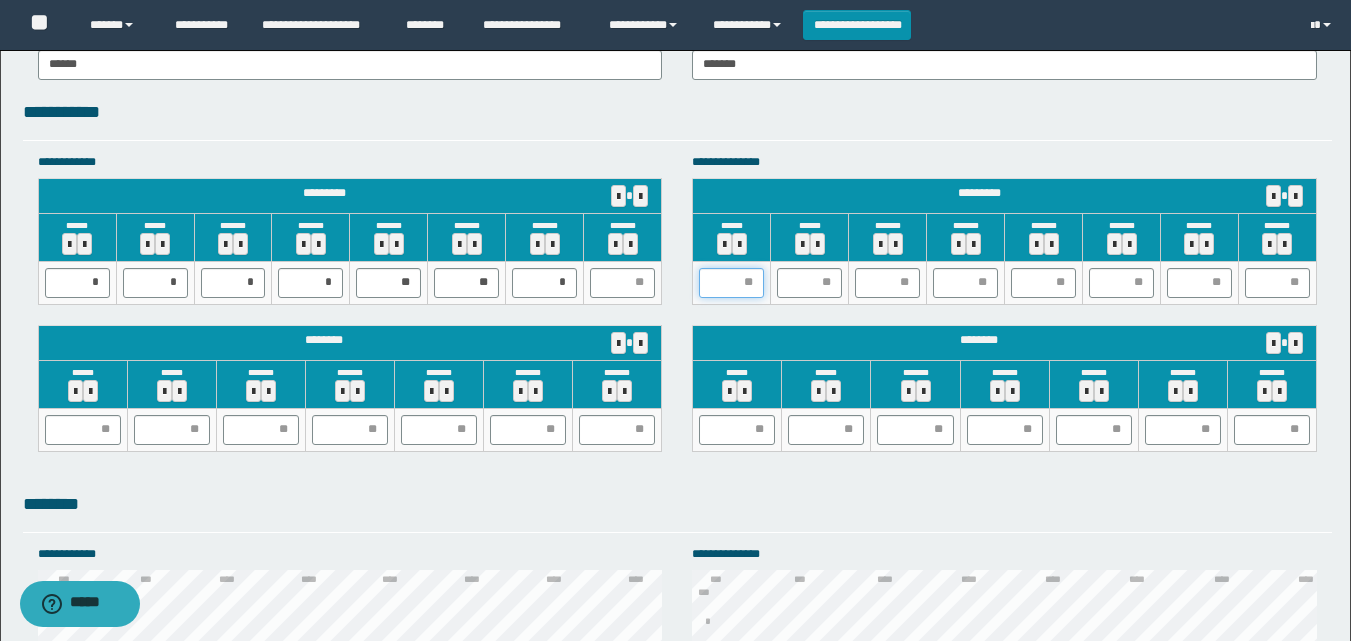 click at bounding box center [731, 283] 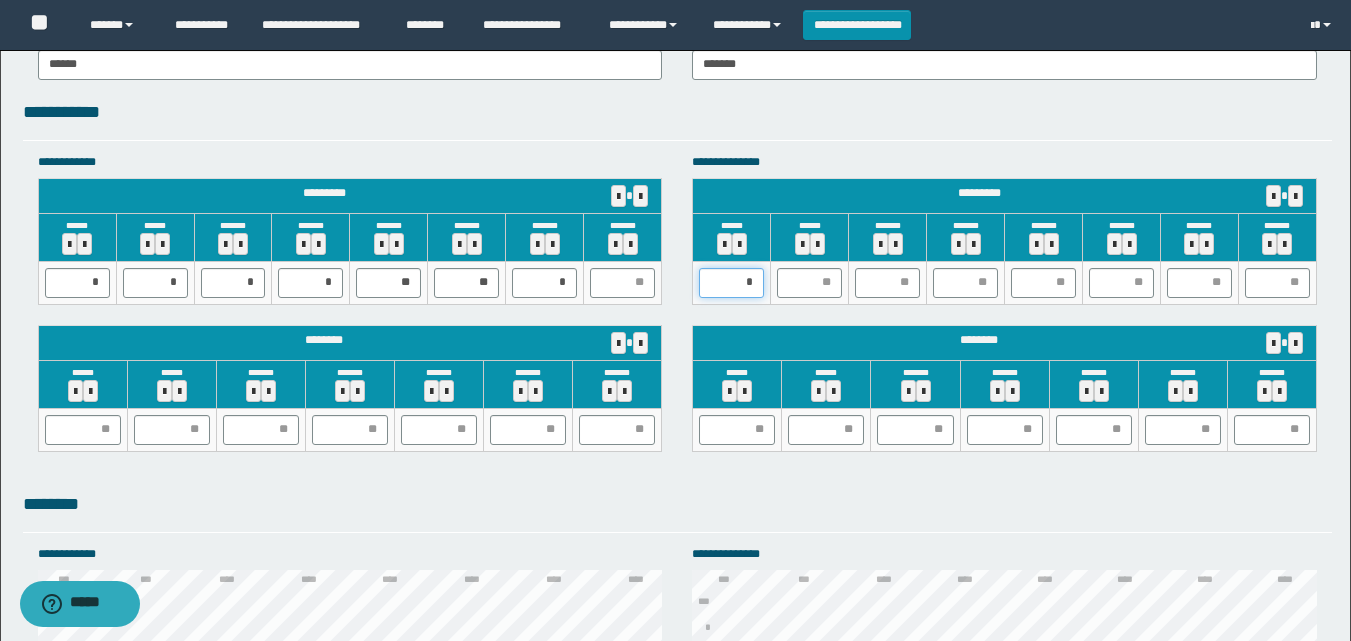 type on "**" 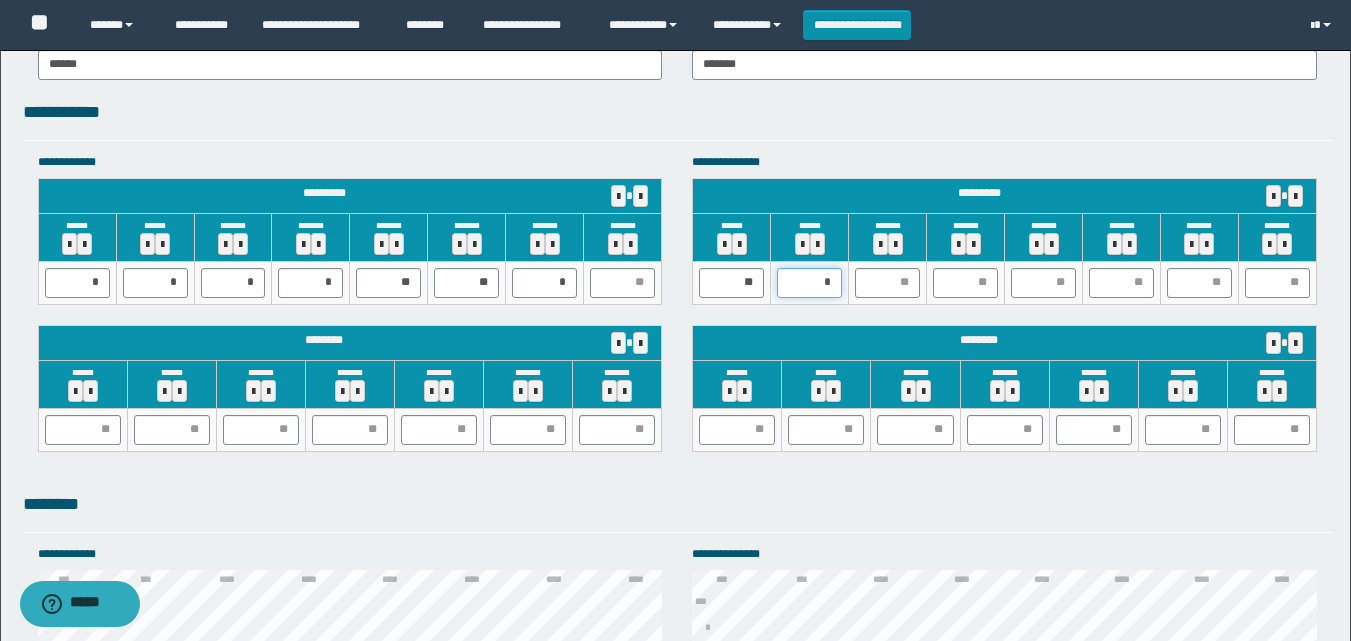 type on "**" 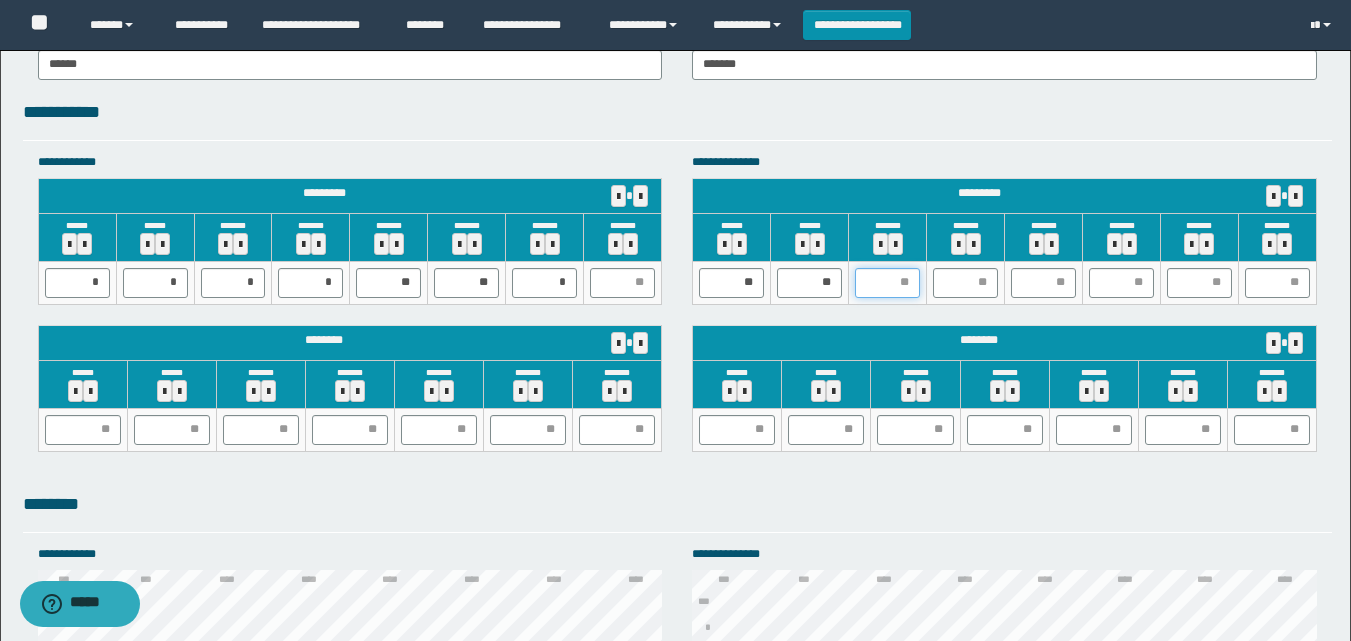 type on "*" 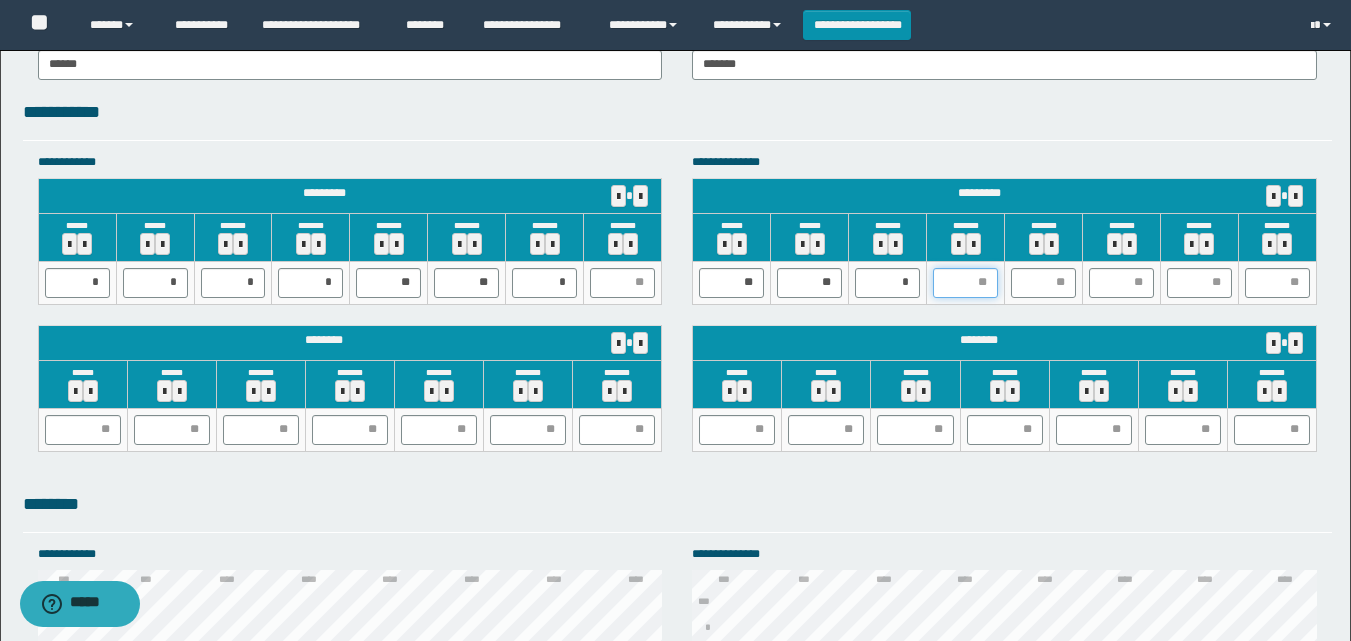 type on "*" 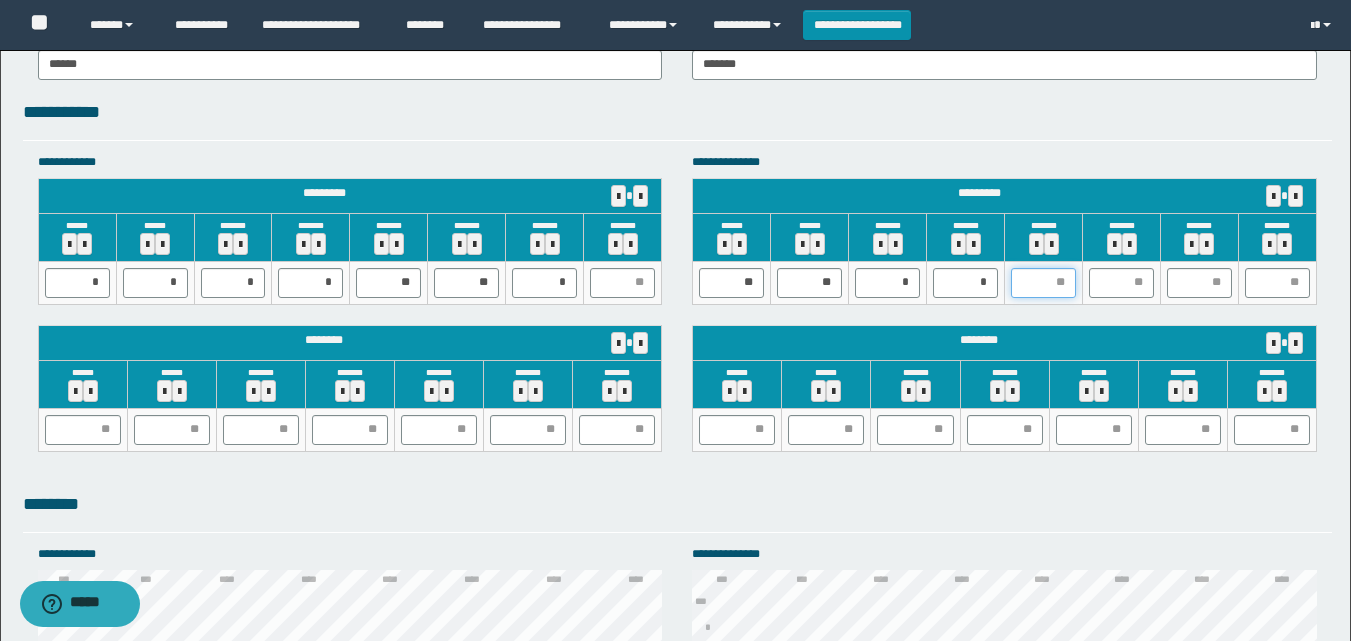 type on "*" 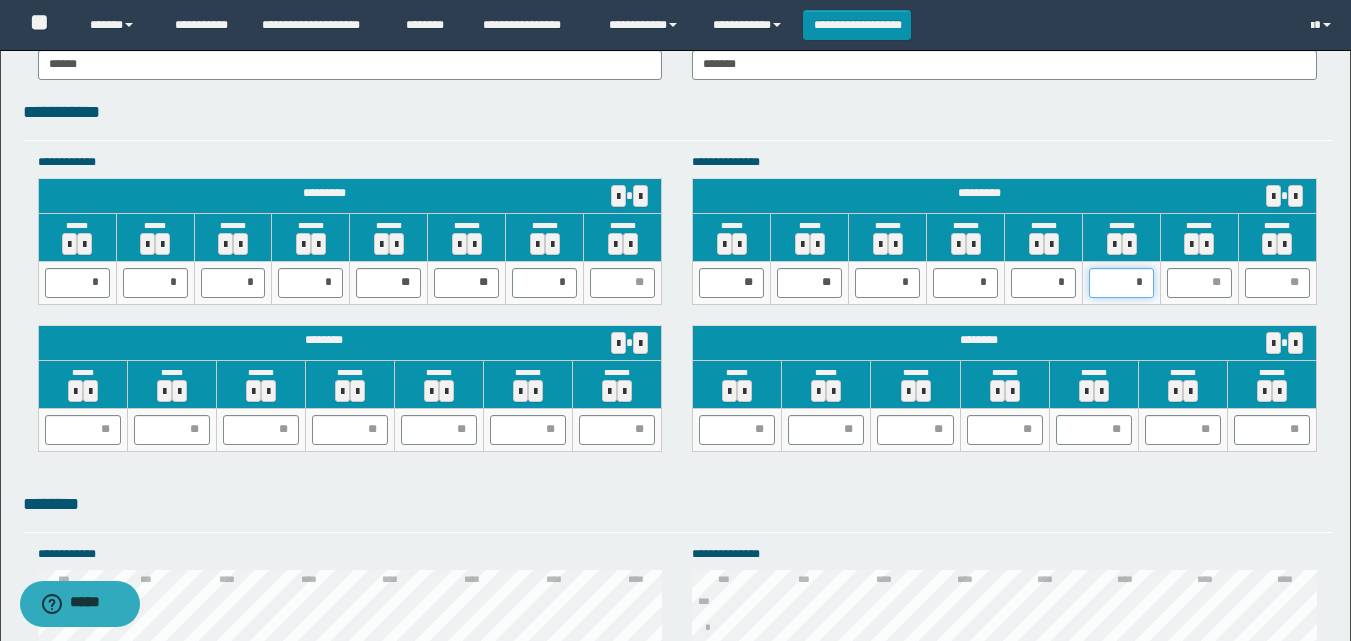type on "**" 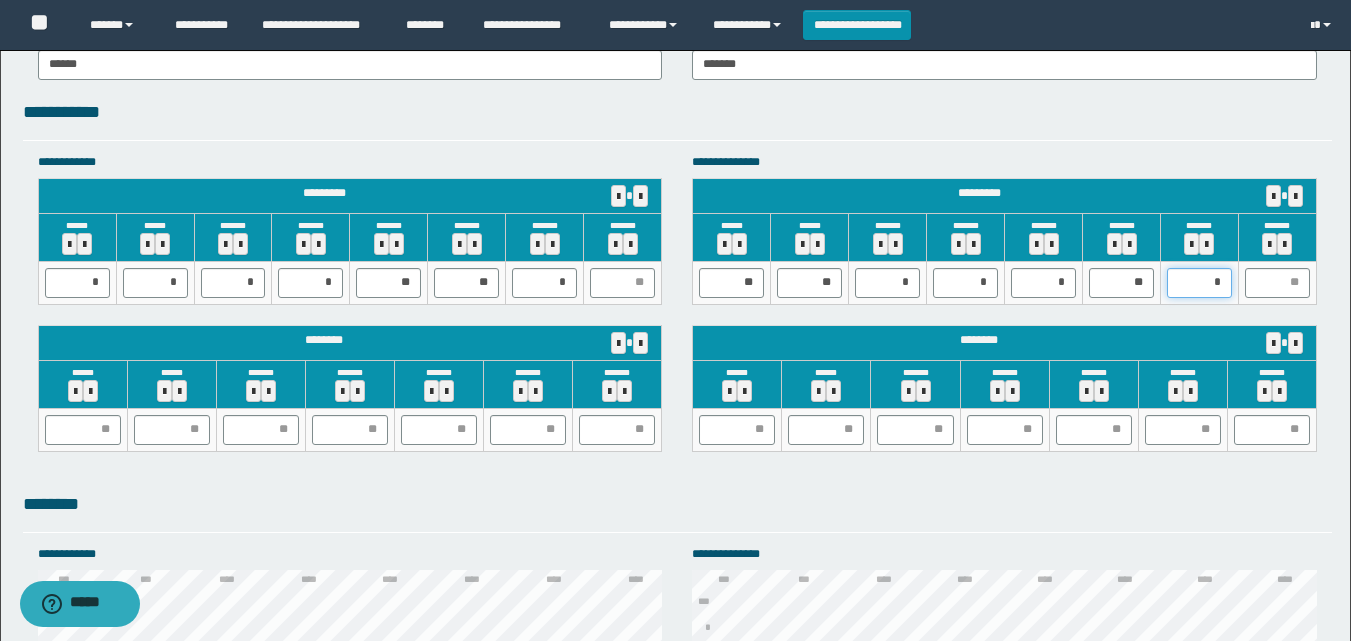 type on "**" 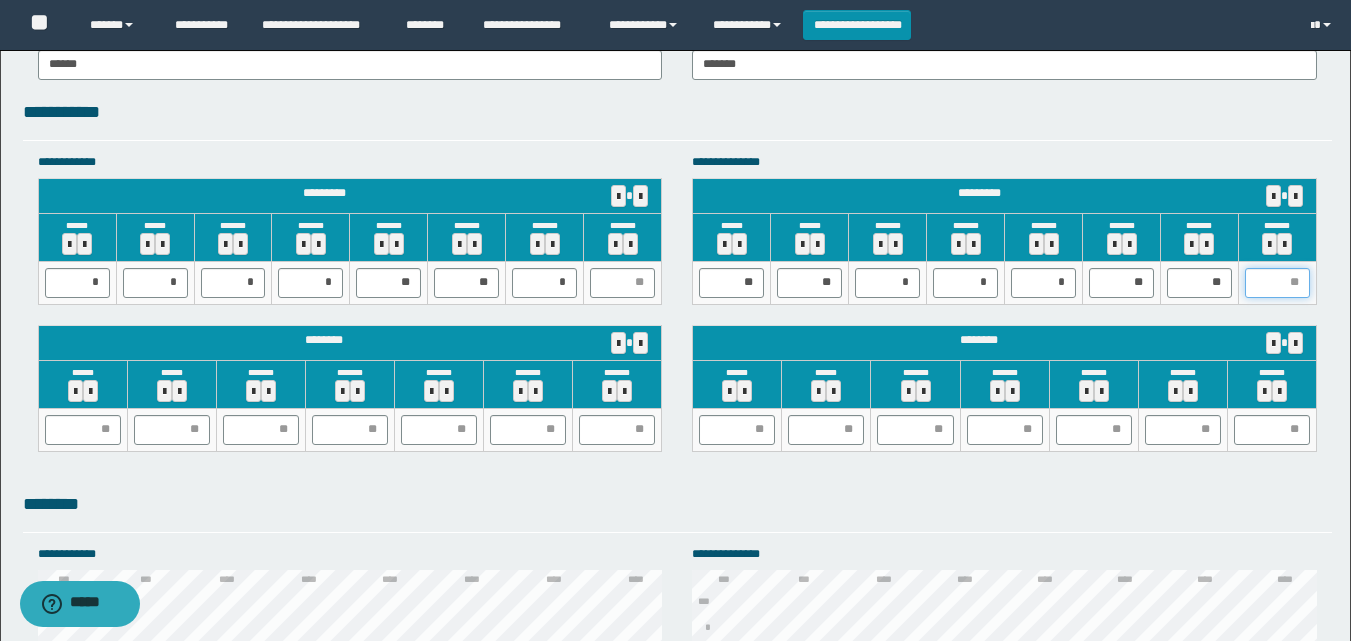 type on "*" 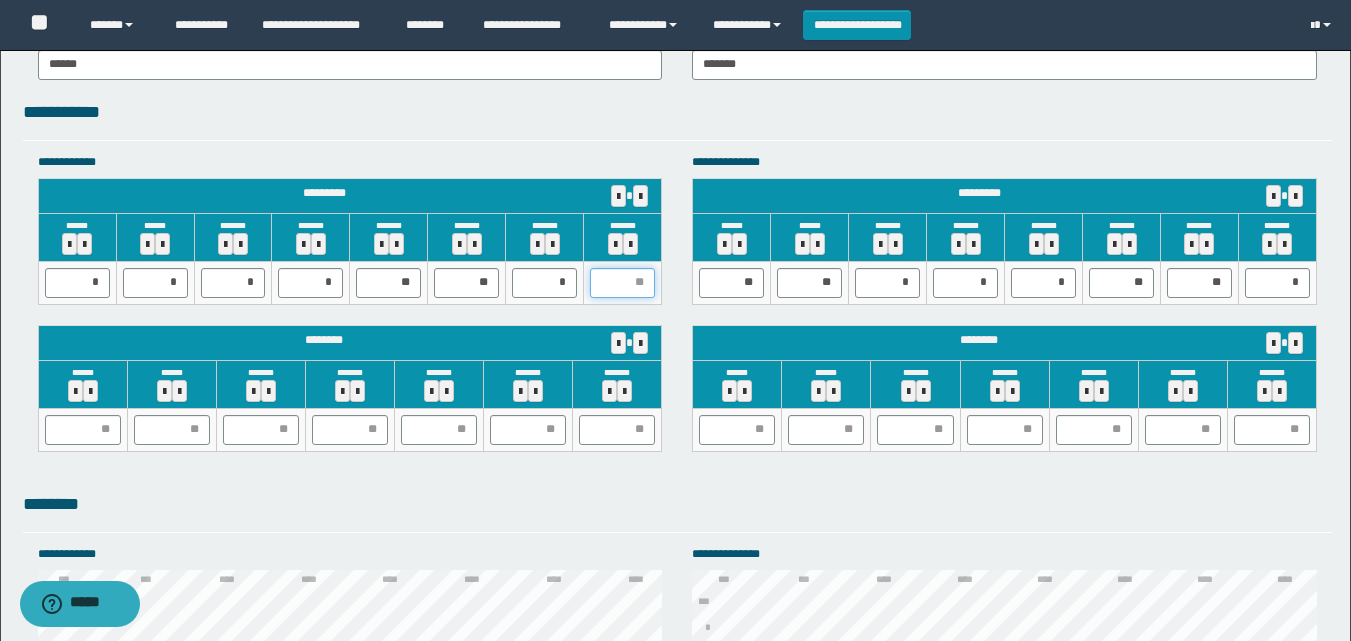 click at bounding box center (622, 283) 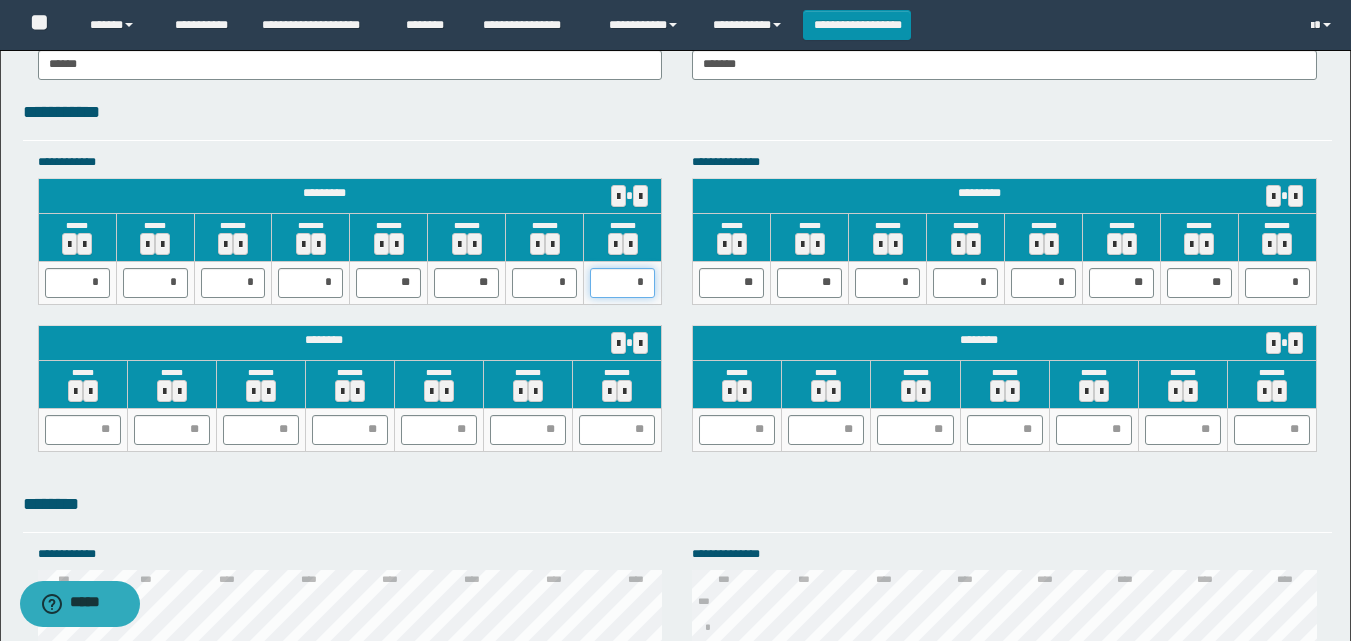 type on "**" 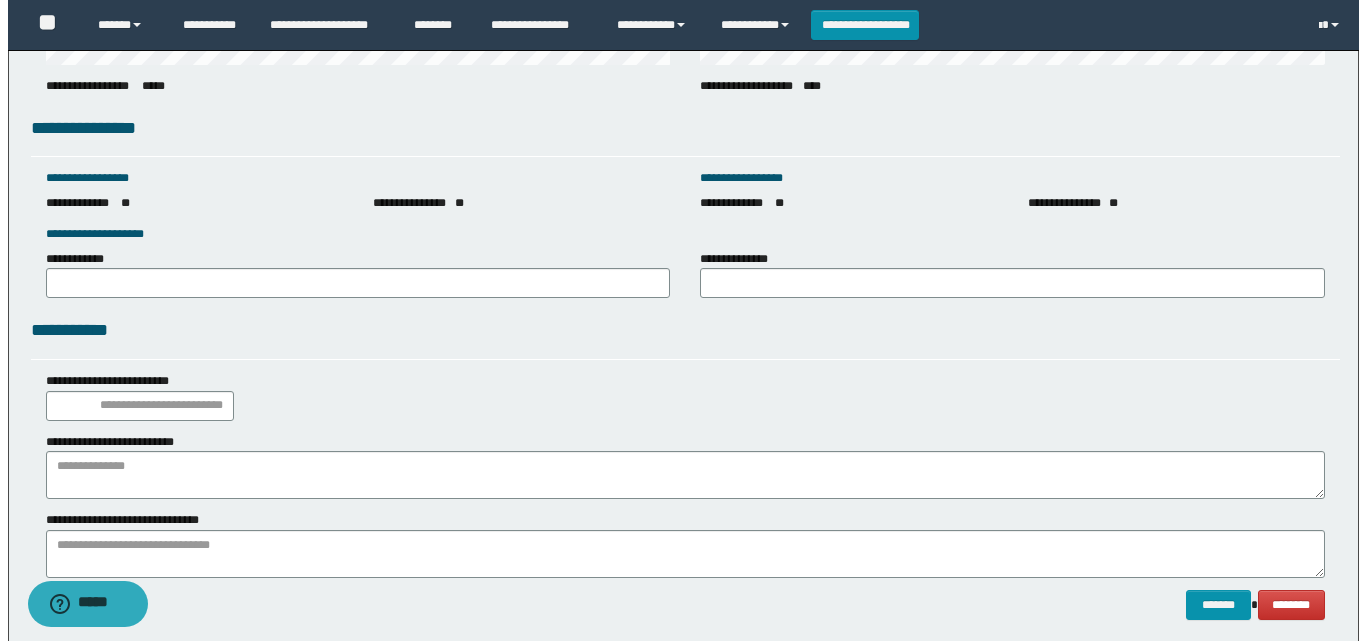 scroll, scrollTop: 2793, scrollLeft: 0, axis: vertical 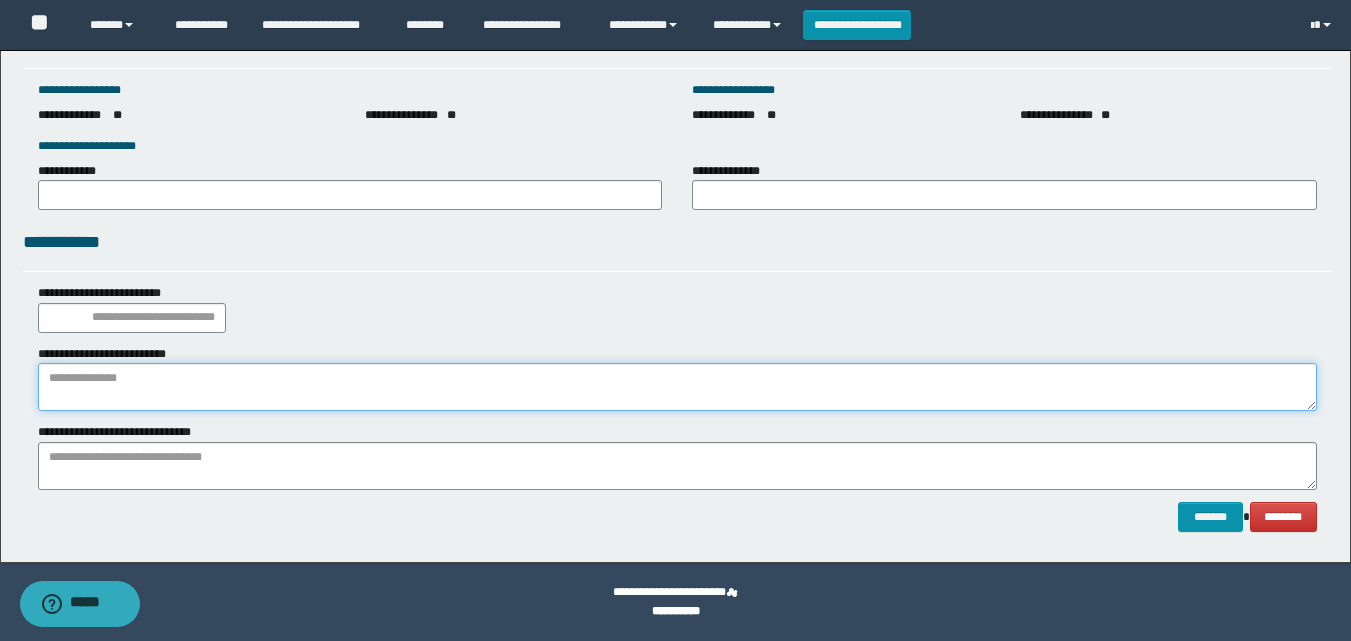 click at bounding box center [677, 387] 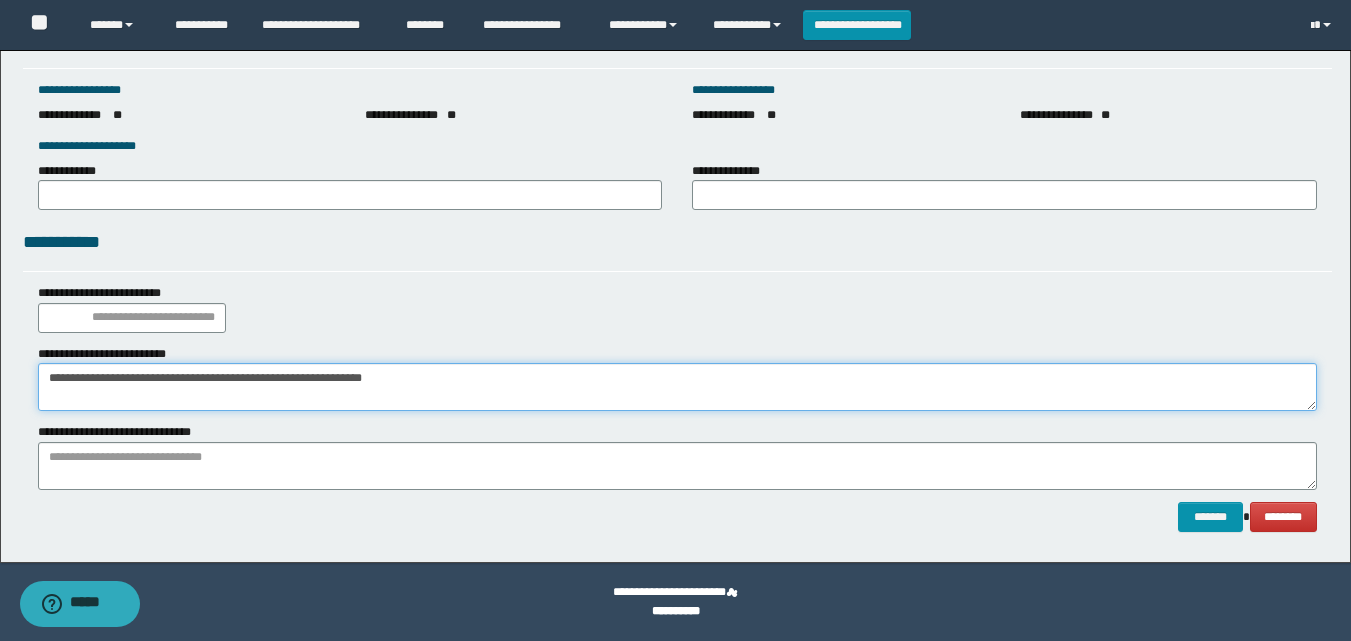 type on "**********" 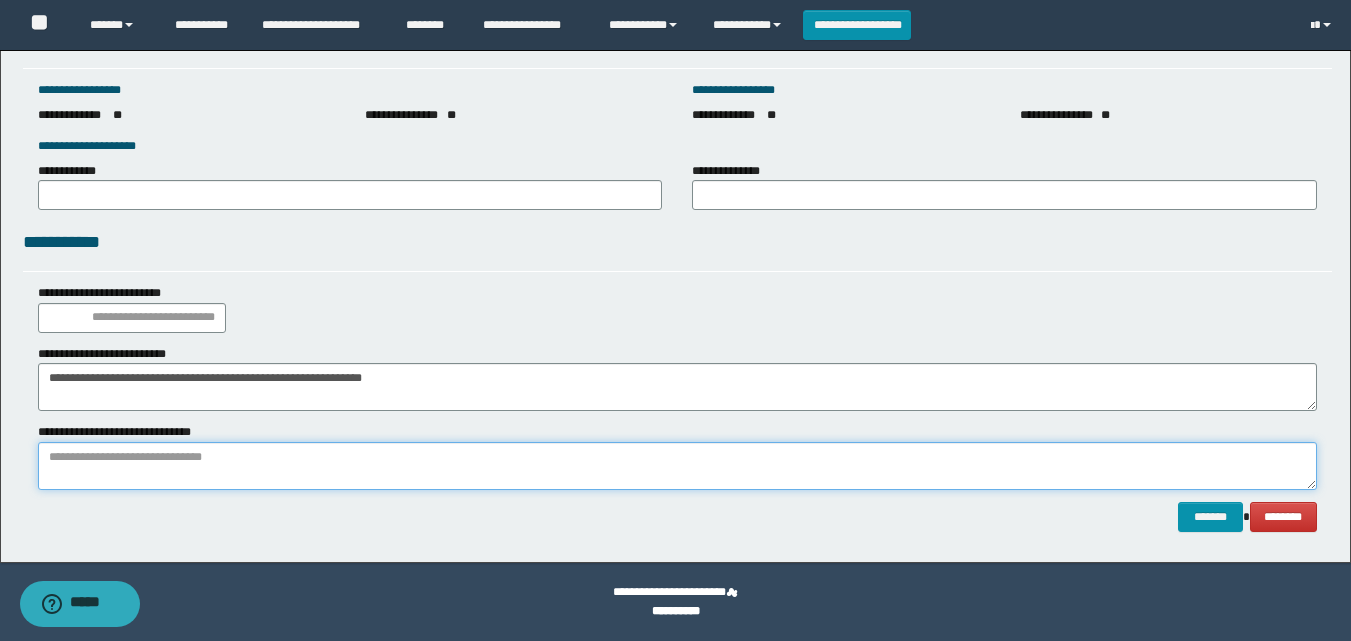 click at bounding box center (677, 466) 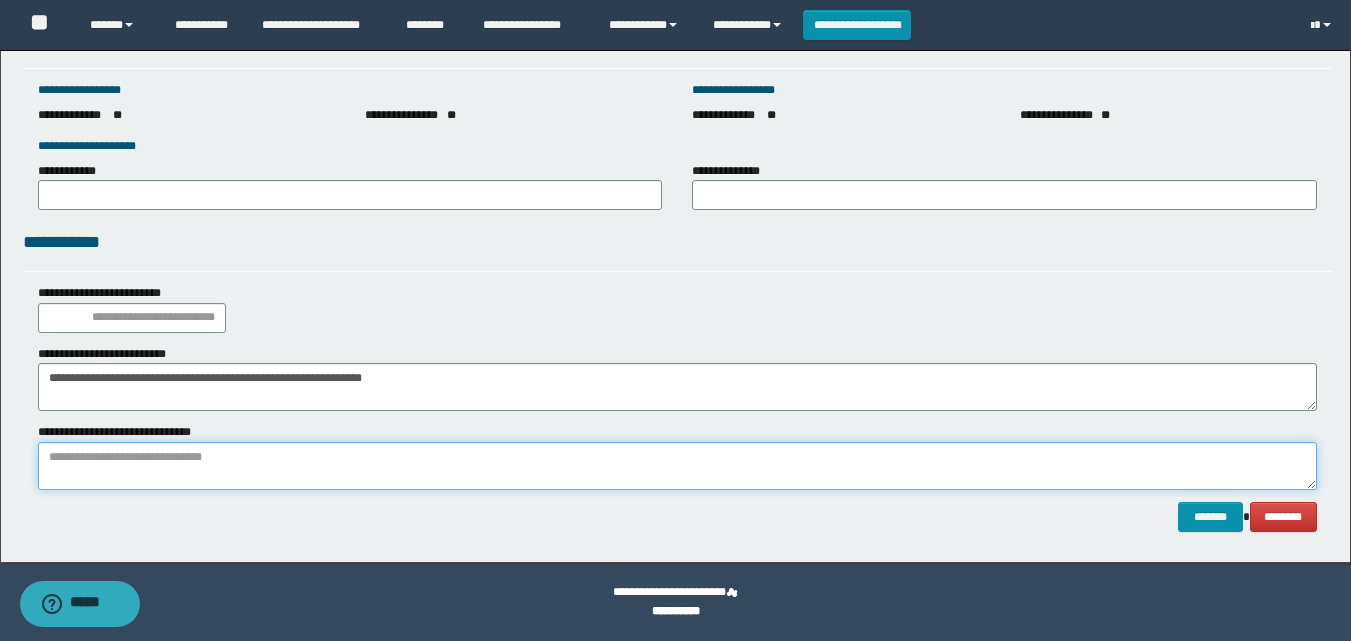 click at bounding box center (677, 466) 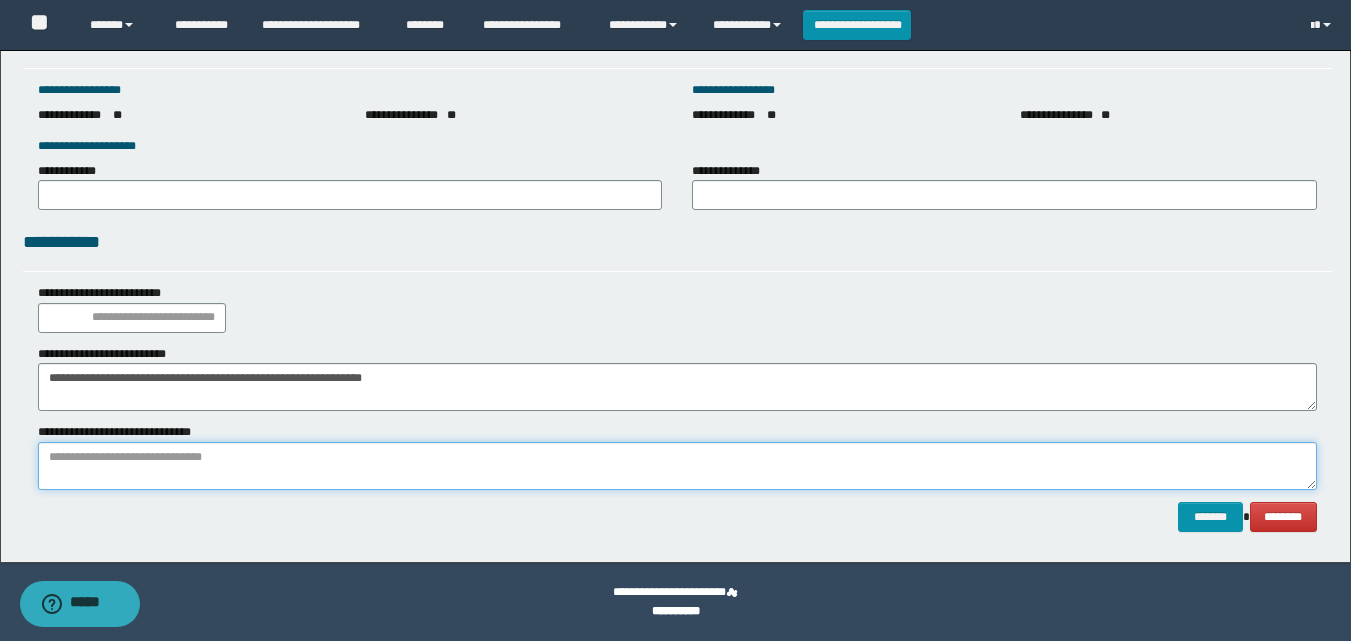click at bounding box center (677, 466) 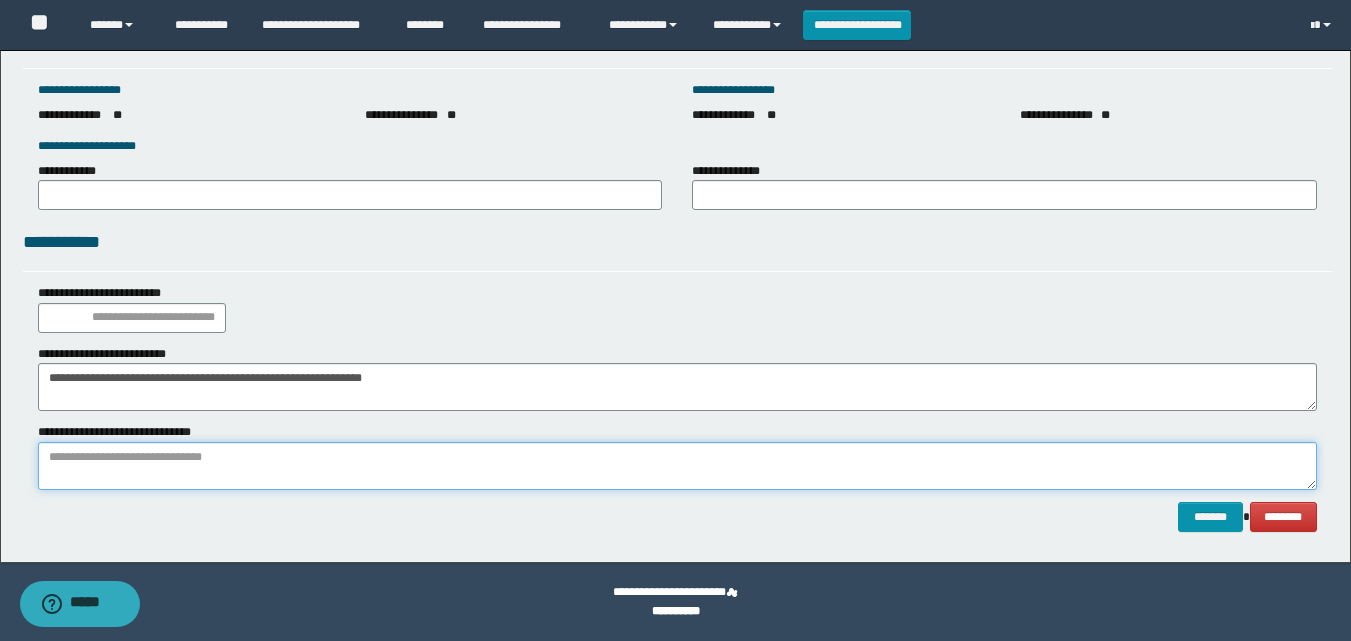 paste on "**********" 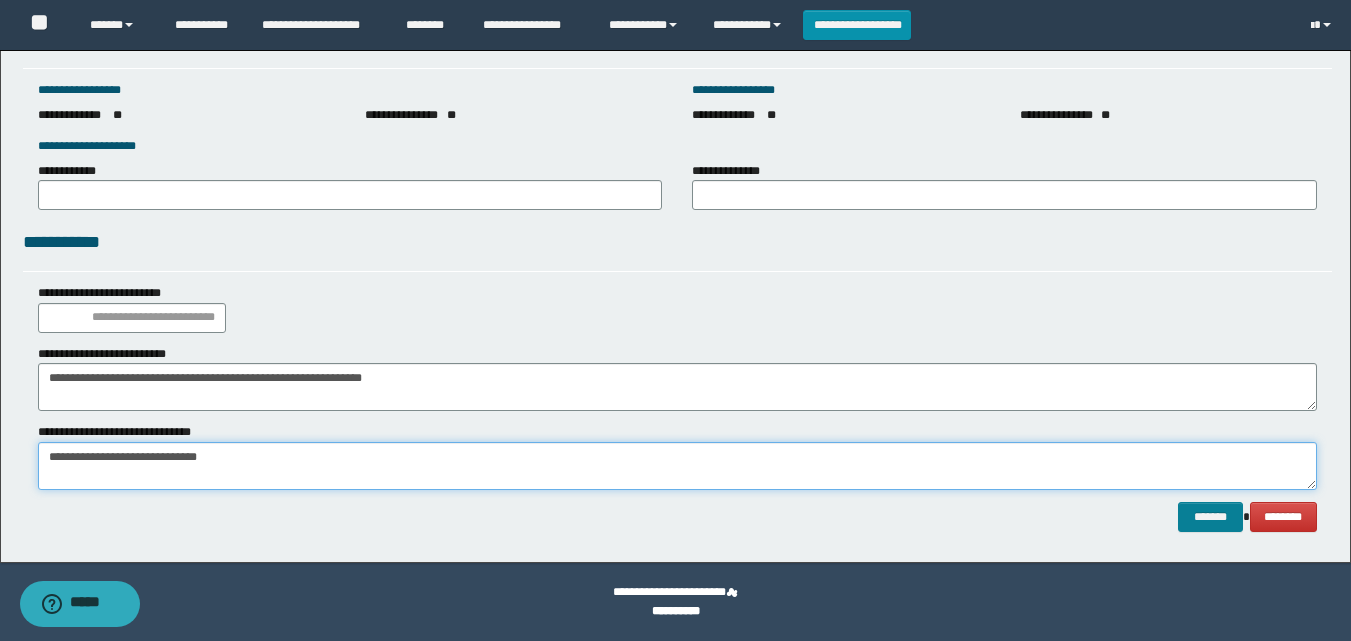 type on "**********" 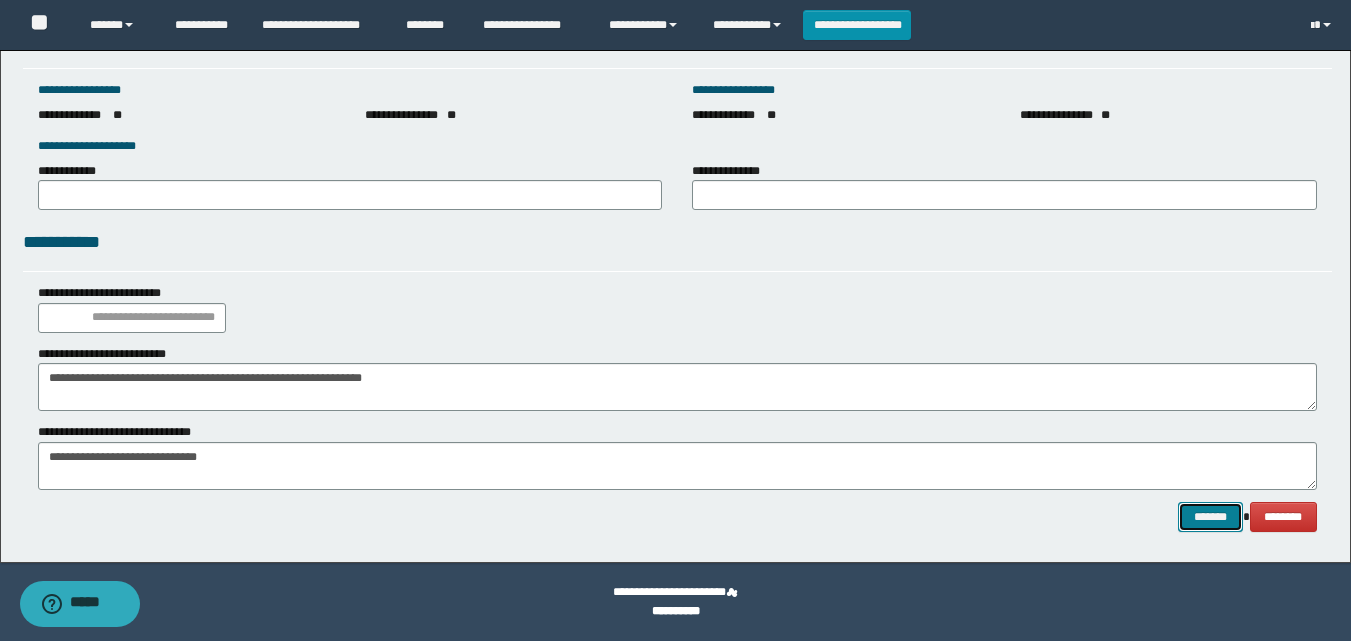 click on "*******" at bounding box center [1210, 517] 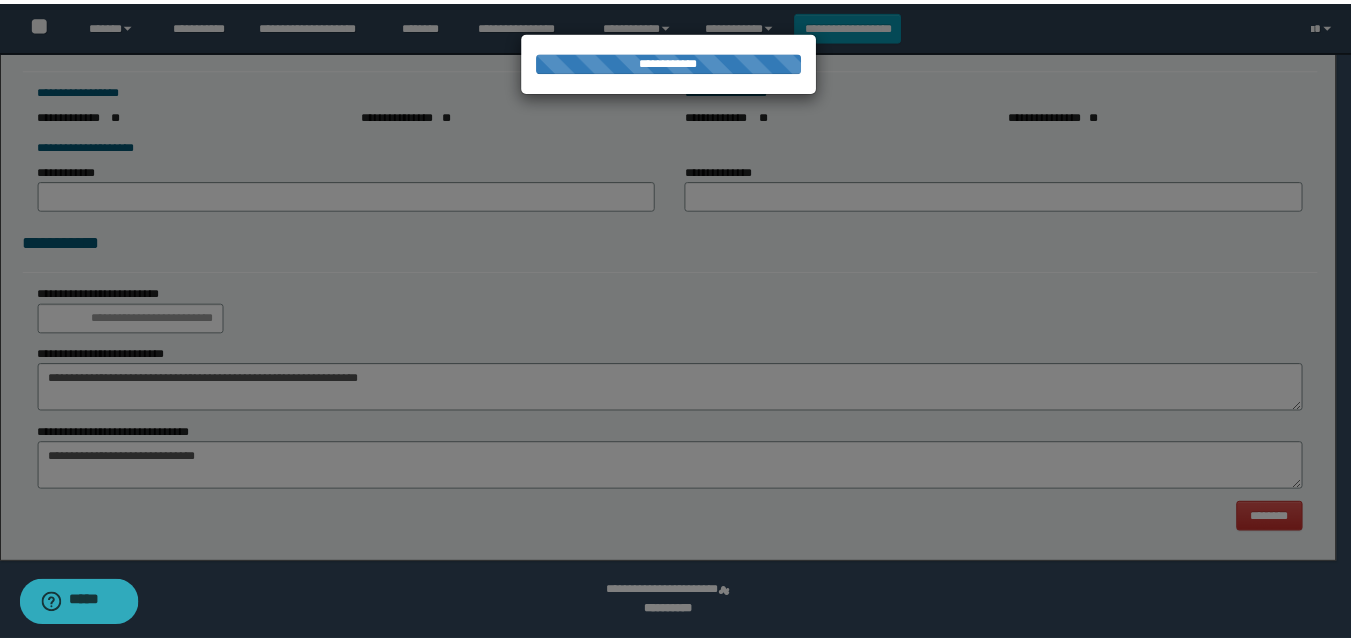 scroll, scrollTop: 0, scrollLeft: 0, axis: both 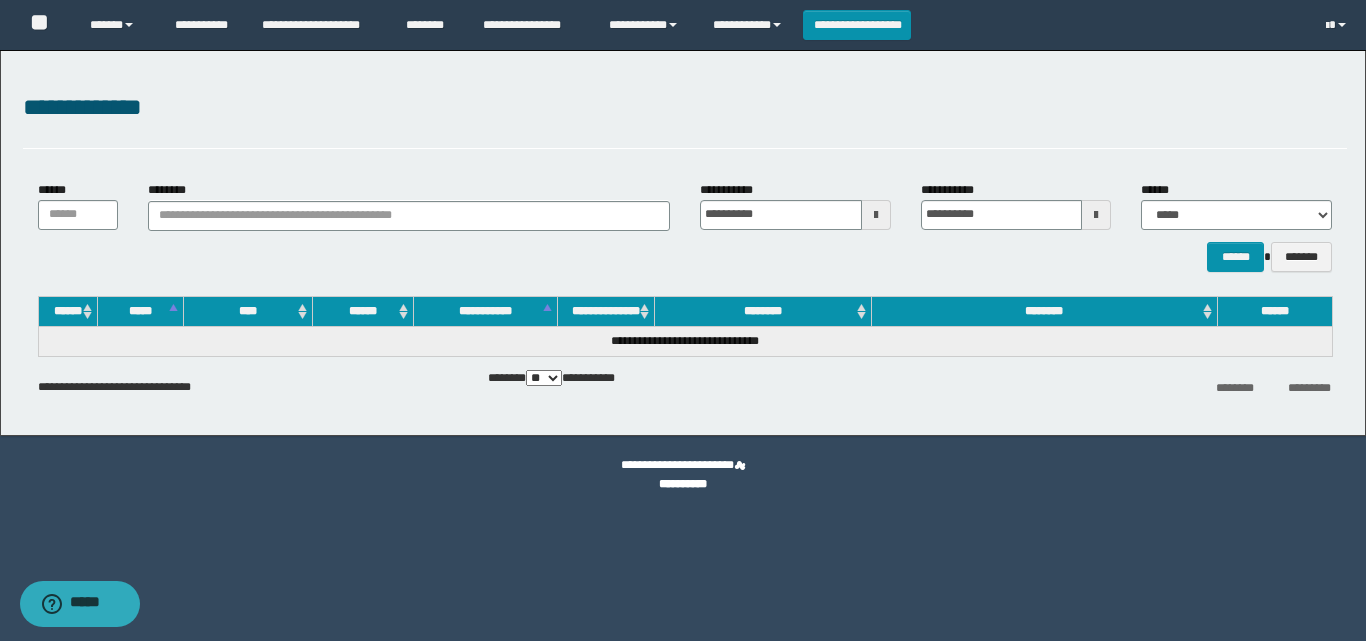 click on "**********" at bounding box center [683, 243] 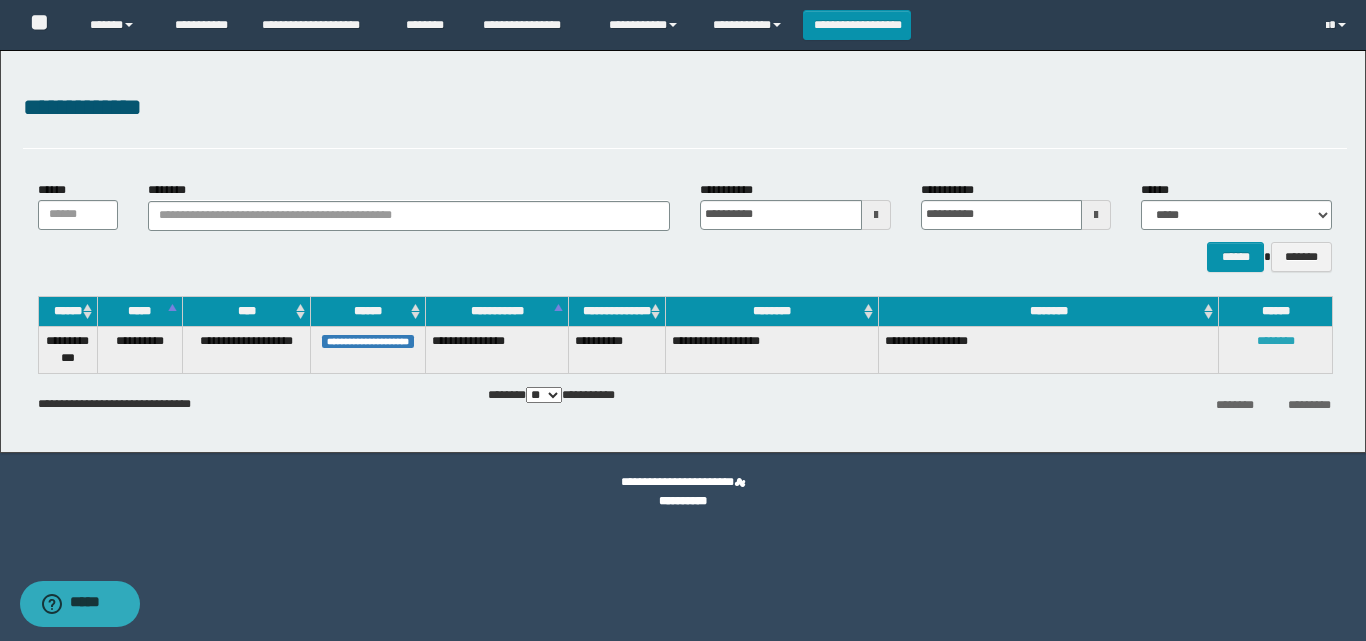 click on "********" at bounding box center (1276, 341) 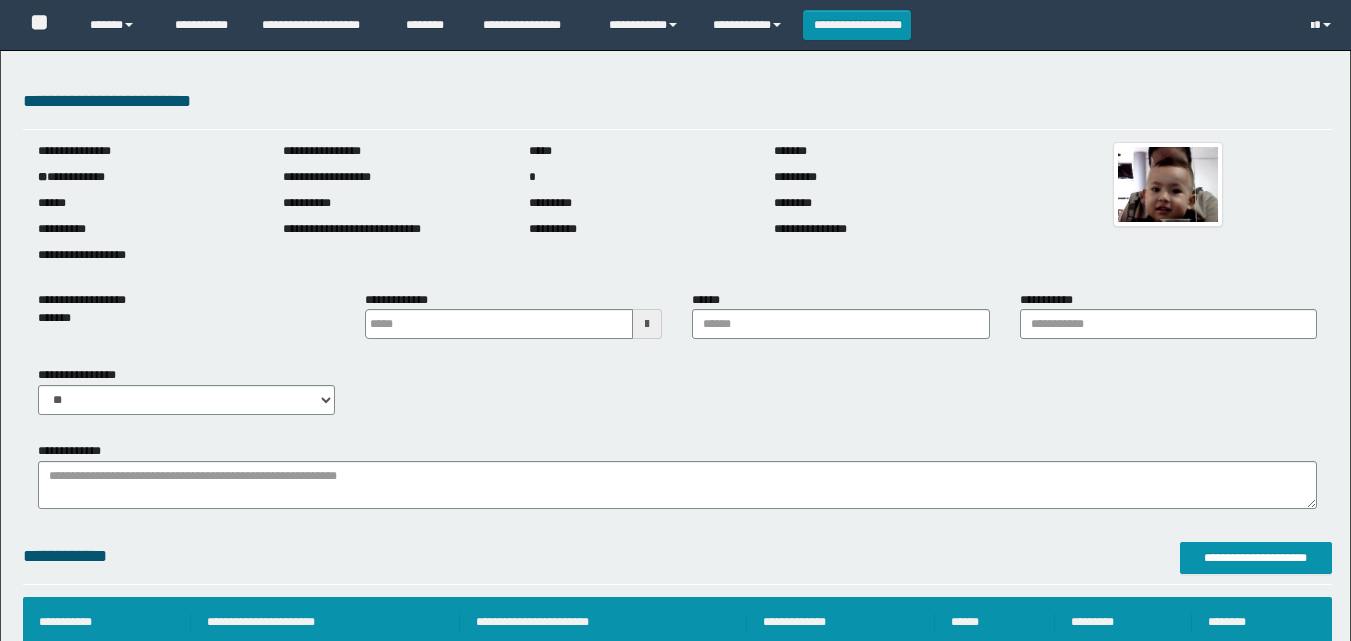 type on "*******" 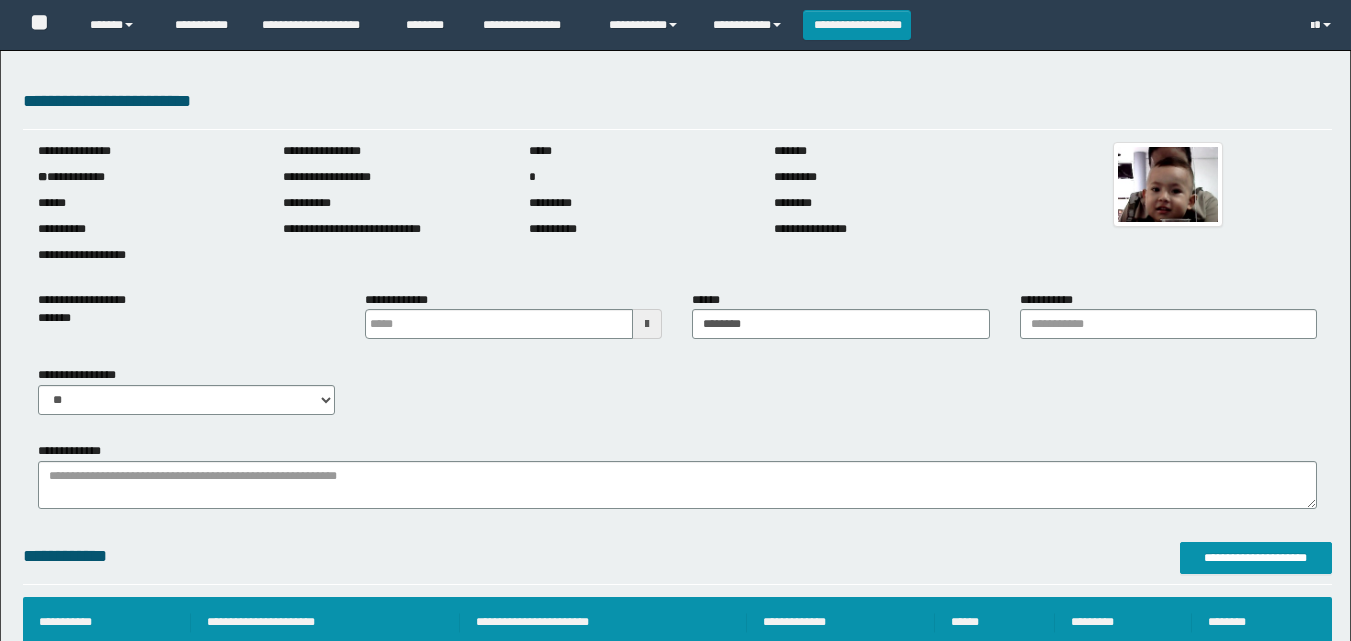 scroll, scrollTop: 0, scrollLeft: 0, axis: both 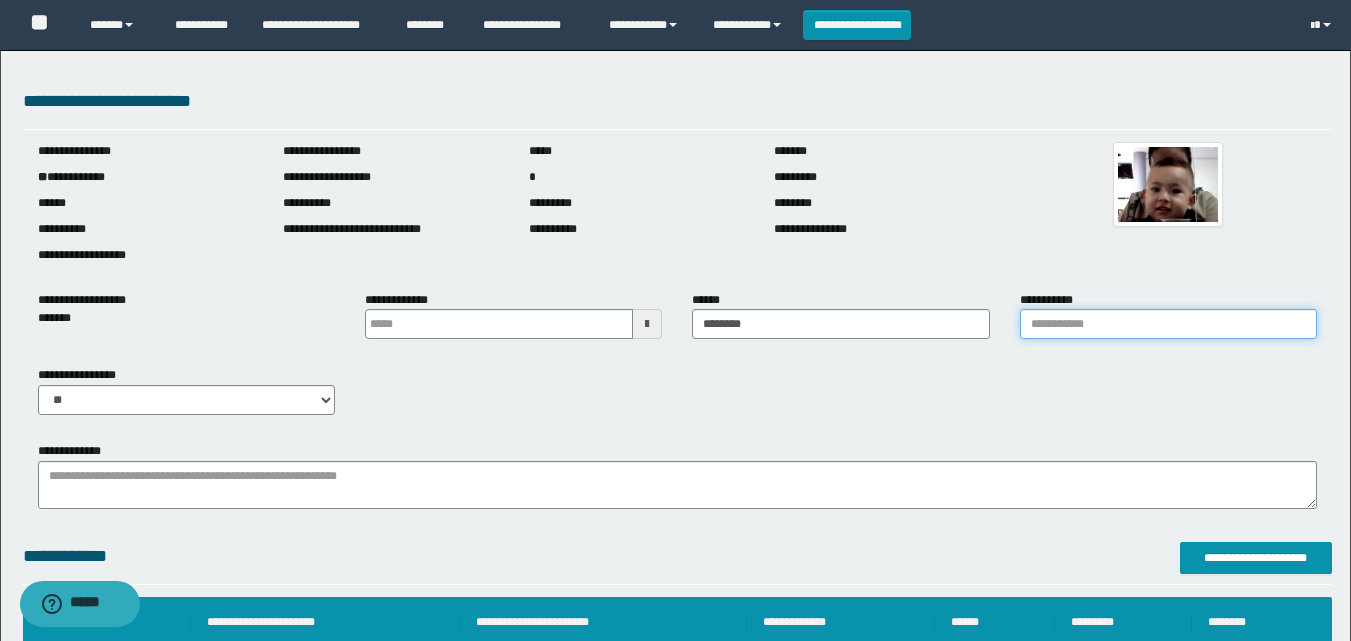click on "**********" at bounding box center [1168, 324] 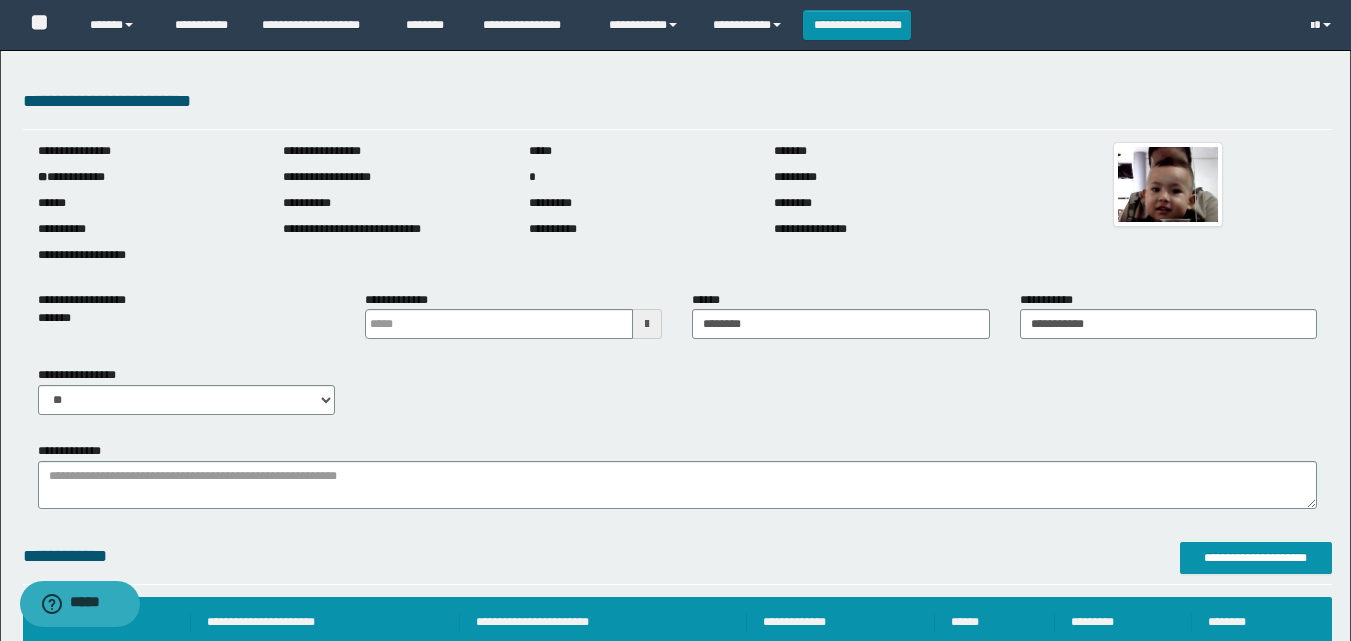 click on "**********" at bounding box center [677, 398] 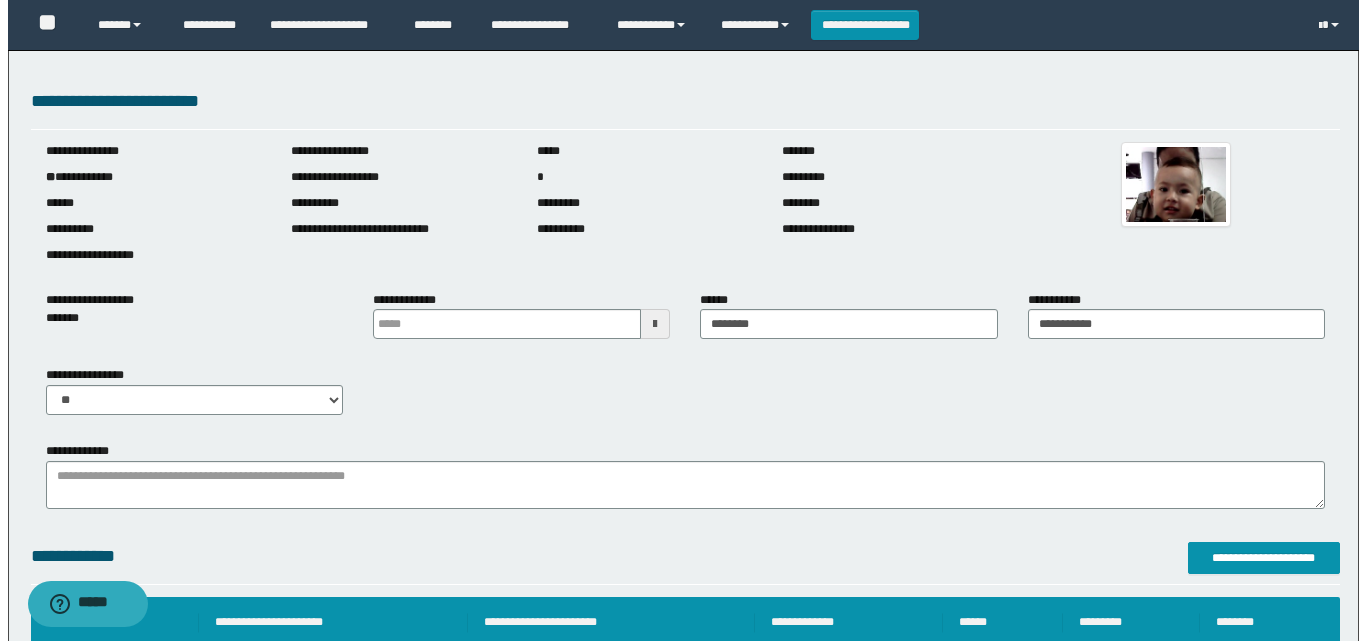 scroll, scrollTop: 100, scrollLeft: 0, axis: vertical 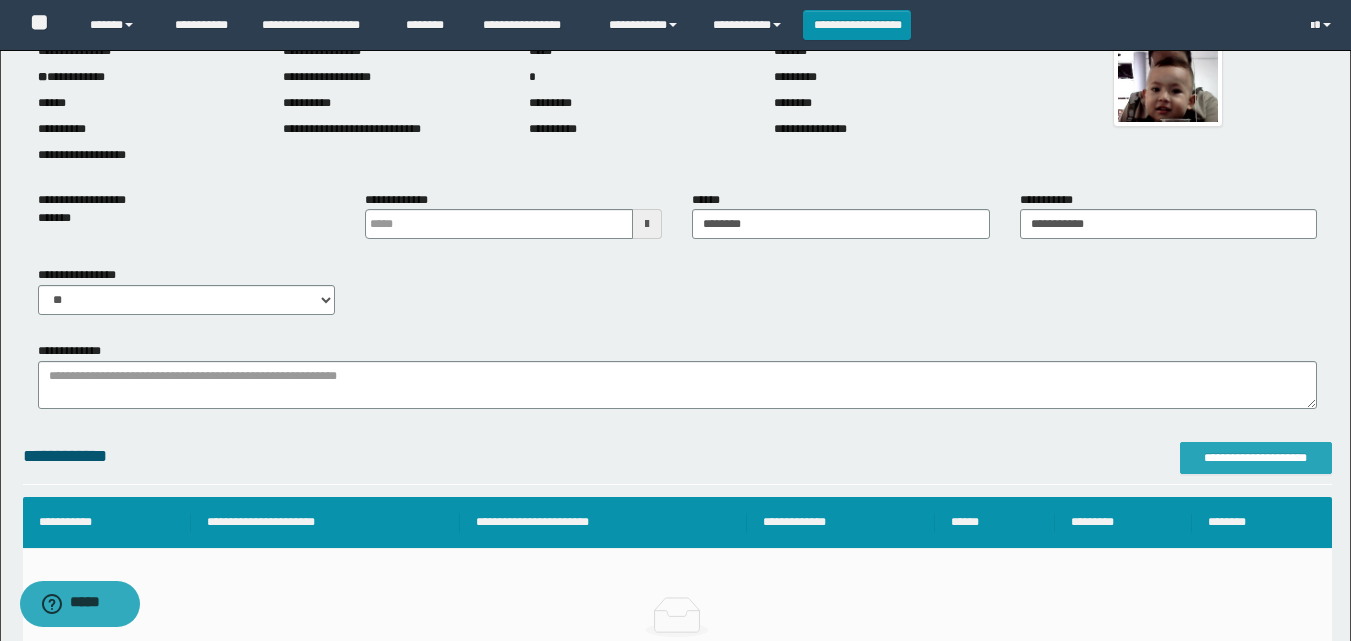 click on "**********" at bounding box center [1256, 458] 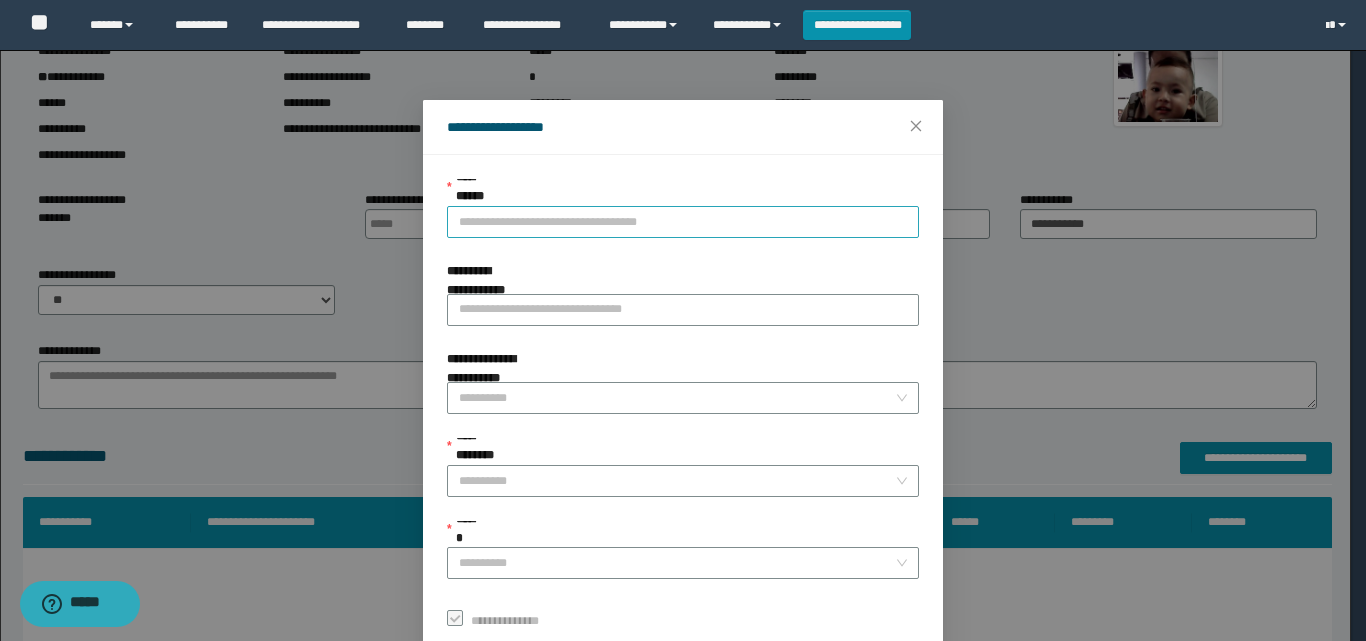 click on "**********" at bounding box center [683, 222] 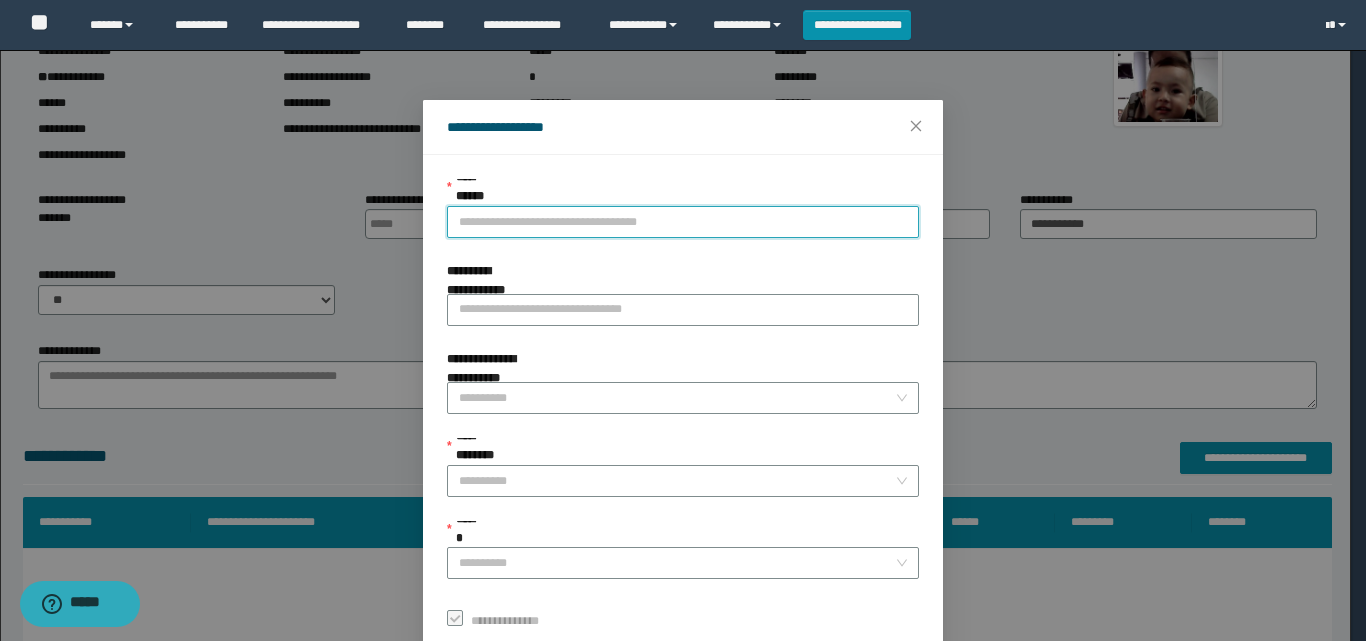 click on "**********" at bounding box center [683, 222] 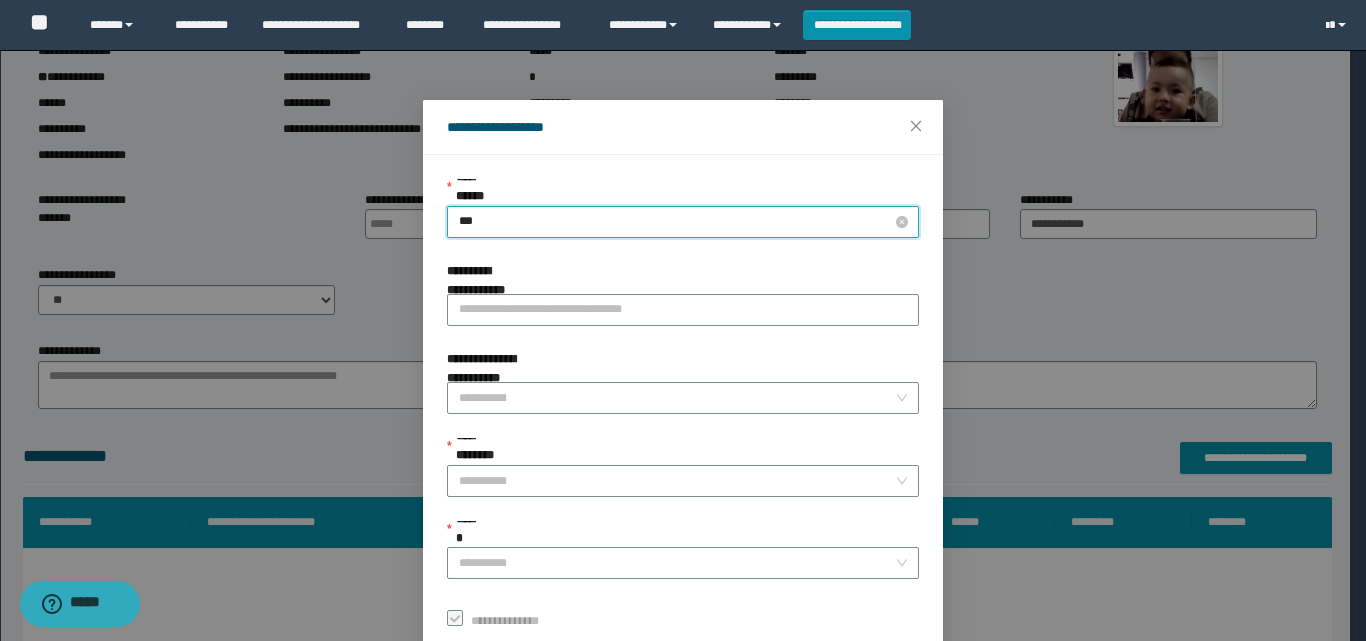 type on "****" 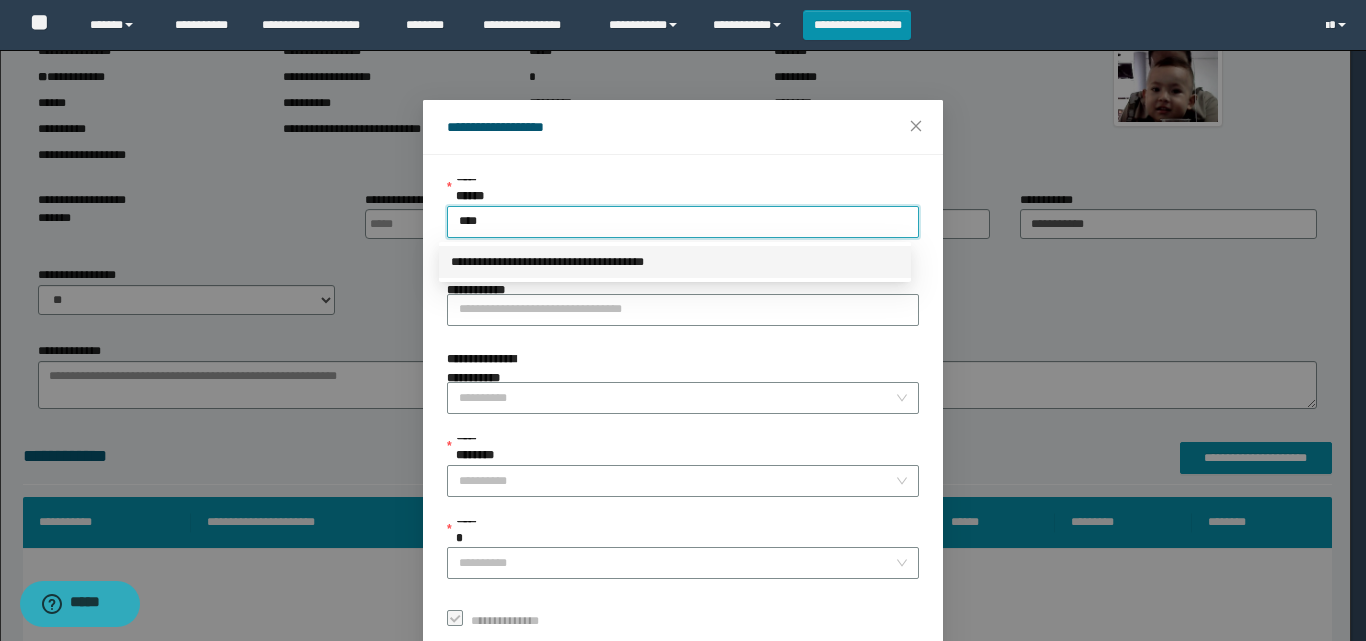 click on "**********" at bounding box center (675, 262) 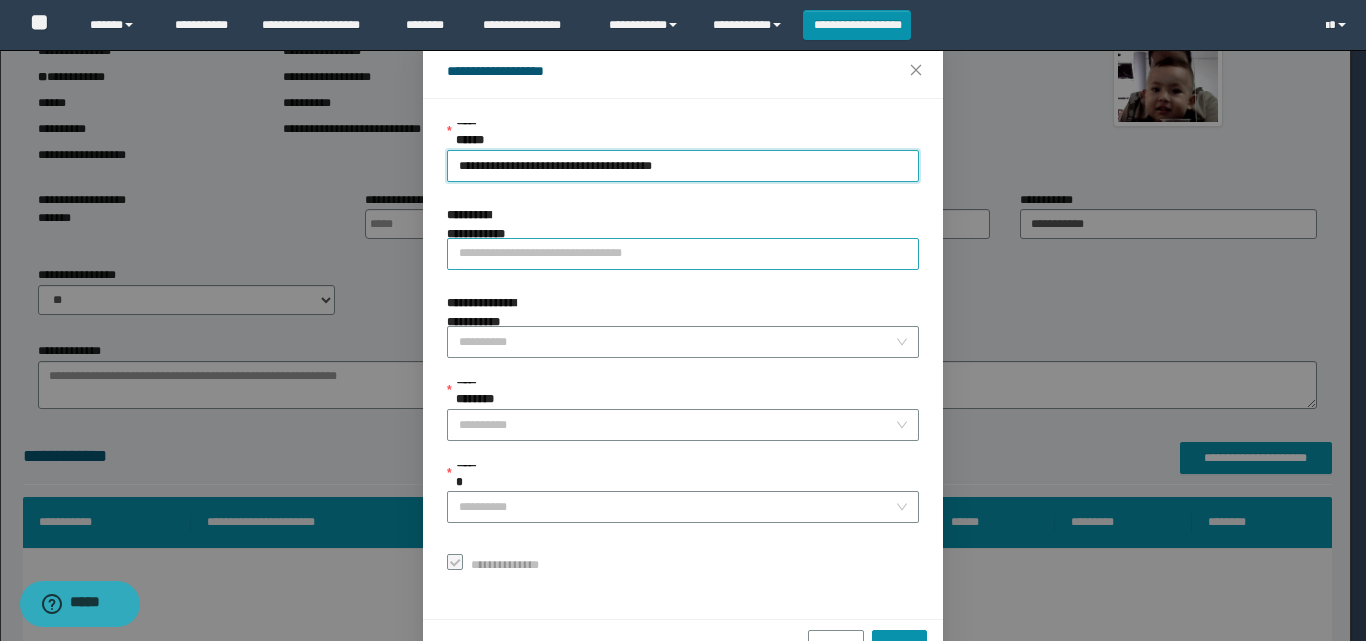 scroll, scrollTop: 111, scrollLeft: 0, axis: vertical 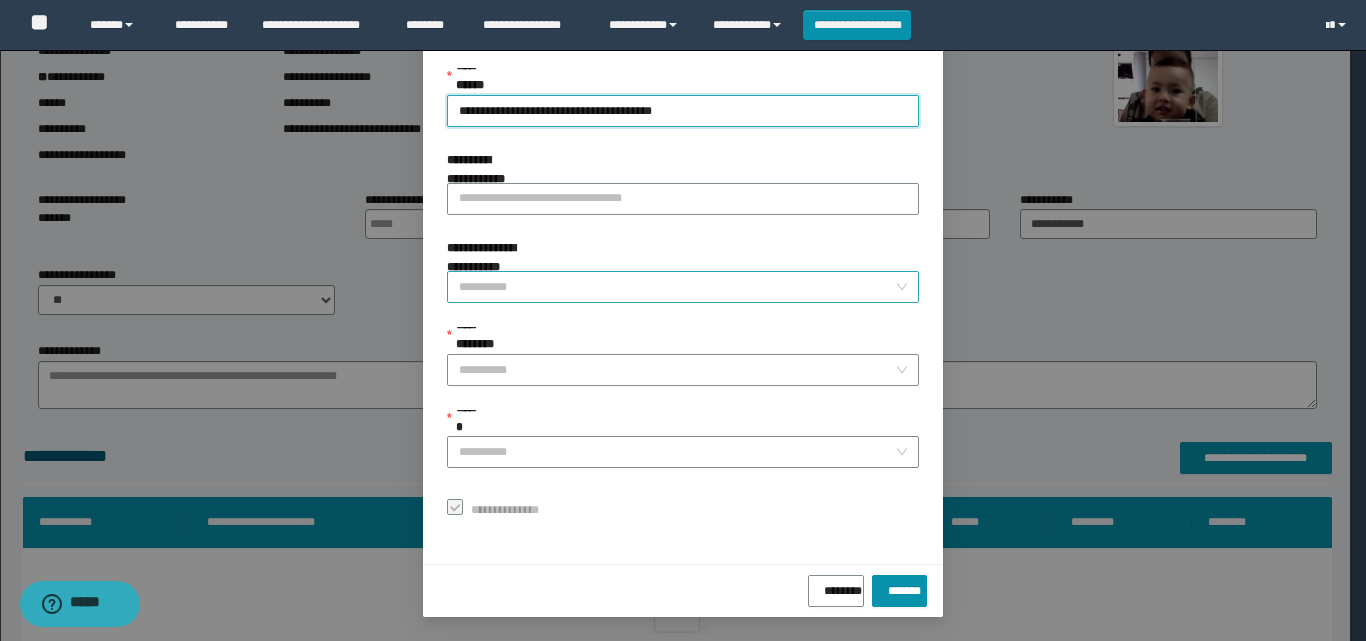 click on "**********" at bounding box center (677, 287) 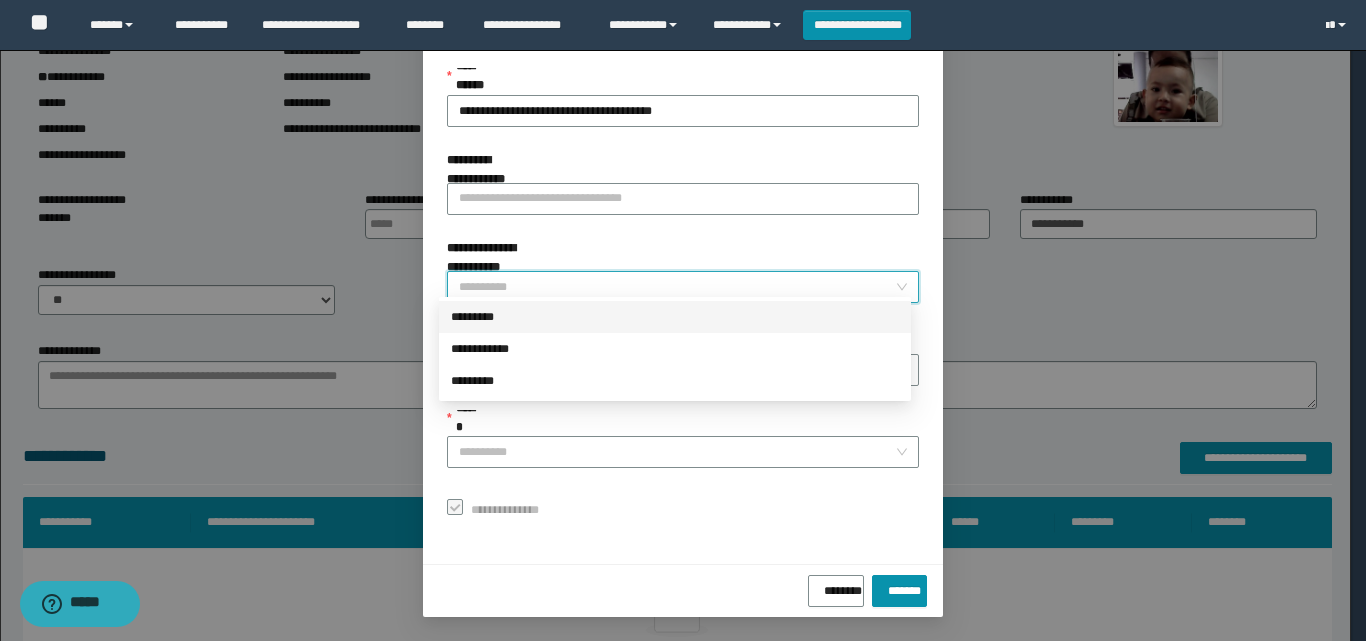 click on "*********" at bounding box center (675, 317) 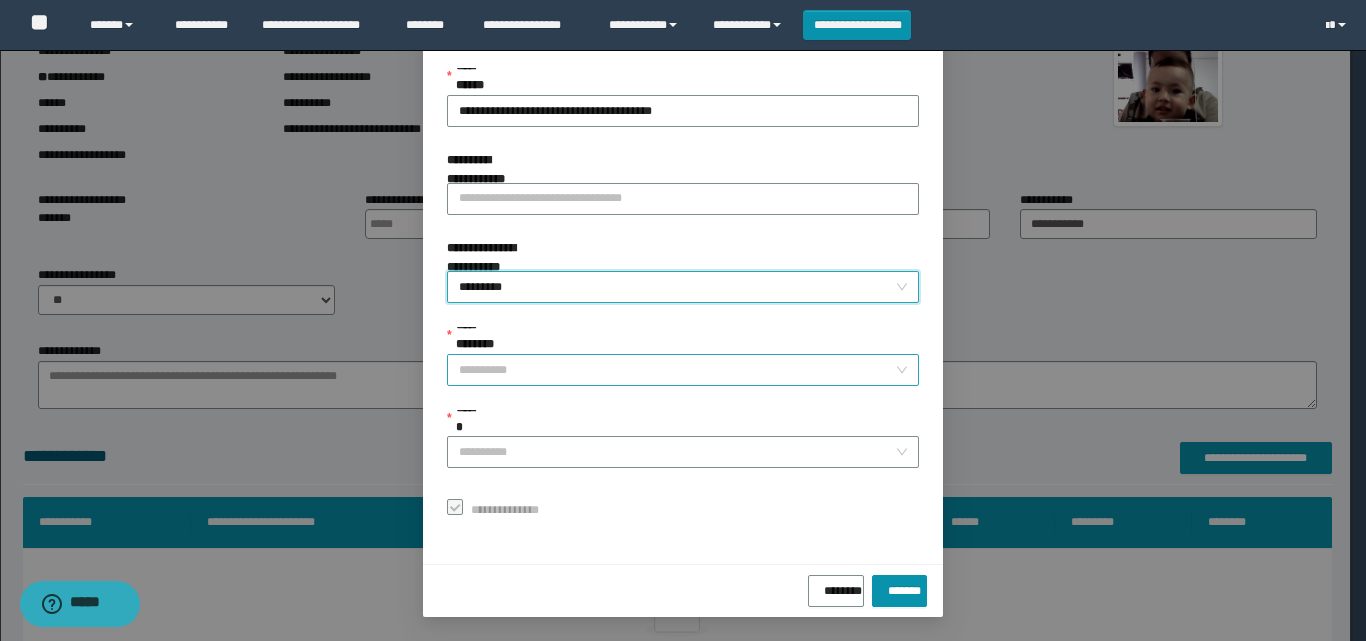 click on "**********" at bounding box center [677, 370] 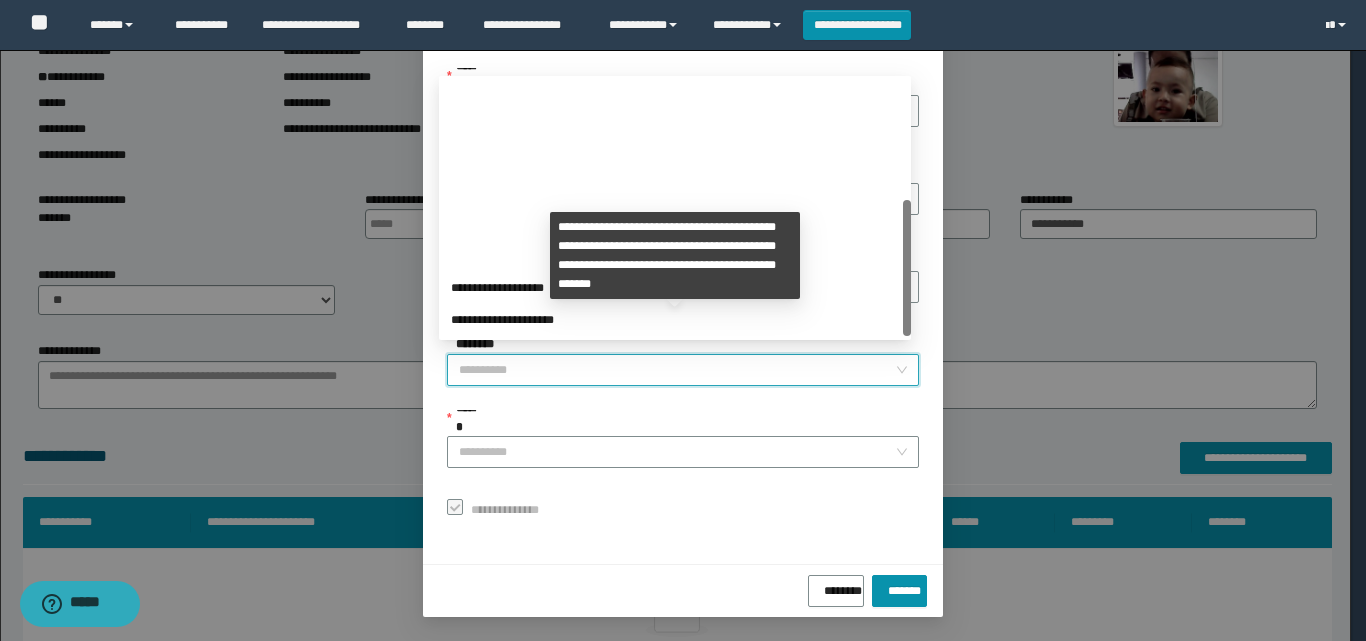 scroll, scrollTop: 224, scrollLeft: 0, axis: vertical 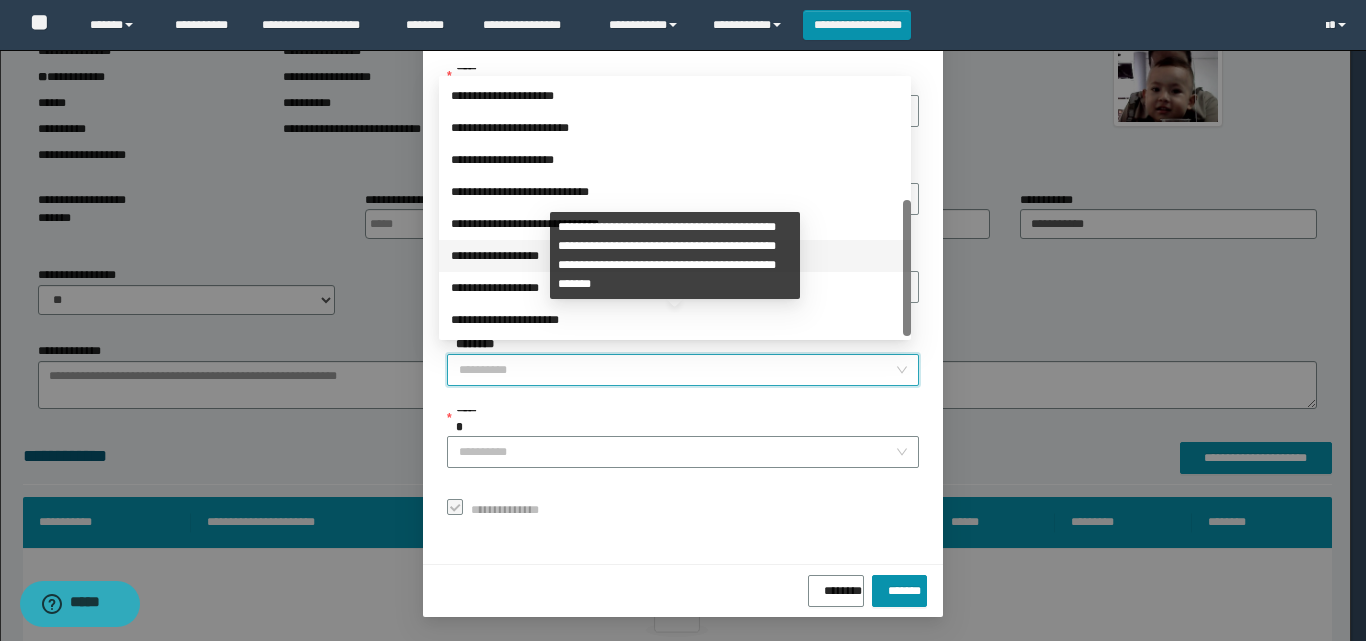 click on "**********" at bounding box center (675, 256) 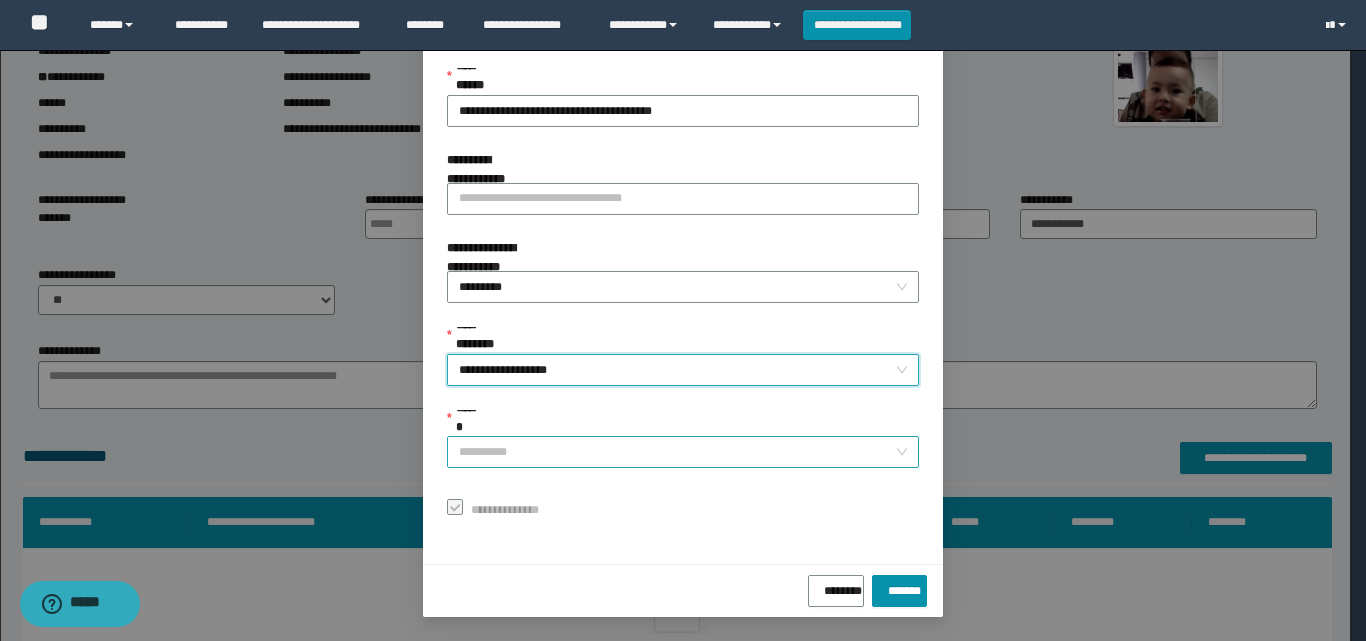 drag, startPoint x: 542, startPoint y: 449, endPoint x: 592, endPoint y: 459, distance: 50.990196 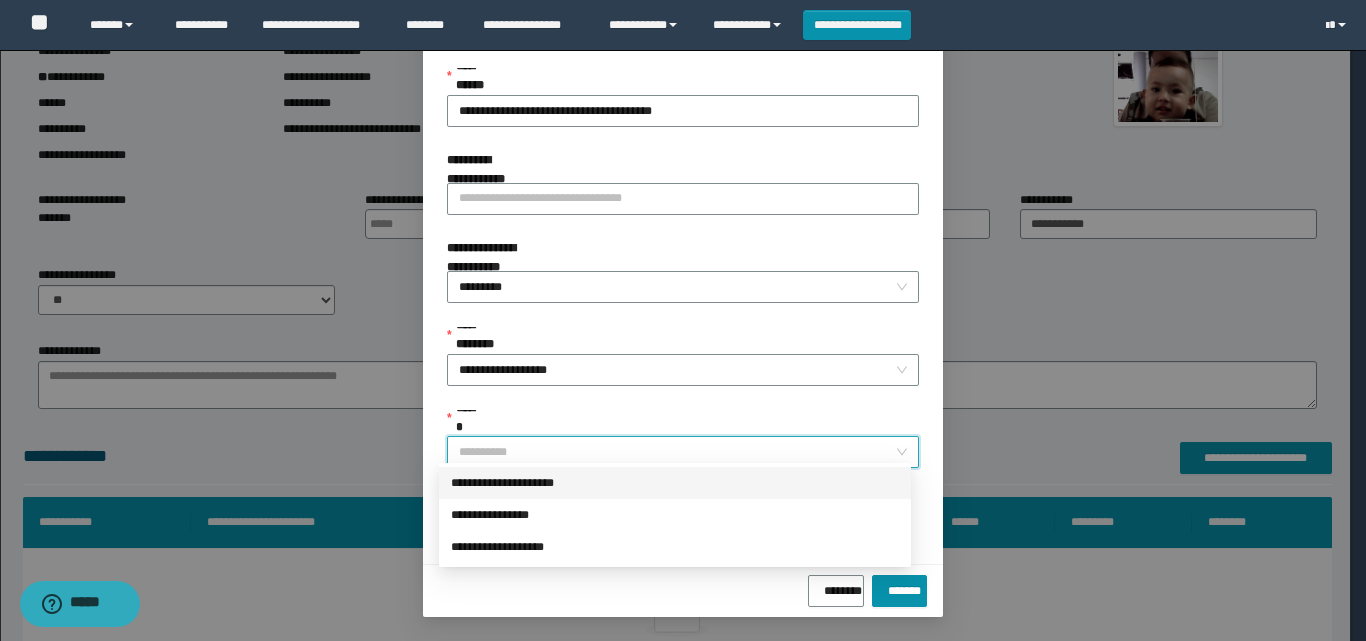 click on "**********" at bounding box center (675, 483) 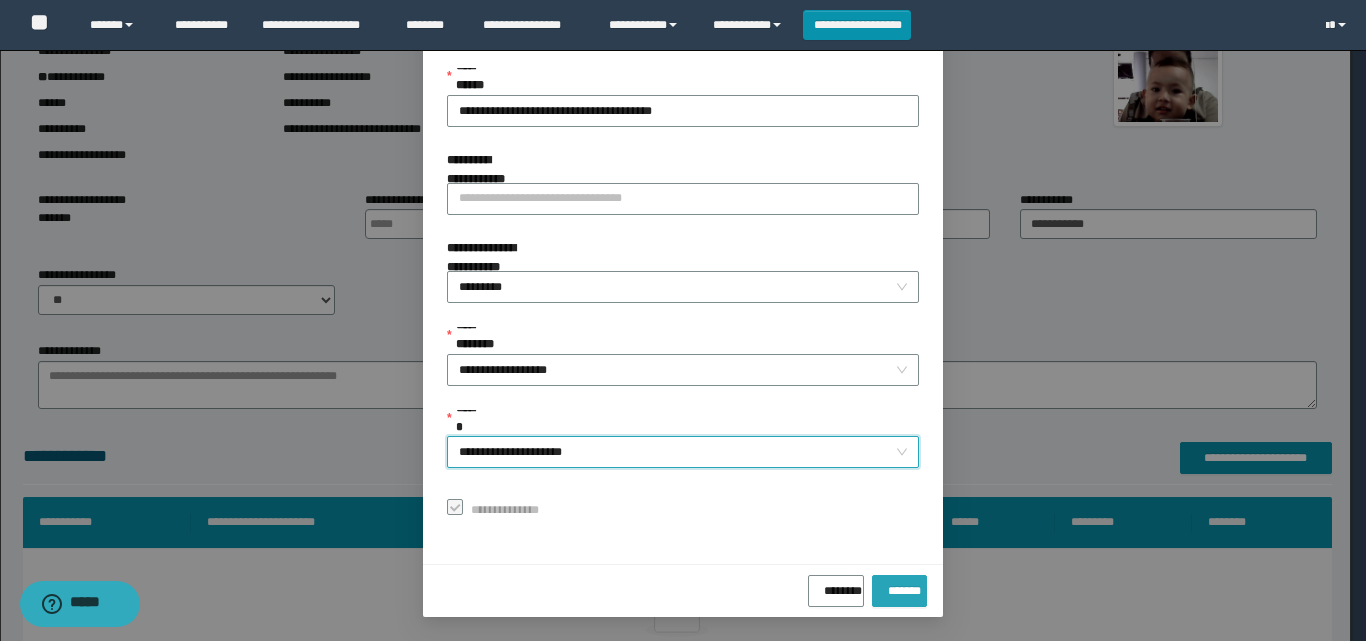 click on "*******" at bounding box center [899, 587] 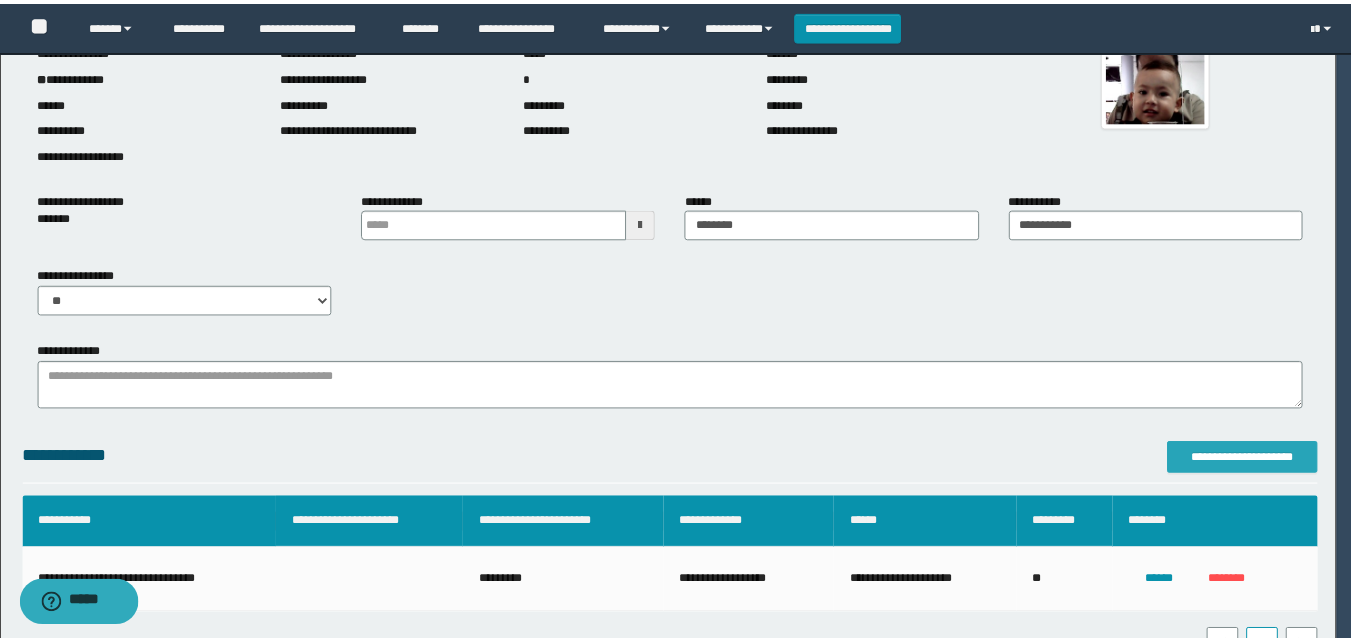 scroll, scrollTop: 0, scrollLeft: 0, axis: both 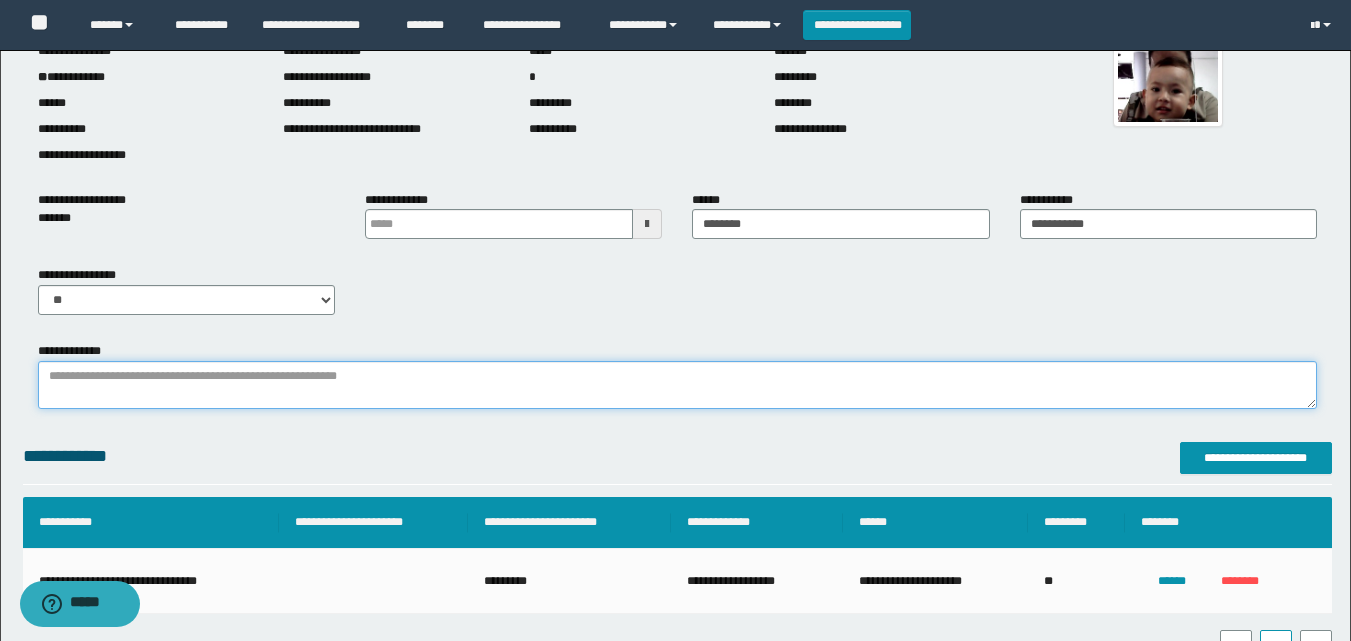 click on "**********" at bounding box center (677, 385) 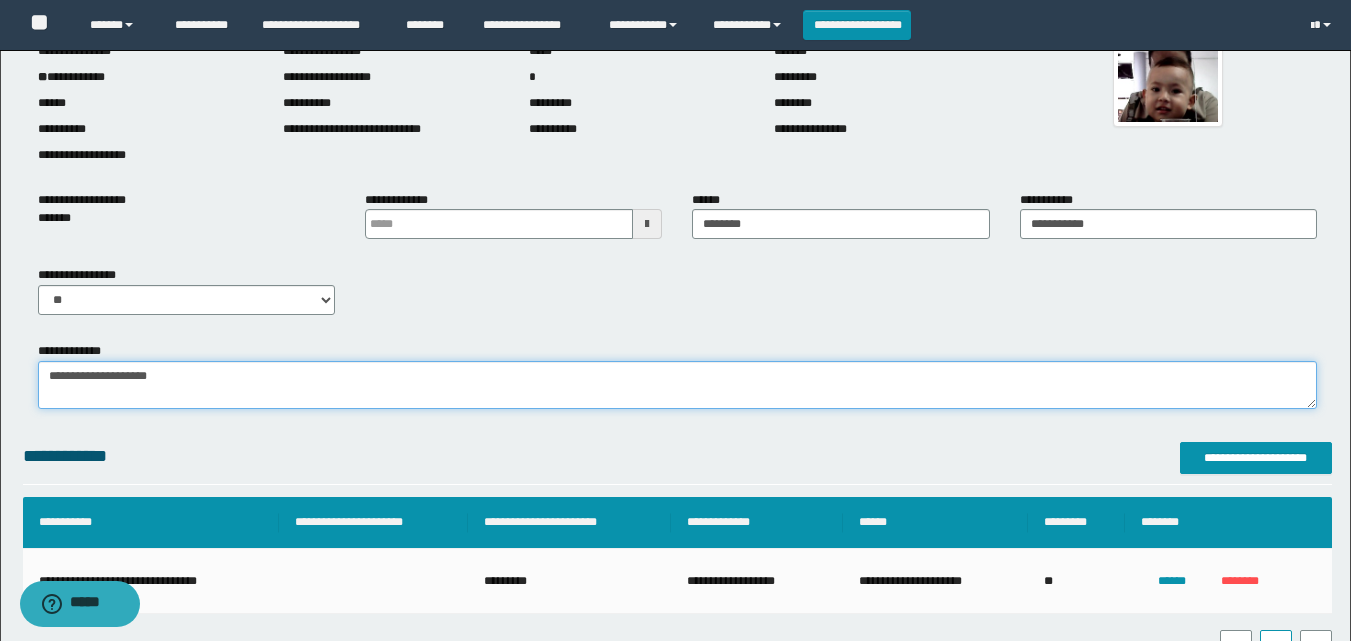 type on "**********" 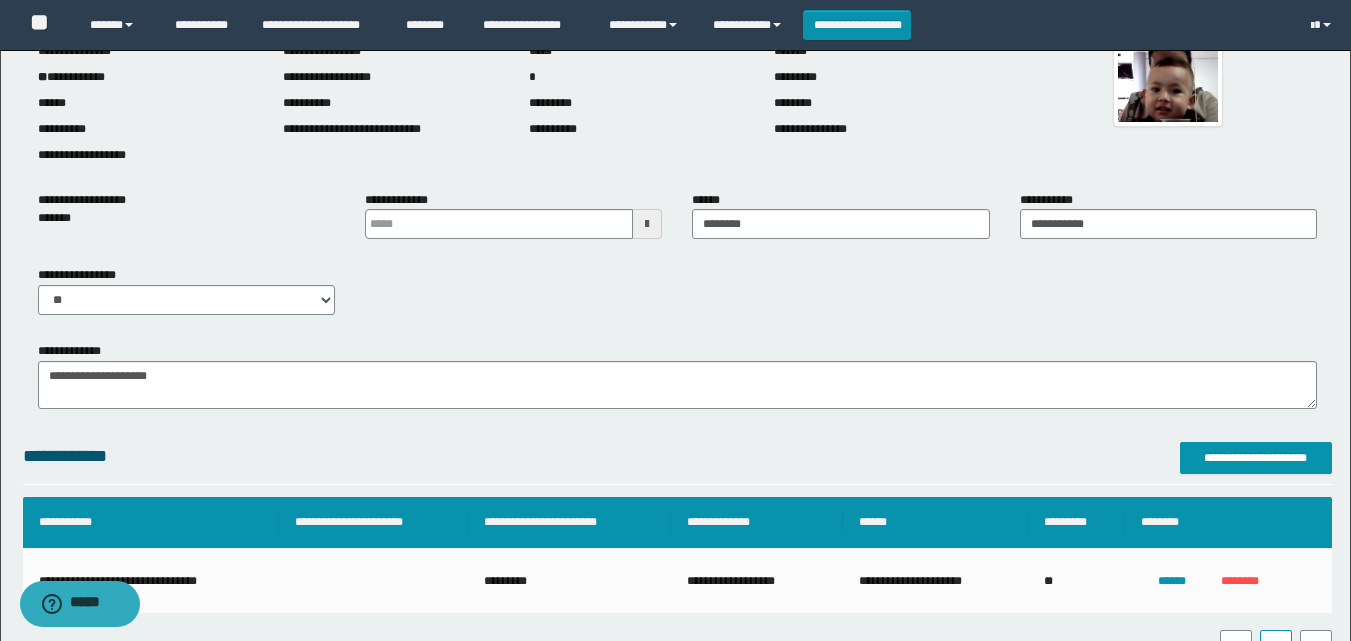 click at bounding box center (647, 224) 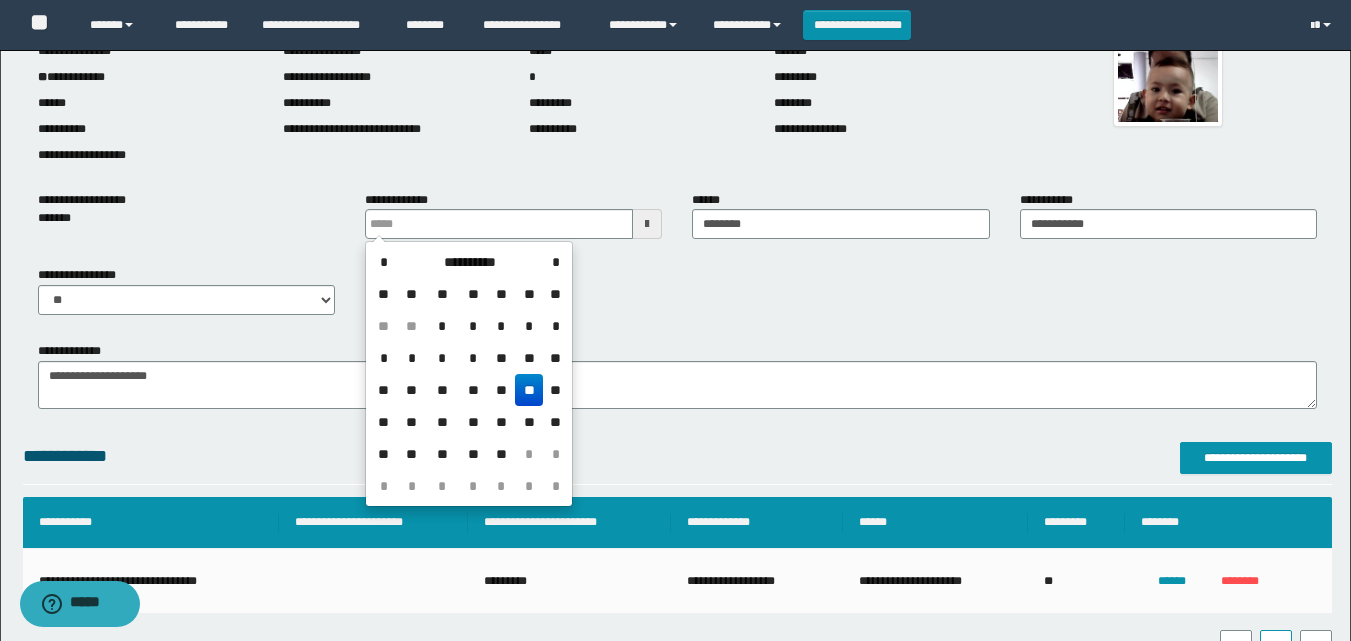 click on "**" at bounding box center [529, 390] 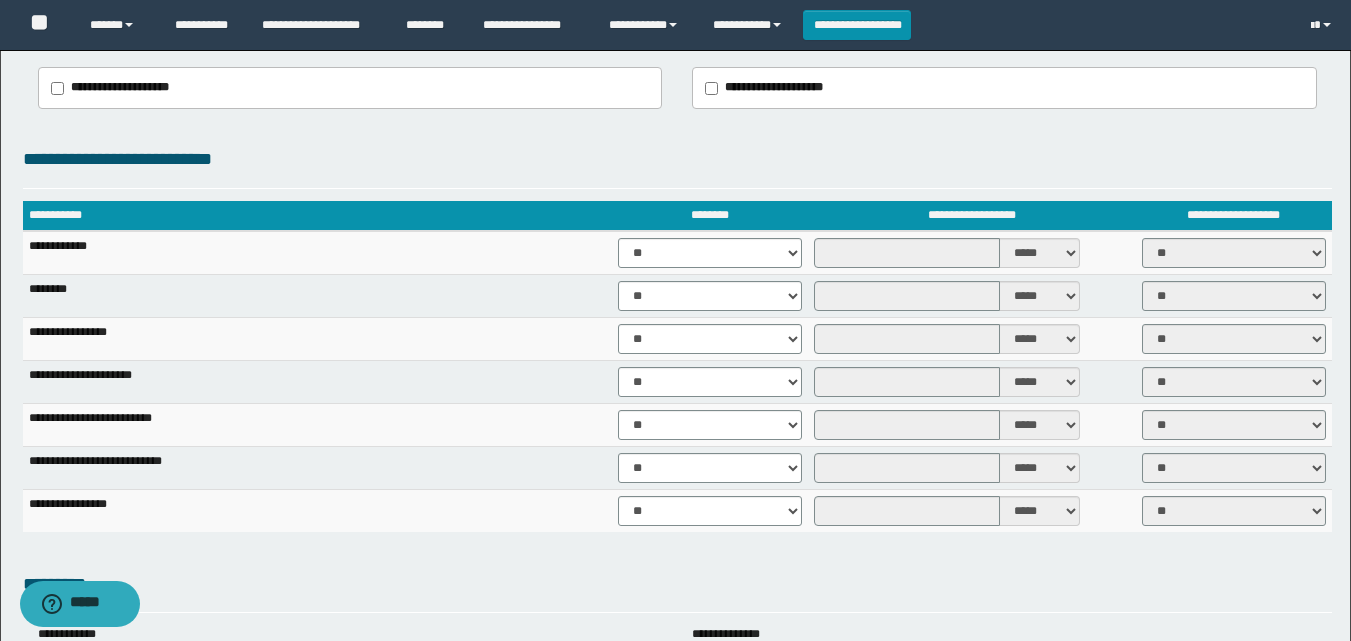 scroll, scrollTop: 1500, scrollLeft: 0, axis: vertical 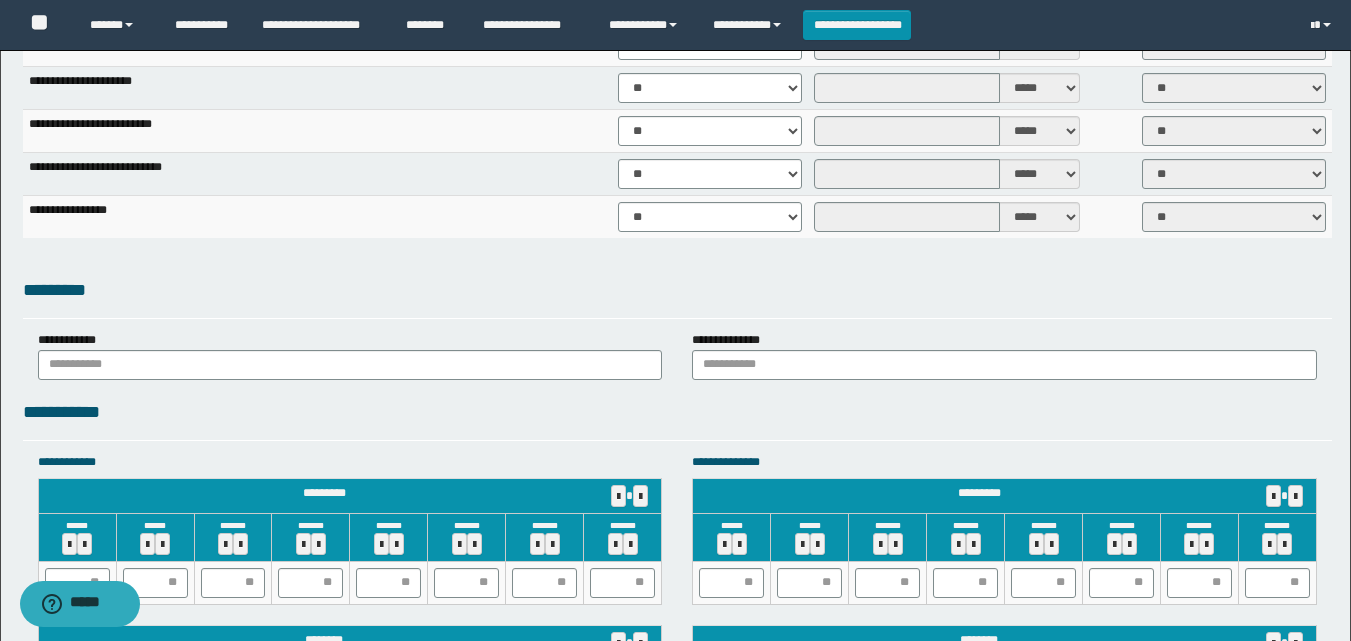 click on "*********" at bounding box center (677, 290) 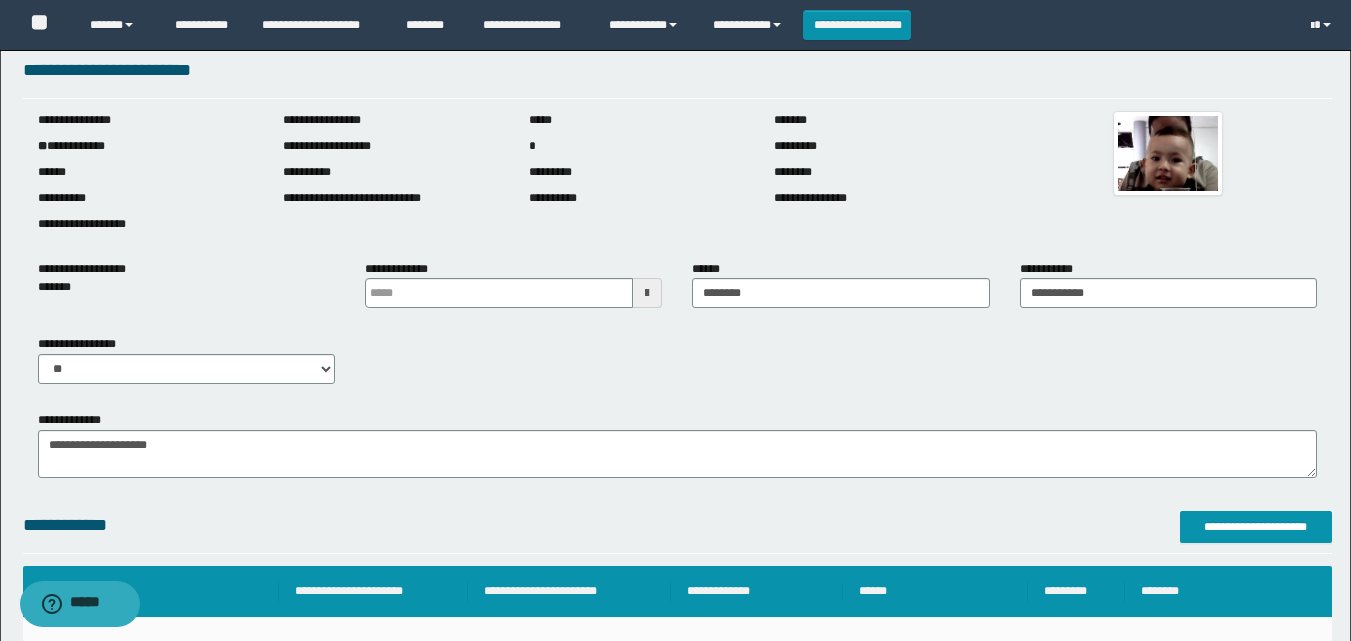 scroll, scrollTop: 0, scrollLeft: 0, axis: both 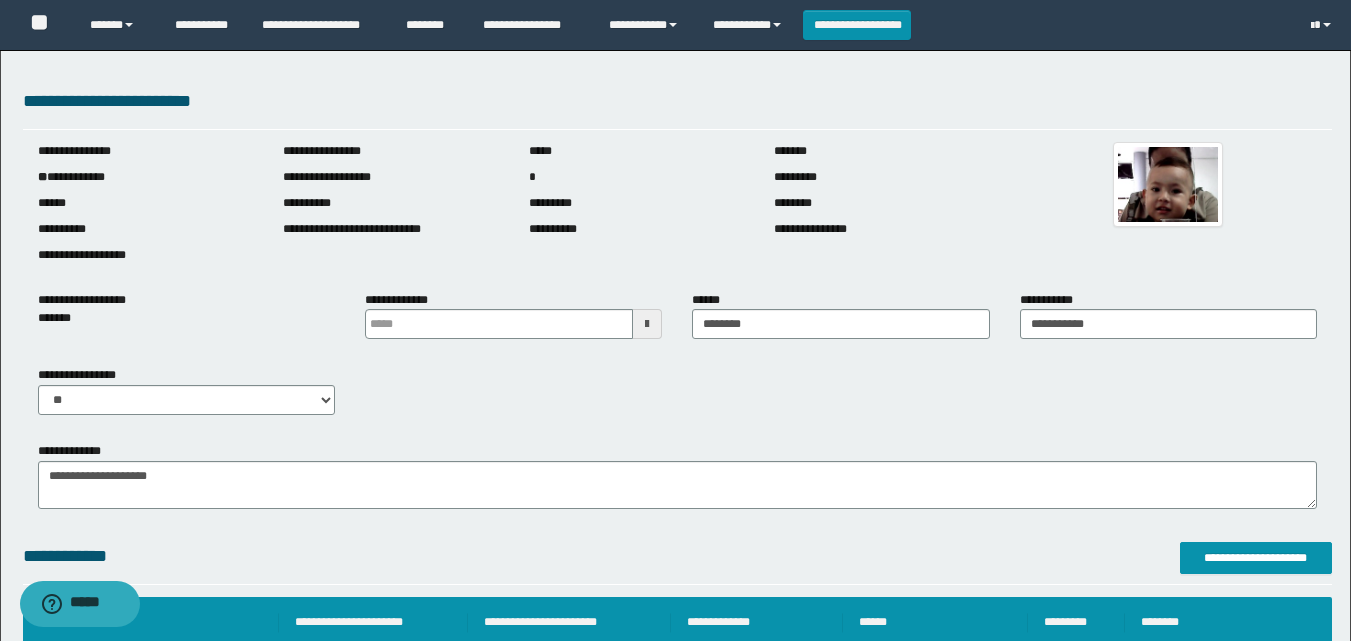 click on "**********" at bounding box center [677, 398] 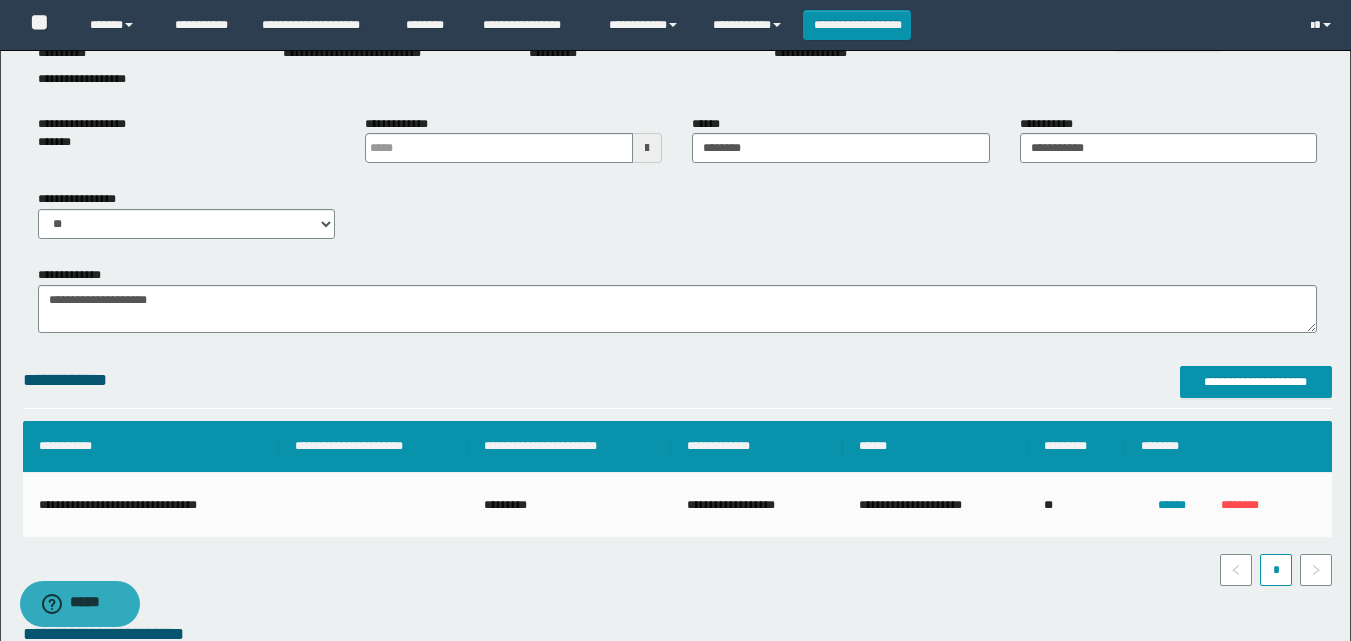 scroll, scrollTop: 200, scrollLeft: 0, axis: vertical 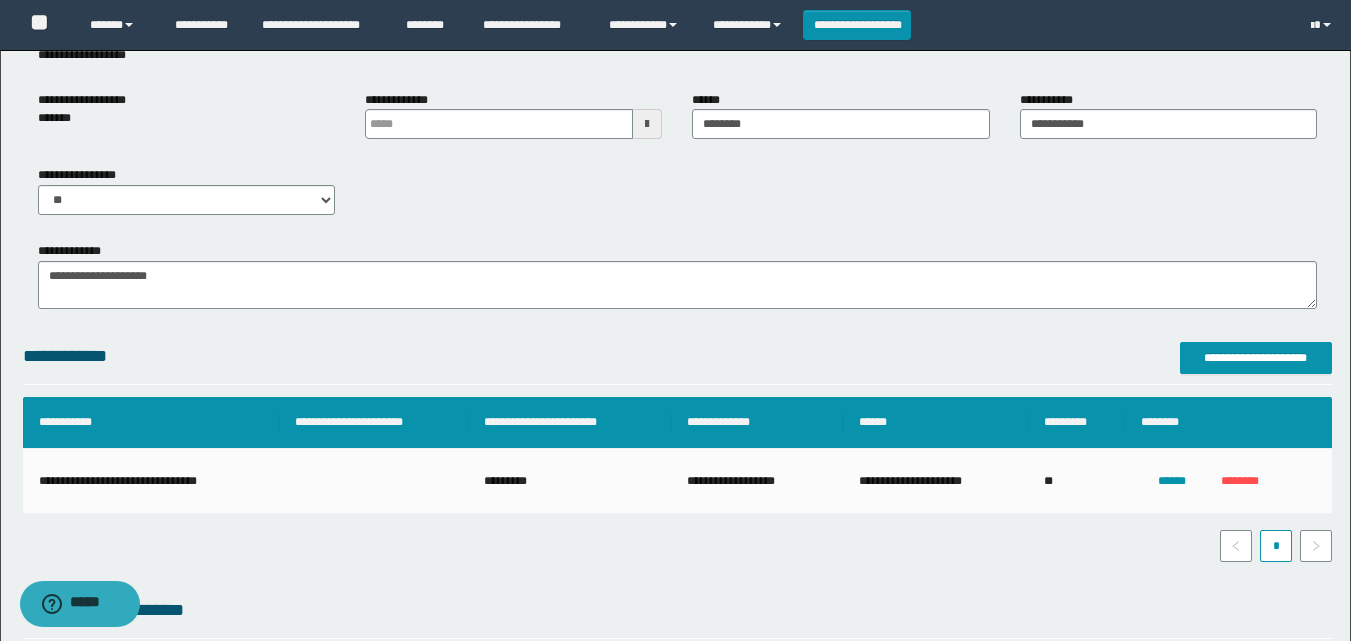 click on "**********" at bounding box center (675, 1503) 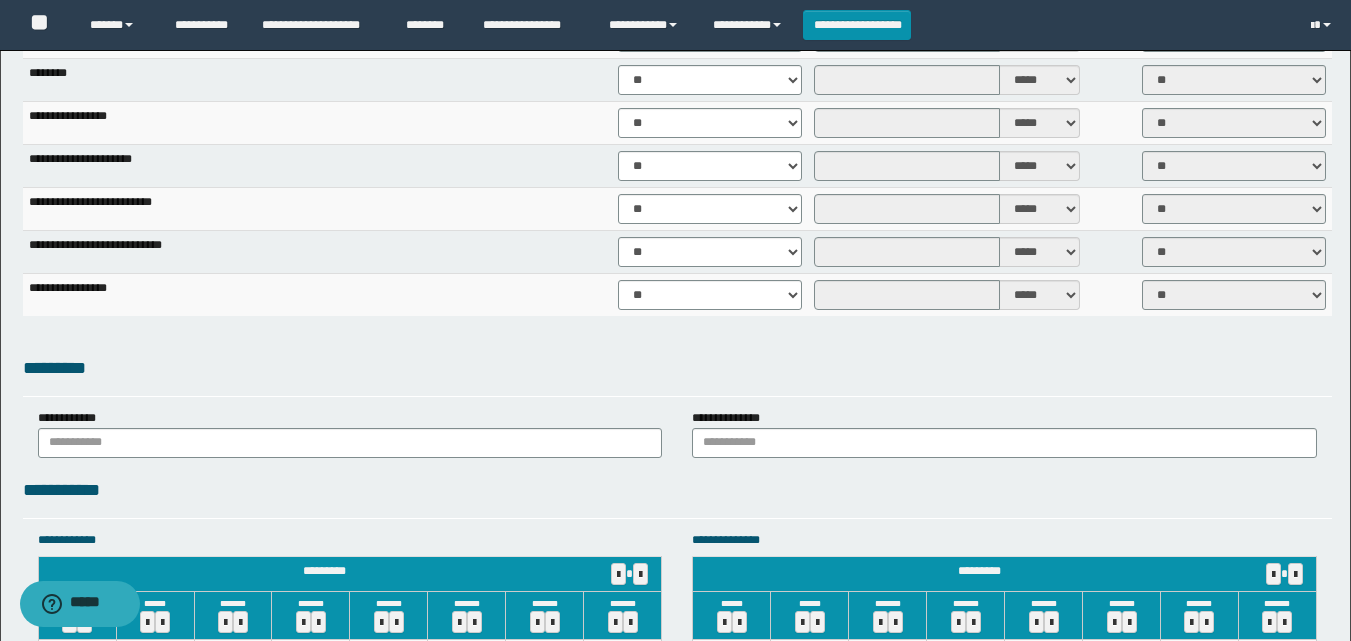 scroll, scrollTop: 1600, scrollLeft: 0, axis: vertical 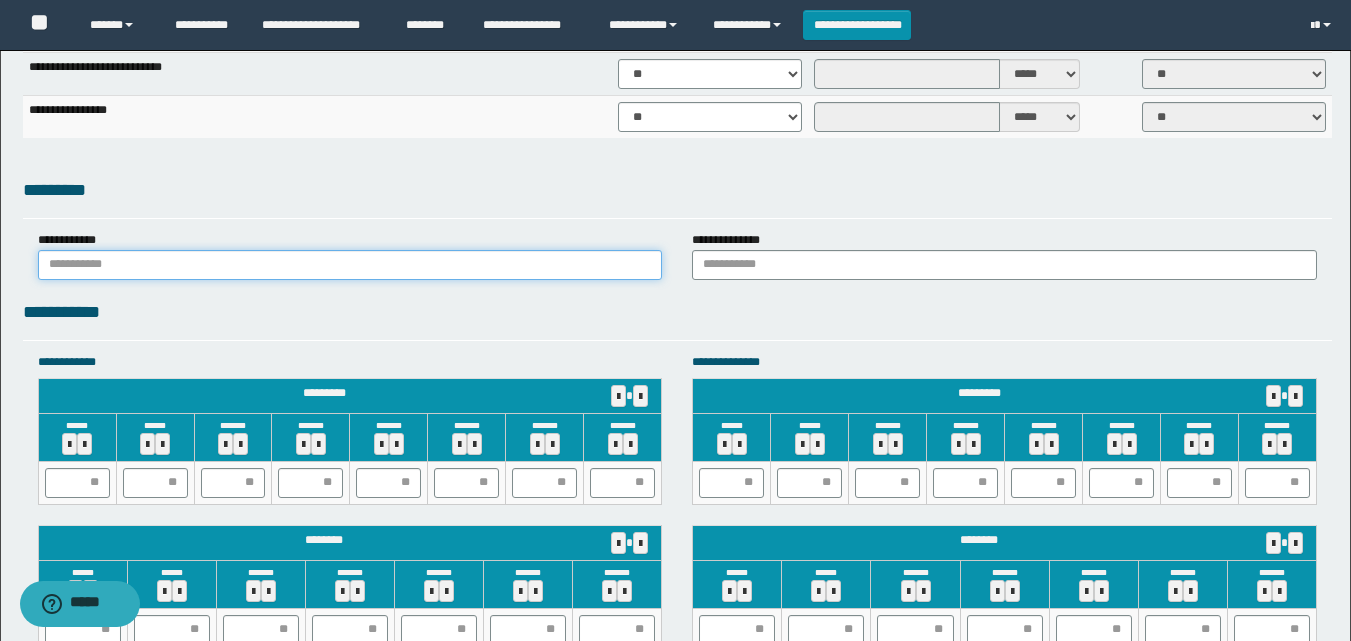 click at bounding box center (350, 265) 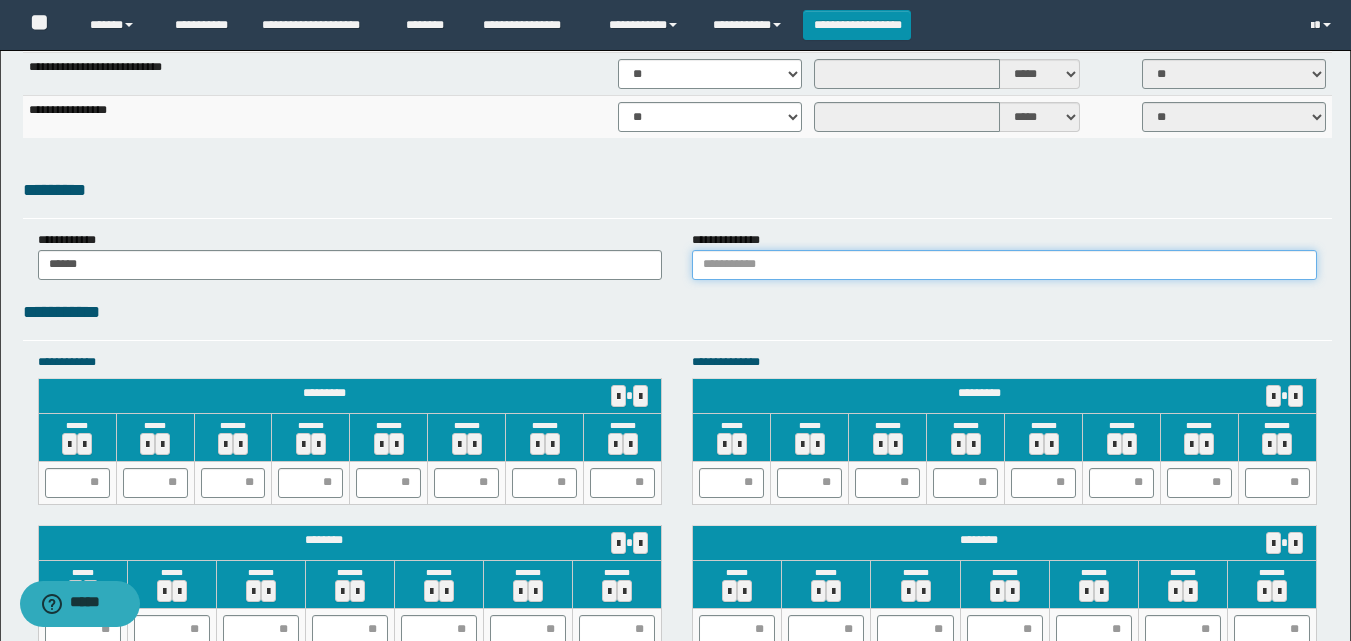 click at bounding box center (1004, 265) 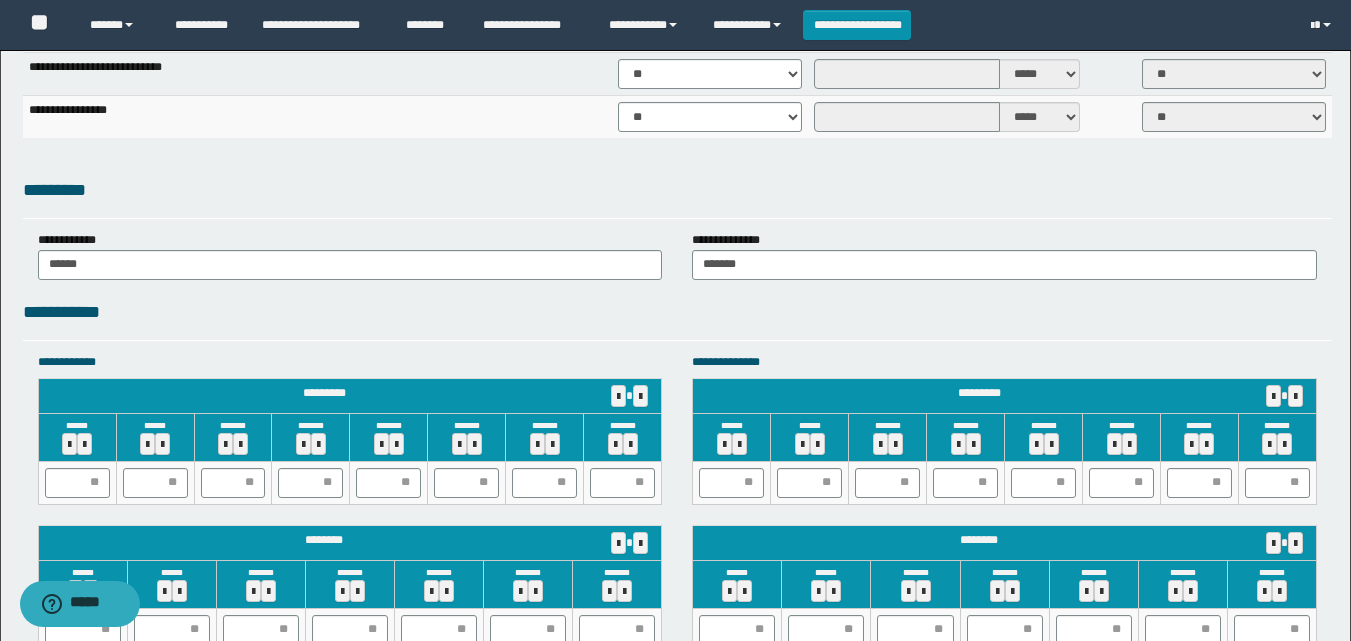 click on "**********" at bounding box center [677, 319] 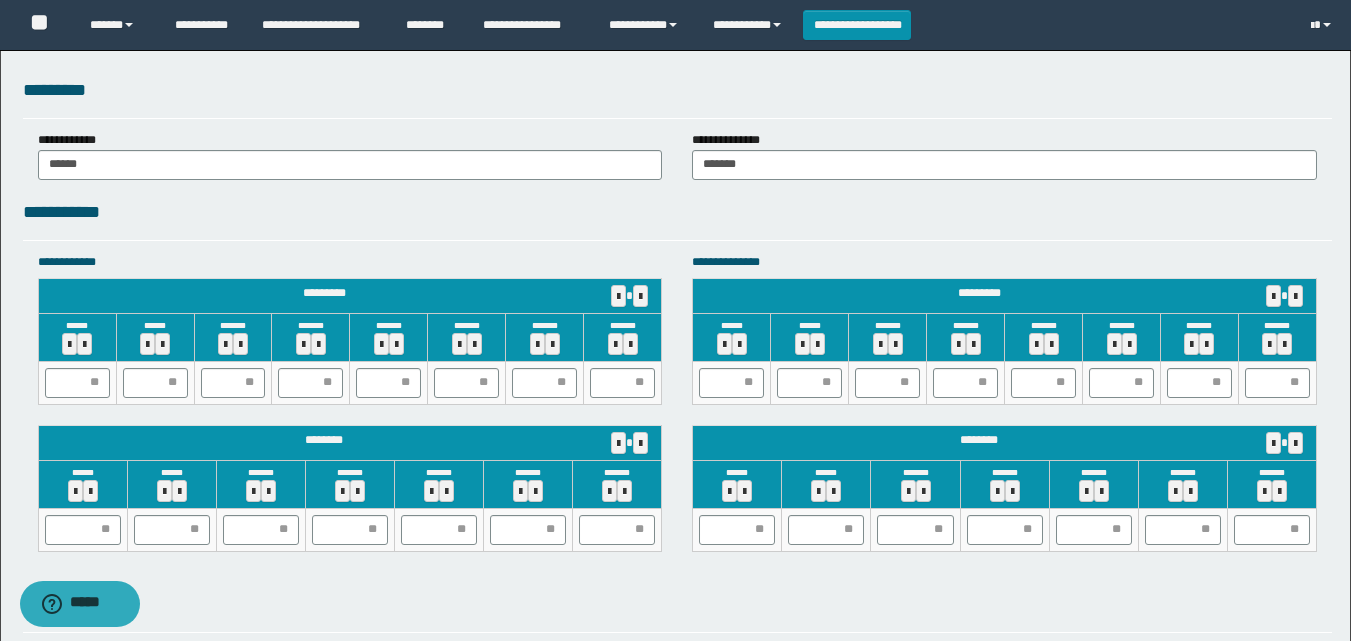 click on "**********" at bounding box center (677, 219) 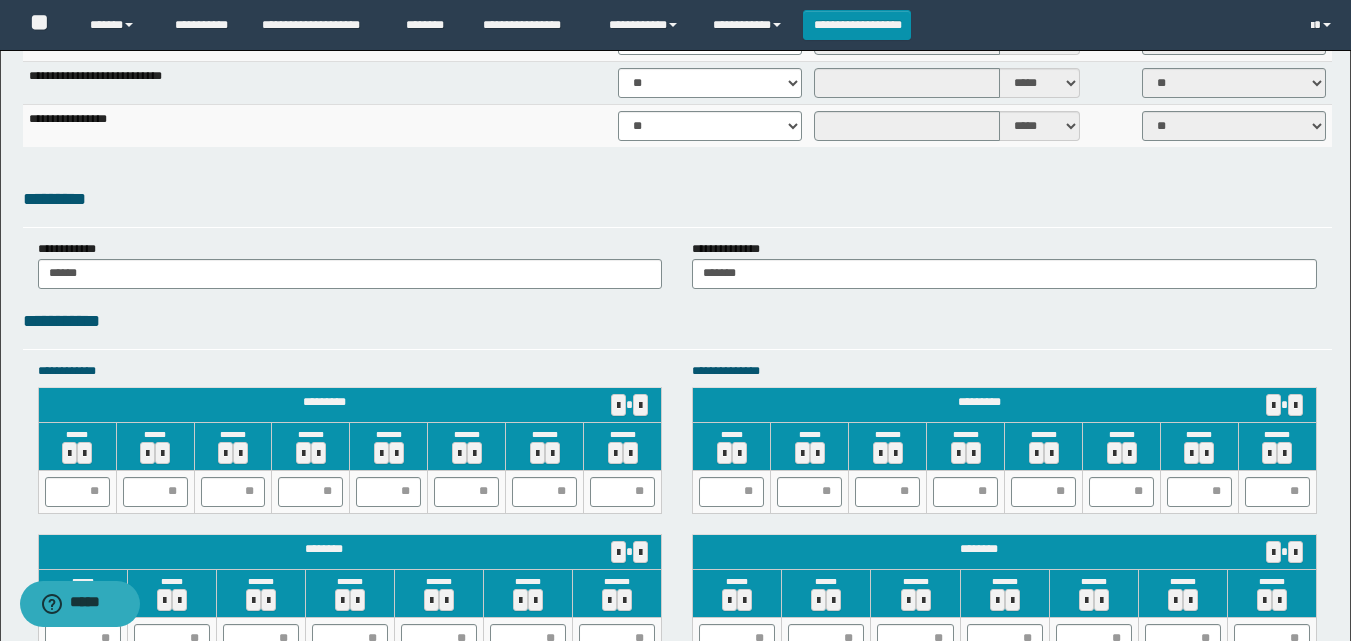 scroll, scrollTop: 1700, scrollLeft: 0, axis: vertical 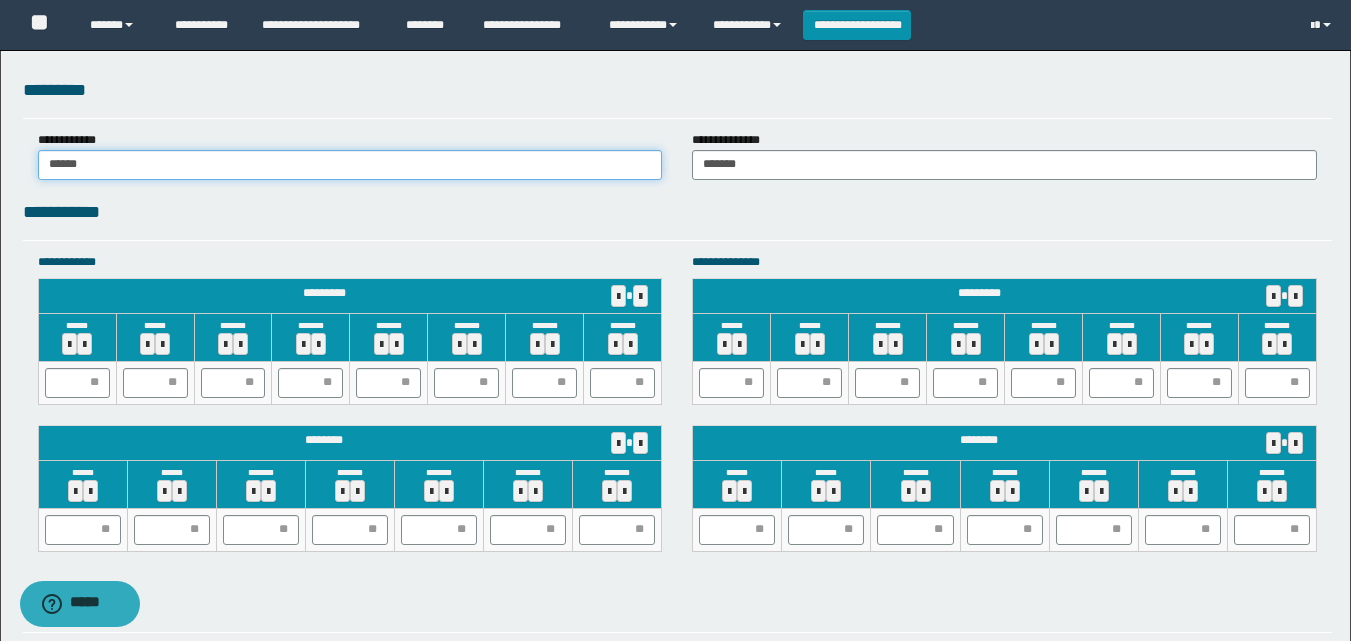 drag, startPoint x: 89, startPoint y: 166, endPoint x: 0, endPoint y: 166, distance: 89 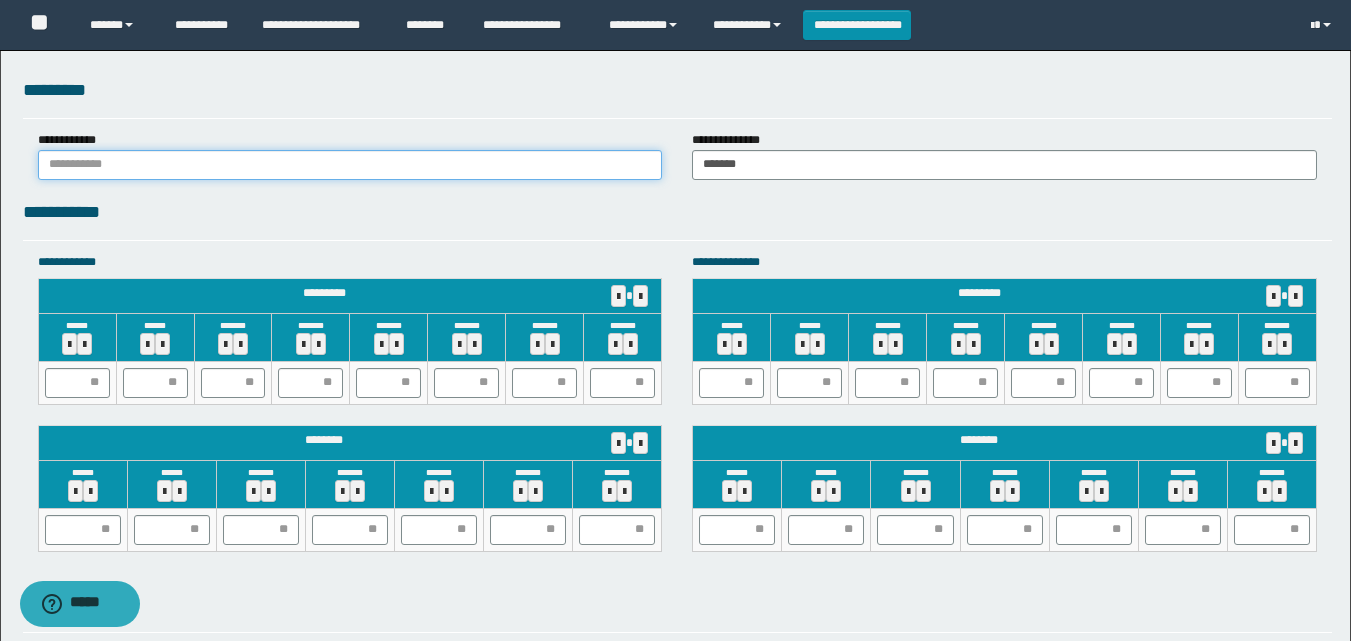 type 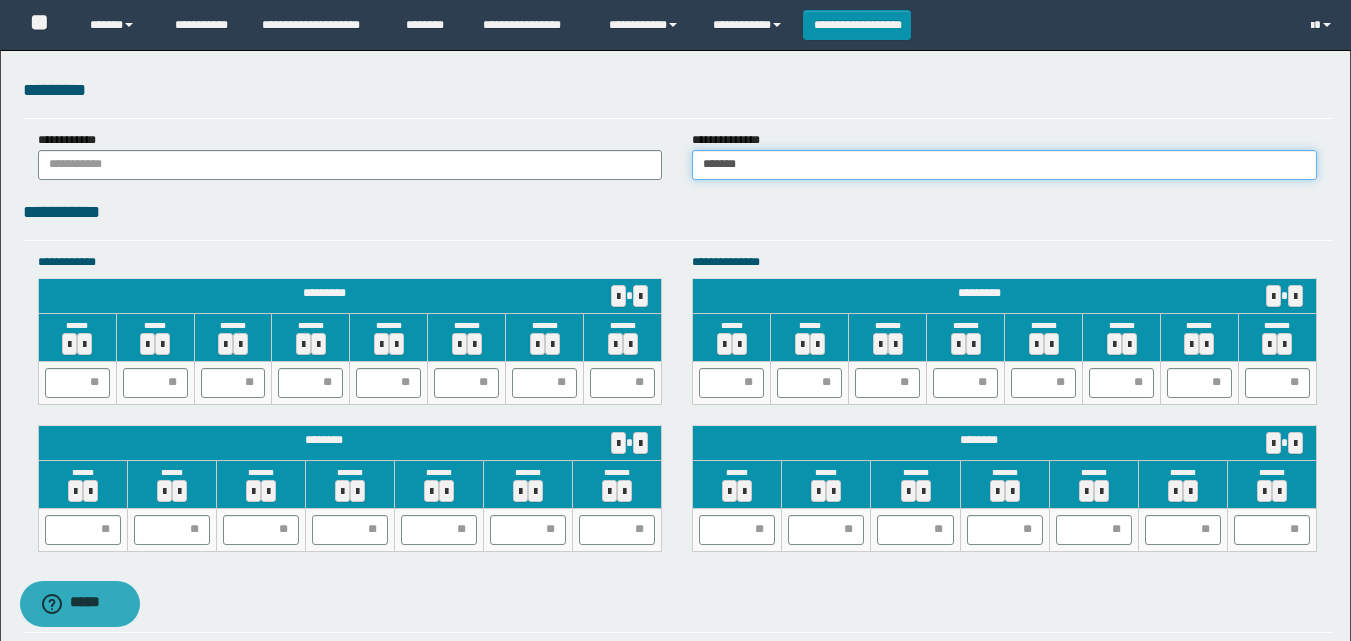 drag, startPoint x: 541, startPoint y: 180, endPoint x: 299, endPoint y: 211, distance: 243.97746 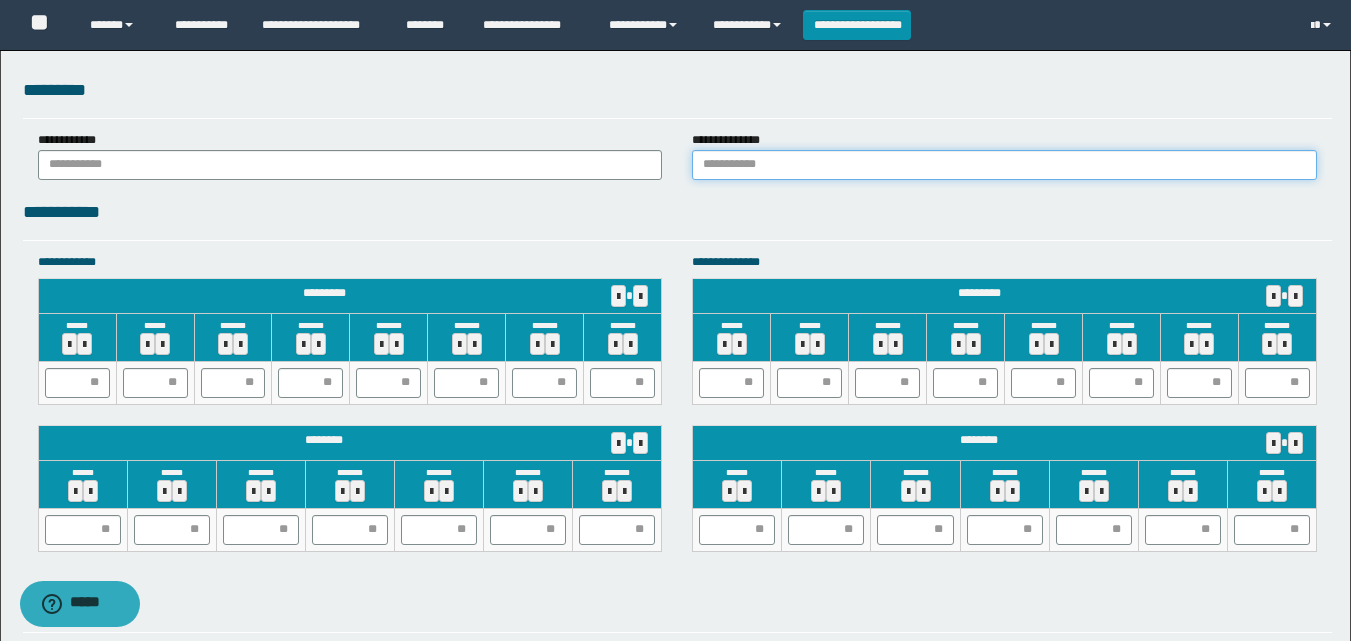 type 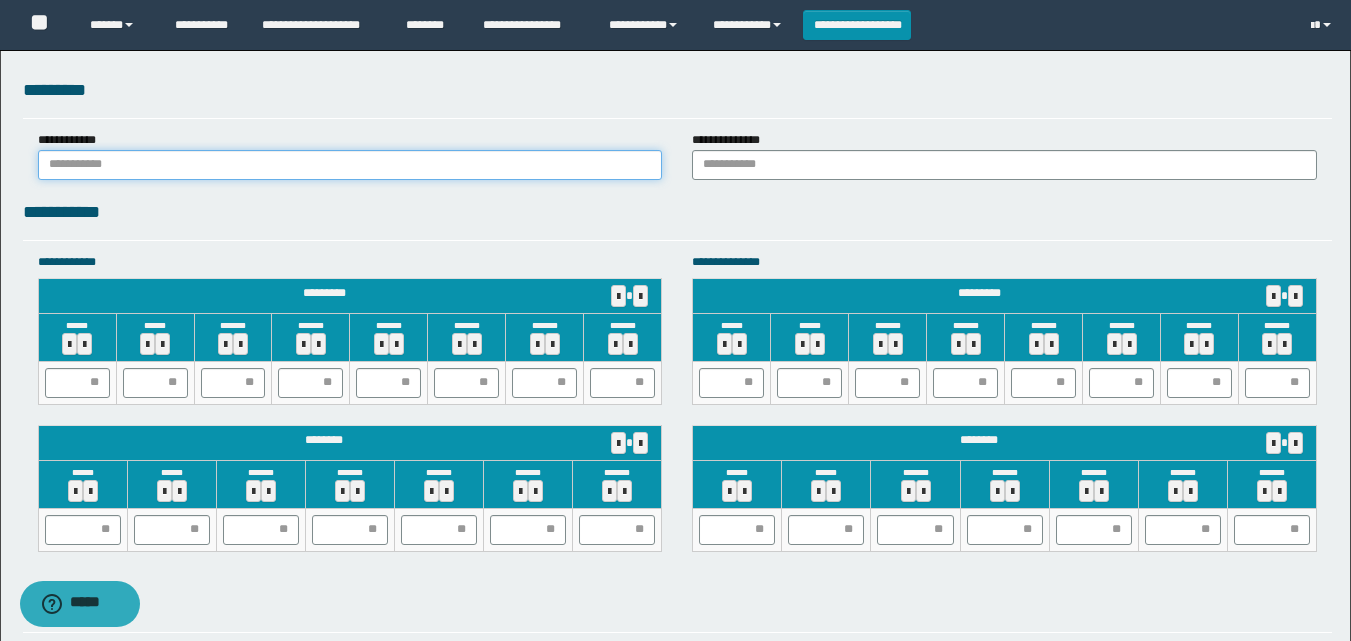 click at bounding box center [350, 165] 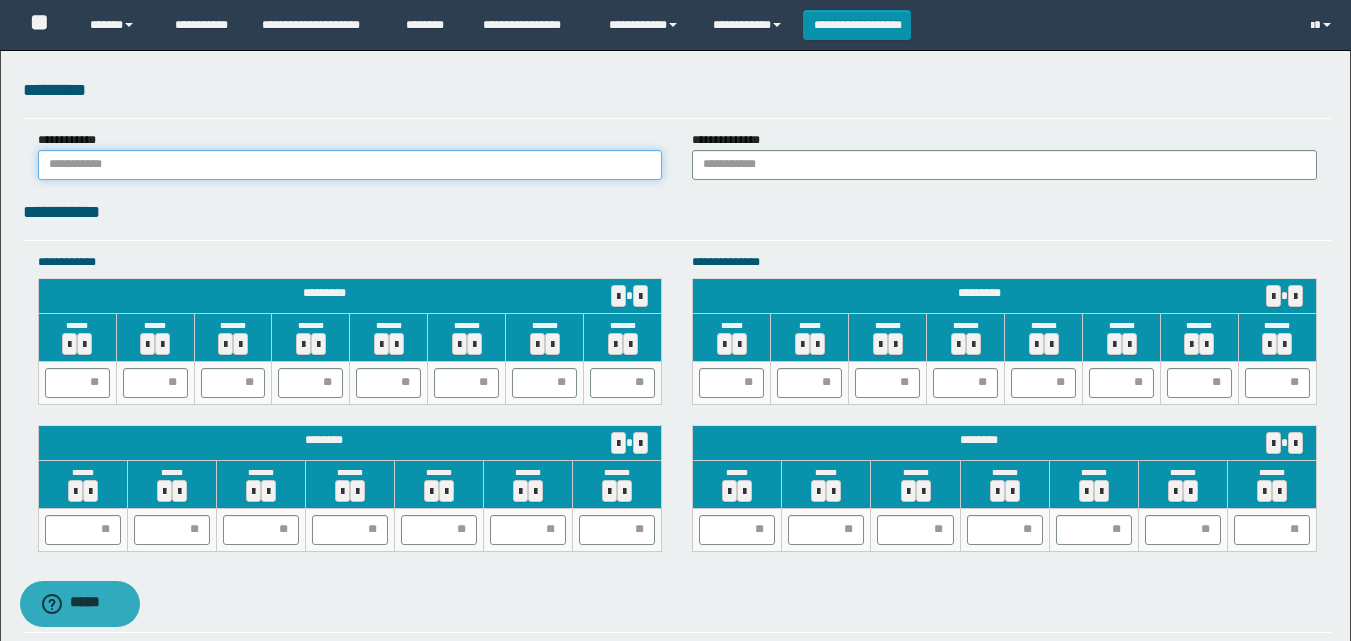 type on "**********" 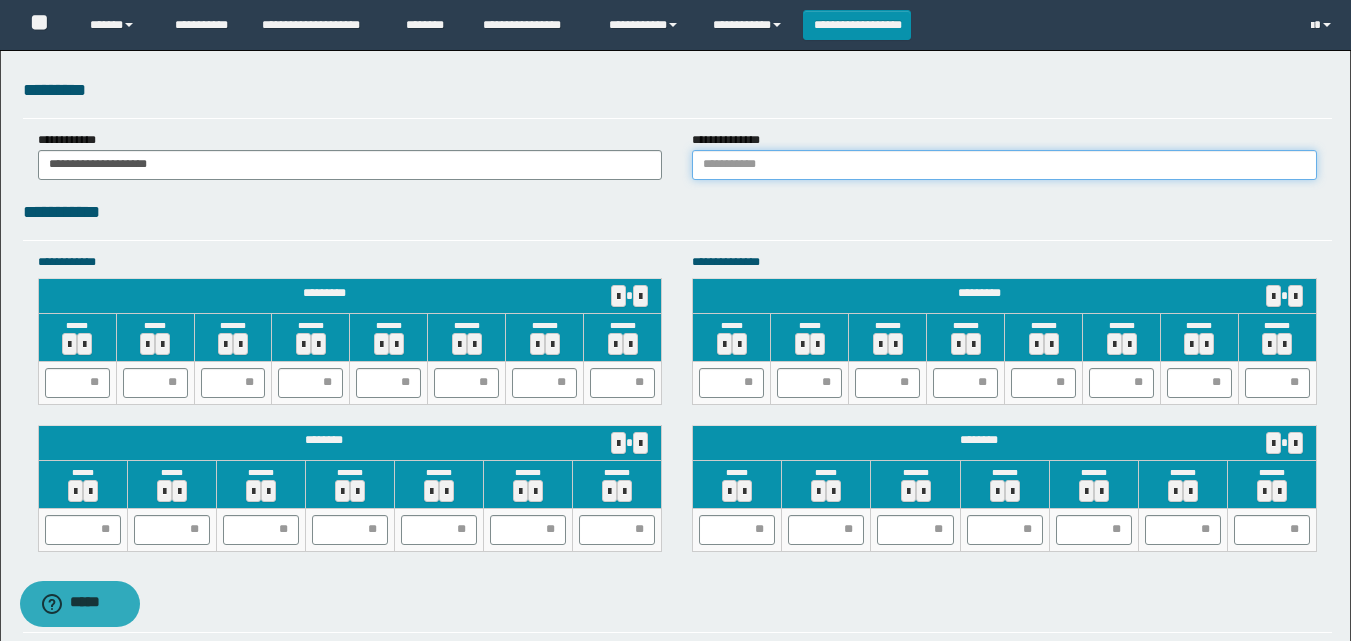 click at bounding box center [1004, 165] 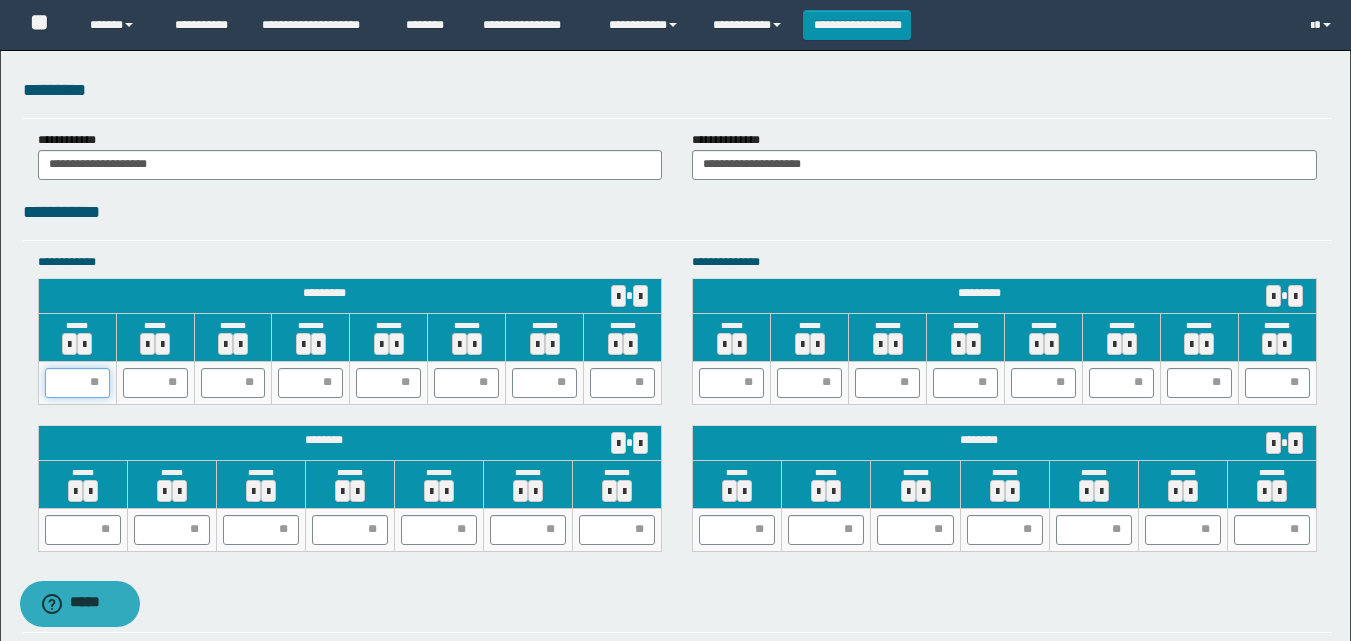 click at bounding box center (77, 383) 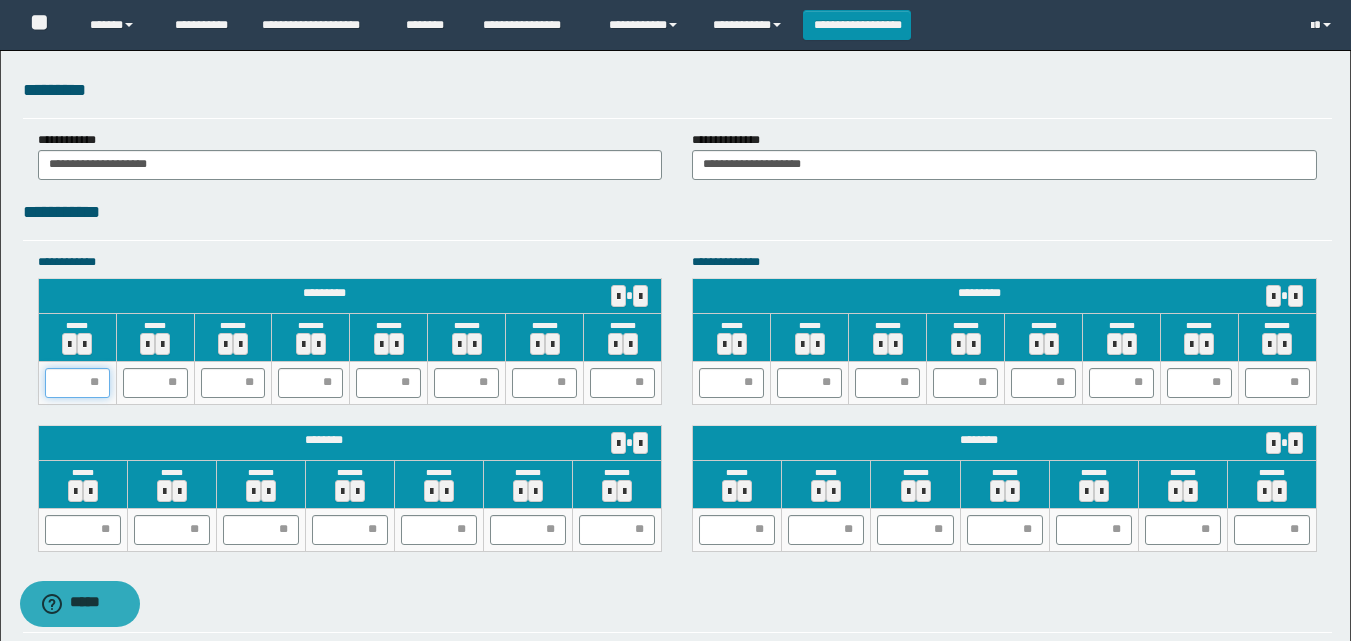 type on "*" 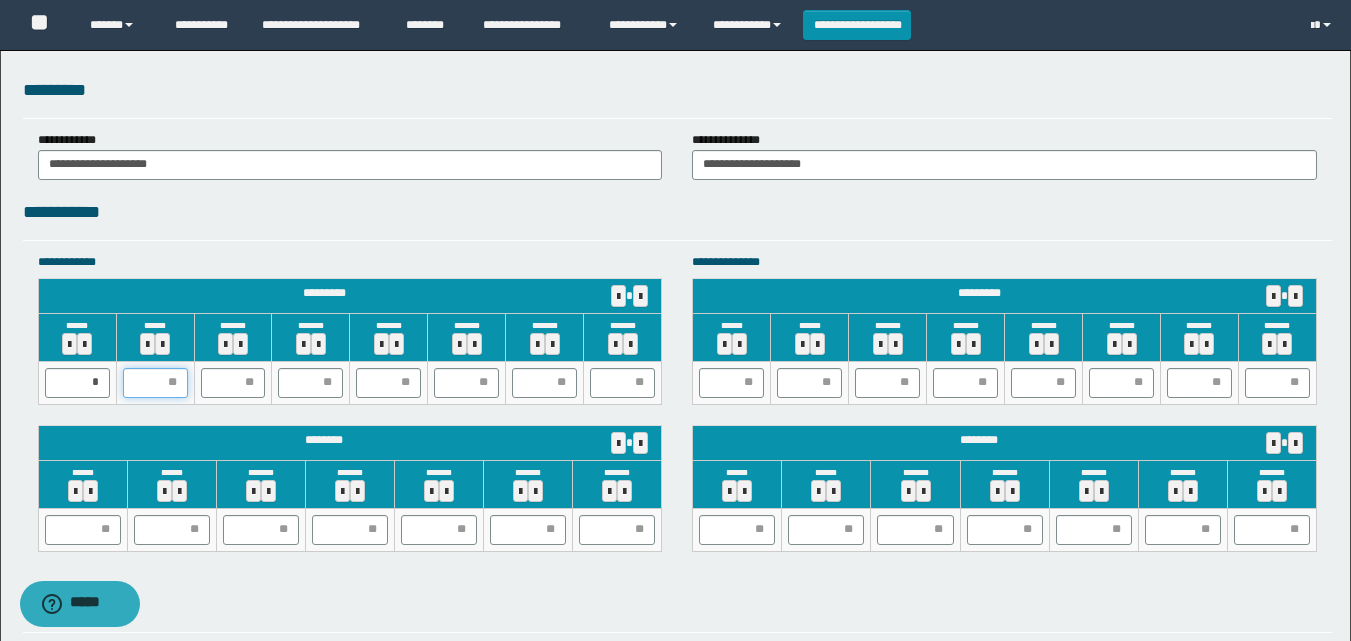 type on "*" 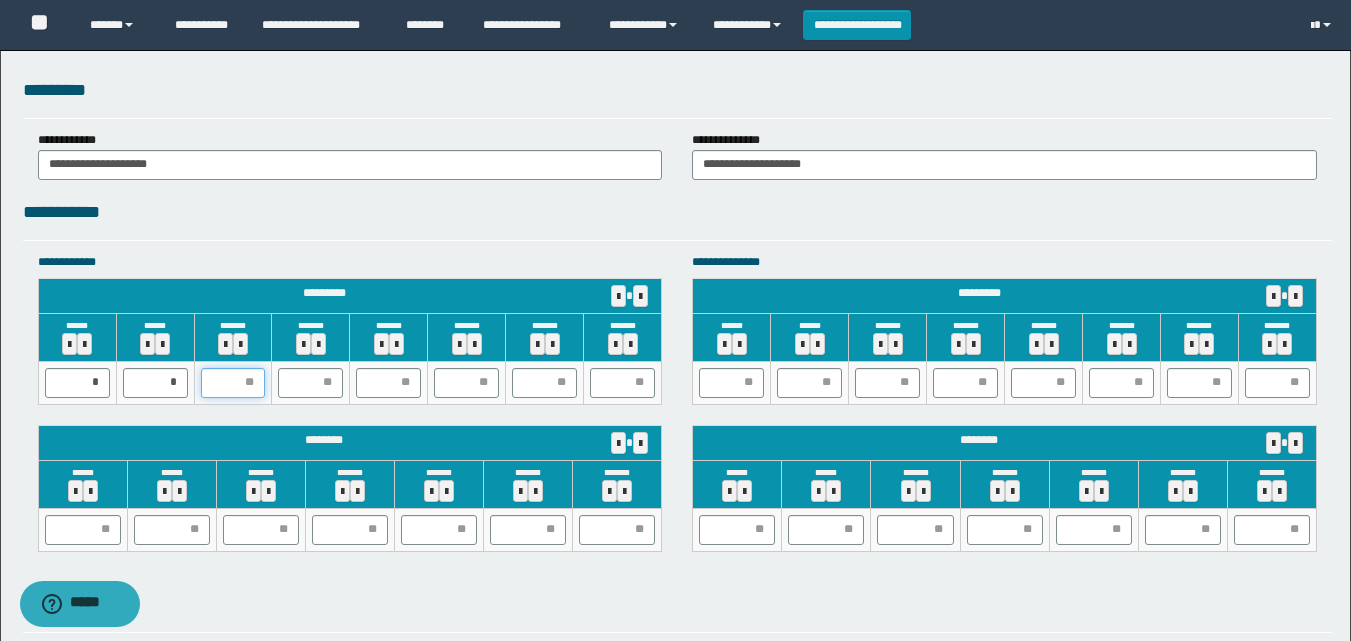 type on "*" 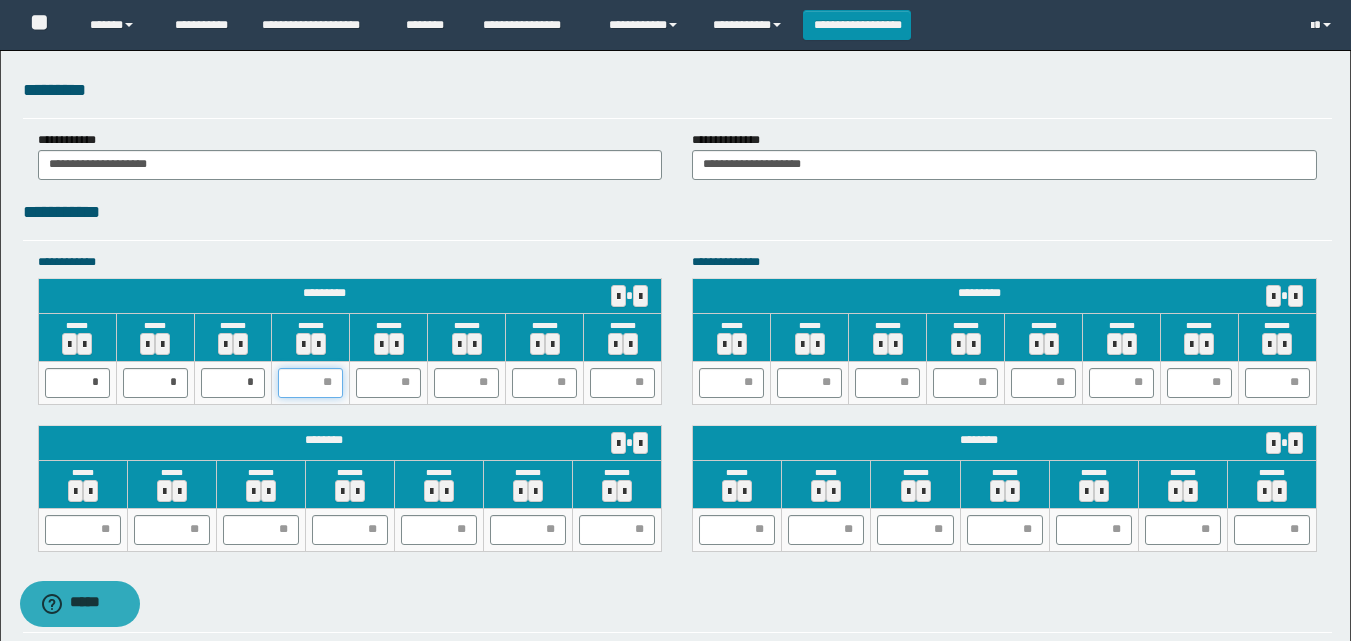 type on "*" 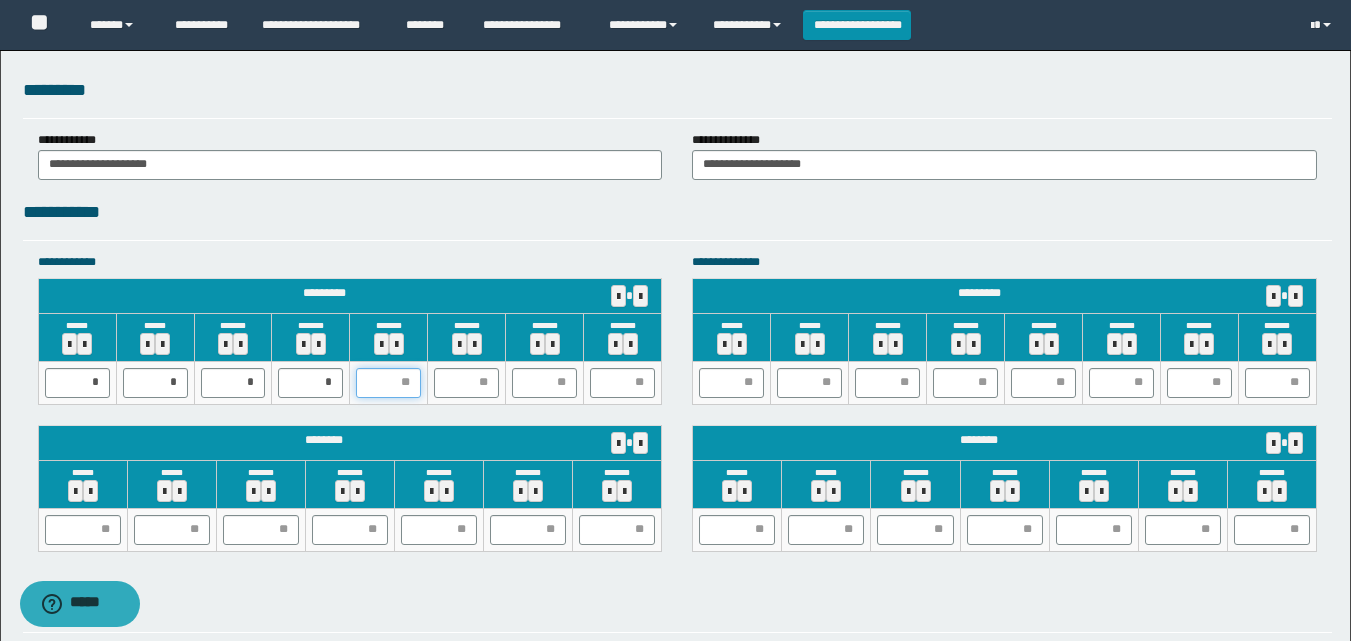 type on "*" 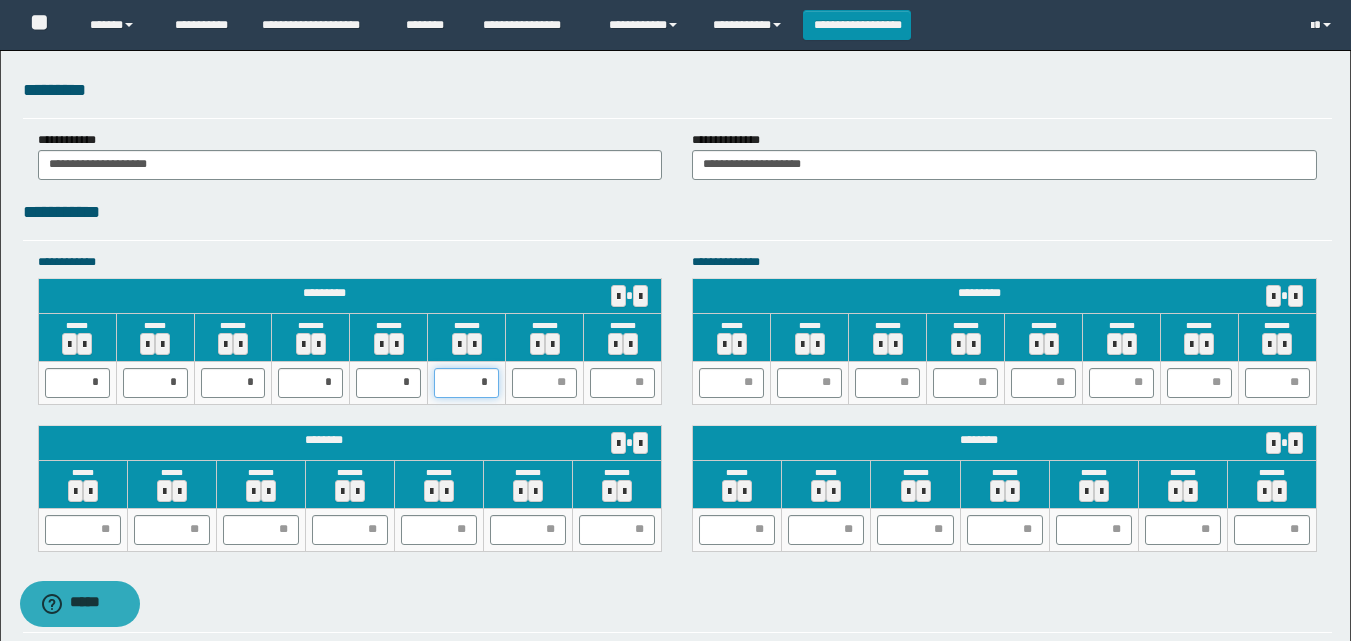 type on "**" 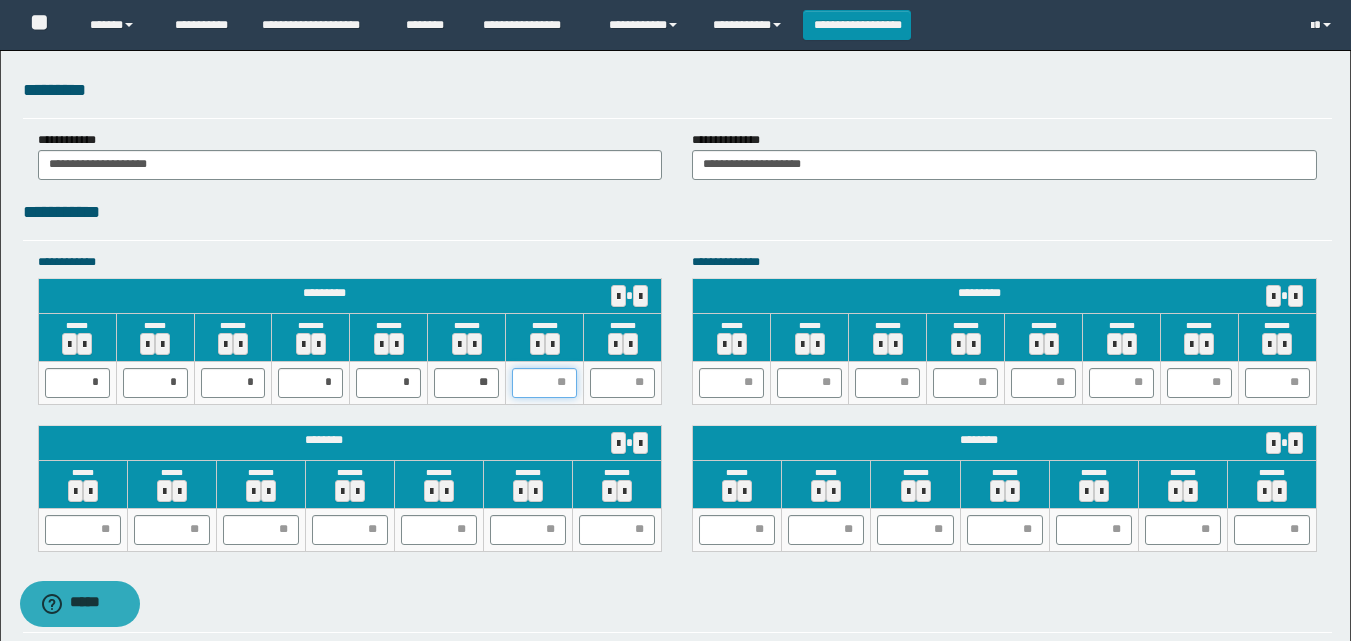 type on "*" 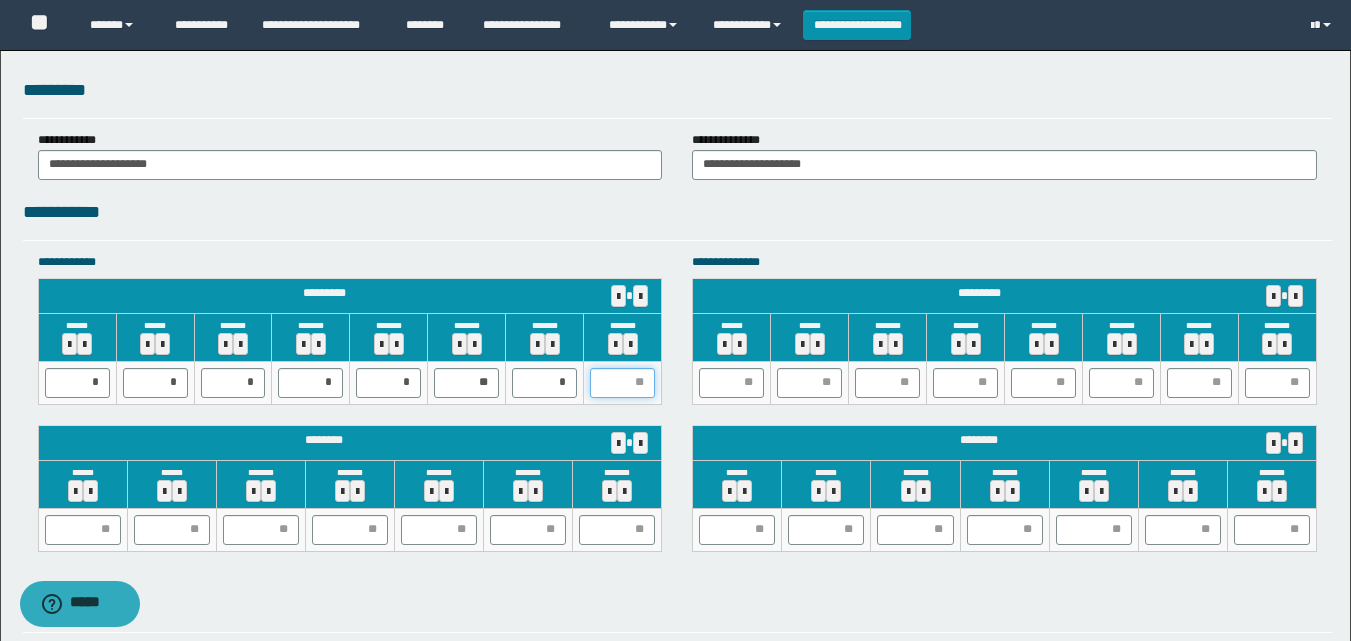 type on "*" 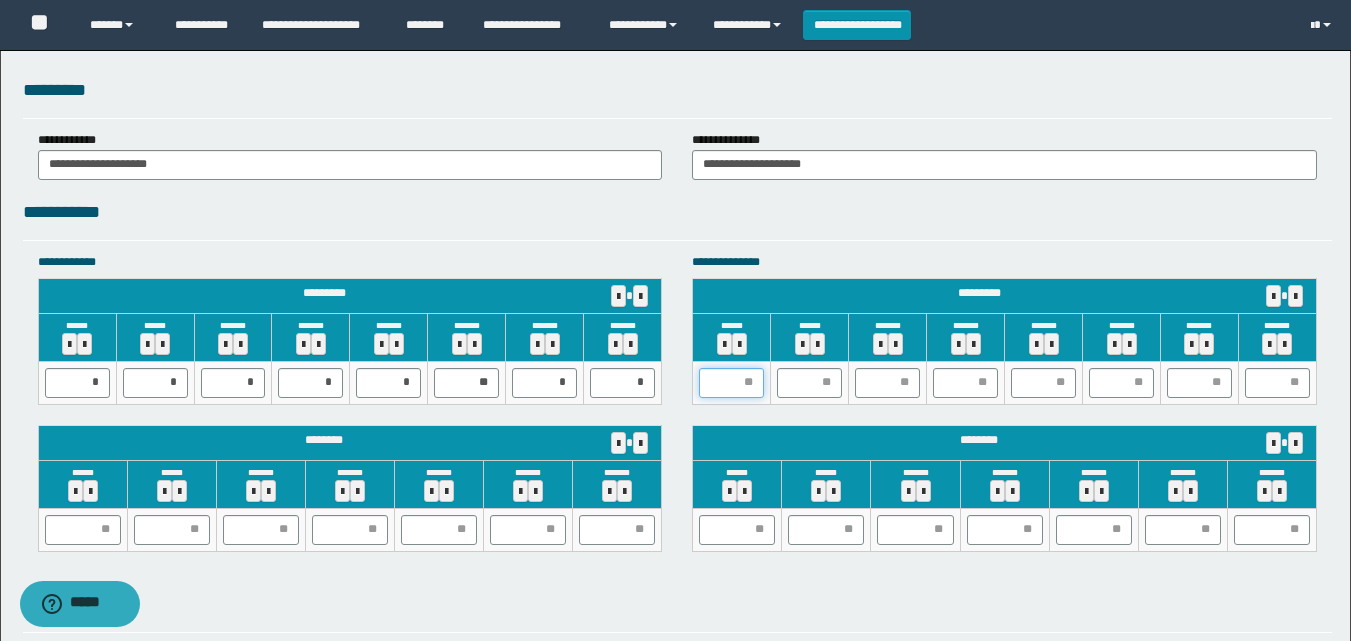 click at bounding box center (731, 383) 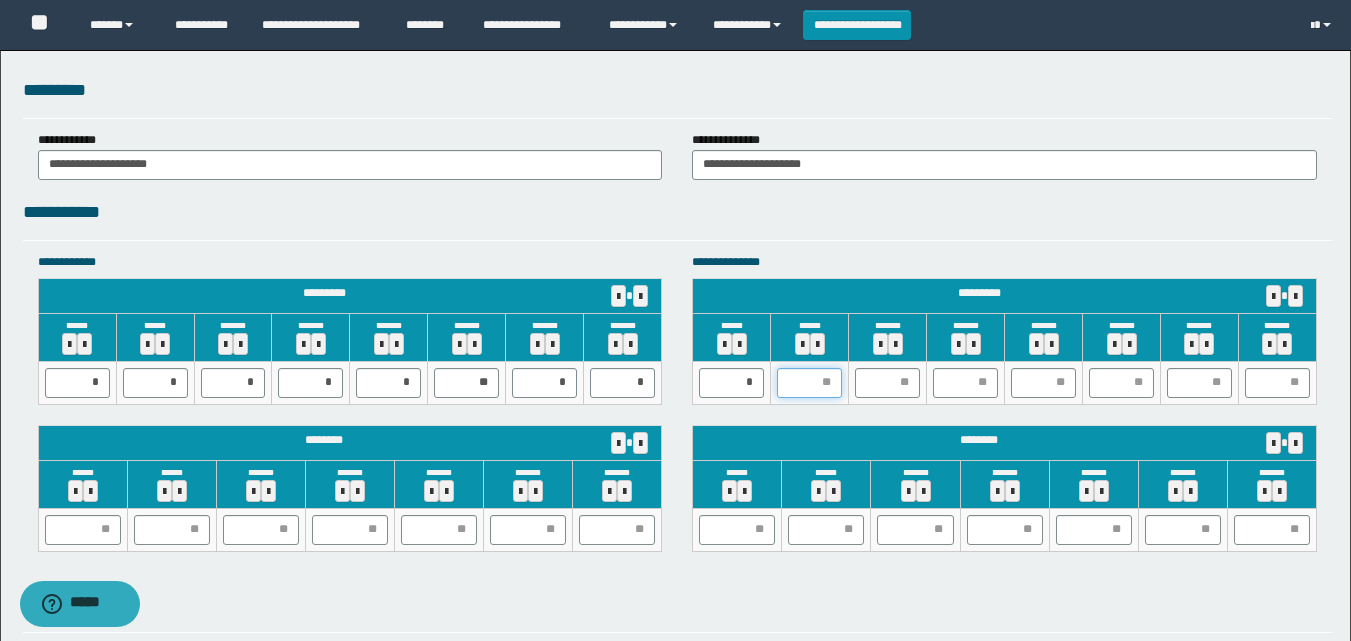 type on "*" 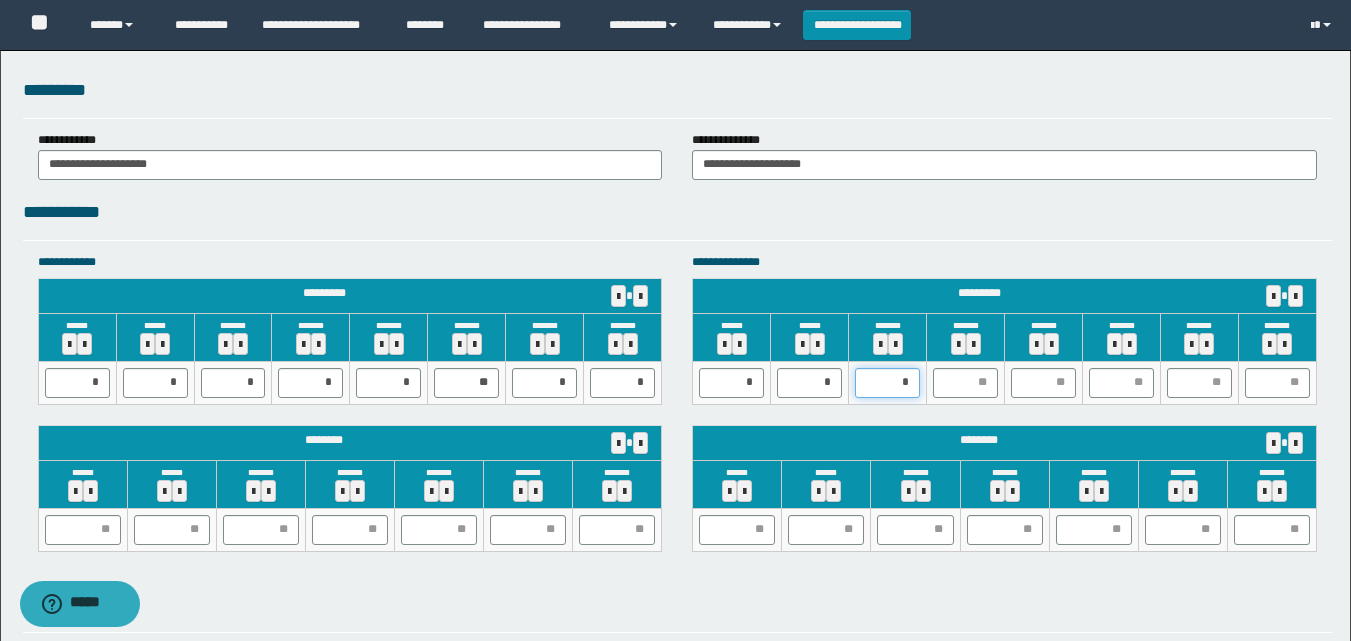 type on "**" 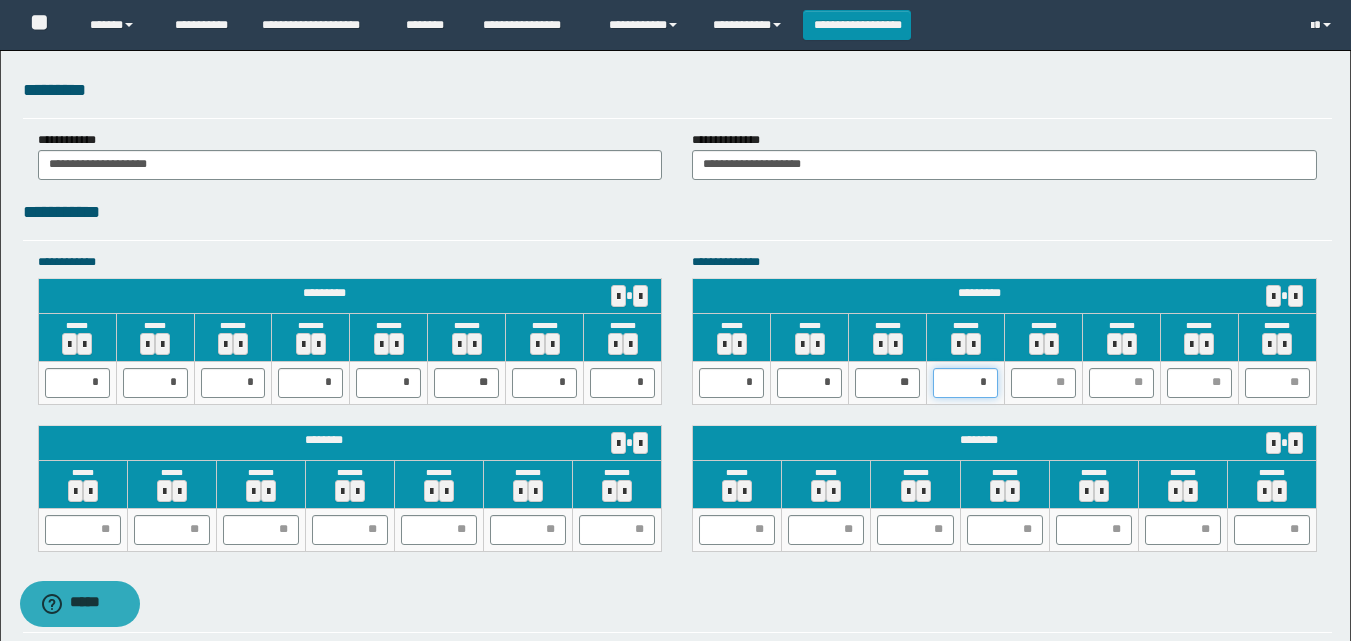 type on "**" 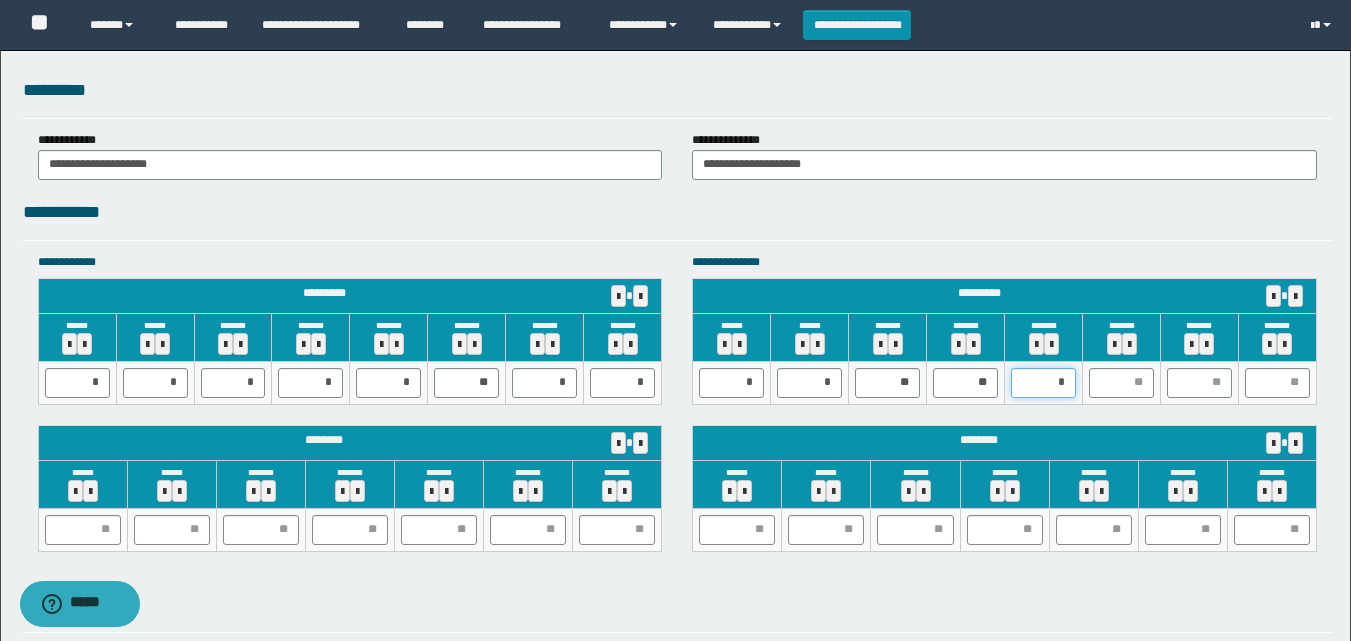 type on "**" 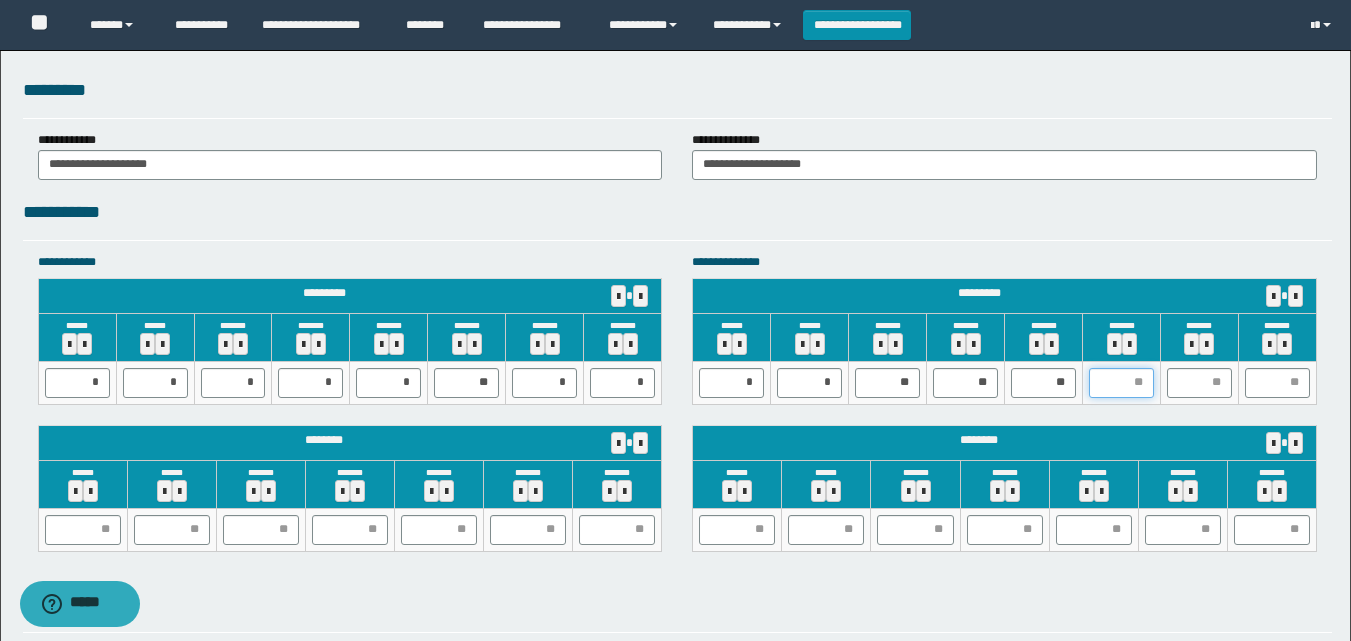 type on "*" 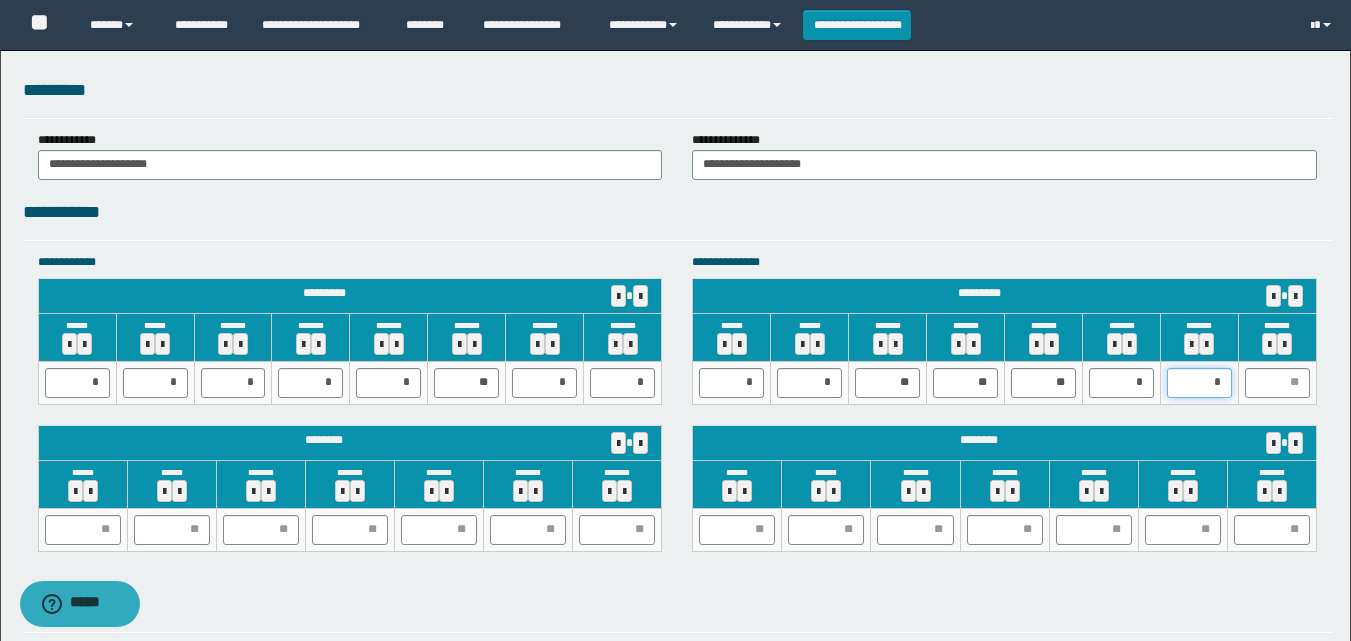 type on "**" 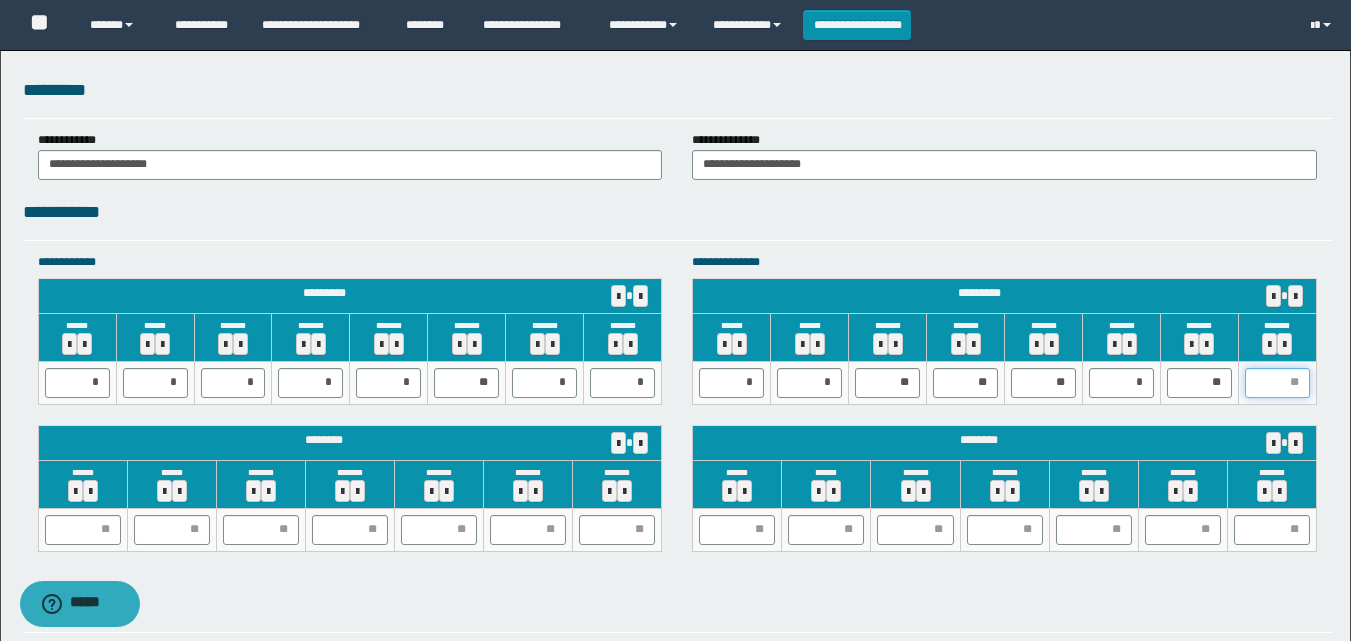 type on "*" 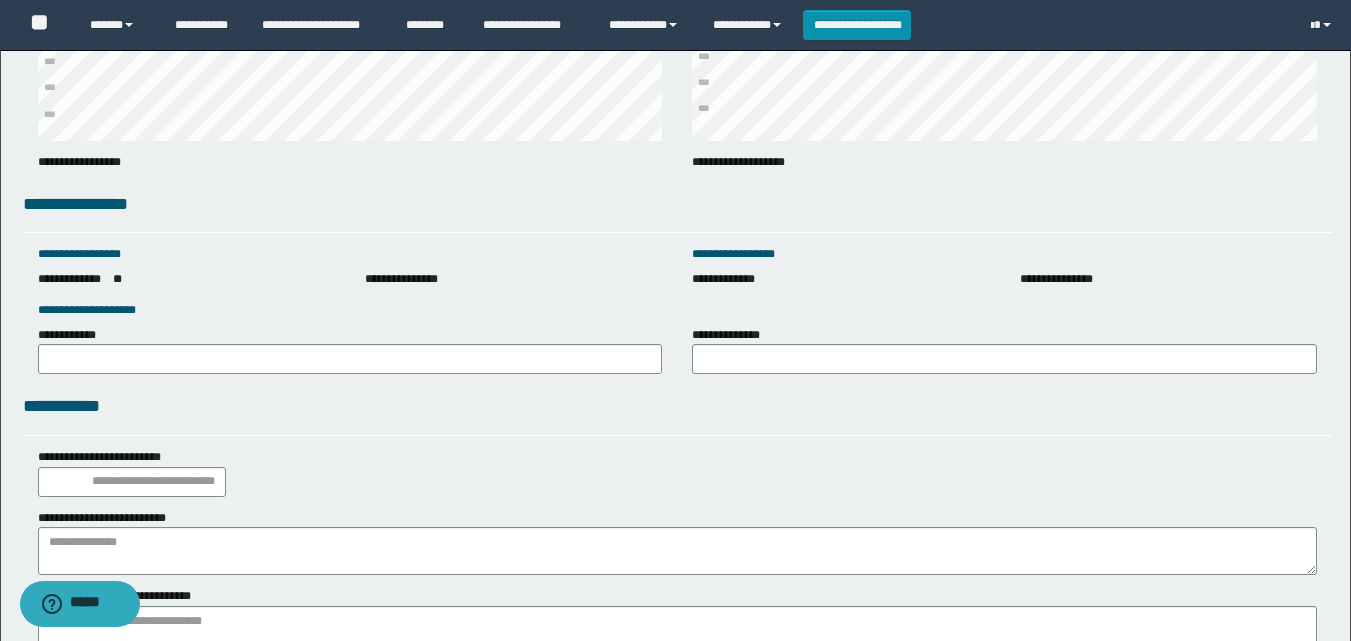scroll, scrollTop: 2793, scrollLeft: 0, axis: vertical 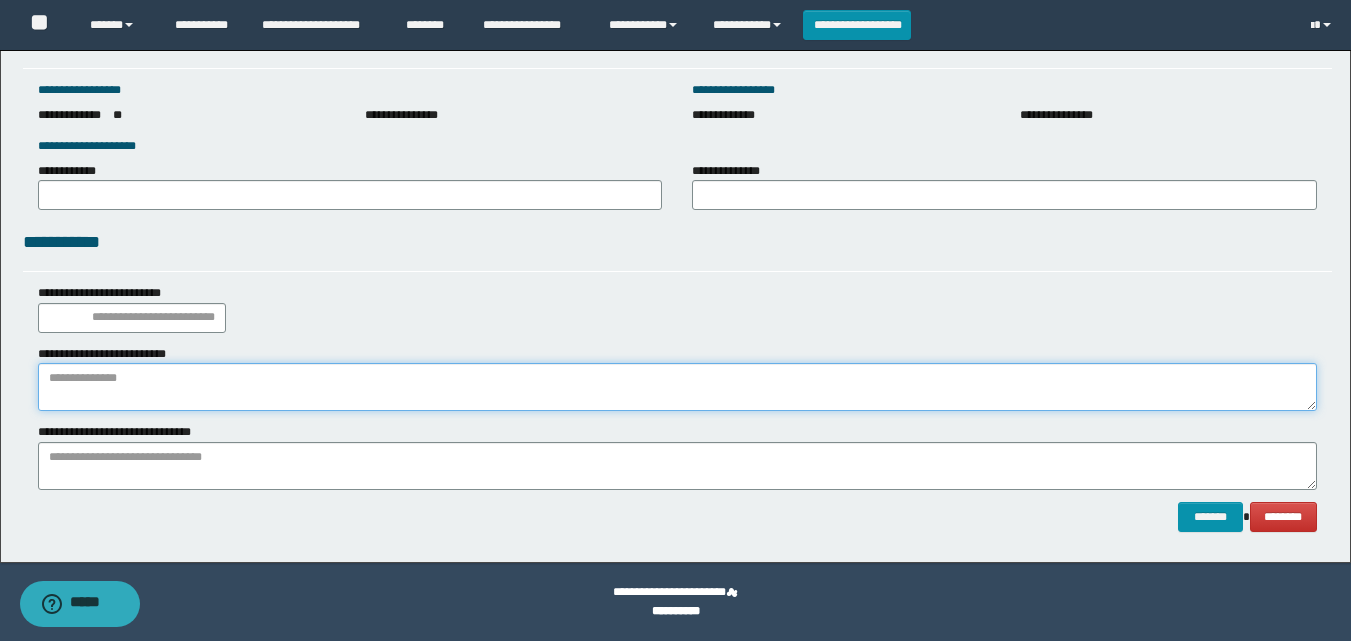 click at bounding box center (677, 387) 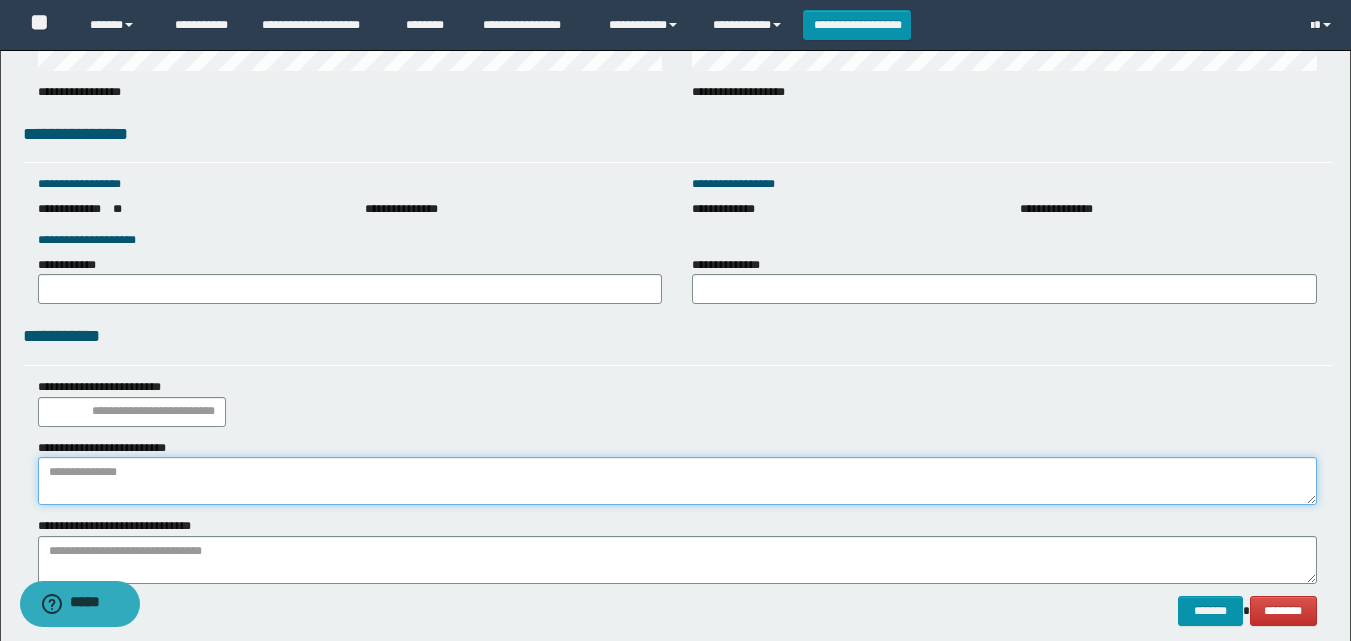scroll, scrollTop: 2793, scrollLeft: 0, axis: vertical 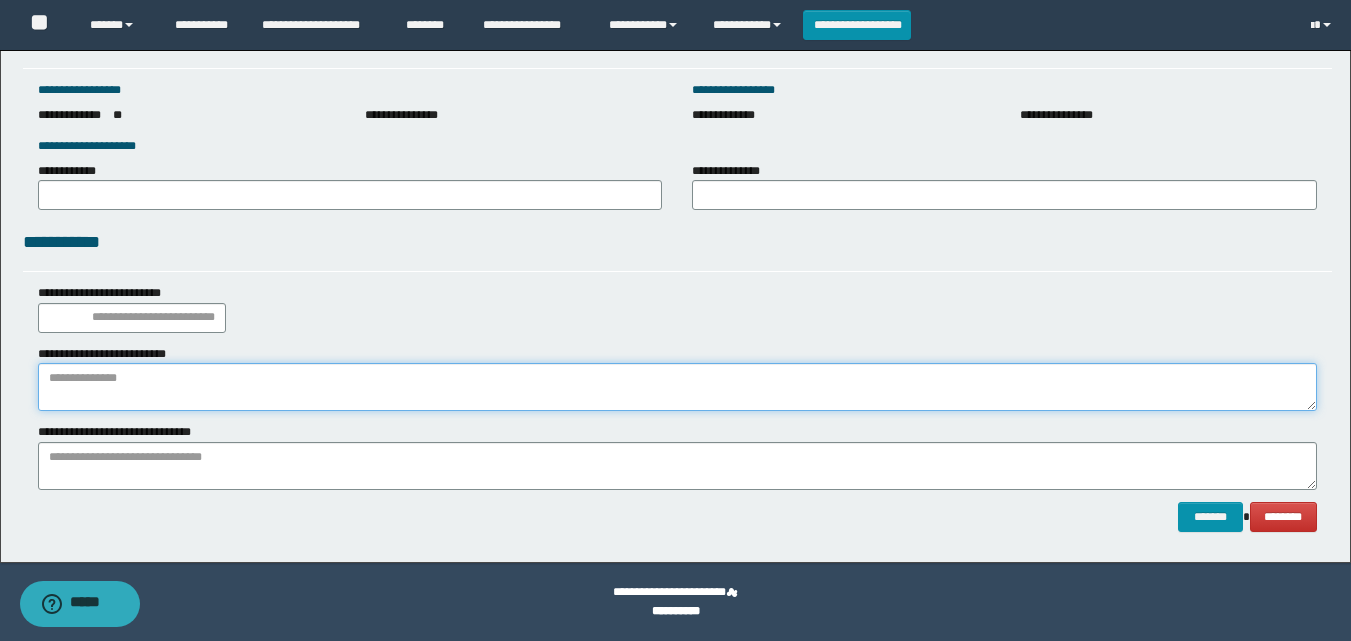 click at bounding box center [677, 387] 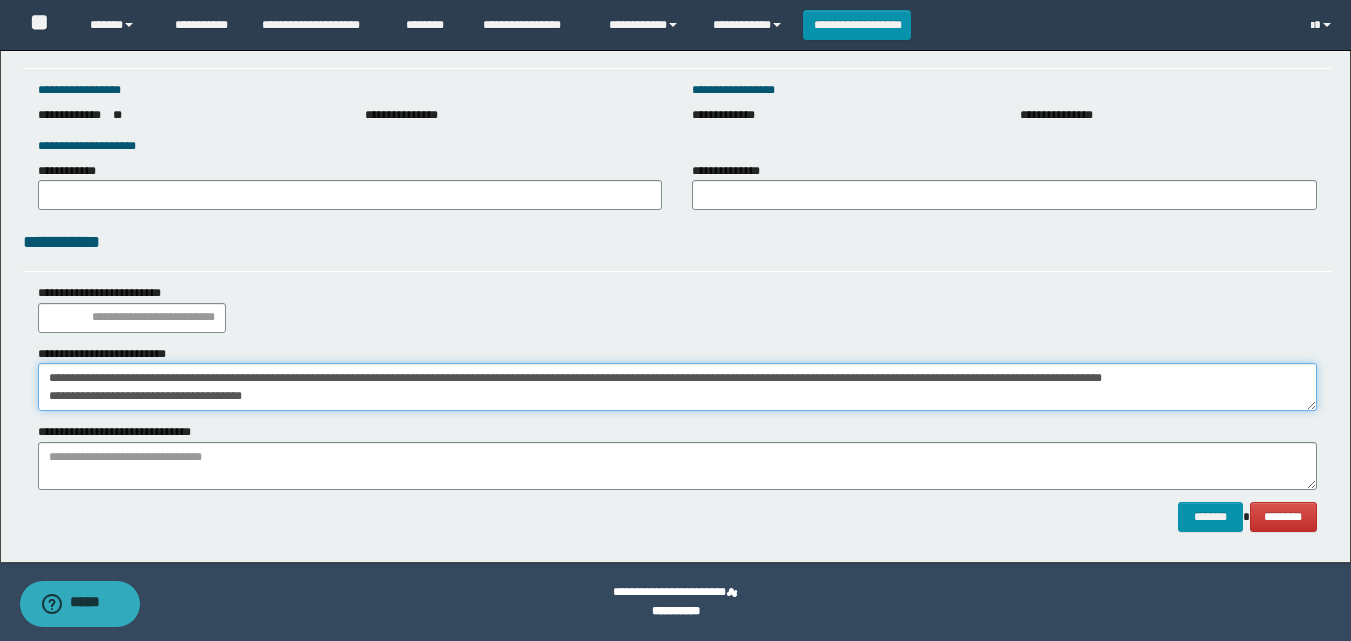 scroll, scrollTop: 18, scrollLeft: 0, axis: vertical 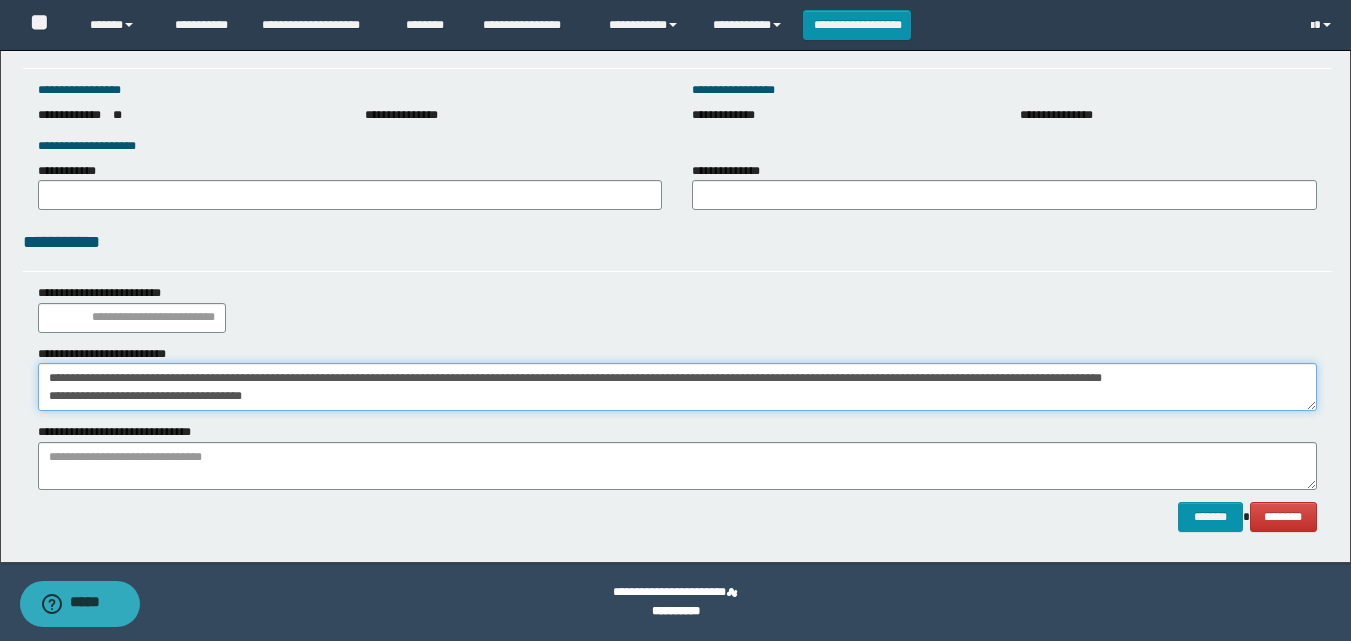 click on "**********" at bounding box center (677, 387) 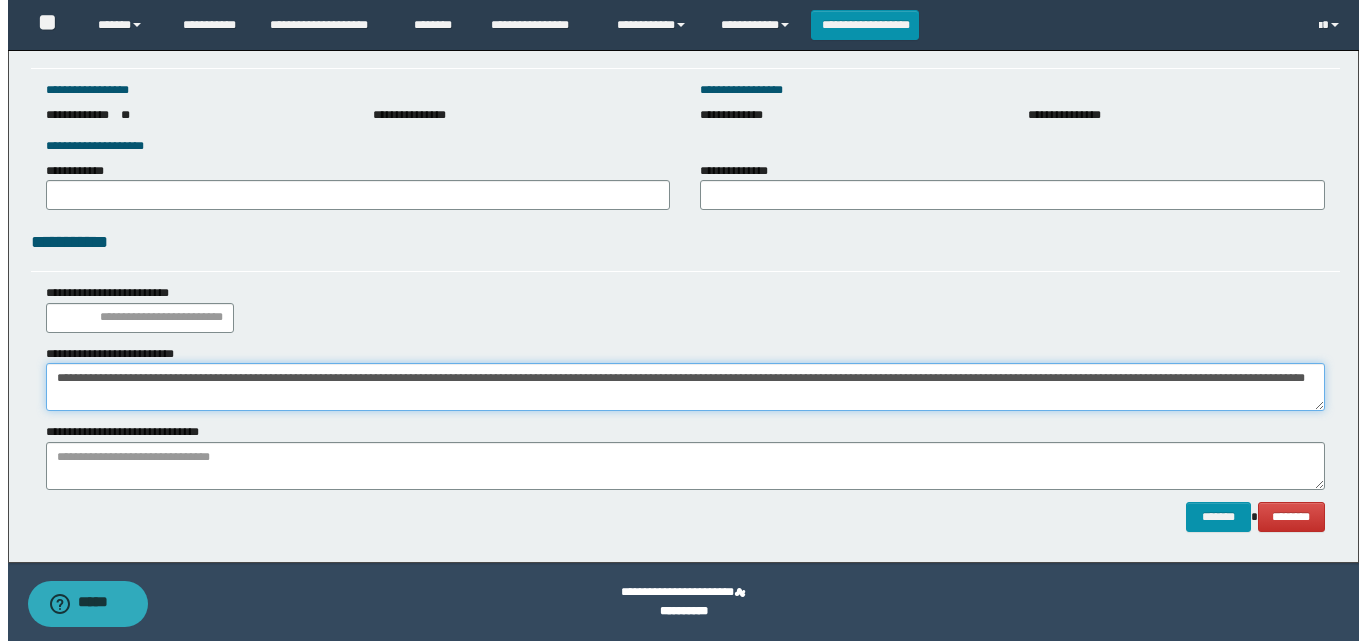 scroll, scrollTop: 0, scrollLeft: 0, axis: both 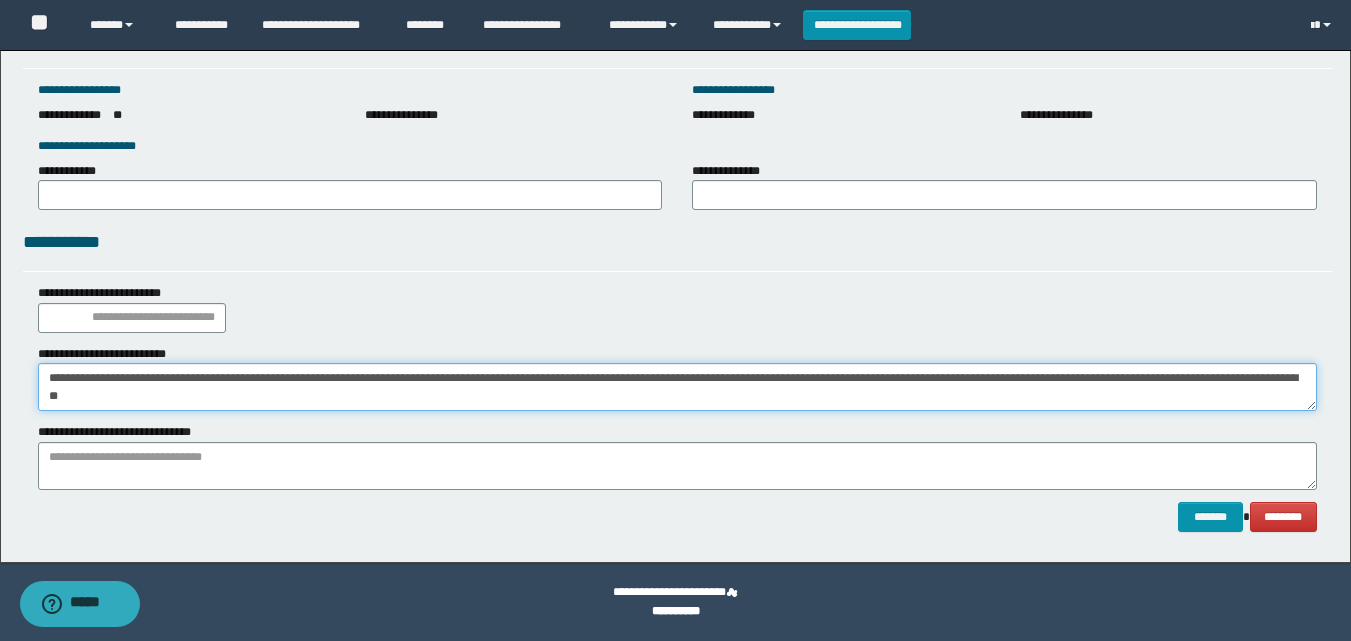 type on "**********" 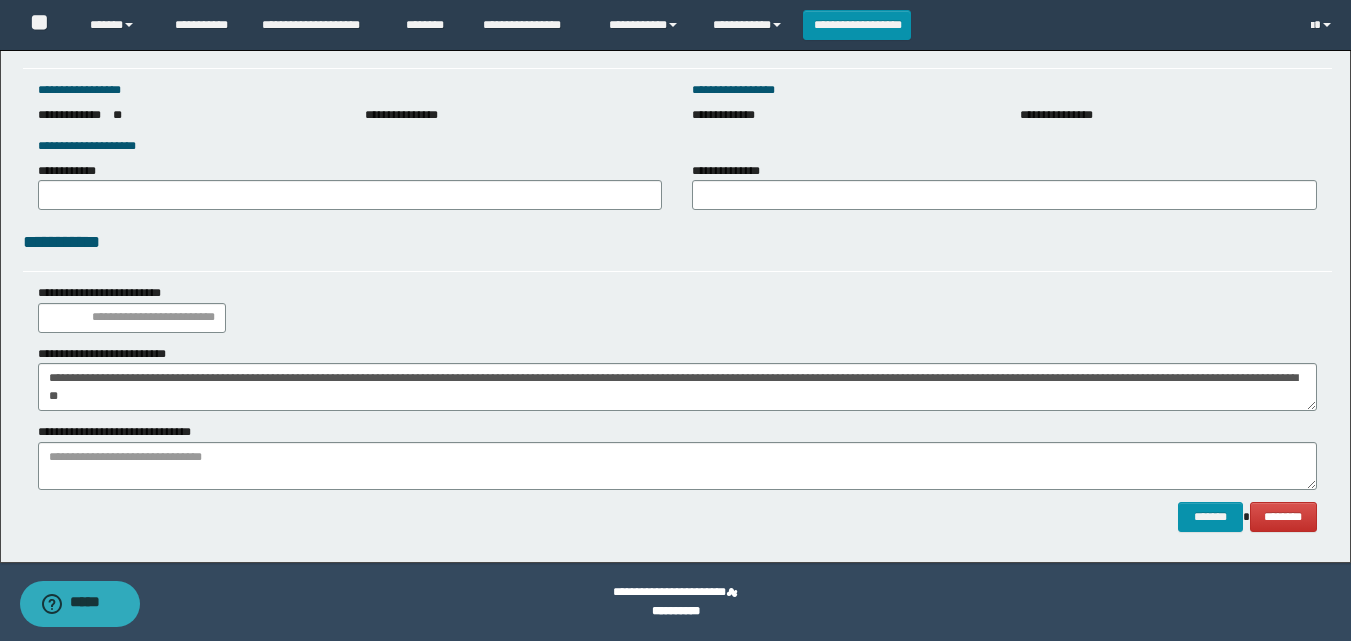 click on "**********" at bounding box center (677, 456) 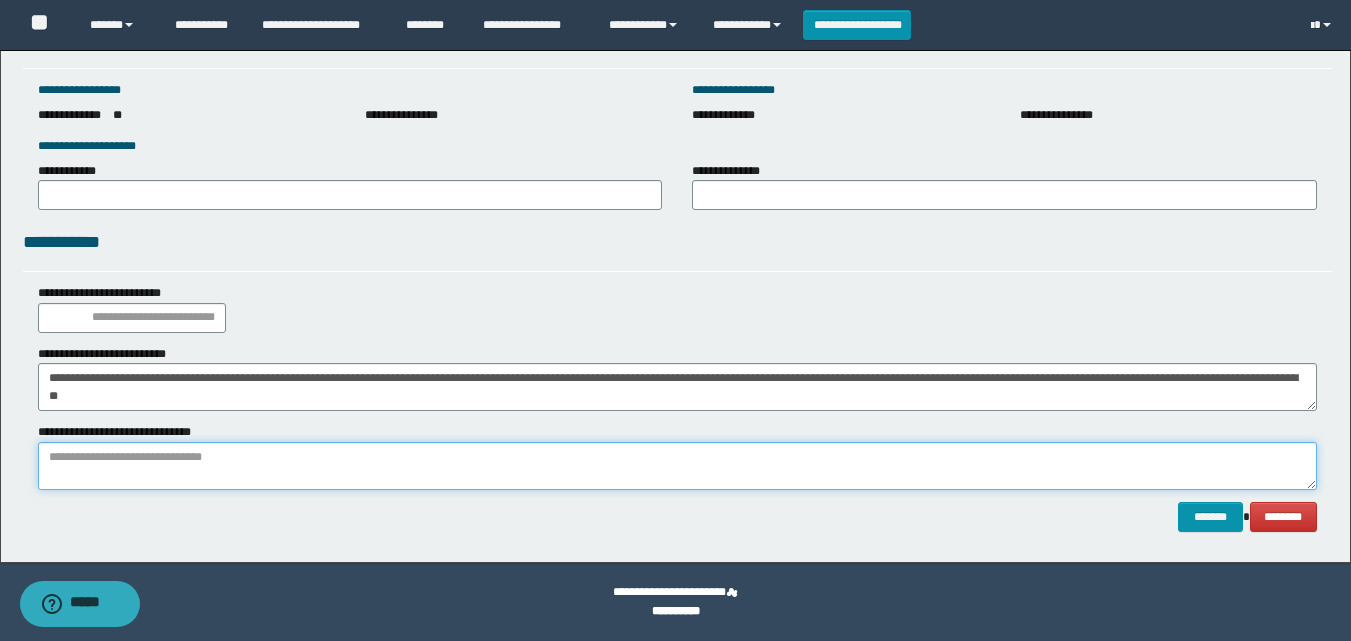 click at bounding box center [677, 466] 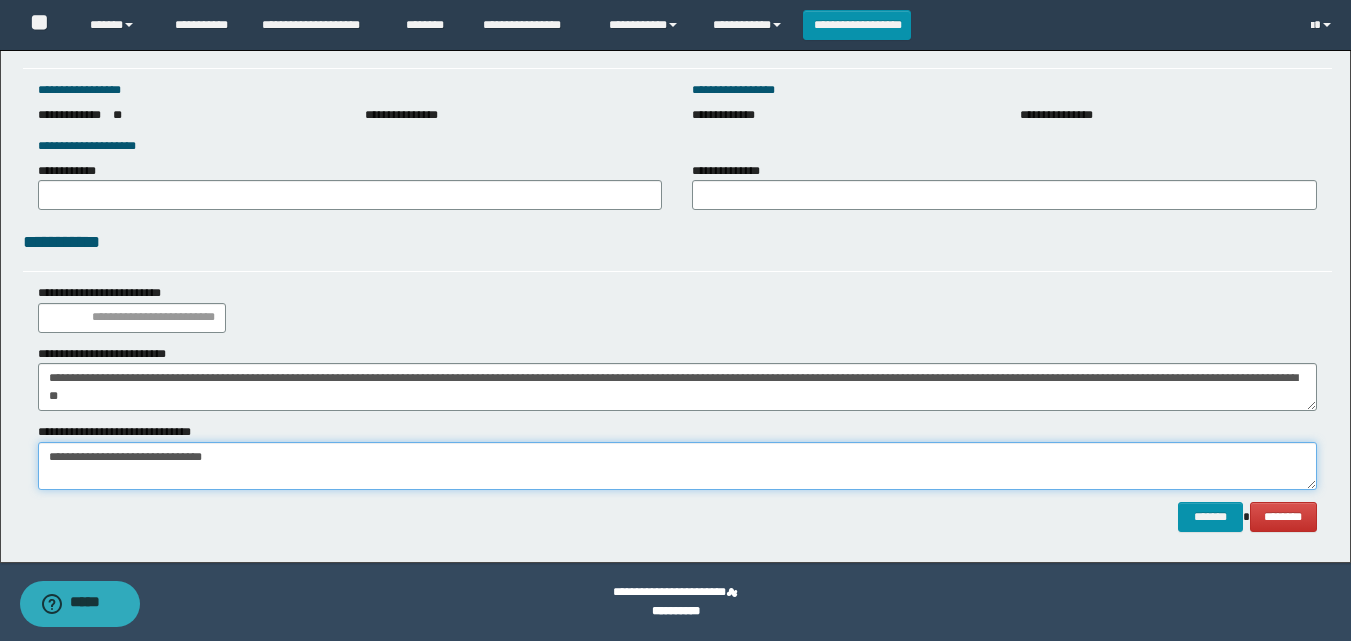 paste on "**********" 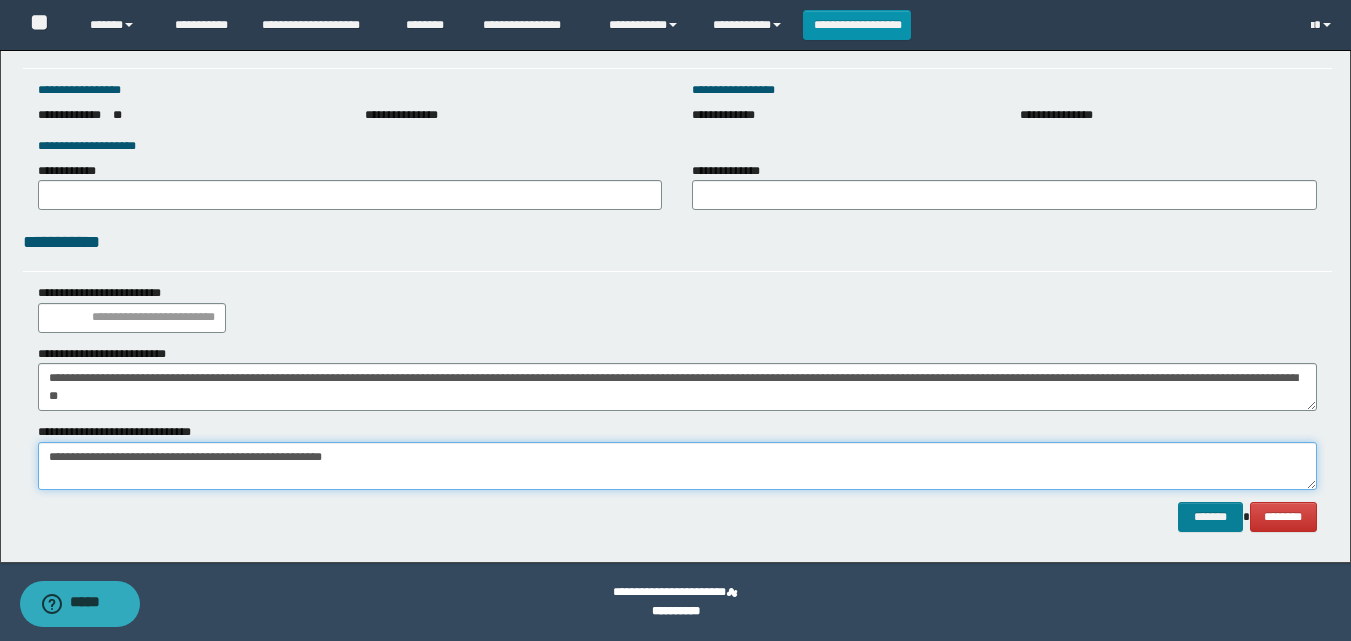 type on "**********" 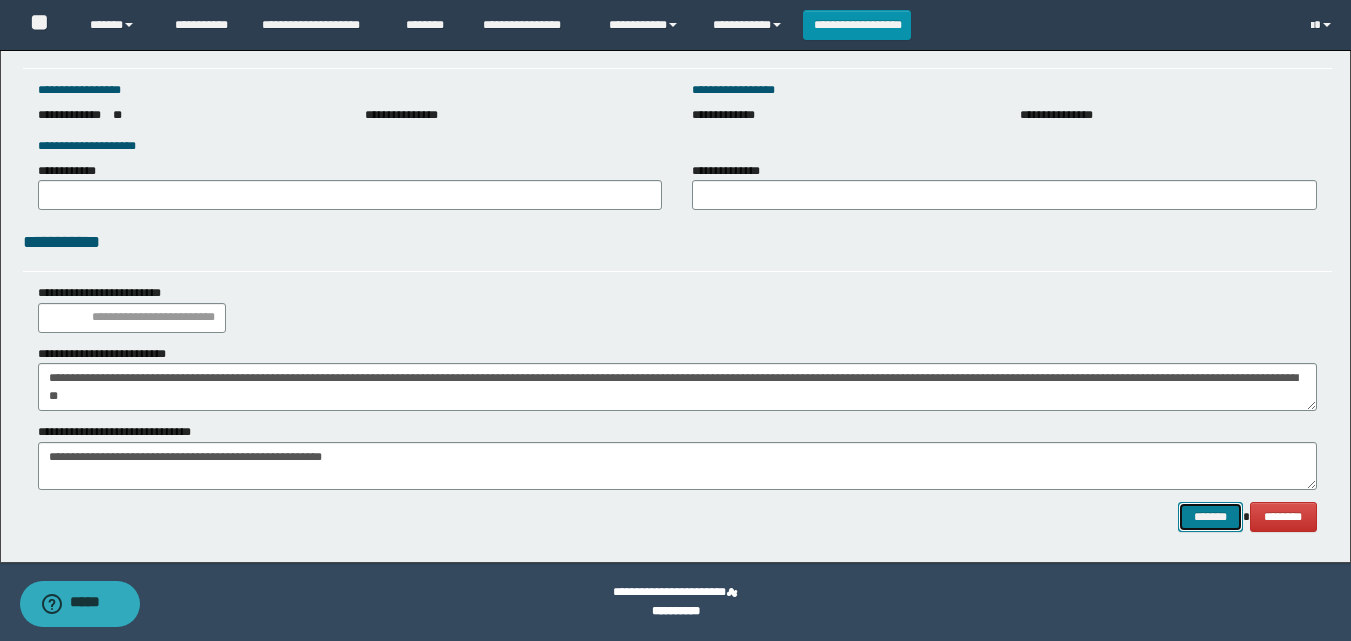 click on "*******" at bounding box center [1210, 517] 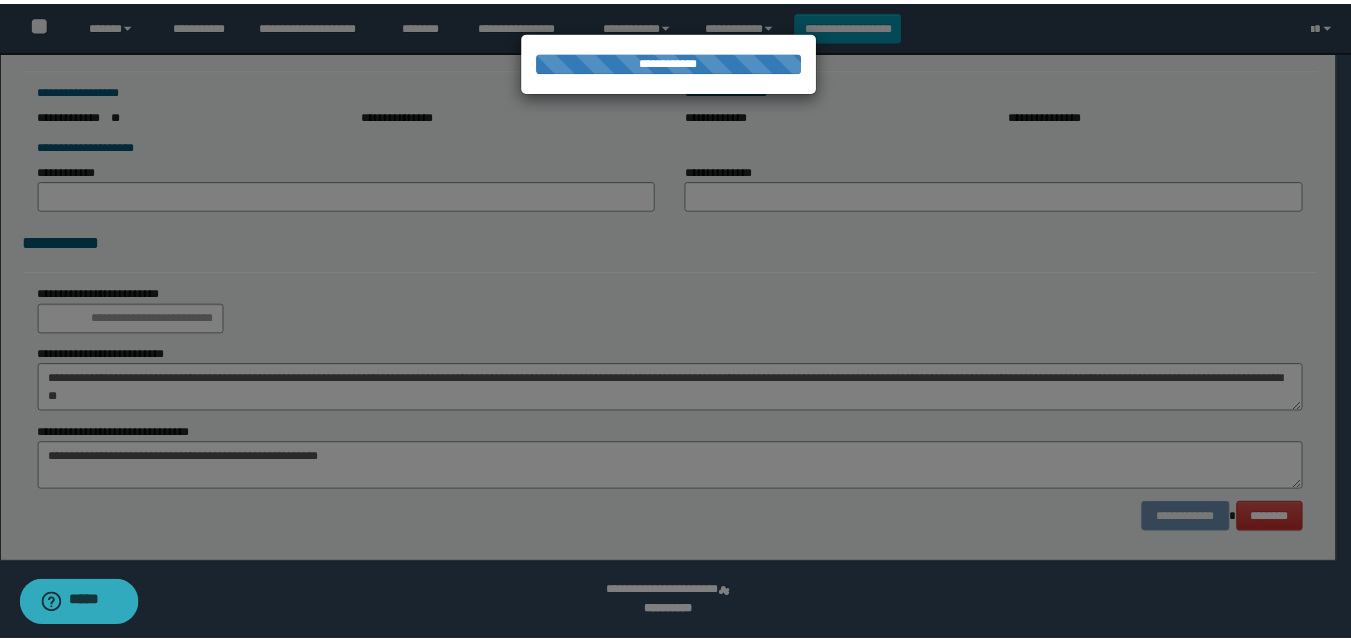 scroll, scrollTop: 0, scrollLeft: 0, axis: both 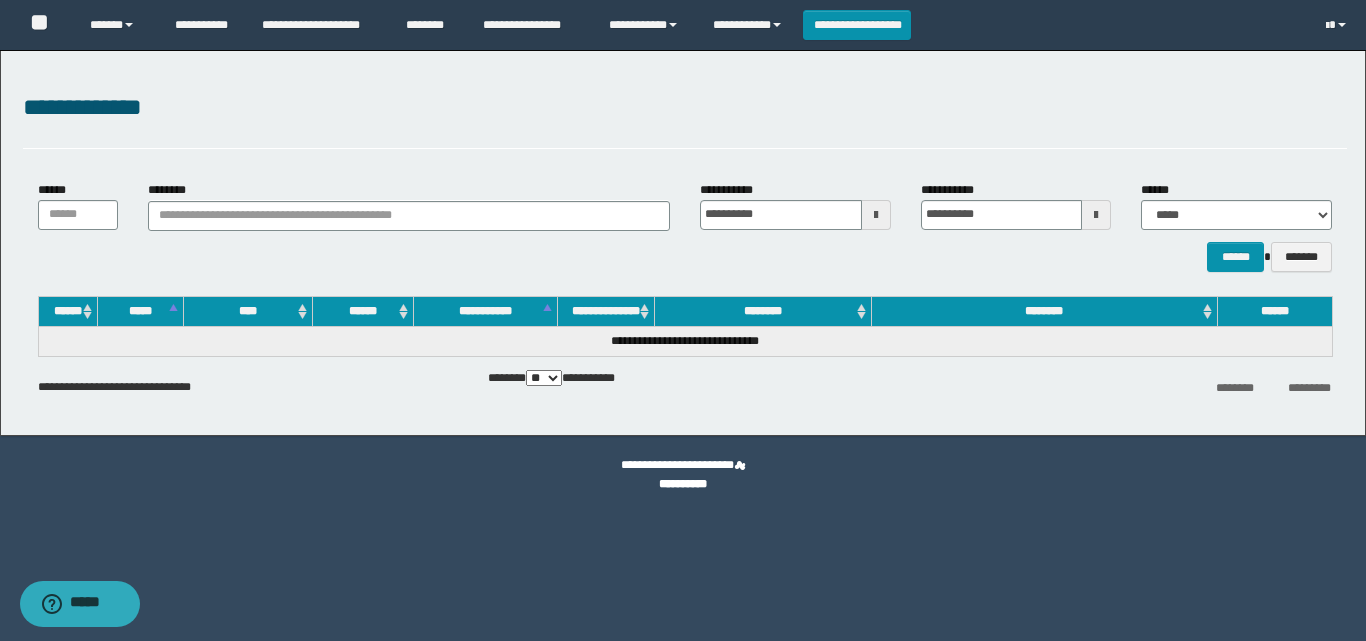 click on "**********" at bounding box center [683, 243] 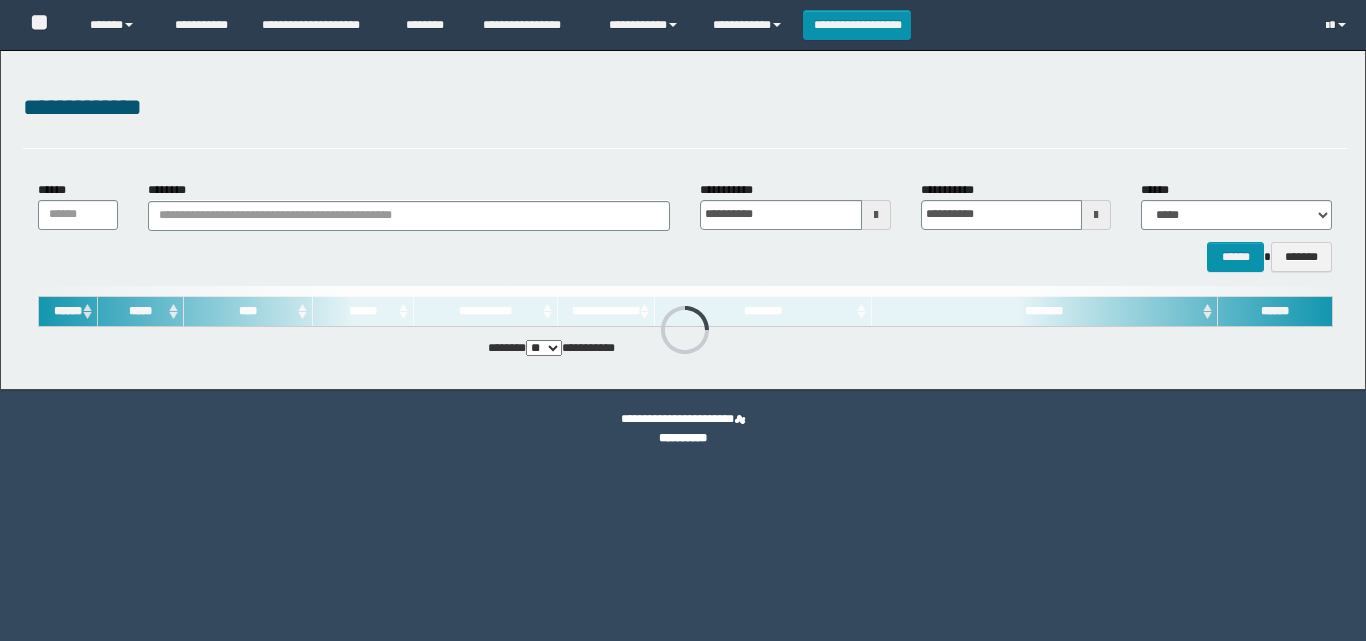 scroll, scrollTop: 0, scrollLeft: 0, axis: both 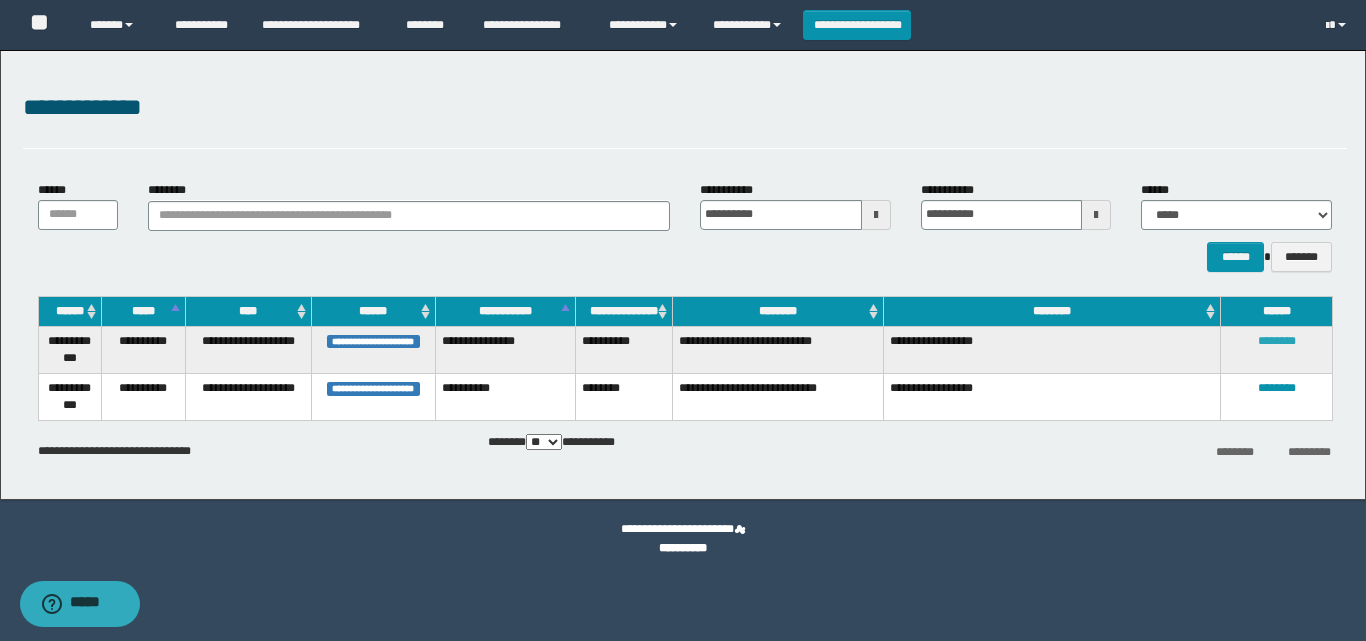 click on "********" at bounding box center [1277, 341] 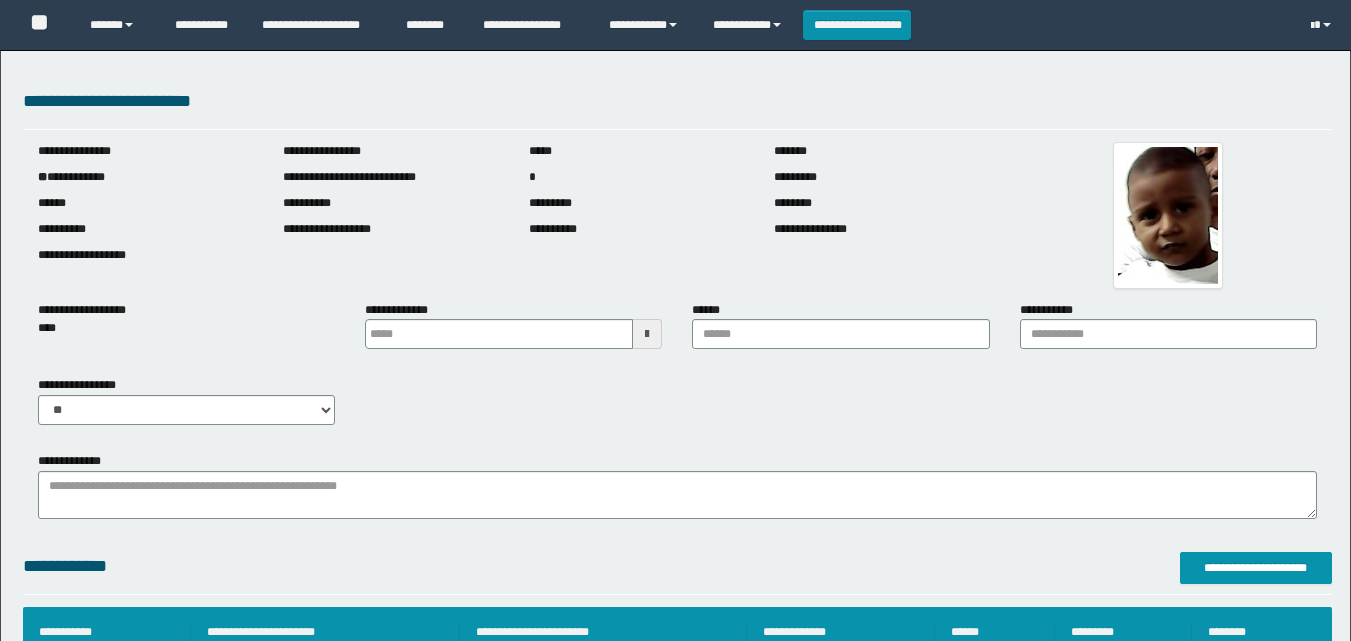 scroll, scrollTop: 0, scrollLeft: 0, axis: both 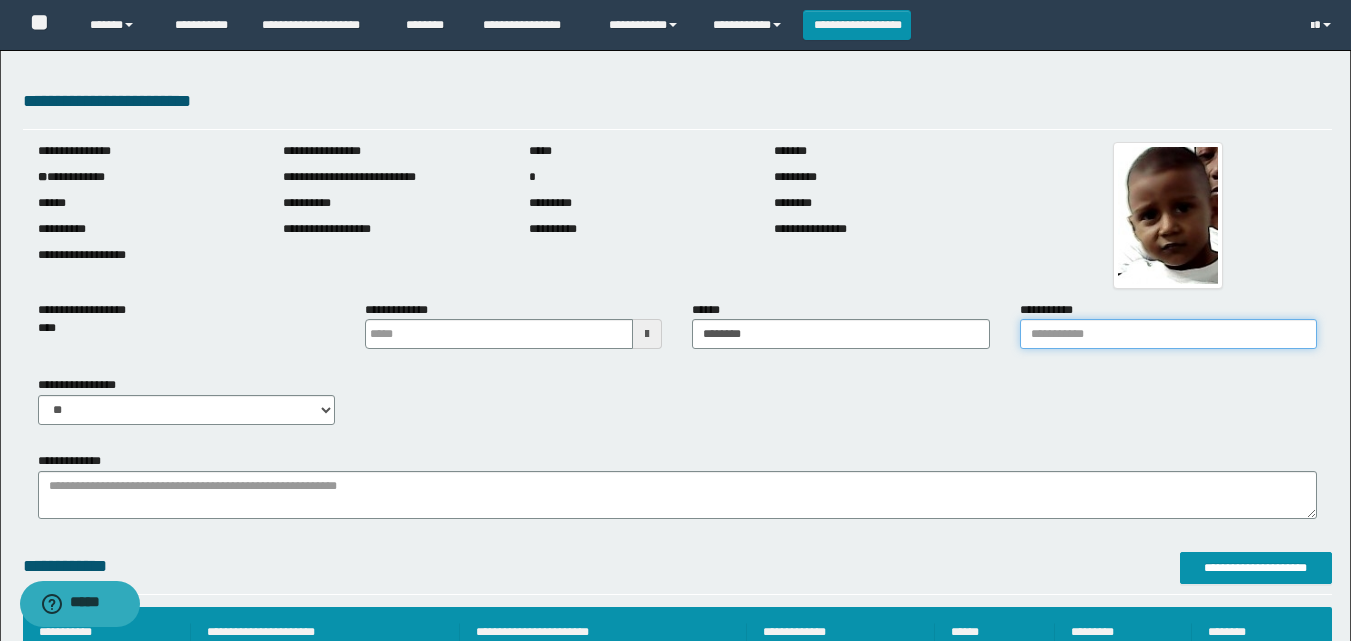 drag, startPoint x: 1066, startPoint y: 323, endPoint x: 1078, endPoint y: 329, distance: 13.416408 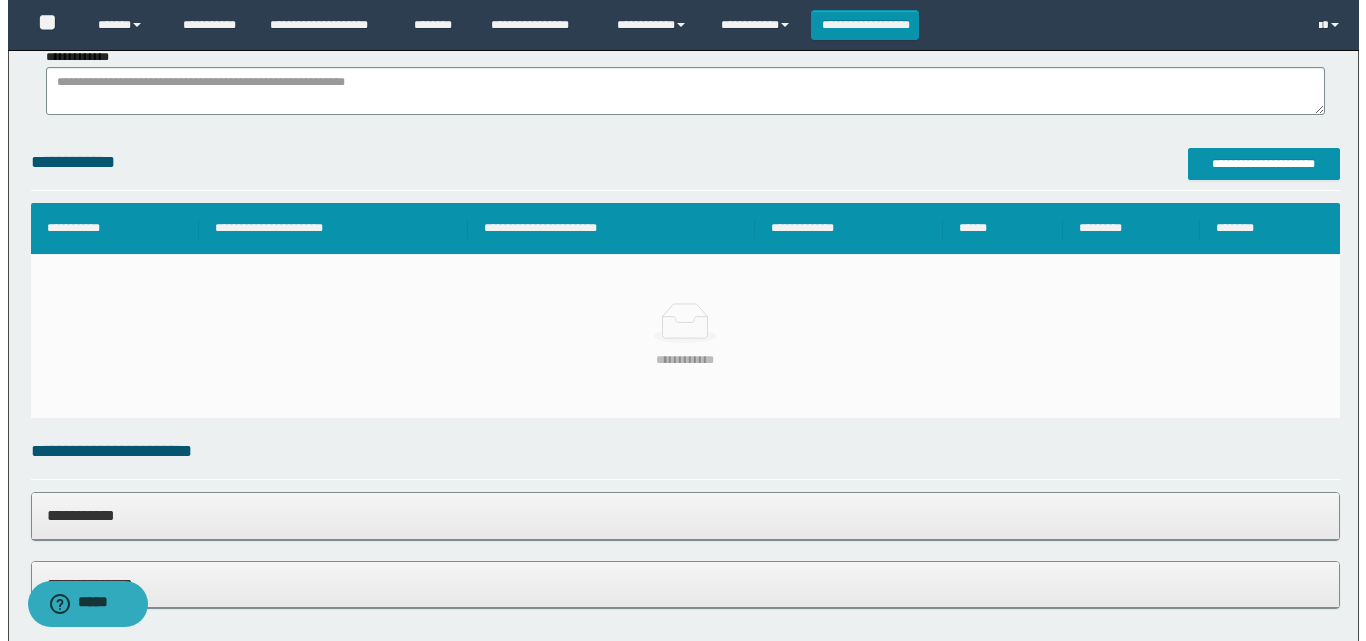 scroll, scrollTop: 400, scrollLeft: 0, axis: vertical 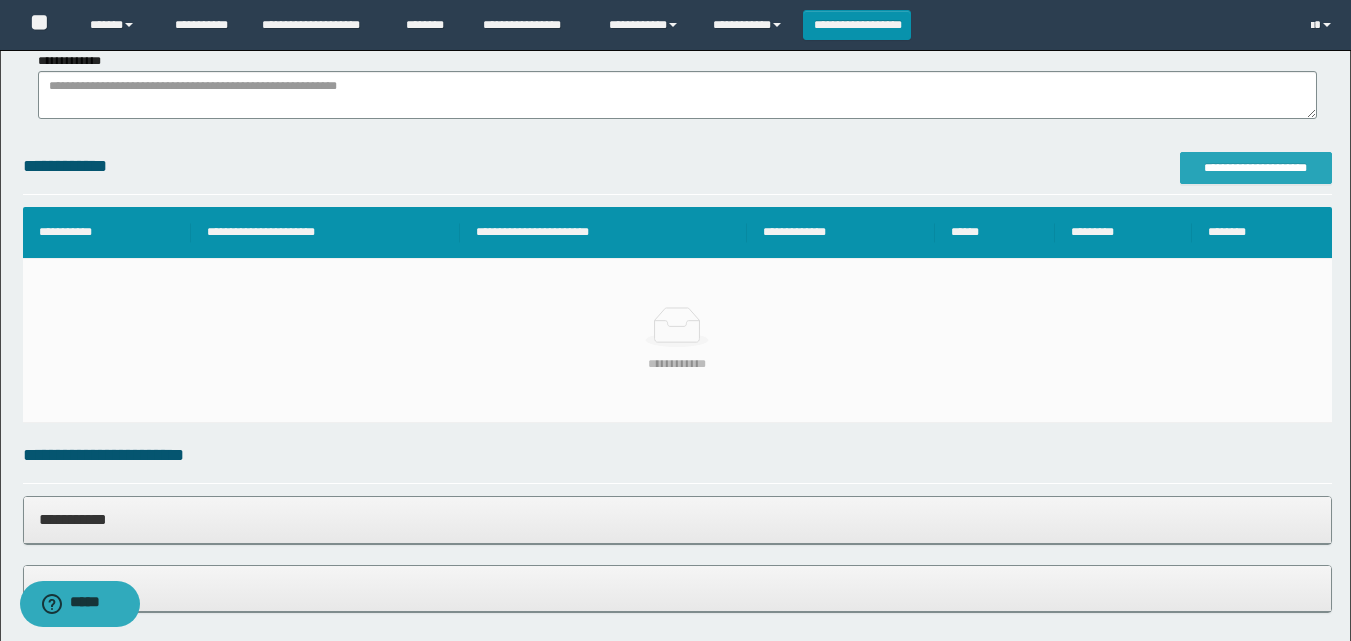 click on "**********" at bounding box center [1256, 168] 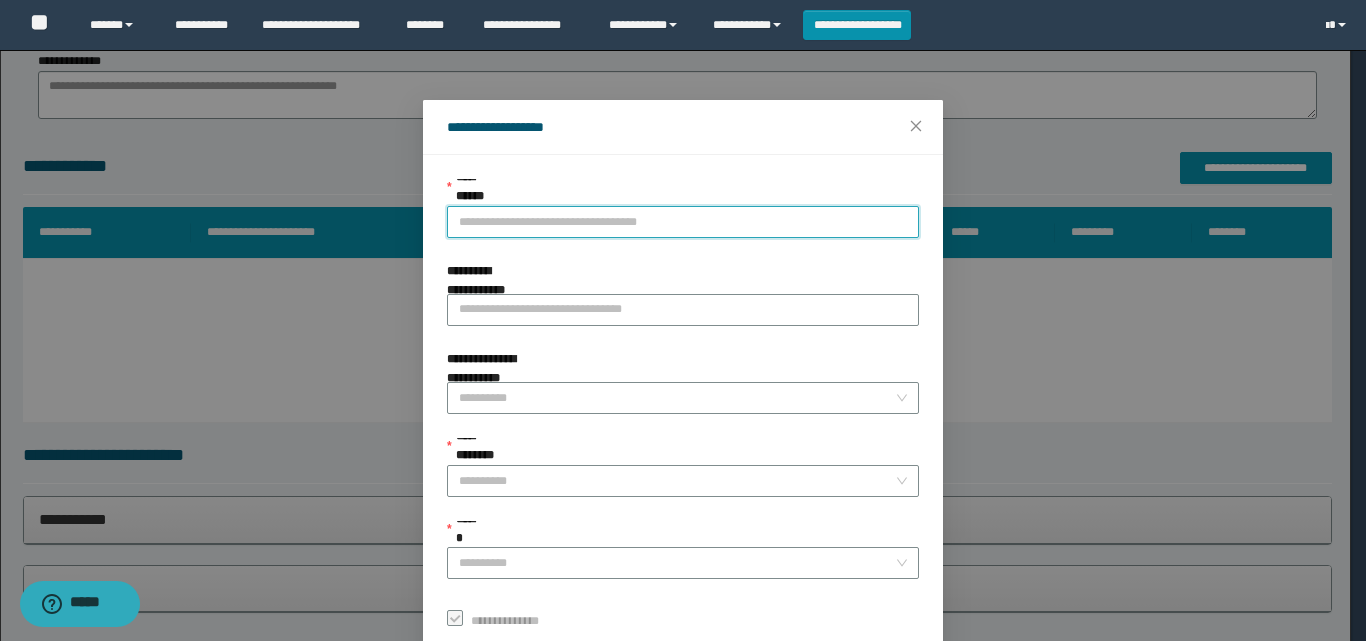 click on "**********" at bounding box center [683, 222] 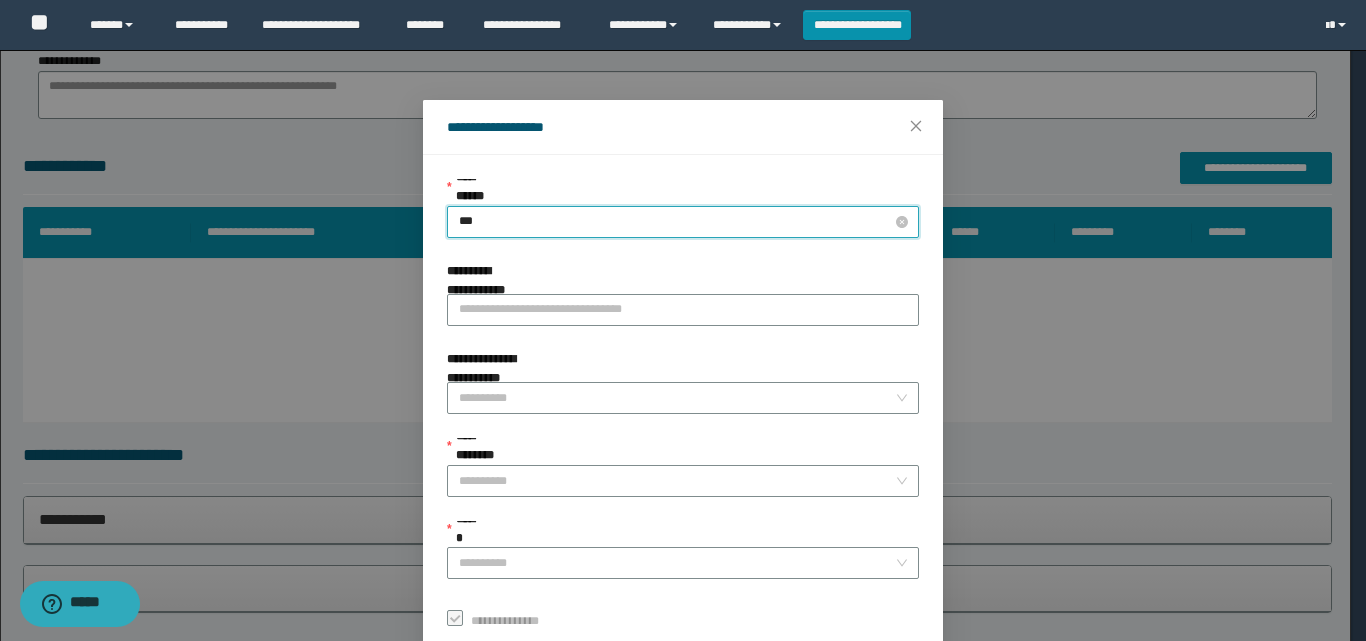 type on "****" 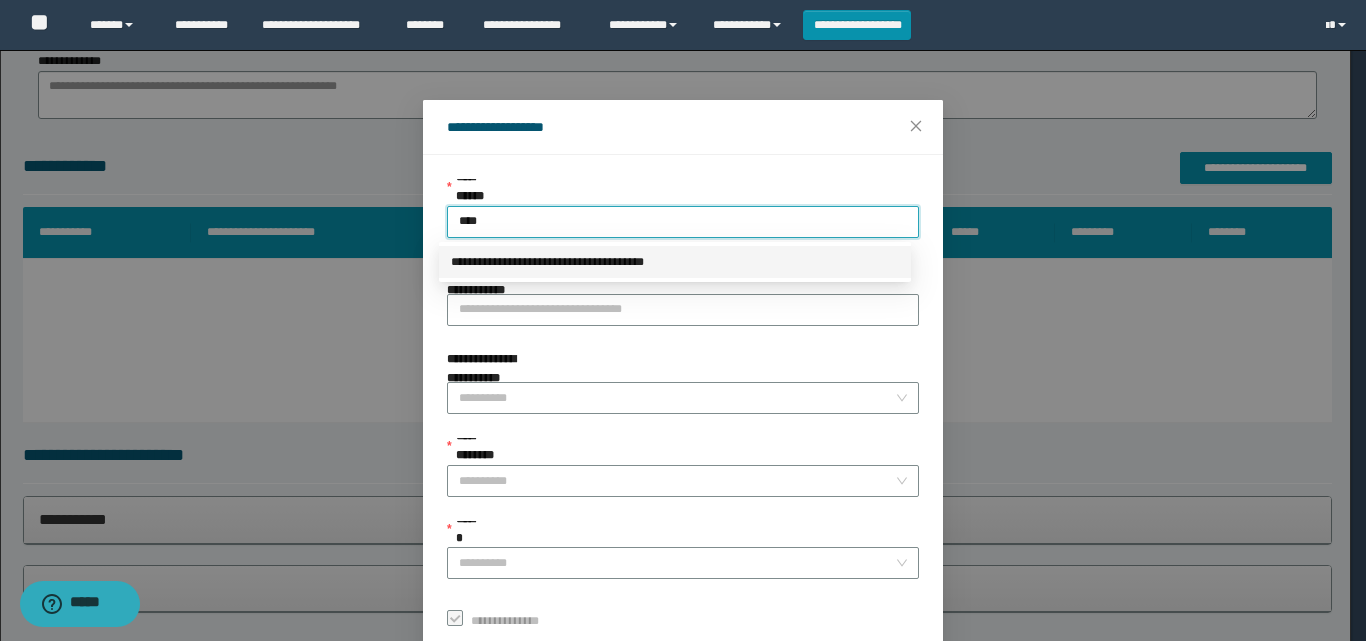 click on "**********" at bounding box center [675, 262] 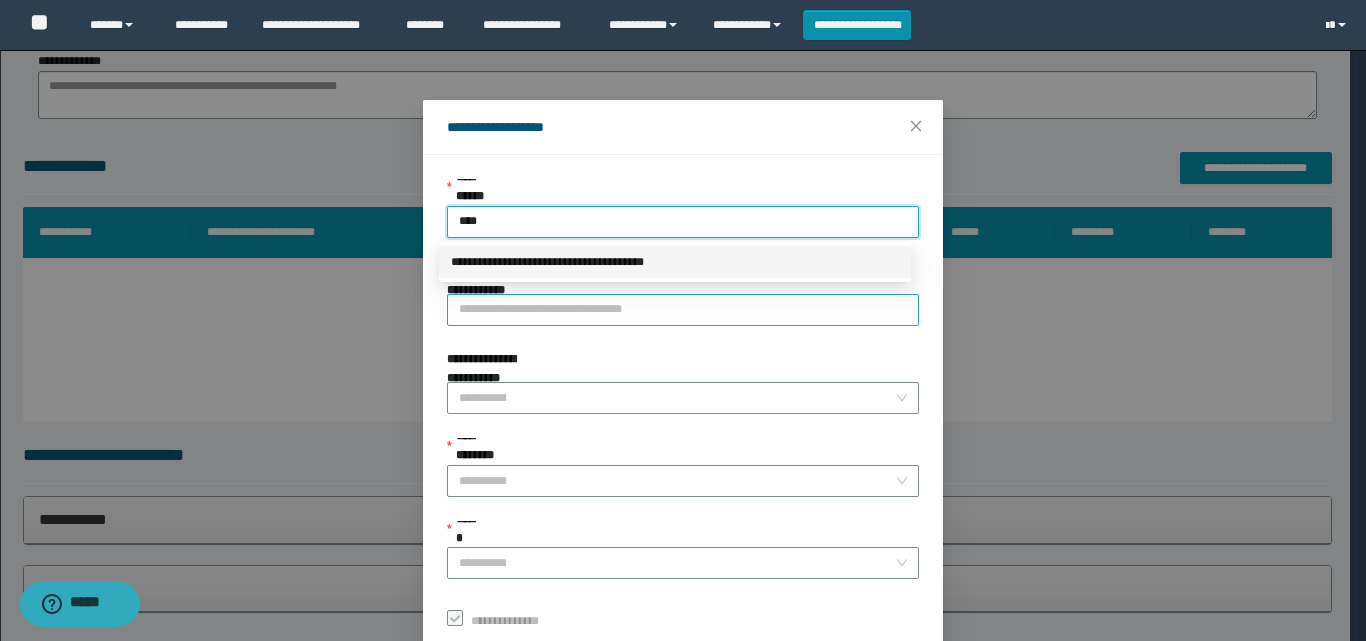type 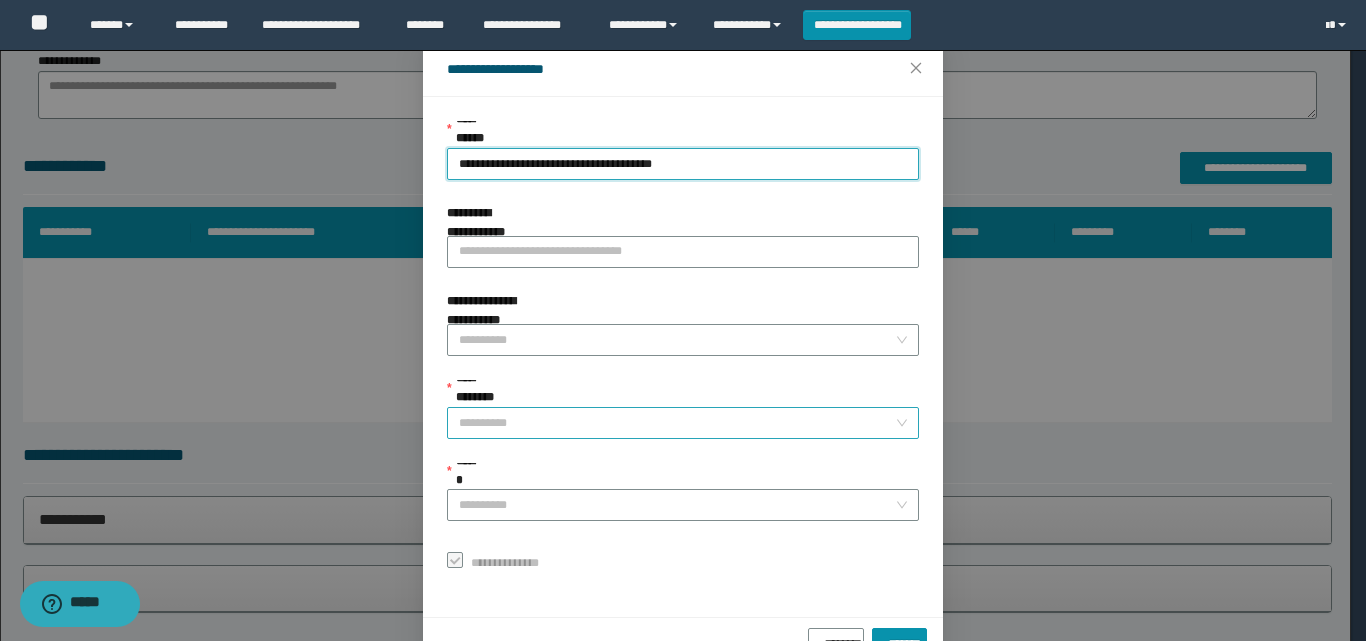 scroll, scrollTop: 111, scrollLeft: 0, axis: vertical 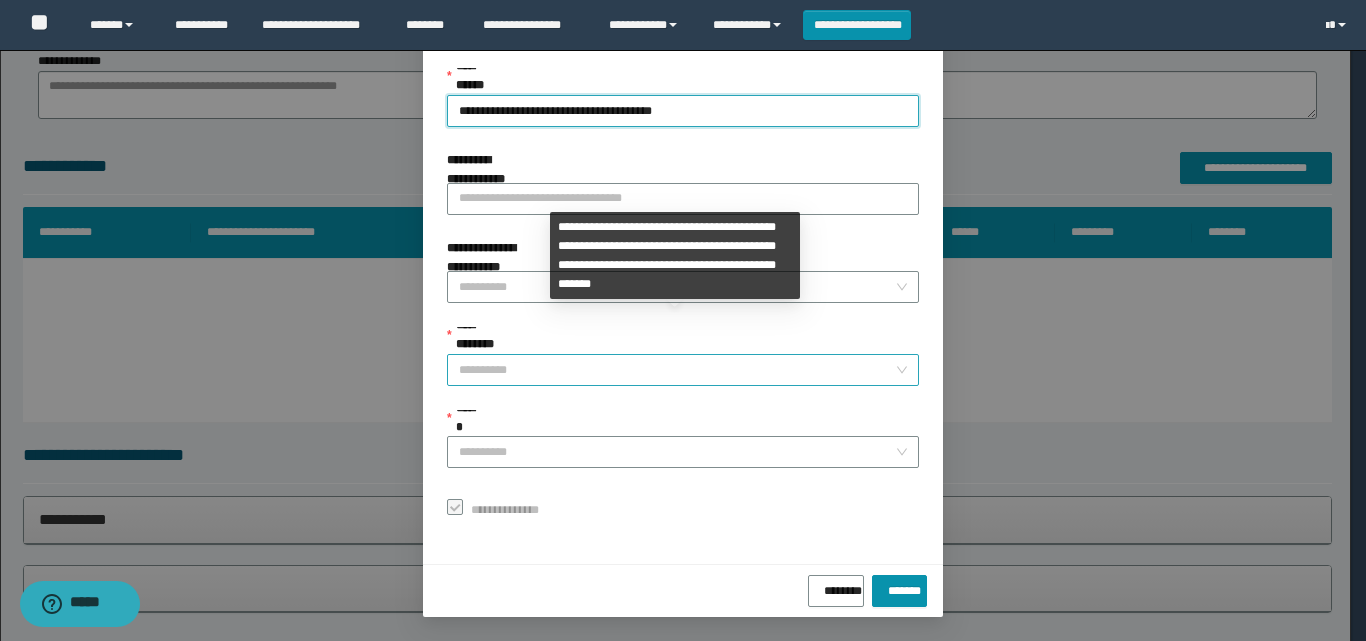 click on "**********" at bounding box center (677, 370) 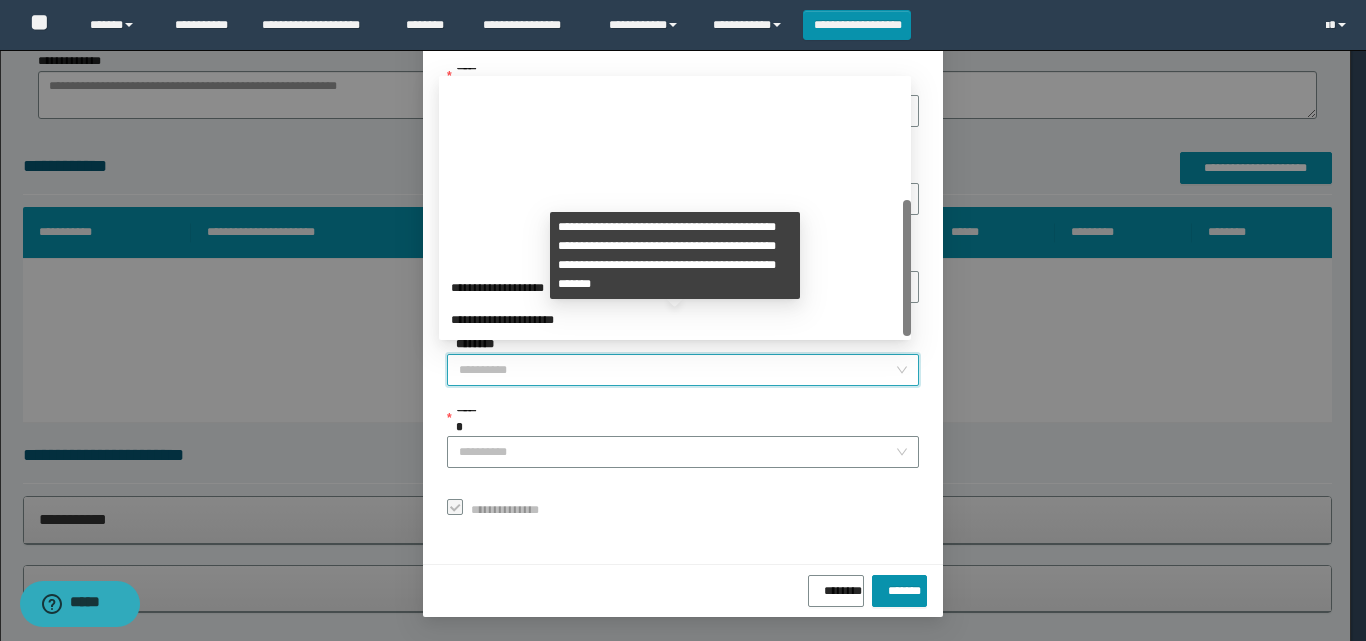 scroll, scrollTop: 224, scrollLeft: 0, axis: vertical 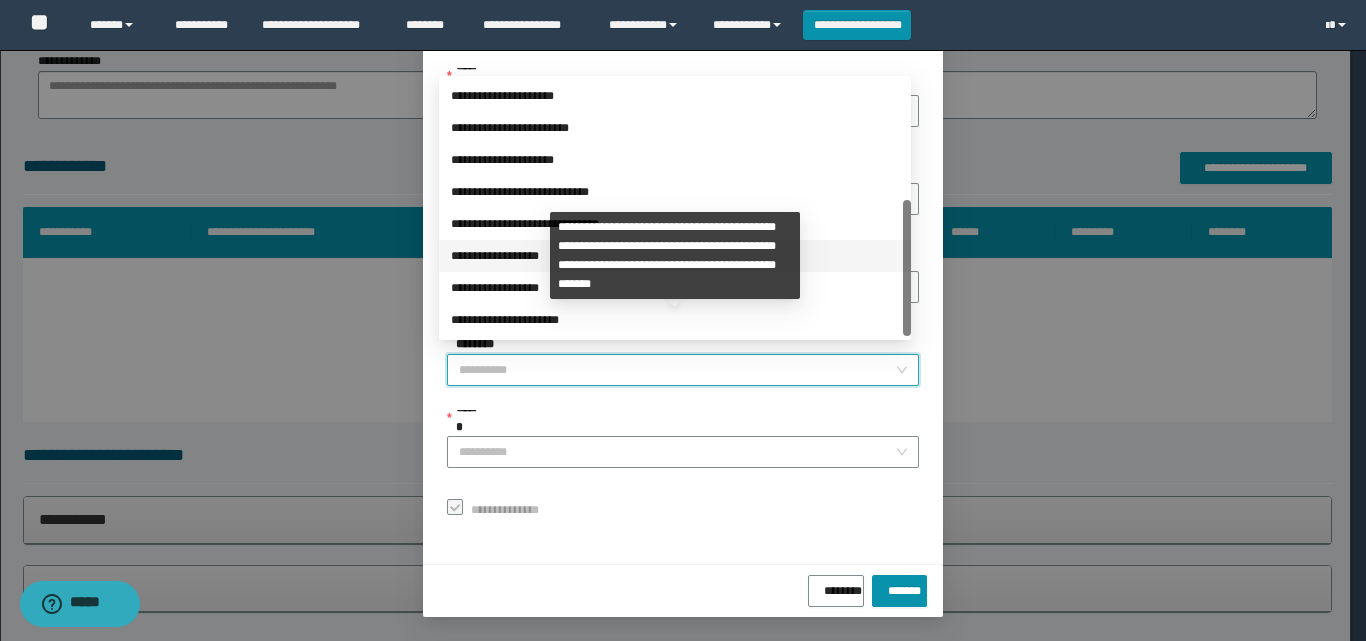 click on "**********" at bounding box center [675, 256] 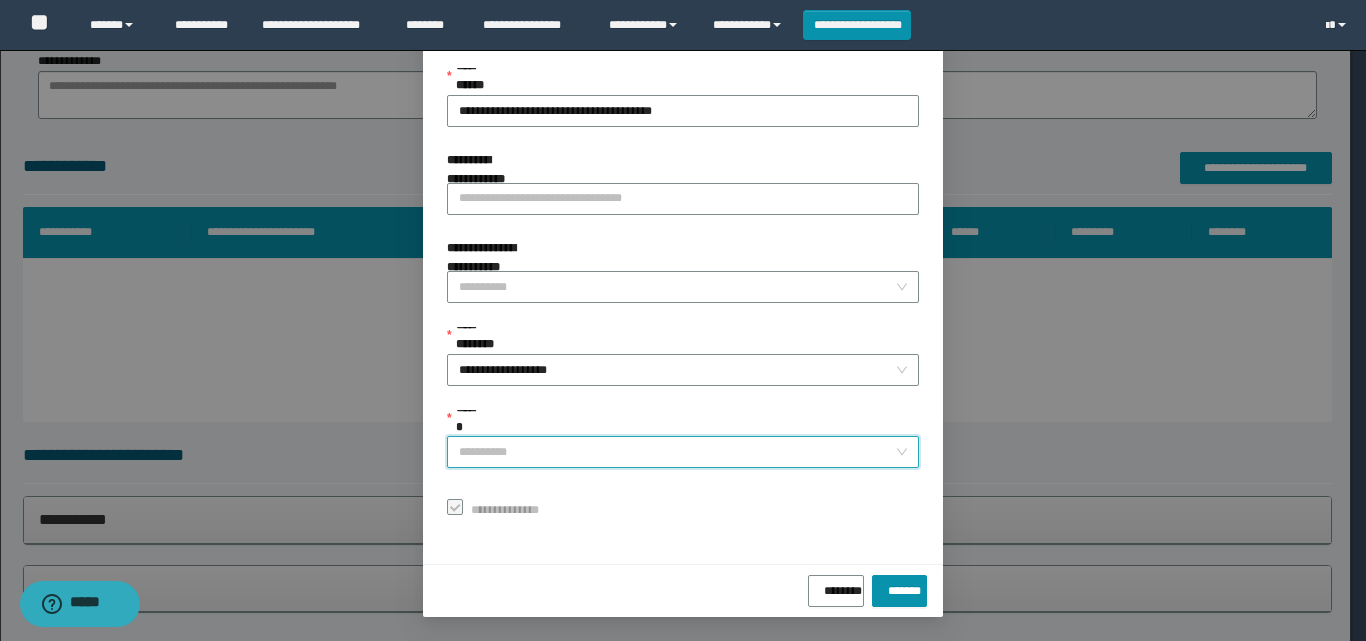 click on "******" at bounding box center (677, 452) 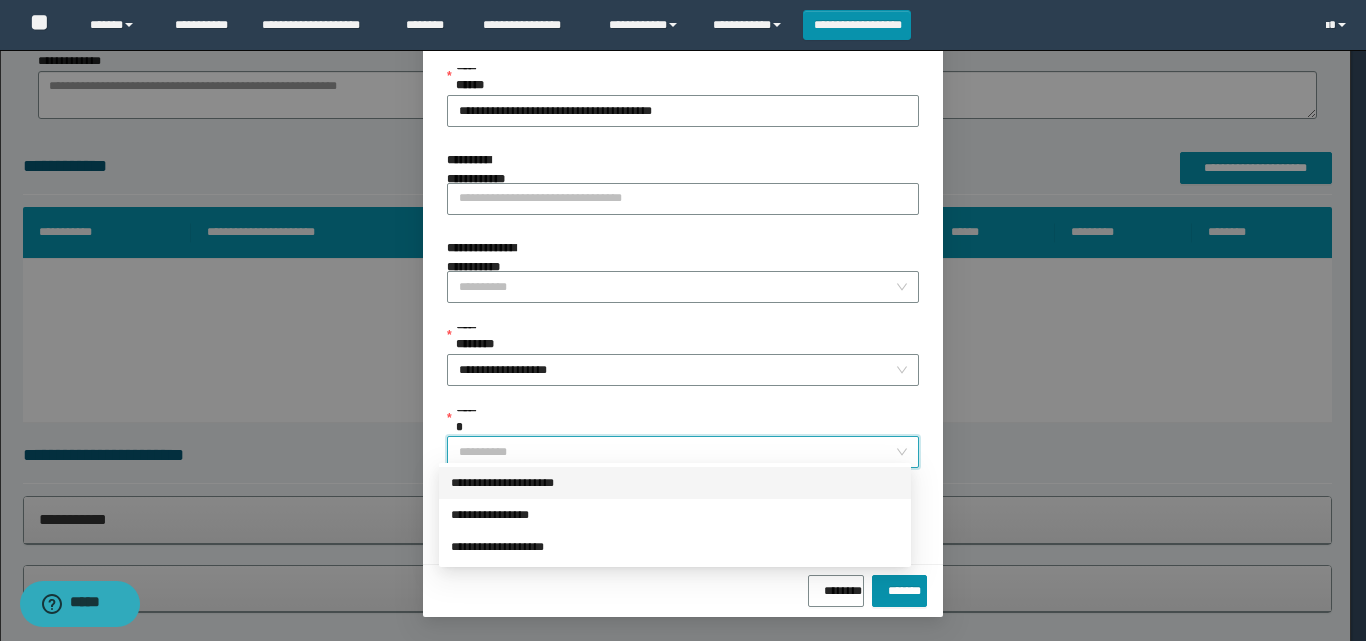 click on "**********" at bounding box center (675, 483) 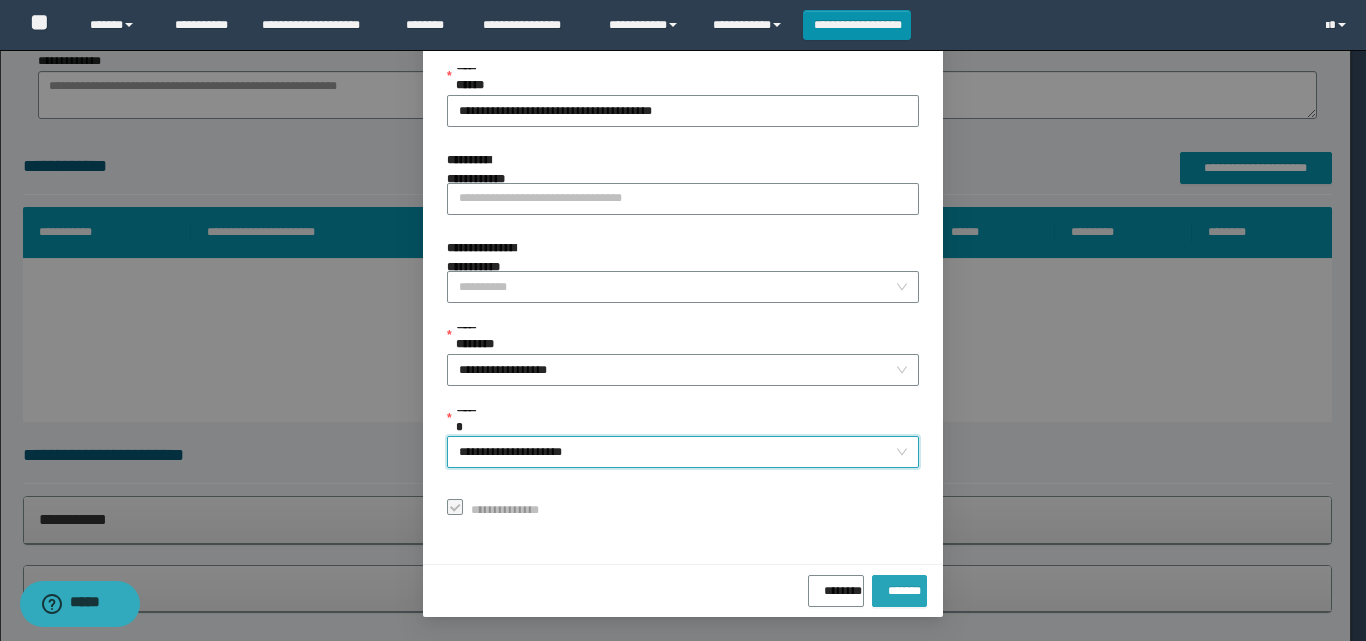 click on "*******" at bounding box center (899, 587) 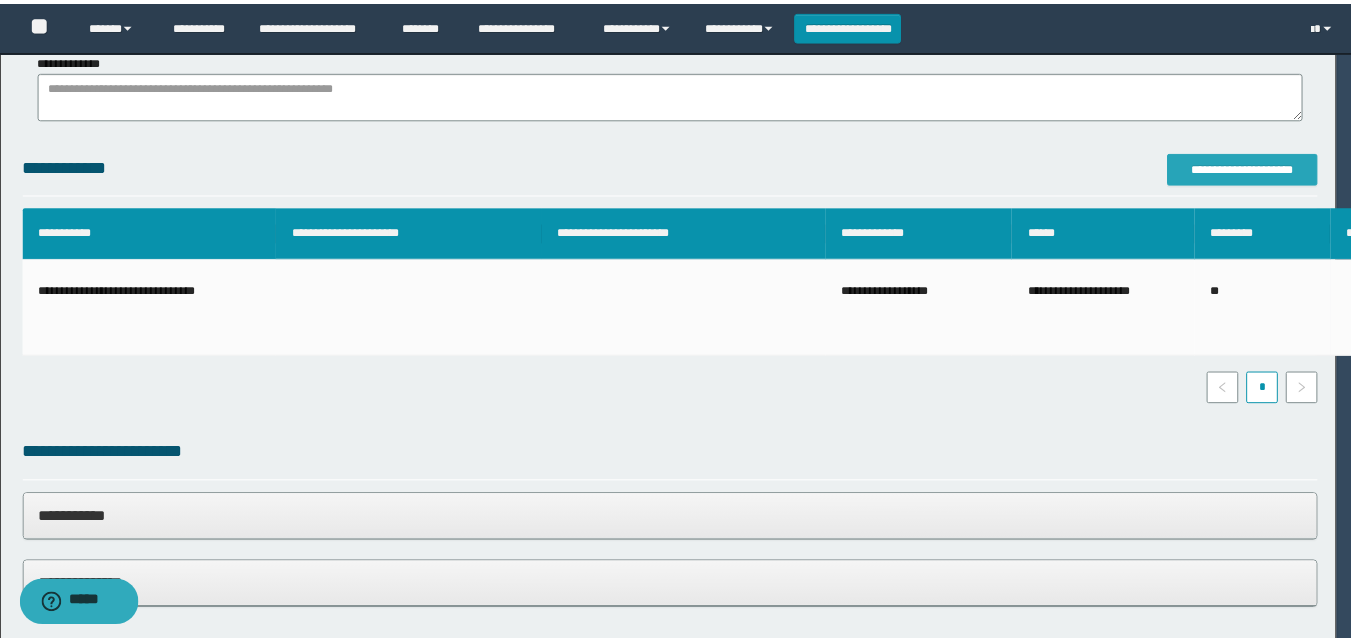 scroll, scrollTop: 0, scrollLeft: 0, axis: both 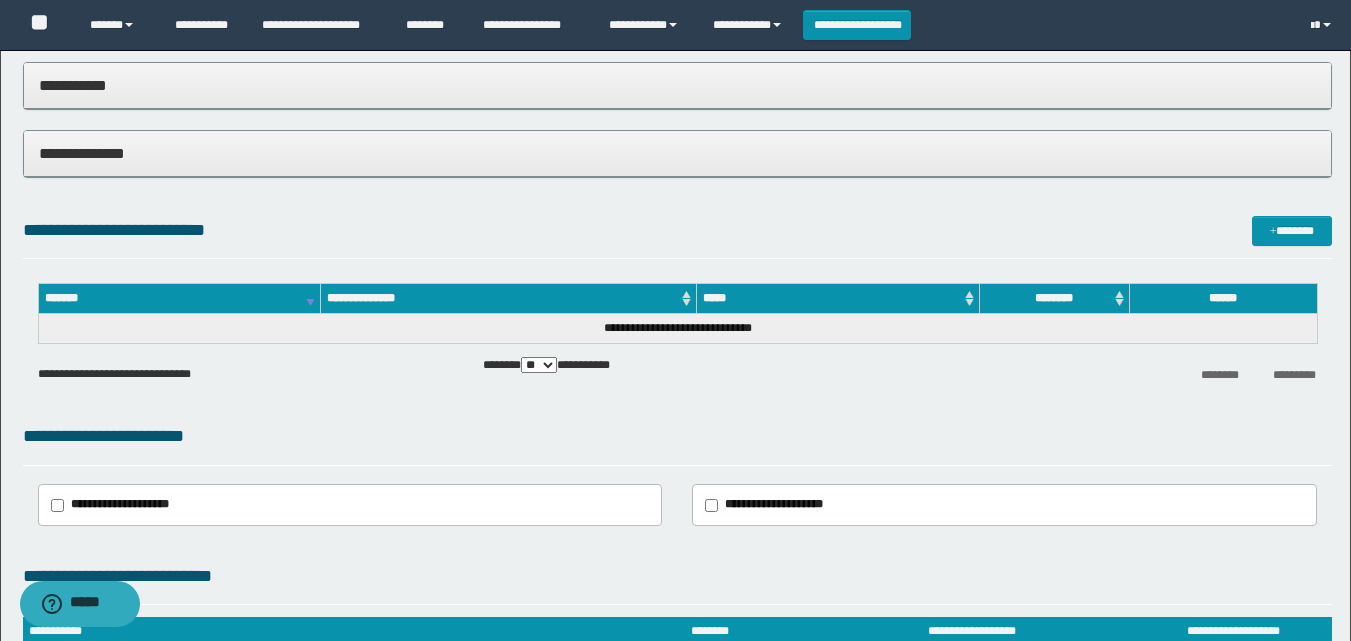 click on "**********" at bounding box center (675, 1035) 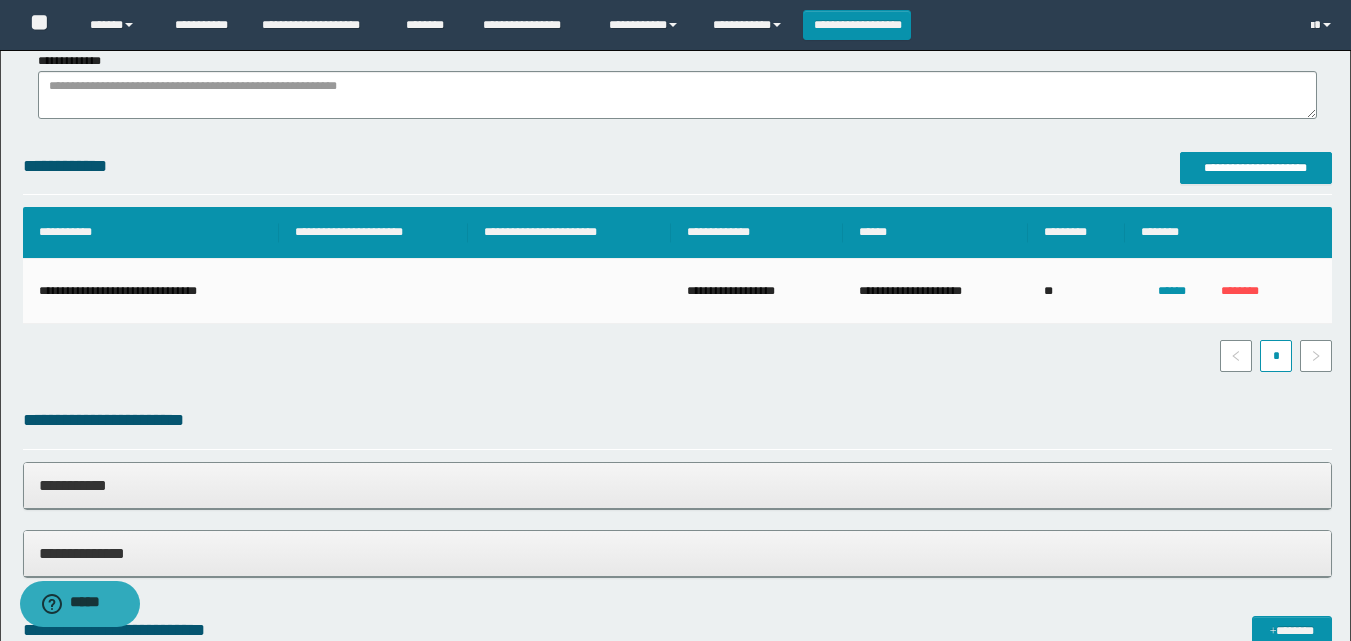 scroll, scrollTop: 0, scrollLeft: 0, axis: both 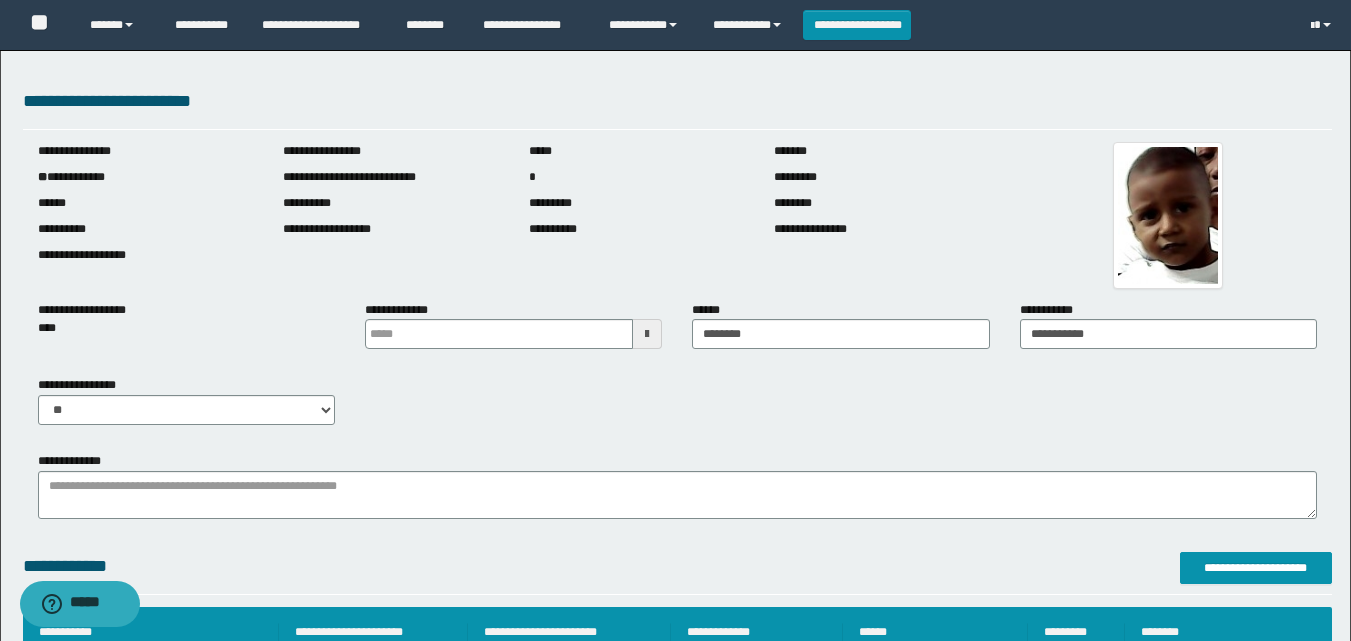 click on "**********" at bounding box center [677, 485] 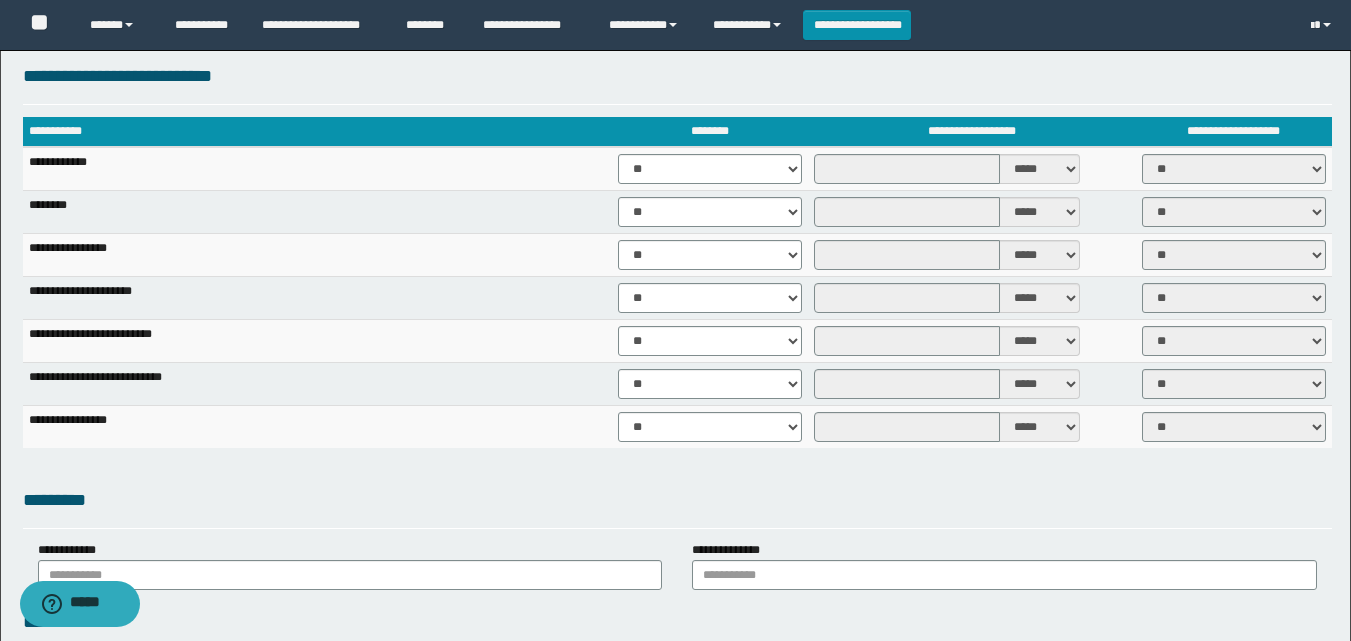 click on "**********" at bounding box center [675, 535] 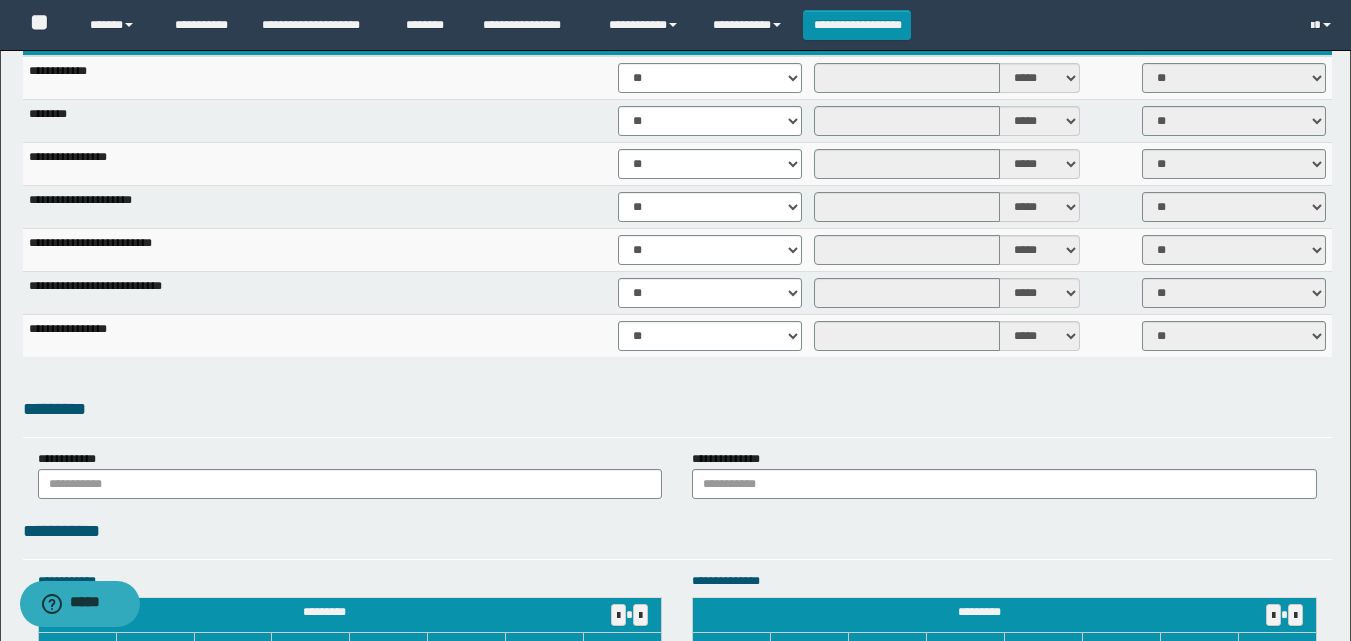 scroll, scrollTop: 1500, scrollLeft: 0, axis: vertical 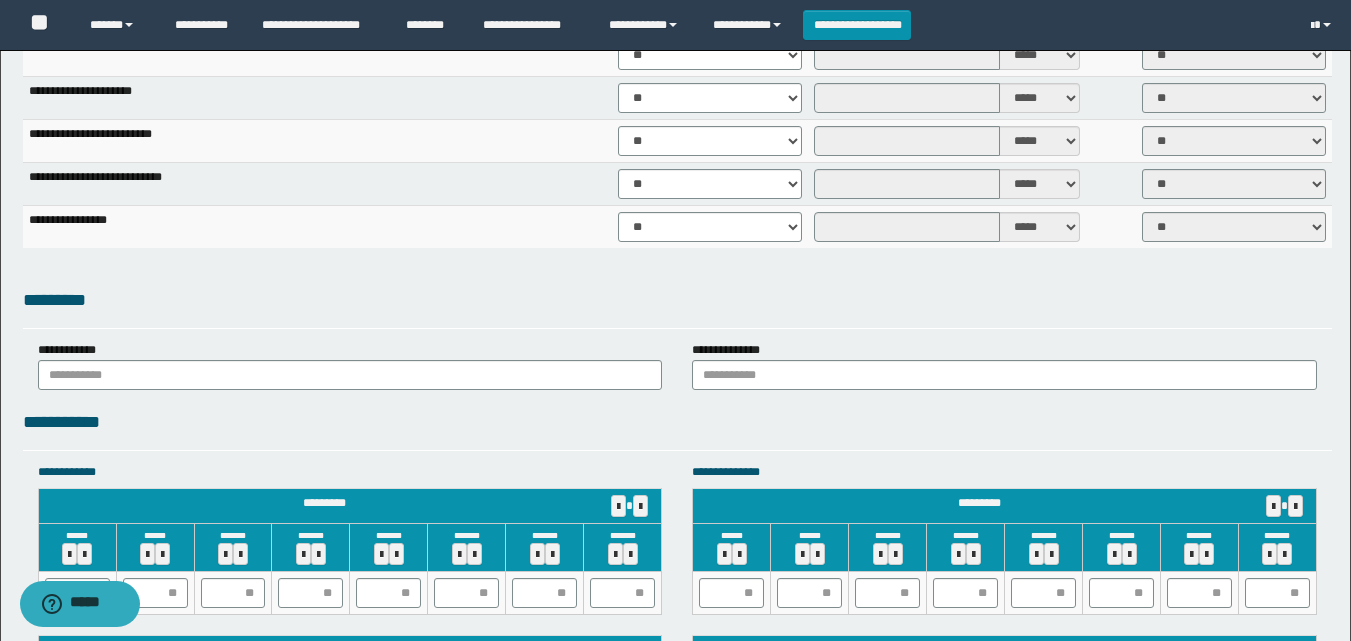 click on "**********" at bounding box center [675, 335] 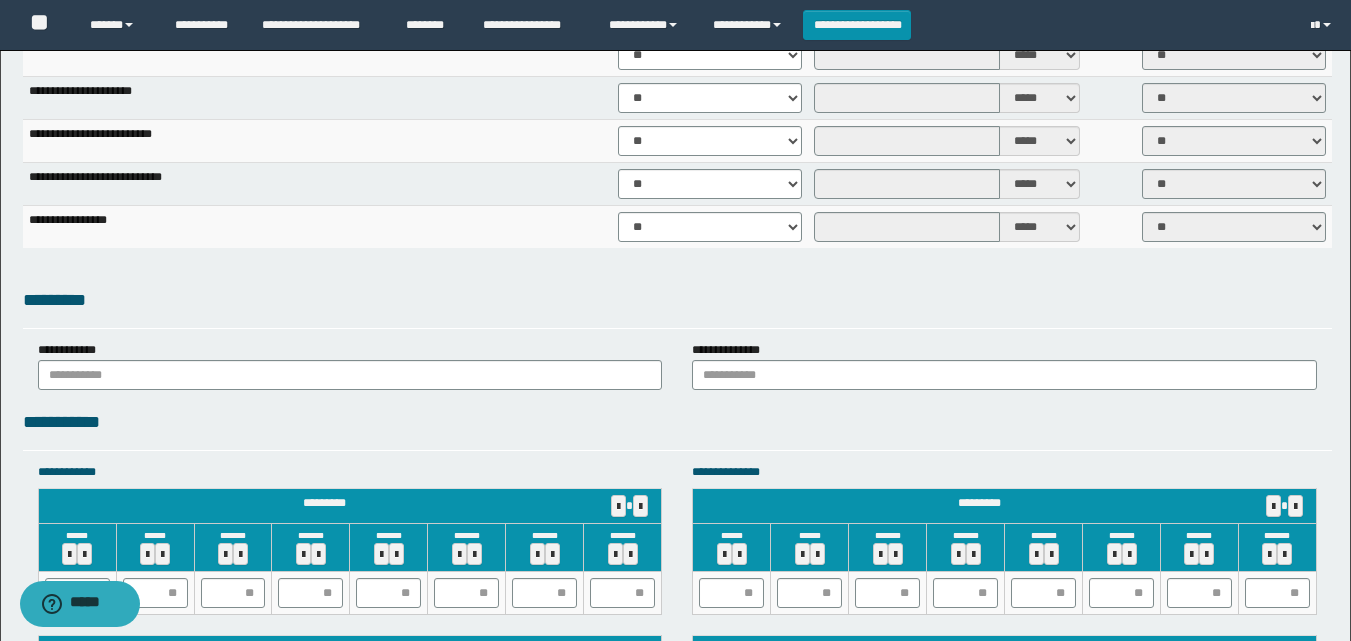 click on "**********" at bounding box center [317, 183] 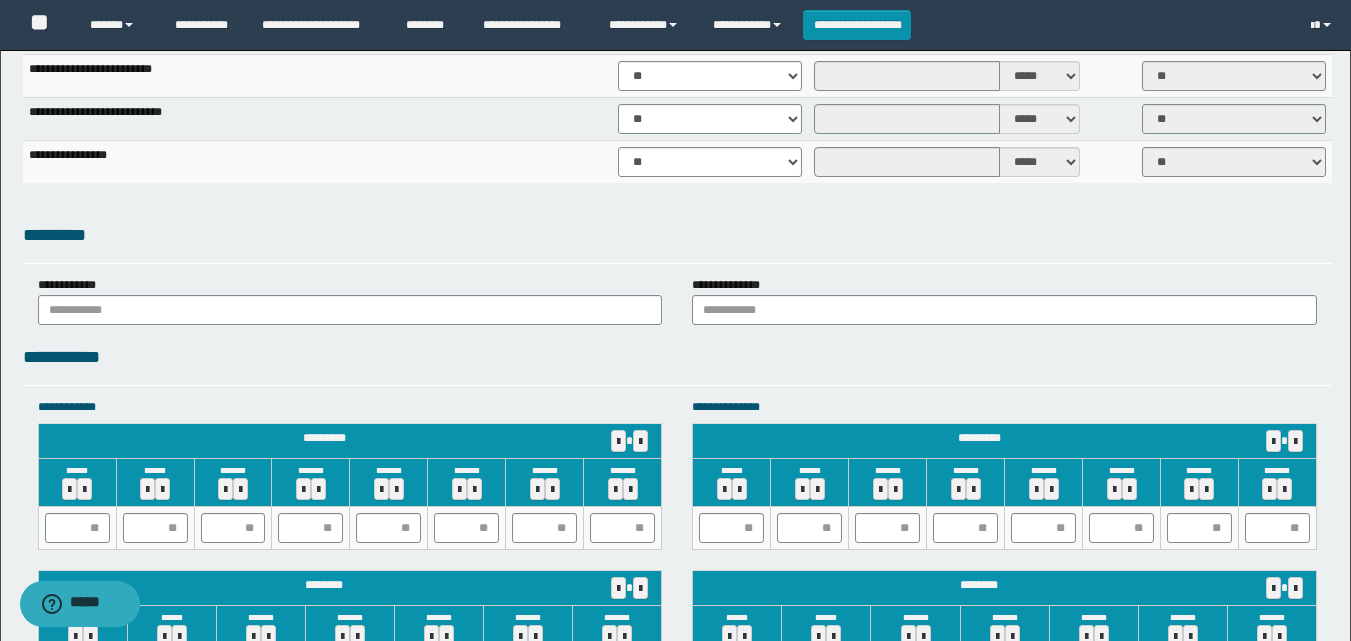 scroll, scrollTop: 1600, scrollLeft: 0, axis: vertical 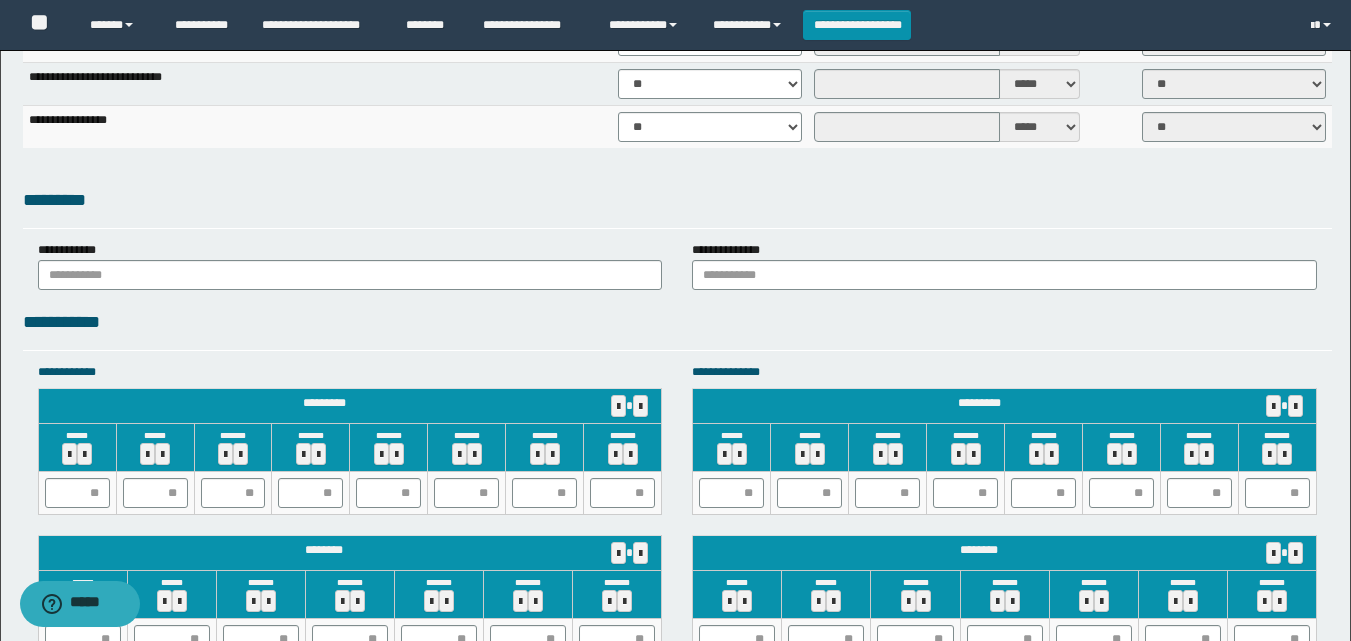 click on "**********" at bounding box center (677, 322) 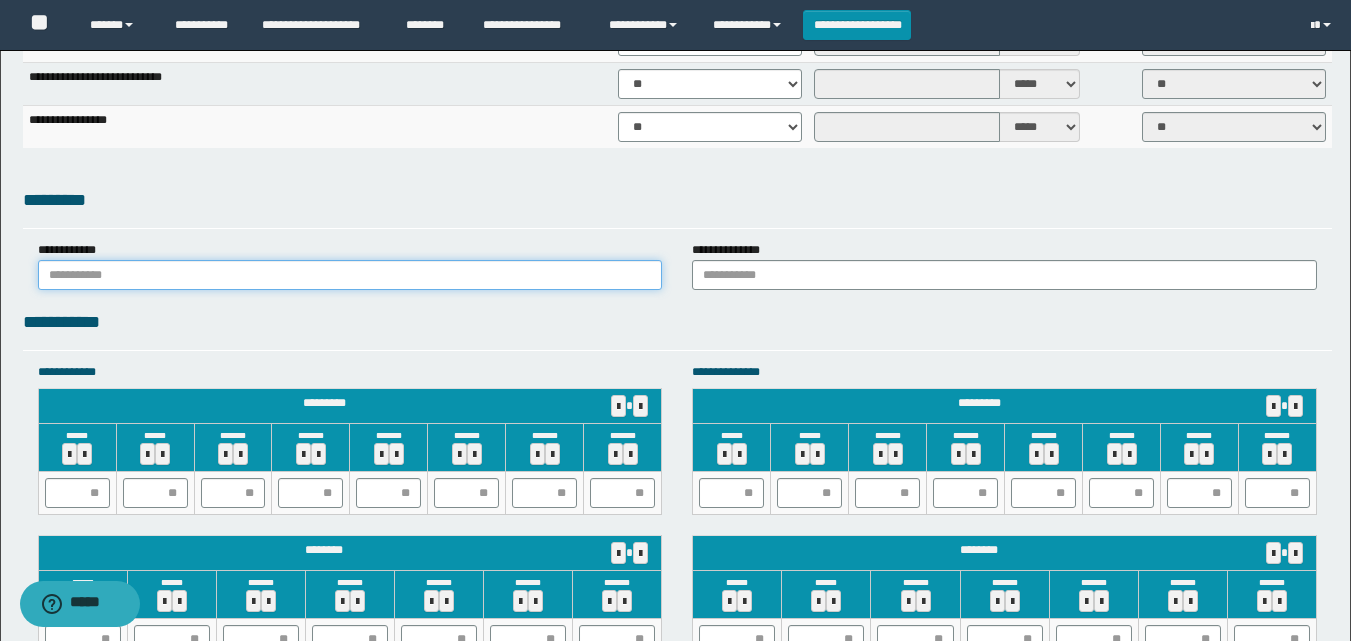 drag, startPoint x: 331, startPoint y: 272, endPoint x: 318, endPoint y: 283, distance: 17.029387 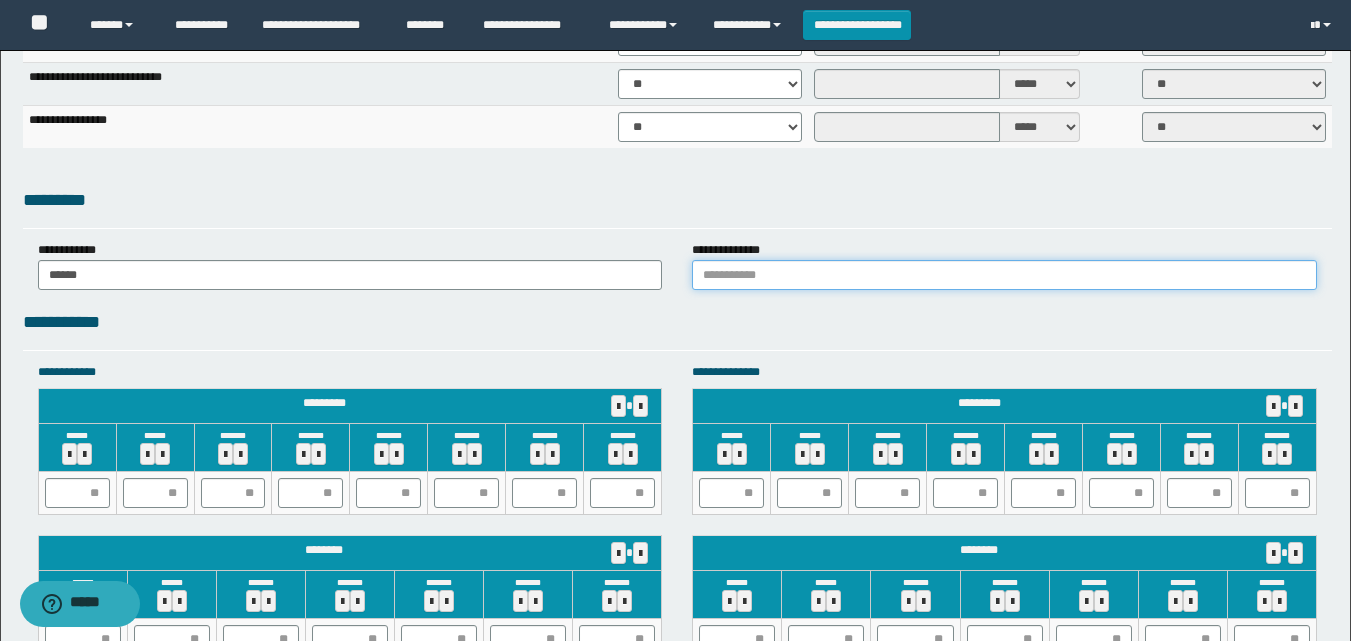 click at bounding box center (1004, 275) 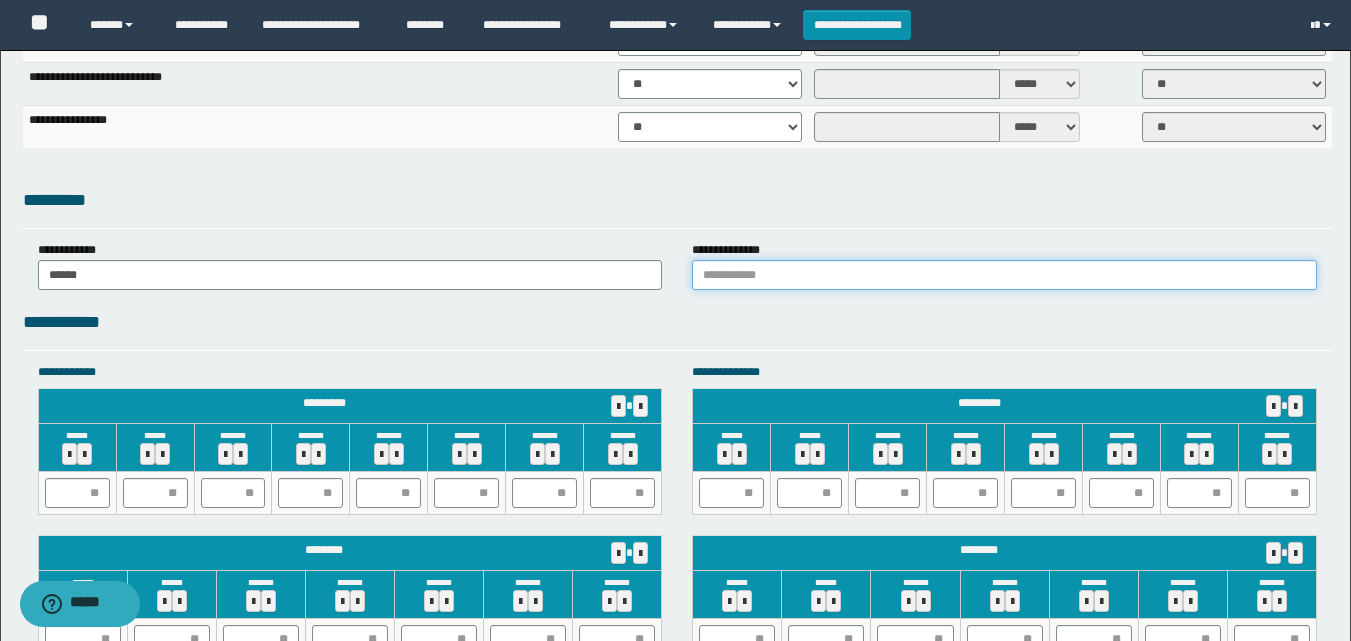 type on "**********" 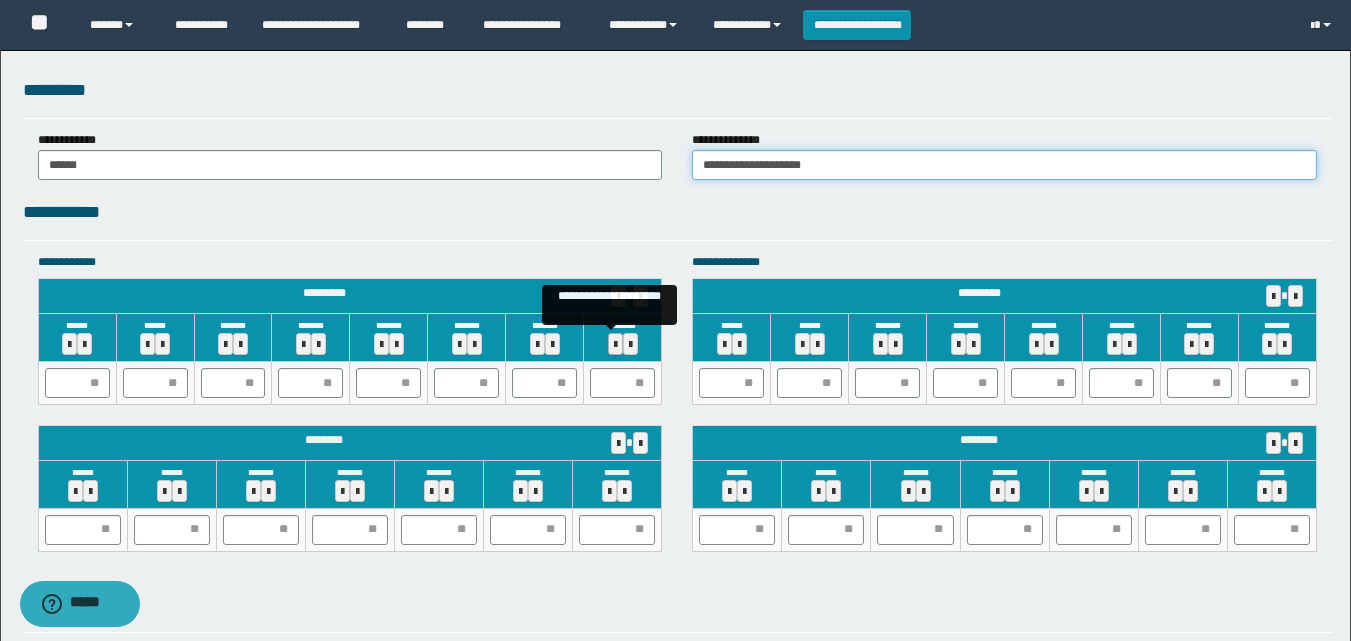 scroll, scrollTop: 1700, scrollLeft: 0, axis: vertical 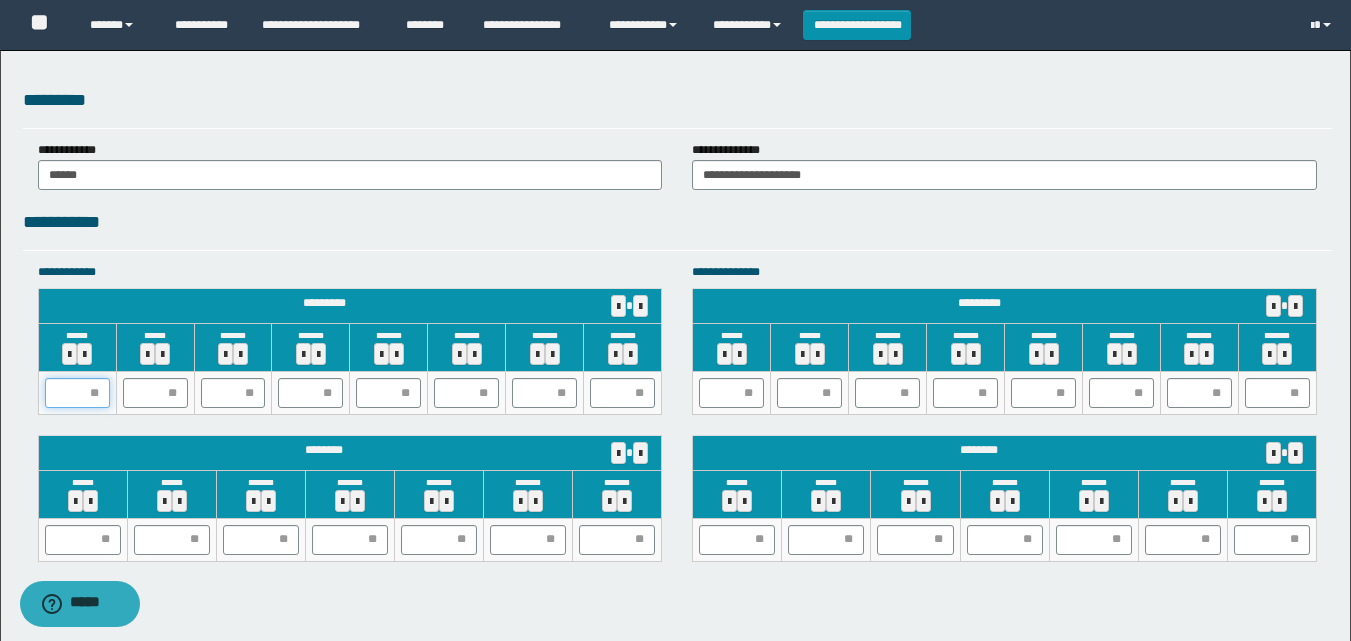 click at bounding box center (77, 393) 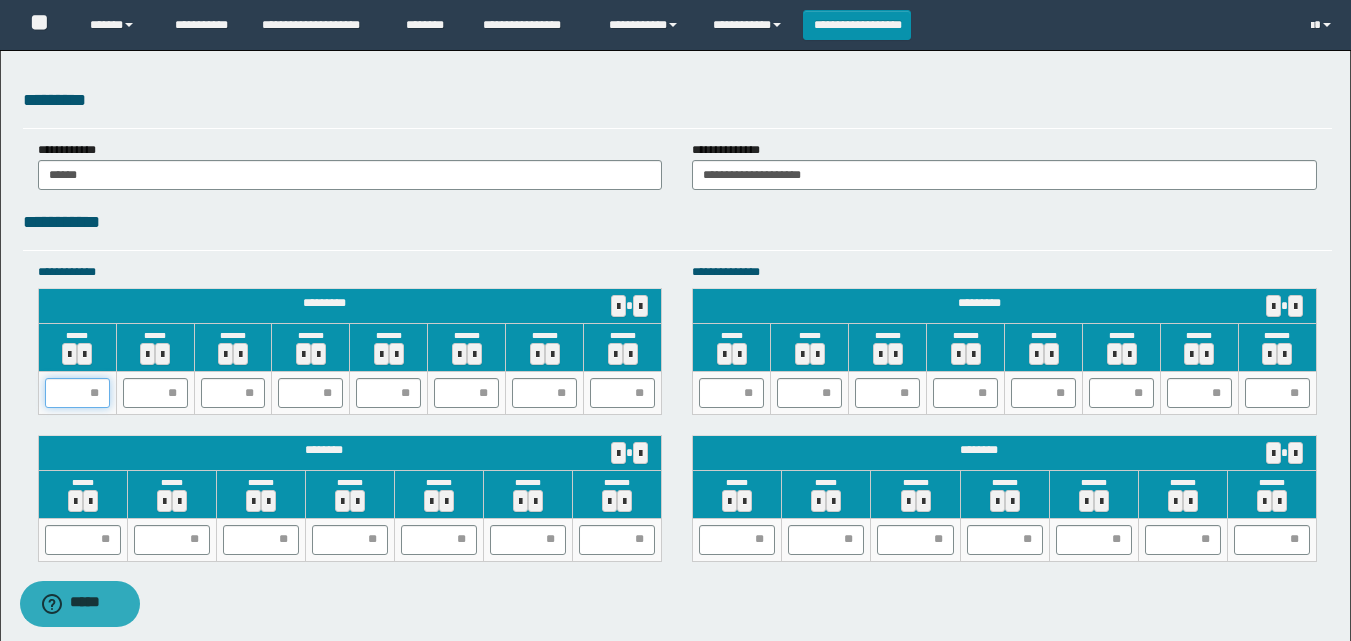 type on "*" 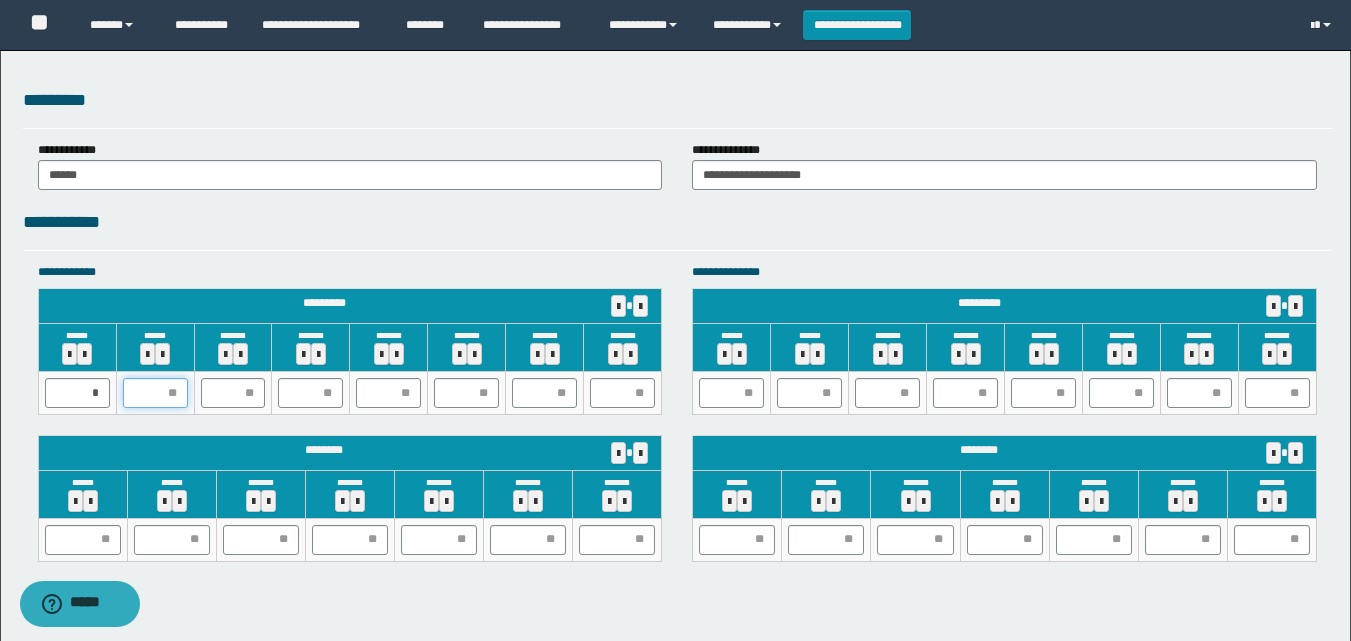 type on "*" 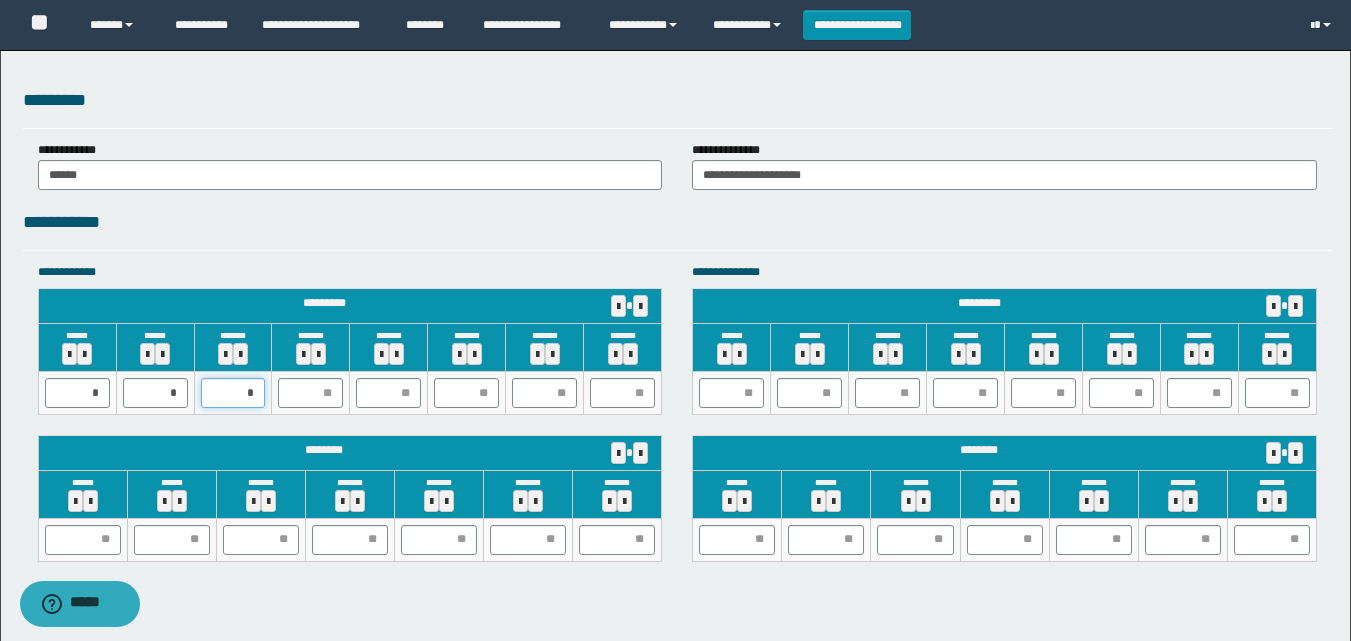 type on "**" 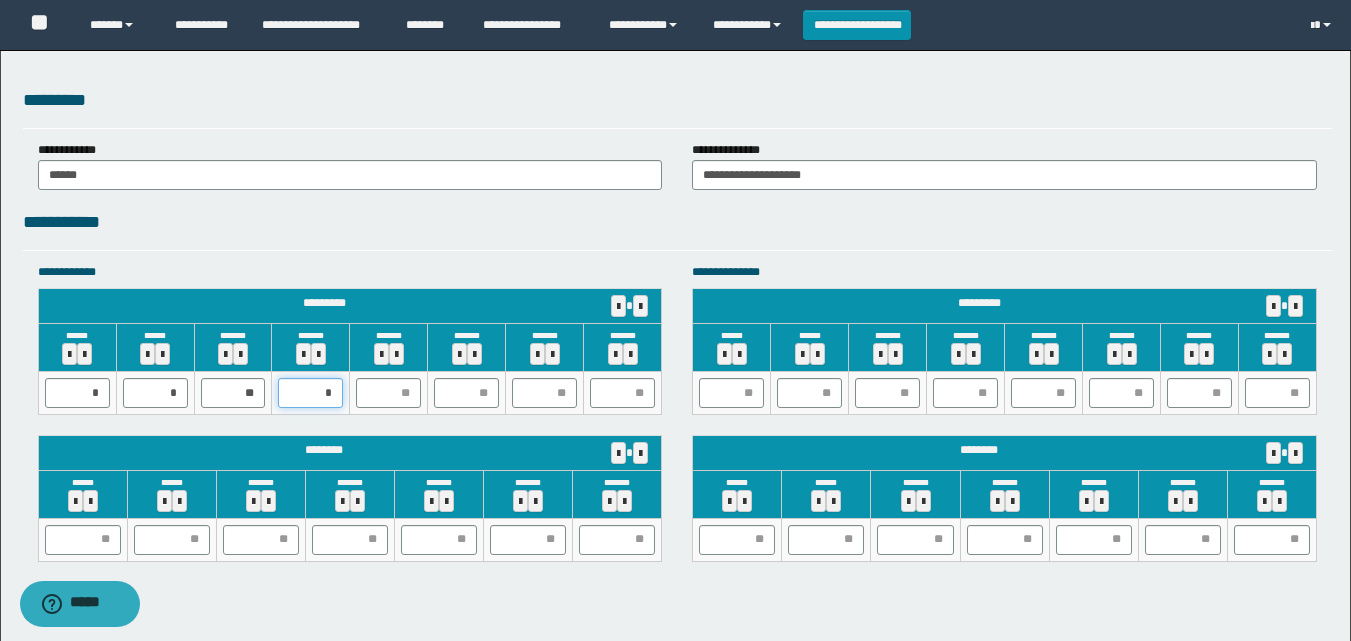 type on "**" 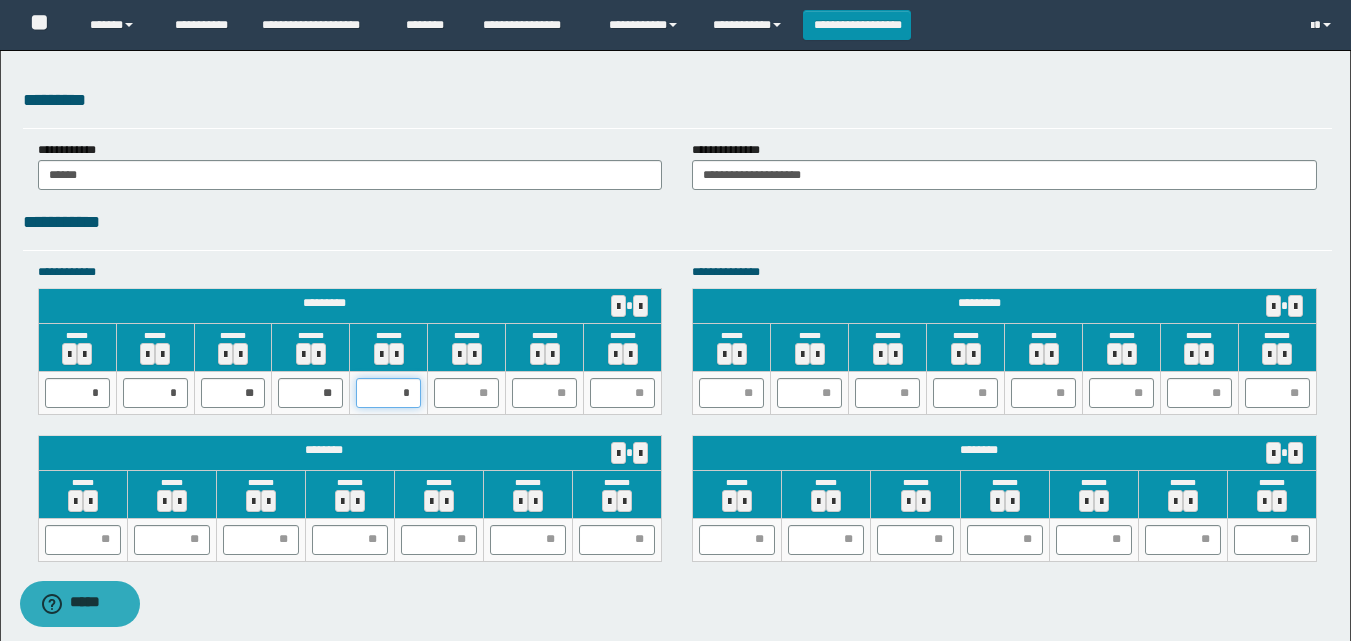 type on "**" 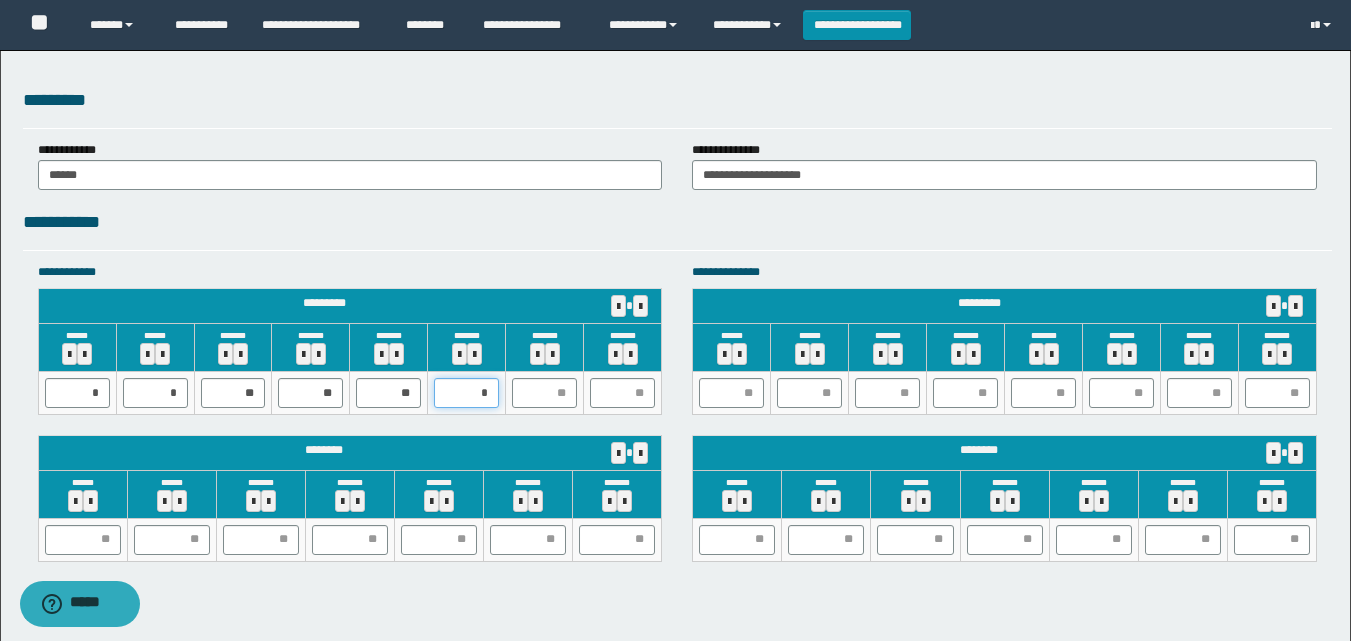type on "**" 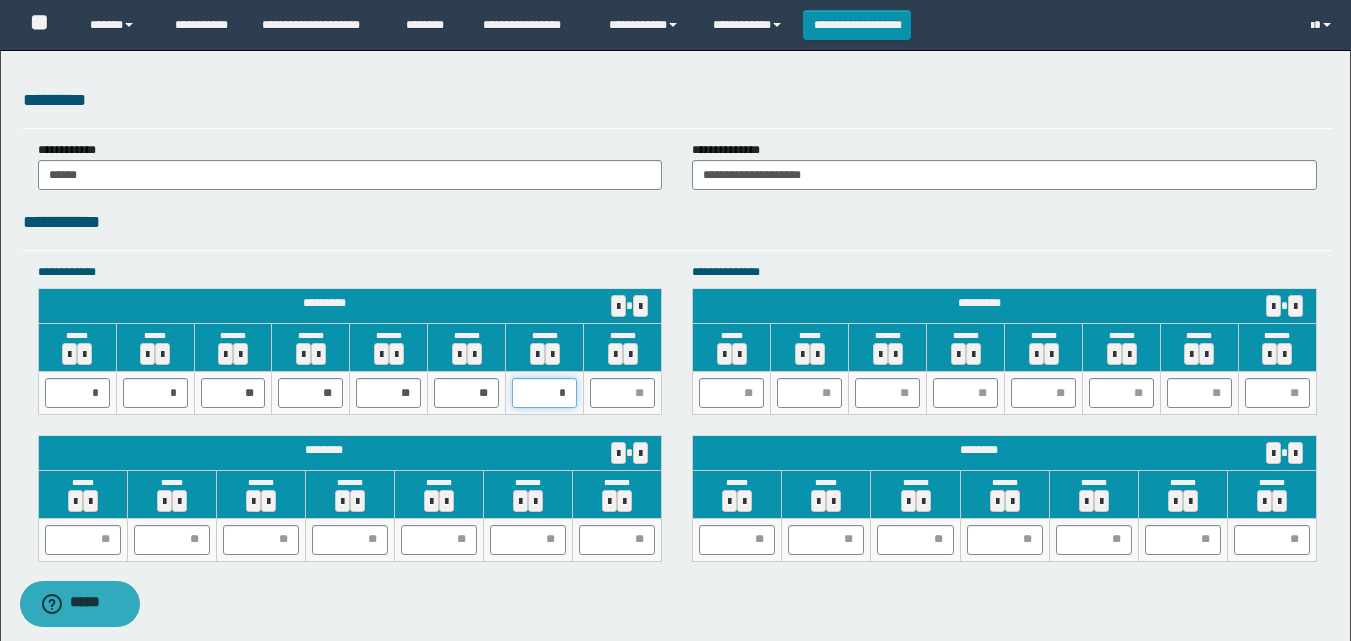 type on "**" 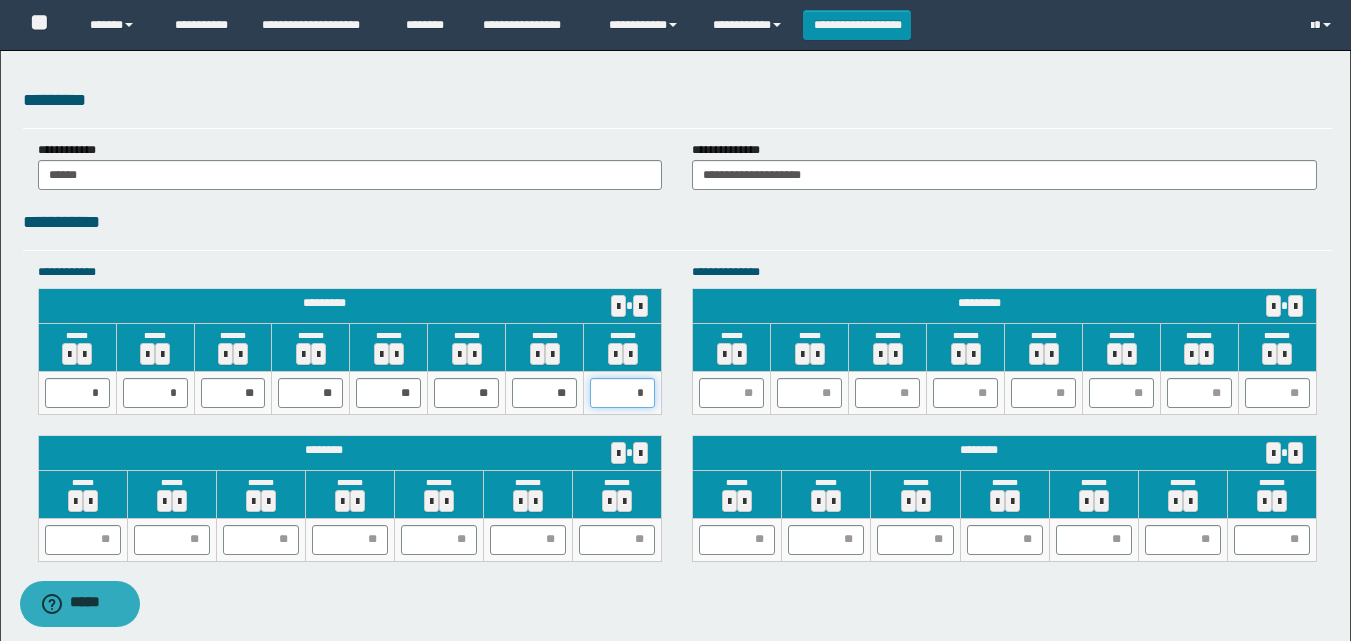 type on "**" 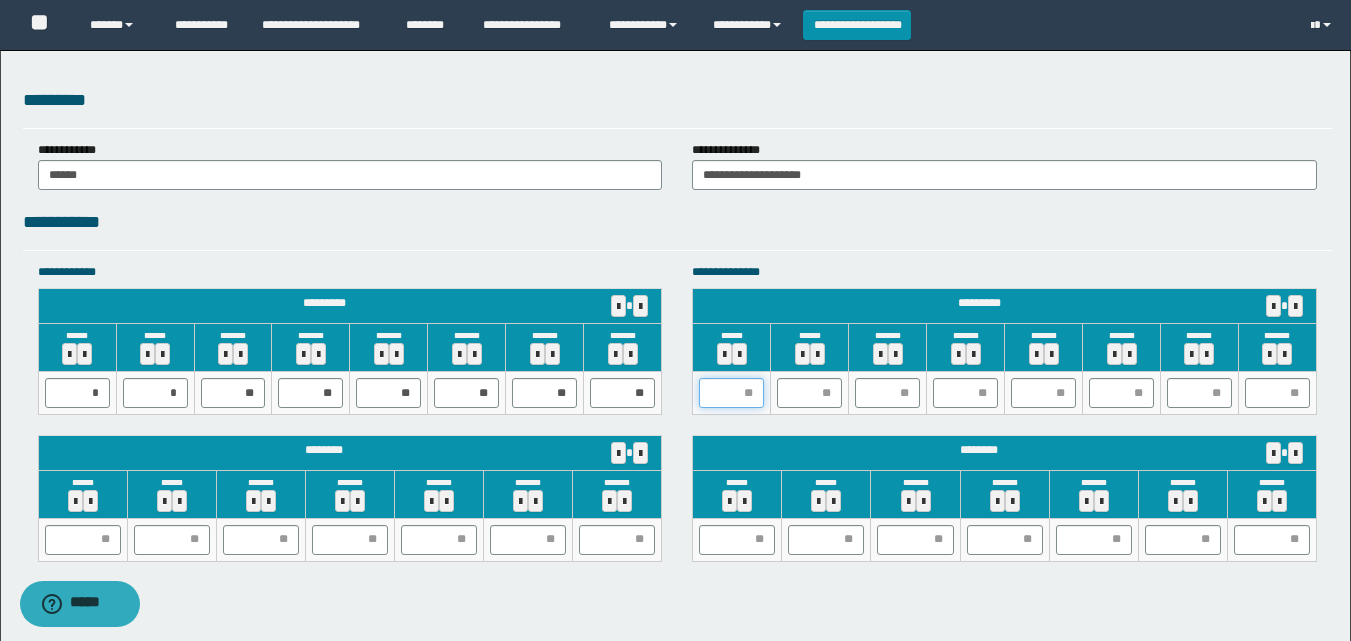 click at bounding box center (731, 393) 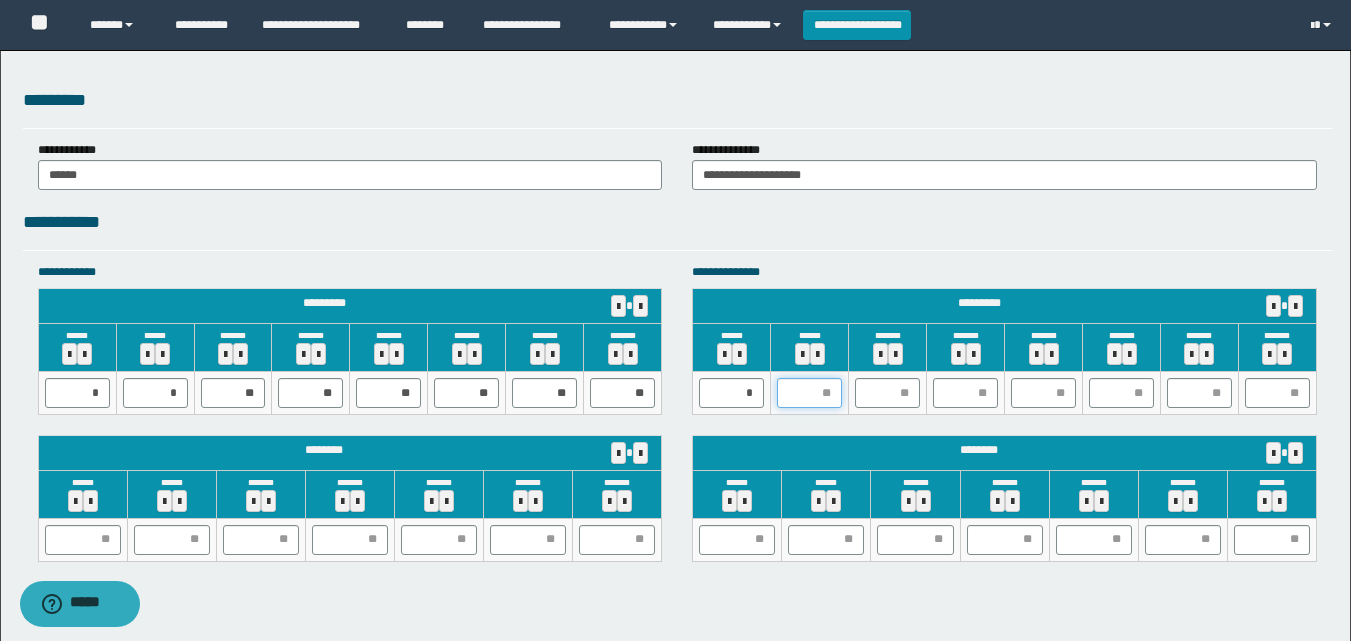 type on "*" 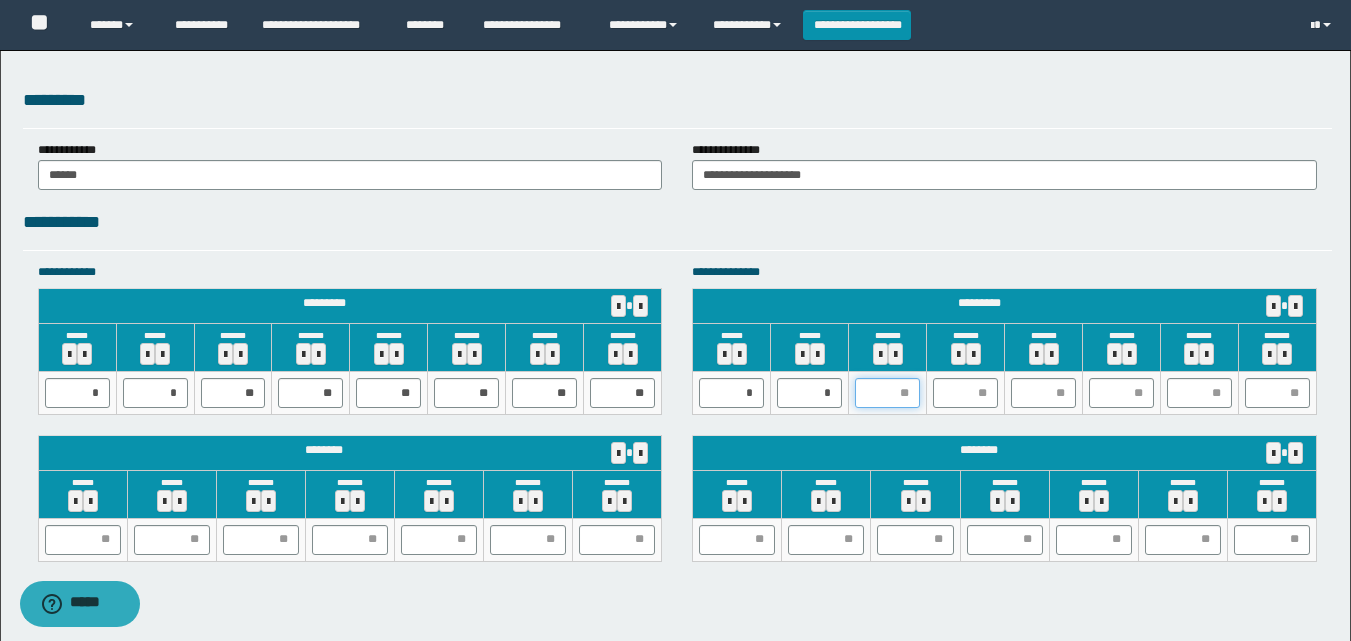 type on "*" 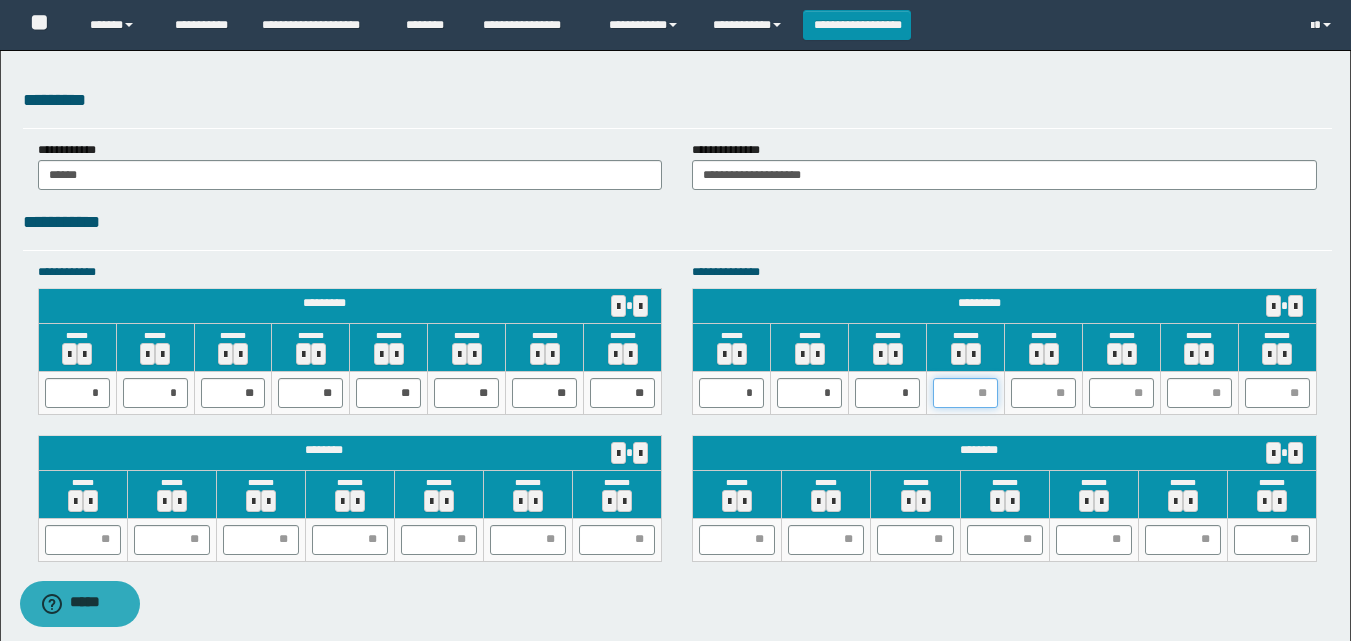type on "*" 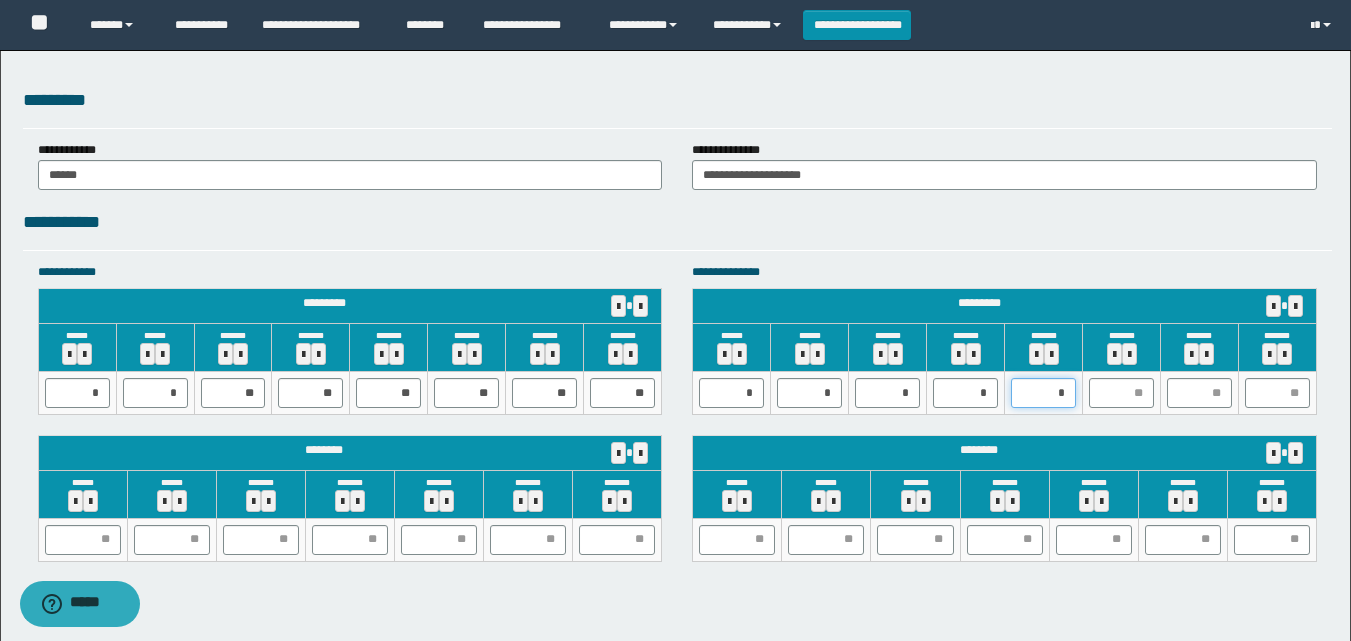 type on "**" 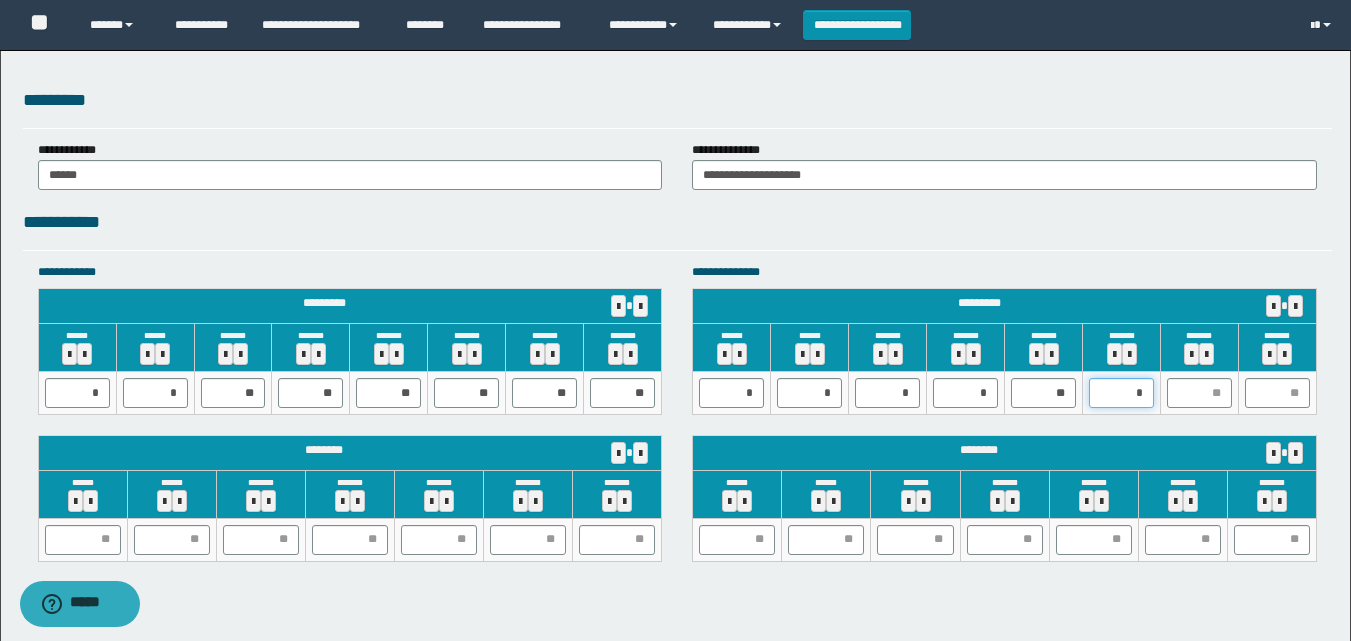 type on "**" 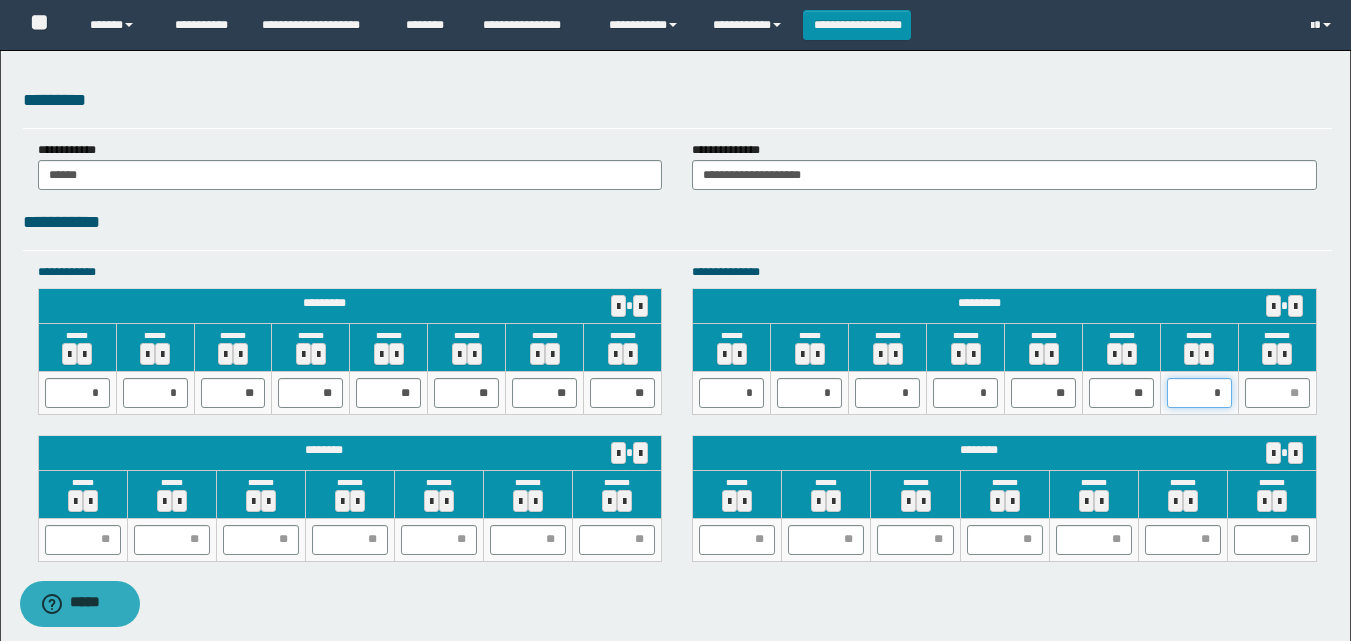 type on "**" 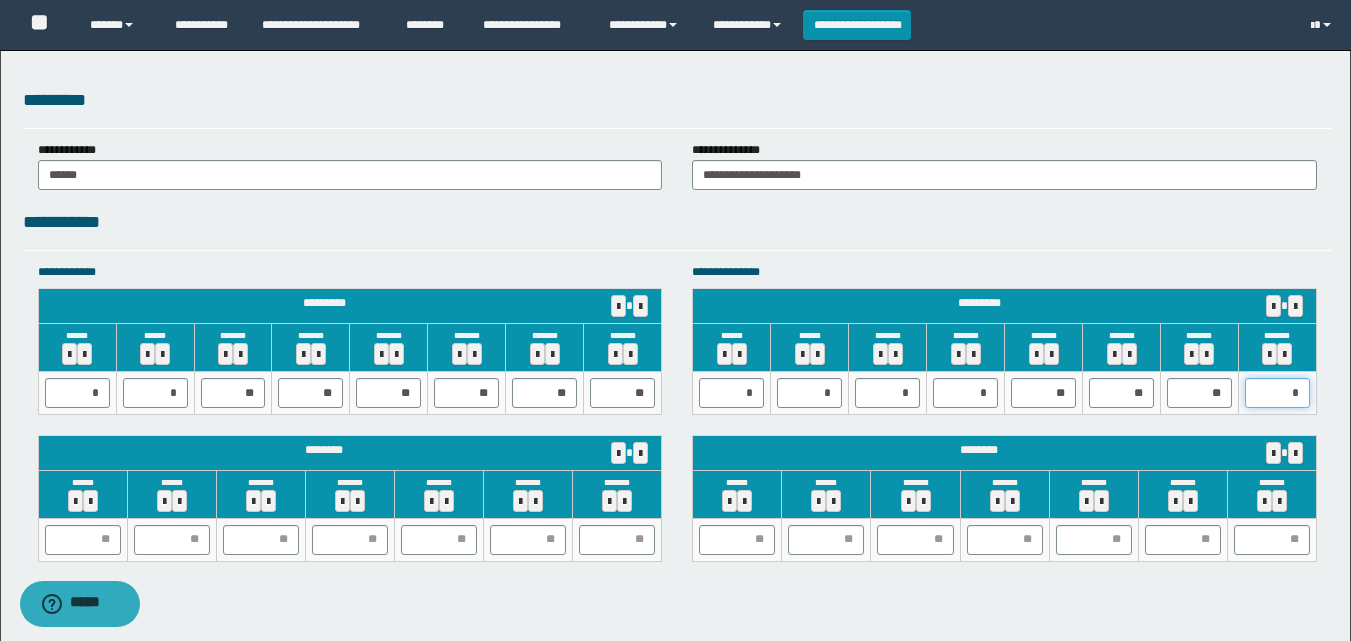 type on "**" 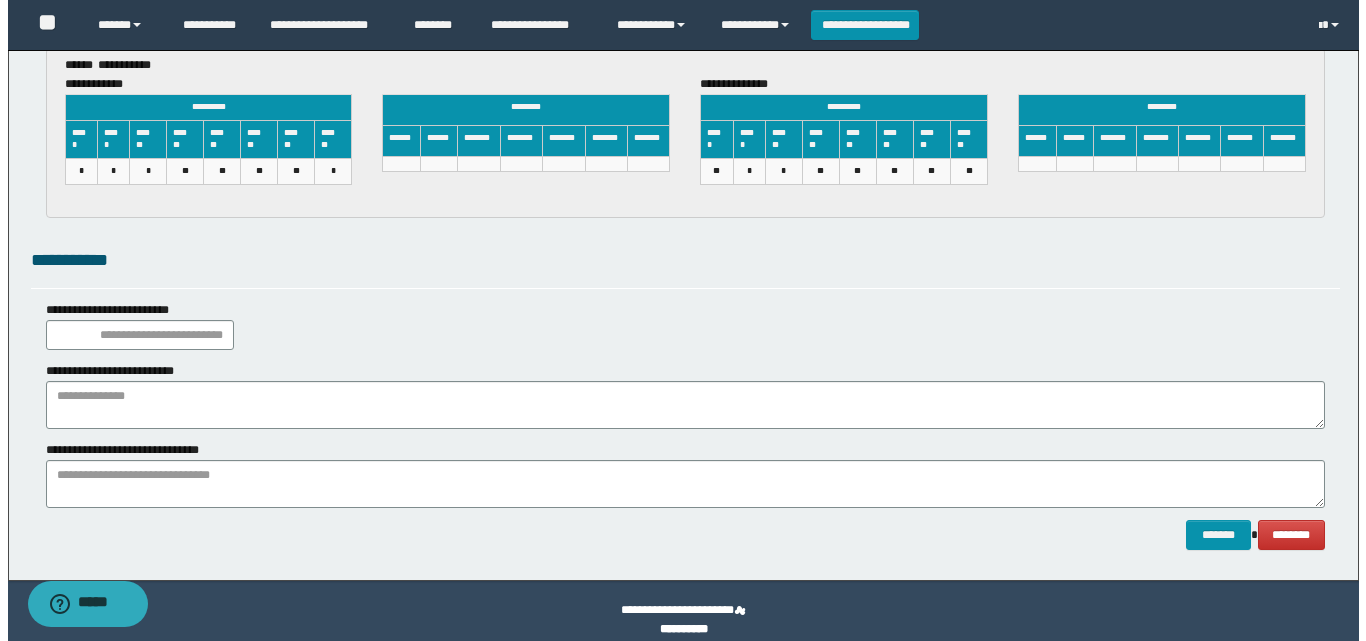 scroll, scrollTop: 3057, scrollLeft: 0, axis: vertical 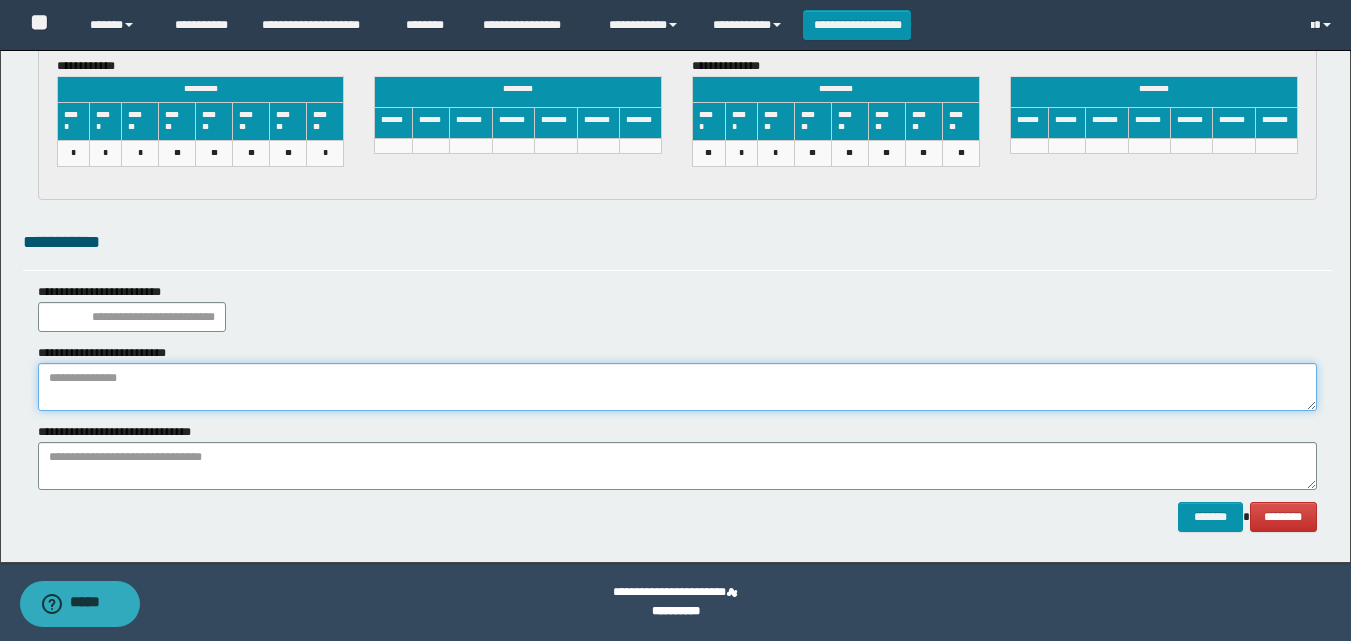 click at bounding box center (677, 387) 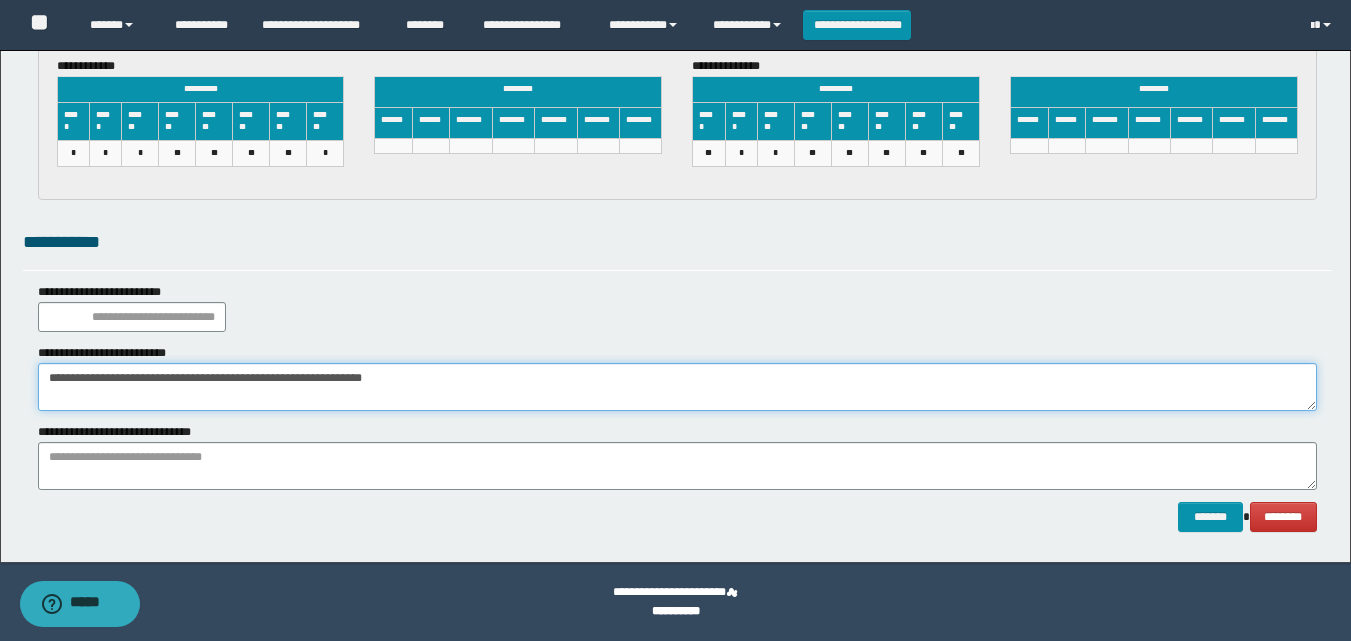 type on "**********" 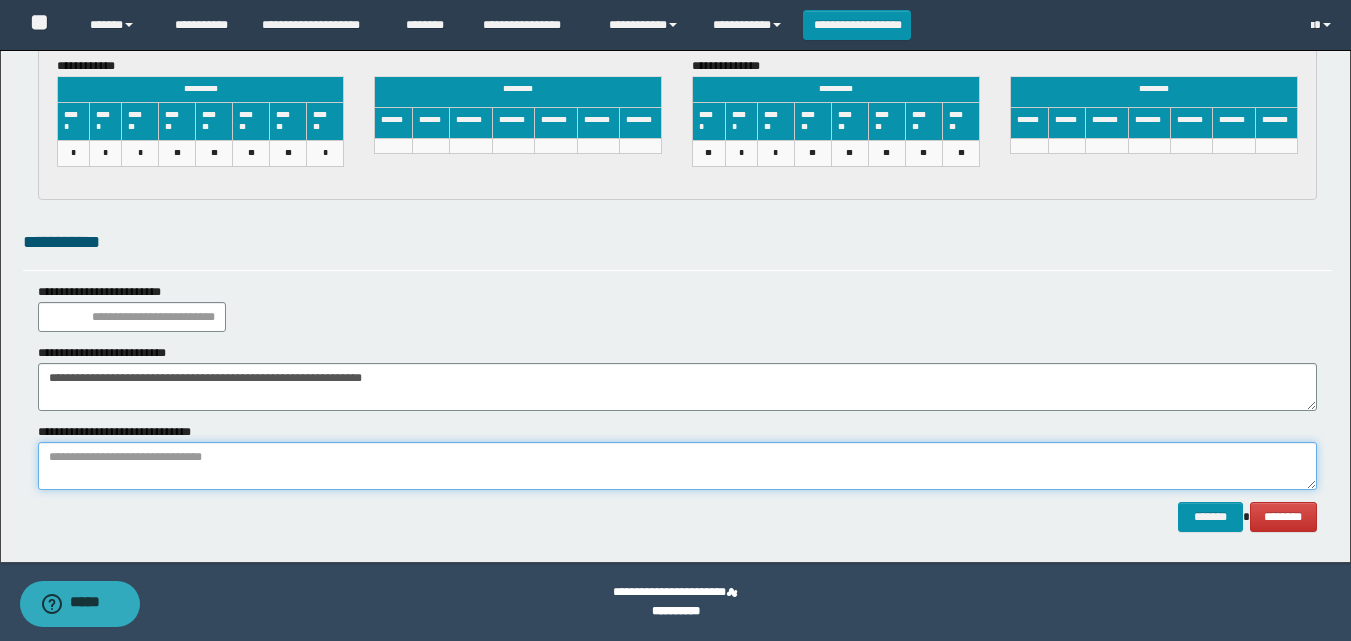 click at bounding box center (677, 466) 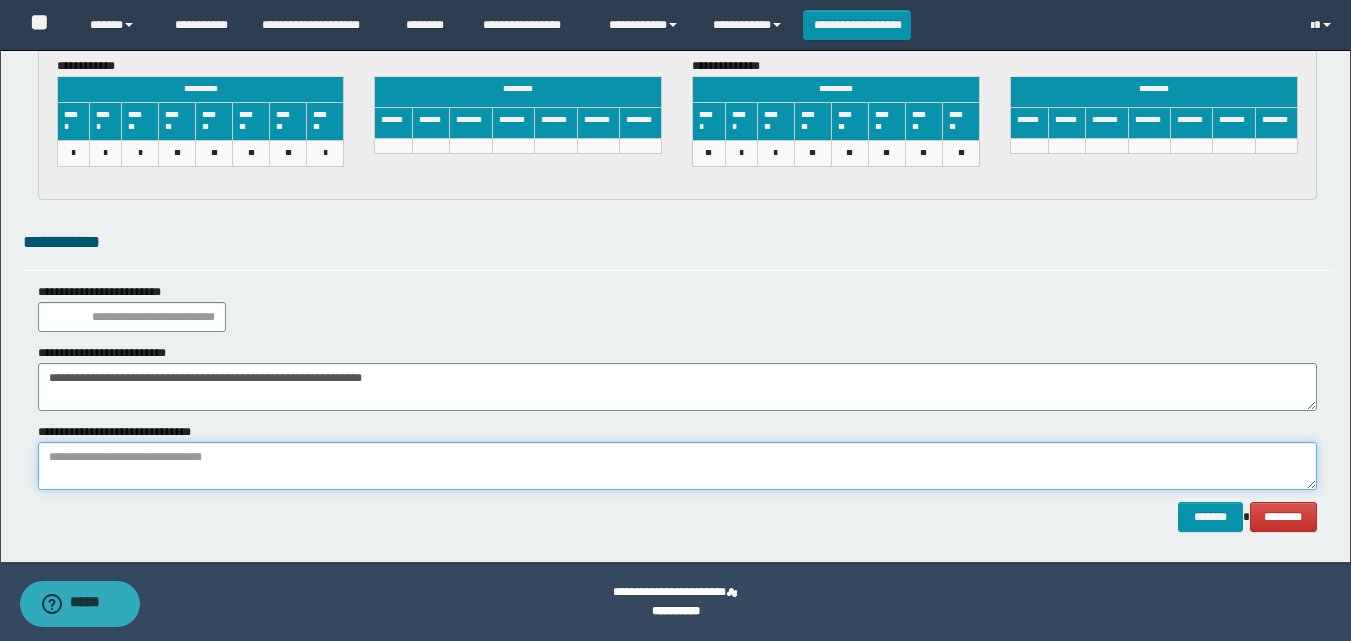 paste on "**********" 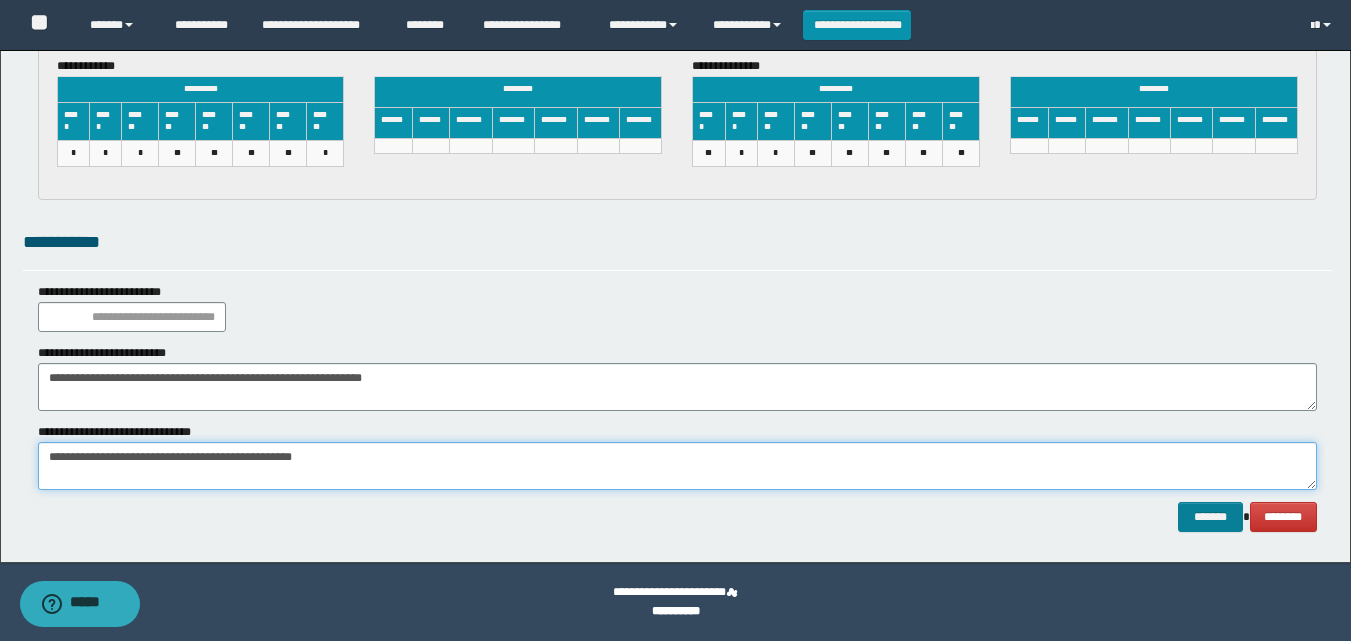 type on "**********" 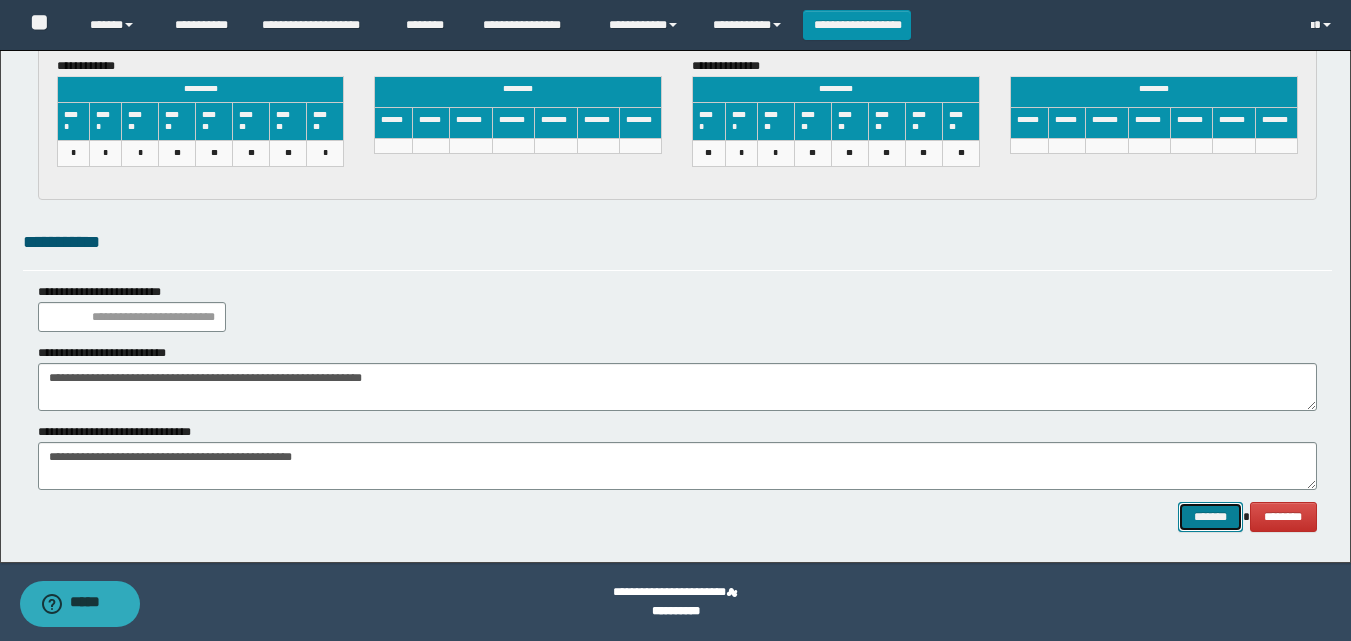 click on "*******" at bounding box center (1210, 517) 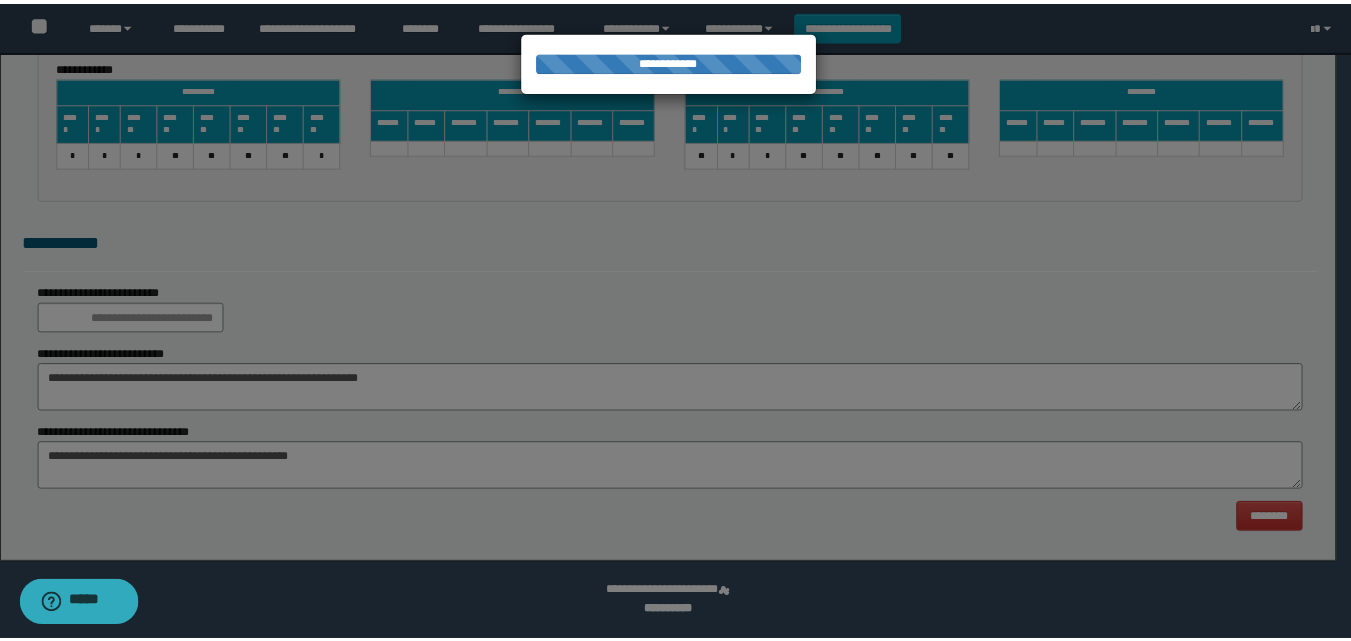 scroll, scrollTop: 0, scrollLeft: 0, axis: both 